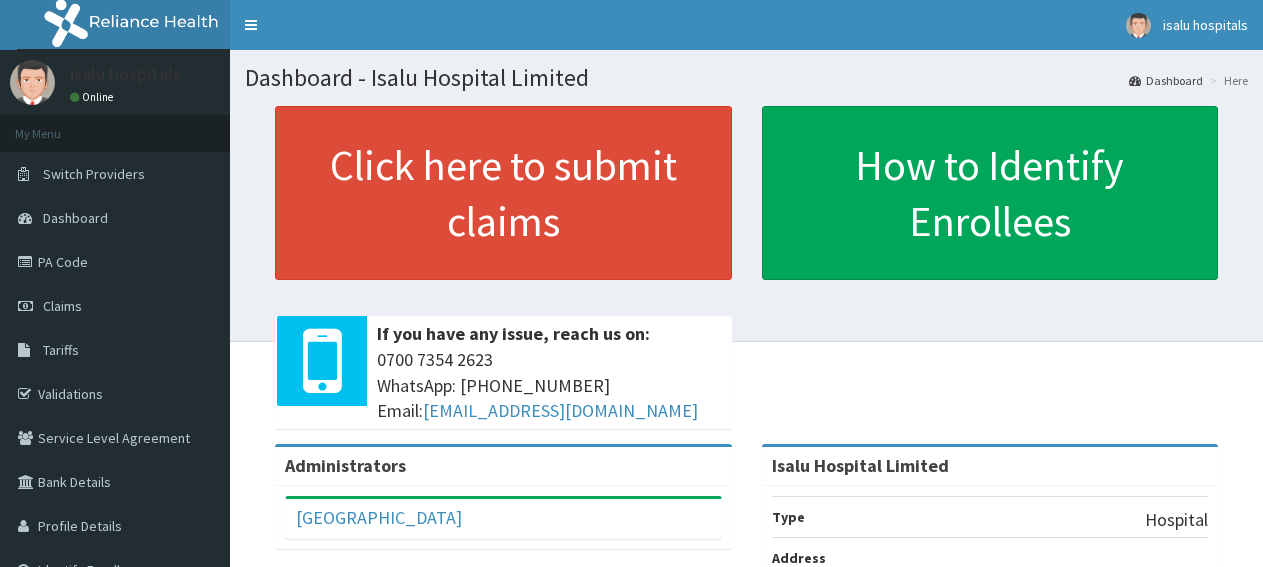 scroll, scrollTop: 0, scrollLeft: 0, axis: both 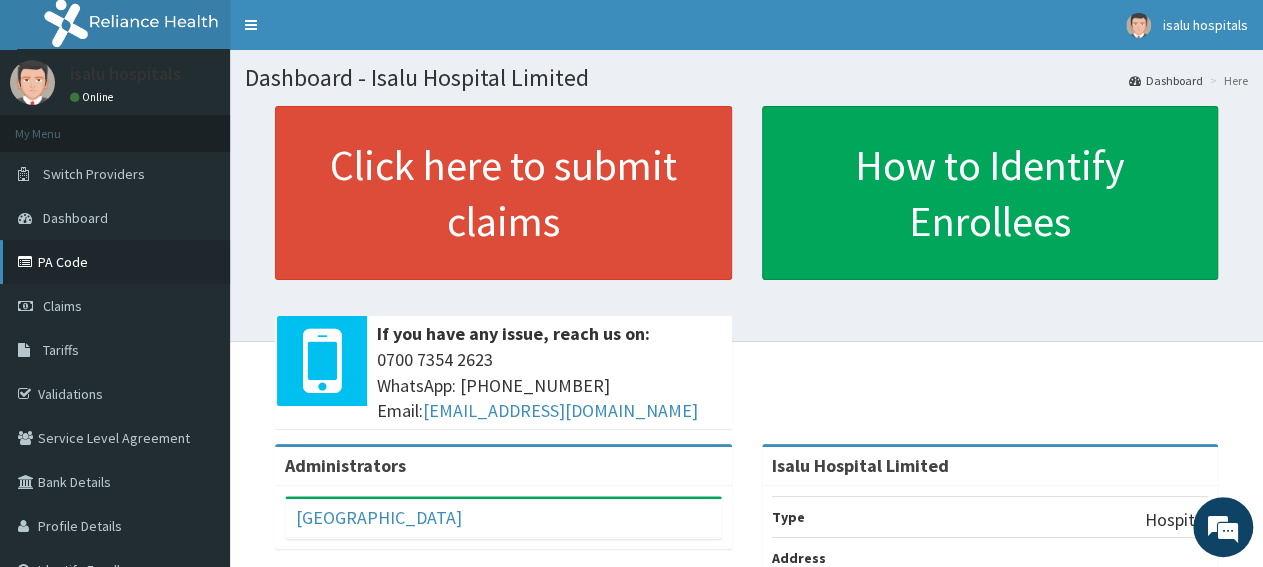 click on "PA Code" at bounding box center [115, 262] 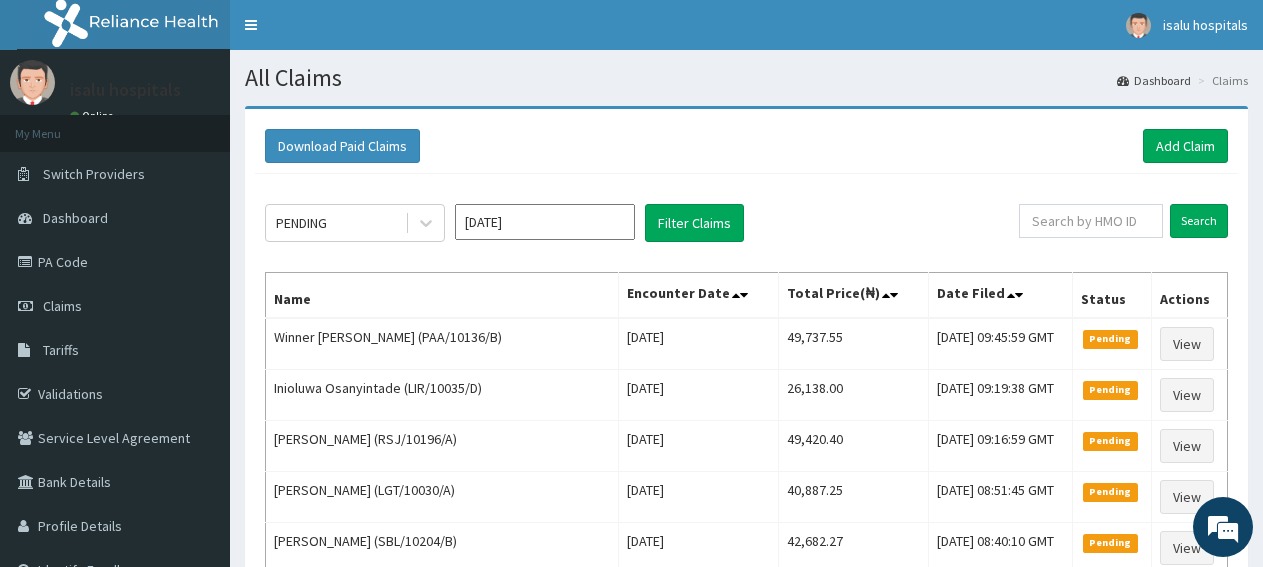 scroll, scrollTop: 0, scrollLeft: 0, axis: both 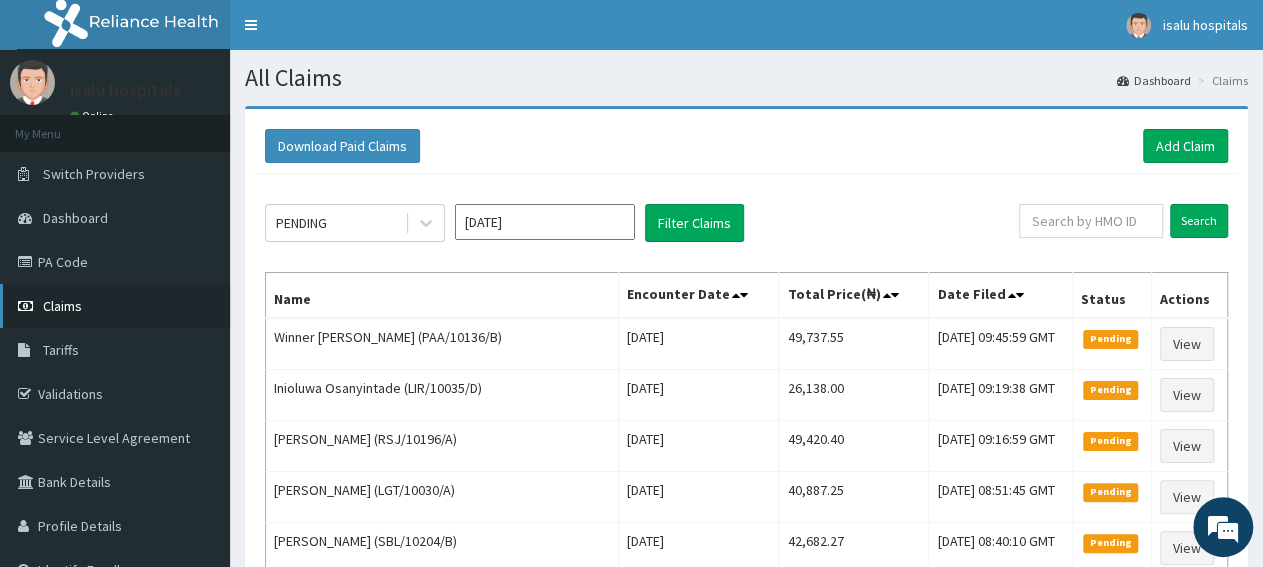 click on "Claims" at bounding box center (62, 306) 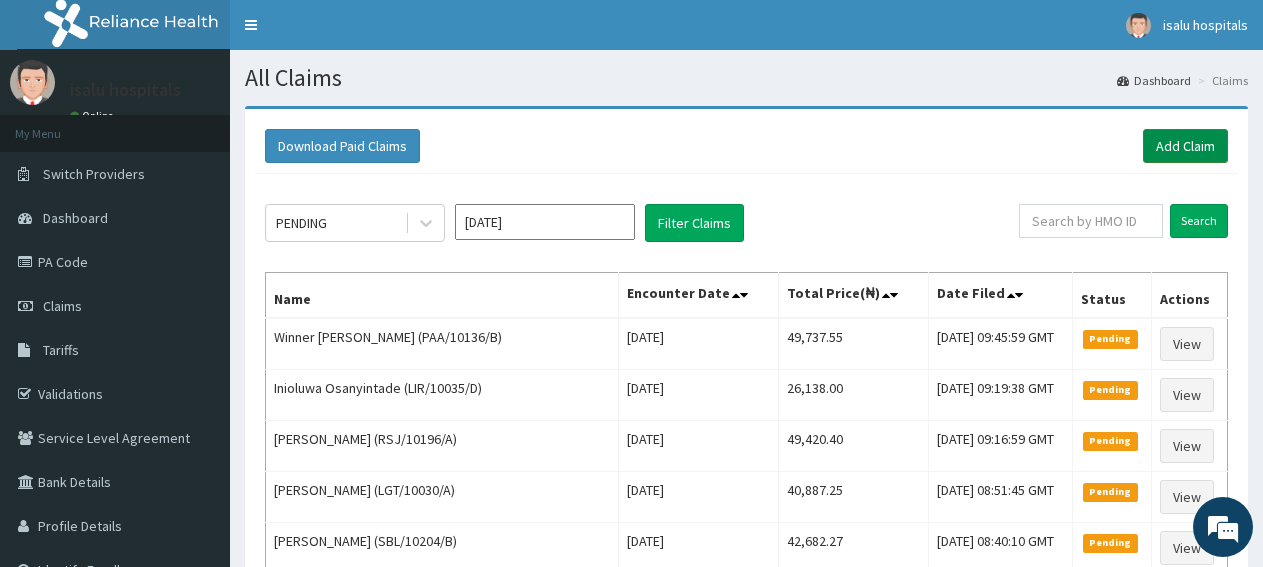 scroll, scrollTop: 0, scrollLeft: 0, axis: both 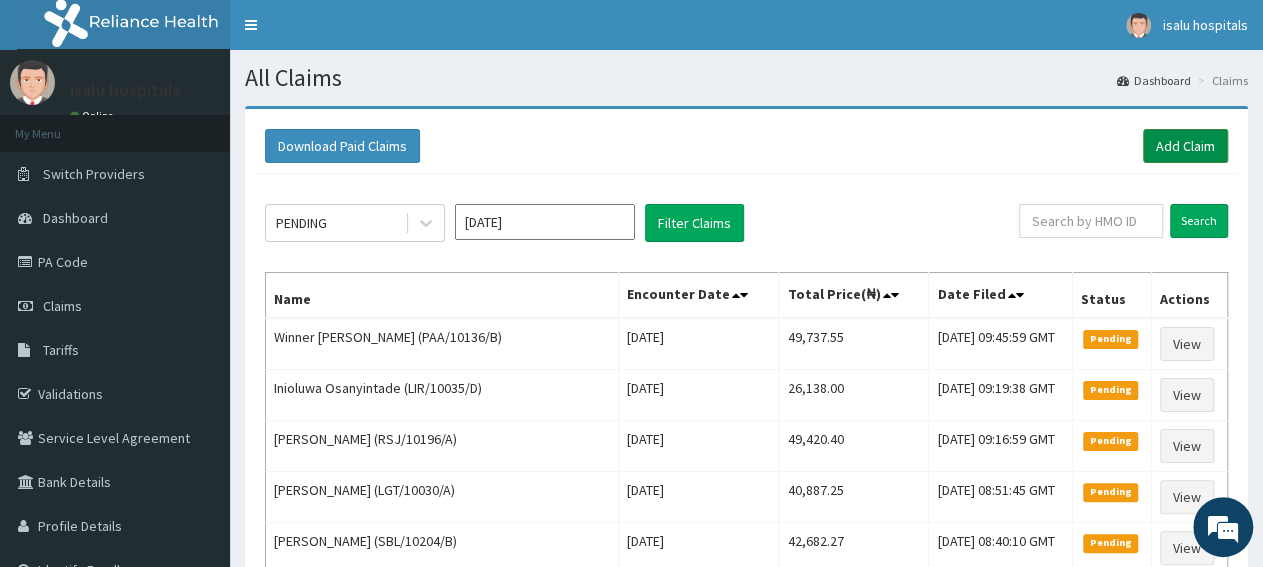 click on "Add Claim" at bounding box center [1185, 146] 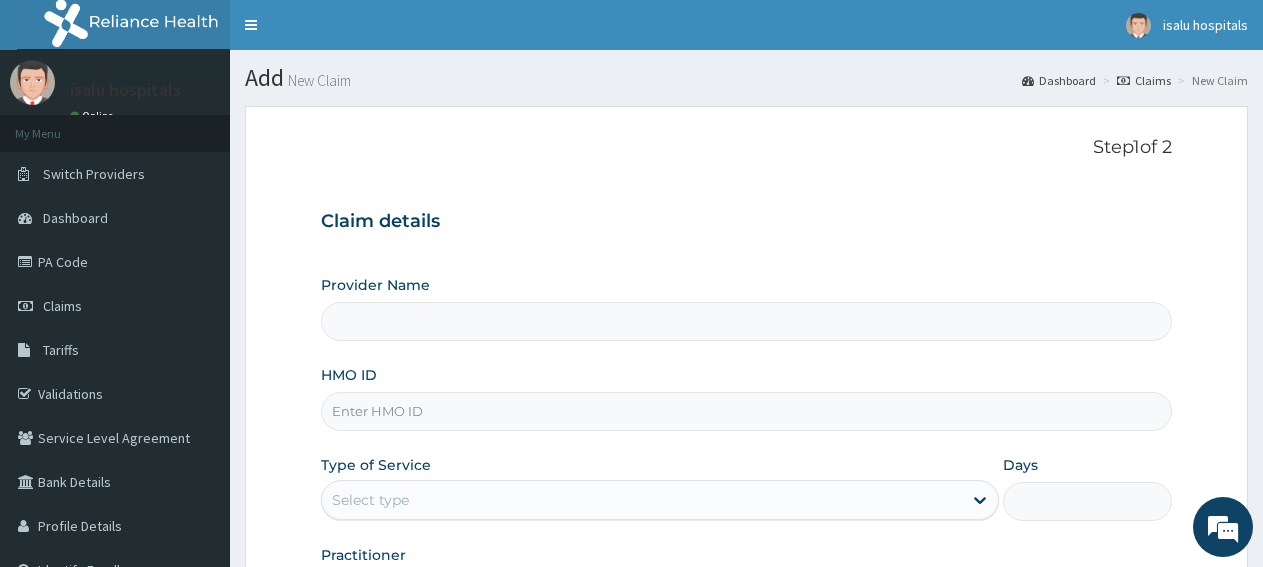 scroll, scrollTop: 0, scrollLeft: 0, axis: both 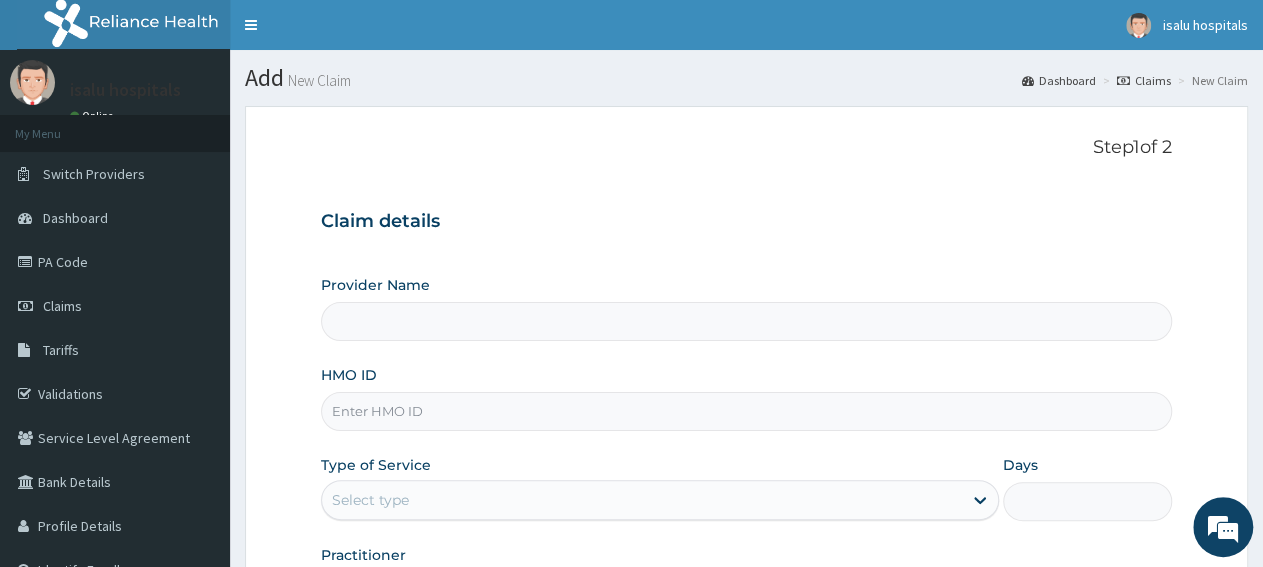 type on "Isalu Hospital Limited" 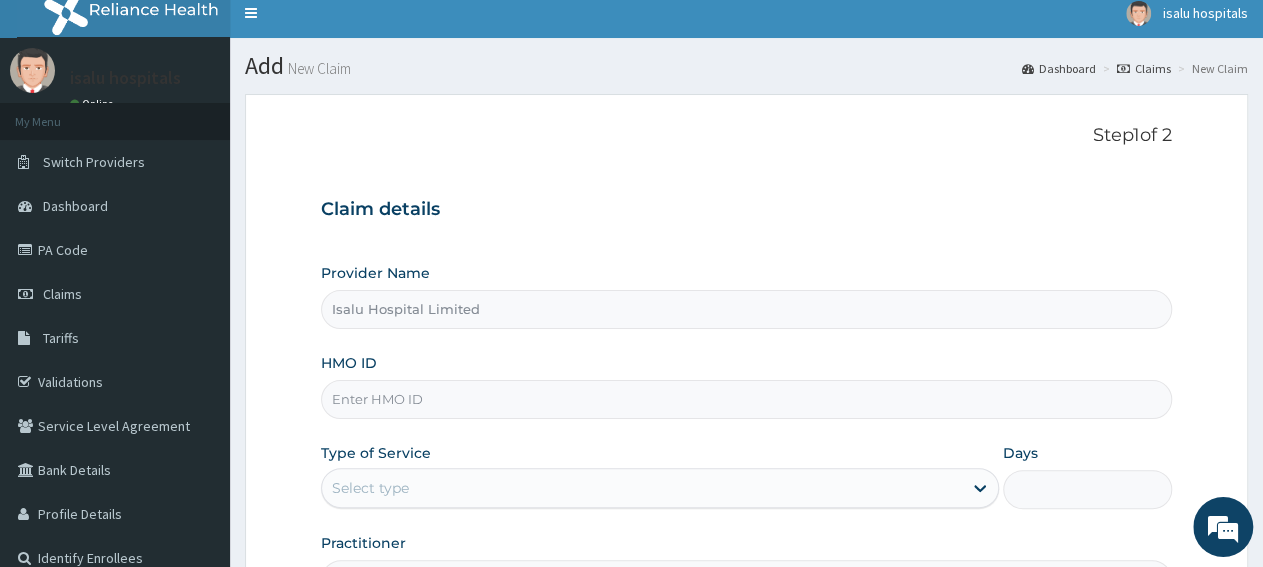 scroll, scrollTop: 0, scrollLeft: 0, axis: both 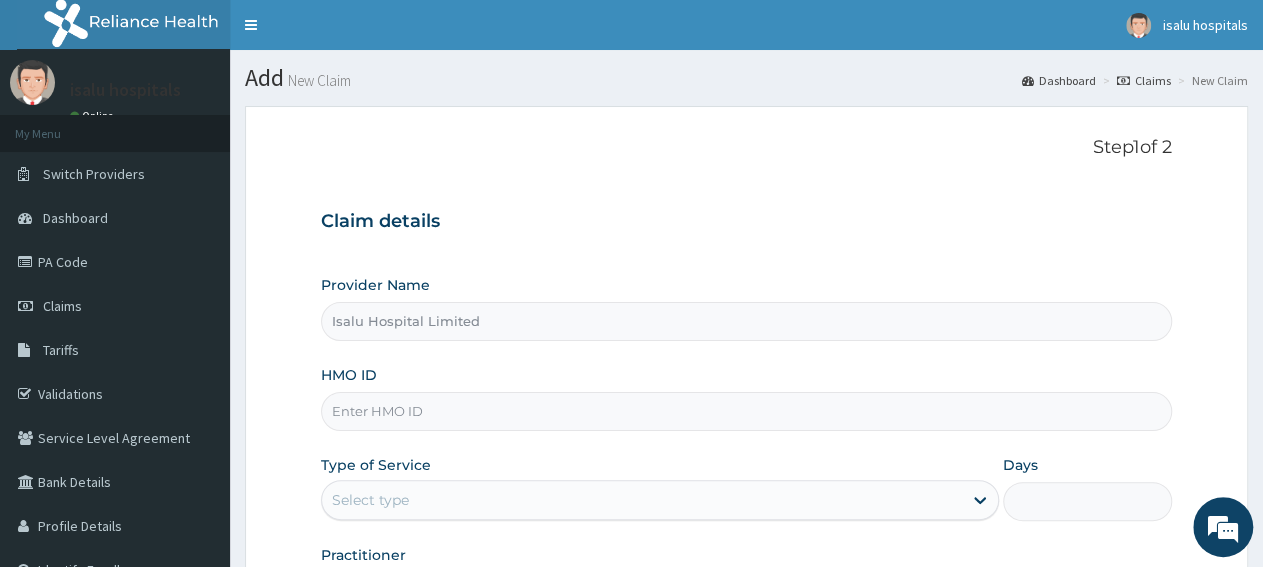 click on "HMO ID" at bounding box center [746, 411] 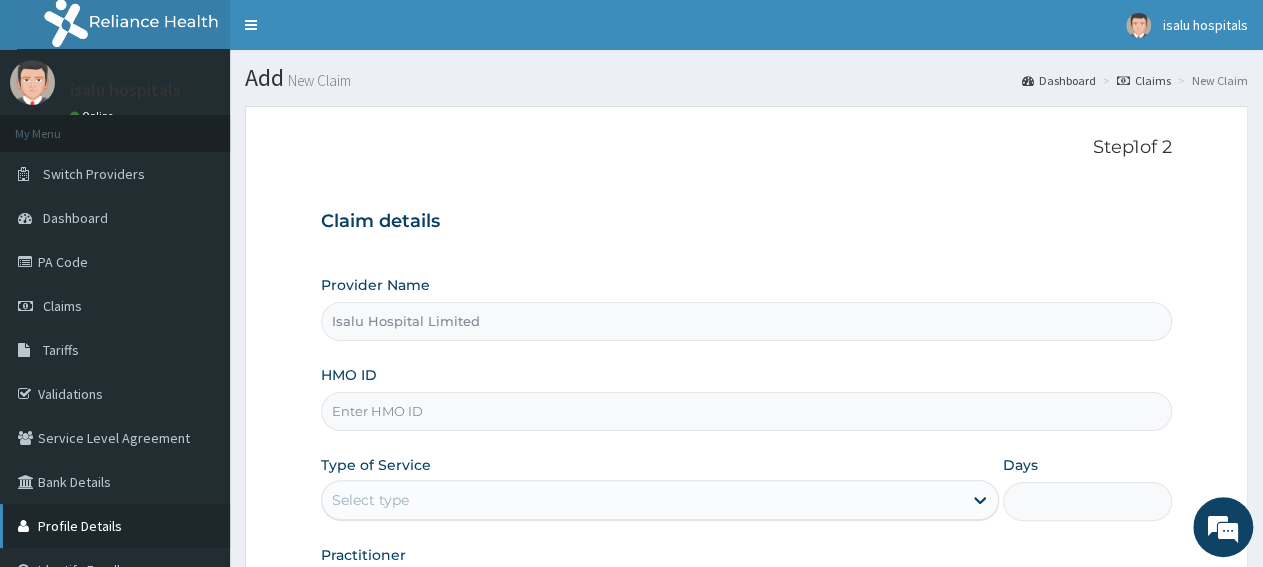 paste on "KSB/10501/F" 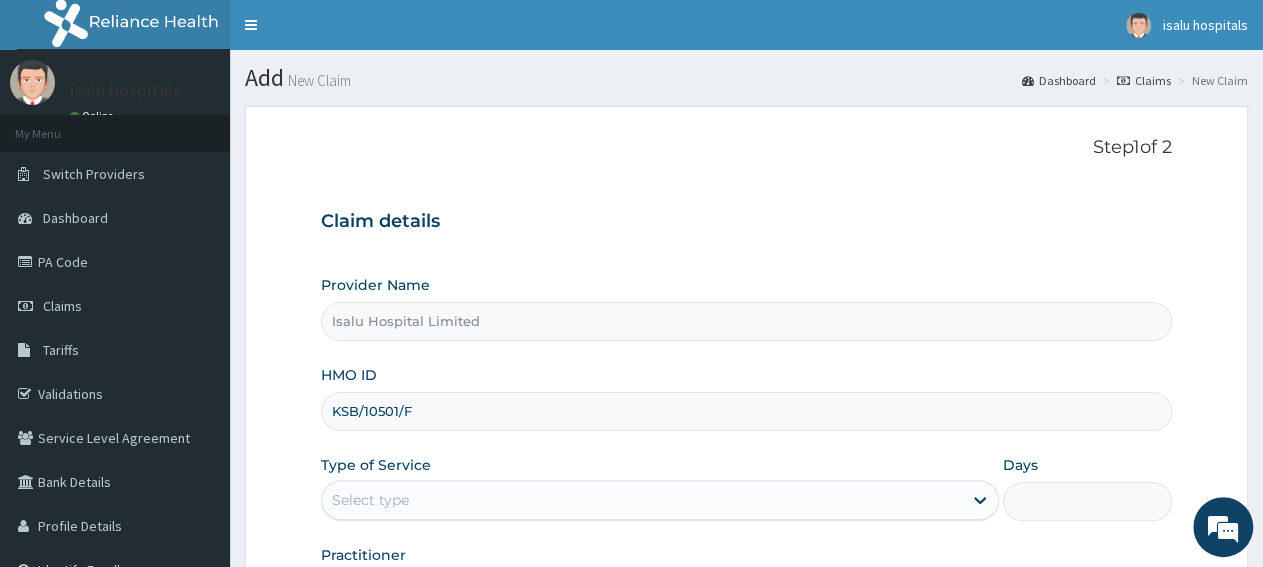 scroll, scrollTop: 208, scrollLeft: 0, axis: vertical 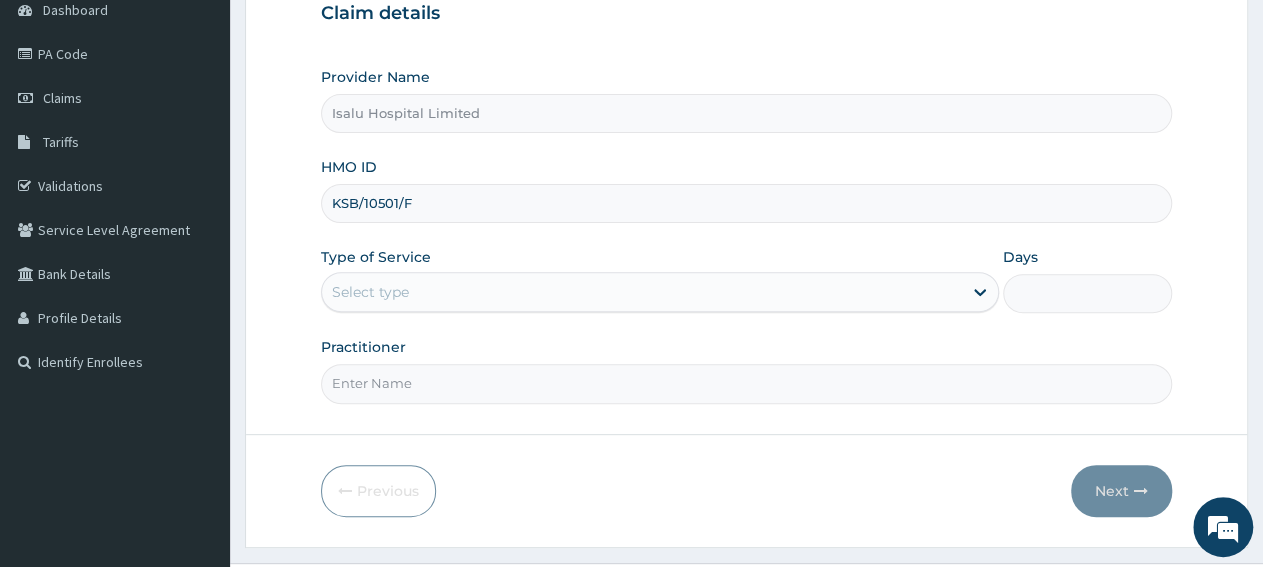 type on "KSB/10501/F" 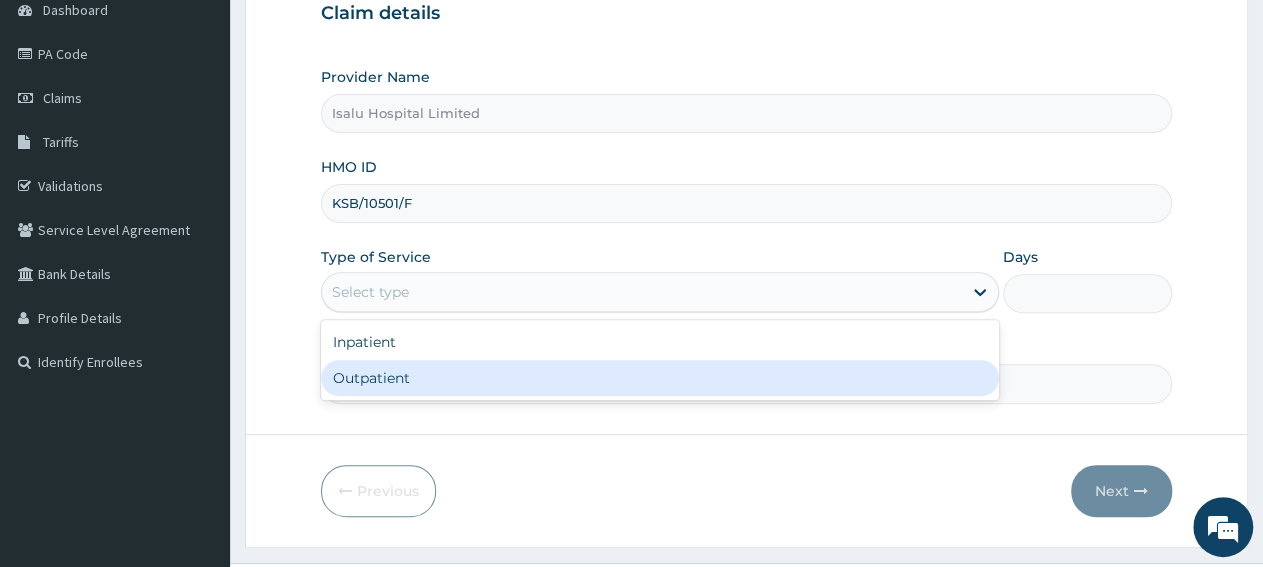 click on "Outpatient" at bounding box center [659, 378] 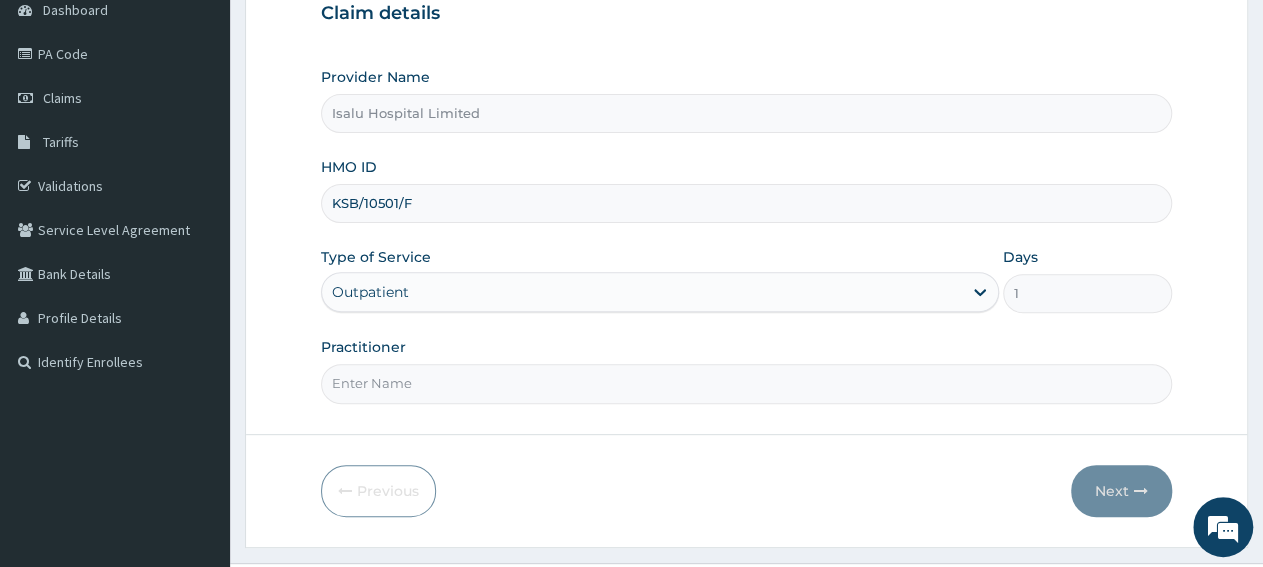 click on "Practitioner" at bounding box center [746, 383] 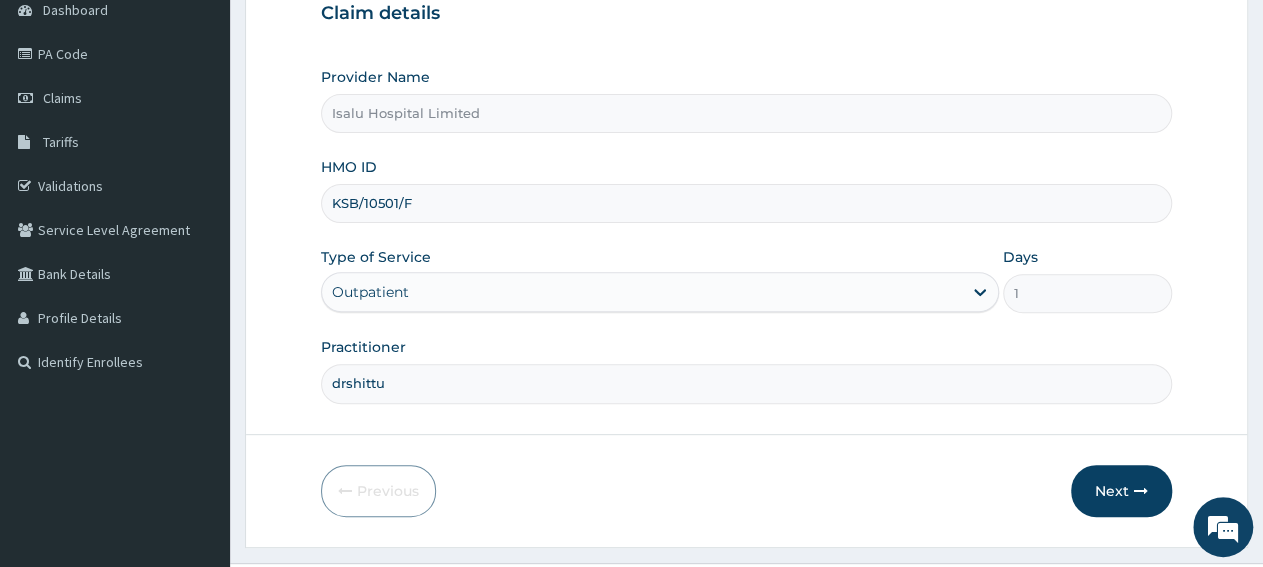 click on "drshittu" at bounding box center (746, 383) 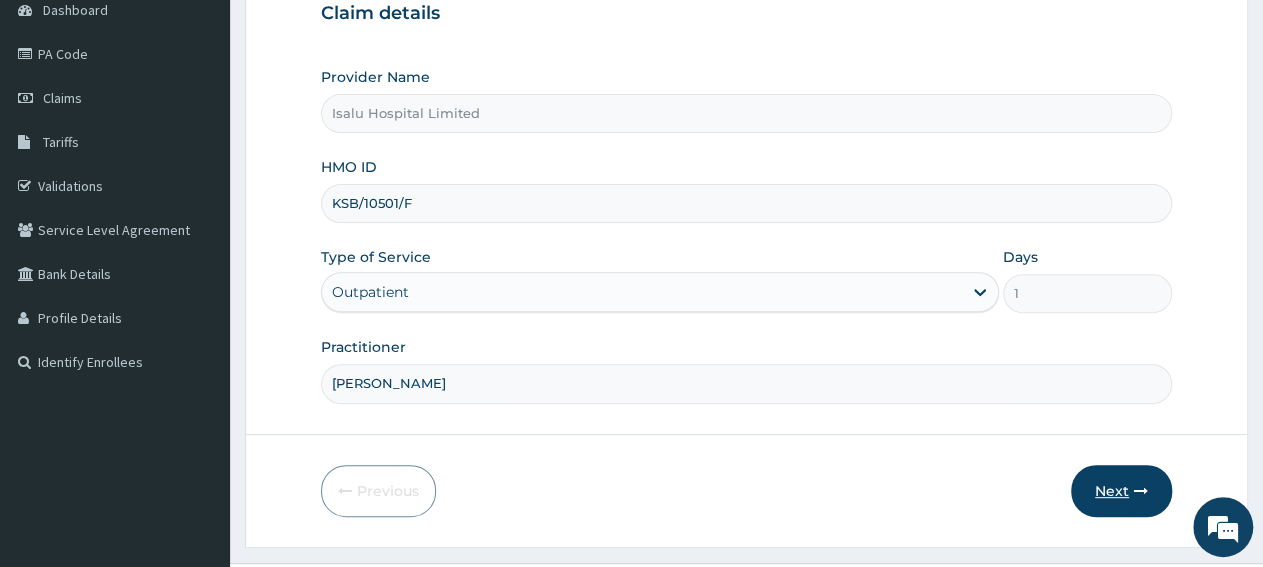 type on "dr shittu" 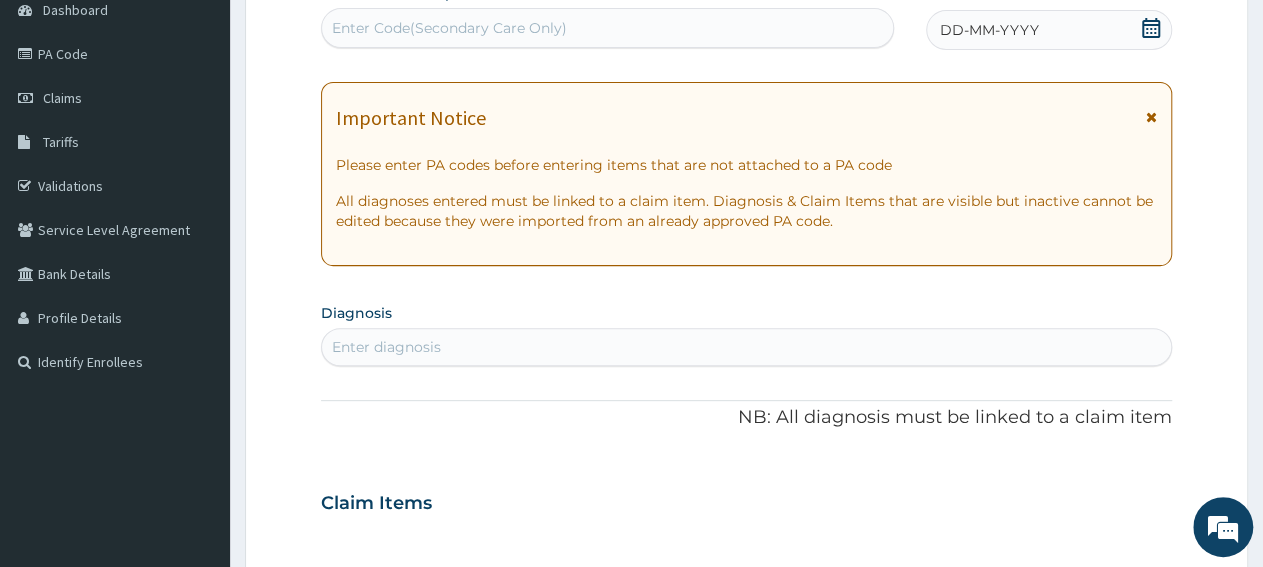 click 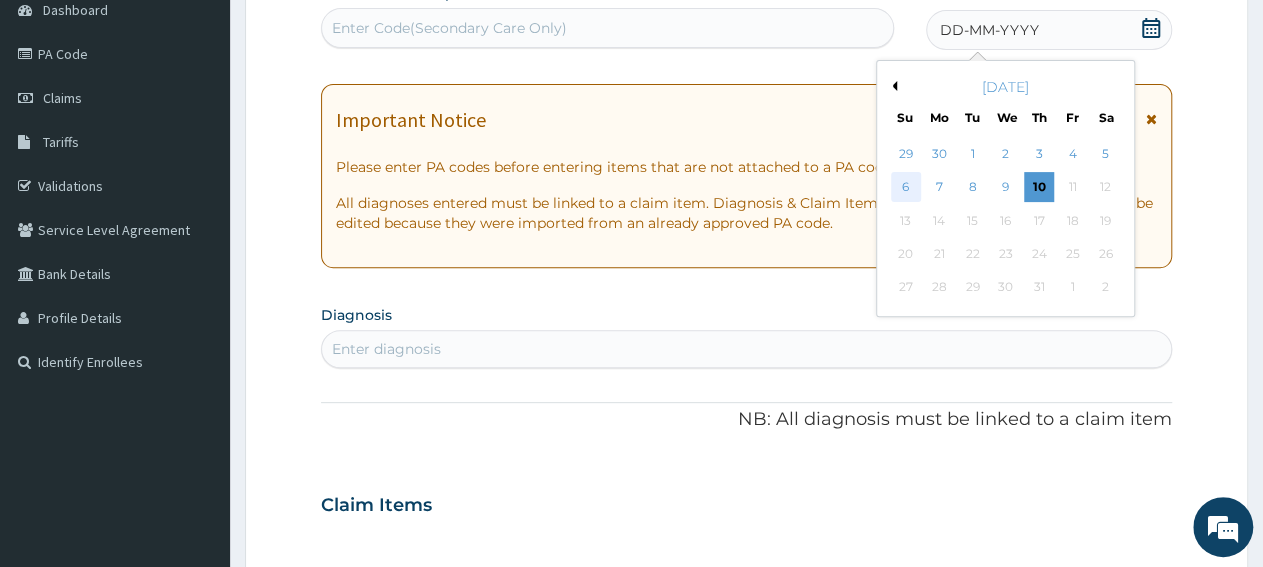 click on "6" at bounding box center (906, 188) 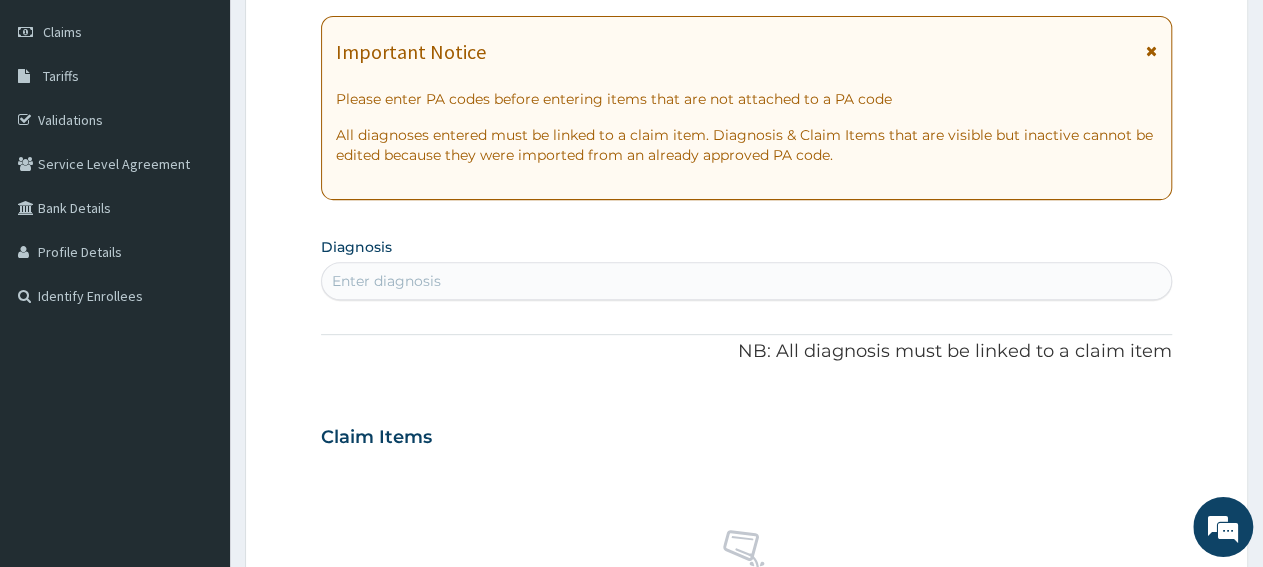 scroll, scrollTop: 312, scrollLeft: 0, axis: vertical 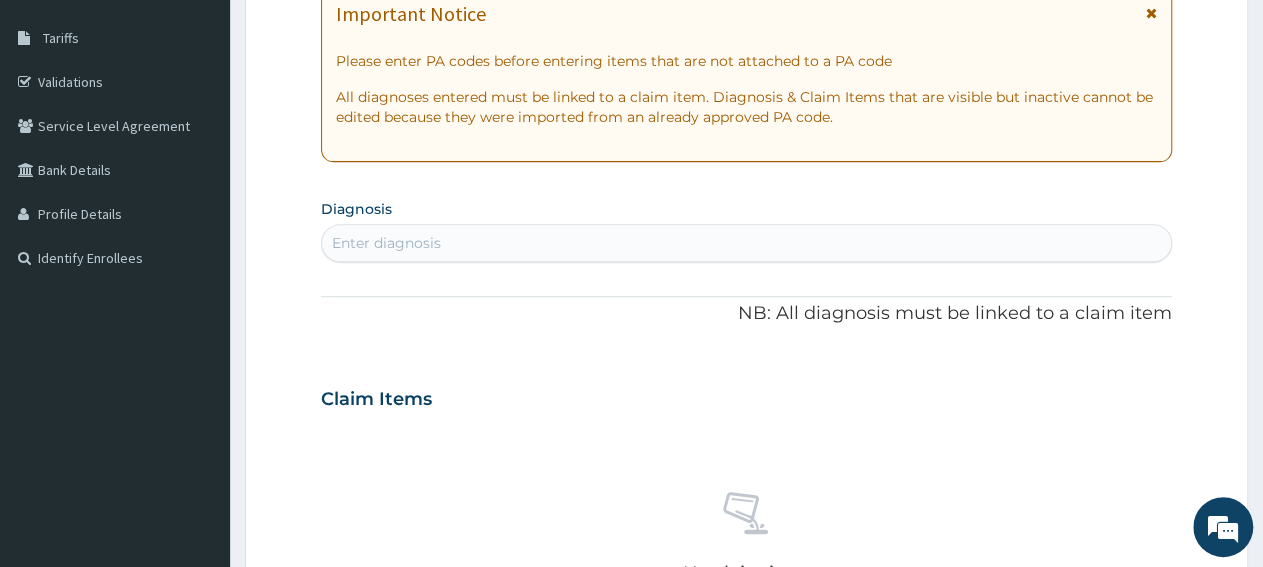 click on "Enter diagnosis" at bounding box center [746, 243] 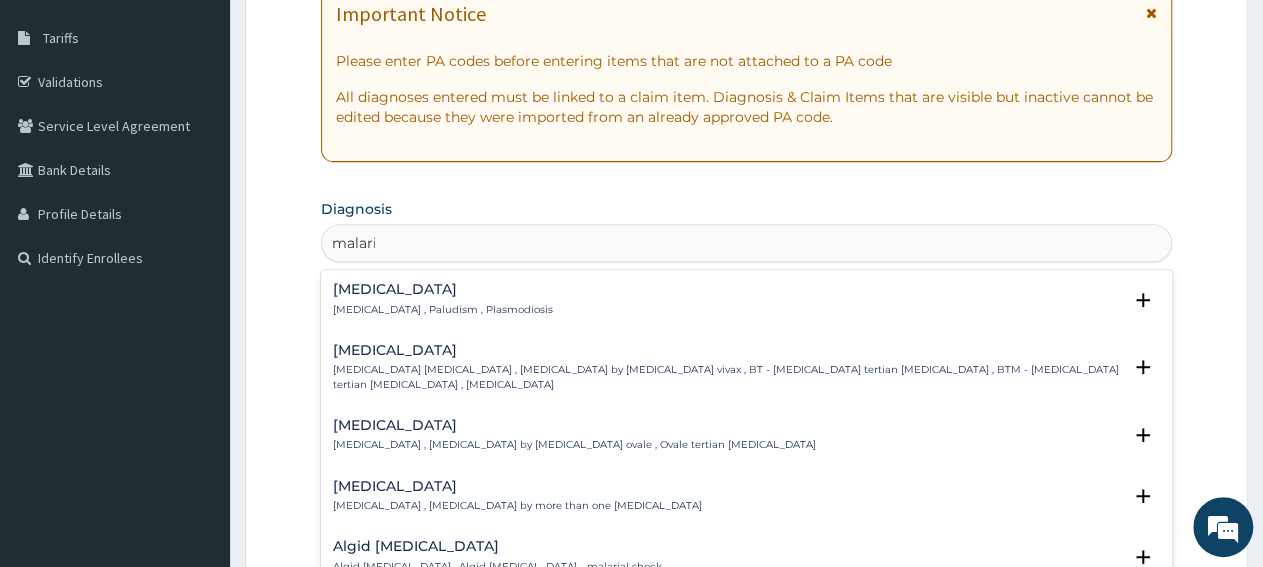 type on "malaria" 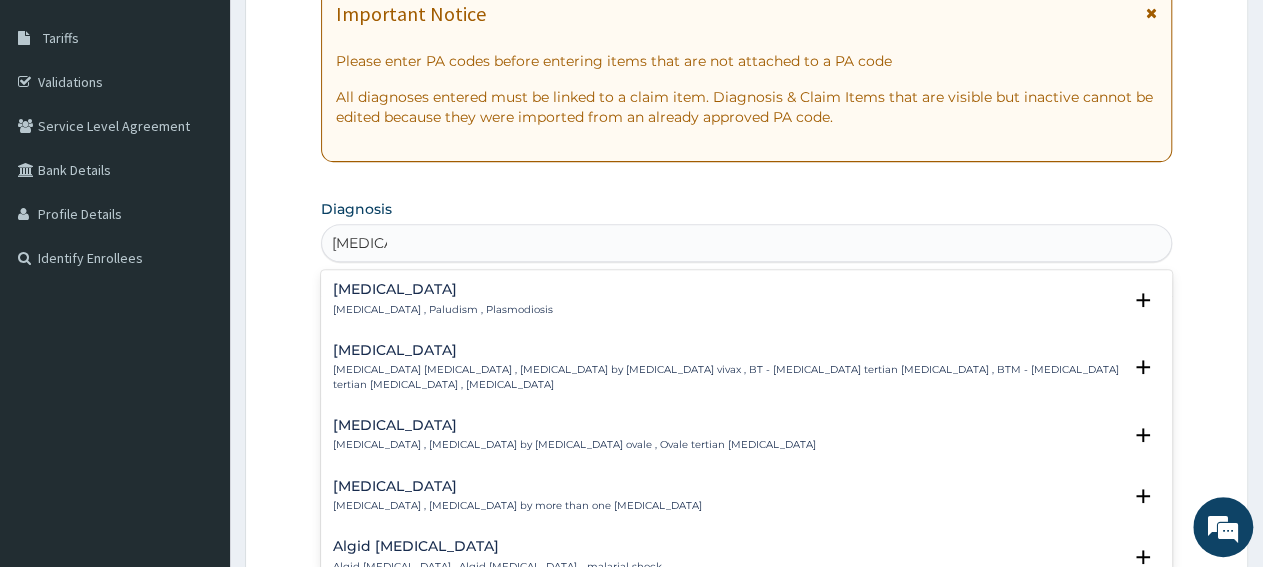 click on "Malaria" at bounding box center [443, 289] 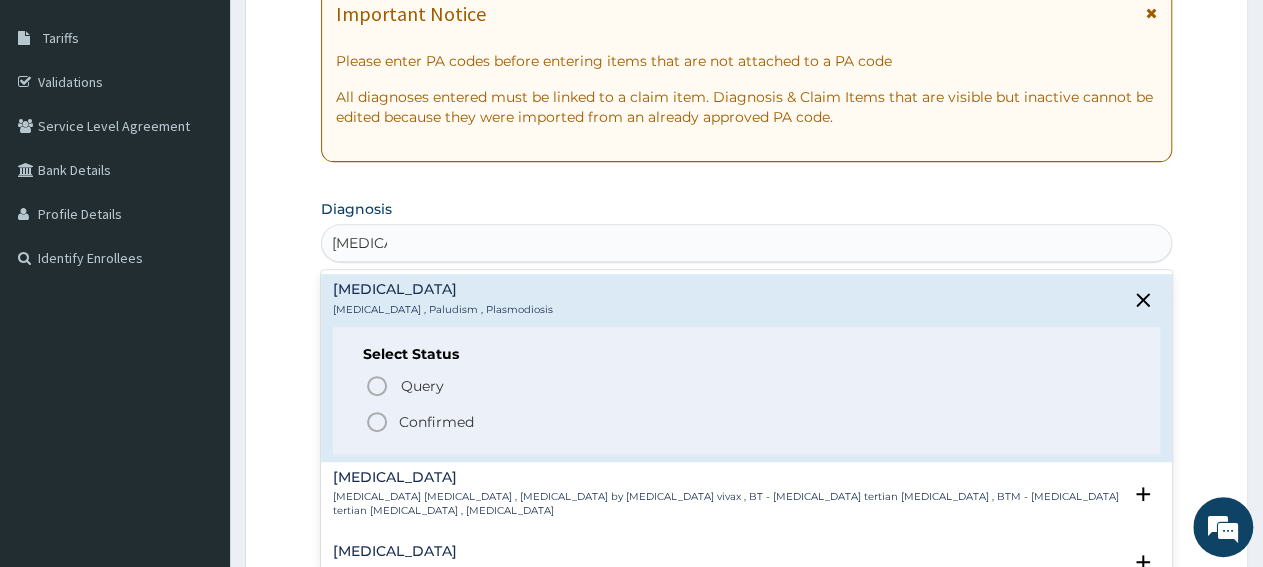 click on "Confirmed" at bounding box center (436, 422) 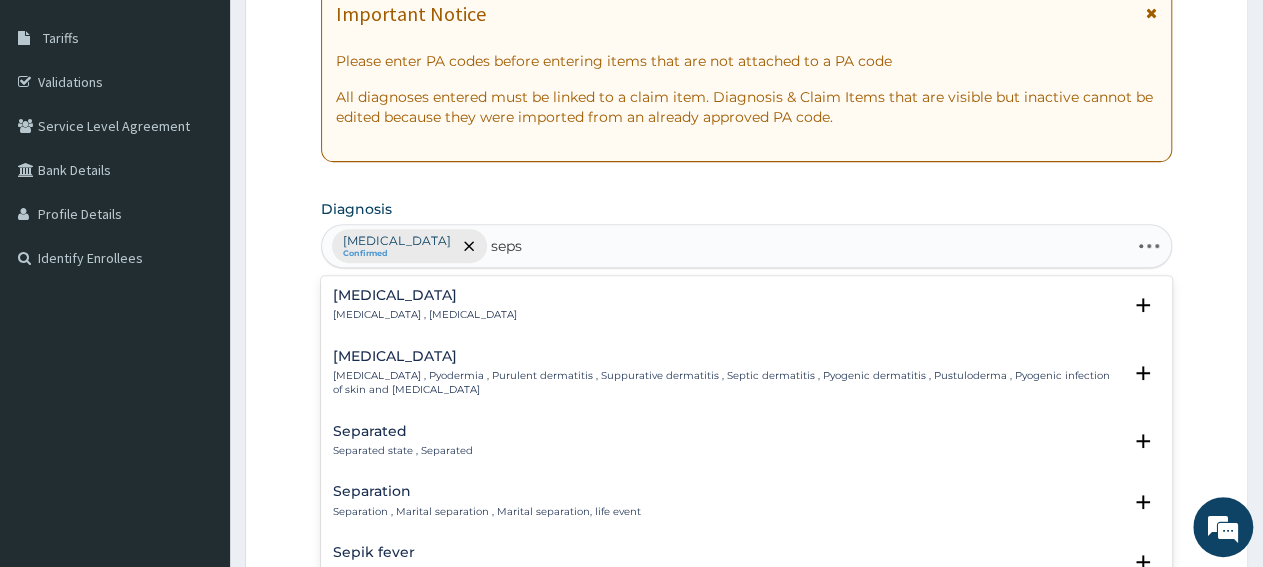 type on "sepsi" 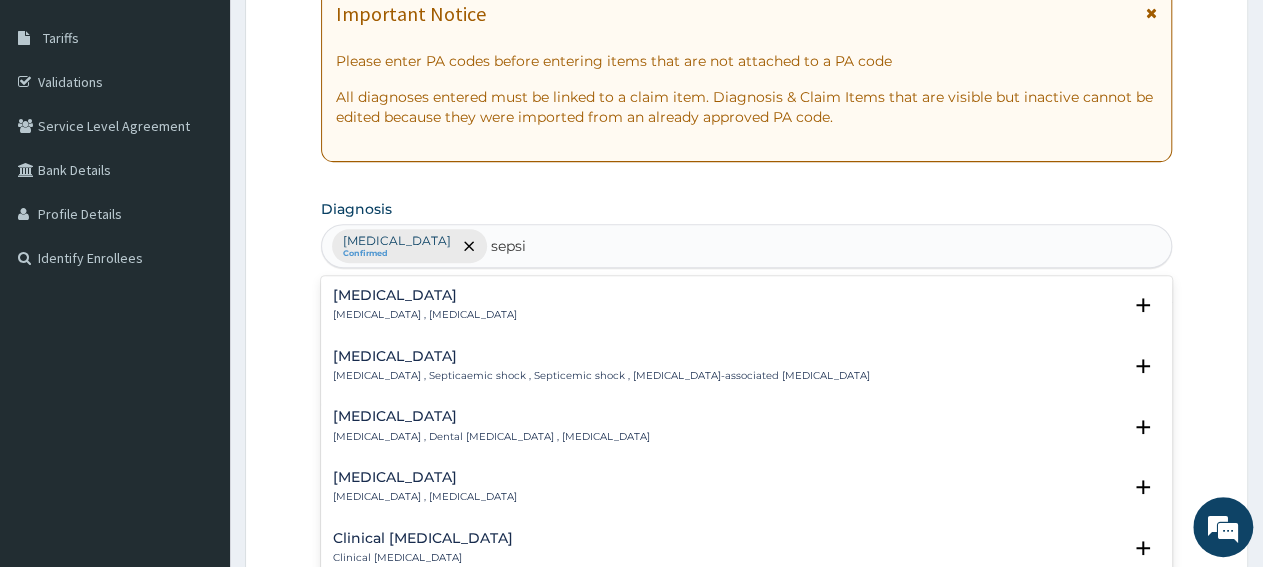 click on "Sepsis Systemic infection , Sepsis" at bounding box center (746, 305) 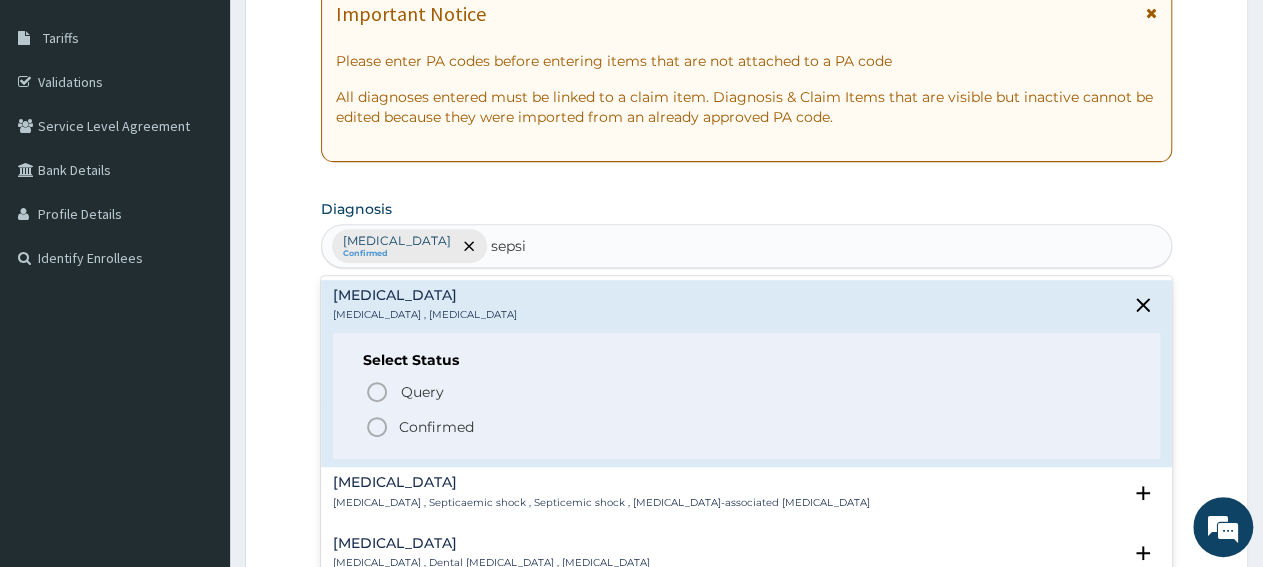 click on "Confirmed" at bounding box center (436, 427) 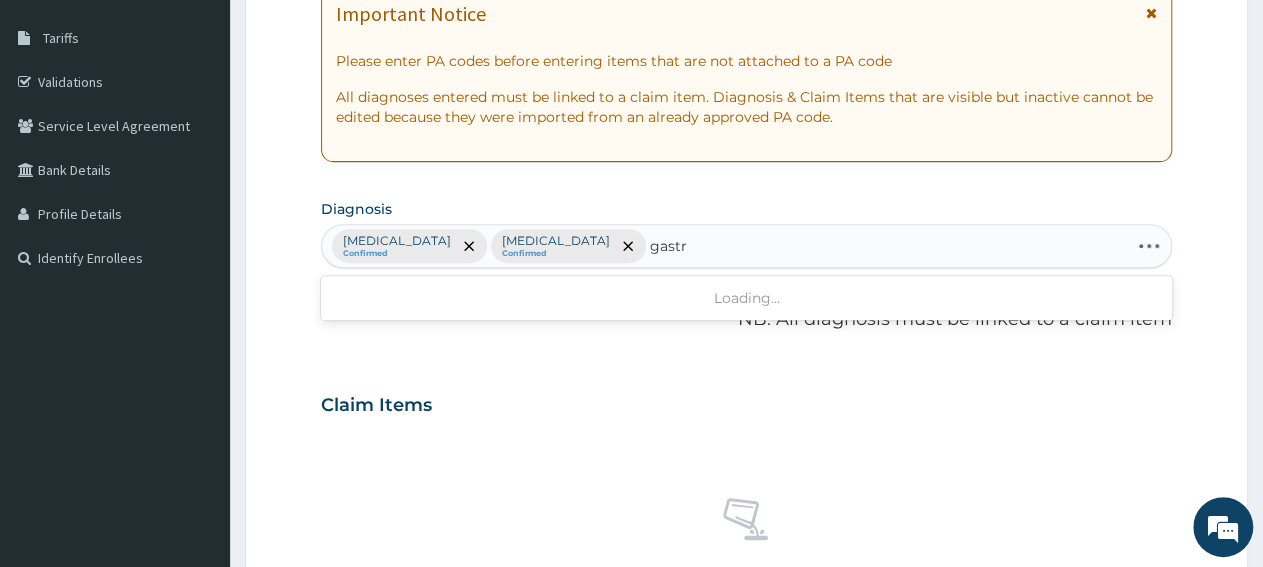 type on "gastri" 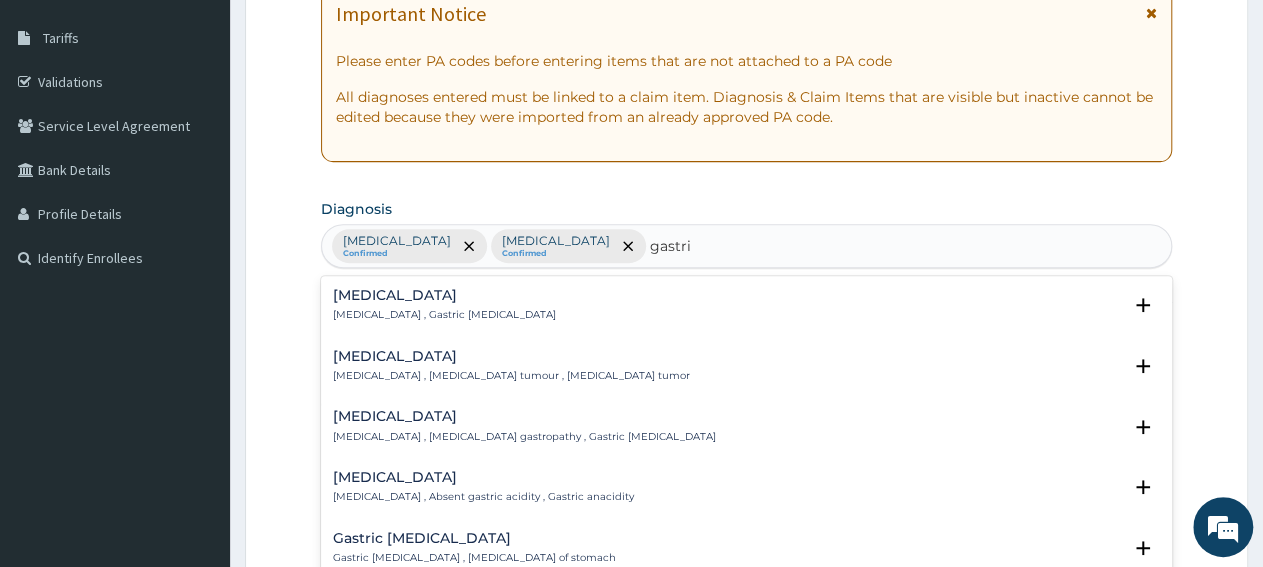 click on "Gastritis , Gastric catarrh" at bounding box center (444, 315) 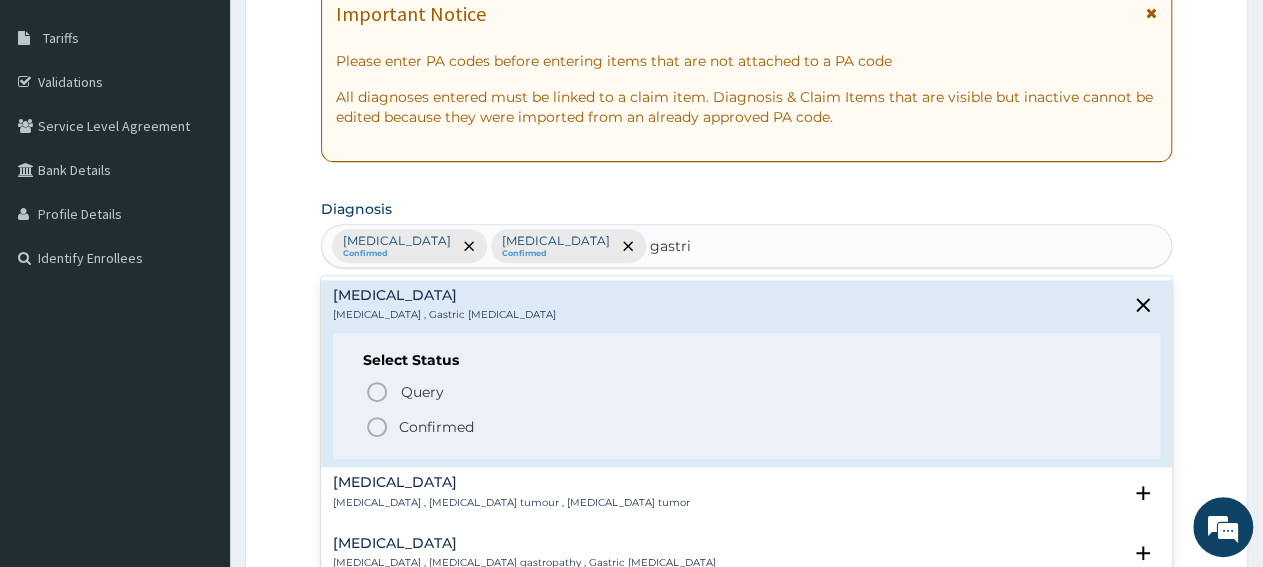 click on "Confirmed" at bounding box center (436, 427) 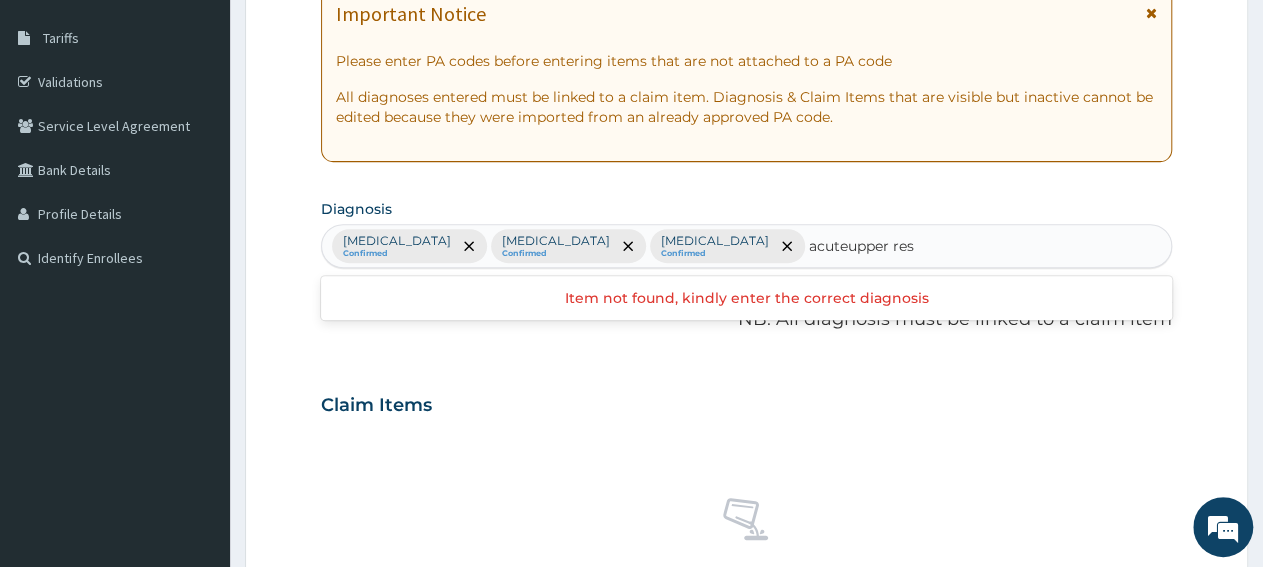 click on "acuteupper res" at bounding box center [863, 246] 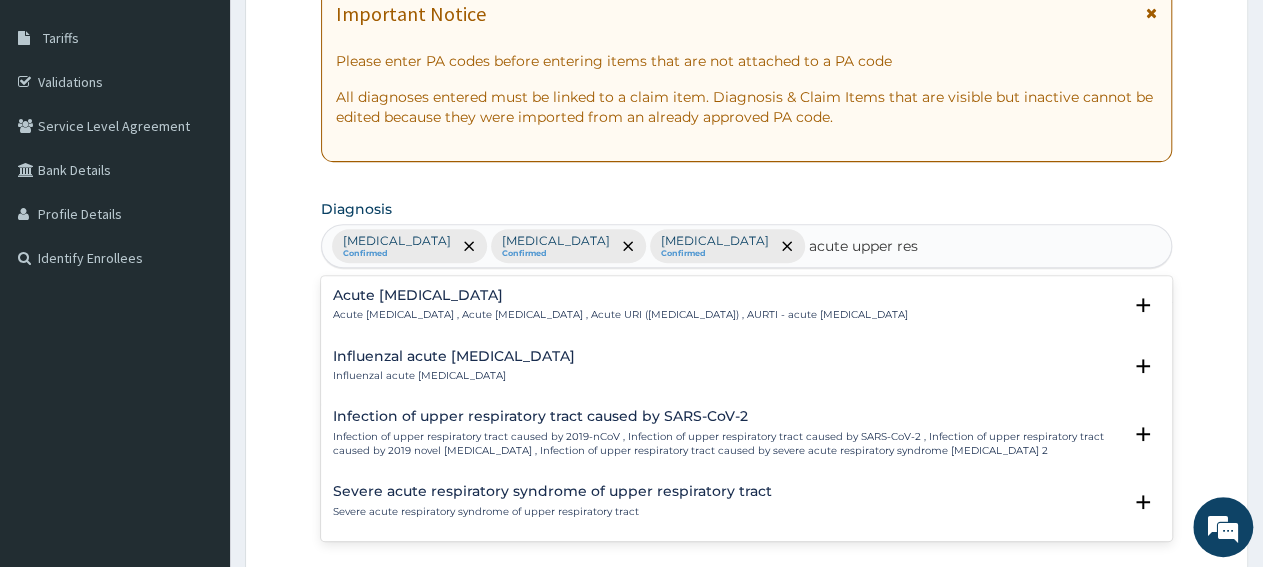 click on "Acute upper respiratory infection" at bounding box center [620, 295] 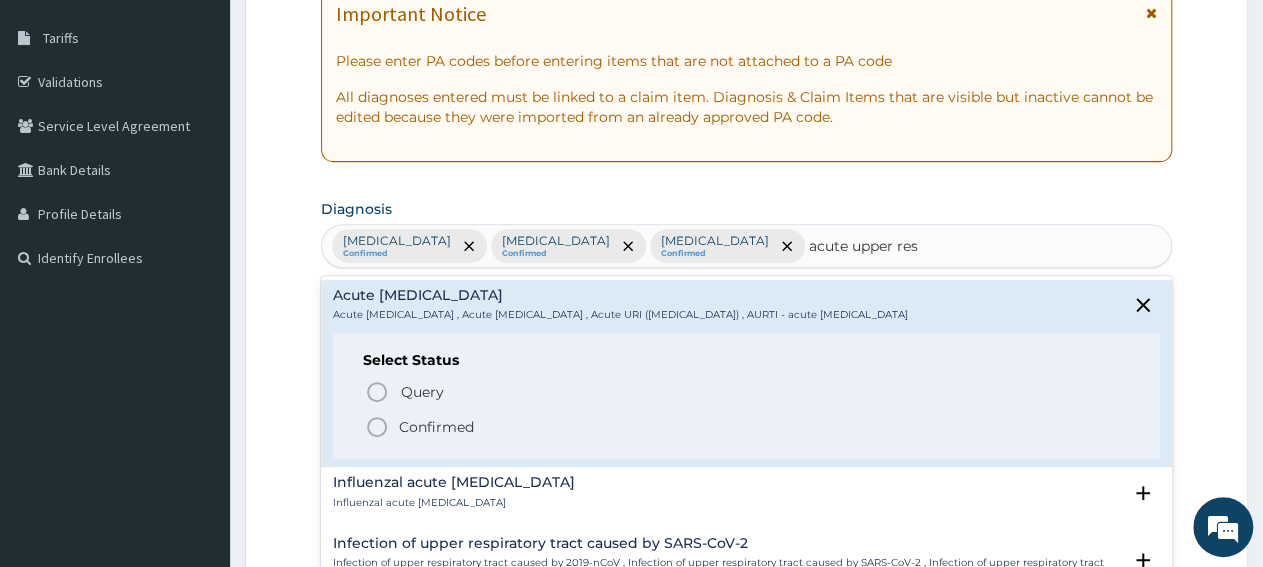 click on "Confirmed" at bounding box center [747, 427] 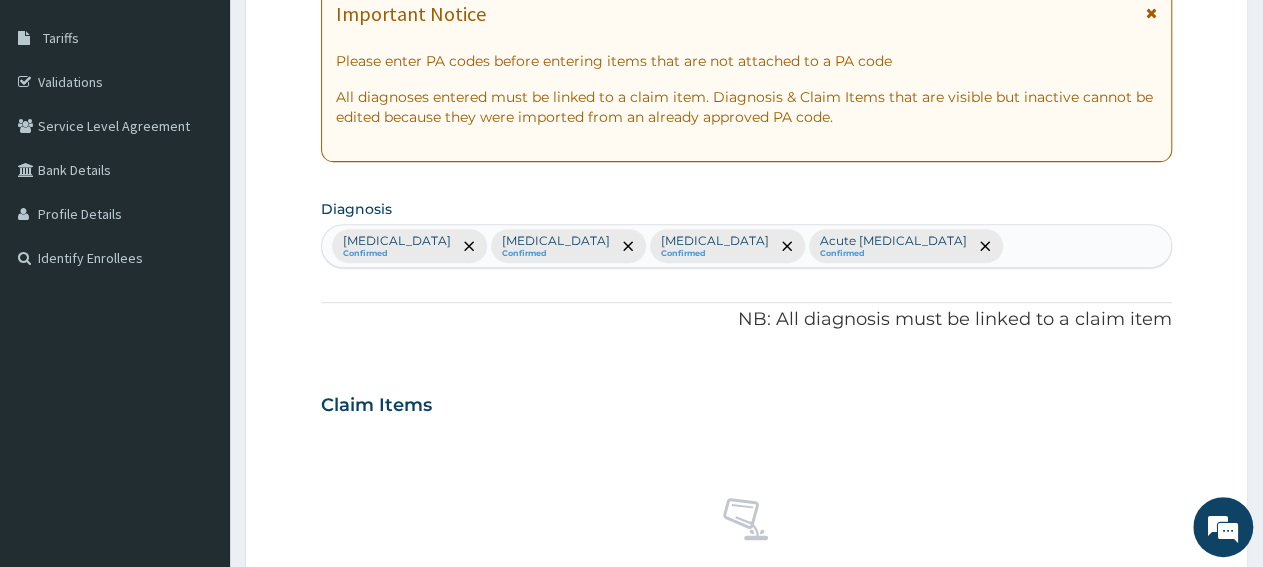 scroll, scrollTop: 832, scrollLeft: 0, axis: vertical 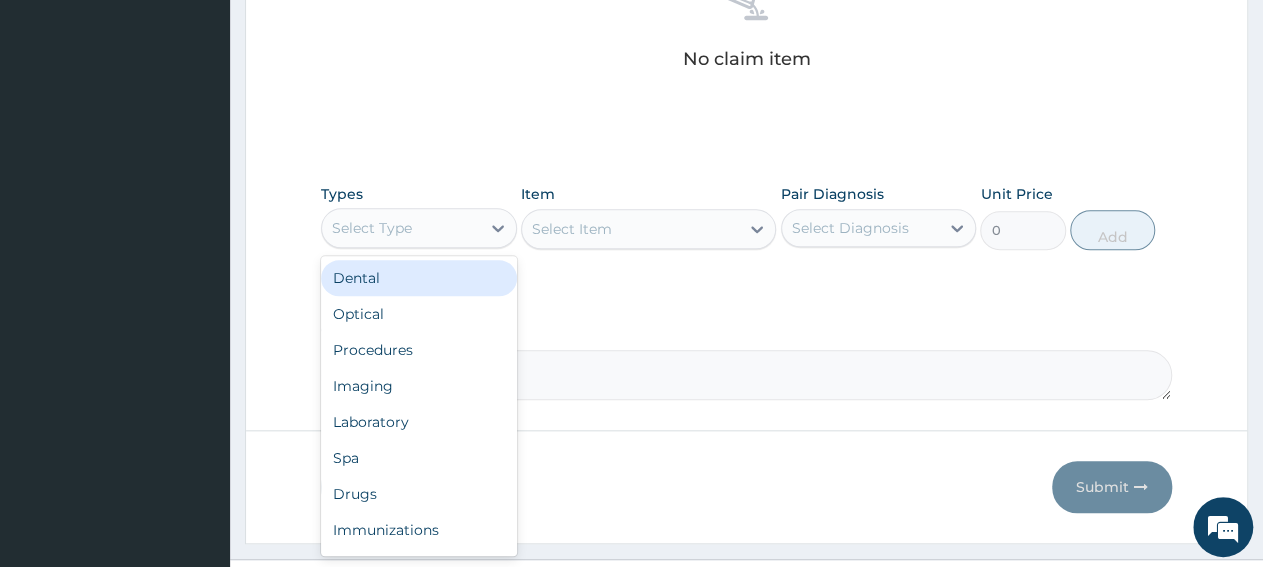 drag, startPoint x: 432, startPoint y: 230, endPoint x: 433, endPoint y: 261, distance: 31.016125 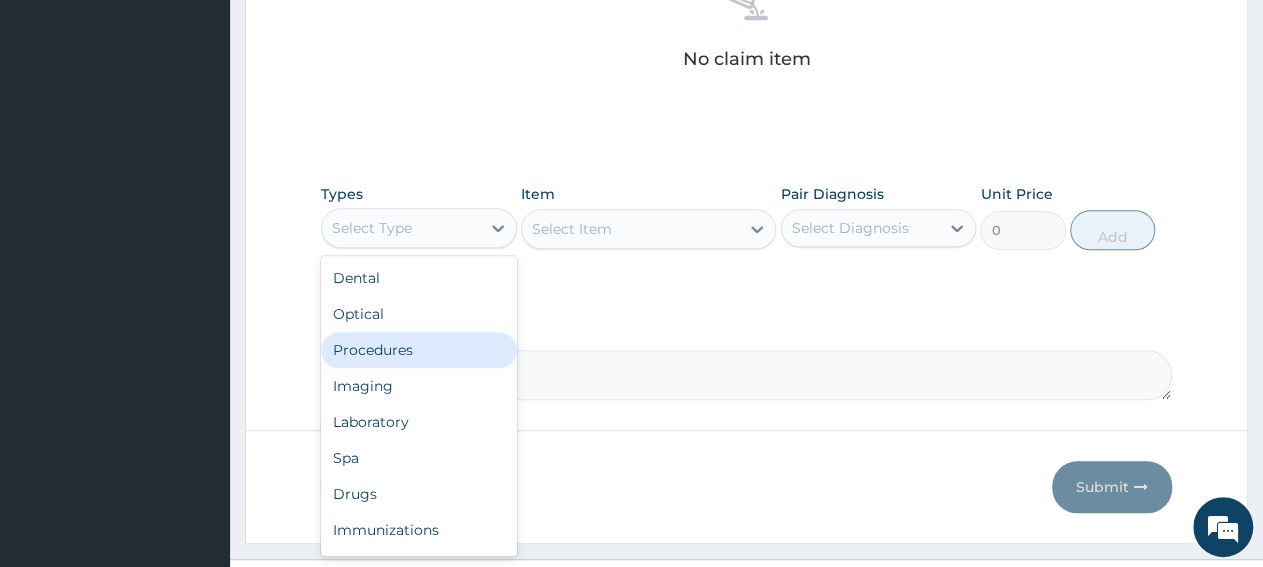 click on "Procedures" at bounding box center (419, 350) 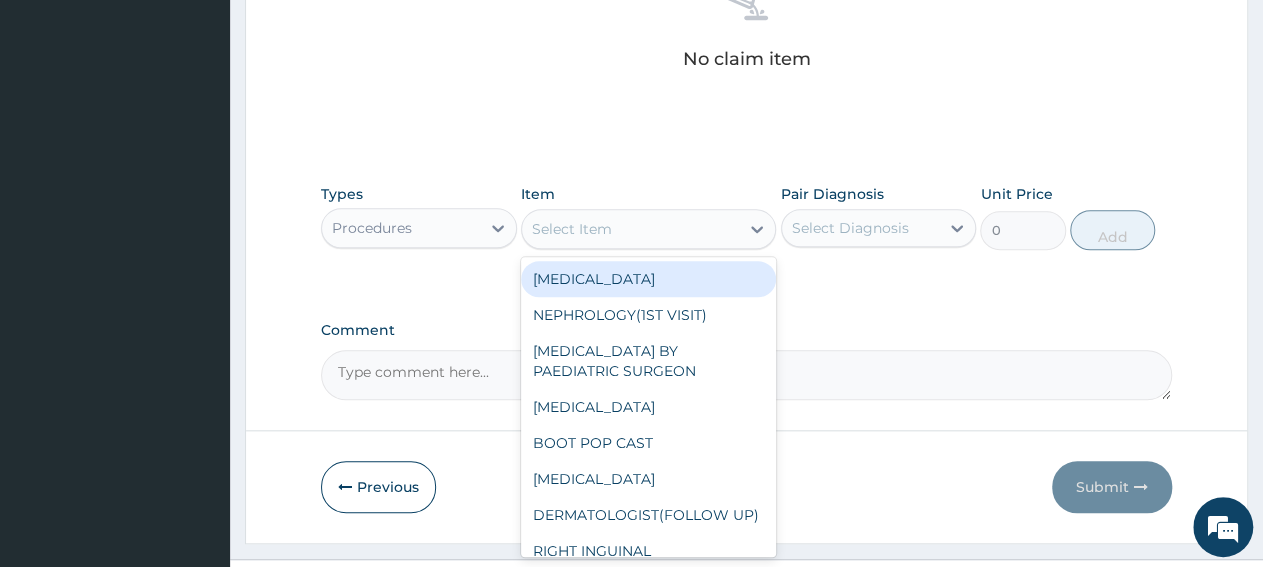 click on "Select Item" at bounding box center [630, 229] 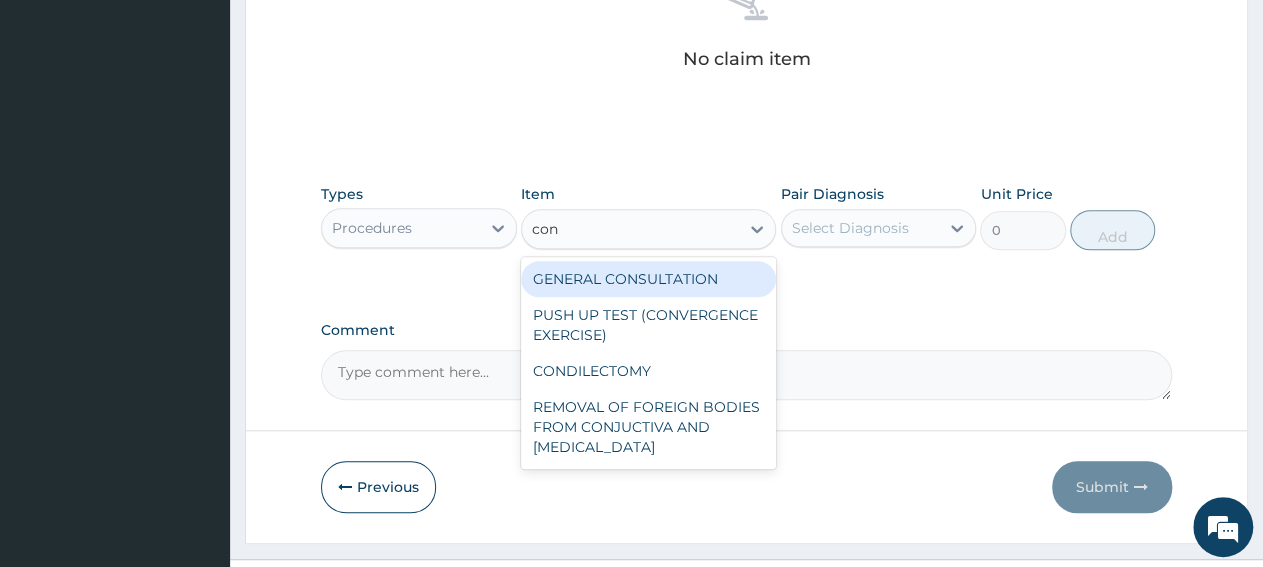 type on "cons" 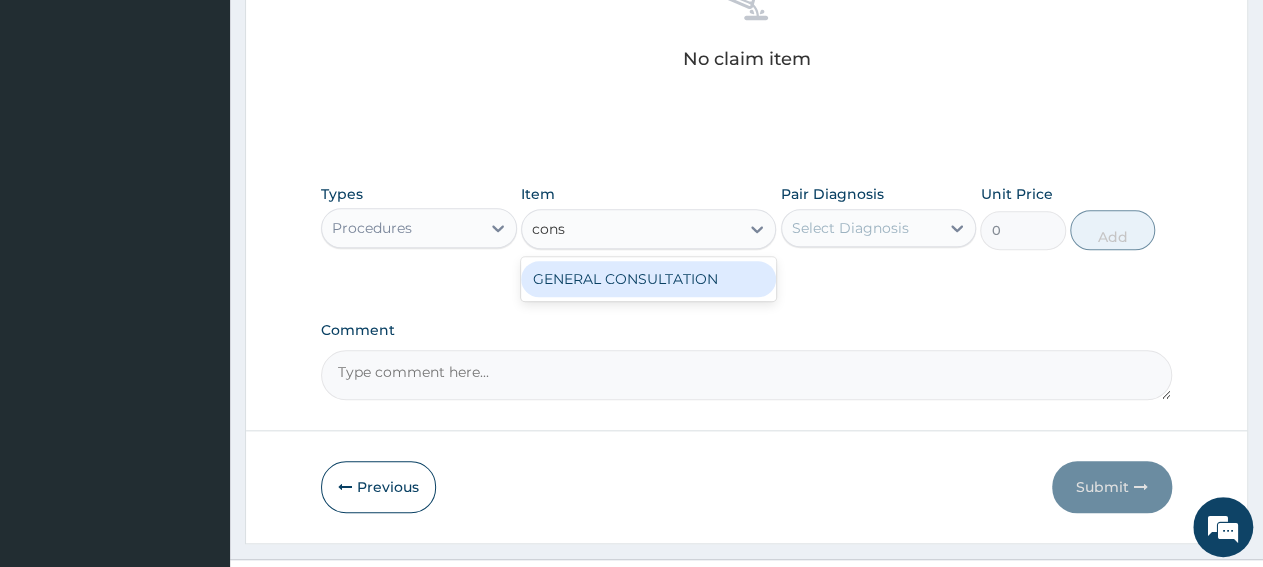 click on "GENERAL CONSULTATION" at bounding box center (648, 279) 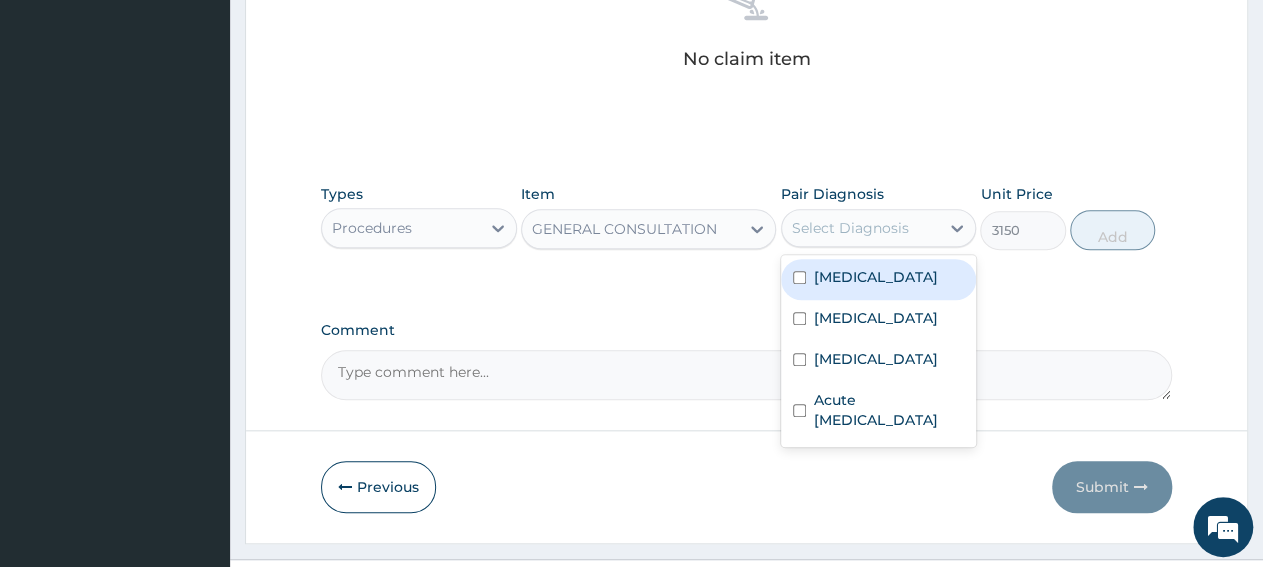 drag, startPoint x: 887, startPoint y: 234, endPoint x: 888, endPoint y: 249, distance: 15.033297 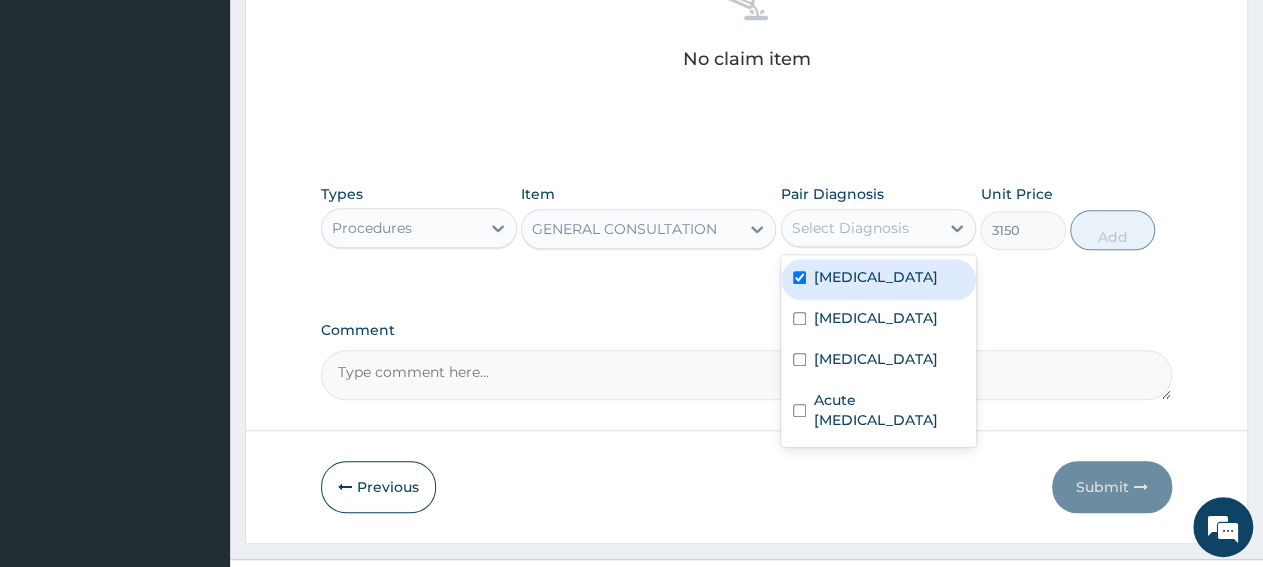 checkbox on "true" 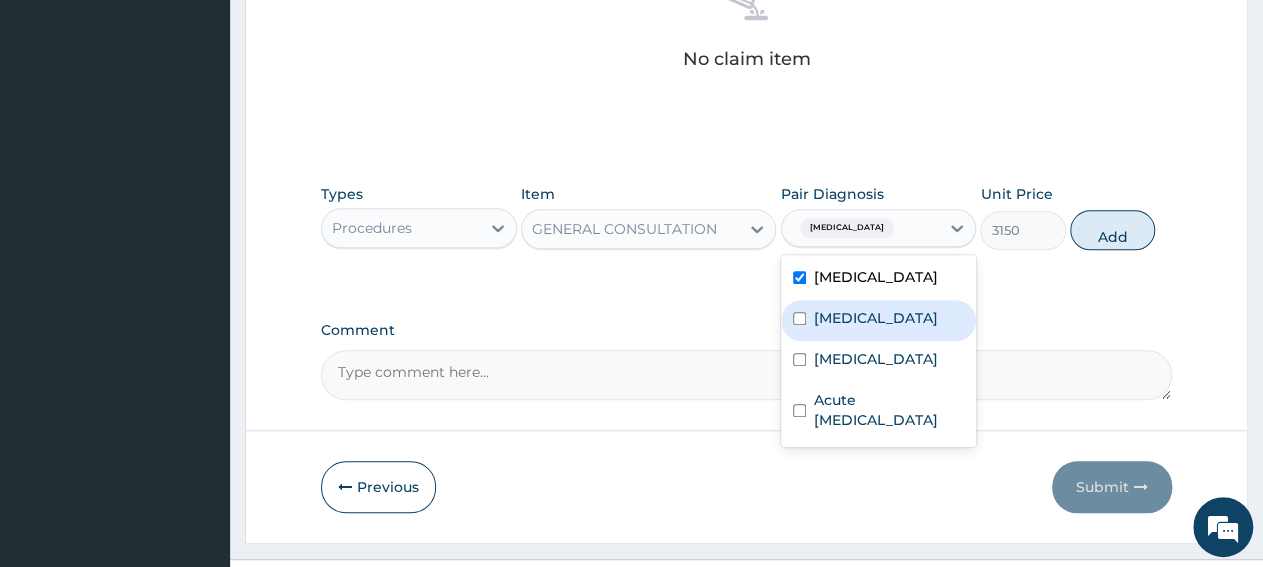 click on "Sepsis" at bounding box center [879, 320] 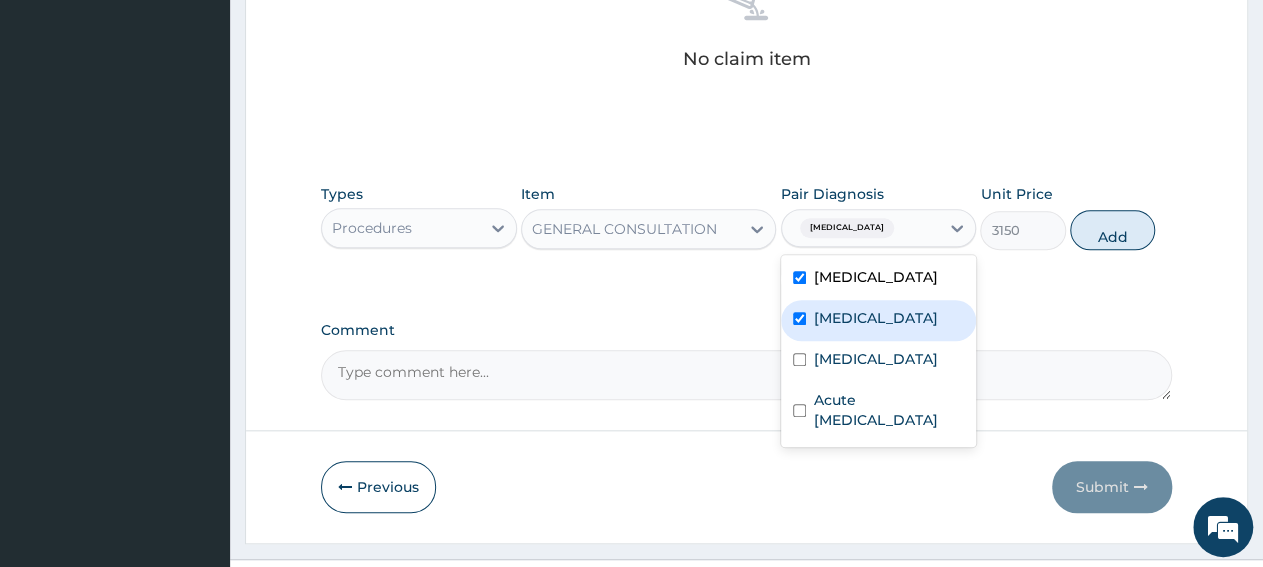 checkbox on "true" 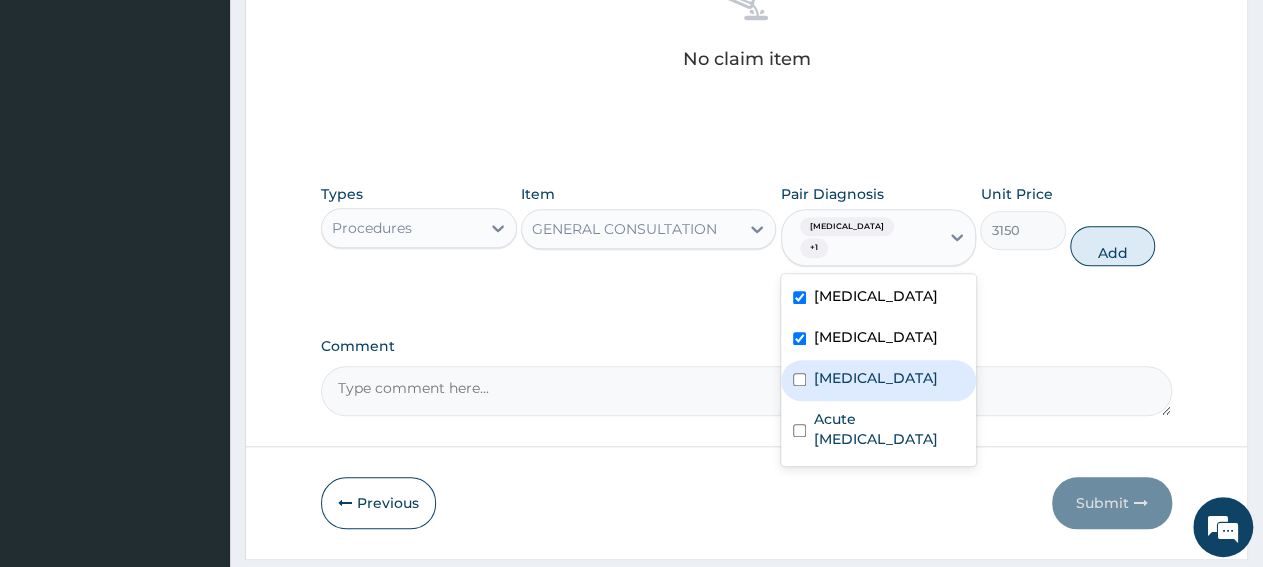 click on "Gastritis" at bounding box center (876, 378) 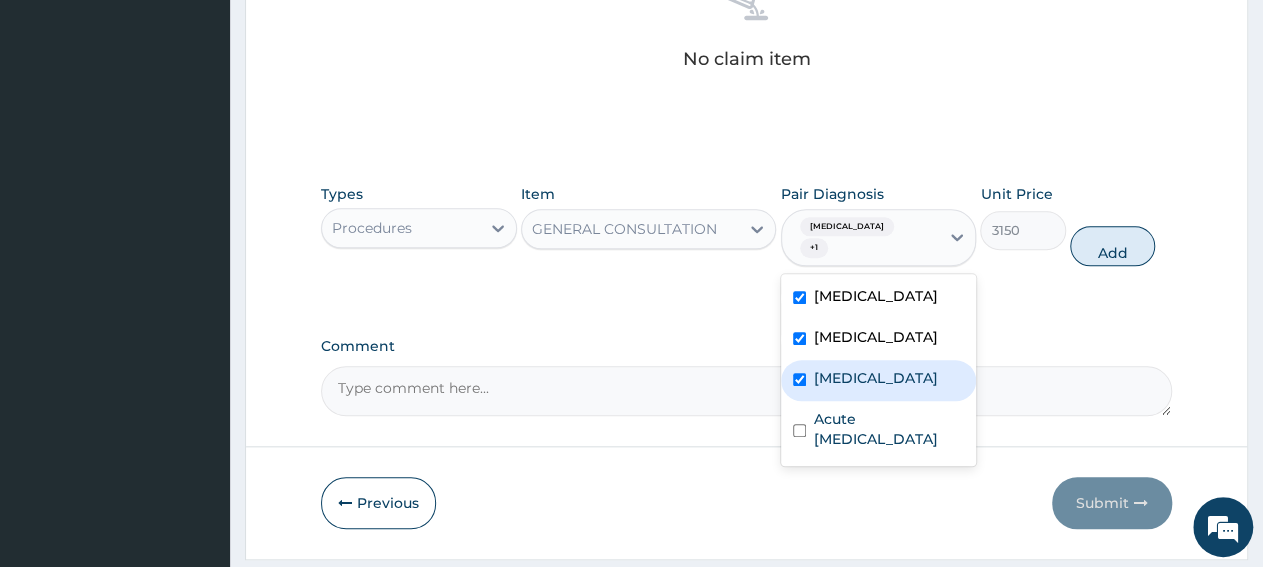 checkbox on "true" 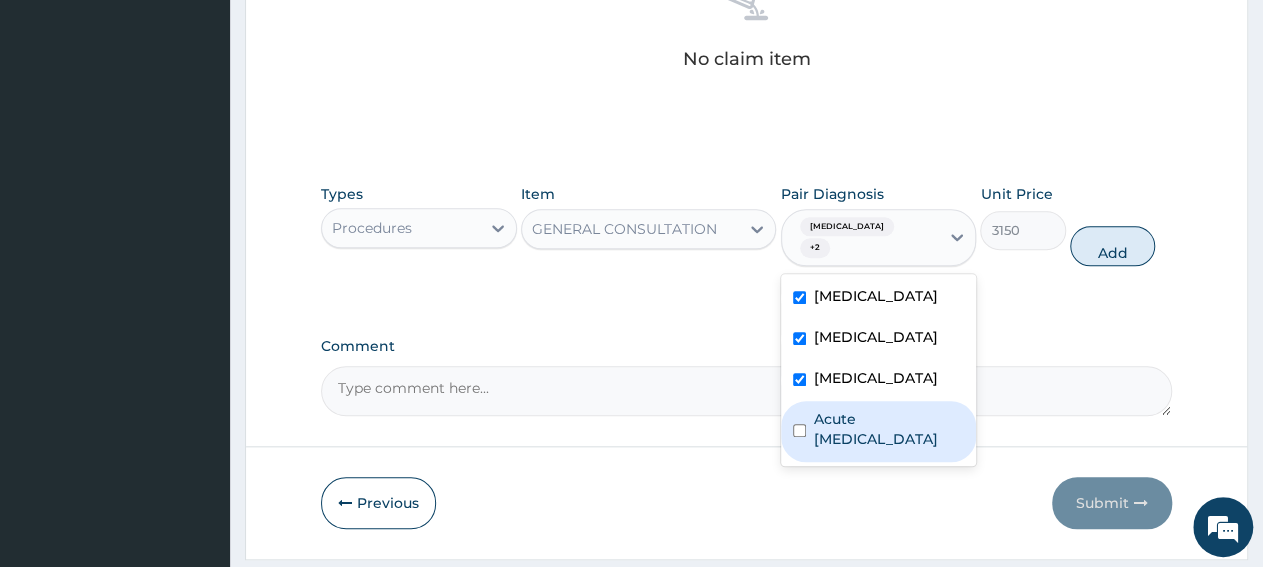 click on "Acute upper respiratory infection" at bounding box center [889, 429] 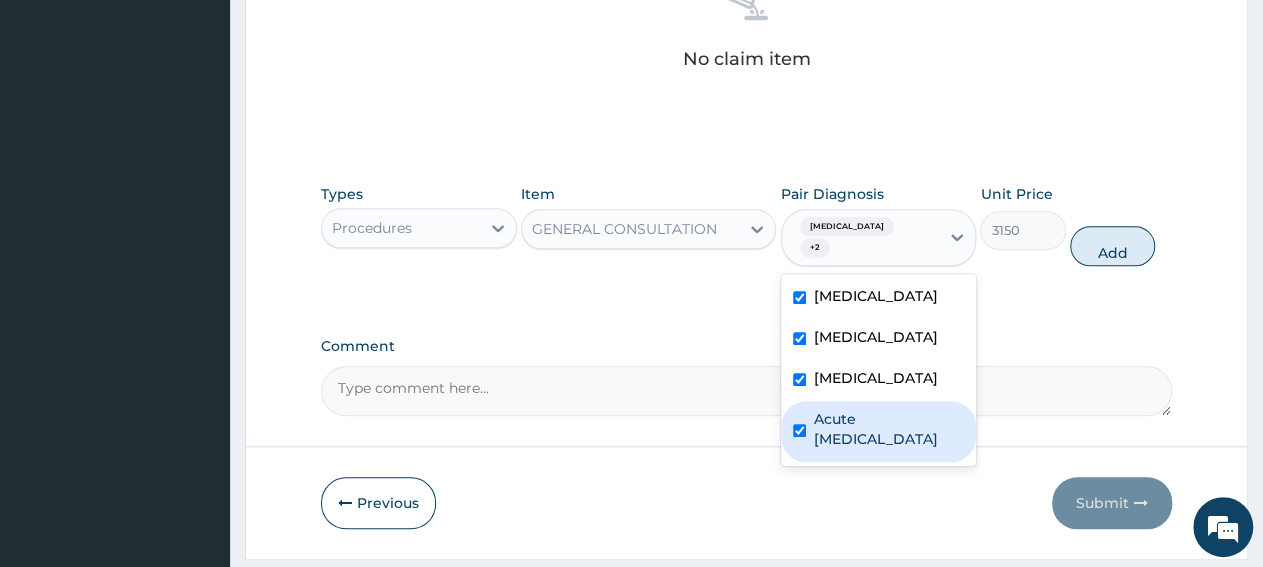 checkbox on "true" 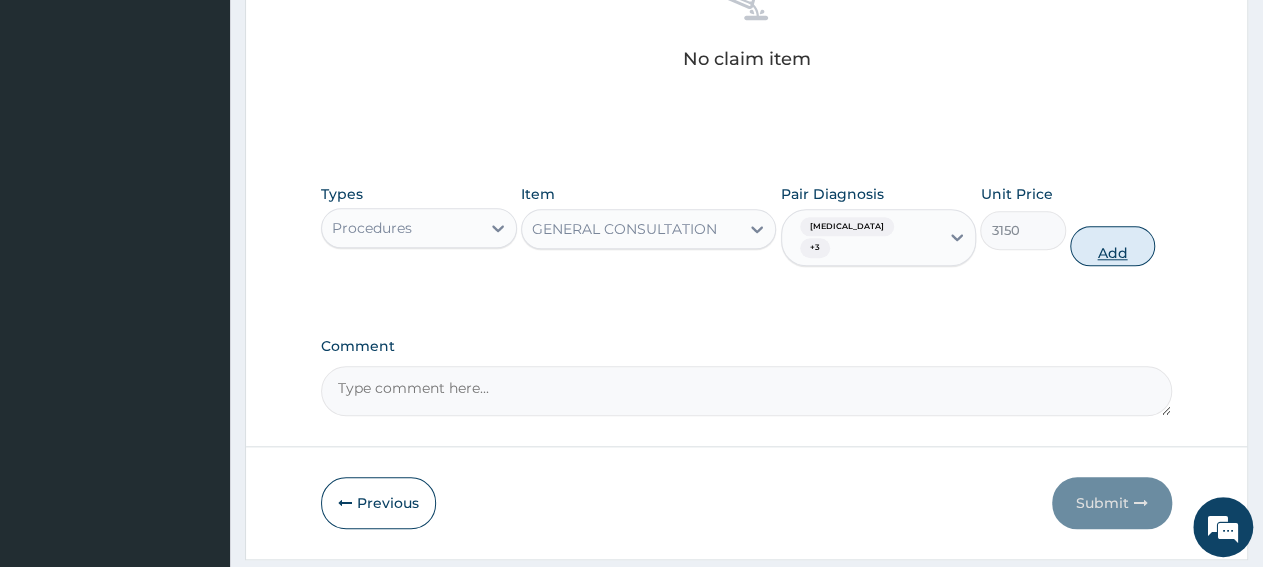 click on "Add" at bounding box center (1112, 246) 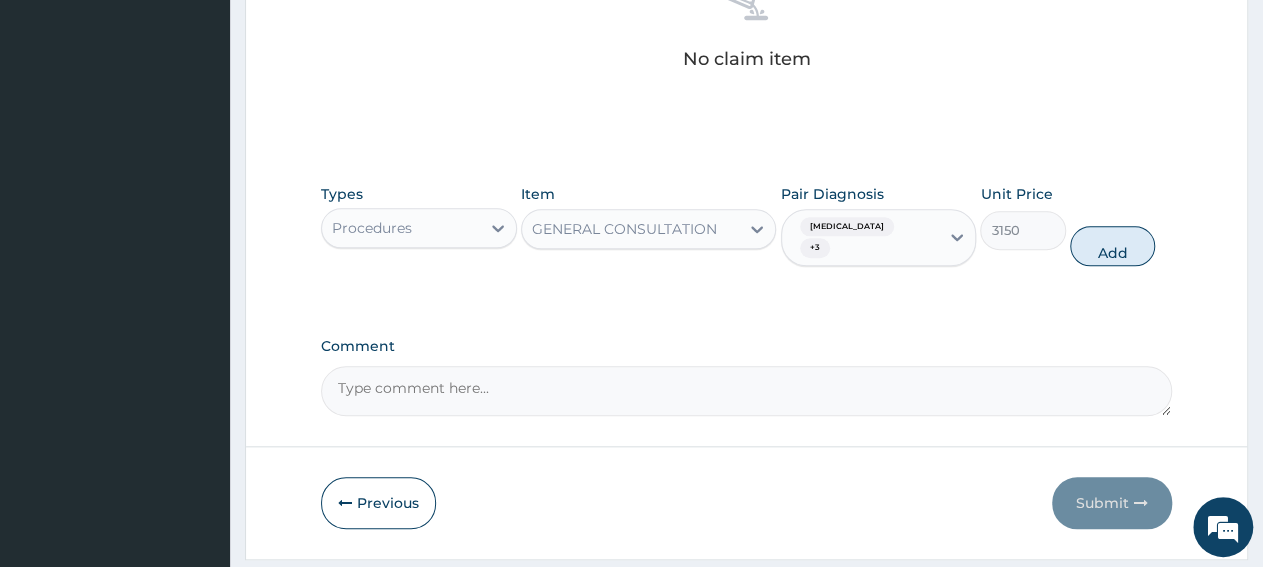 type on "0" 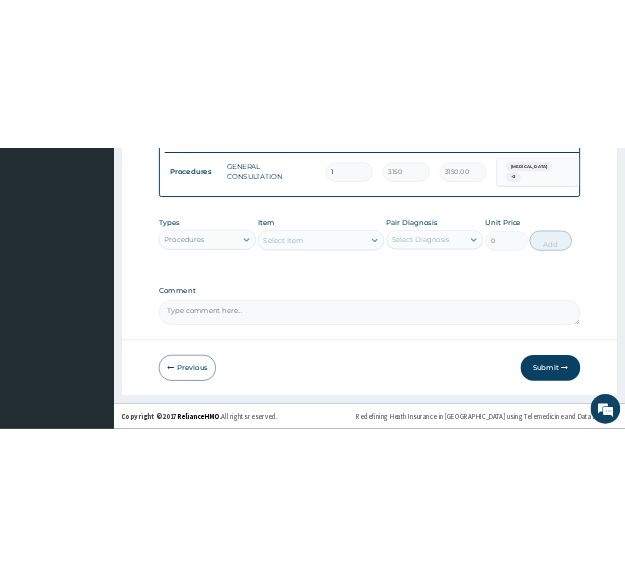 scroll, scrollTop: 794, scrollLeft: 0, axis: vertical 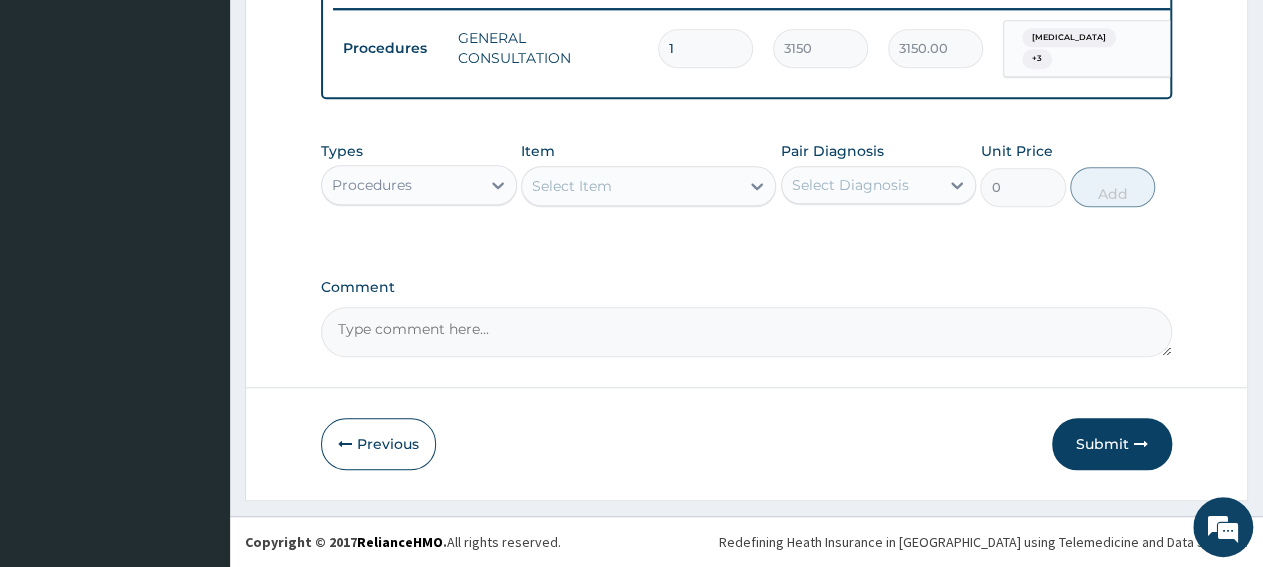 click on "Procedures" at bounding box center [401, 185] 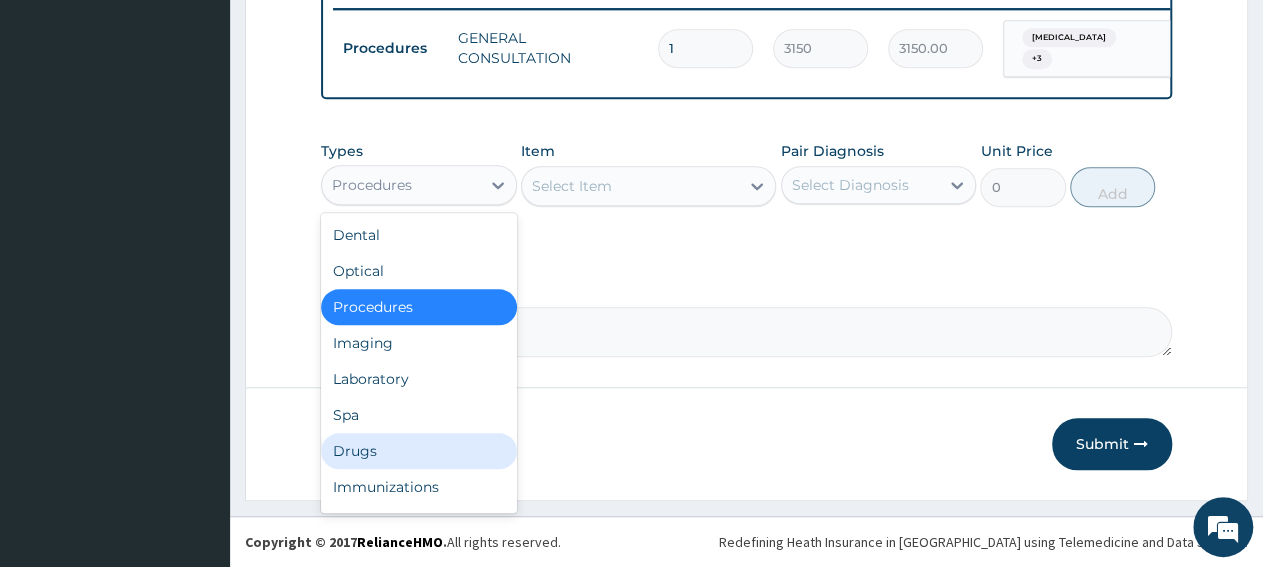 click on "Drugs" at bounding box center [419, 451] 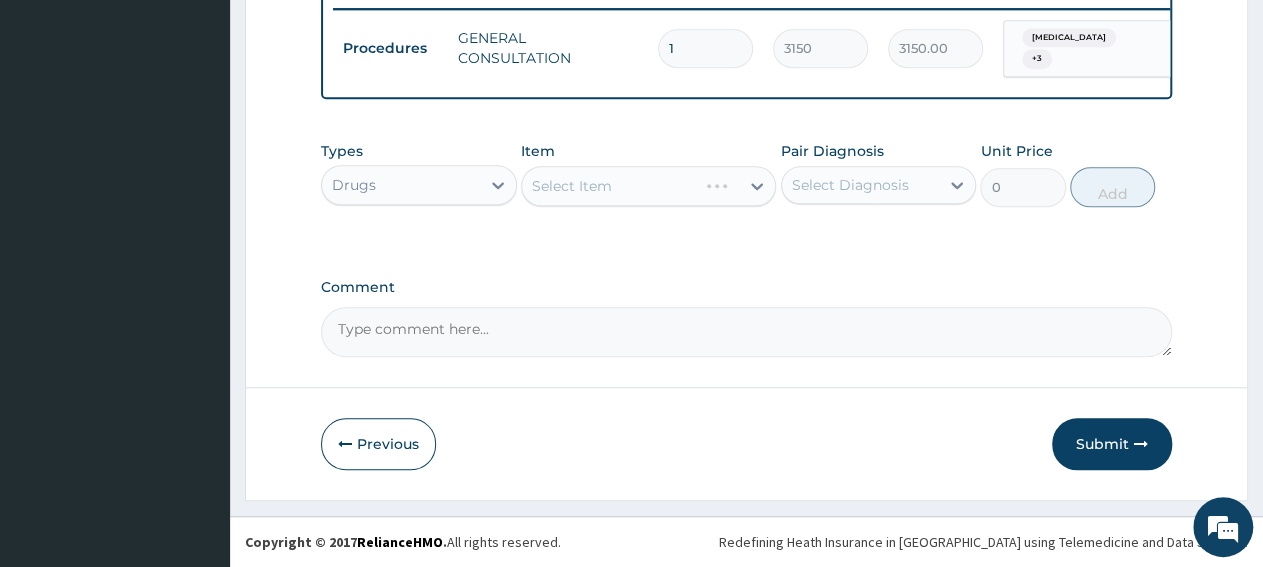 click on "Comment" at bounding box center [746, 287] 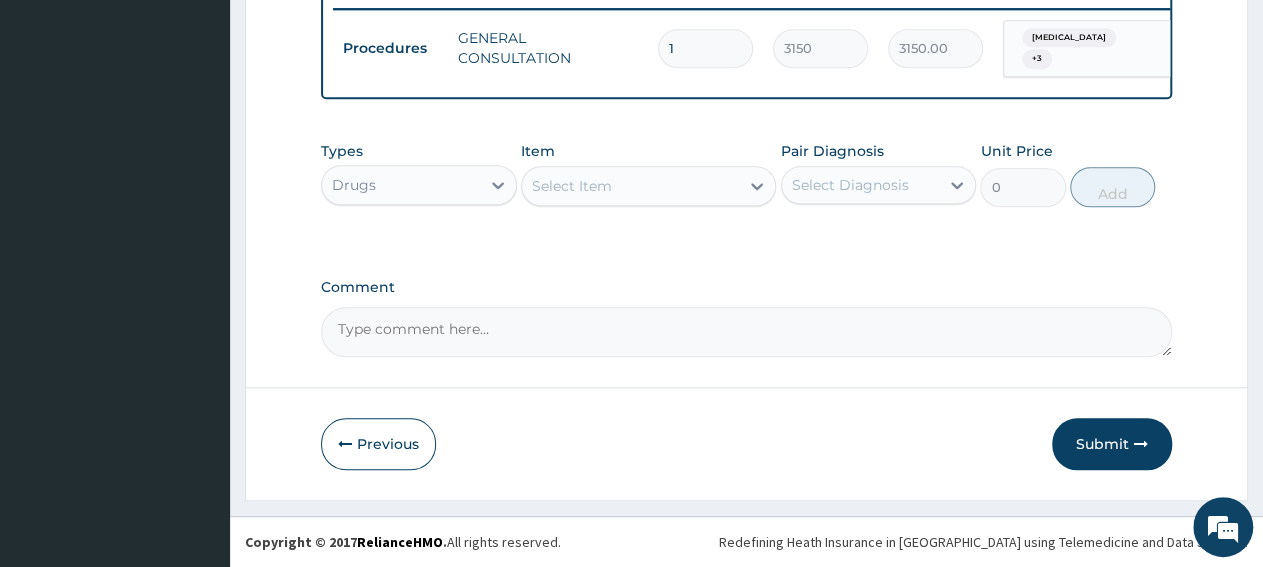 click on "Select Item" at bounding box center [630, 186] 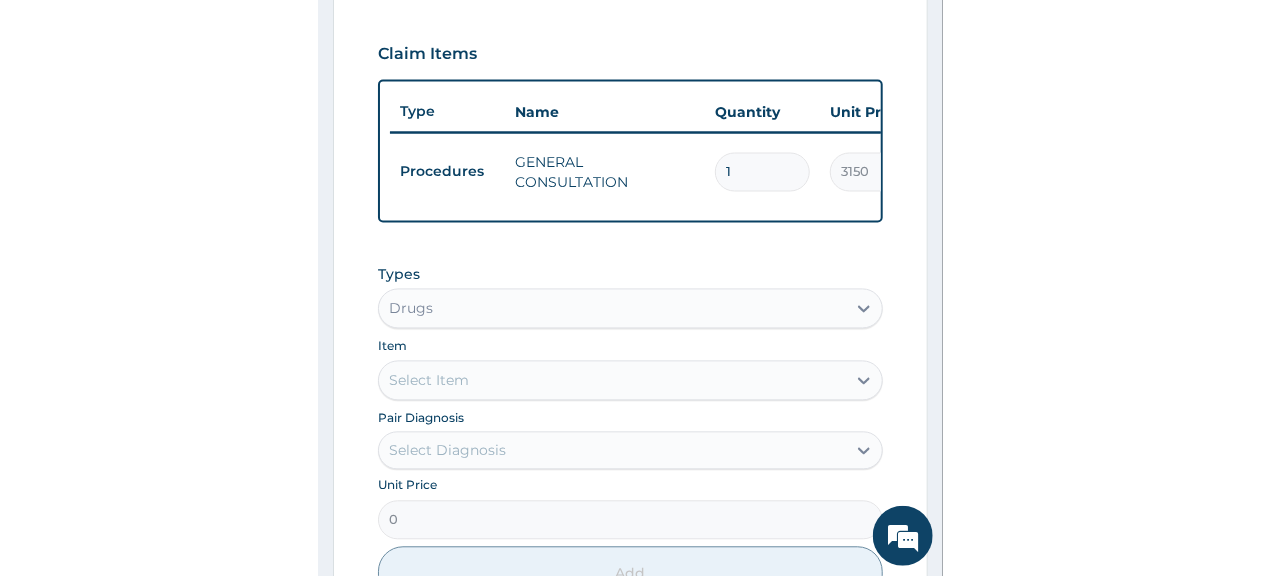 scroll, scrollTop: 785, scrollLeft: 0, axis: vertical 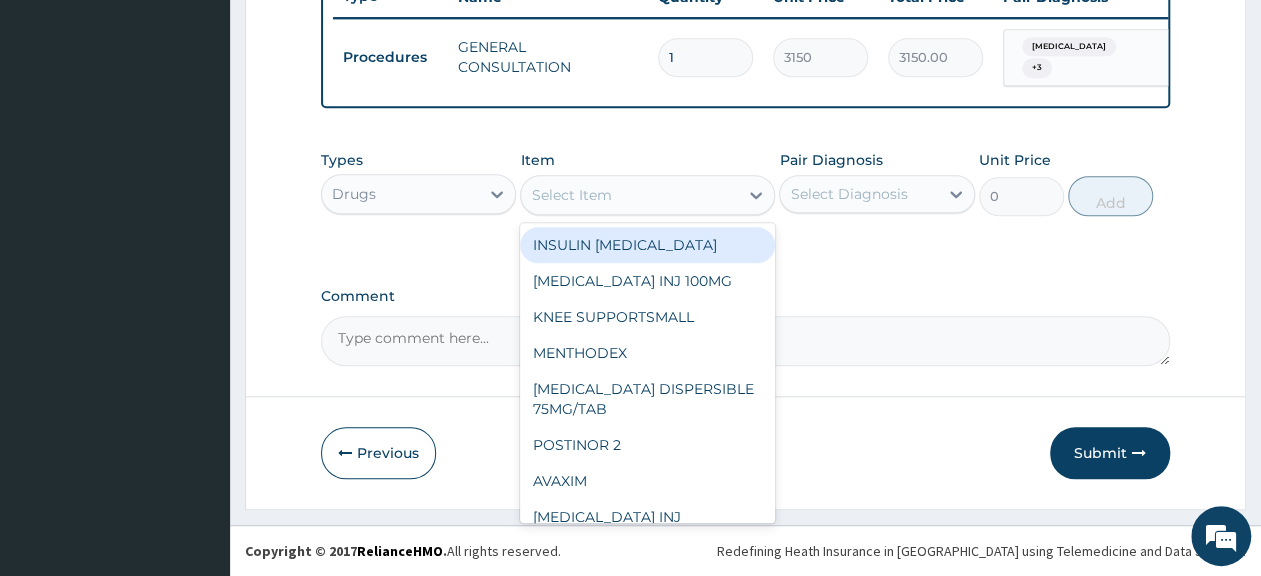 click on "Select Item" at bounding box center (629, 195) 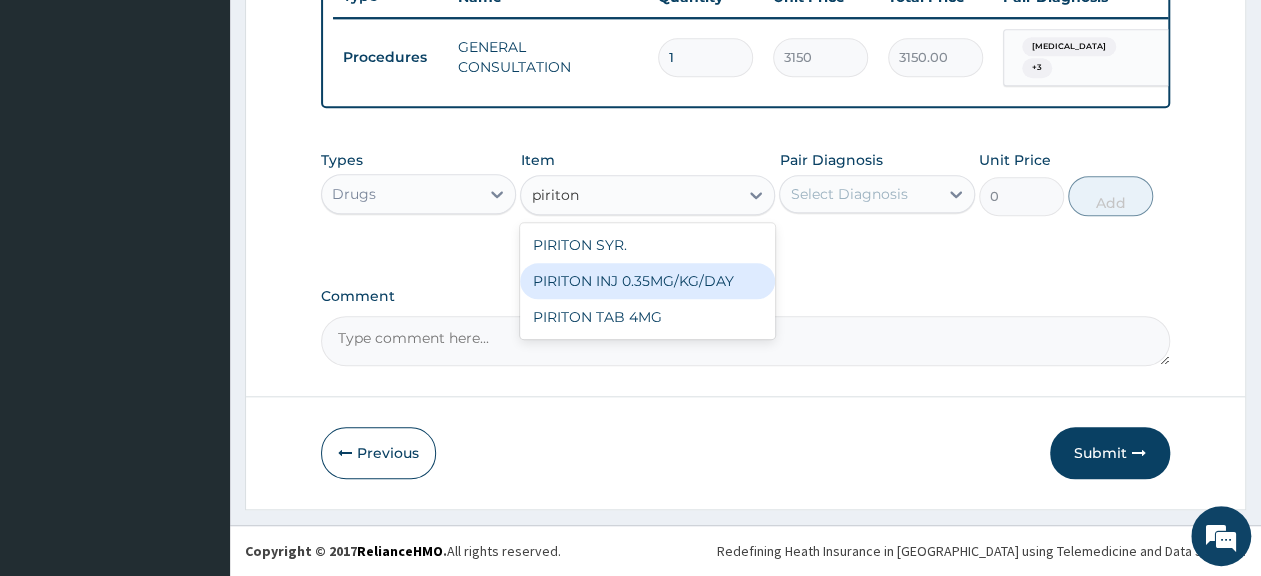 type on "piriton" 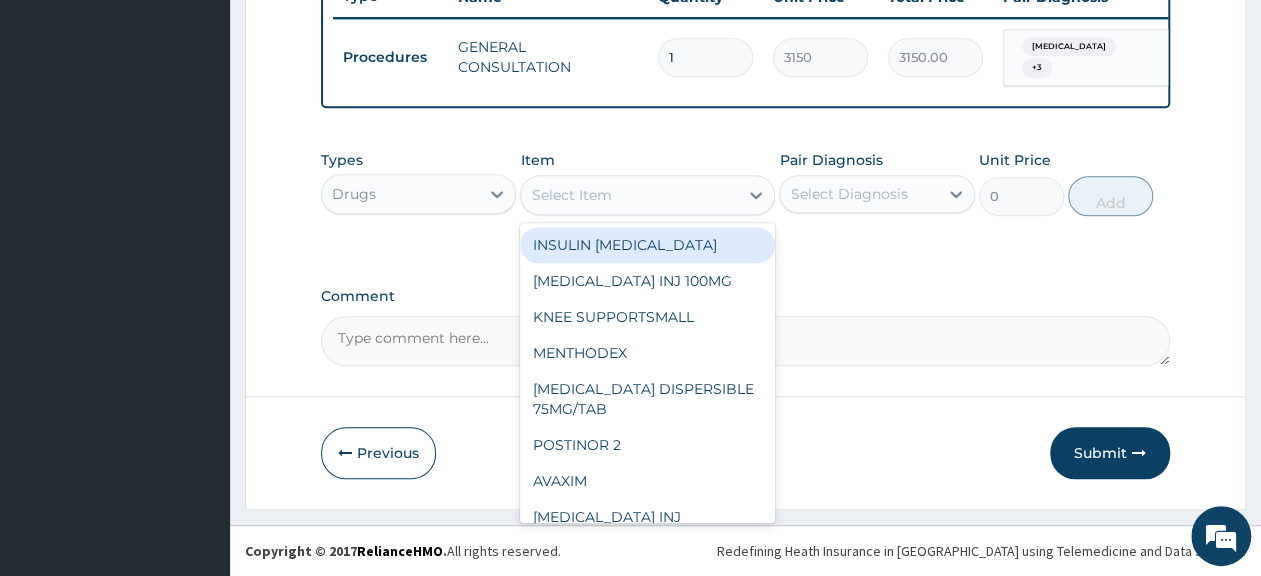 click on "Select Item" at bounding box center (647, 195) 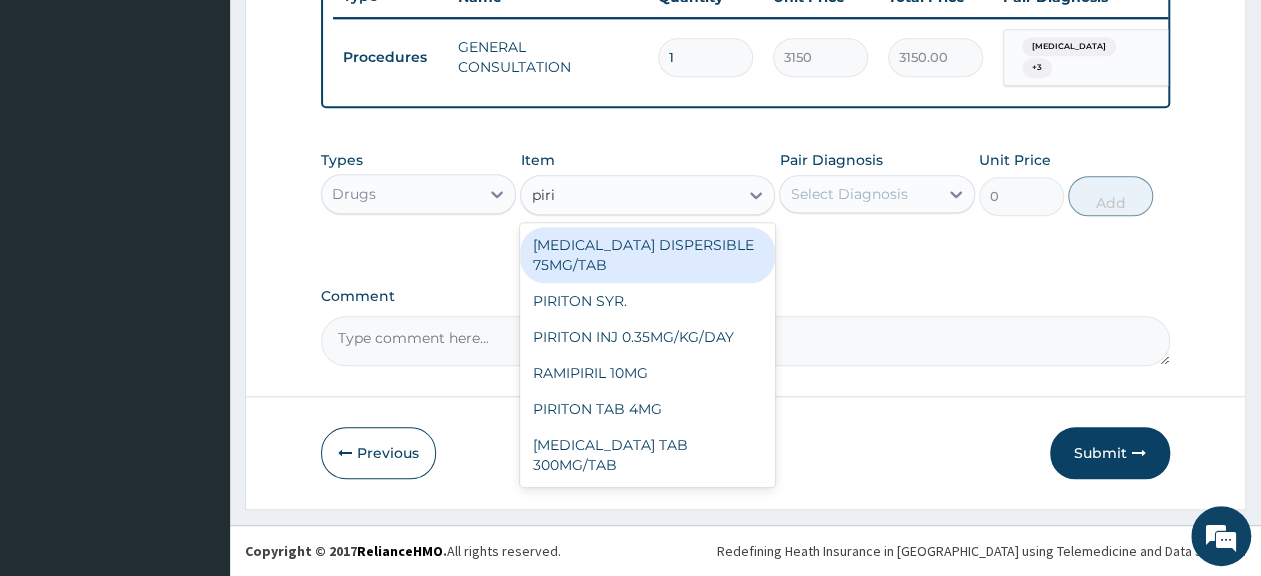 type on "pirit" 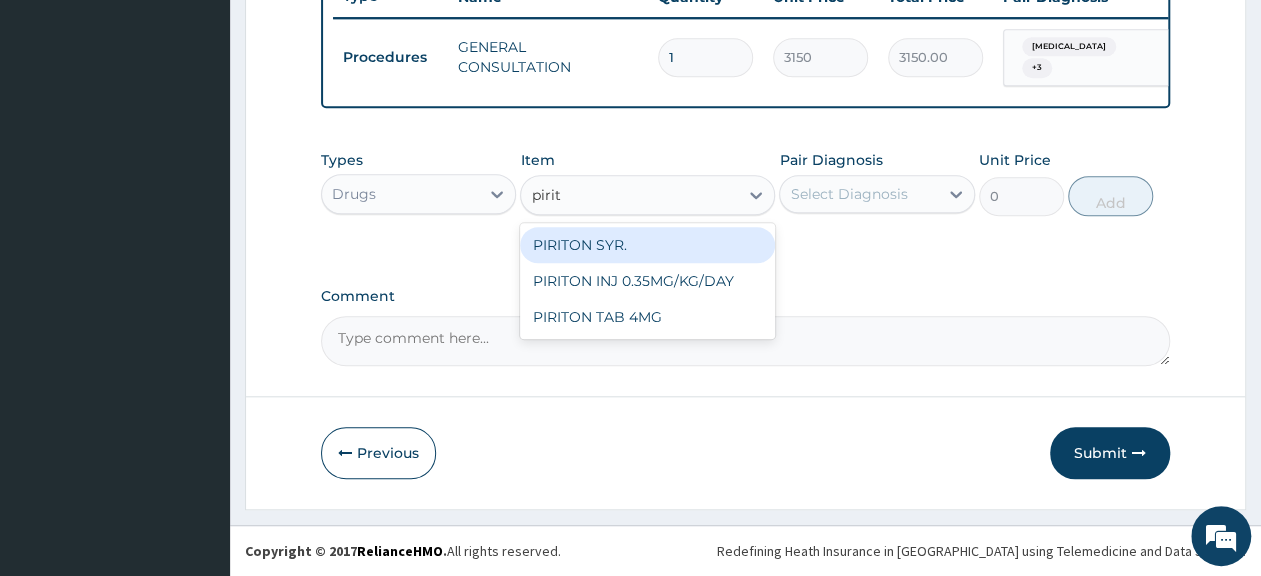 click on "PIRITON SYR." at bounding box center (647, 245) 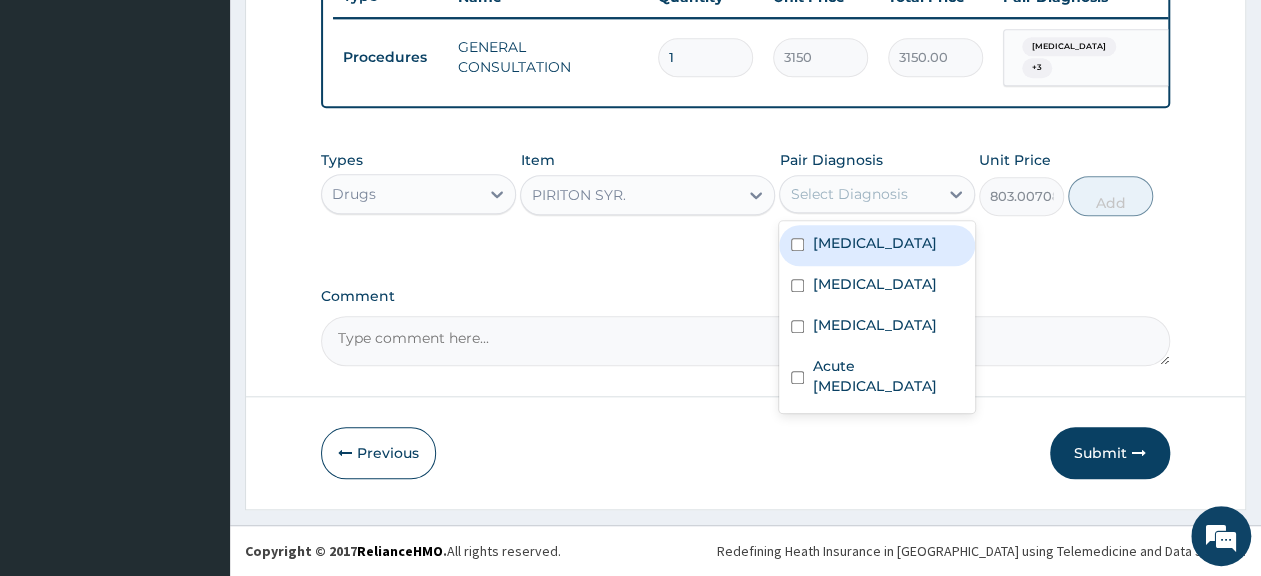 click on "Select Diagnosis" at bounding box center (848, 194) 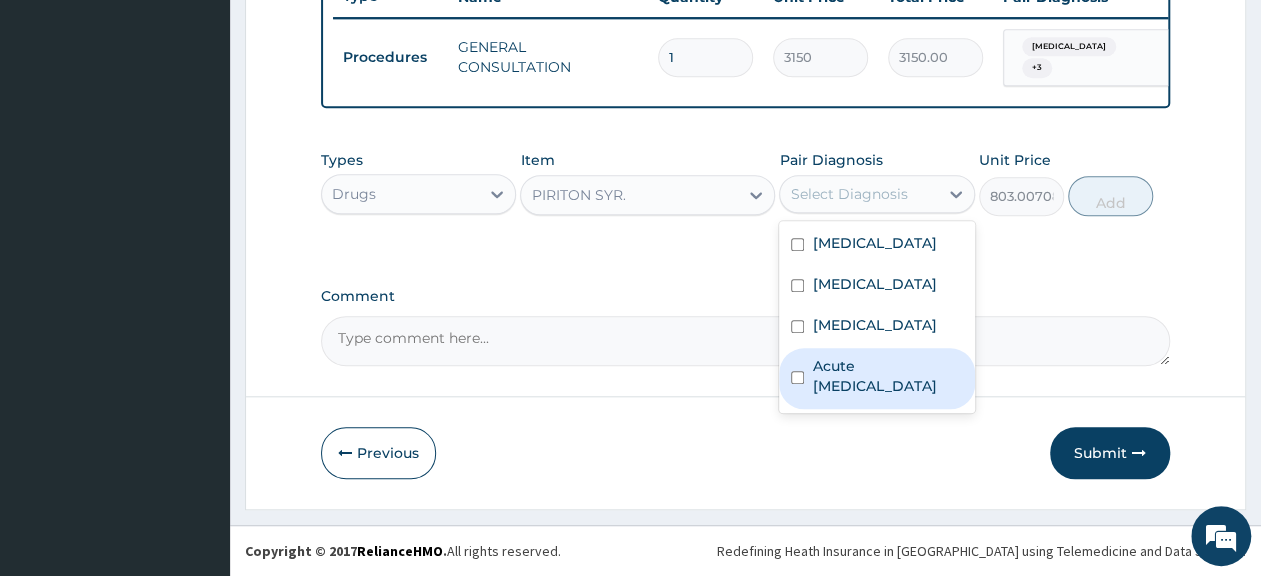 click on "Acute upper respiratory infection" at bounding box center [887, 376] 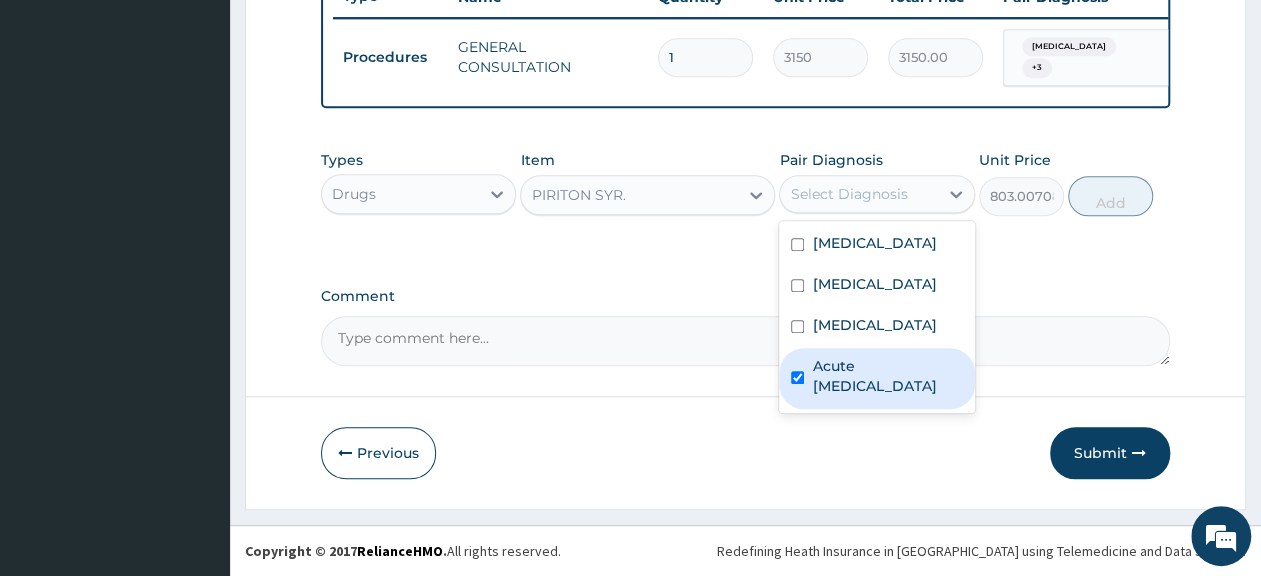 checkbox on "true" 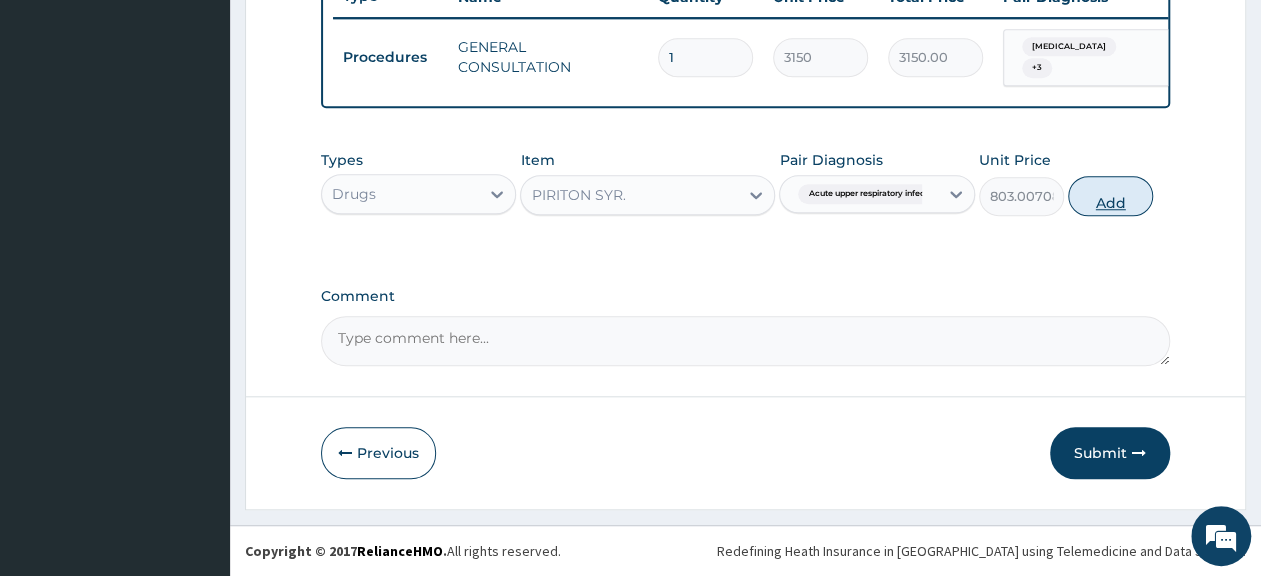 click on "Add" at bounding box center (1110, 196) 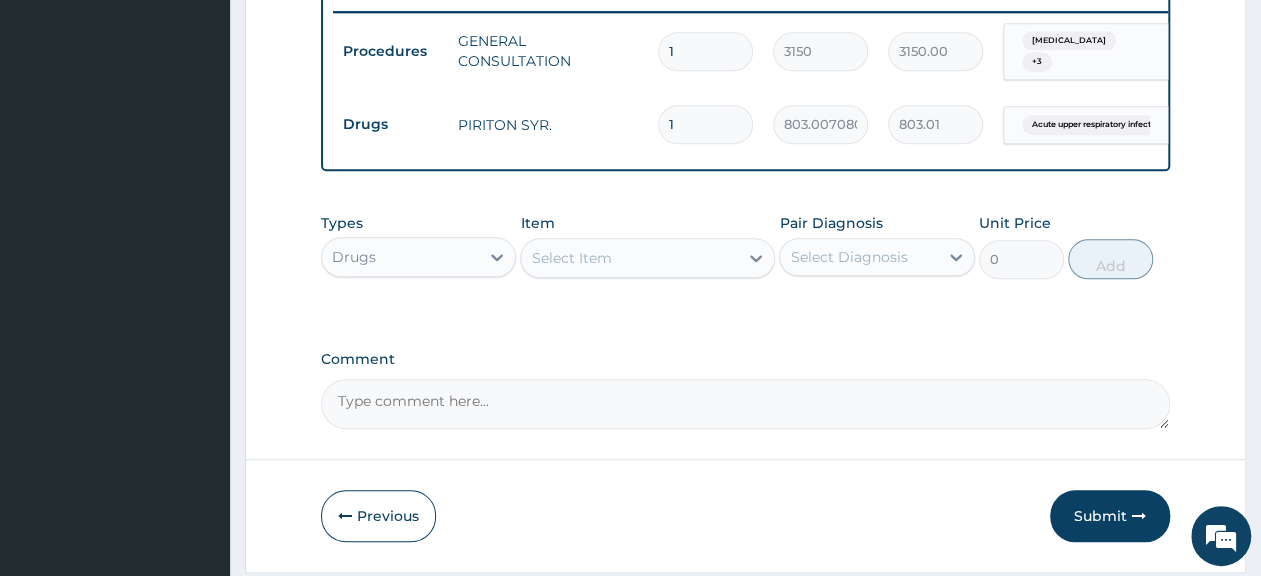 click on "Select Item" at bounding box center [571, 258] 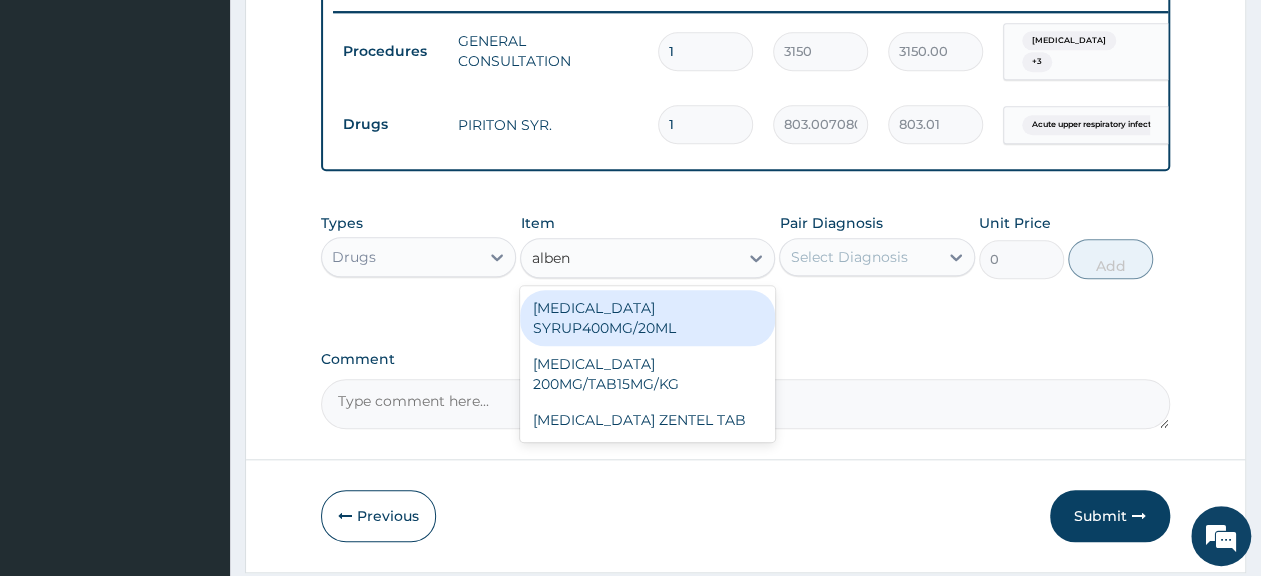type on "alben" 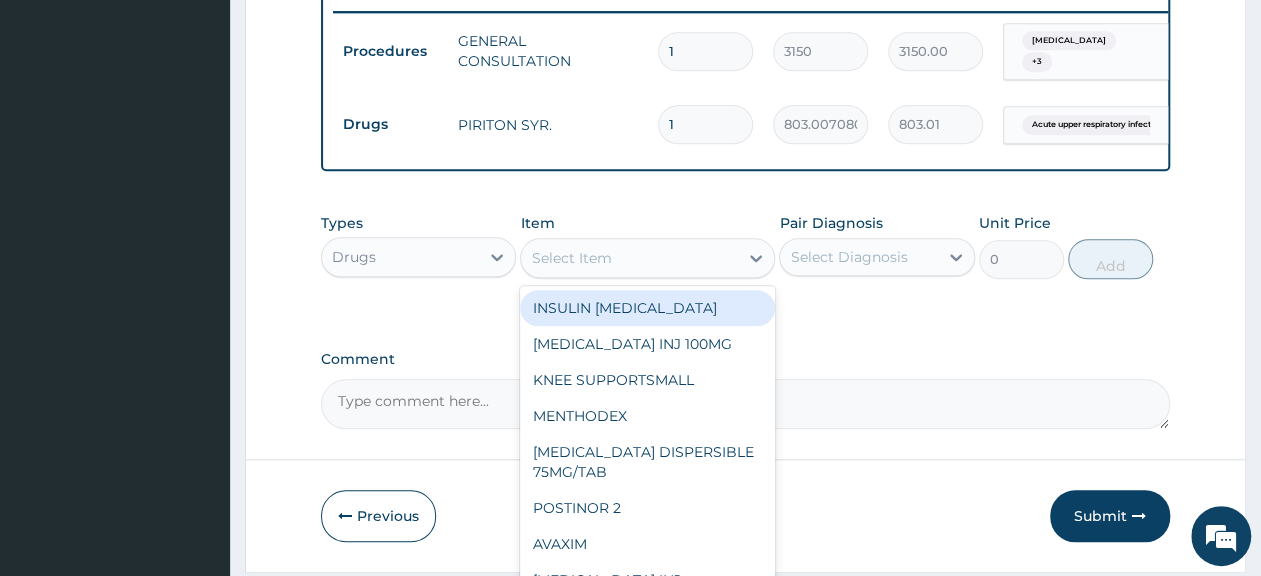 click on "Select Item" at bounding box center (571, 258) 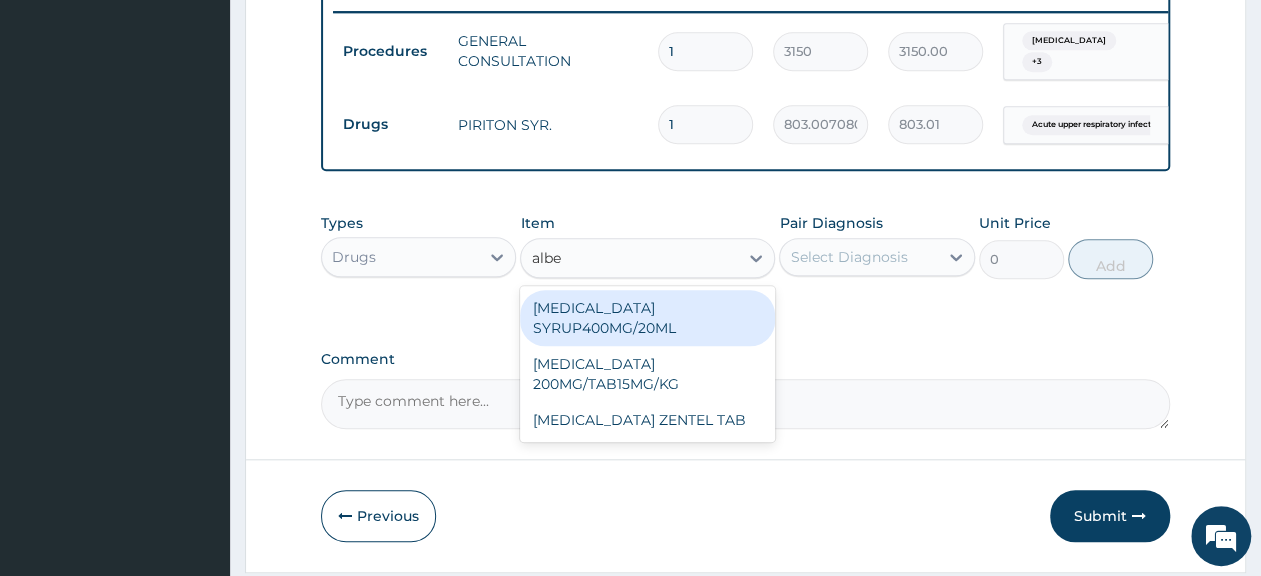 type on "alben" 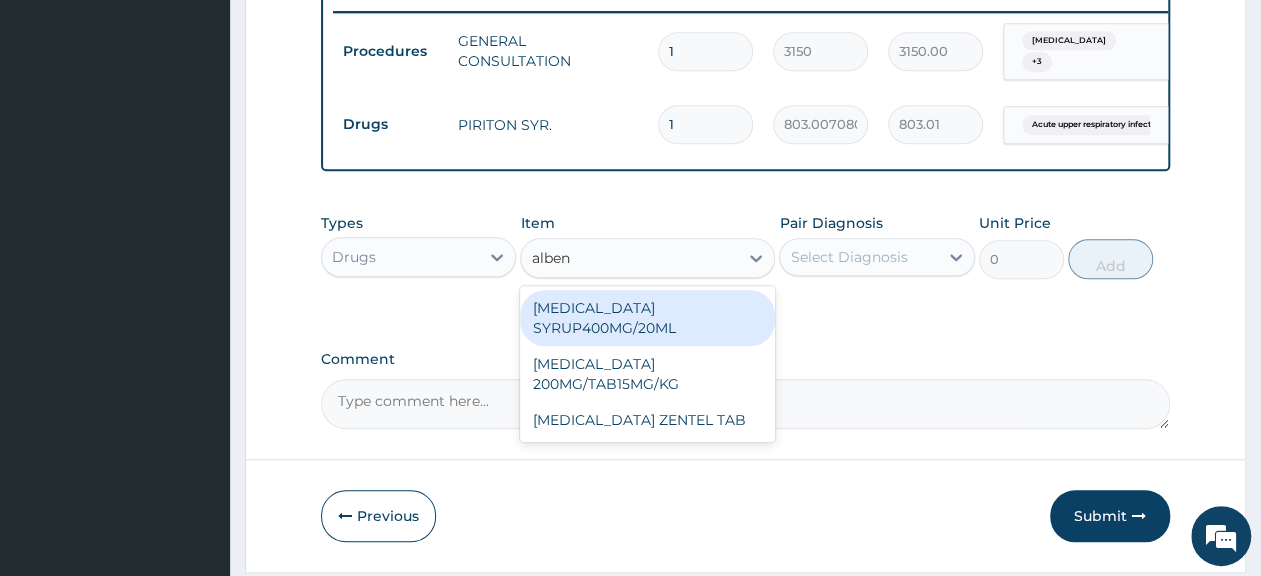 click on "ALBENDAZOLE SYRUP400MG/20ML" at bounding box center [647, 318] 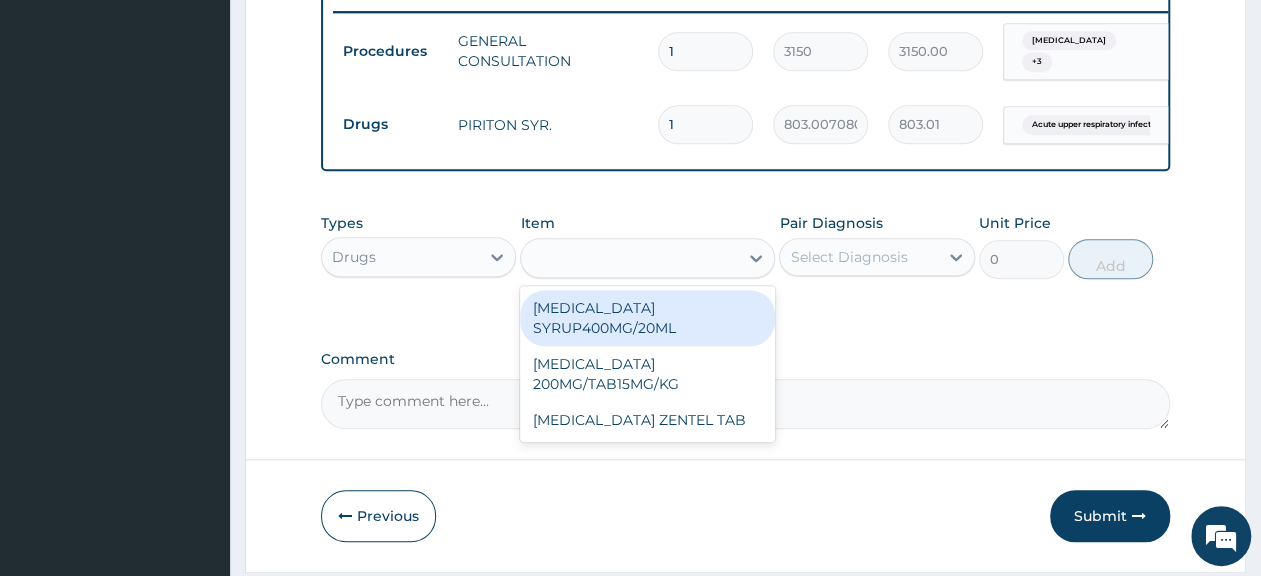 type on "834.3720092773438" 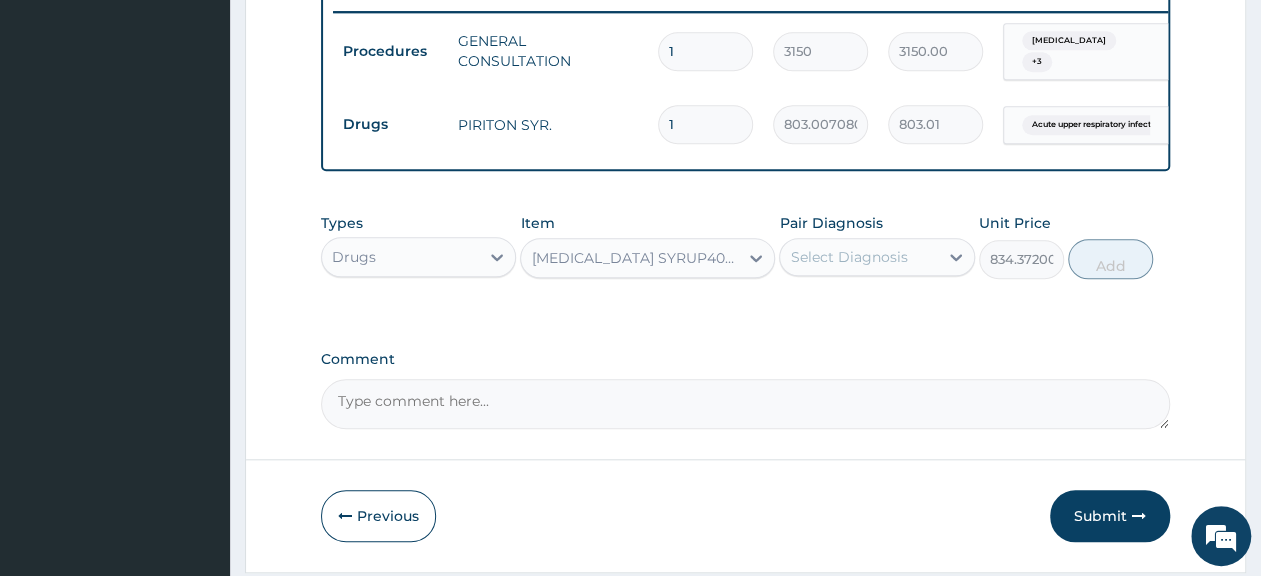 click on "Select Diagnosis" at bounding box center [848, 257] 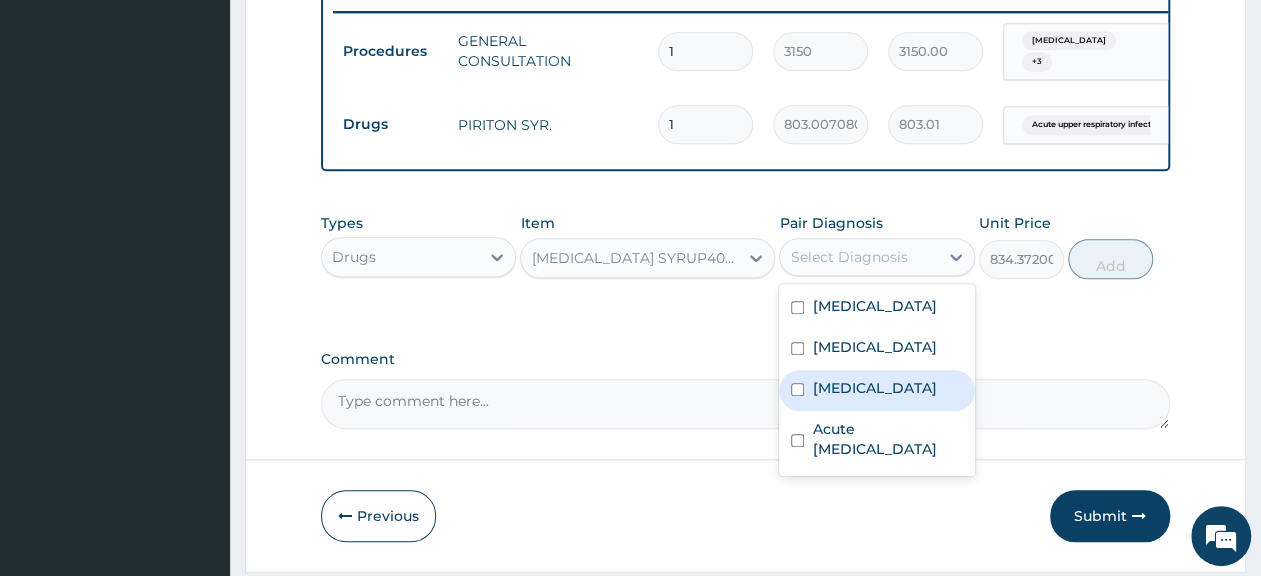 click on "Gastritis" at bounding box center [874, 388] 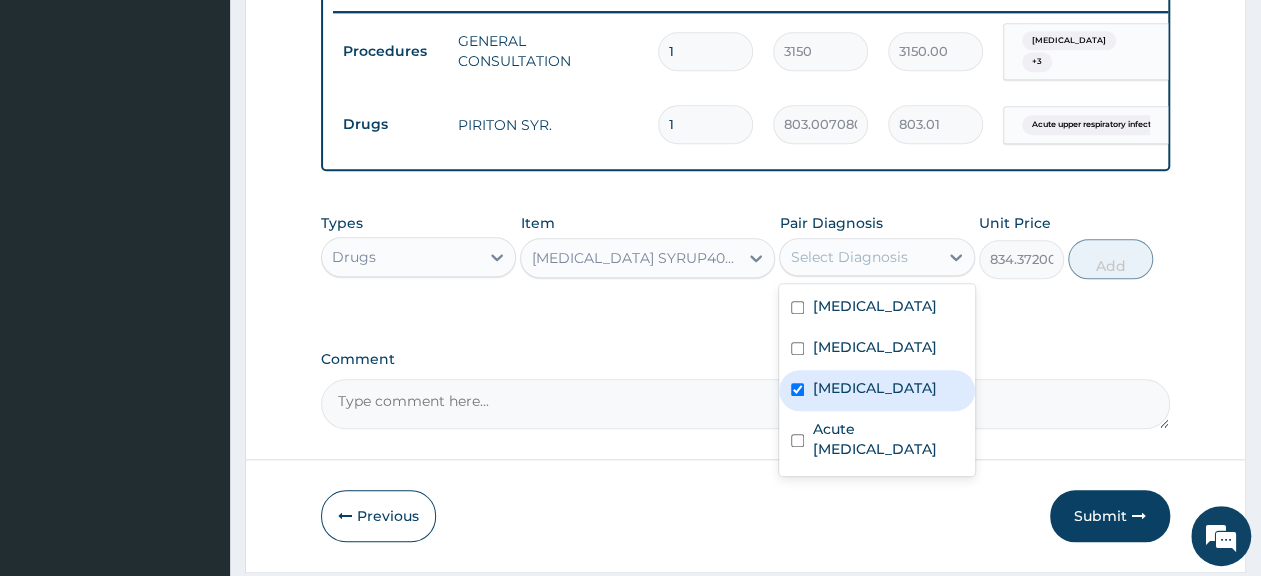 checkbox on "true" 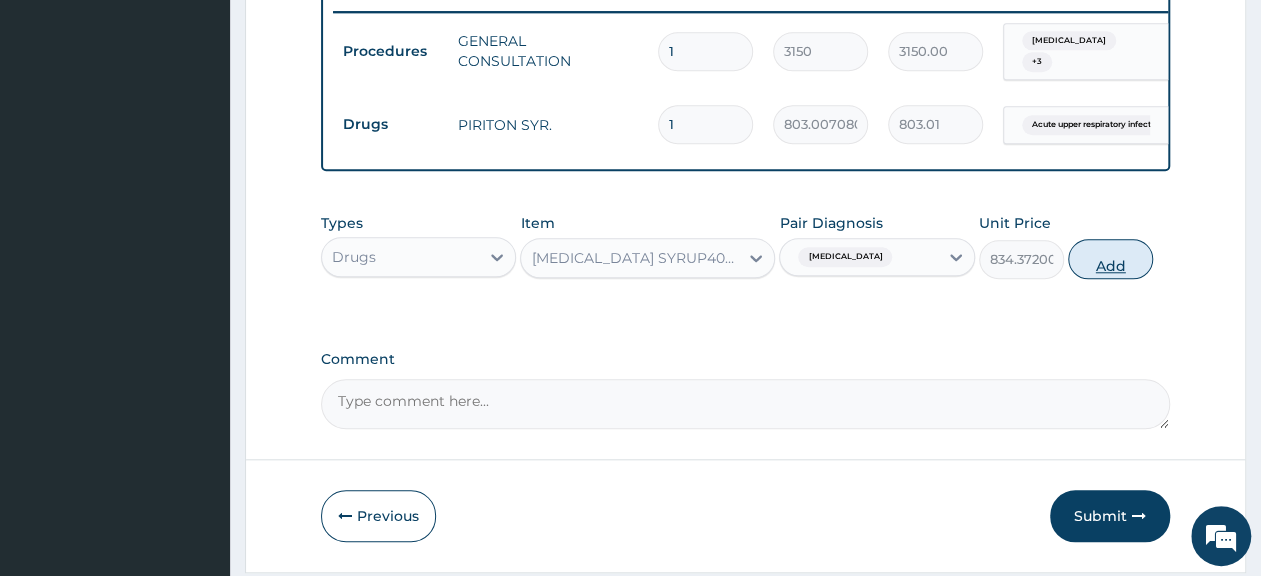 click on "Add" at bounding box center (1110, 259) 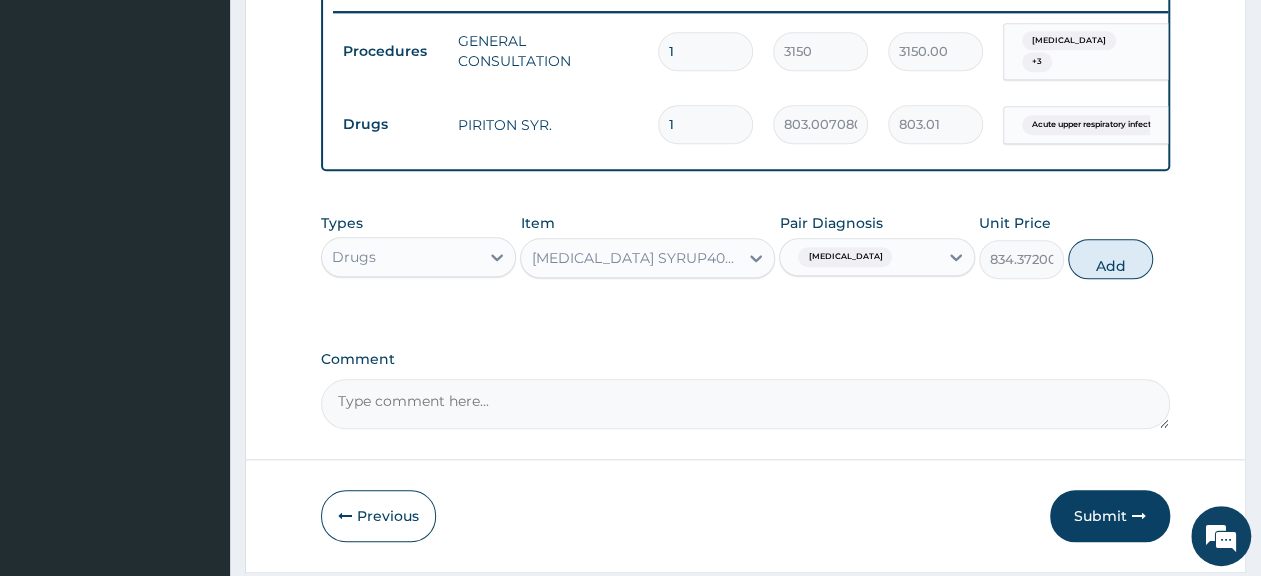type on "0" 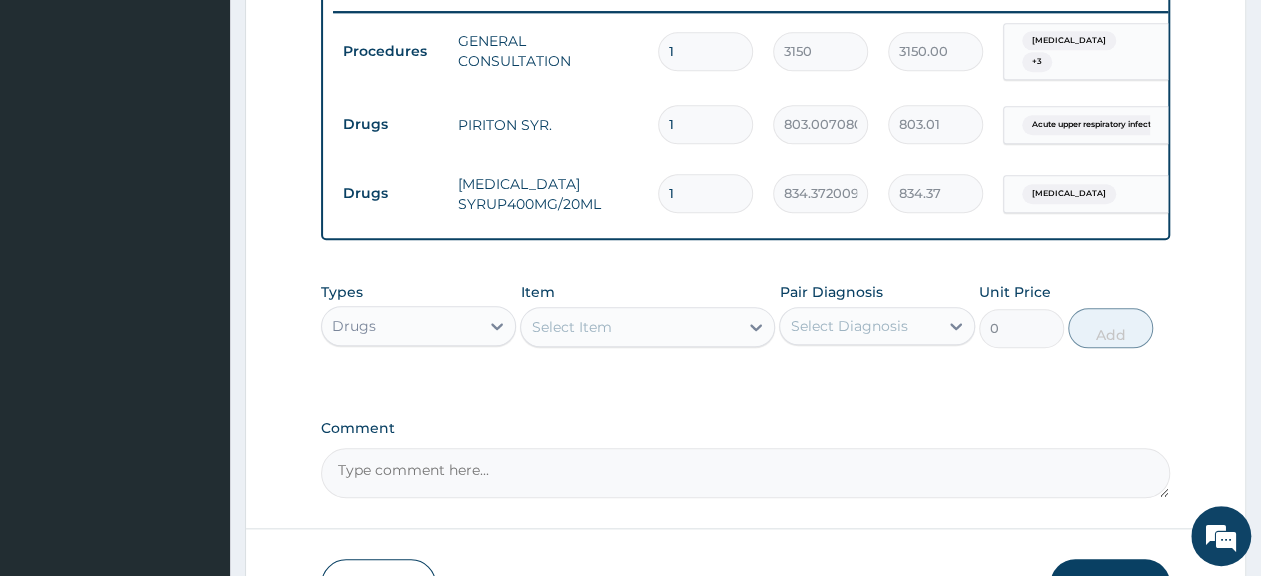 click on "Select Item" at bounding box center [629, 327] 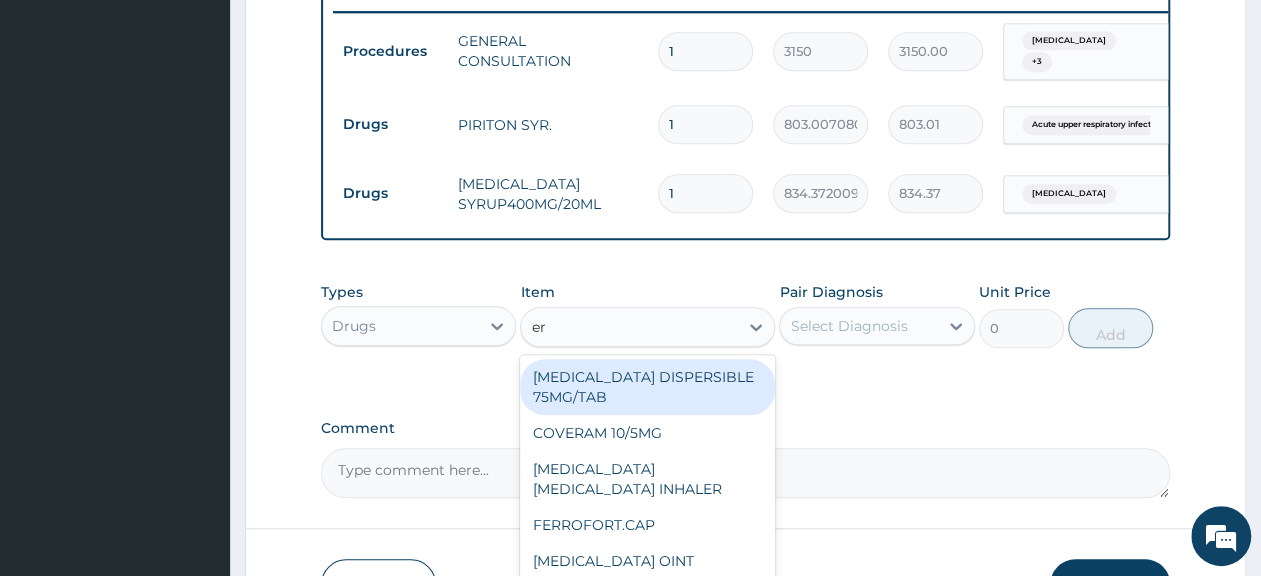type on "ery" 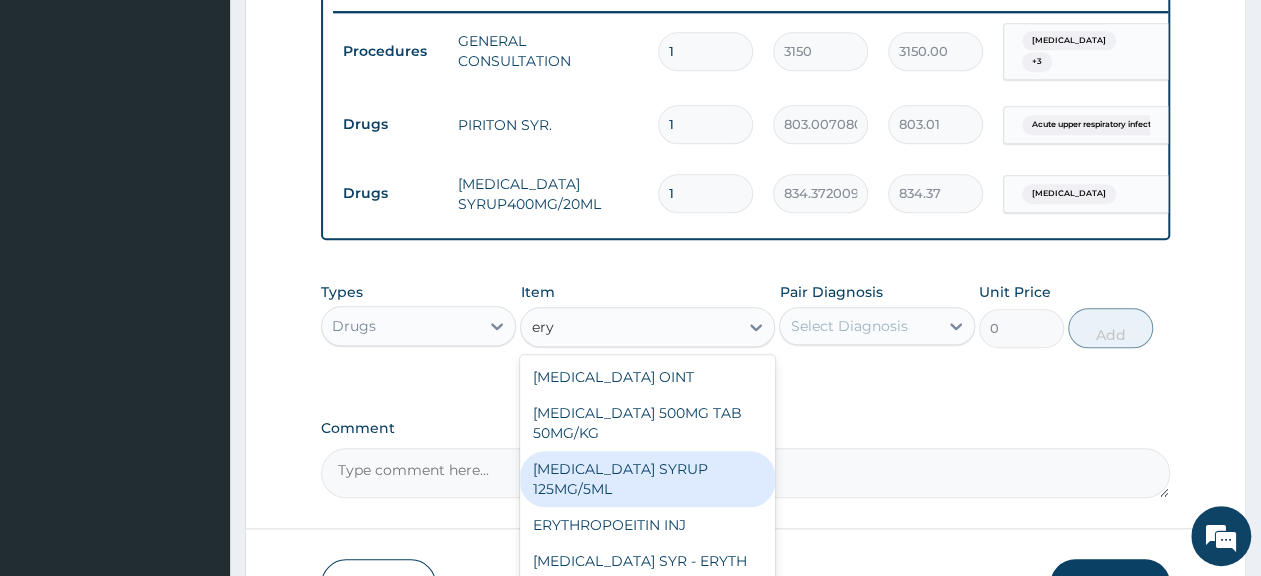 click on "ERYTHROMYCIN SYRUP 125MG/5ML" at bounding box center [647, 479] 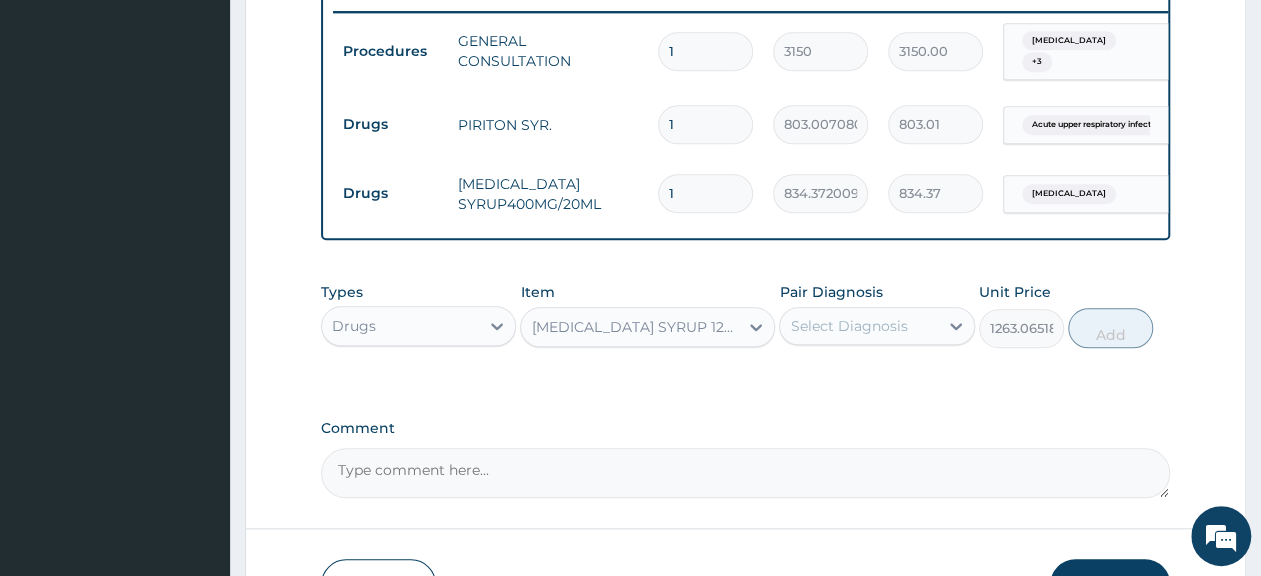 click on "Select Diagnosis" at bounding box center [848, 326] 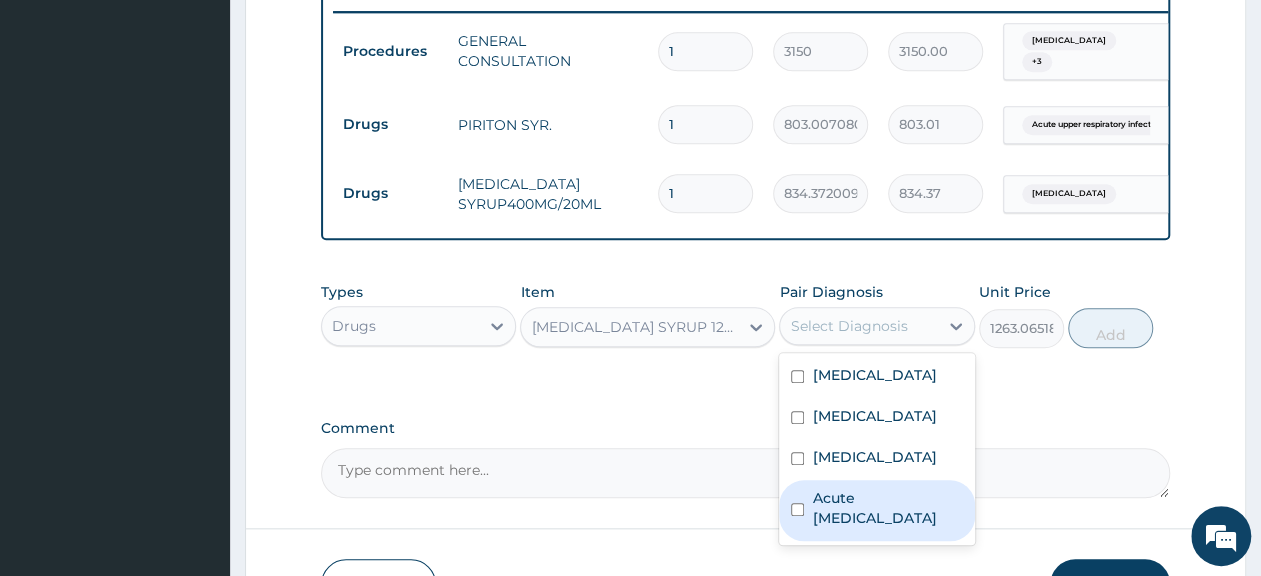click on "Acute upper respiratory infection" at bounding box center [887, 508] 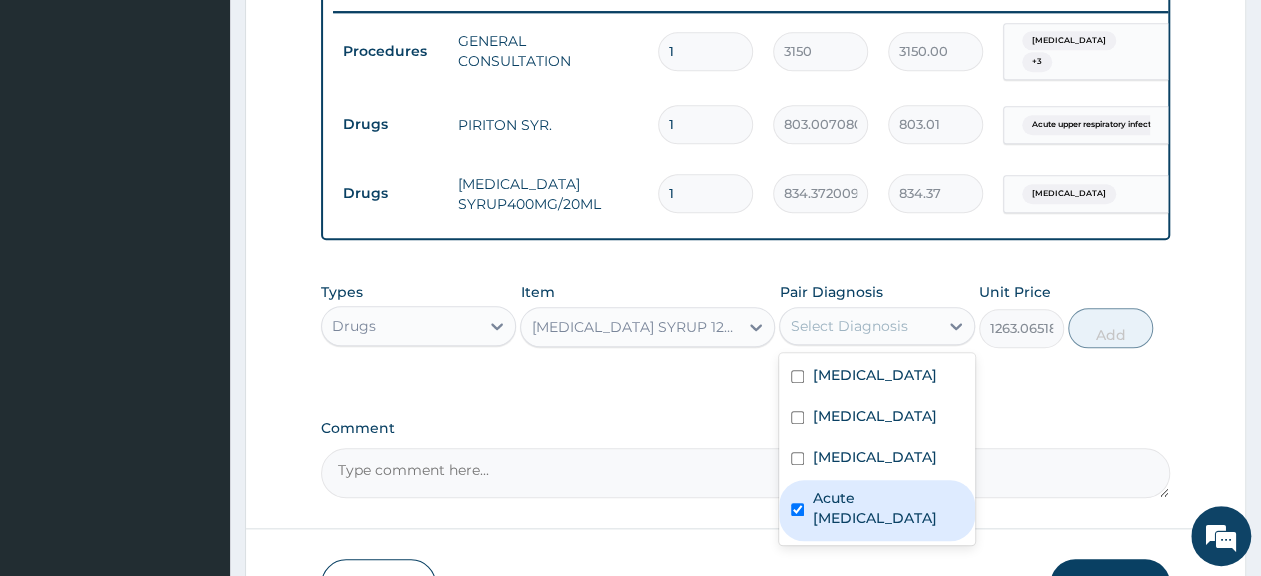 checkbox on "true" 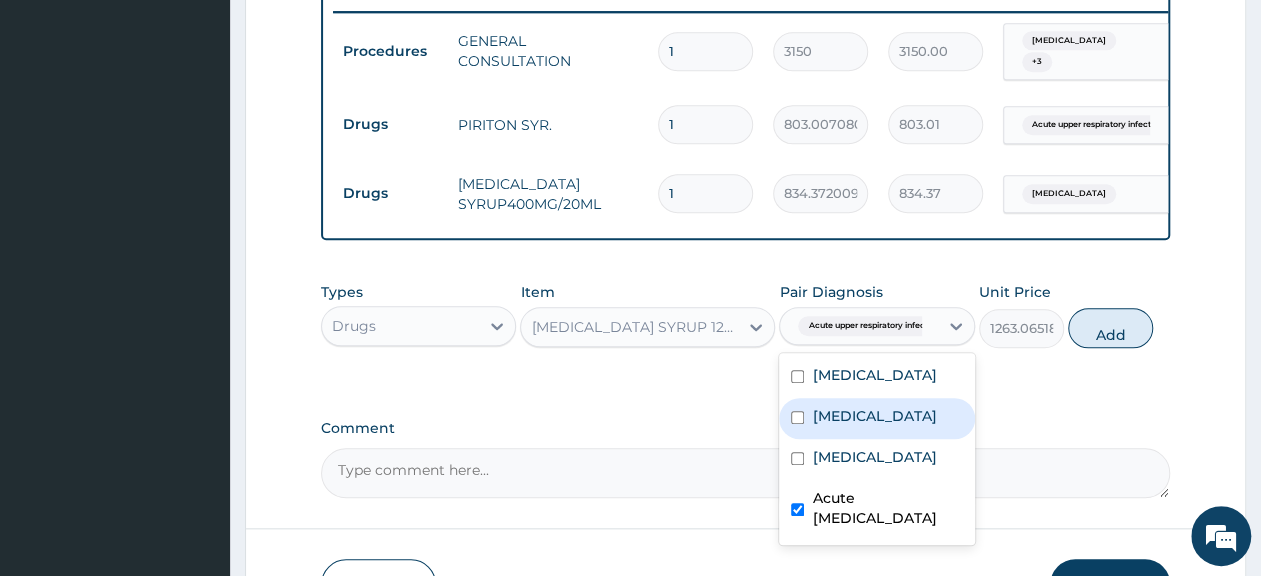click on "Sepsis" at bounding box center [874, 416] 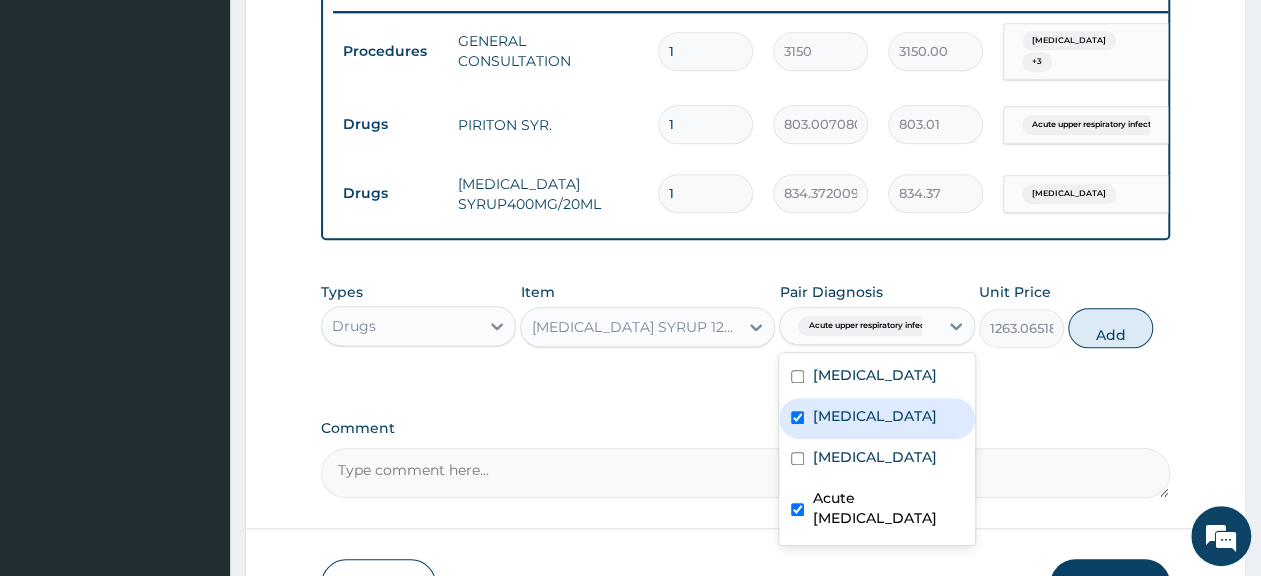 checkbox on "true" 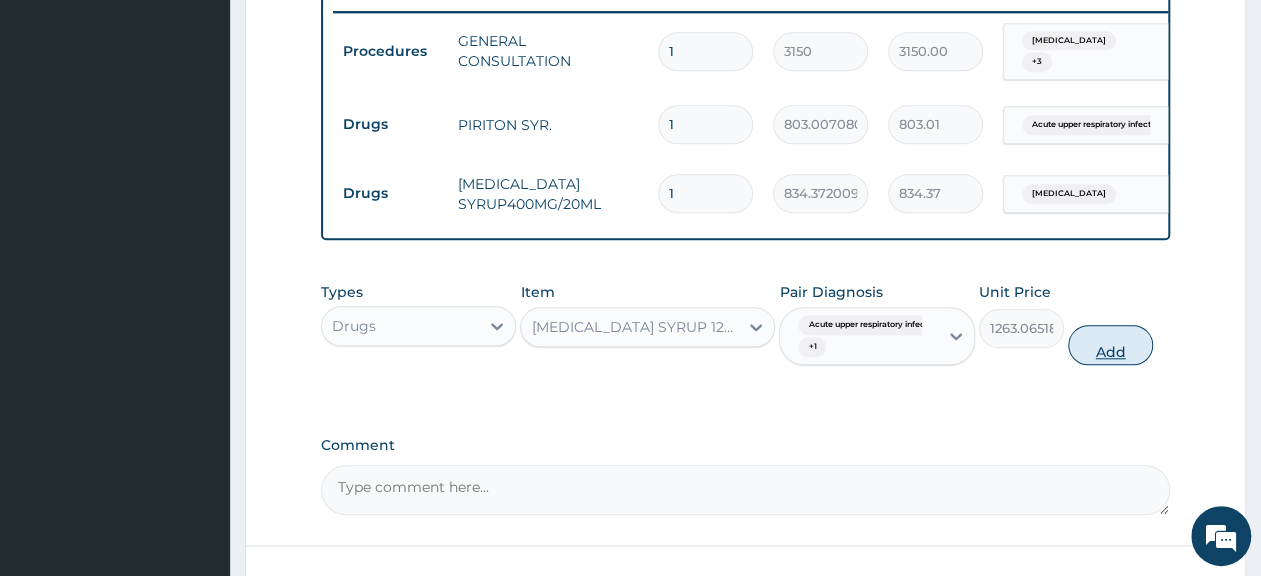 click on "Add" at bounding box center (1110, 345) 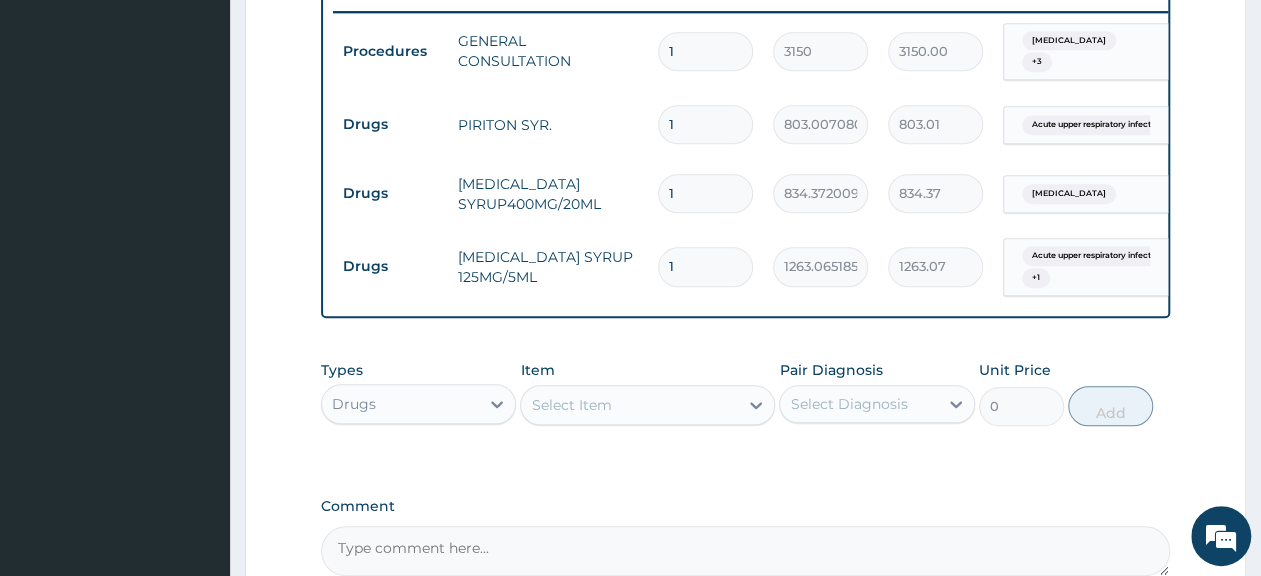 scroll, scrollTop: 1000, scrollLeft: 0, axis: vertical 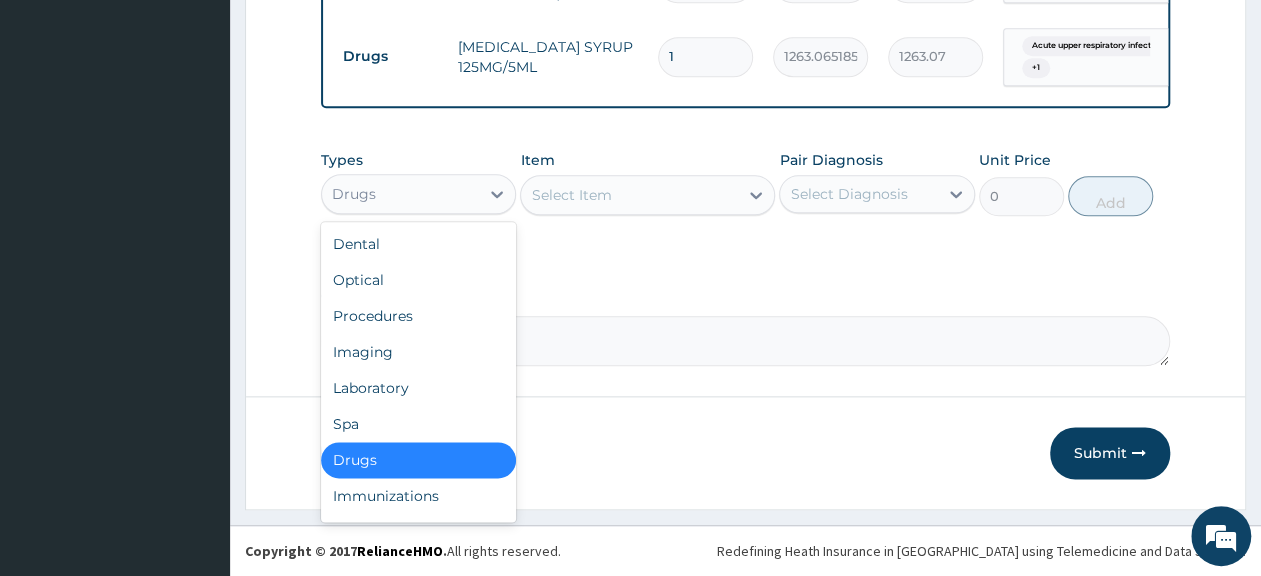 click on "Drugs" at bounding box center (400, 194) 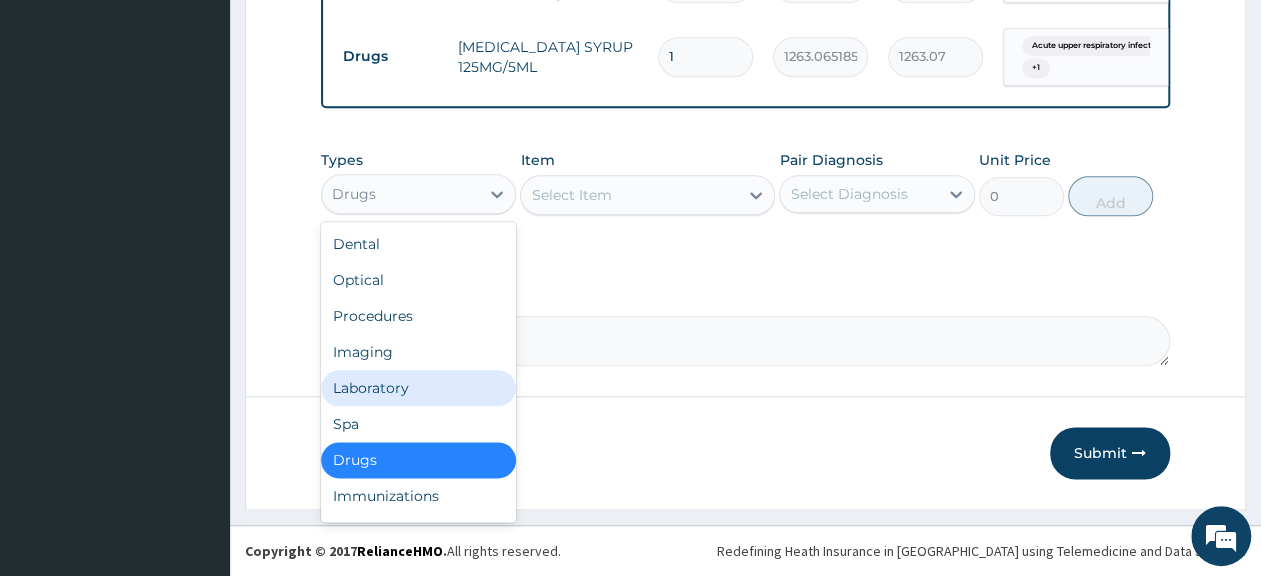 click on "Laboratory" at bounding box center (418, 388) 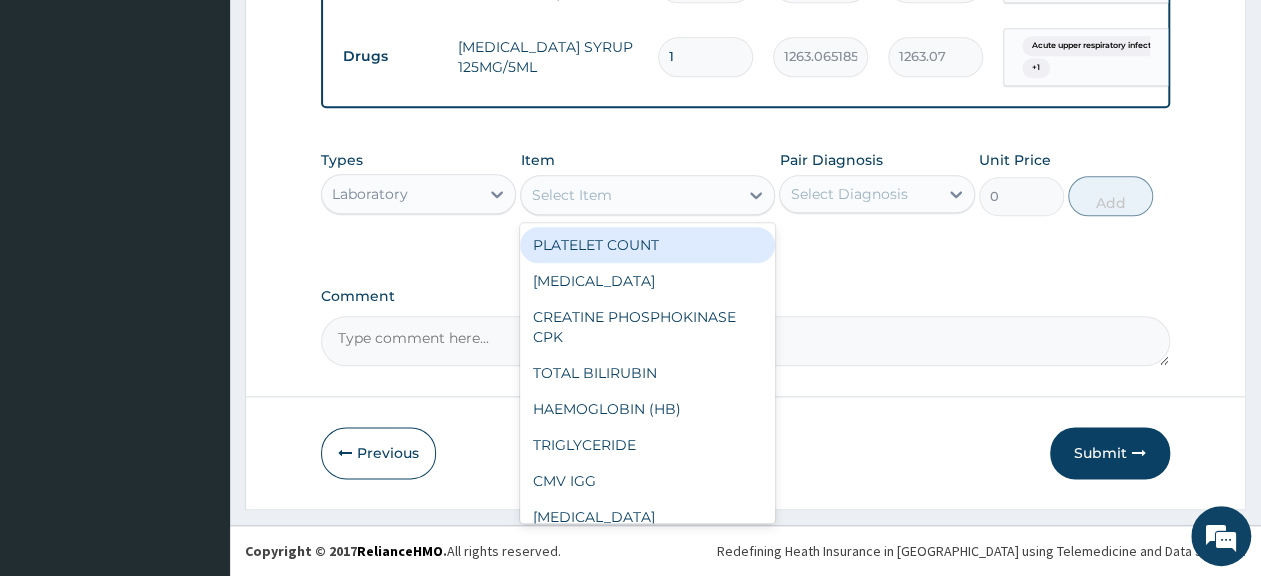 click on "Select Item" at bounding box center [629, 195] 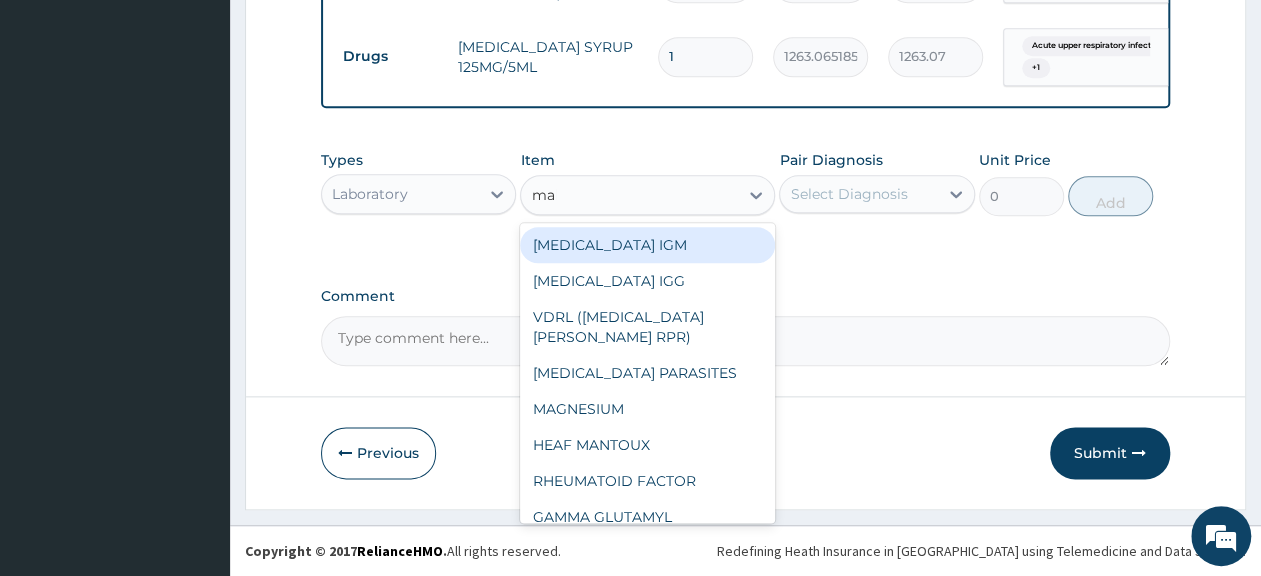 type on "mala" 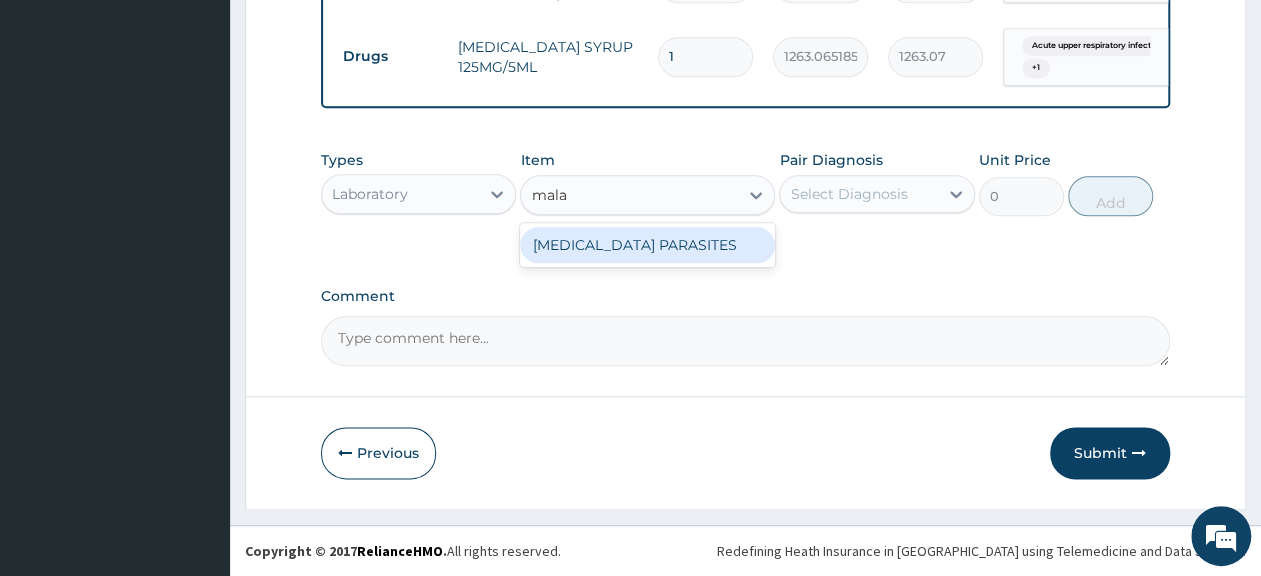 click on "MALARIA PARASITES" at bounding box center (647, 245) 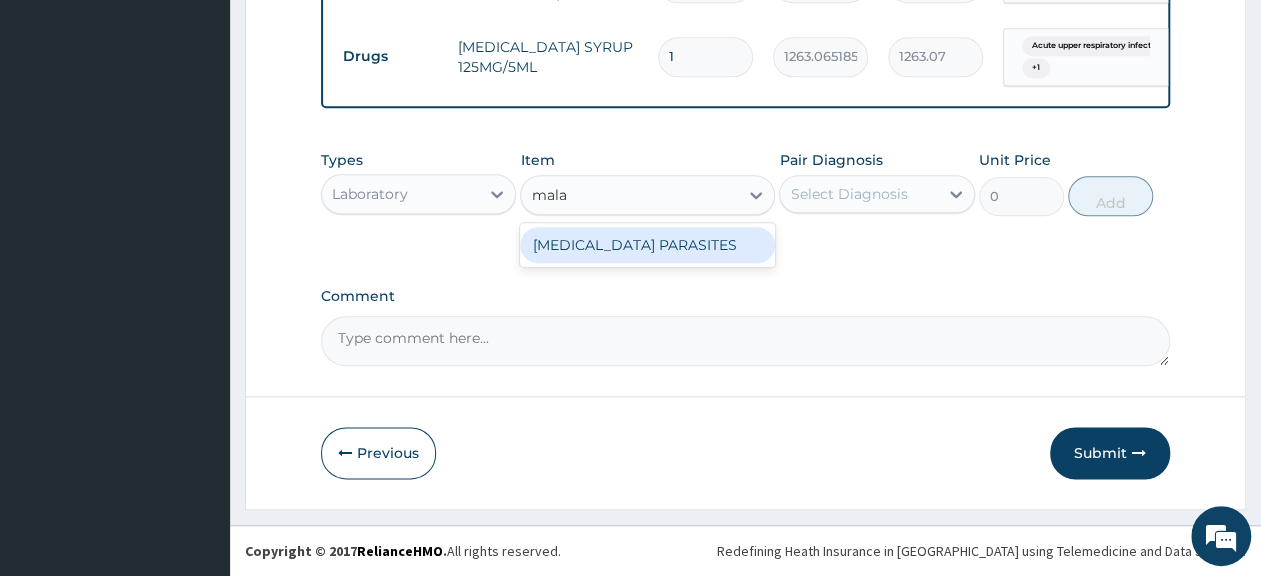 type 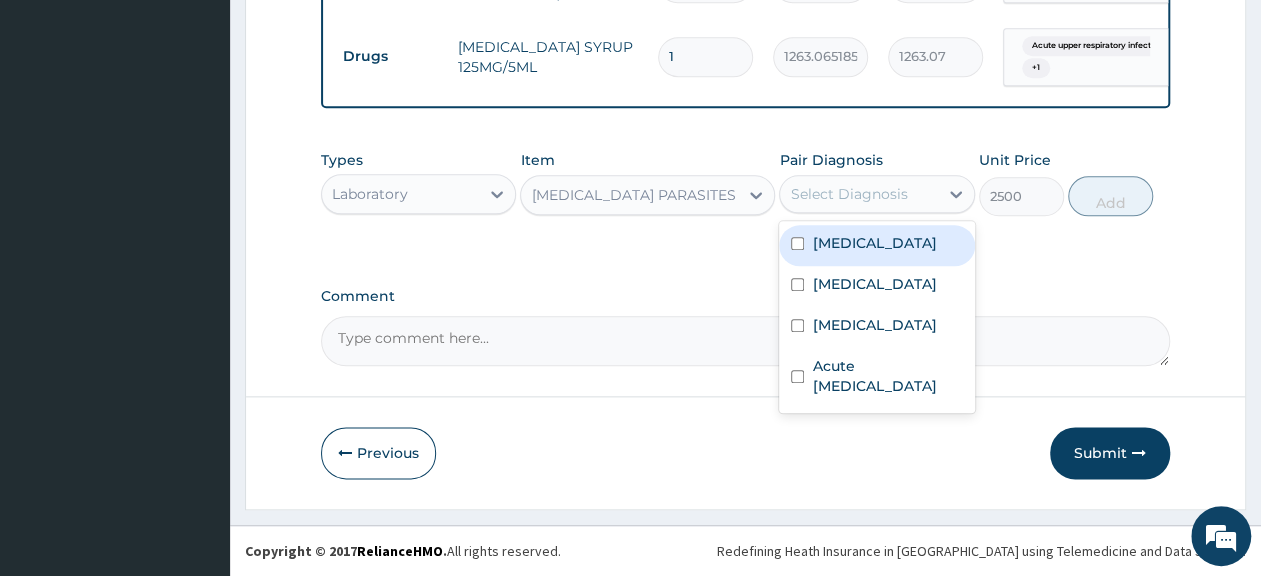 click on "Select Diagnosis" at bounding box center [848, 194] 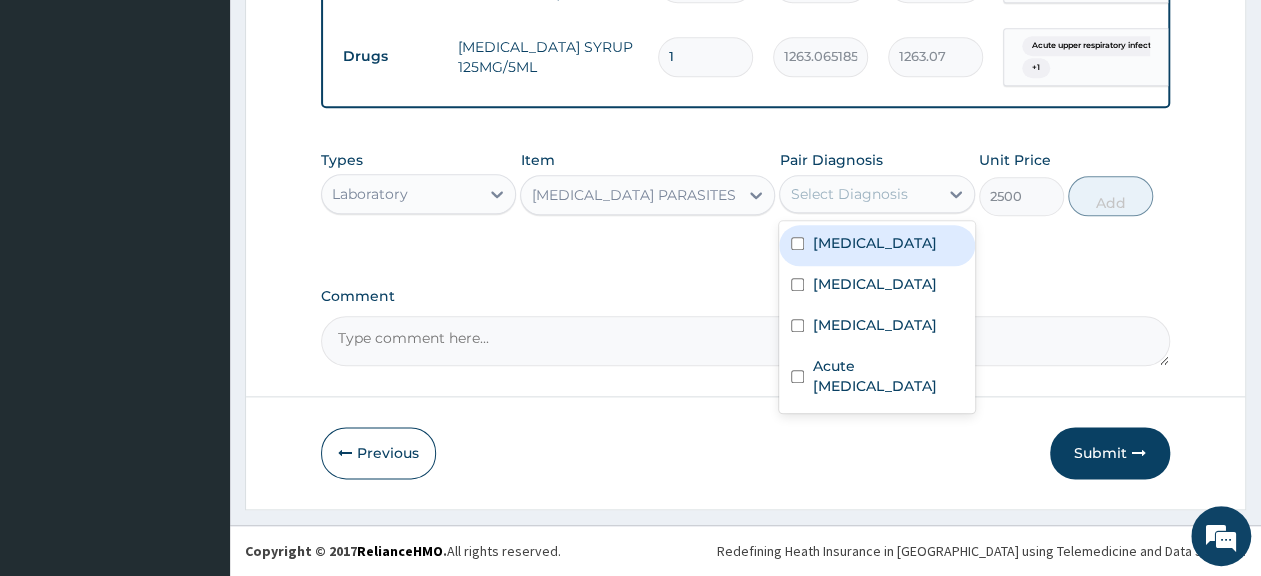 click on "Malaria" at bounding box center (874, 243) 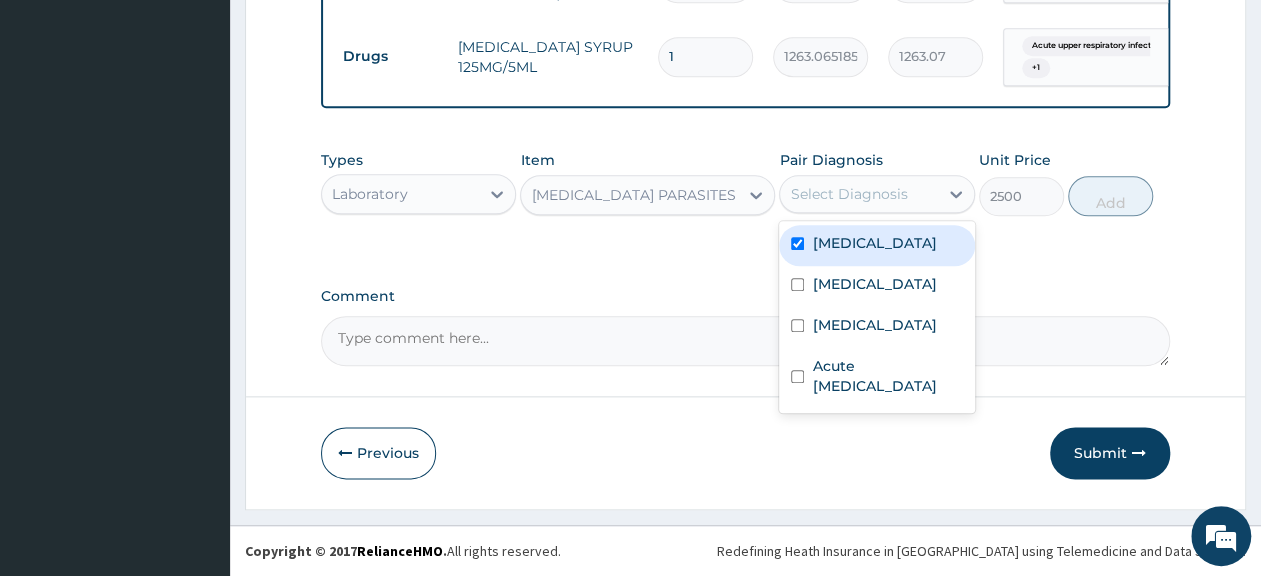 checkbox on "true" 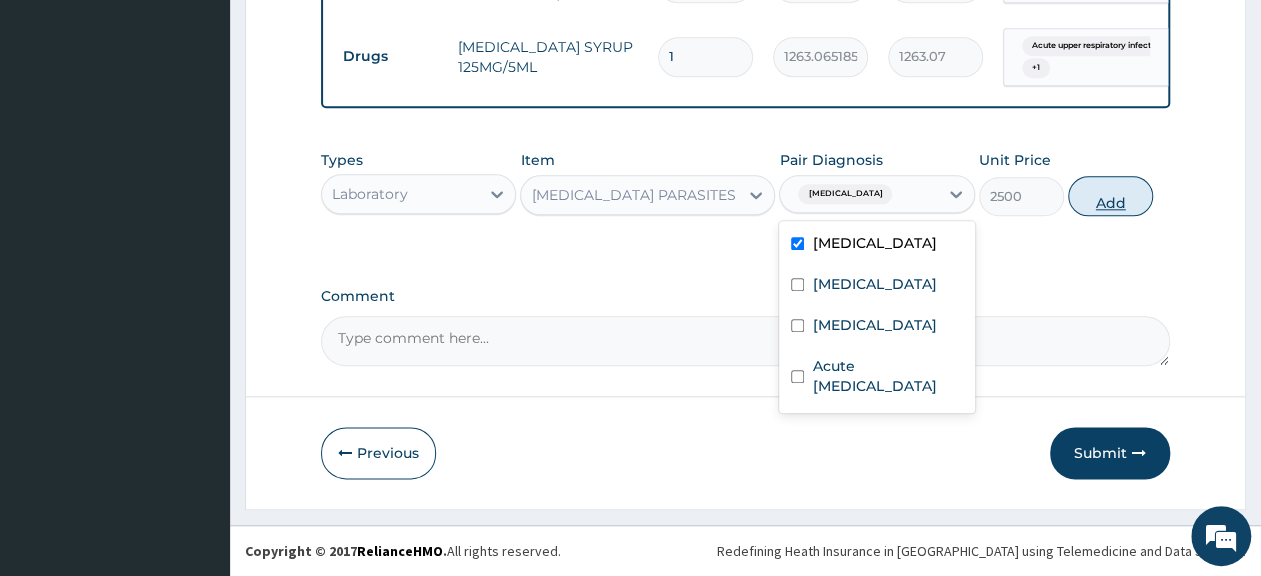 click on "Add" at bounding box center [1110, 196] 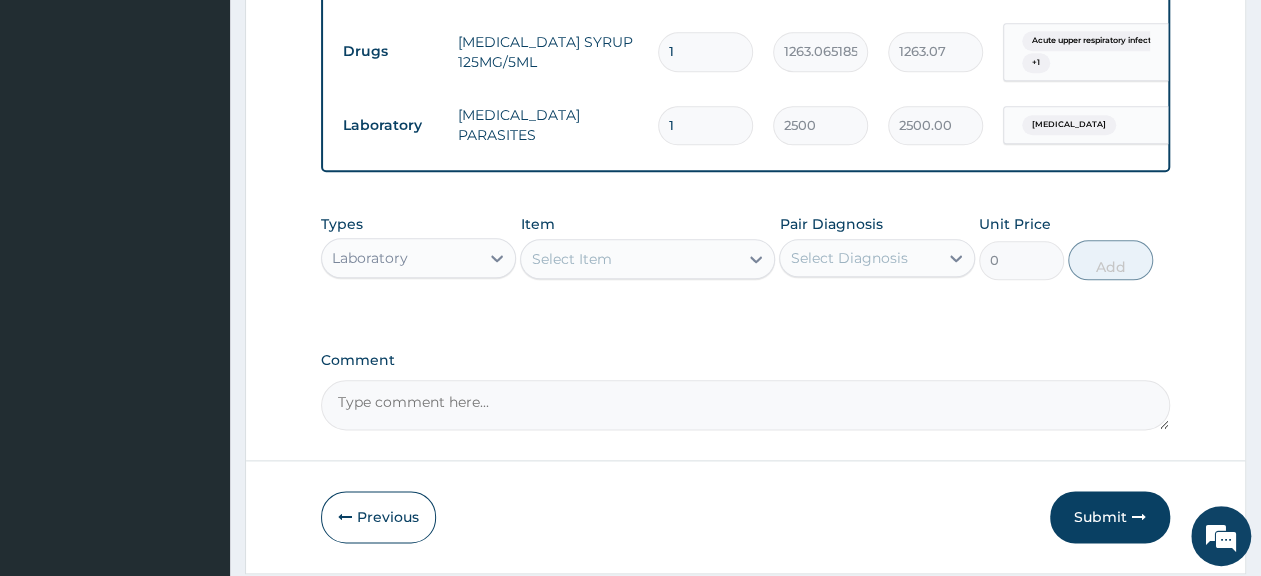 click on "Select Item" at bounding box center (629, 259) 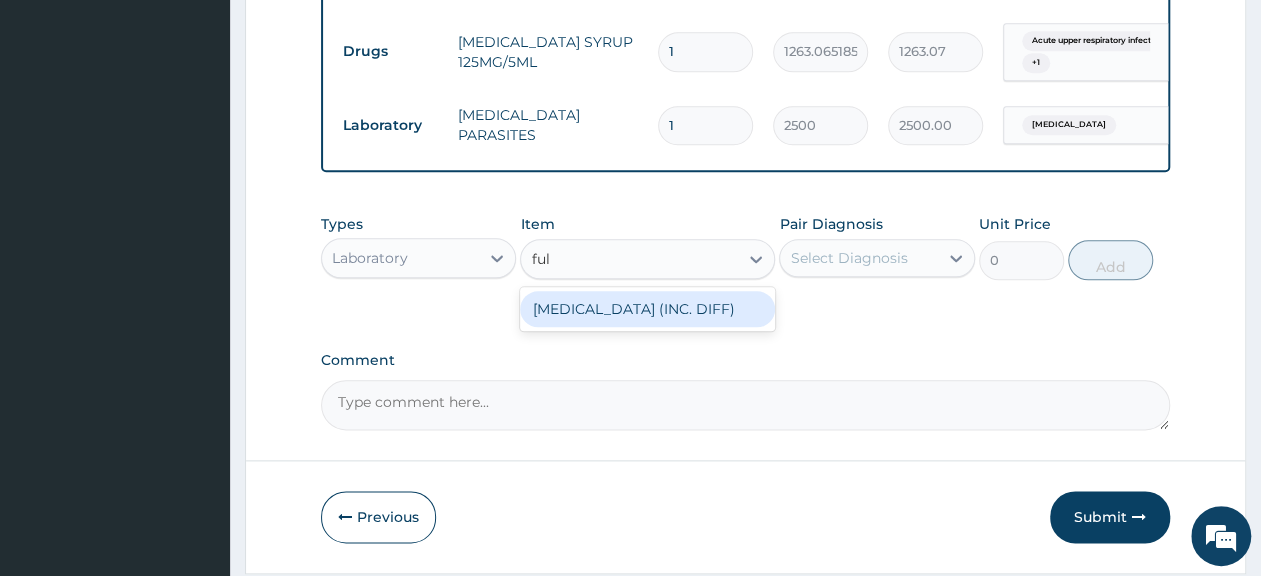 type on "full" 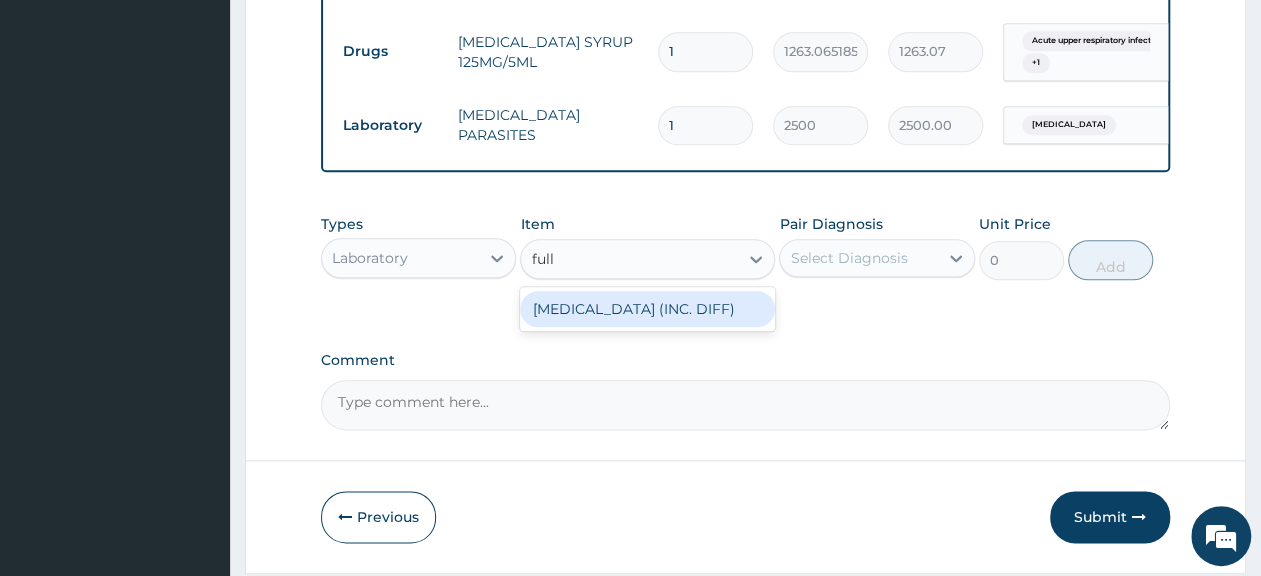 click on "FULL BLOOD COUNT (INC. DIFF)" at bounding box center [647, 309] 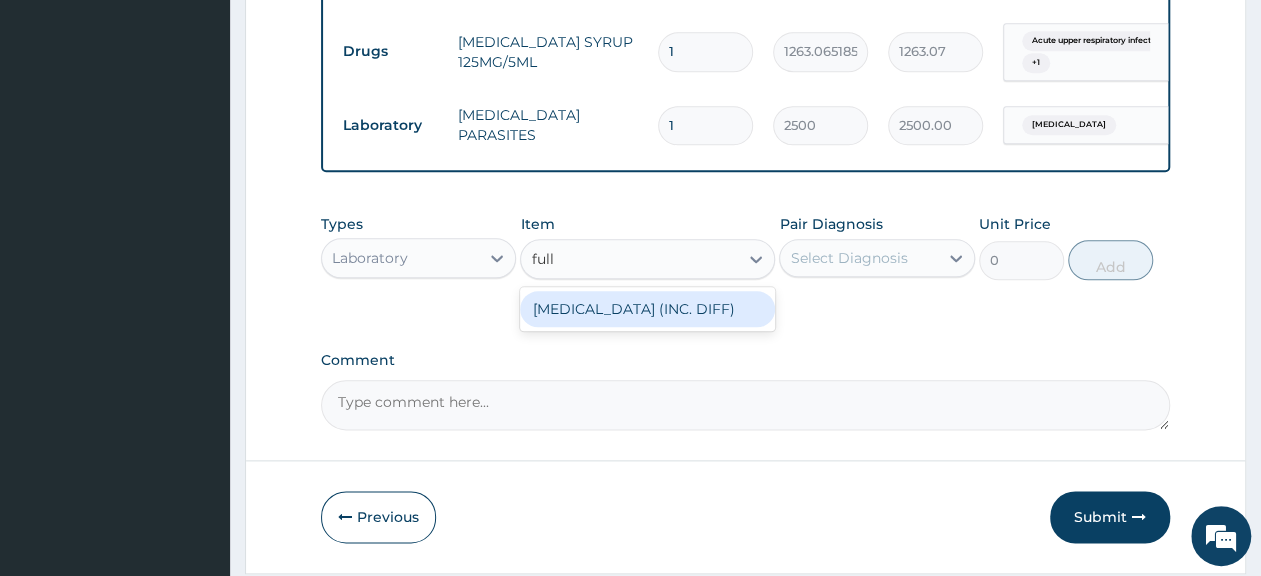 type 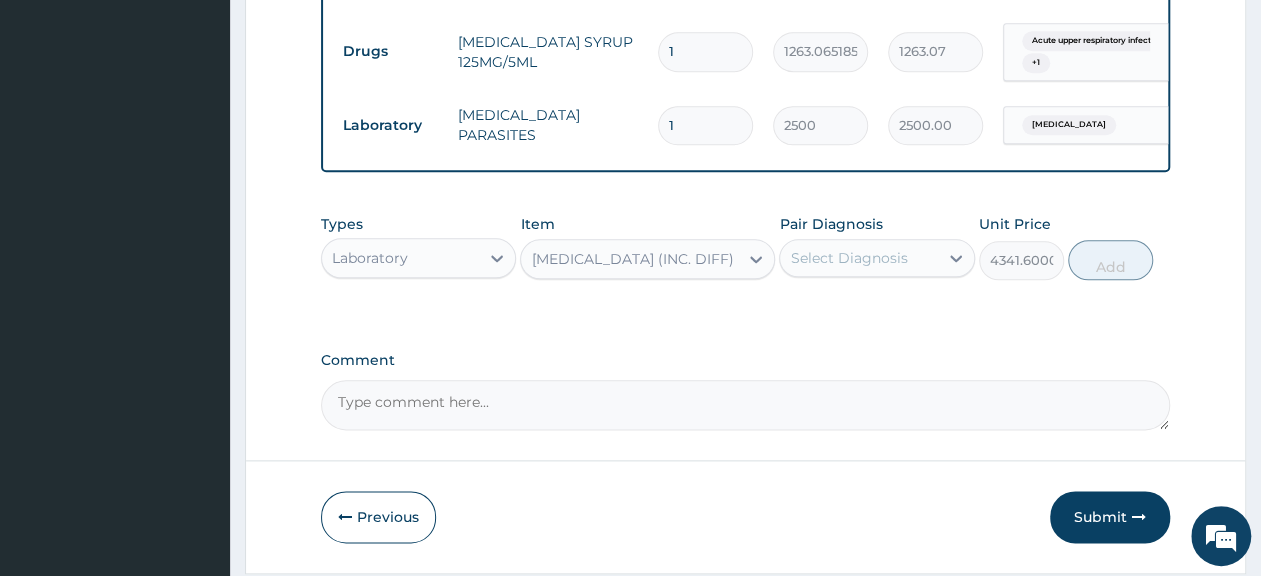 click on "Select Diagnosis" at bounding box center (858, 258) 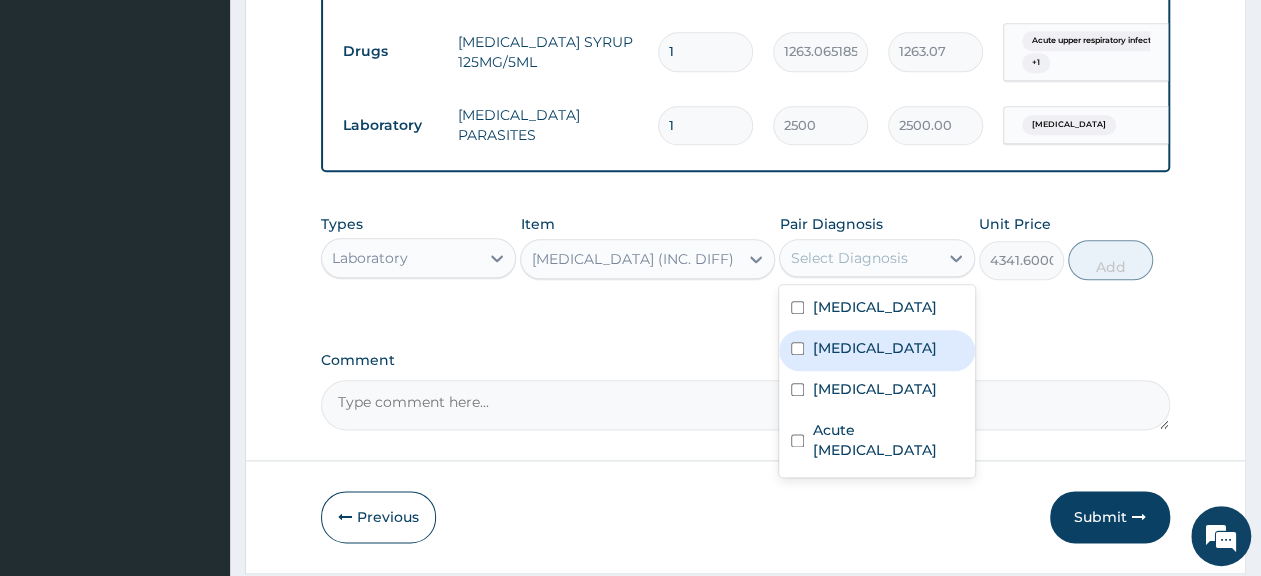 click on "Sepsis" at bounding box center [874, 348] 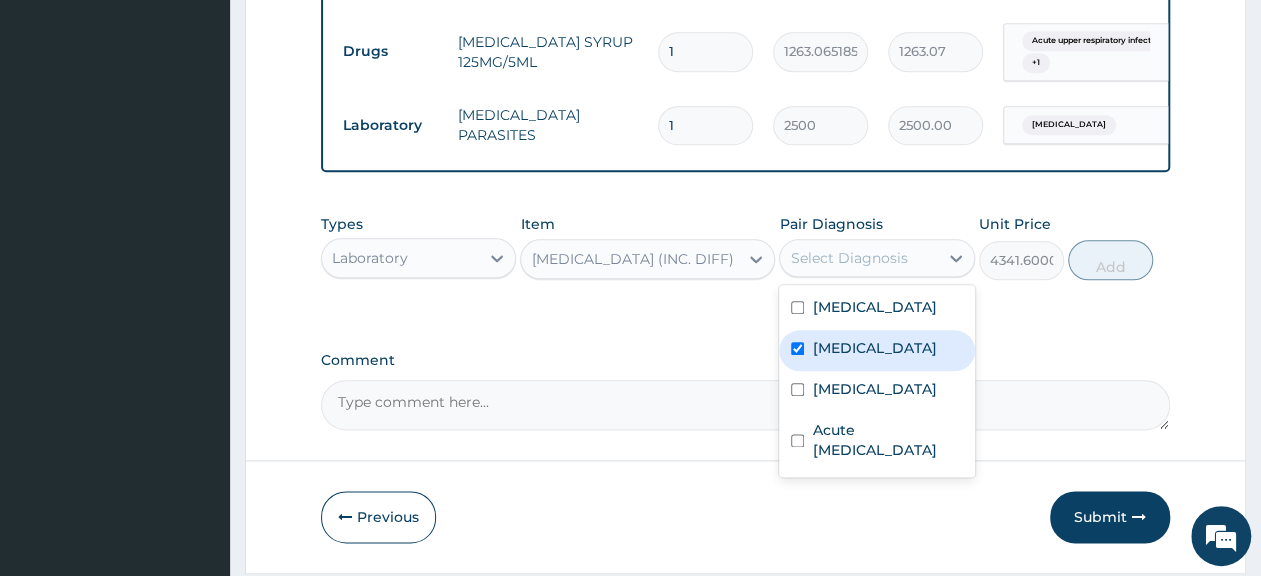 checkbox on "true" 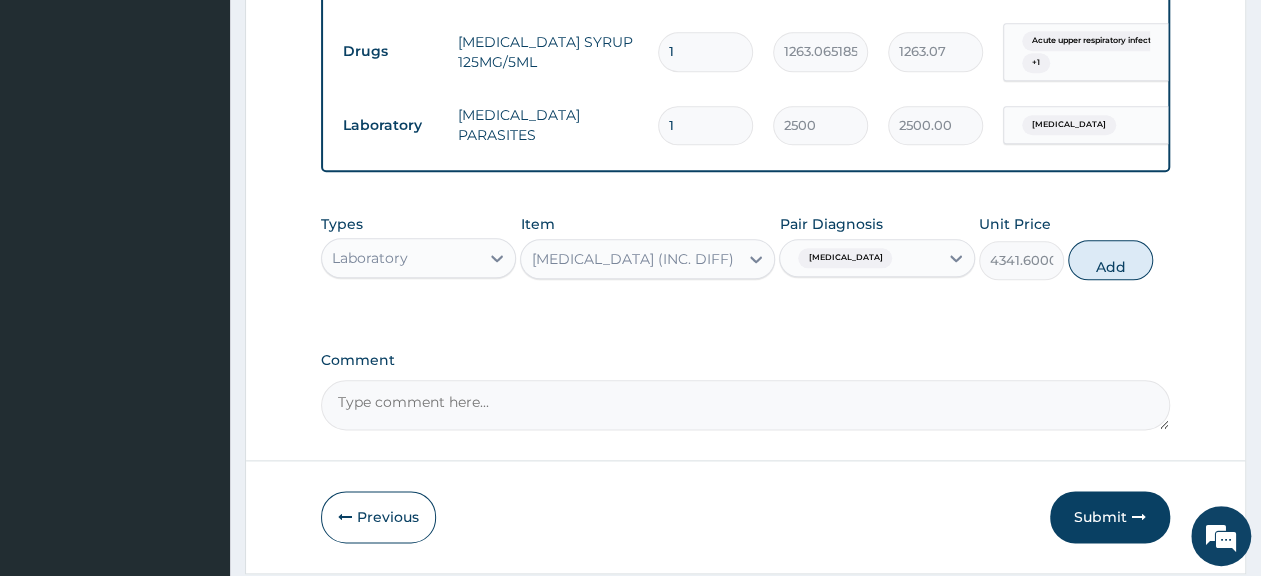 drag, startPoint x: 1108, startPoint y: 263, endPoint x: 1107, endPoint y: 276, distance: 13.038404 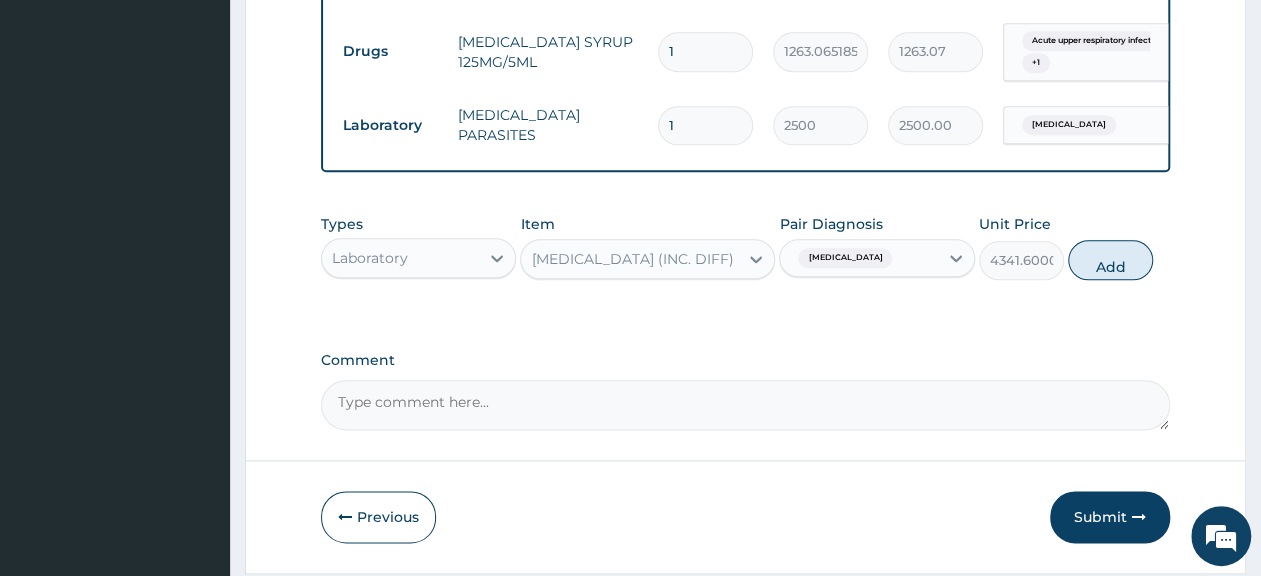 click on "Add" at bounding box center (1110, 260) 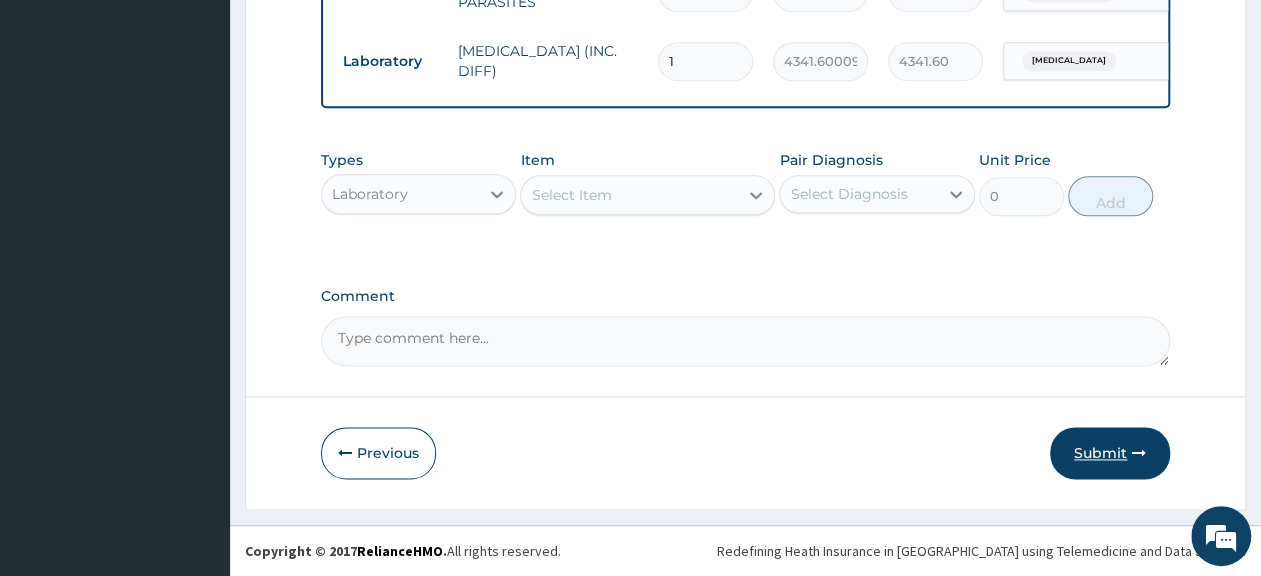 click on "Submit" at bounding box center [1110, 453] 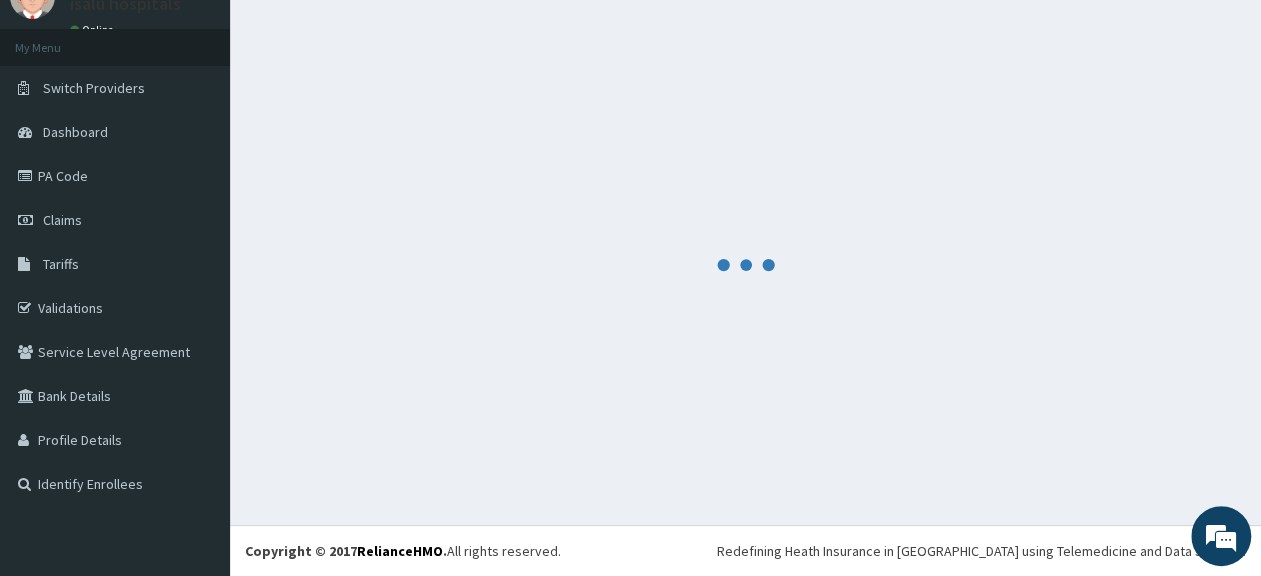 scroll, scrollTop: 86, scrollLeft: 0, axis: vertical 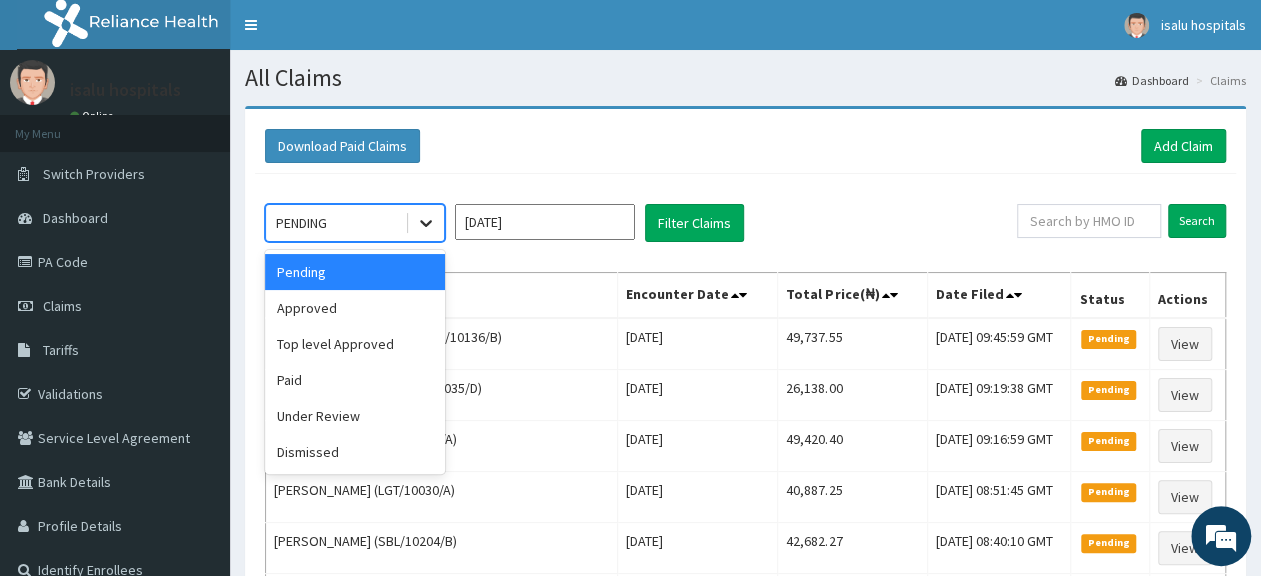click 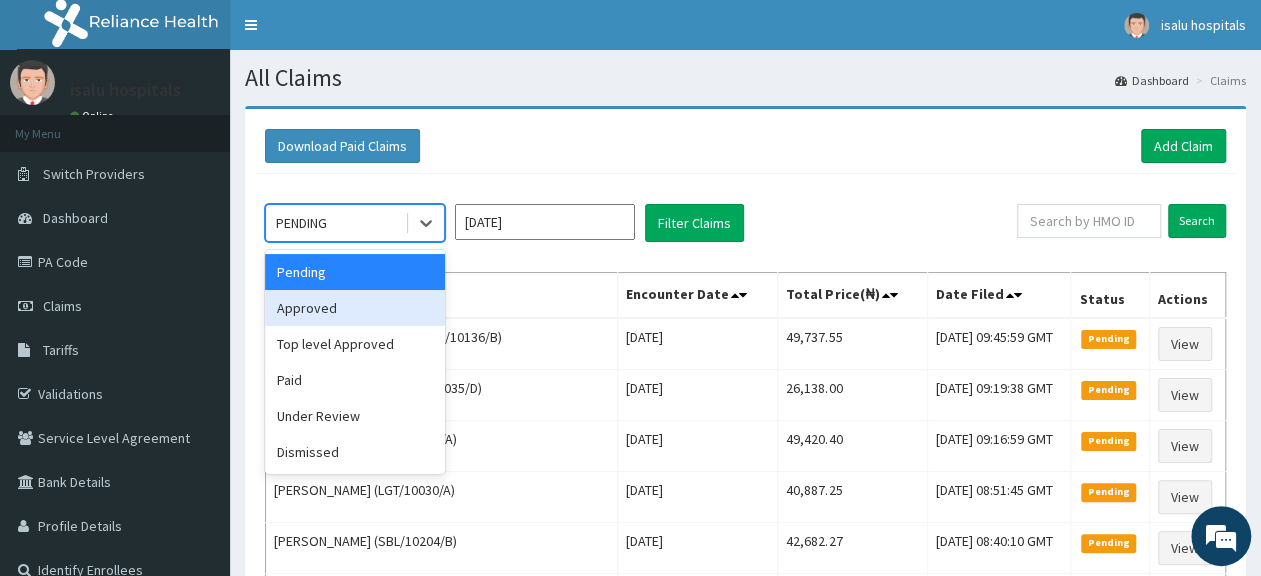 click on "Approved" at bounding box center [355, 308] 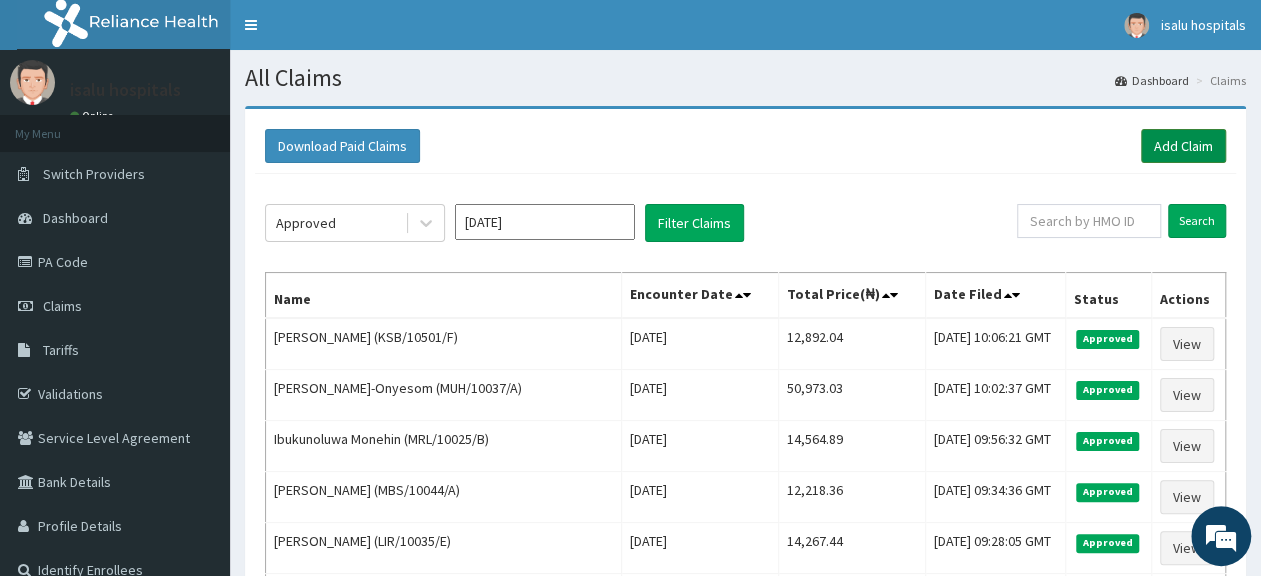 drag, startPoint x: 1206, startPoint y: 143, endPoint x: 1171, endPoint y: 159, distance: 38.483765 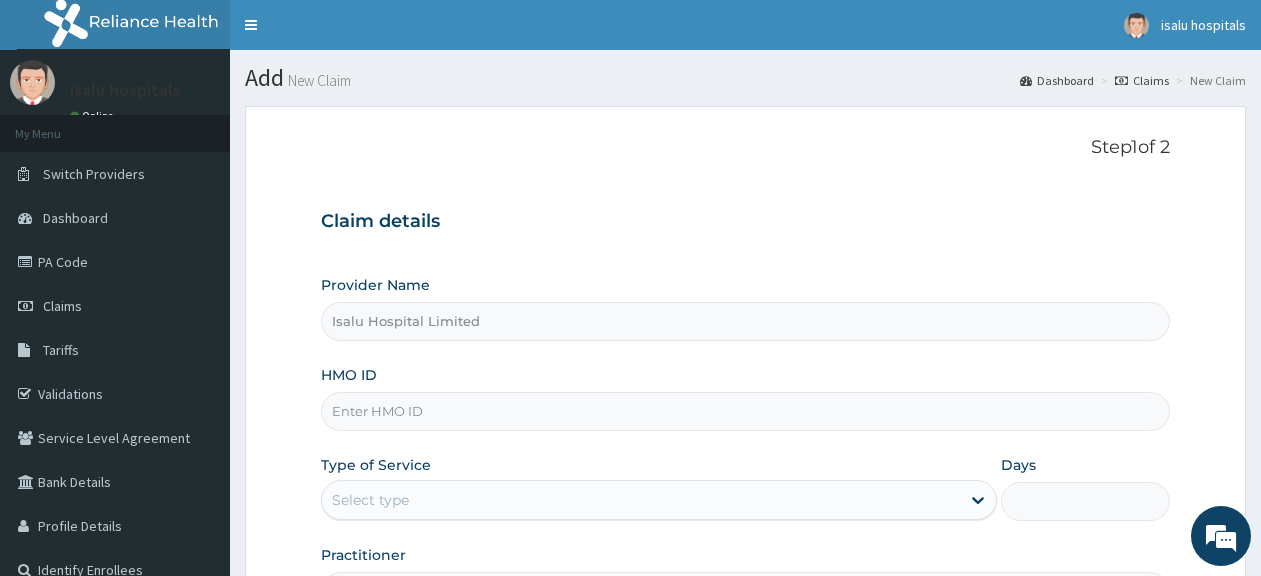 scroll, scrollTop: 0, scrollLeft: 0, axis: both 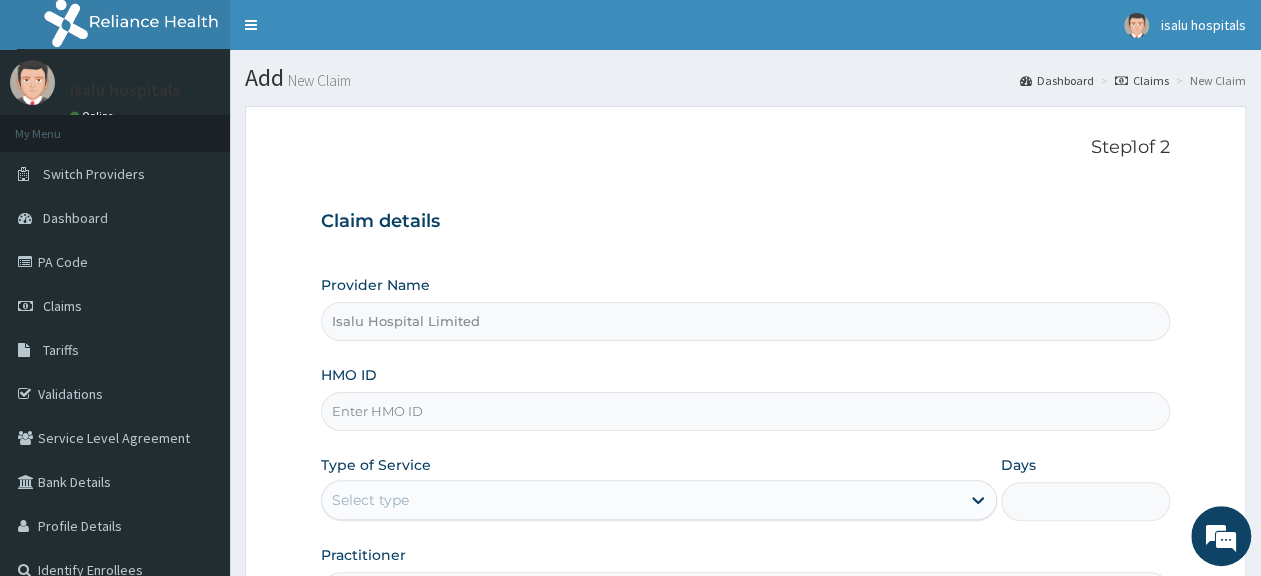 click on "HMO ID" at bounding box center [745, 411] 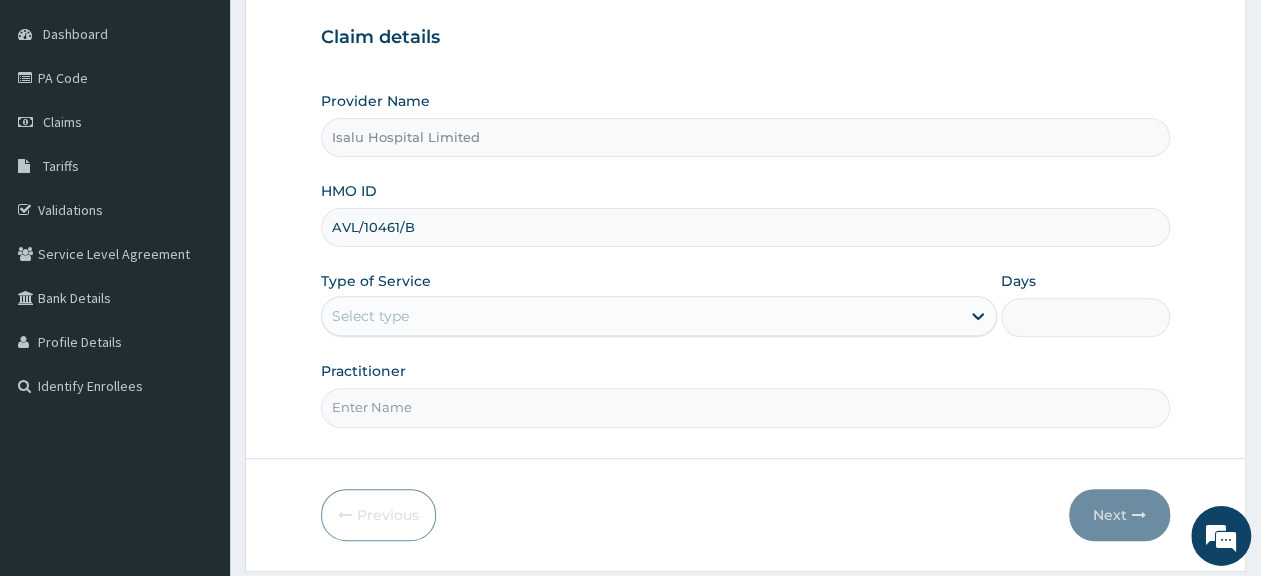 scroll, scrollTop: 208, scrollLeft: 0, axis: vertical 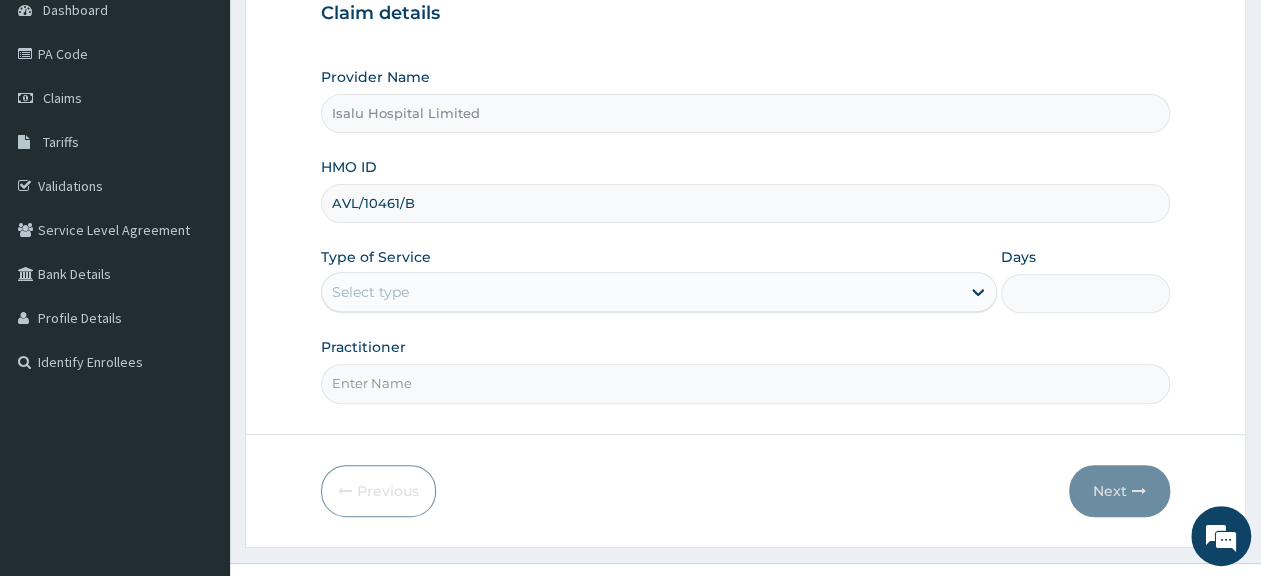 type on "AVL/10461/B" 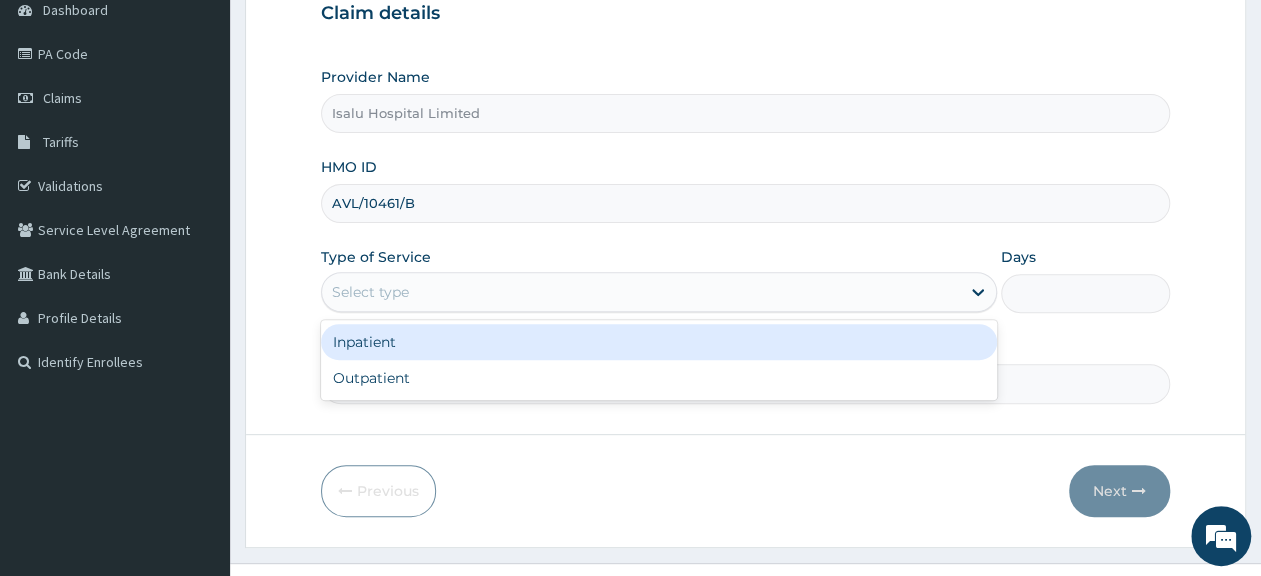 click on "Select type" at bounding box center (370, 292) 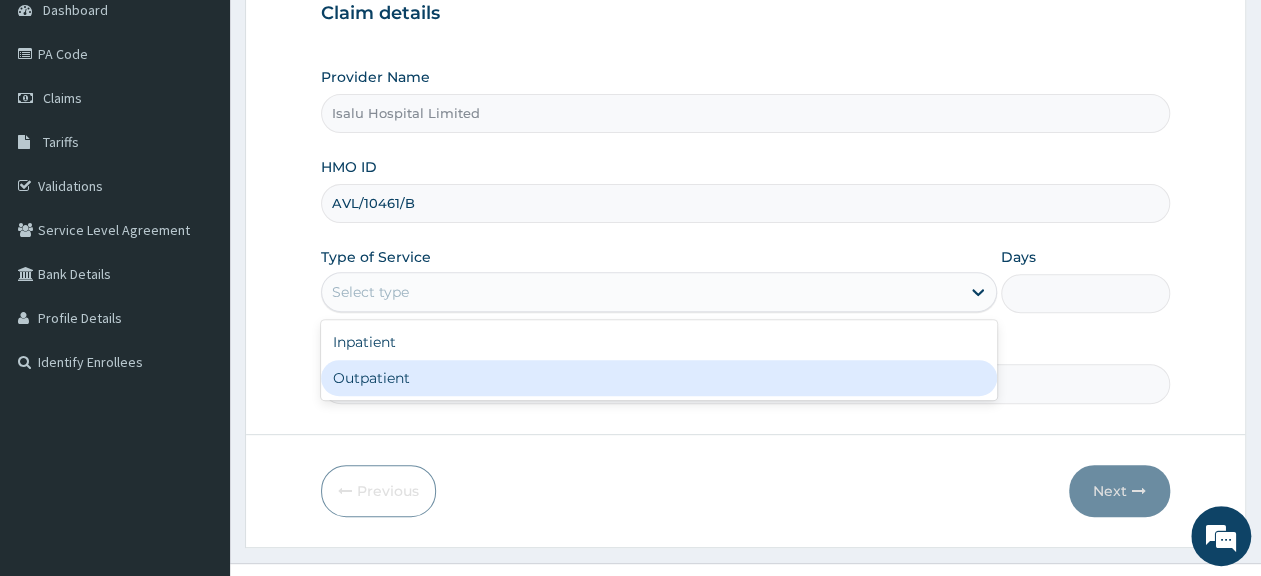 click on "Outpatient" at bounding box center [659, 378] 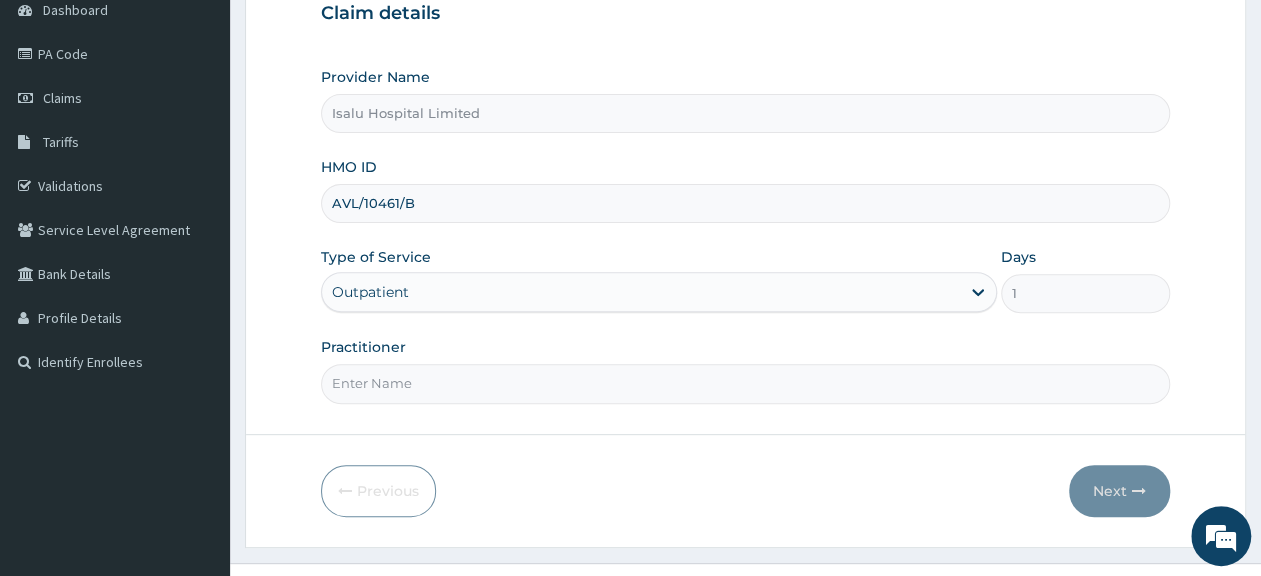 click on "Practitioner" at bounding box center [745, 383] 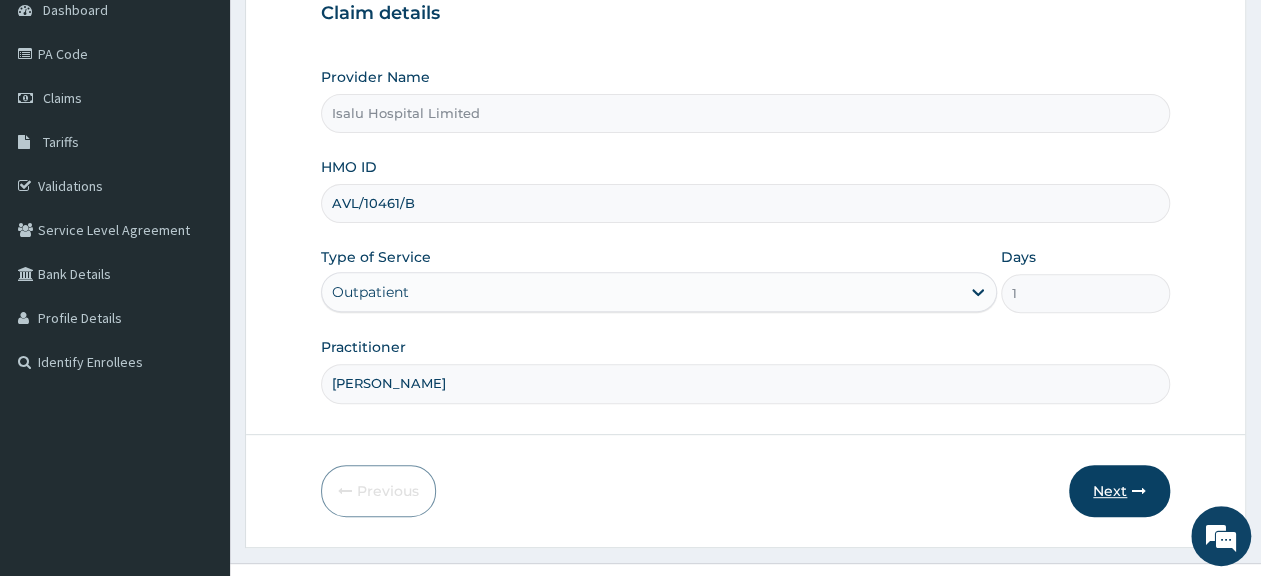 type on "dr busari" 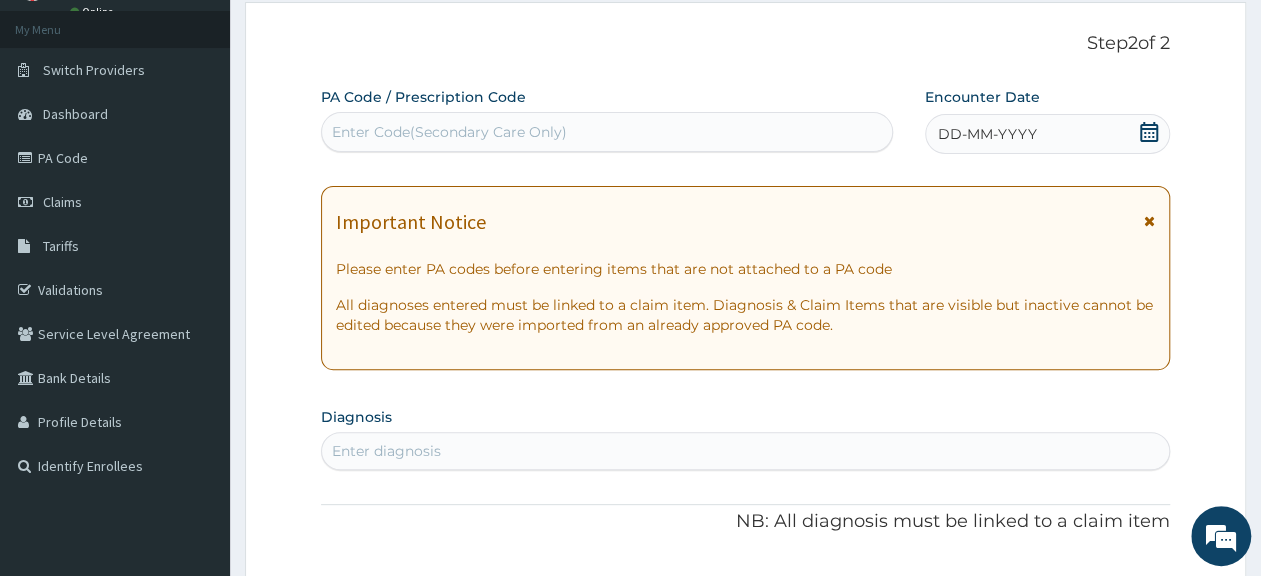 click on "Enter Code(Secondary Care Only)" at bounding box center [607, 132] 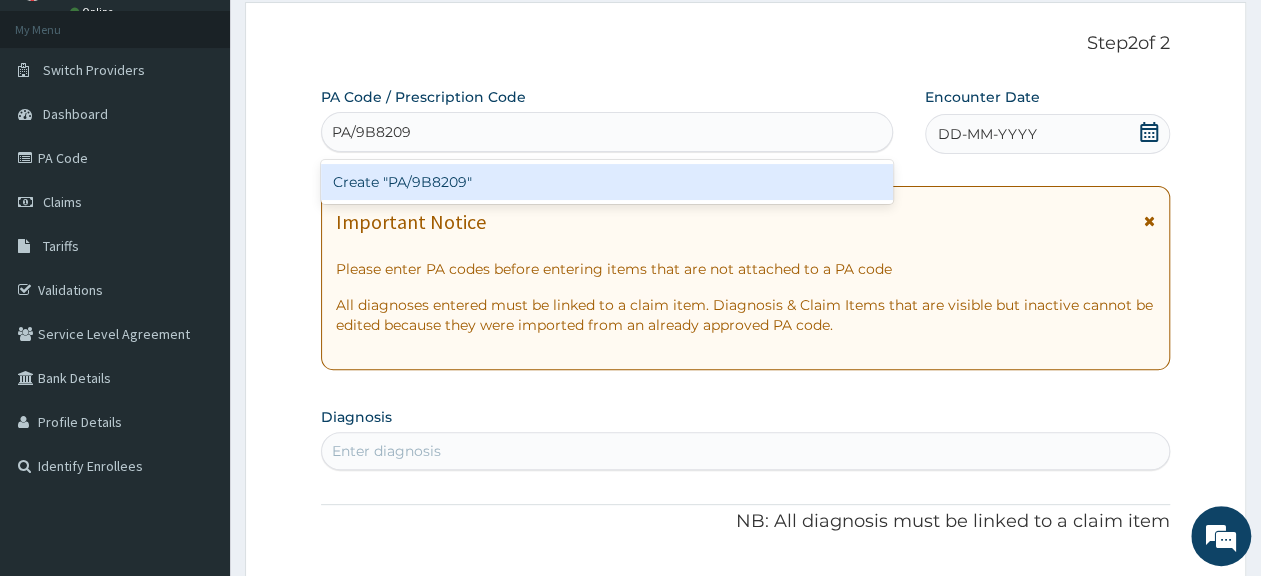 click on "Create "PA/9B8209"" at bounding box center (607, 182) 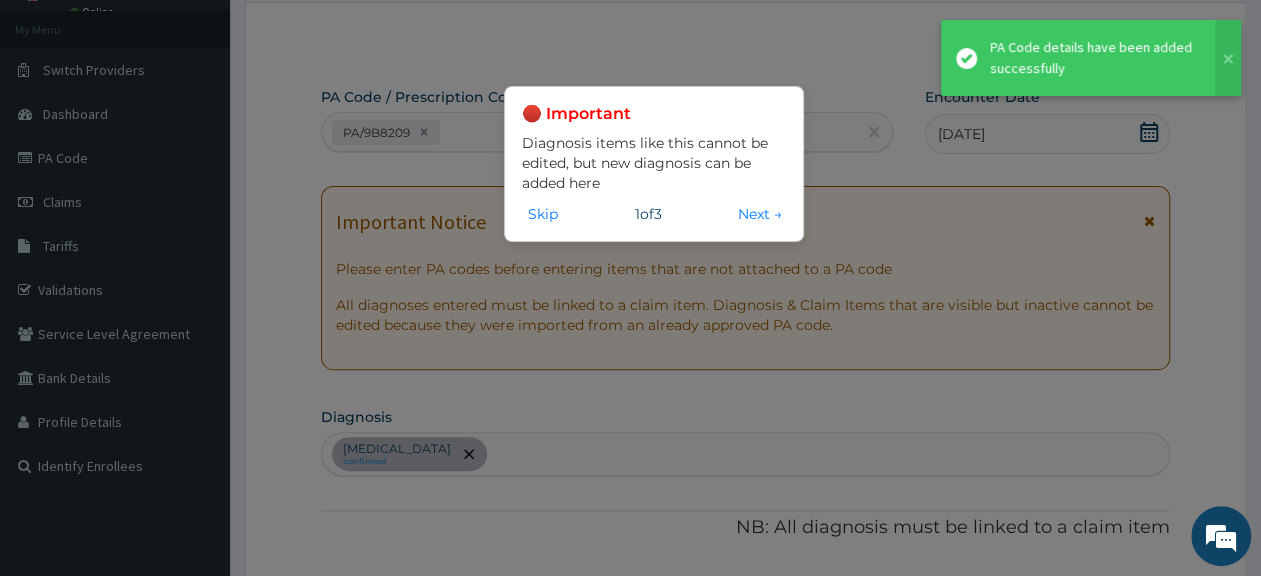 scroll, scrollTop: 542, scrollLeft: 0, axis: vertical 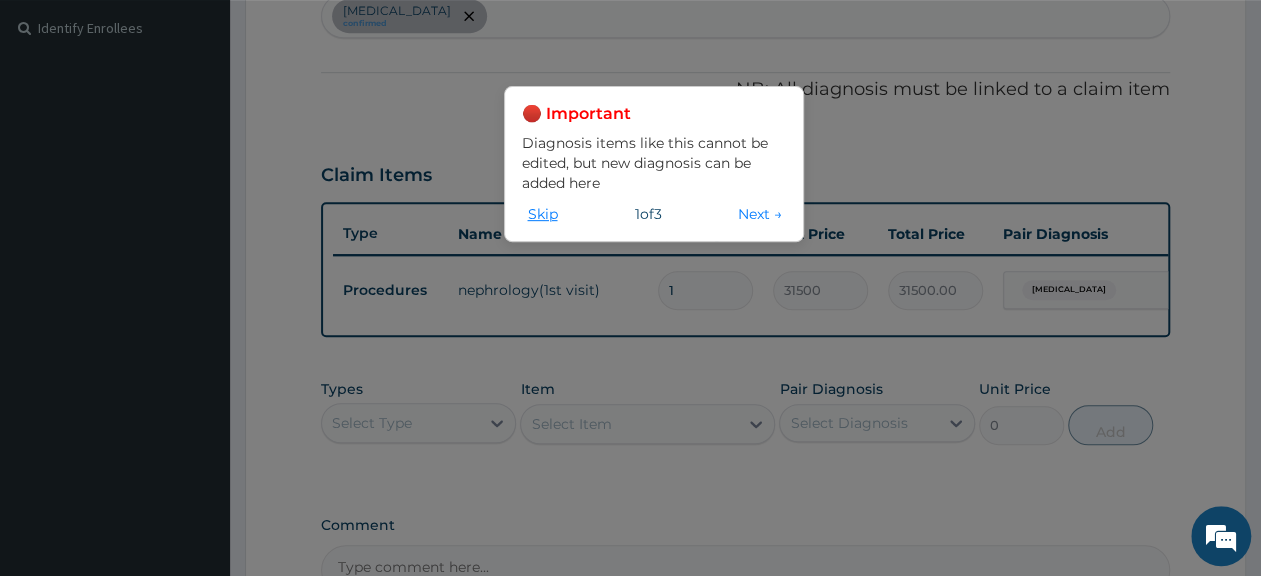 click on "Skip" at bounding box center [542, 214] 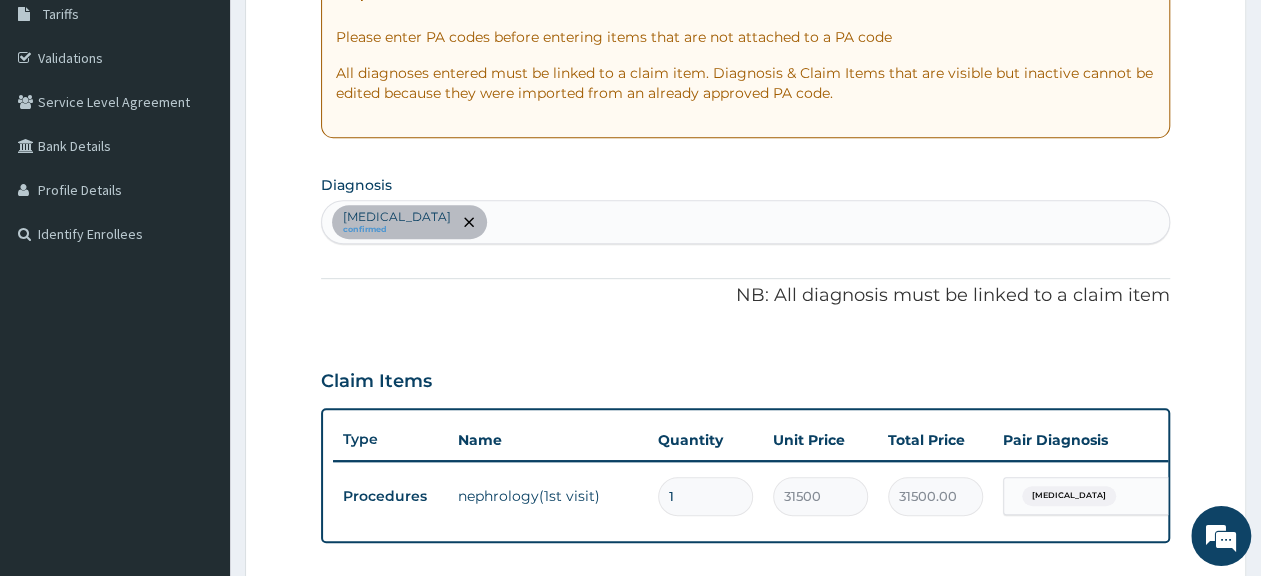scroll, scrollTop: 312, scrollLeft: 0, axis: vertical 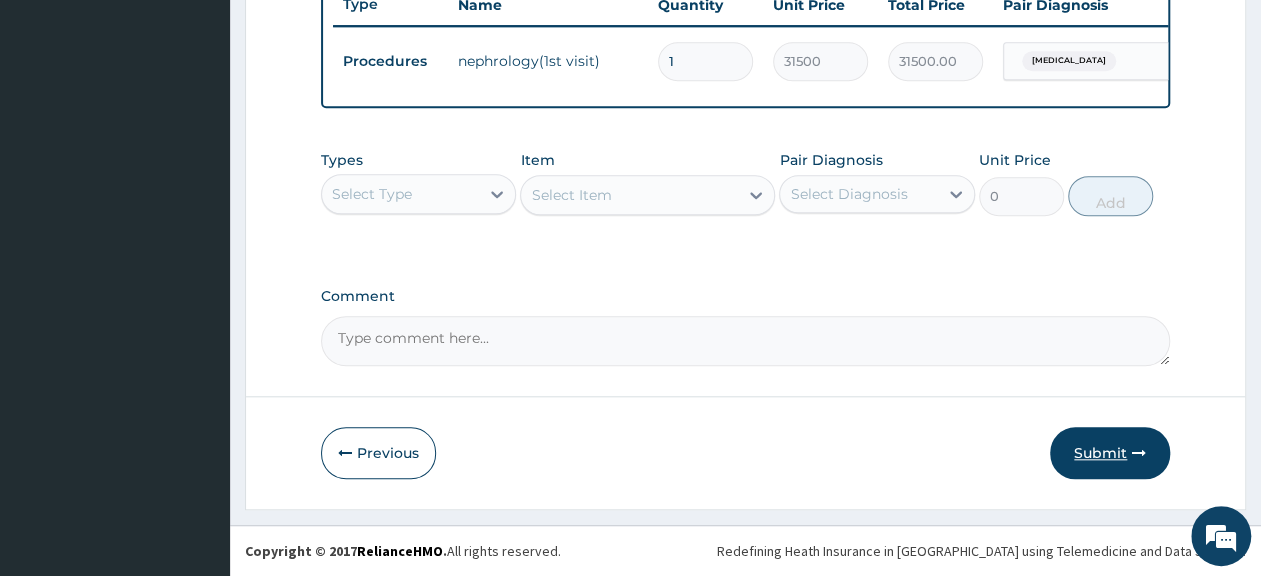 click on "Submit" at bounding box center [1110, 453] 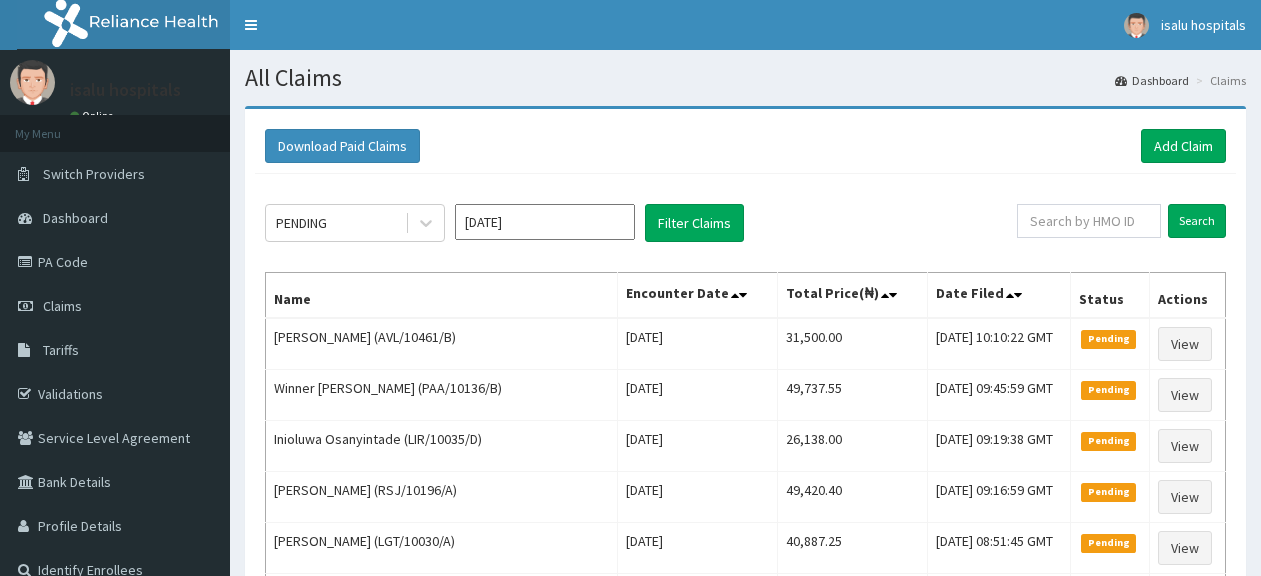 scroll, scrollTop: 0, scrollLeft: 0, axis: both 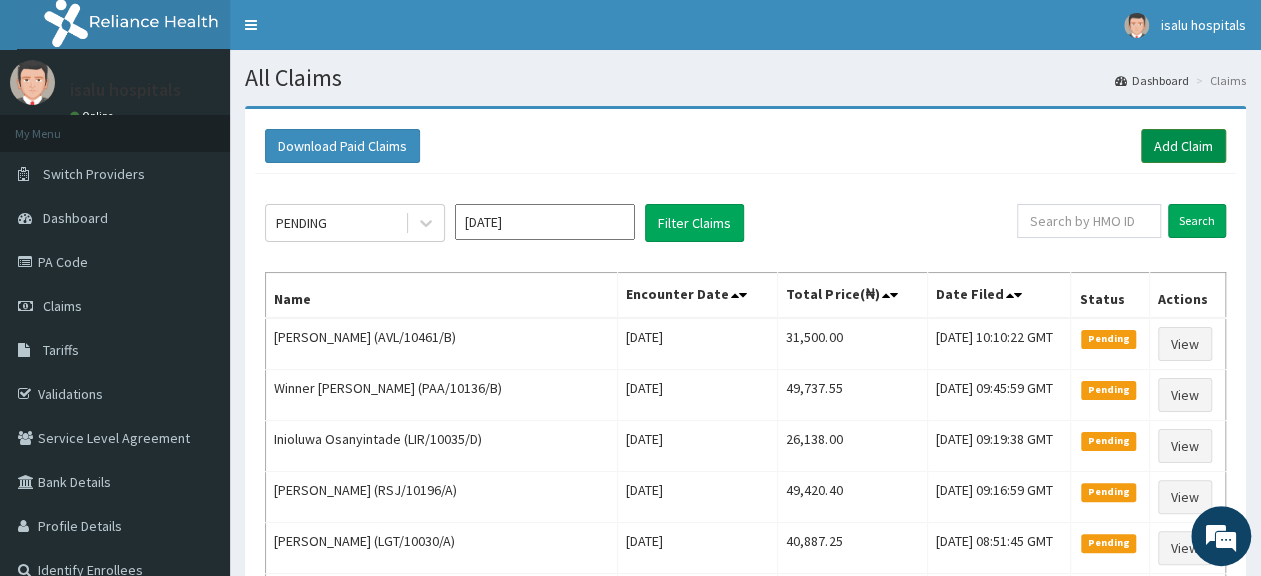 click on "Add Claim" at bounding box center [1183, 146] 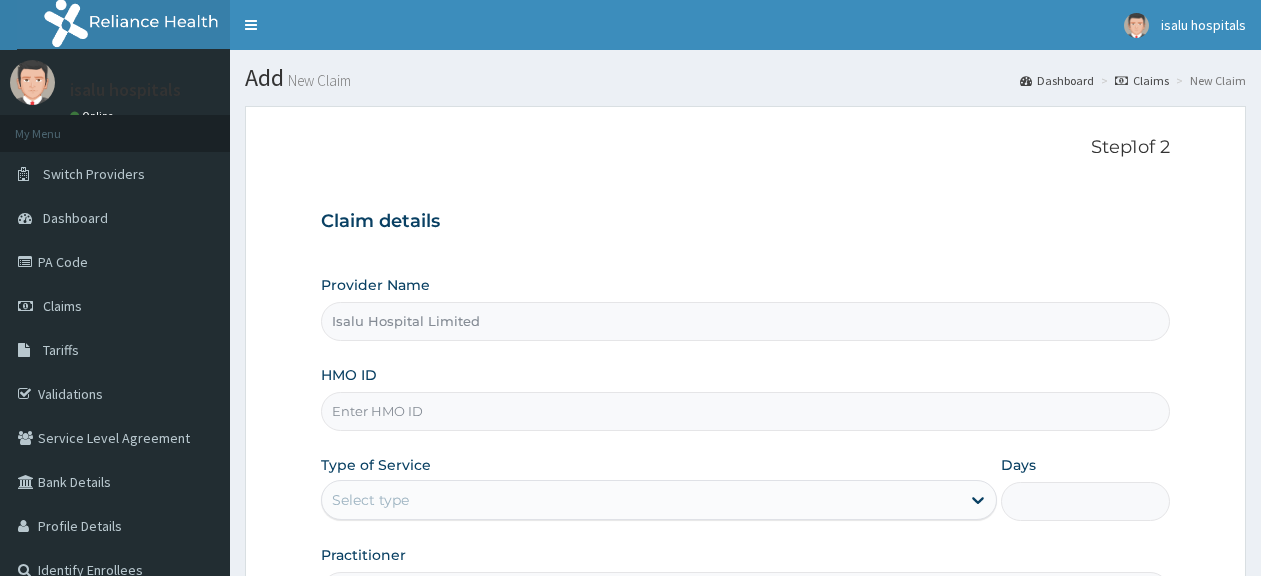 scroll, scrollTop: 0, scrollLeft: 0, axis: both 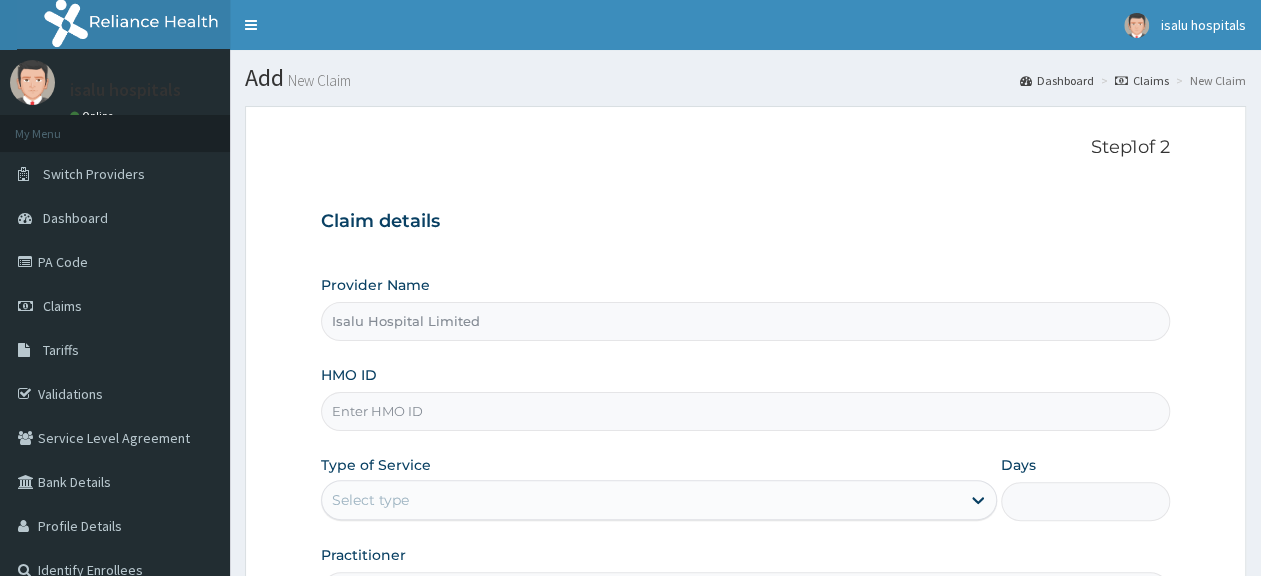click on "HMO ID" at bounding box center (745, 411) 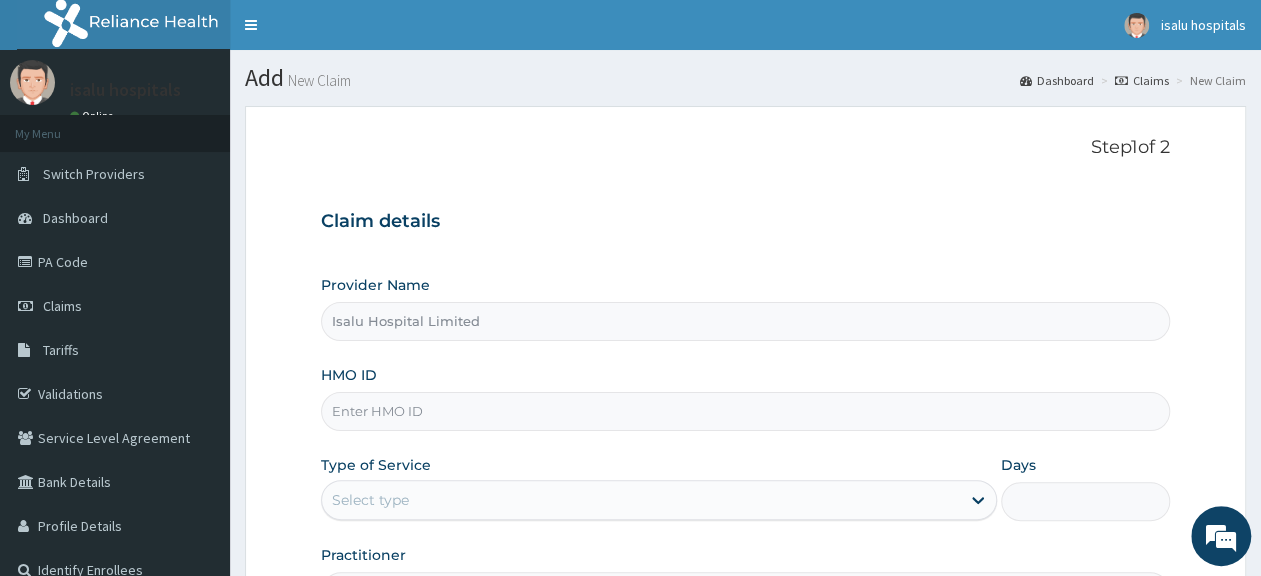 paste on "CRE/10129/B" 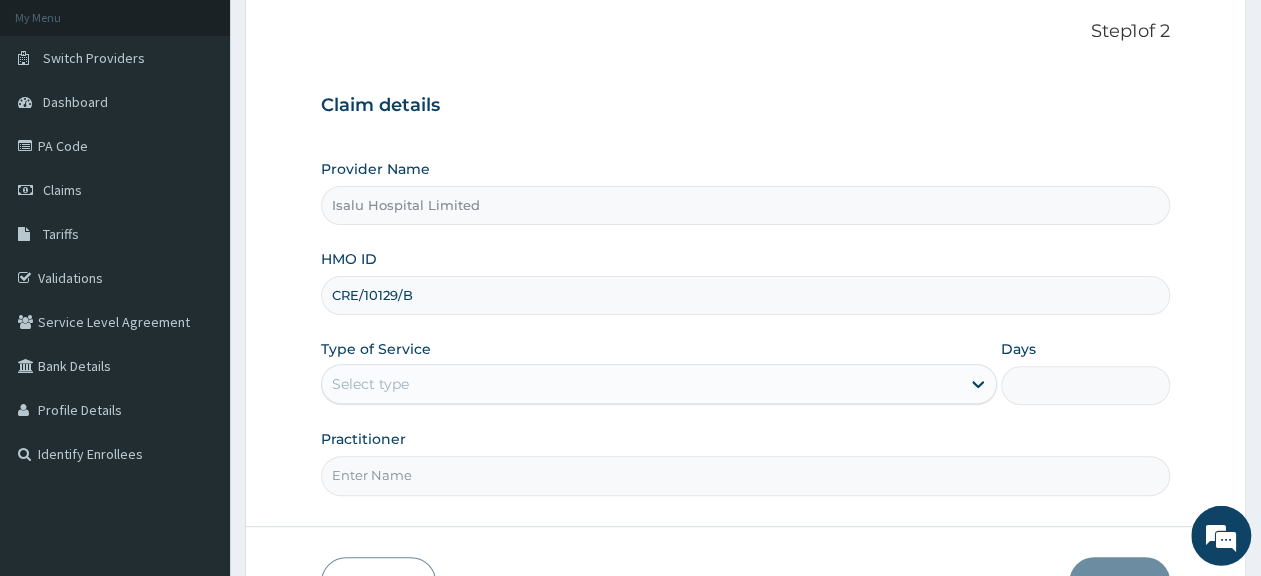 scroll, scrollTop: 104, scrollLeft: 0, axis: vertical 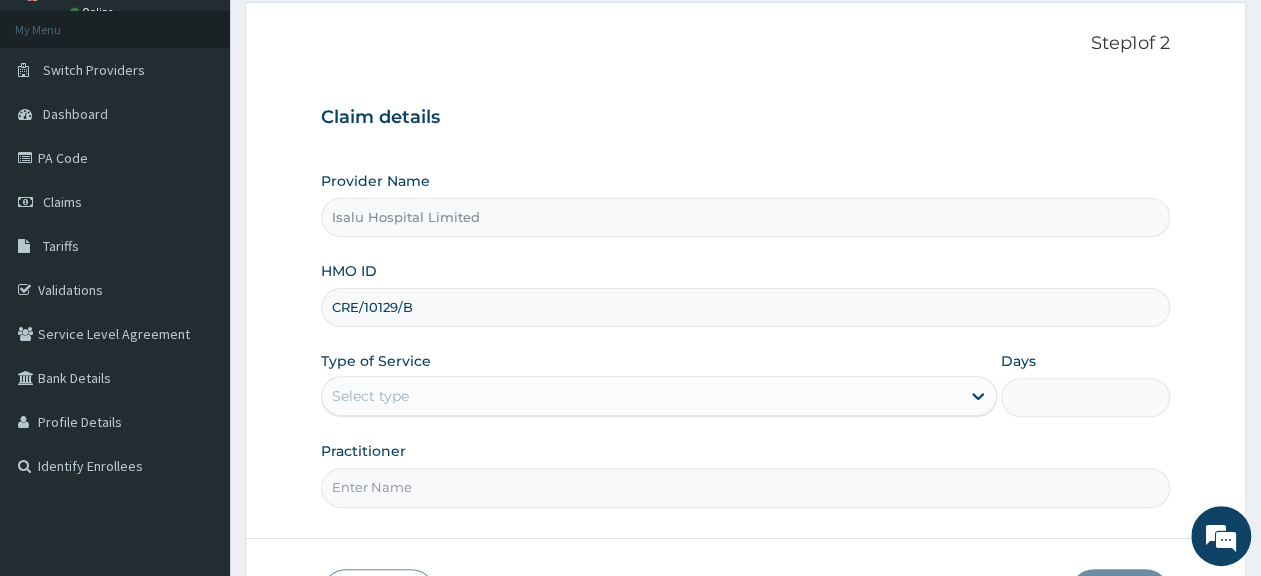 type on "CRE/10129/B" 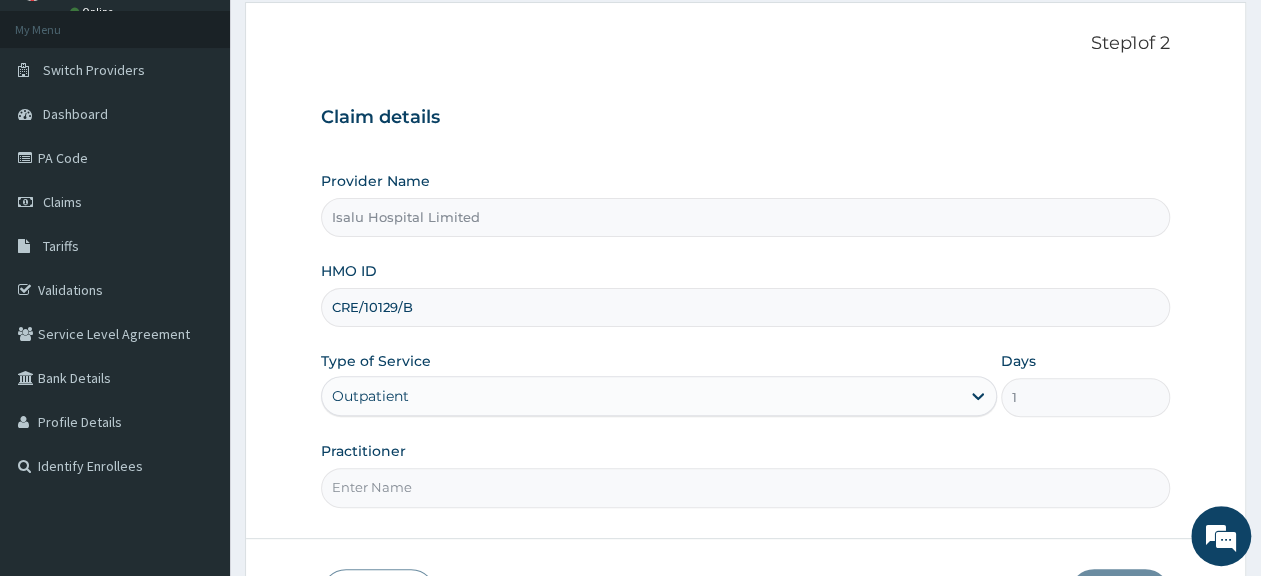 click on "Practitioner" at bounding box center [745, 487] 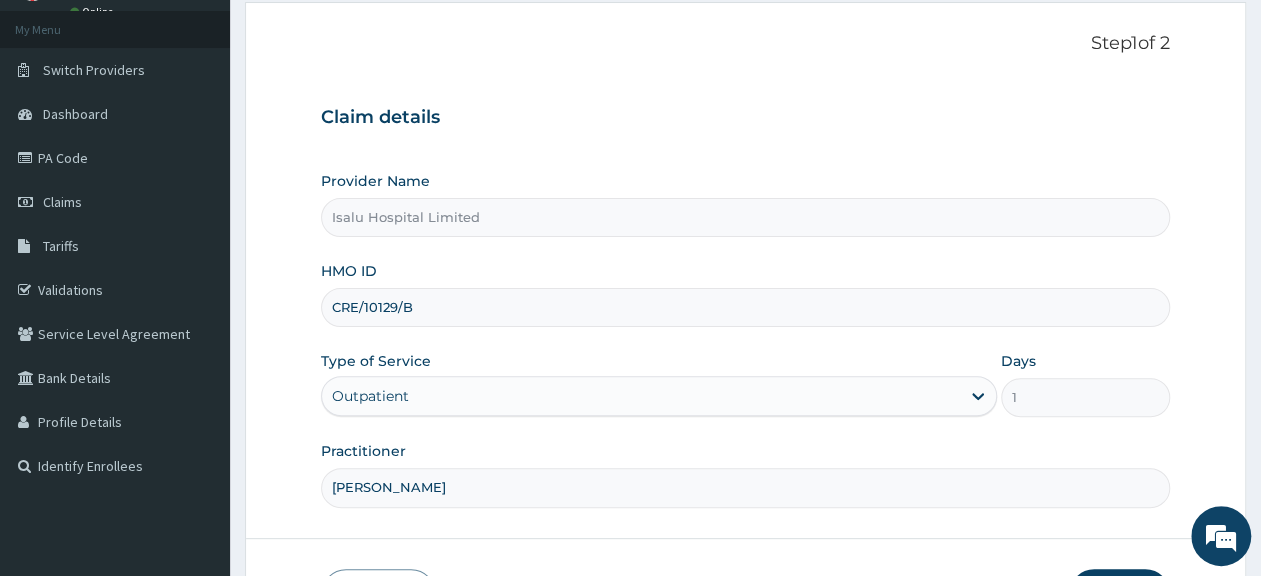 scroll, scrollTop: 0, scrollLeft: 0, axis: both 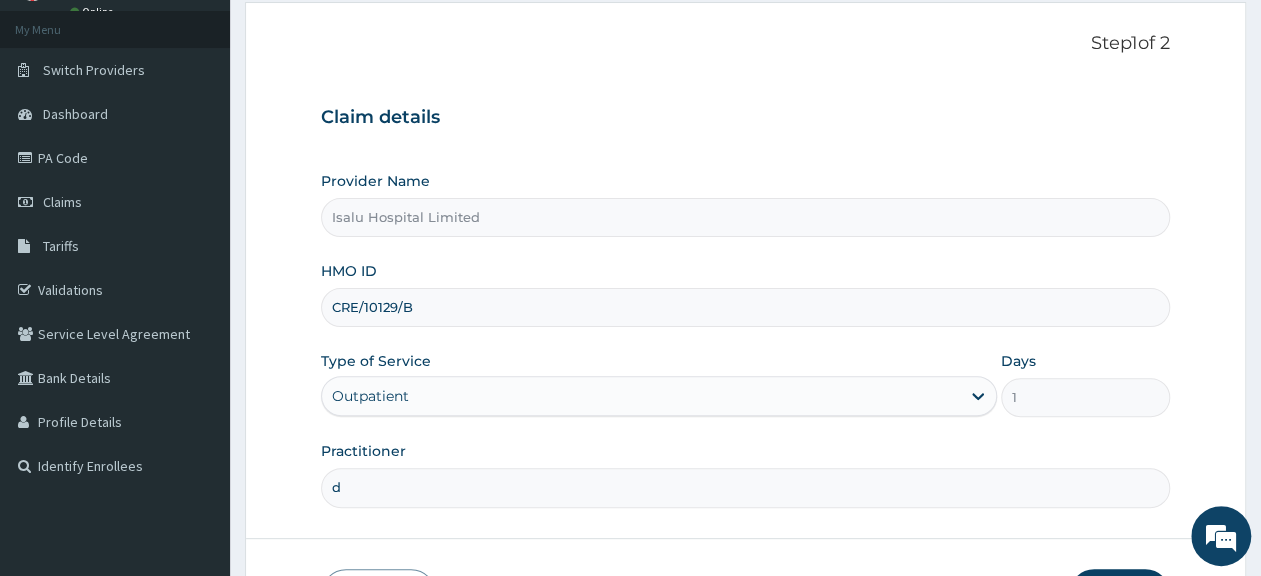 type on "d" 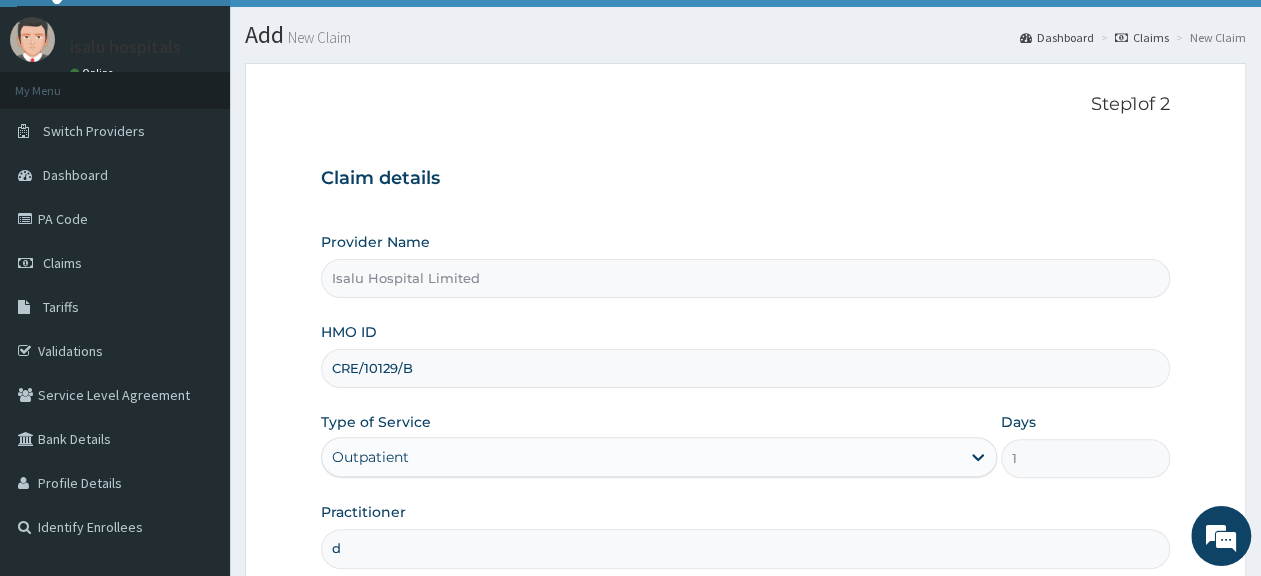 scroll, scrollTop: 0, scrollLeft: 0, axis: both 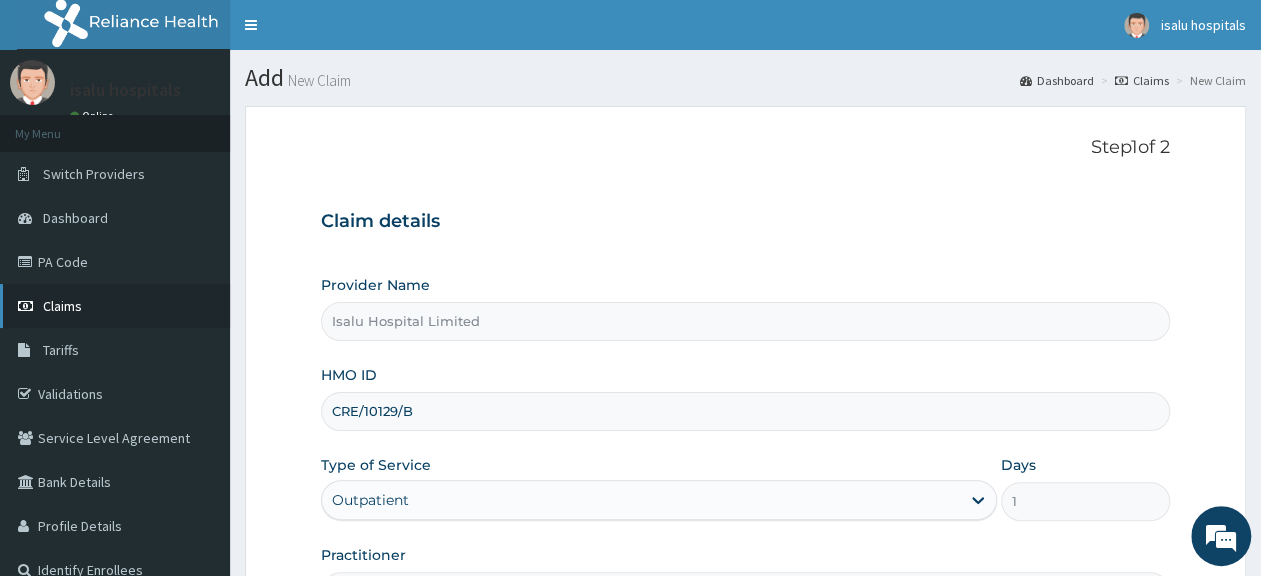 click on "Claims" at bounding box center (115, 306) 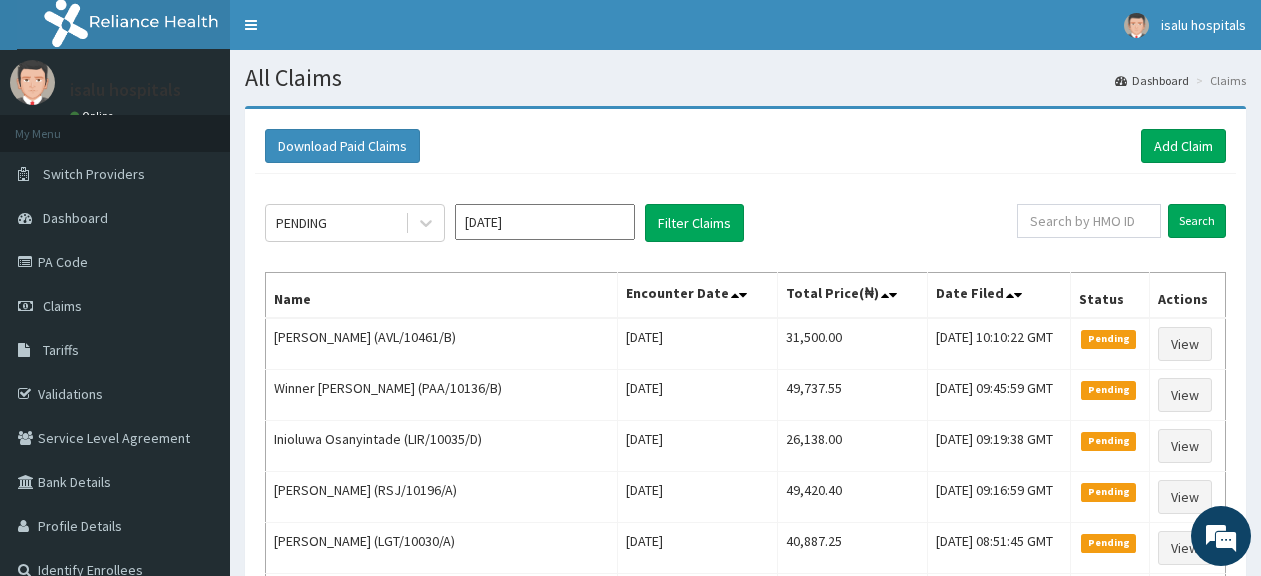 scroll, scrollTop: 0, scrollLeft: 0, axis: both 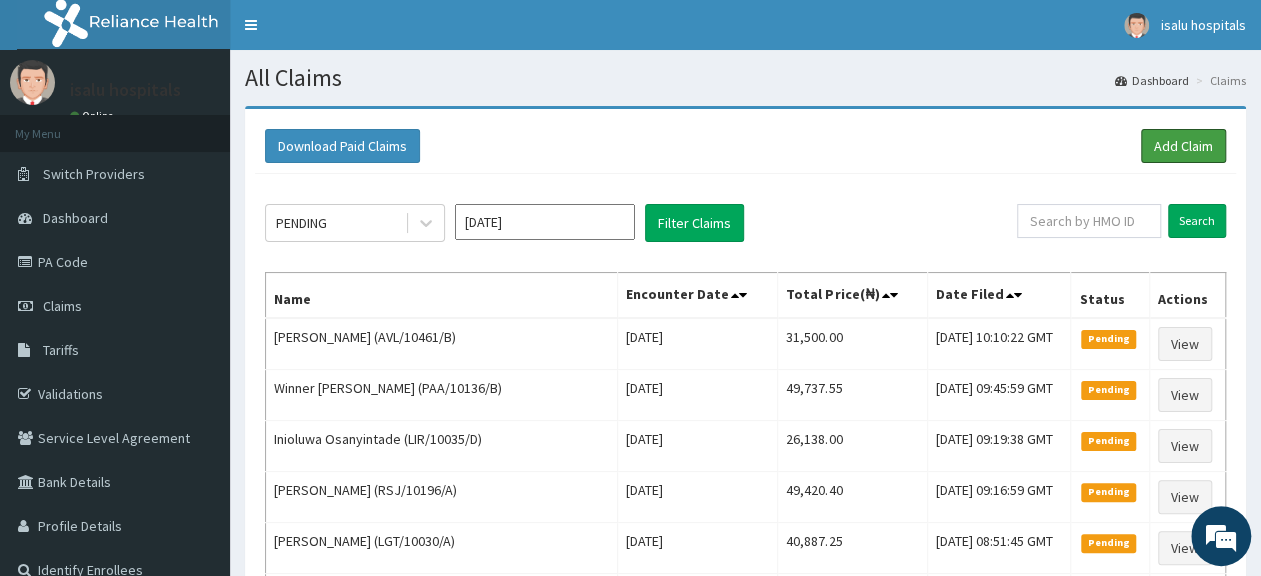 click on "Add Claim" at bounding box center (1183, 146) 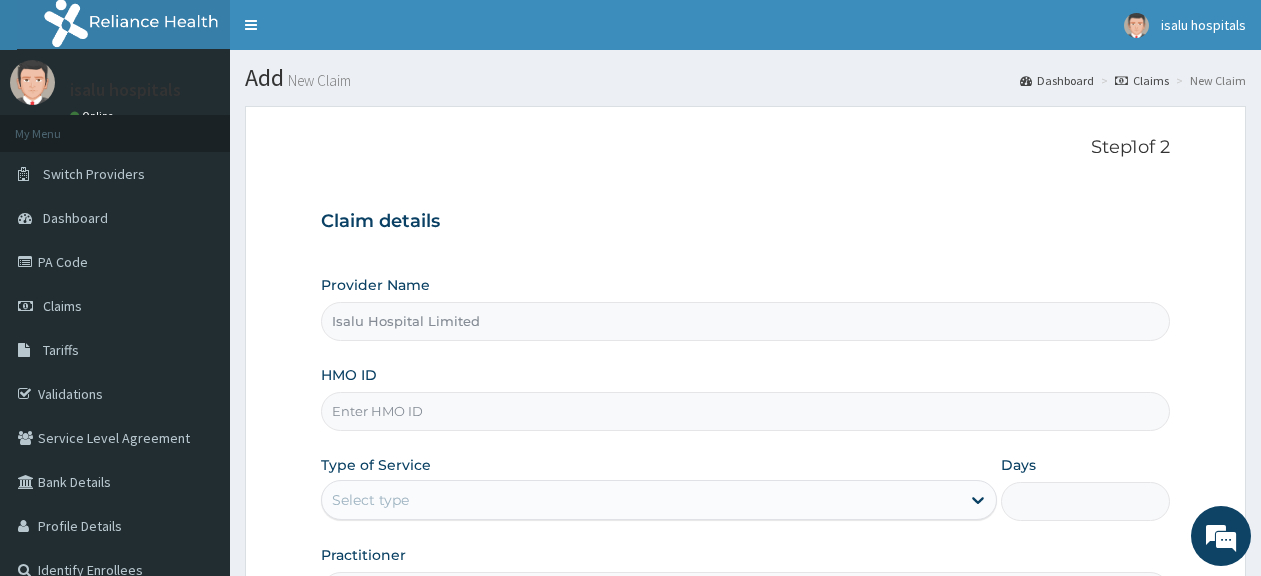 scroll, scrollTop: 0, scrollLeft: 0, axis: both 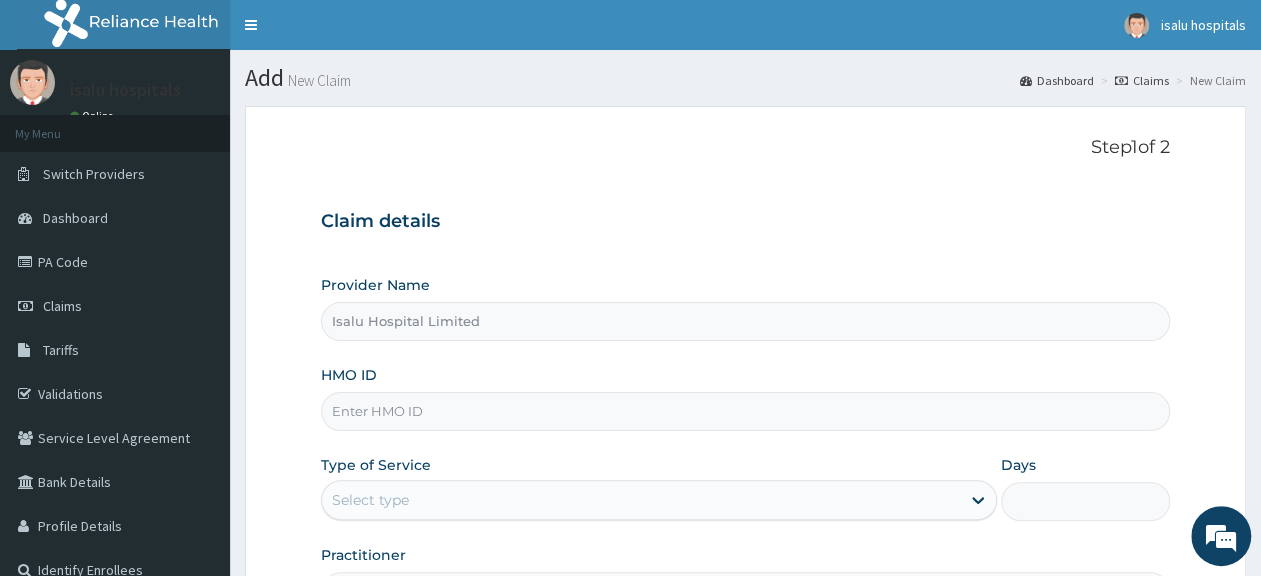 click on "Isalu Hospital Limited" at bounding box center (745, 321) 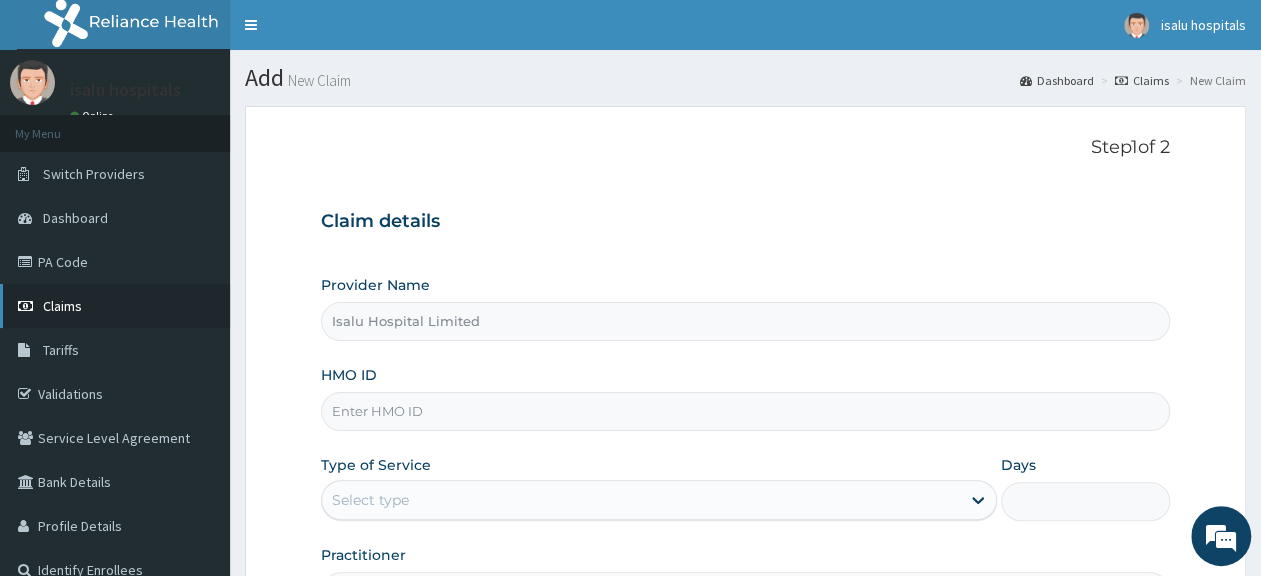 click on "Claims" at bounding box center [115, 306] 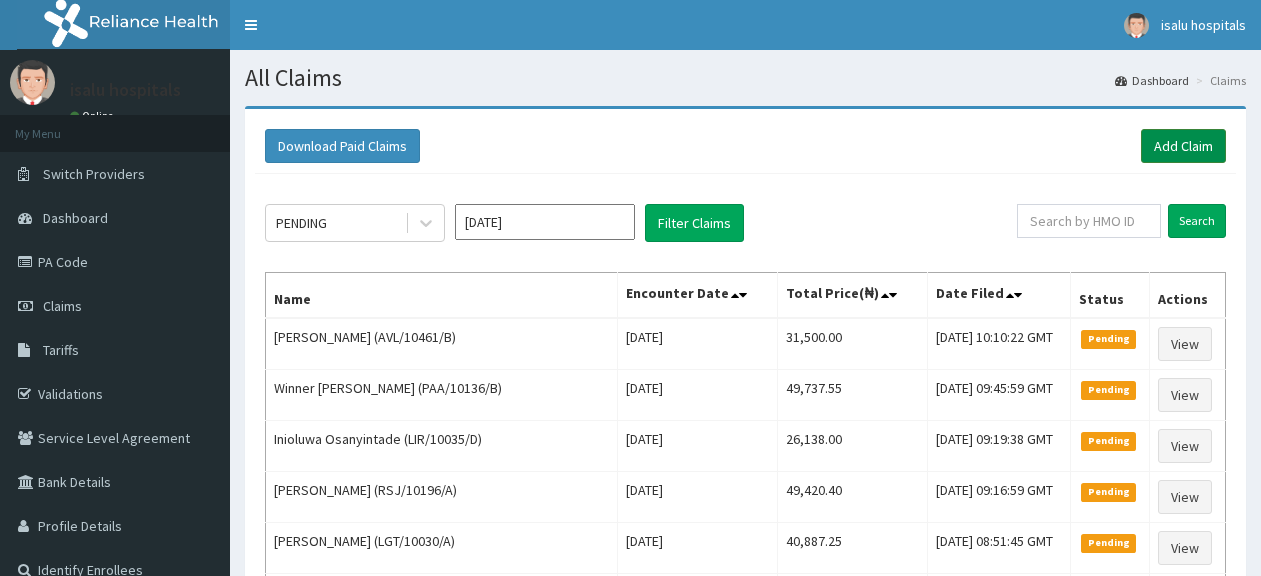 scroll, scrollTop: 0, scrollLeft: 0, axis: both 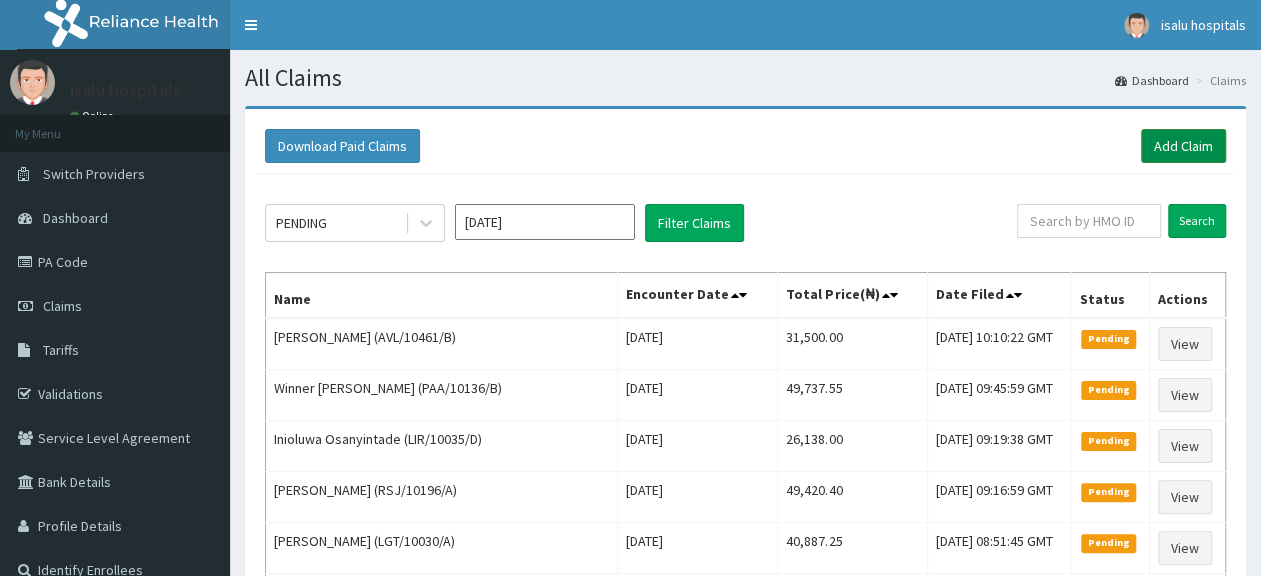 click on "Add Claim" at bounding box center [1183, 146] 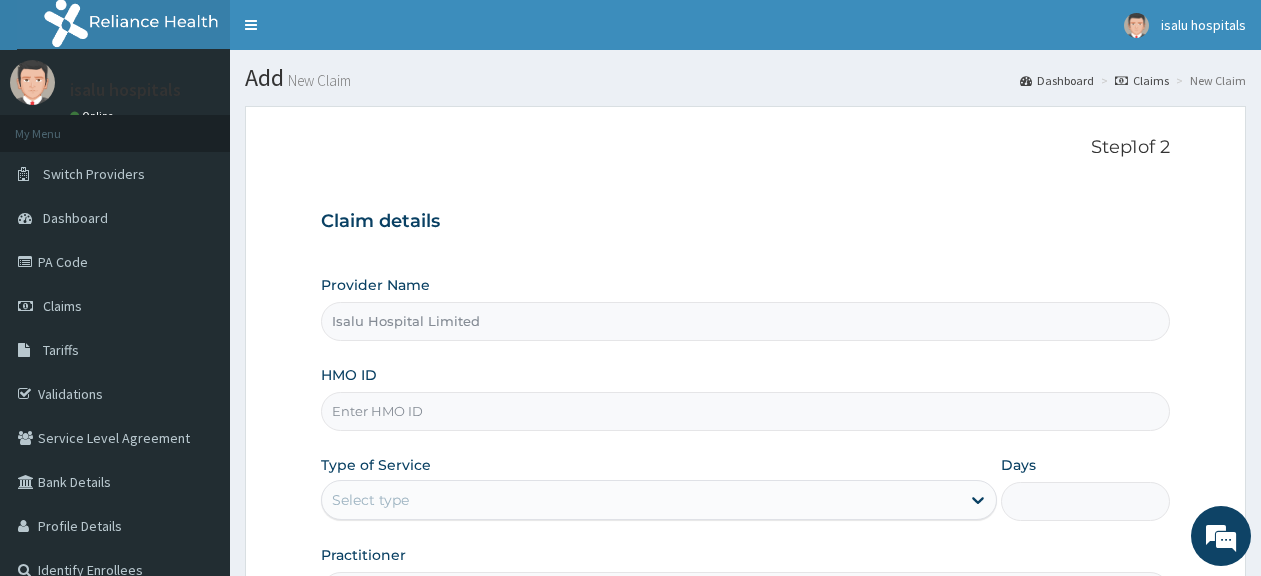 scroll, scrollTop: 0, scrollLeft: 0, axis: both 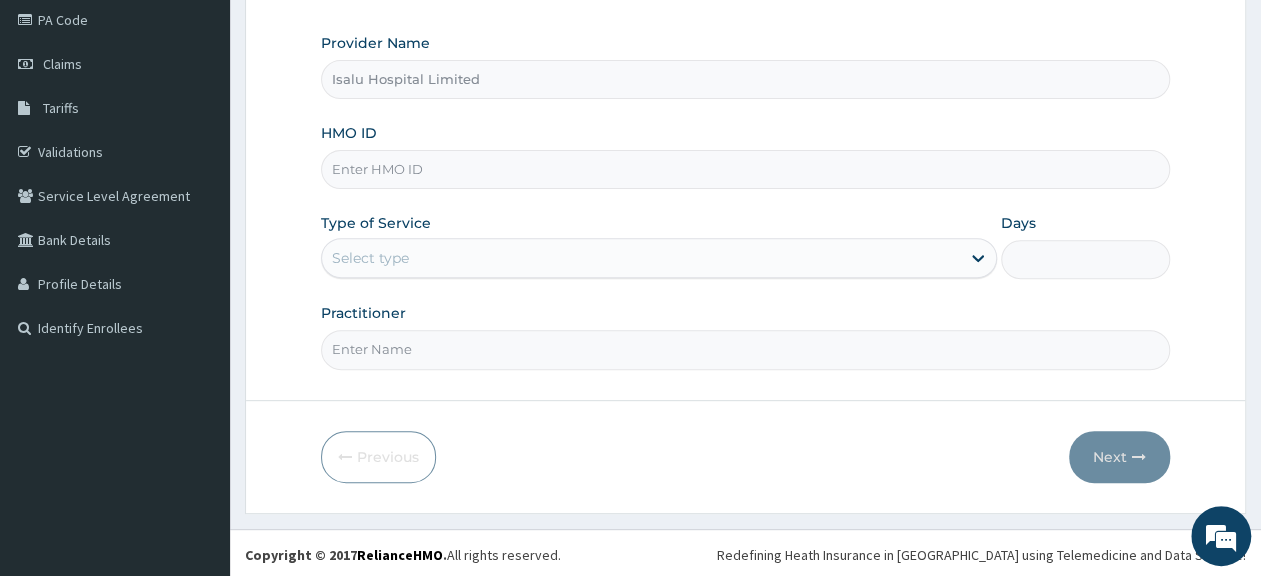 click on "HMO ID" at bounding box center (745, 169) 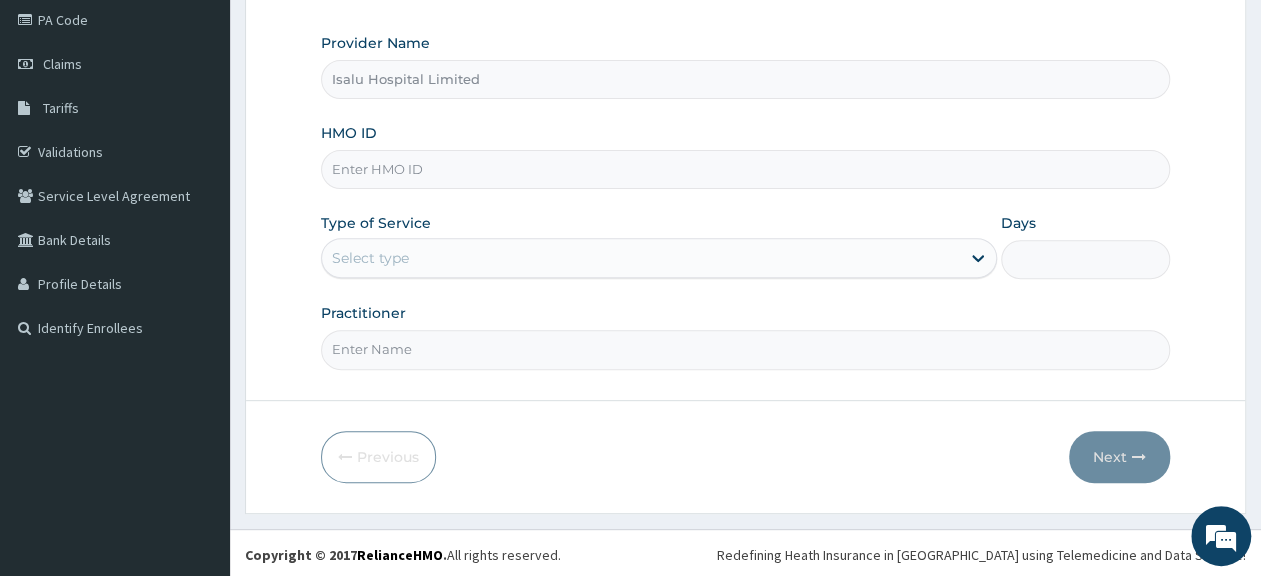 scroll, scrollTop: 0, scrollLeft: 0, axis: both 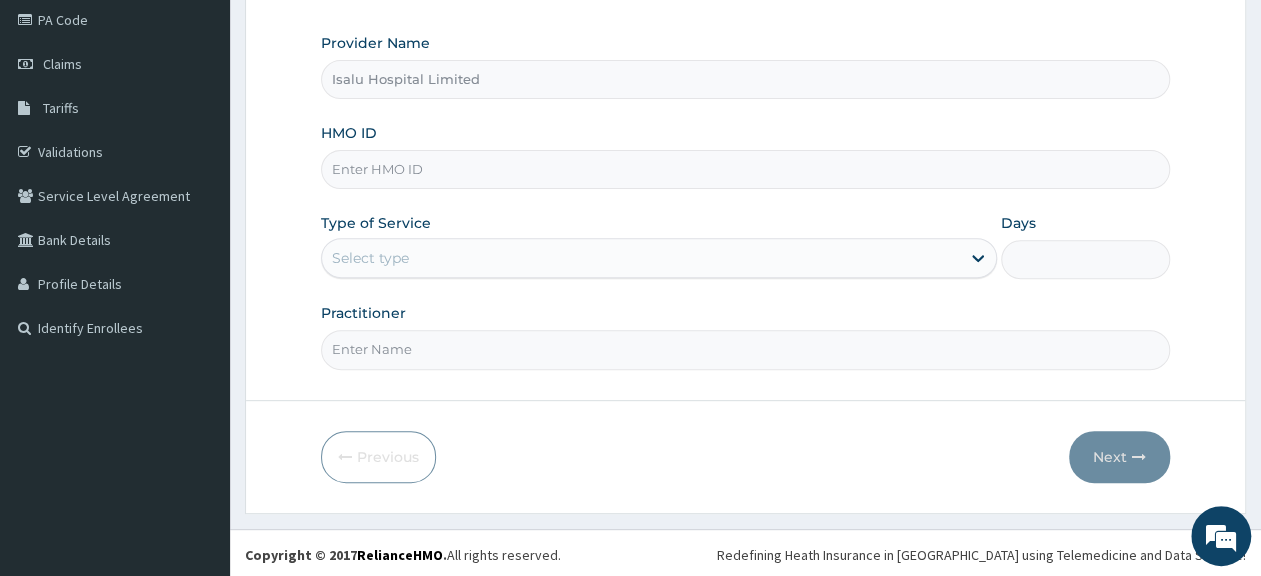 paste on "TPE/10002/C" 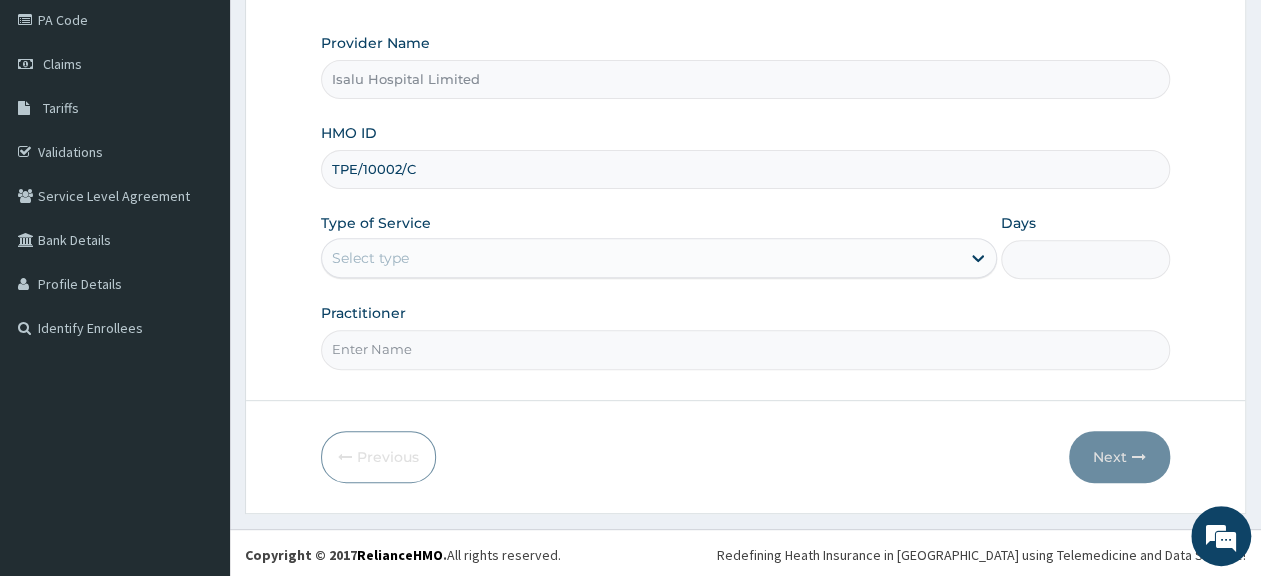 type on "TPE/10002/C" 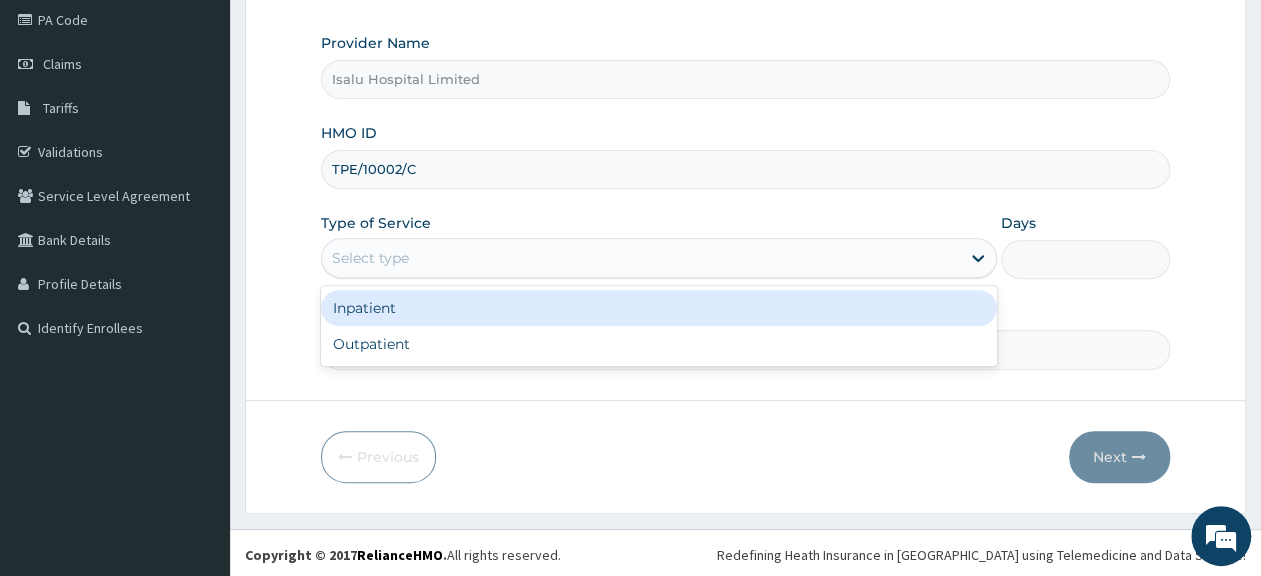 click on "Select type" at bounding box center (370, 258) 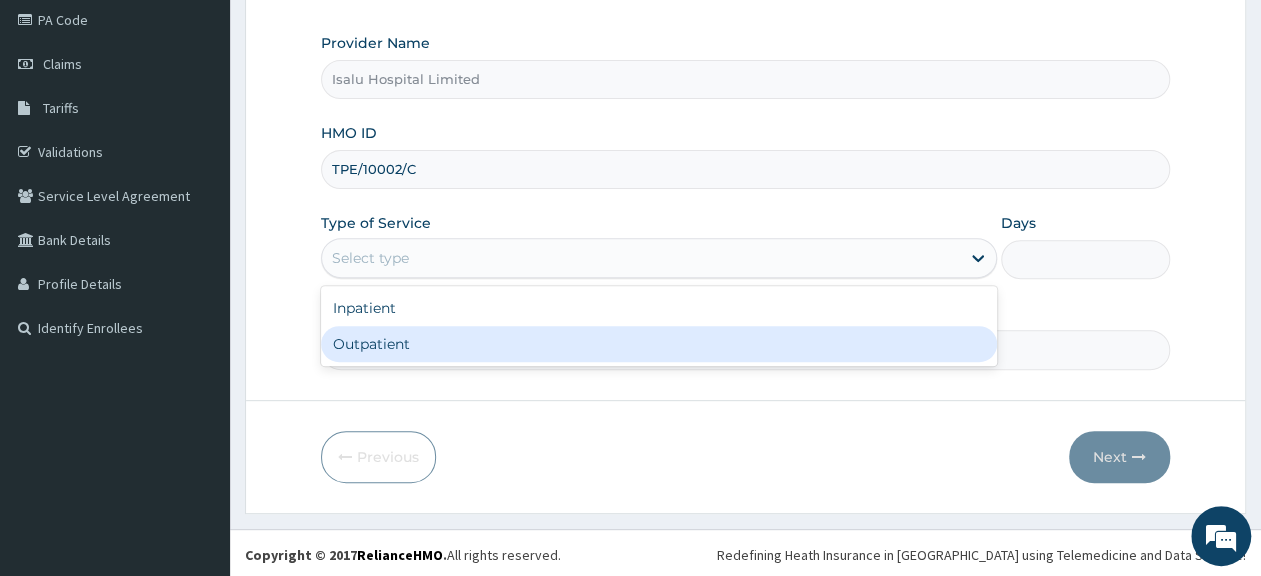 click on "Outpatient" at bounding box center (659, 344) 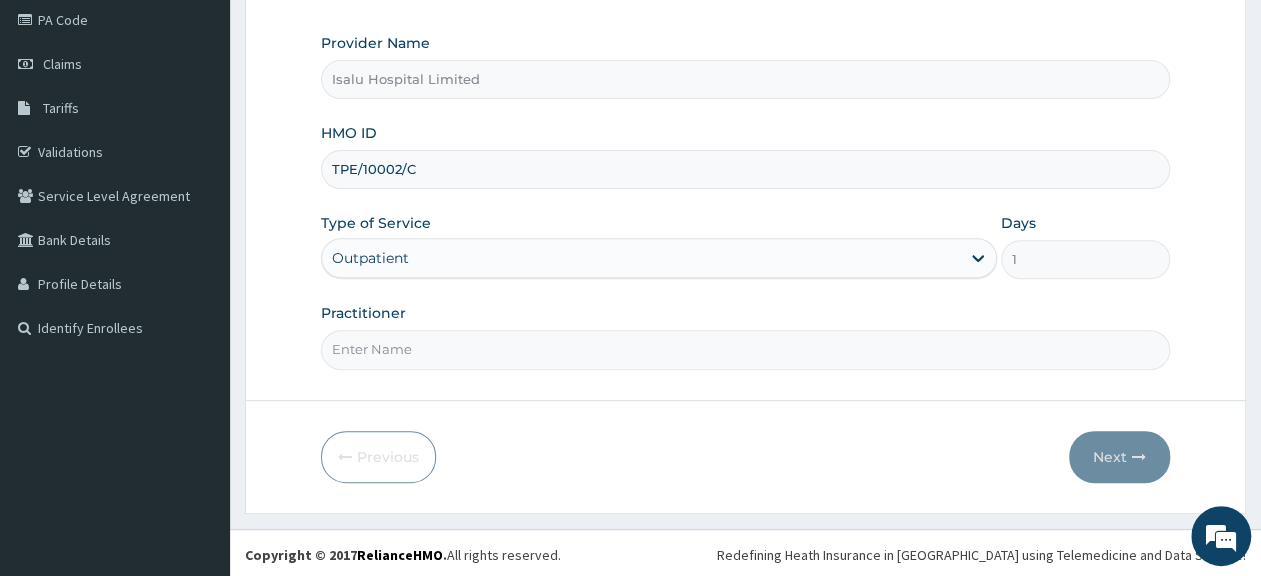 click on "Practitioner" at bounding box center (745, 349) 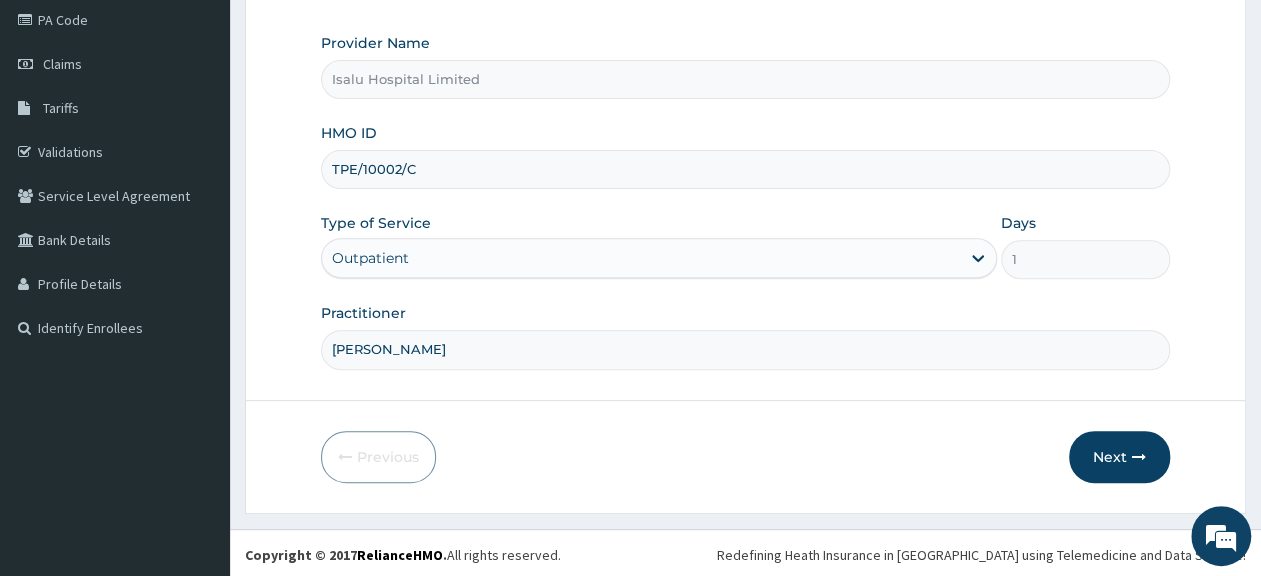 type on "dr Adjei" 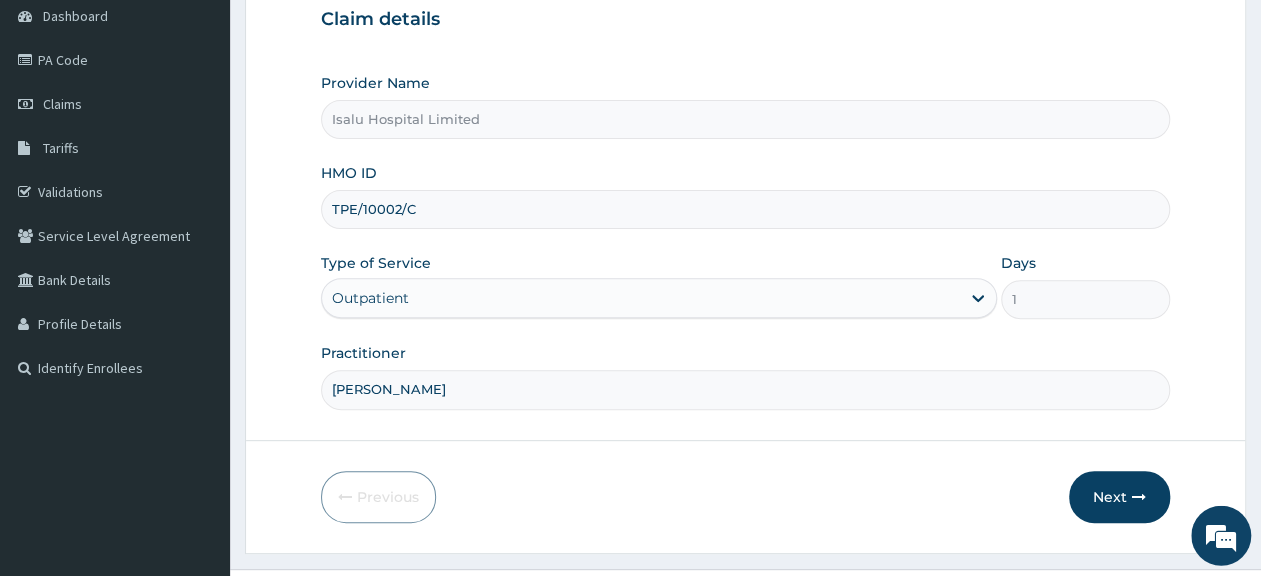 scroll, scrollTop: 208, scrollLeft: 0, axis: vertical 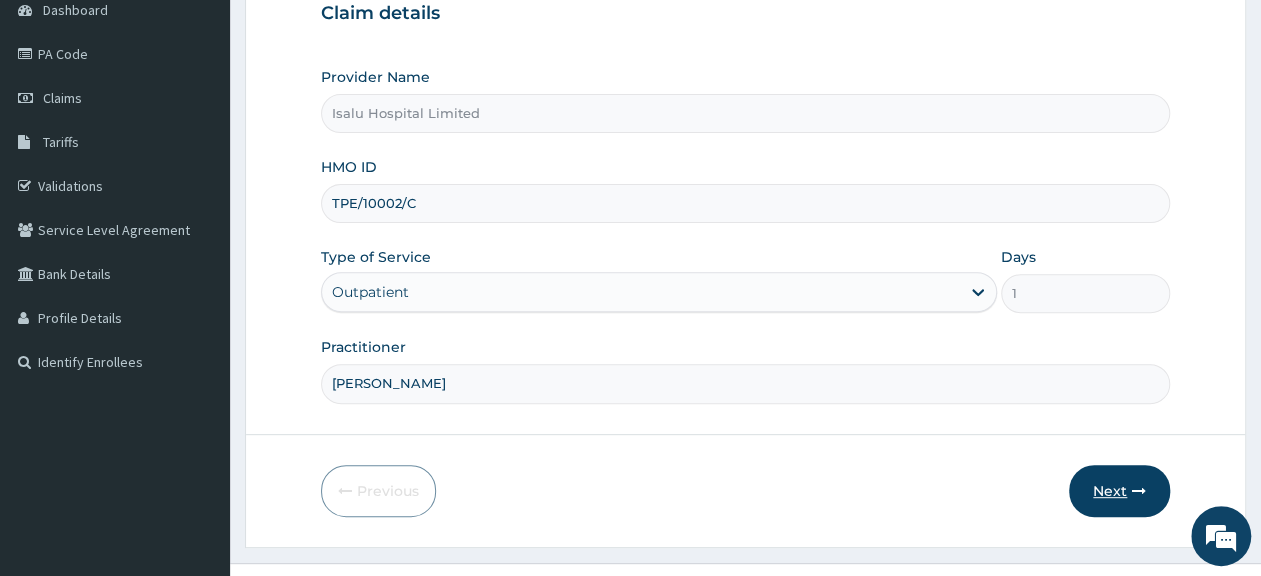 click on "Next" at bounding box center [1119, 491] 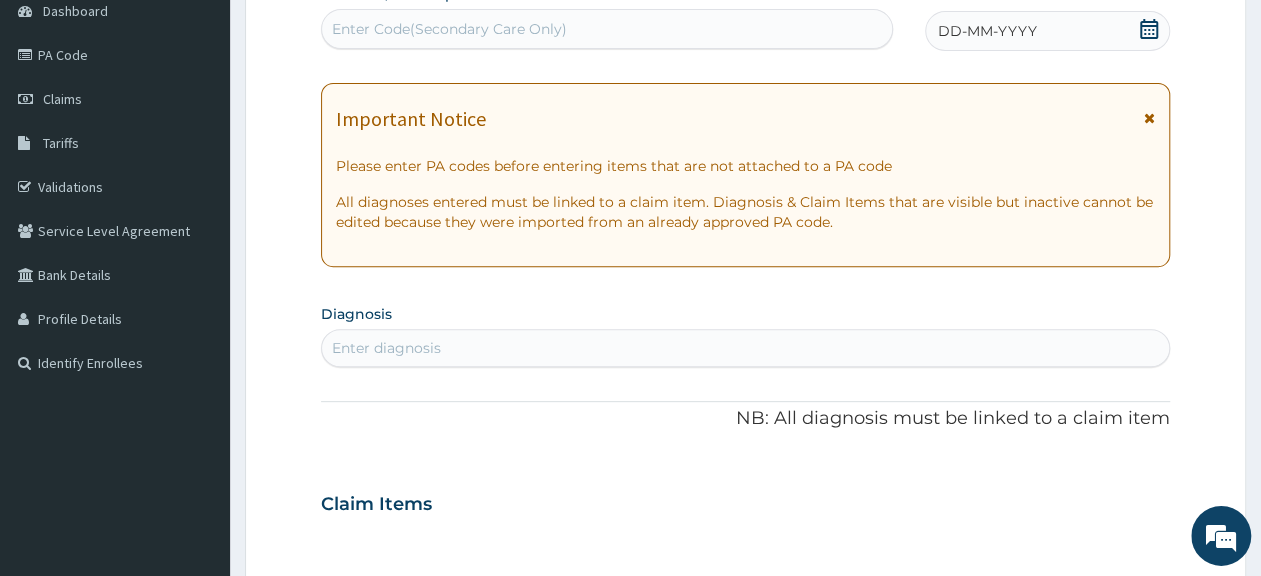 scroll, scrollTop: 312, scrollLeft: 0, axis: vertical 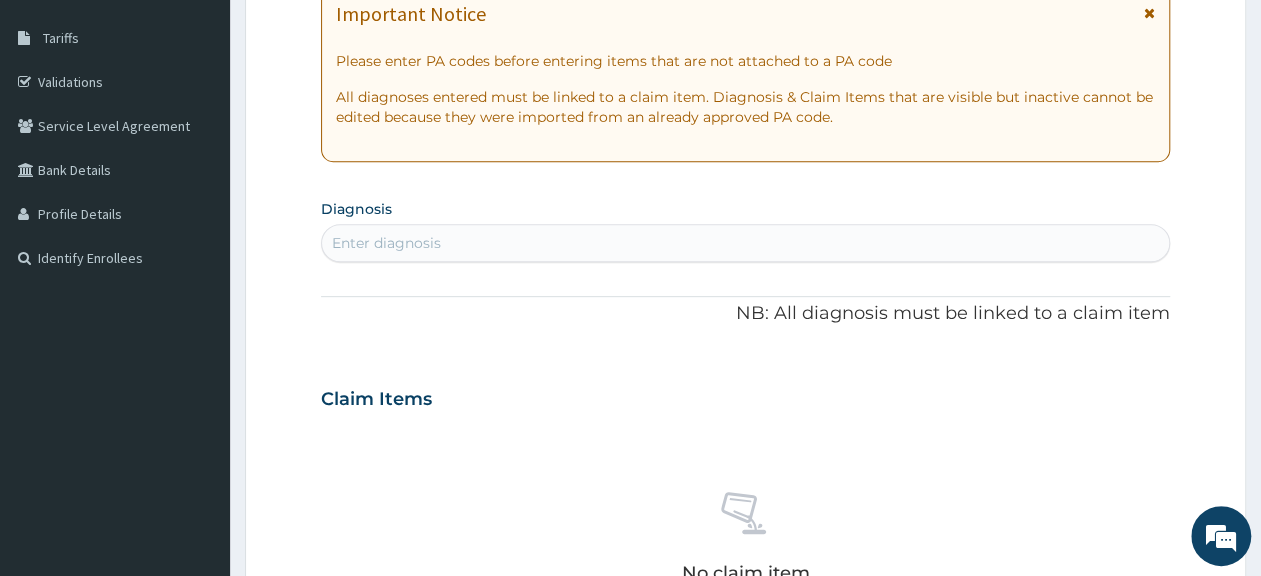 click on "Enter diagnosis" at bounding box center [745, 243] 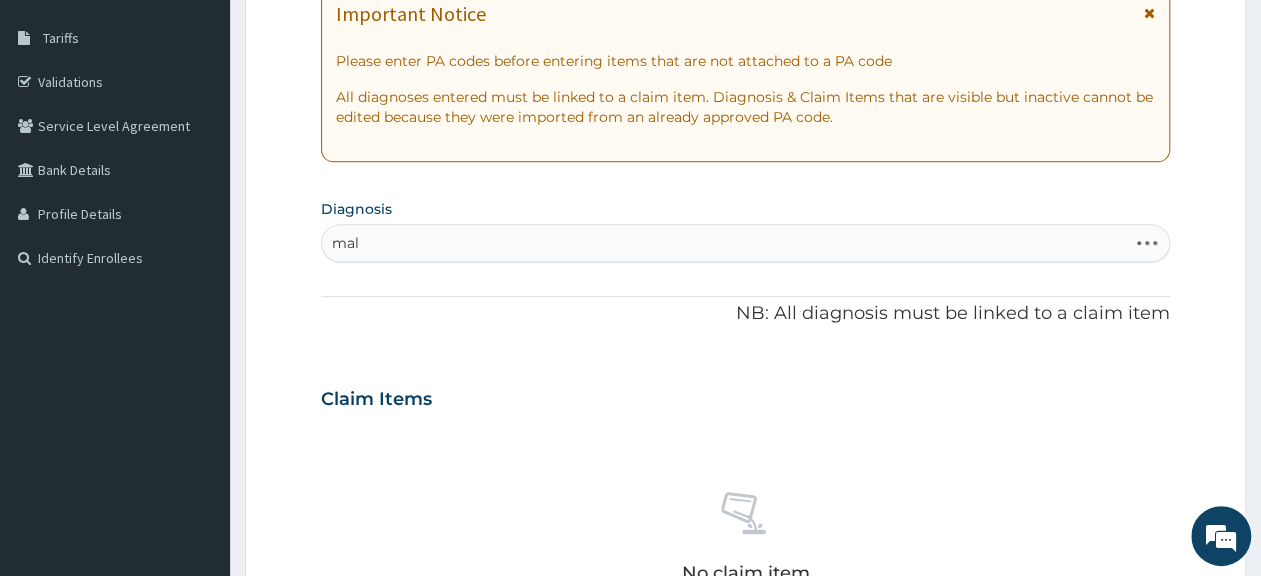 type on "mala" 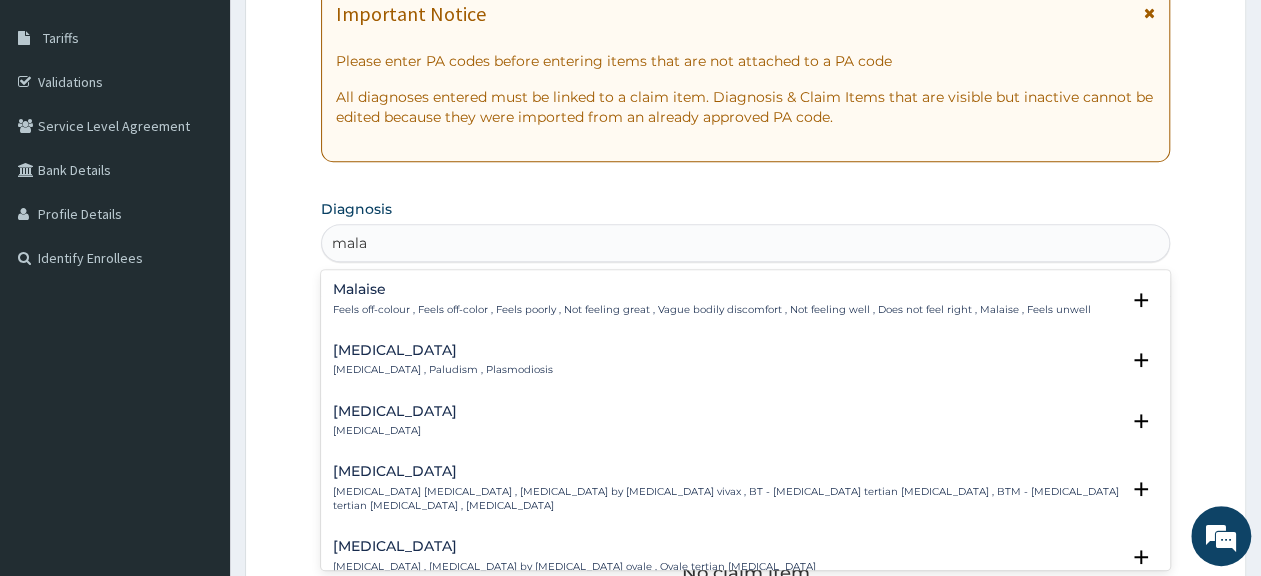 click on "Malaria , Paludism , Plasmodiosis" at bounding box center (443, 370) 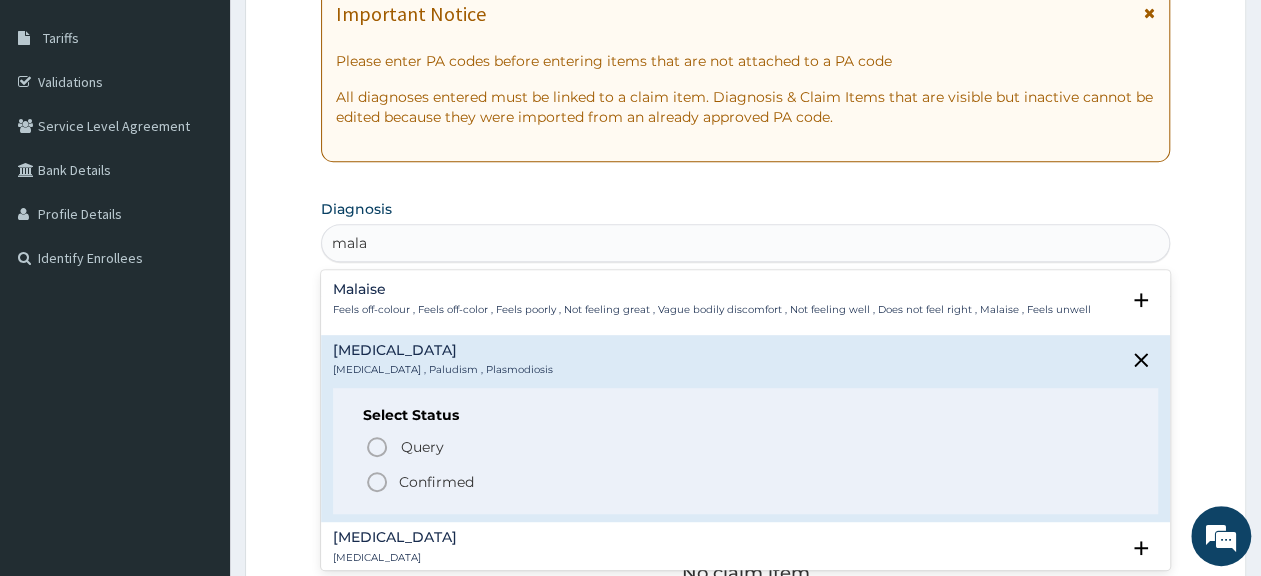 click on "Confirmed" at bounding box center [436, 482] 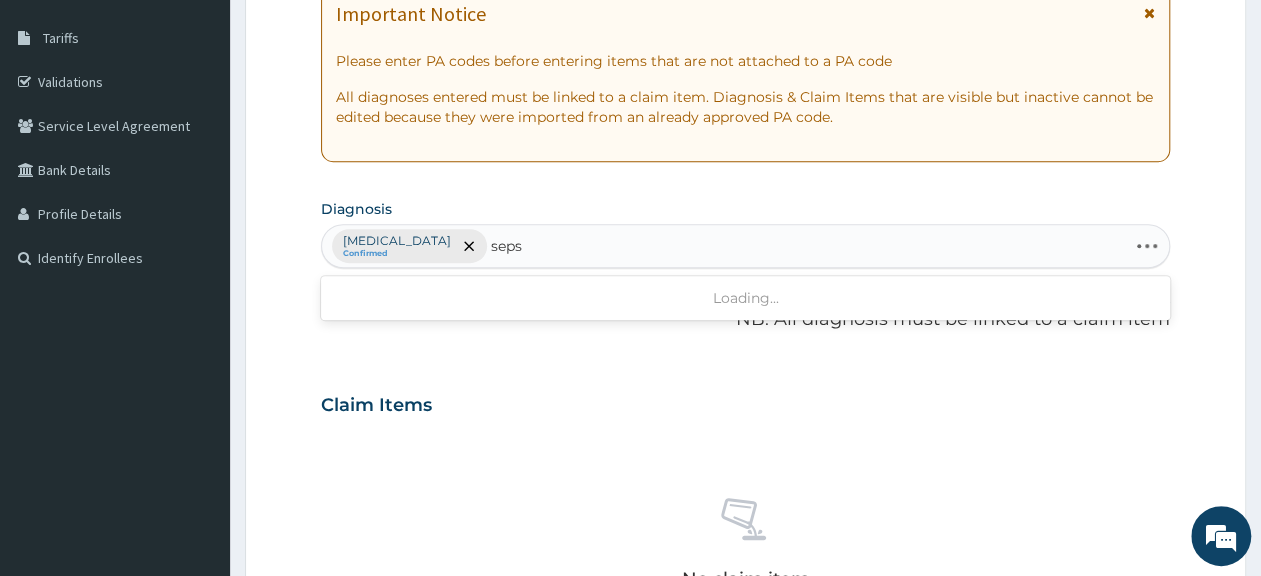 type on "sepsi" 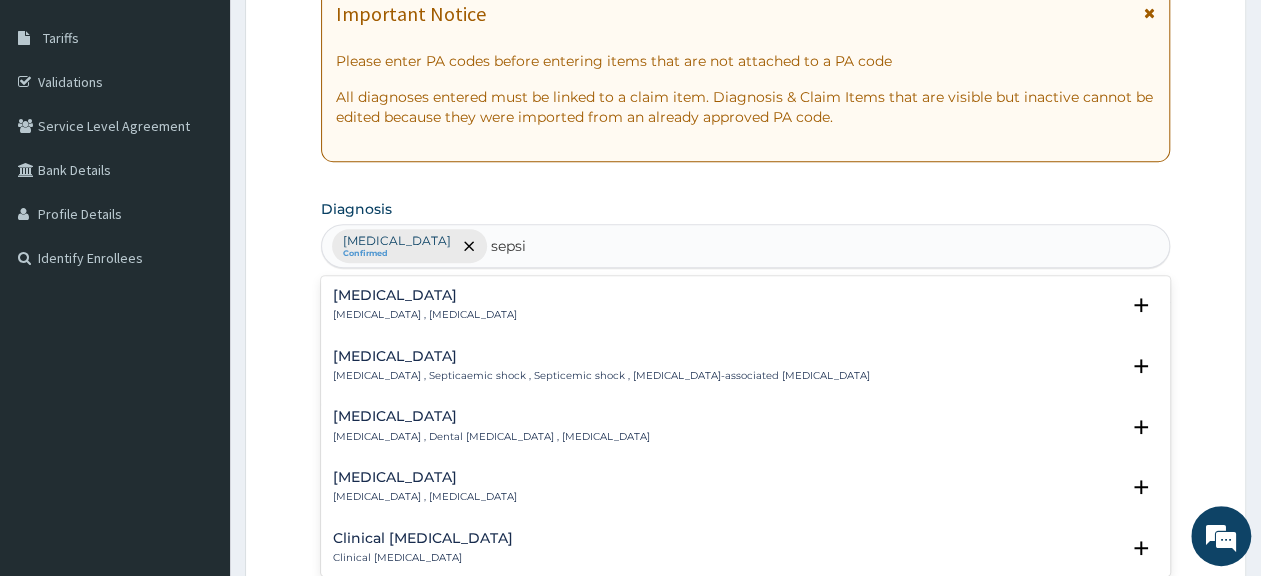 click on "Sepsis" at bounding box center [425, 295] 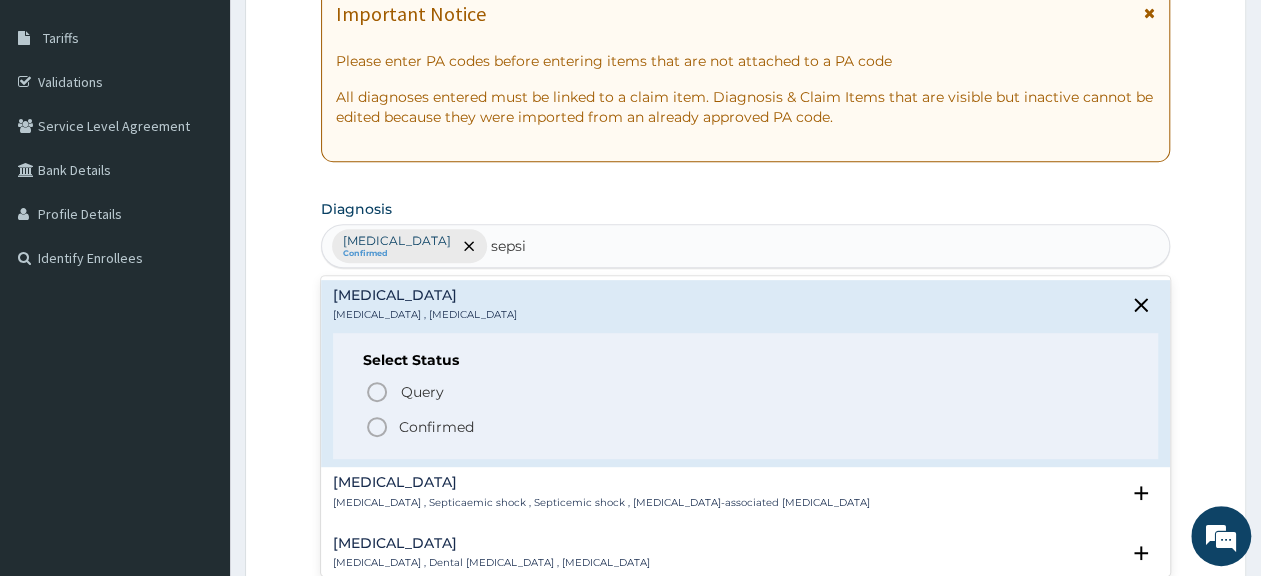 click on "Confirmed" at bounding box center [436, 427] 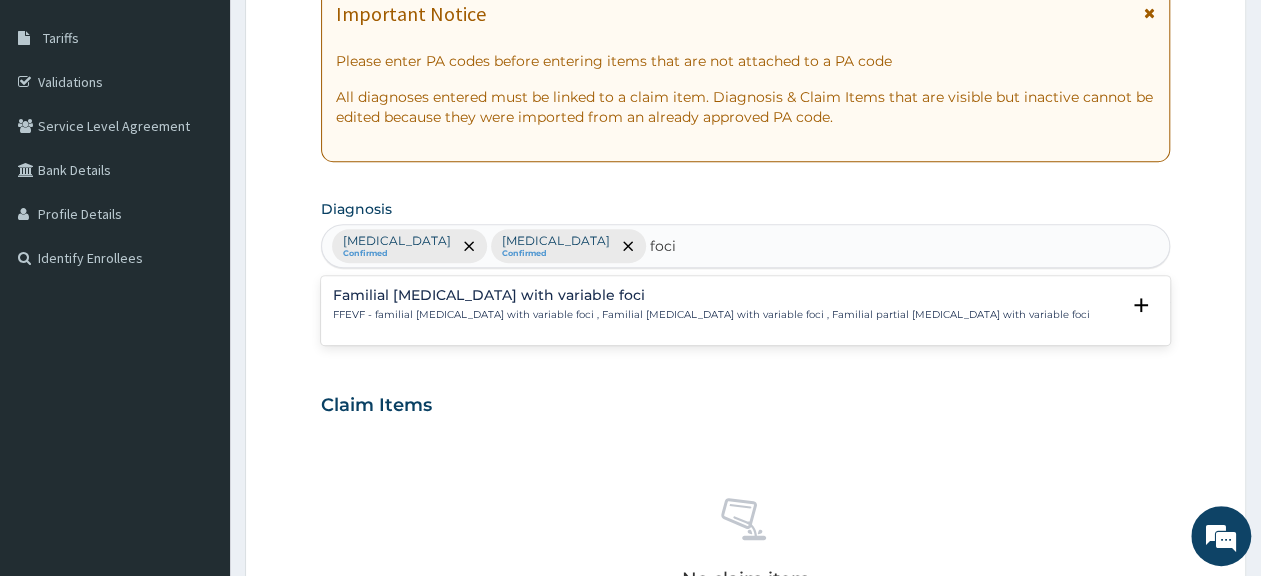 type on "foci" 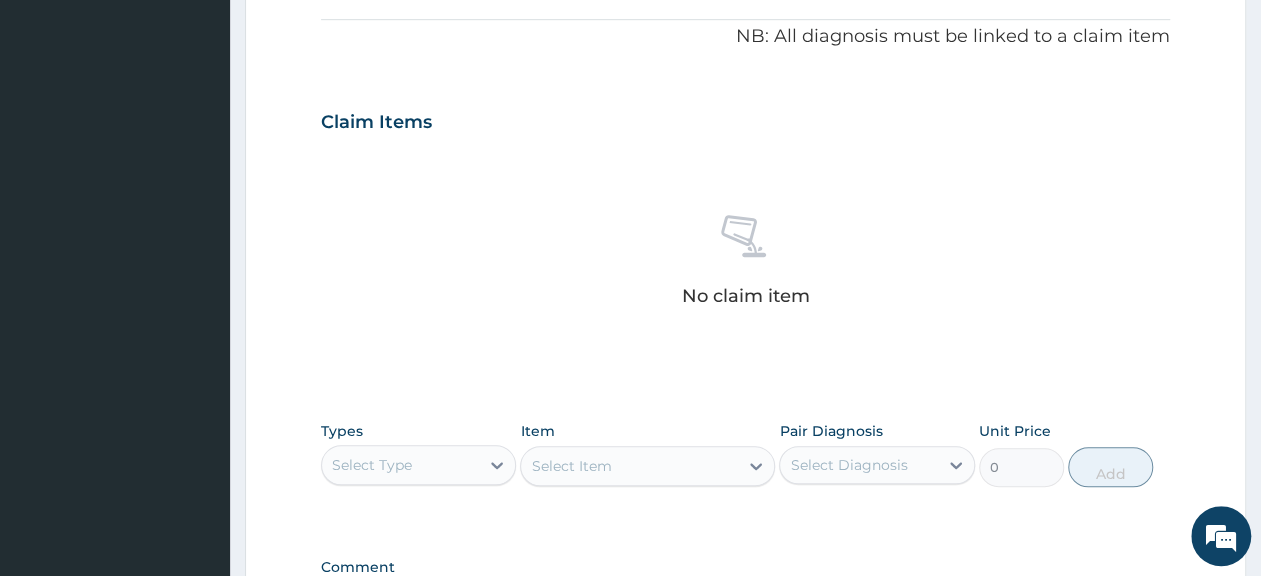 scroll, scrollTop: 624, scrollLeft: 0, axis: vertical 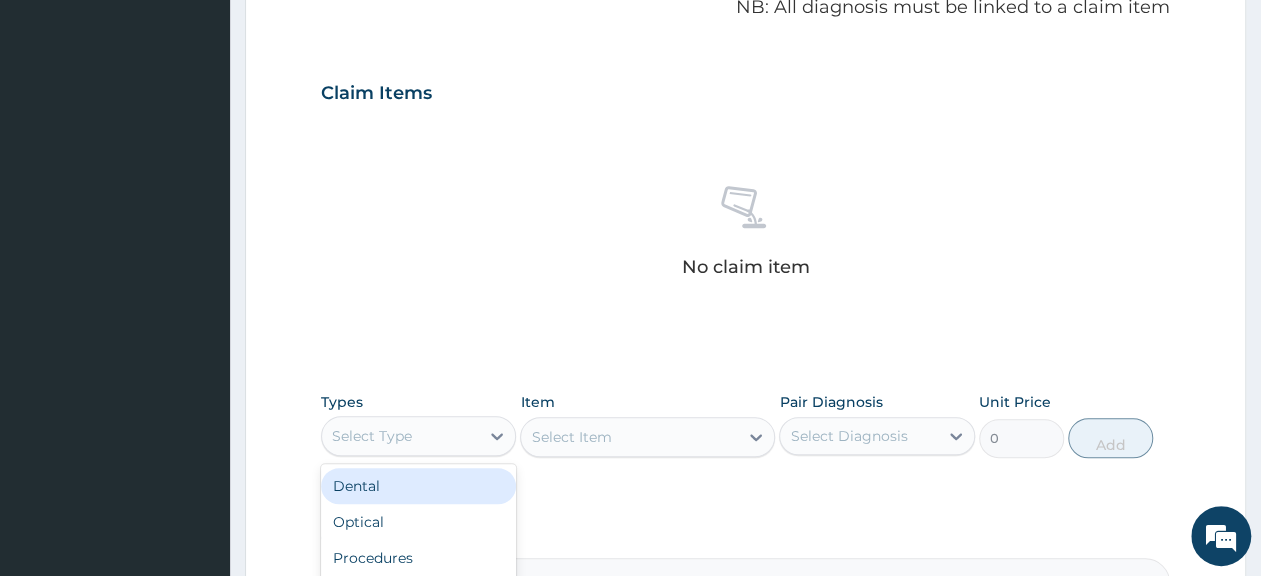 click on "Select Type" at bounding box center (400, 436) 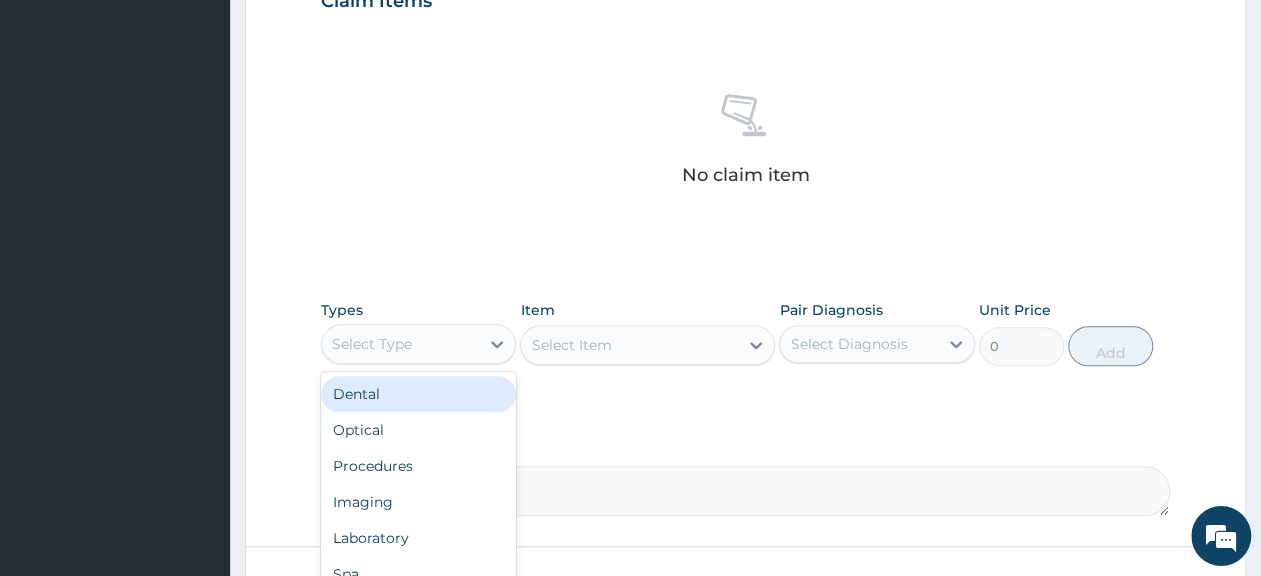 scroll, scrollTop: 832, scrollLeft: 0, axis: vertical 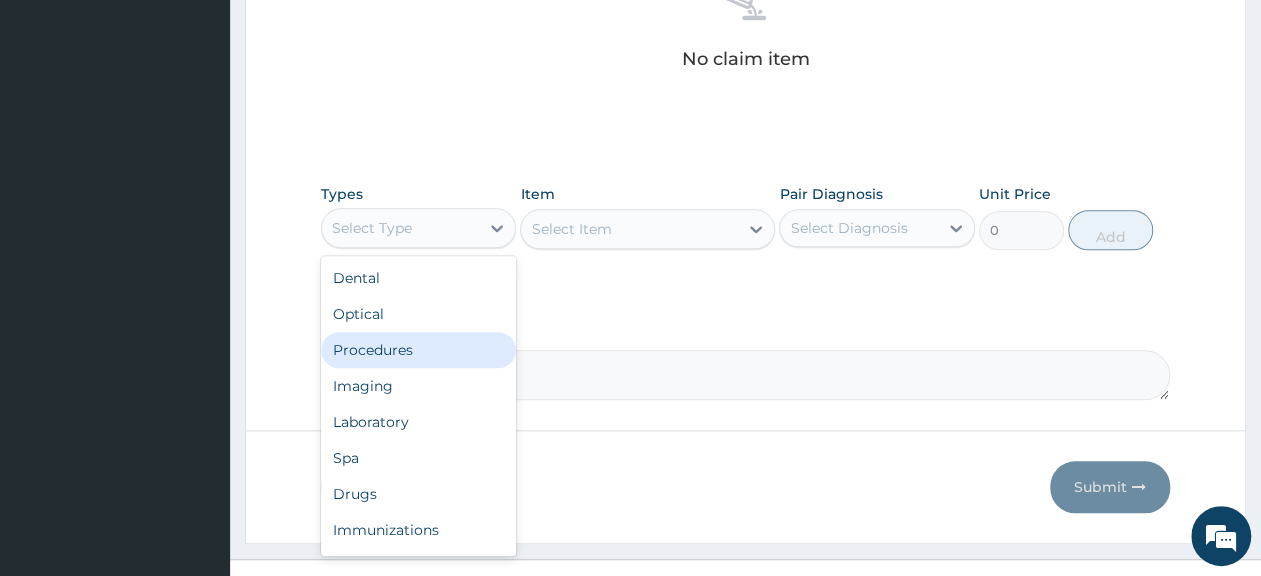 click on "Procedures" at bounding box center (418, 350) 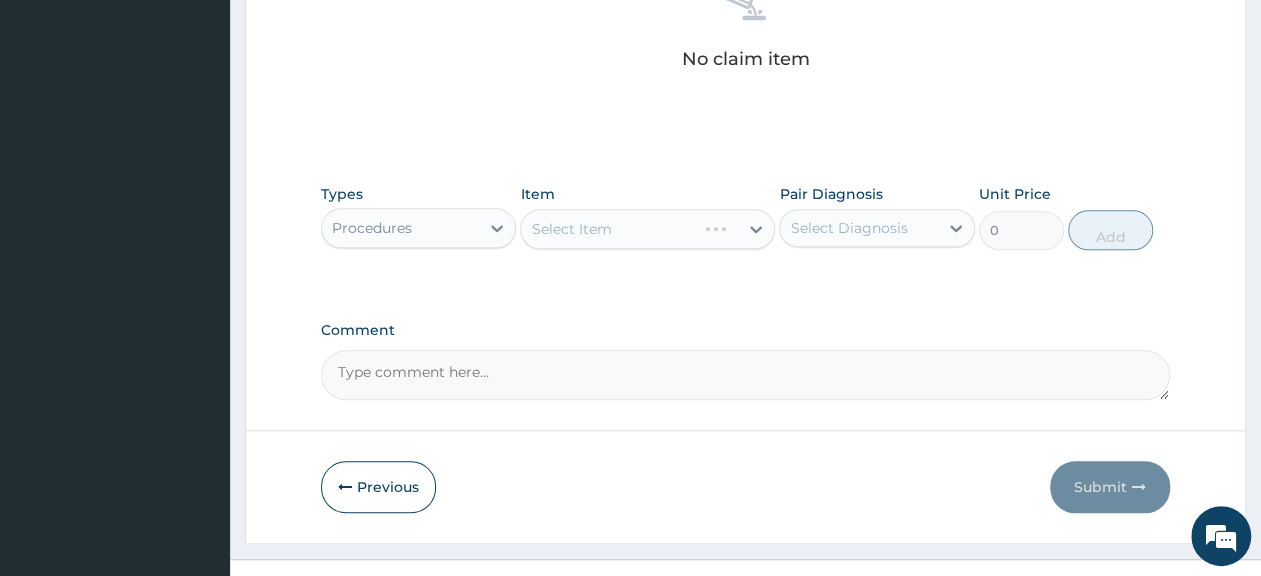 click on "Select Item" at bounding box center [647, 229] 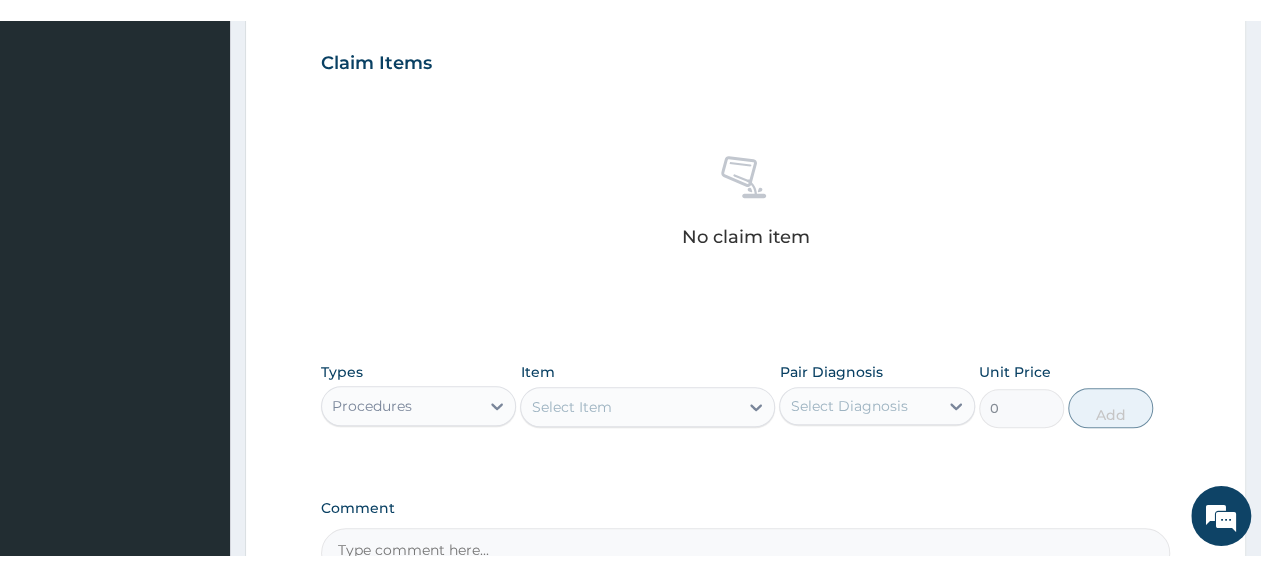 scroll, scrollTop: 832, scrollLeft: 0, axis: vertical 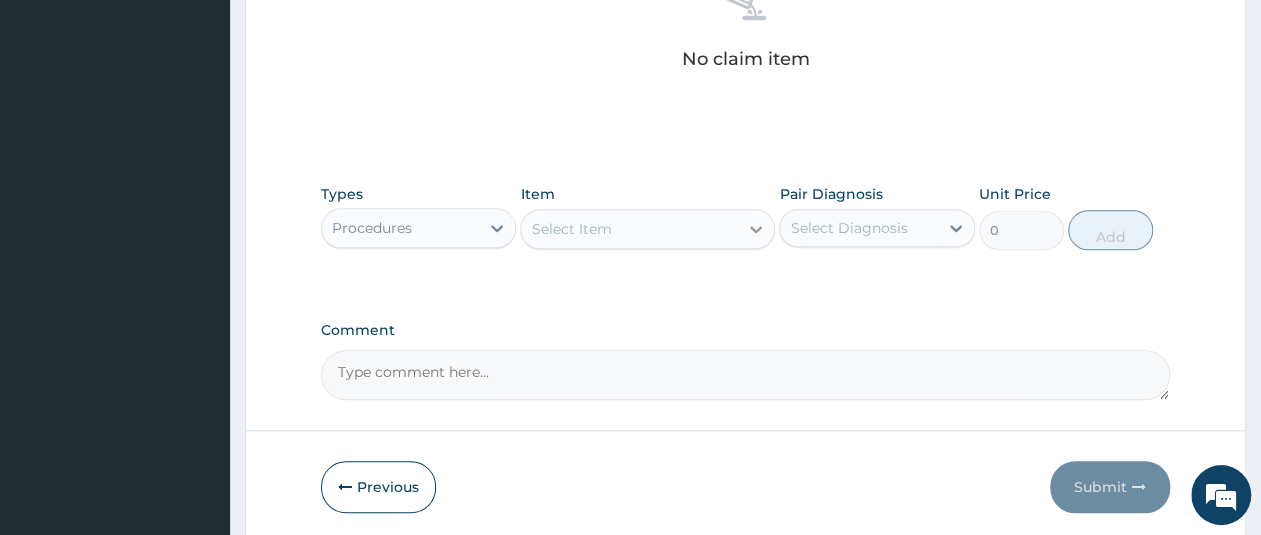 click 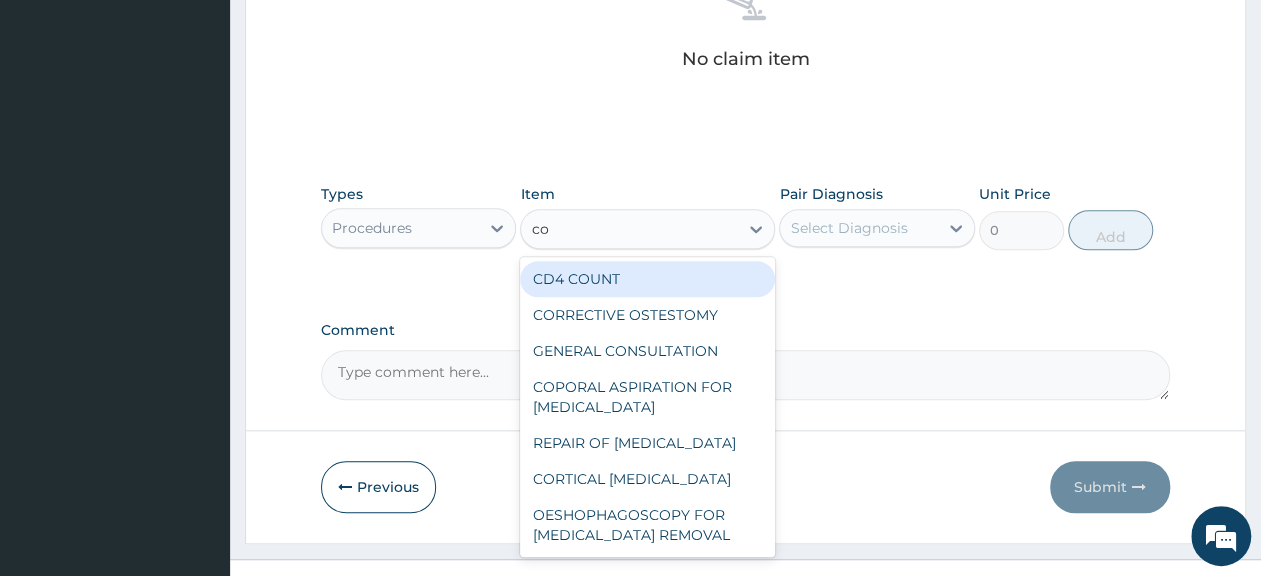 type on "con" 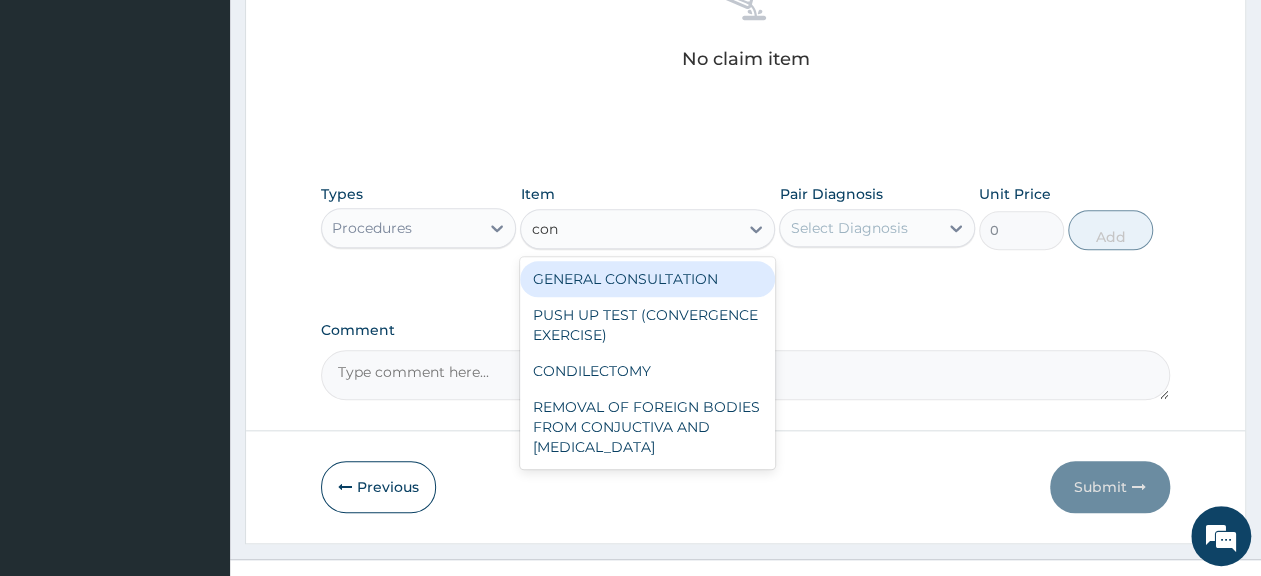 click on "GENERAL CONSULTATION" at bounding box center [647, 279] 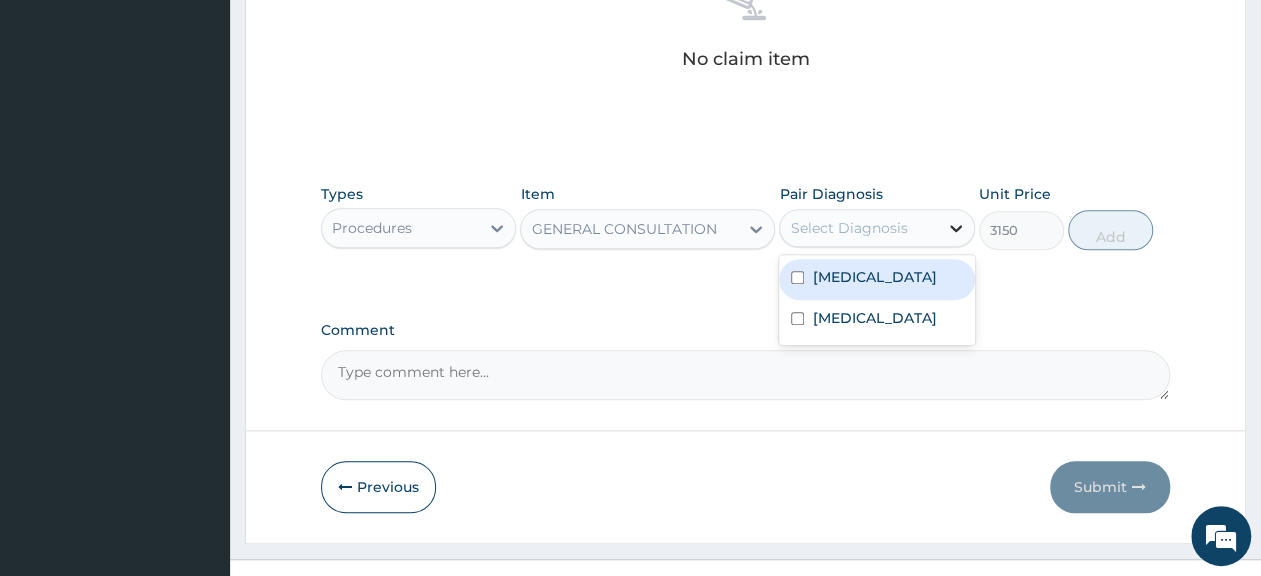 click 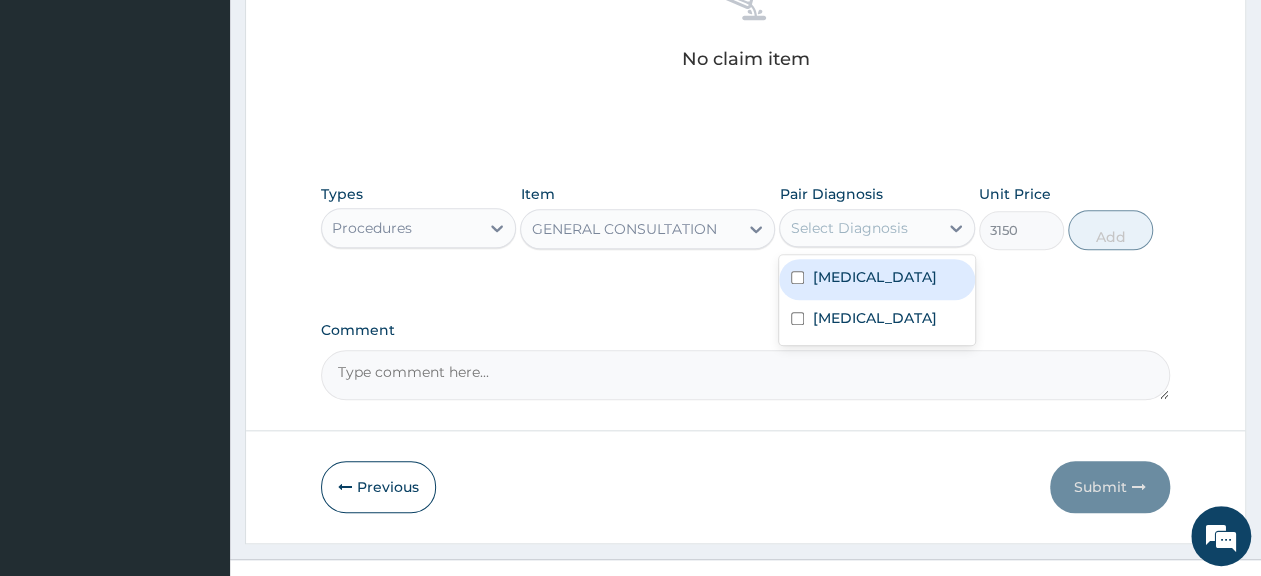 click on "Malaria" at bounding box center (876, 279) 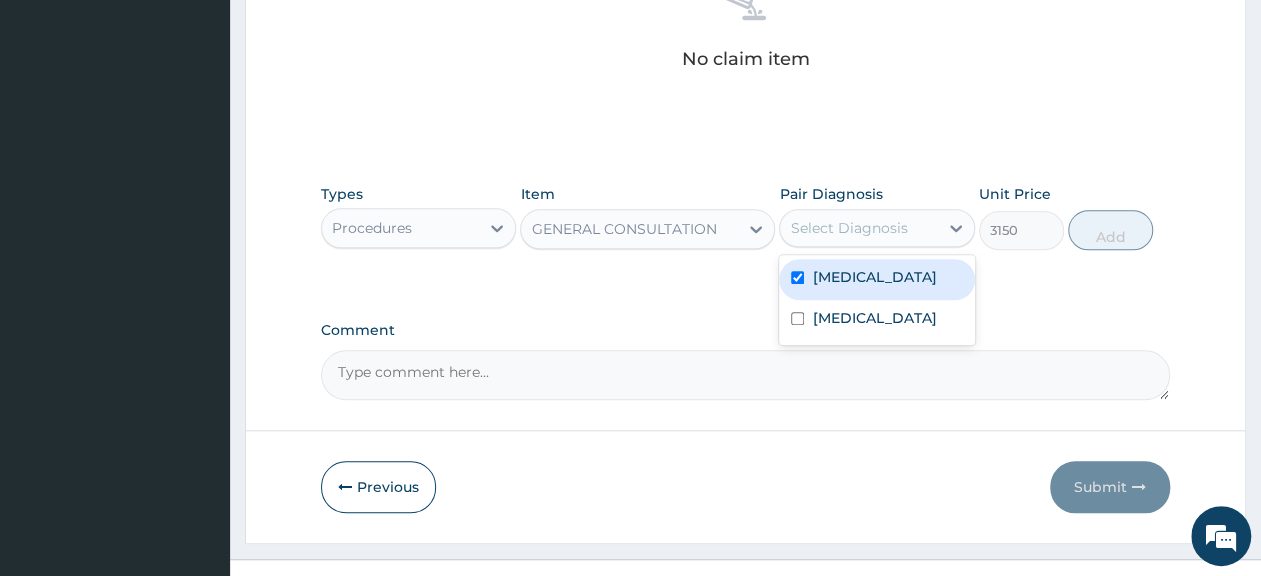 checkbox on "true" 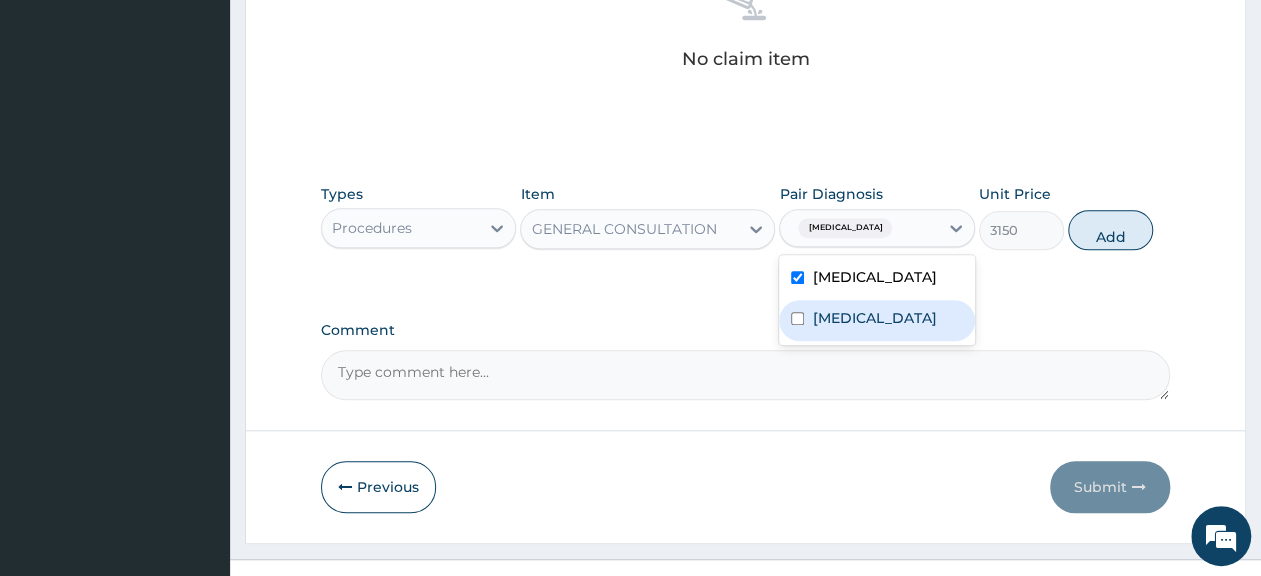 click on "Sepsis" at bounding box center (876, 320) 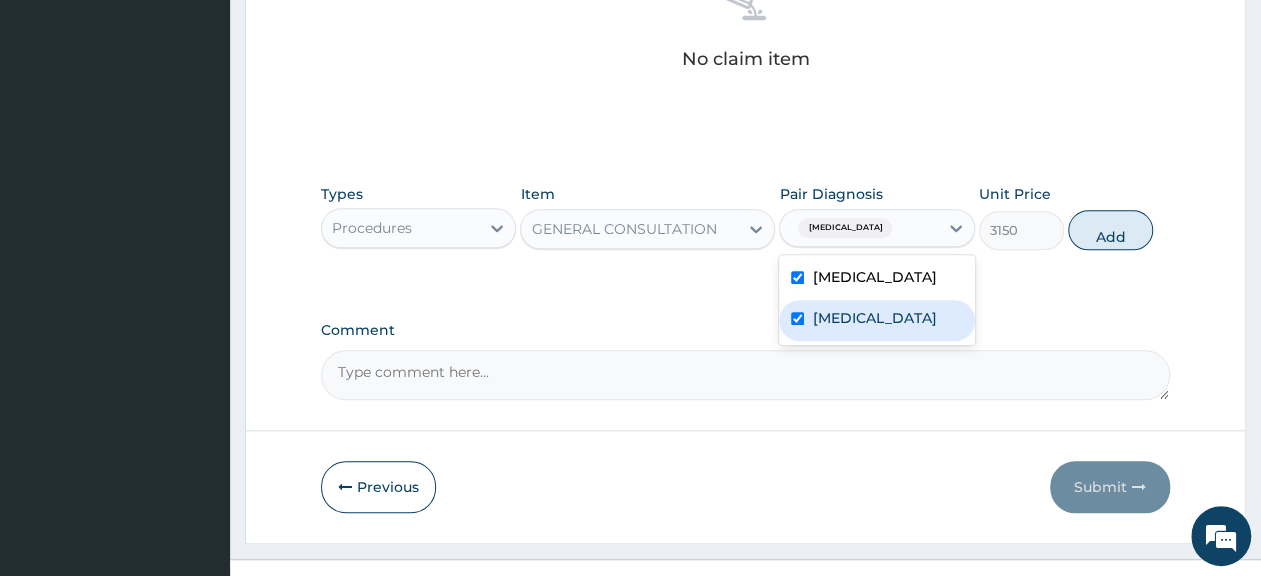 checkbox on "true" 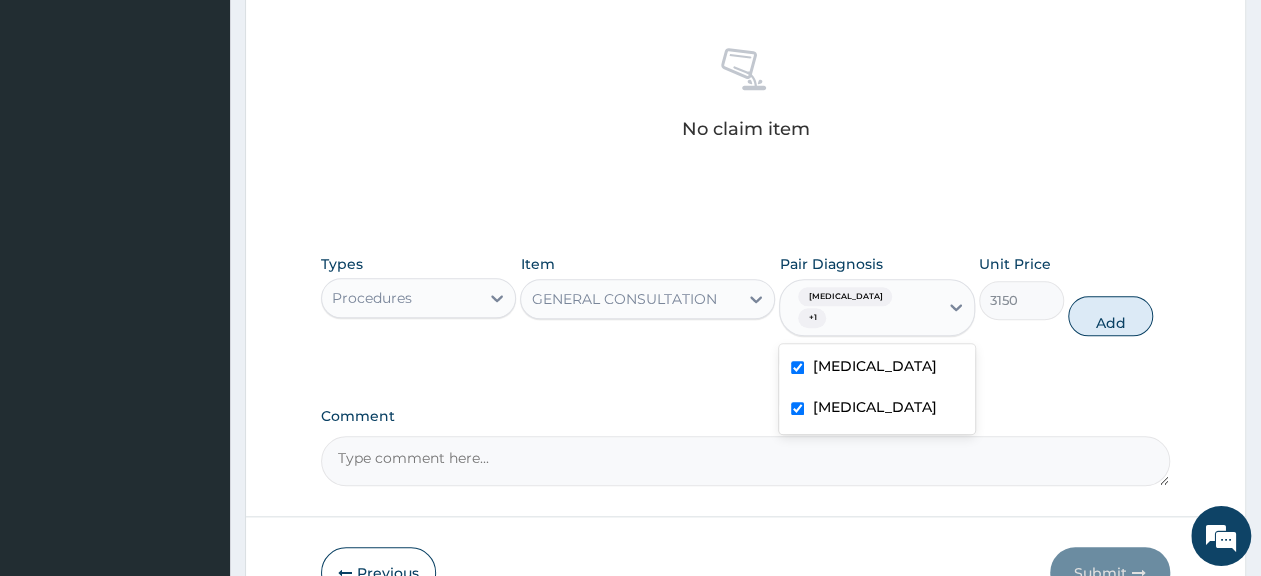 scroll, scrollTop: 728, scrollLeft: 0, axis: vertical 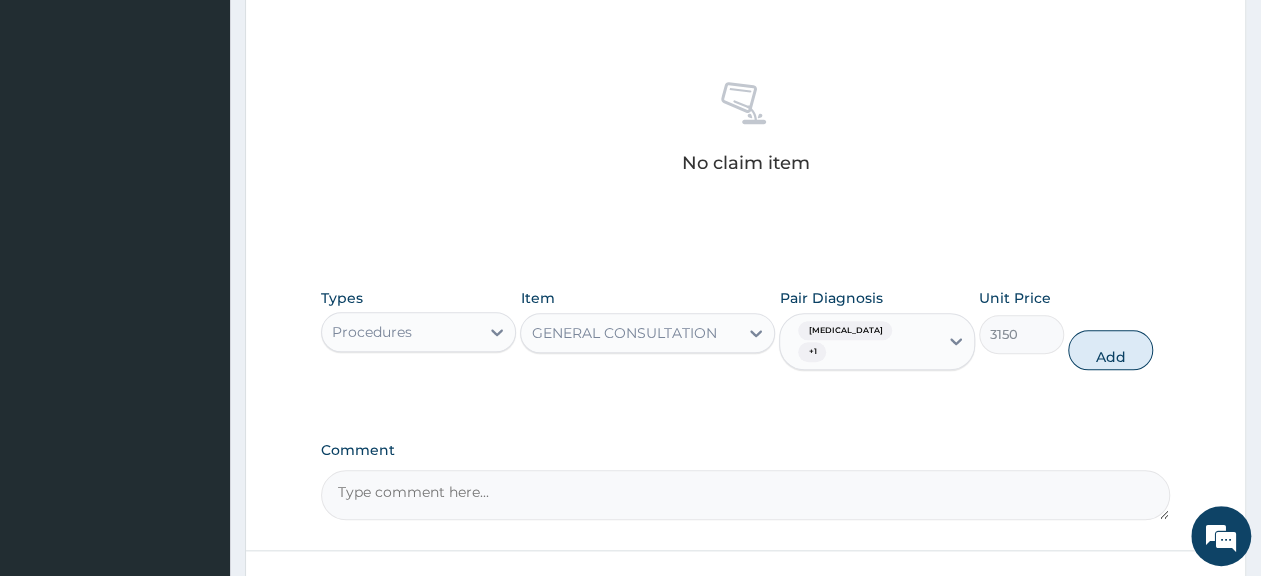 click on "Types Procedures Item GENERAL CONSULTATION Pair Diagnosis Malaria  + 1 Unit Price 3150 Add" at bounding box center [745, 344] 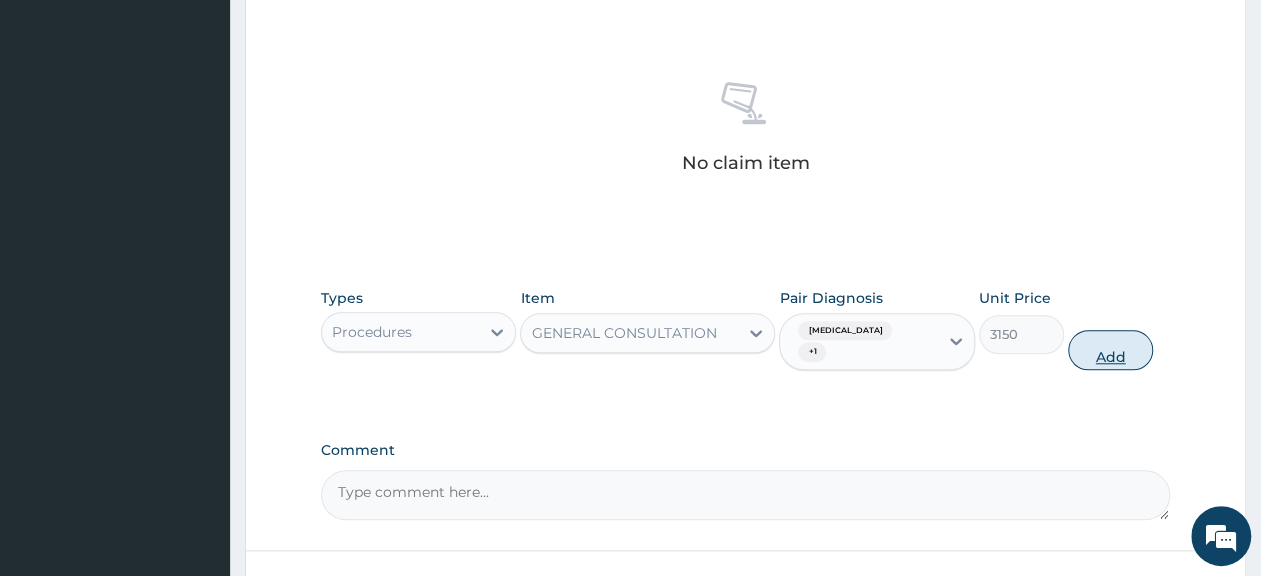 click on "Add" at bounding box center [1110, 350] 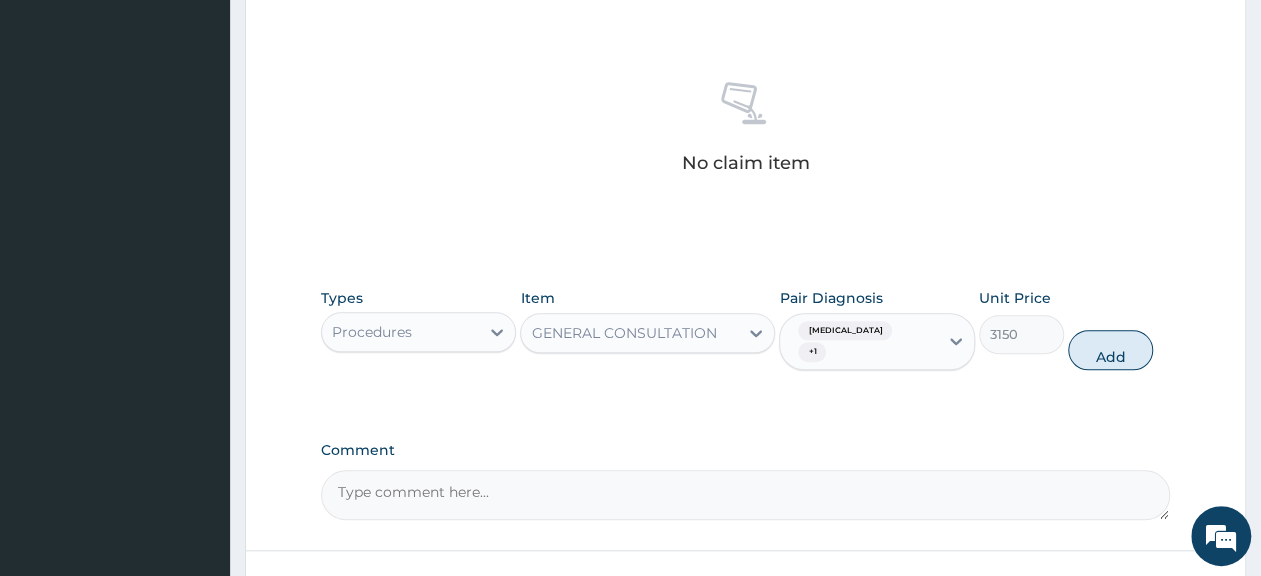 type on "0" 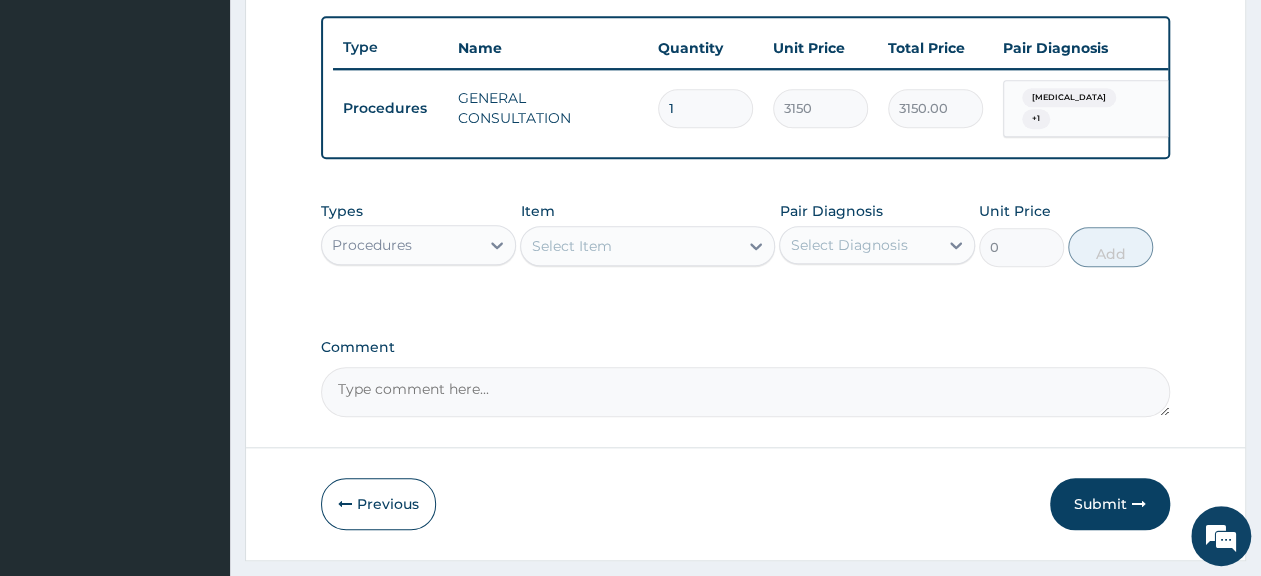 drag, startPoint x: 436, startPoint y: 241, endPoint x: 431, endPoint y: 259, distance: 18.681541 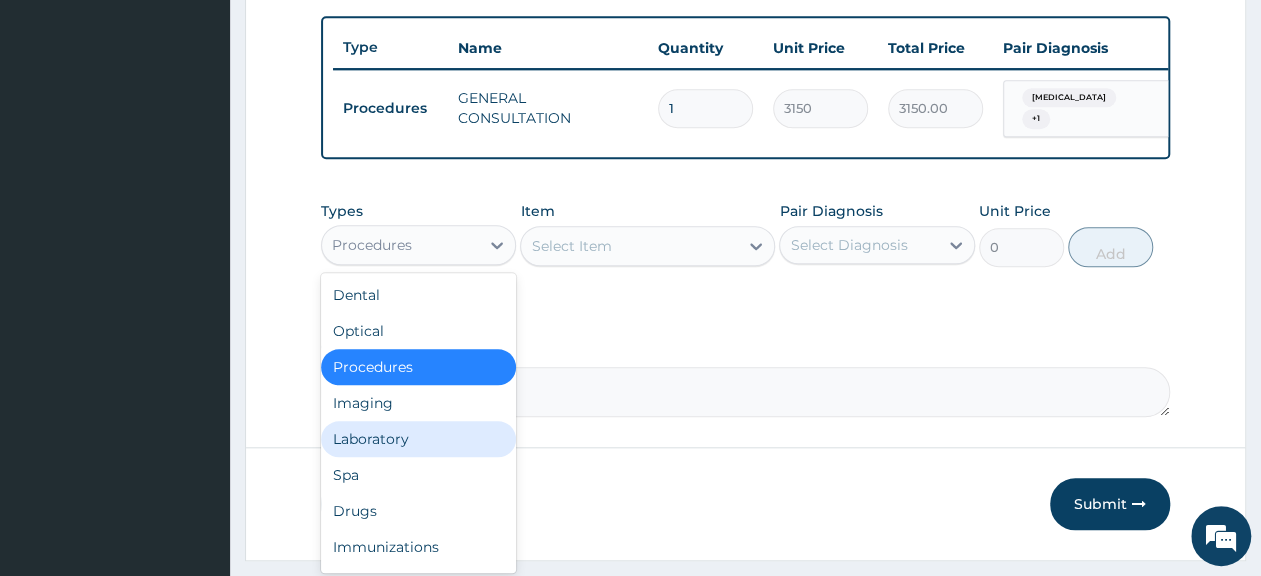 click on "Laboratory" at bounding box center (418, 439) 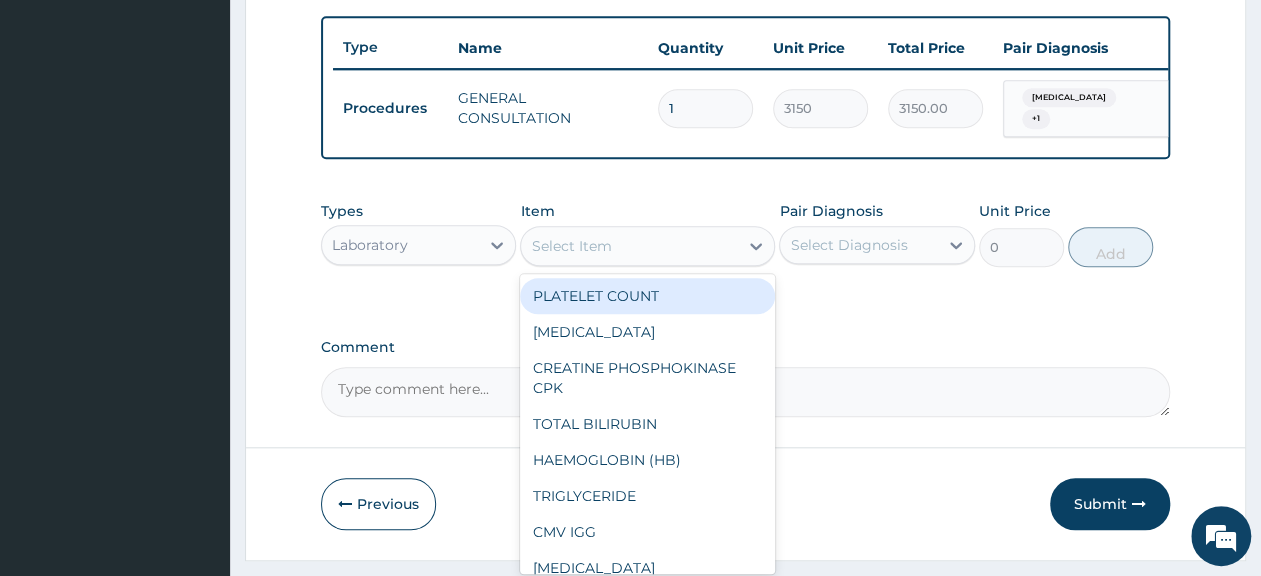 click on "Select Item" at bounding box center (647, 246) 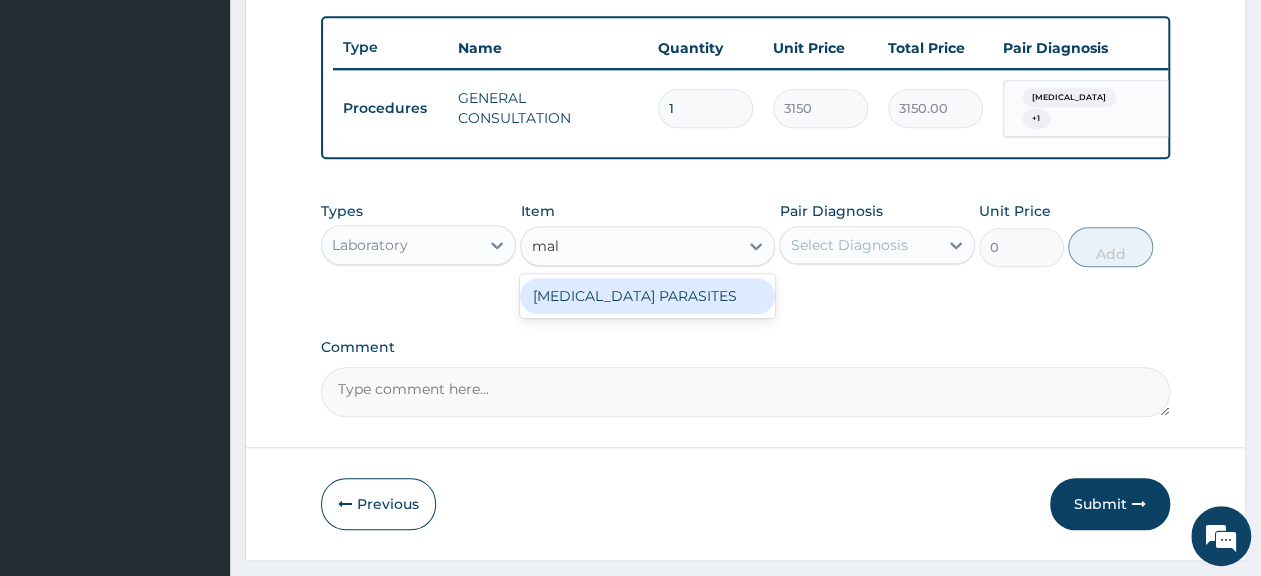 type on "mala" 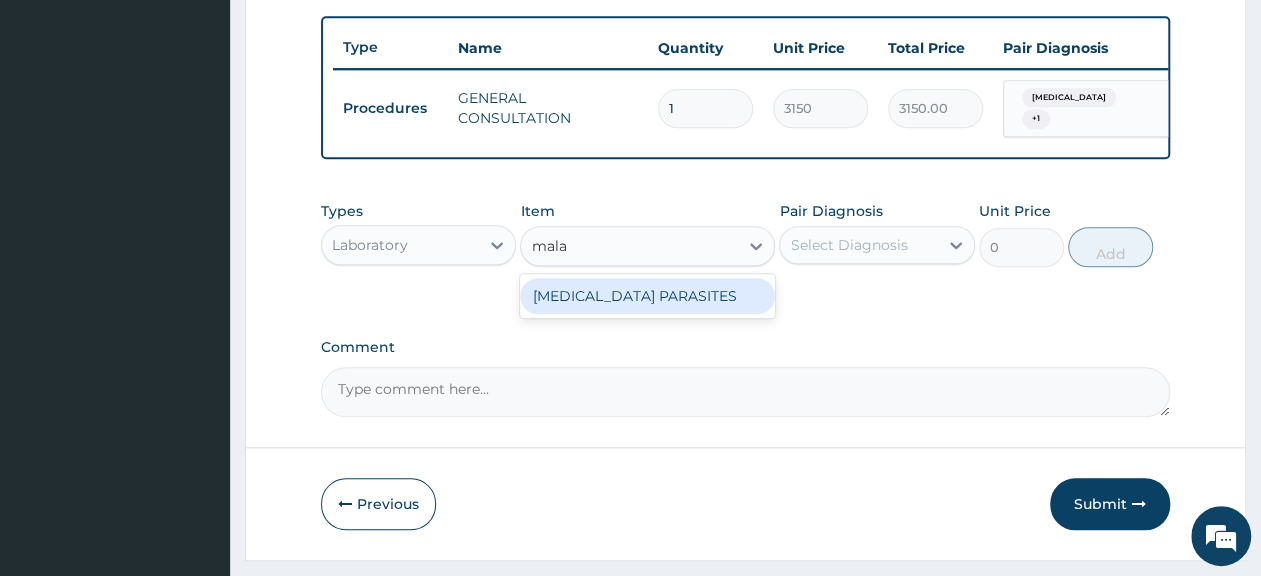 click on "MALARIA PARASITES" at bounding box center (647, 296) 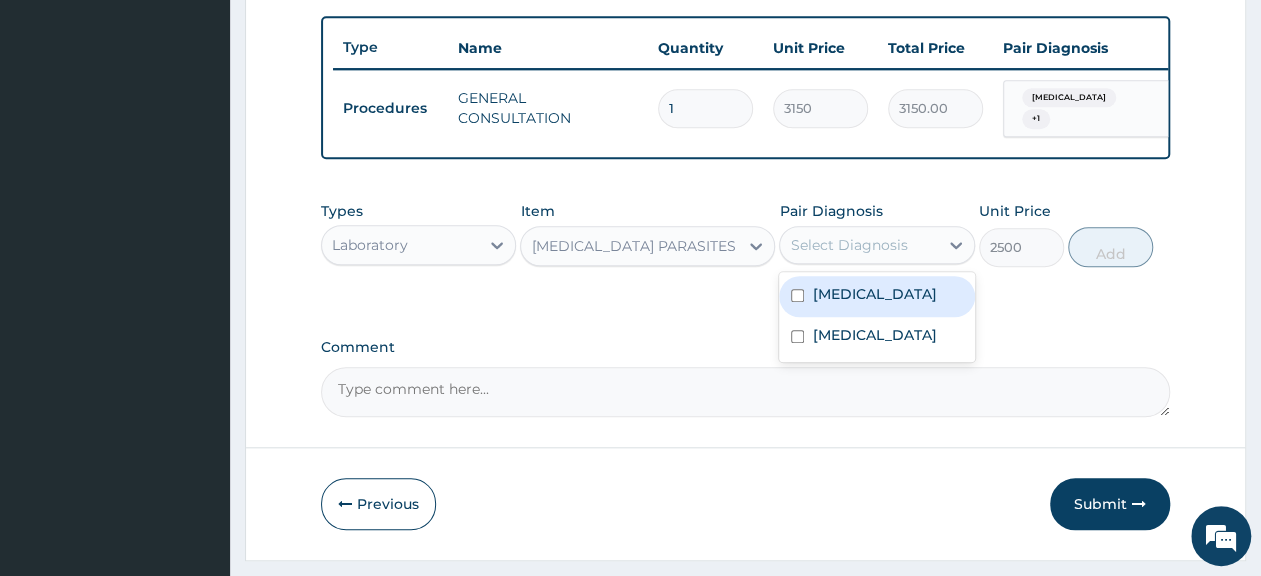 click on "Select Diagnosis" at bounding box center [848, 245] 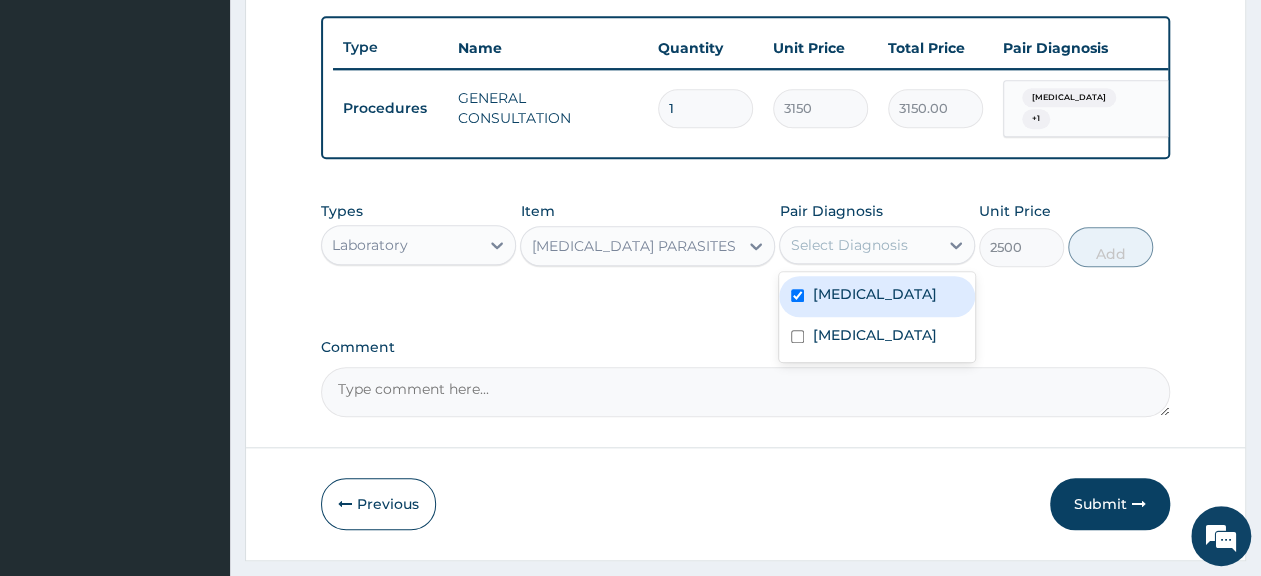 checkbox on "true" 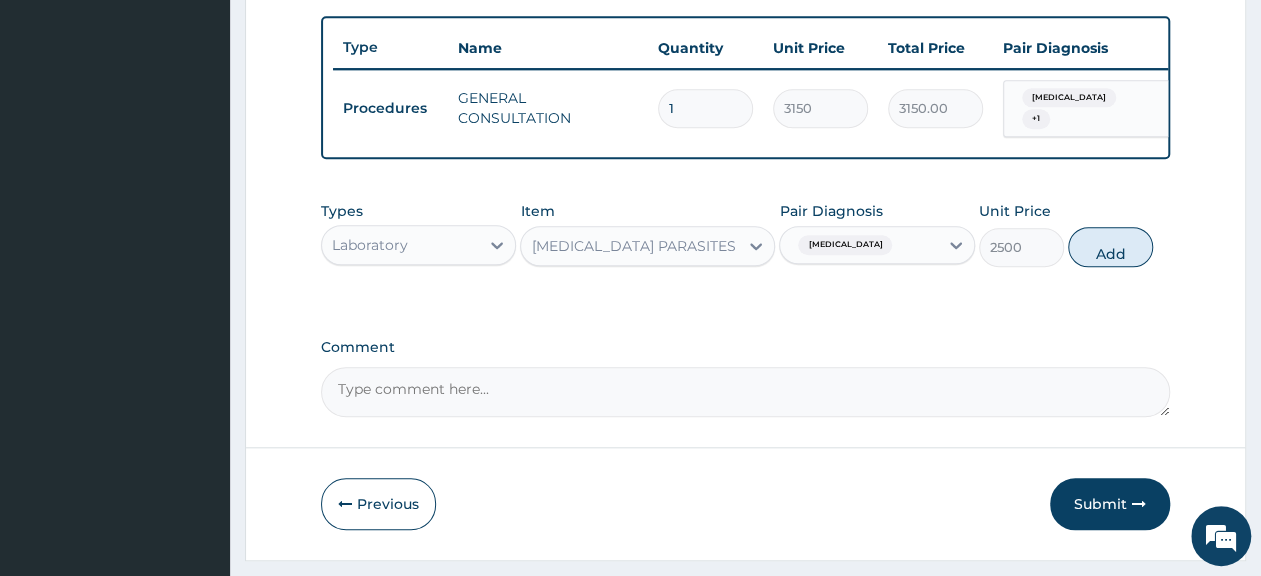 drag, startPoint x: 1089, startPoint y: 265, endPoint x: 1071, endPoint y: 272, distance: 19.313208 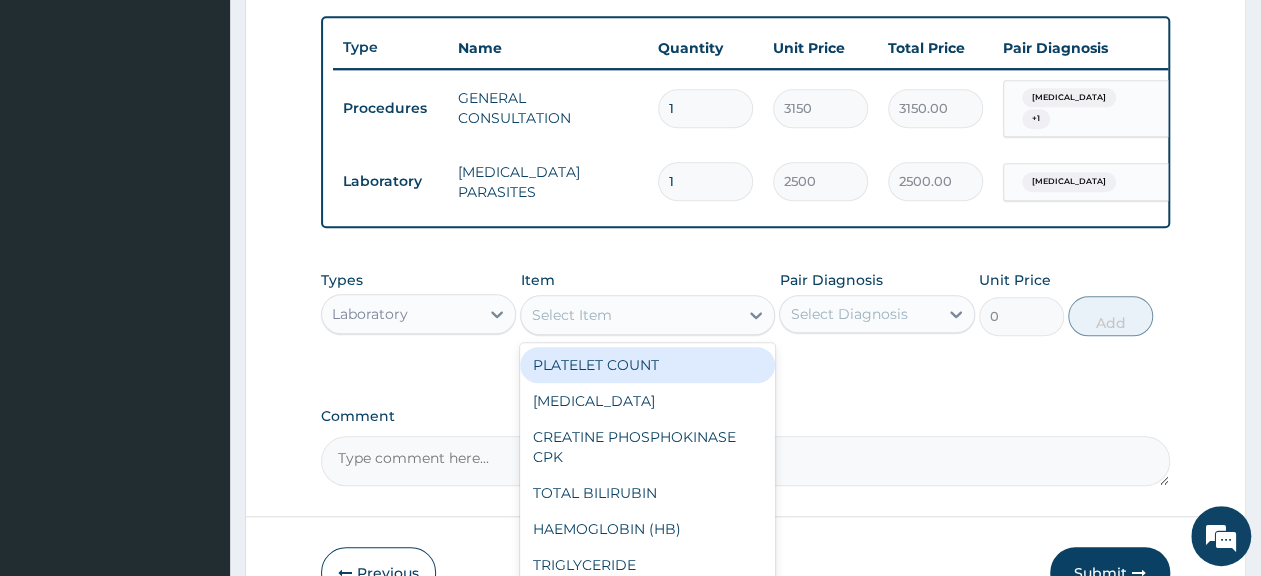 click on "Select Item" at bounding box center [629, 315] 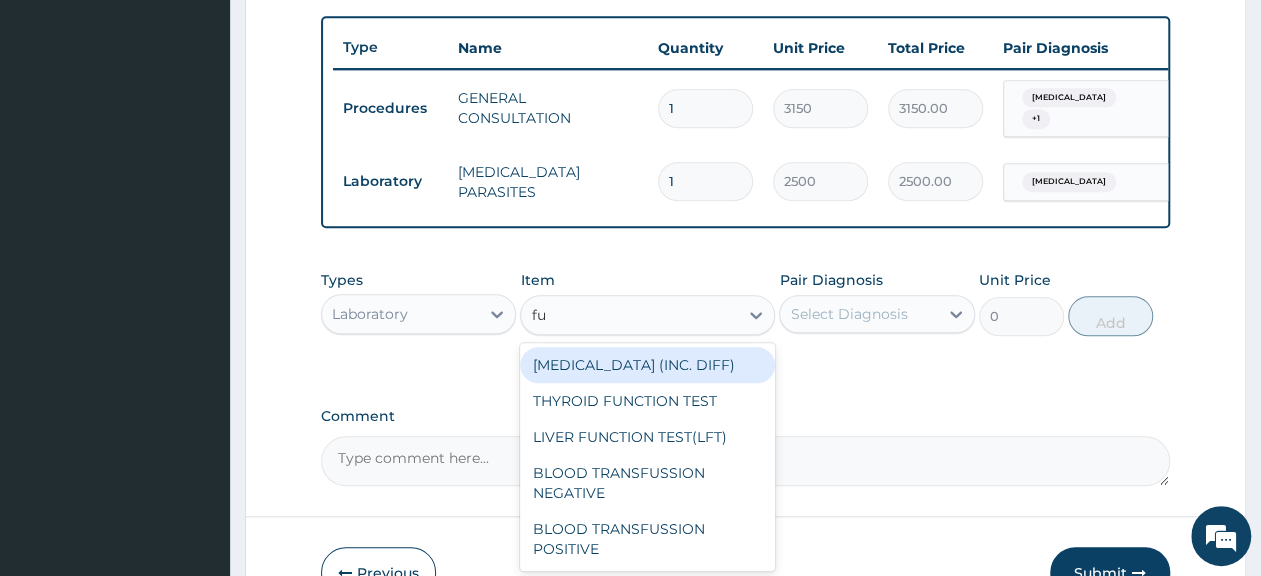type on "full" 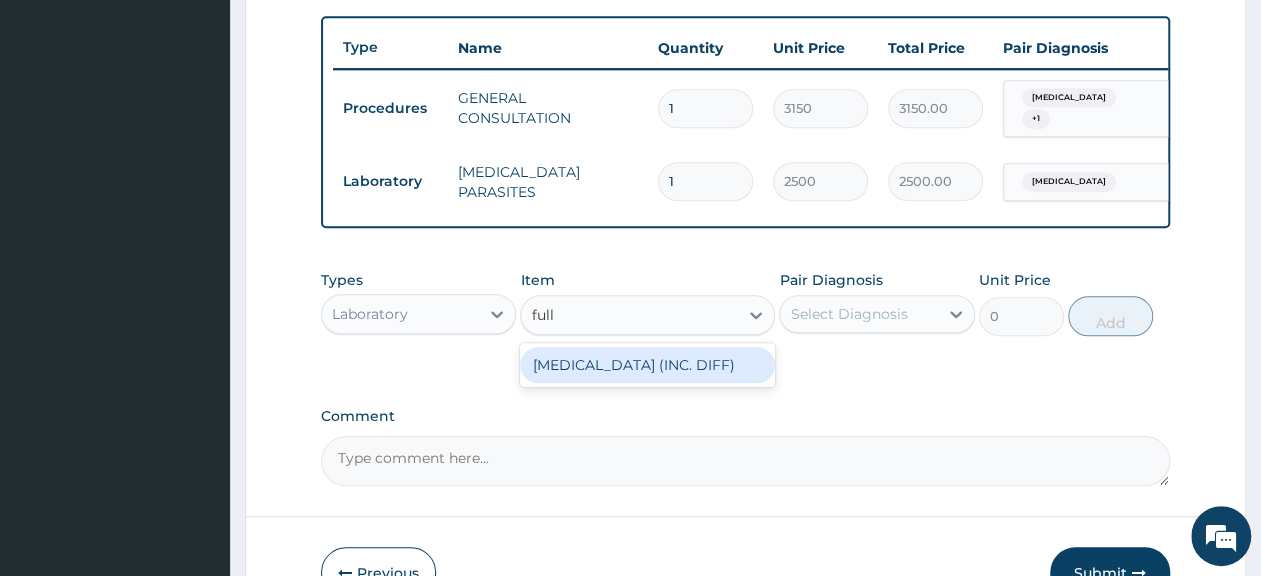 click on "FULL BLOOD COUNT (INC. DIFF)" at bounding box center [647, 365] 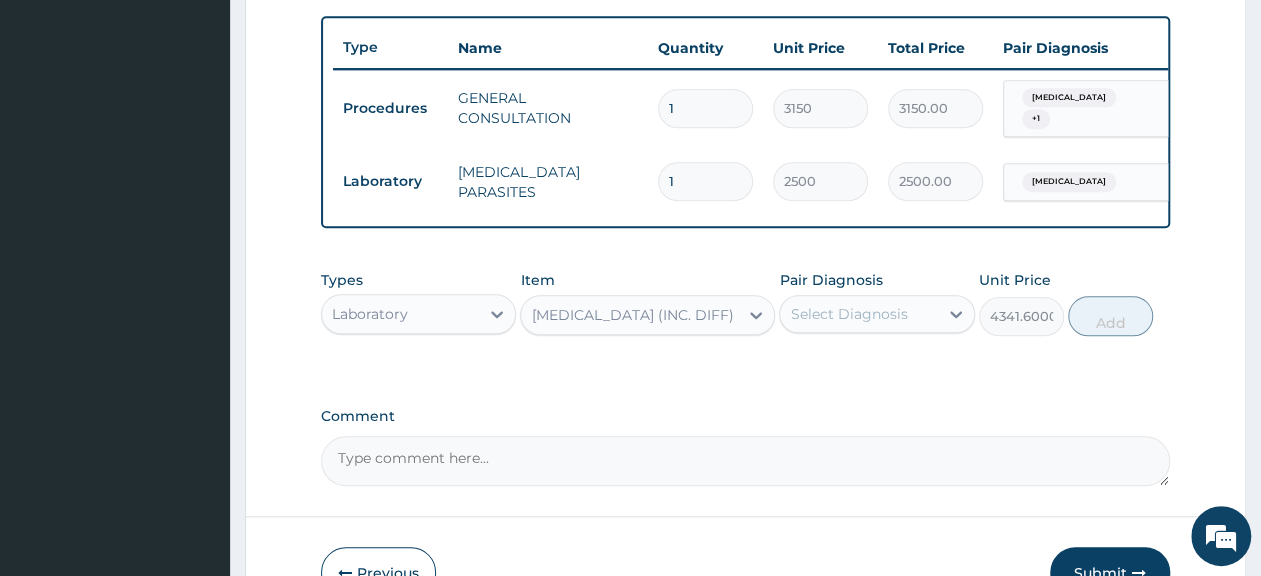click on "Select Diagnosis" at bounding box center [848, 314] 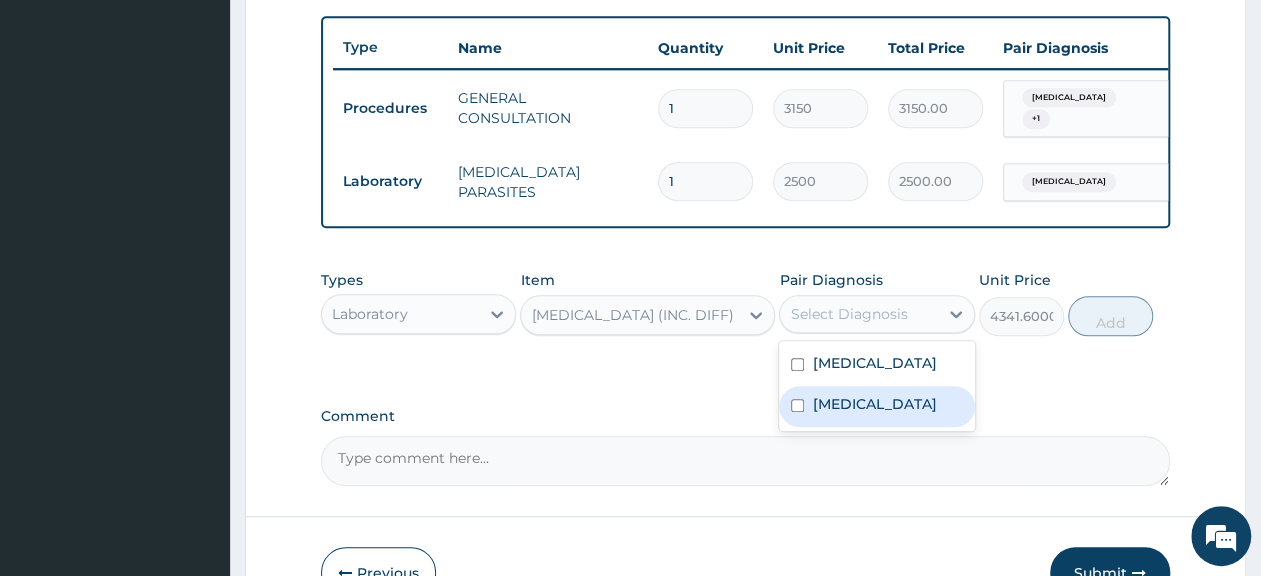 click on "[MEDICAL_DATA]" at bounding box center [876, 406] 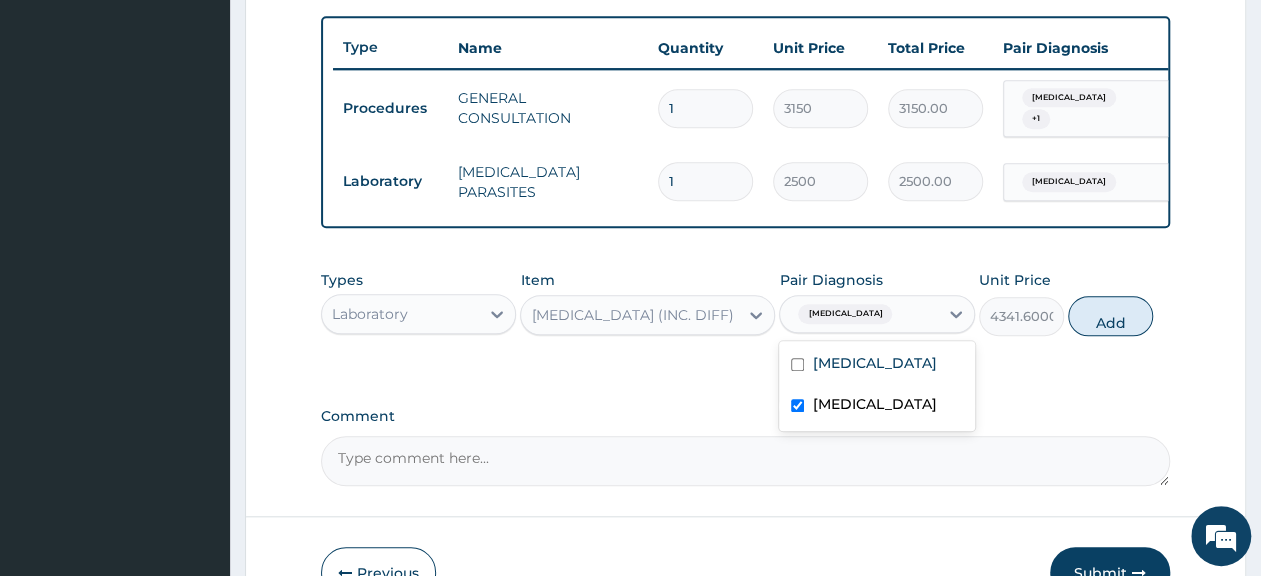 checkbox on "true" 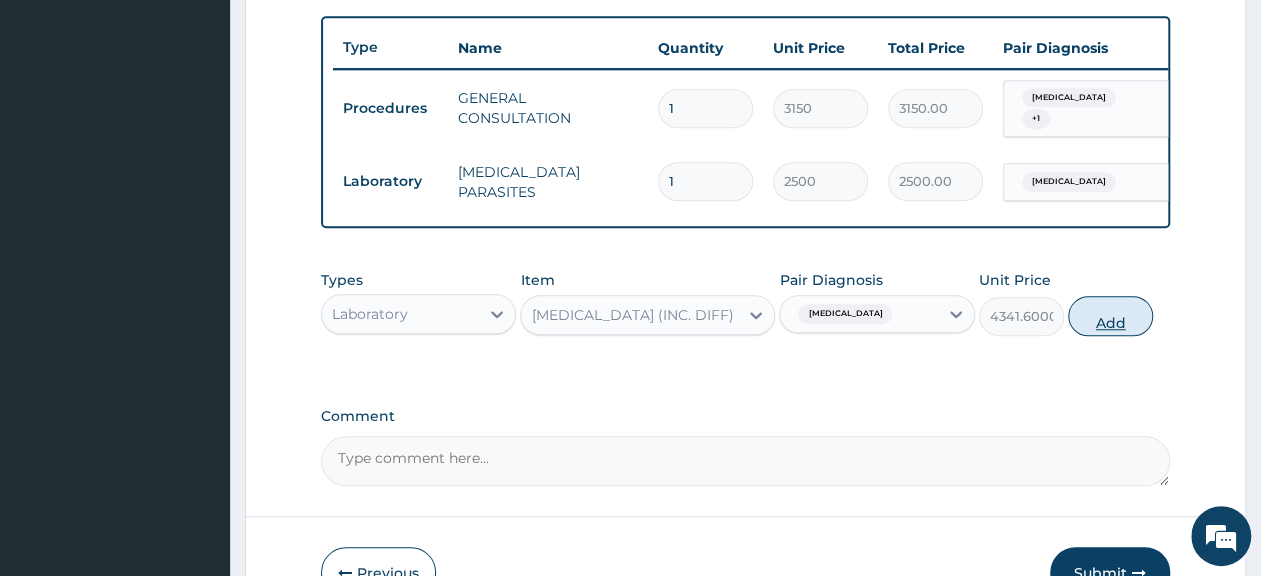 click on "Add" at bounding box center [1110, 316] 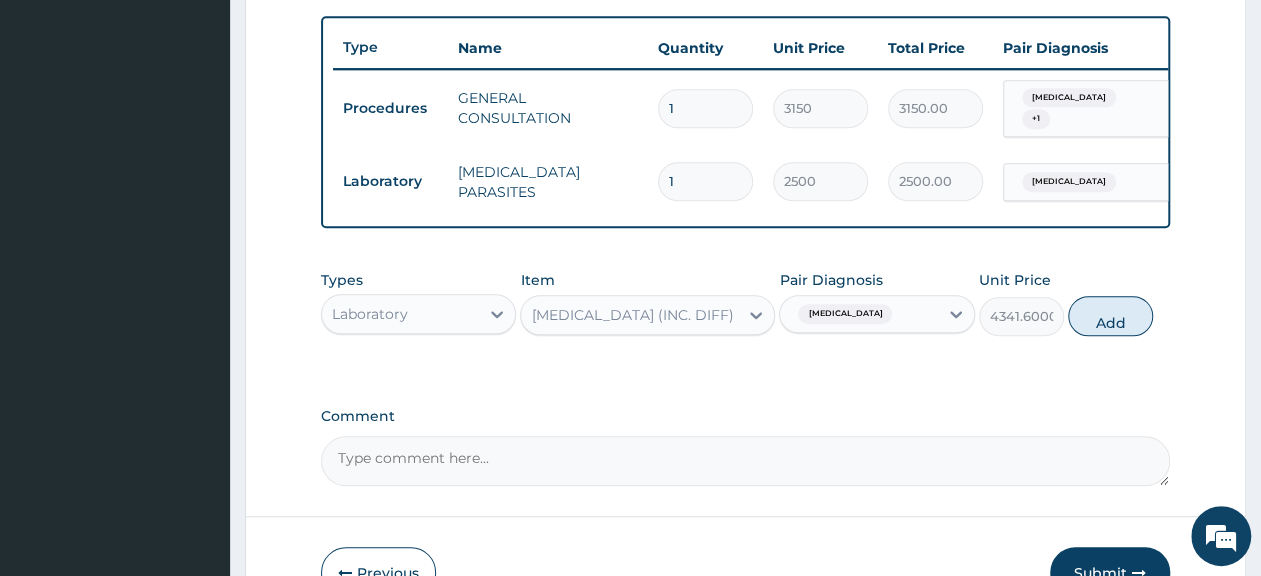 type on "0" 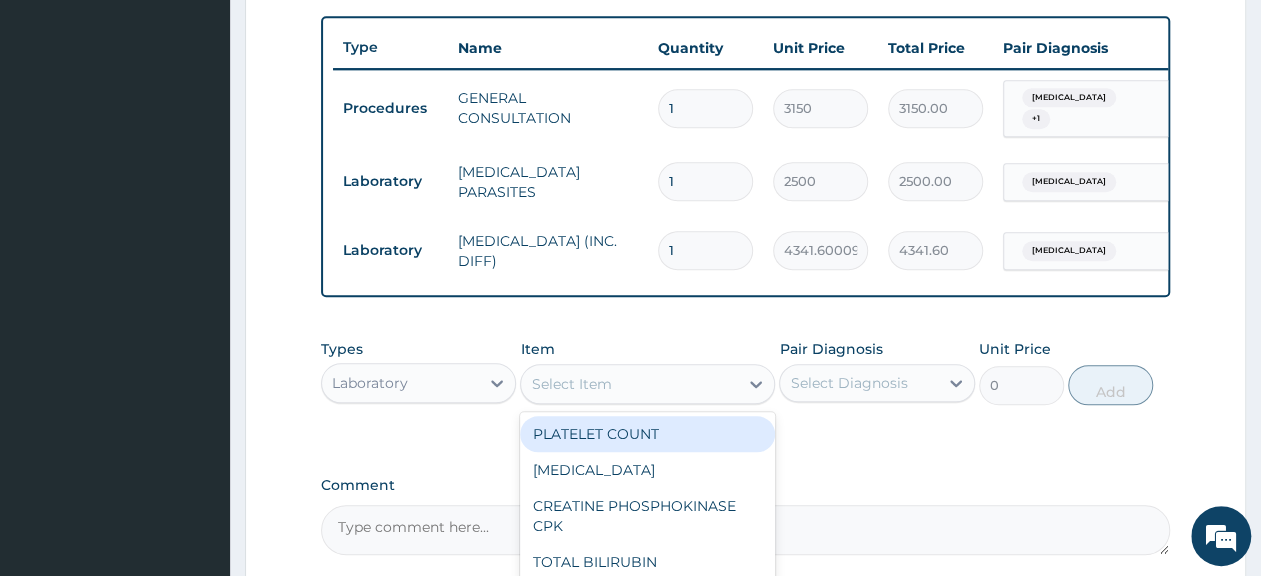 click on "Select Item" at bounding box center (629, 384) 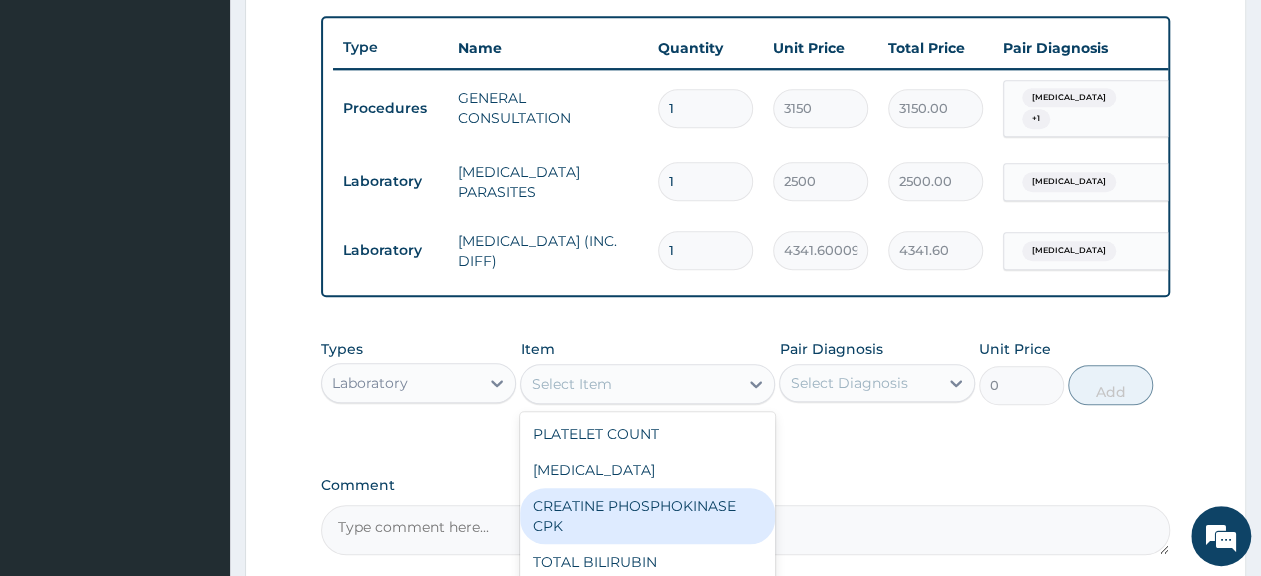click on "PA Code / Prescription Code Enter Code(Secondary Care Only) Encounter Date DD-MM-YYYY Important Notice Please enter PA codes before entering items that are not attached to a PA code   All diagnoses entered must be linked to a claim item. Diagnosis & Claim Items that are visible but inactive cannot be edited because they were imported from an already approved PA code. Diagnosis Malaria Confirmed Sepsis Confirmed NB: All diagnosis must be linked to a claim item Claim Items Type Name Quantity Unit Price Total Price Pair Diagnosis Actions Procedures GENERAL CONSULTATION 1 3150 3150.00 Malaria  + 1 Delete Laboratory MALARIA PARASITES 1 2500 2500.00 Malaria Delete Laboratory FULL BLOOD COUNT (INC. DIFF) 1 4341.60009765625 4341.60 Sepsis Delete Types Laboratory Item option FULL BLOOD COUNT (INC. DIFF), selected. Select Item PLATELET COUNT LIPASE CREATINE PHOSPHOKINASE CPK TOTAL BILIRUBIN HAEMOGLOBIN (HB) TRIGLYCERIDE CMV IGG BLOOD CULTURE FULL BLOOD COUNT (INC. DIFF) TOXOPLASMA IGM LH HIV TEST STOOL MICROSCOPY CEA 0" at bounding box center (745, 9) 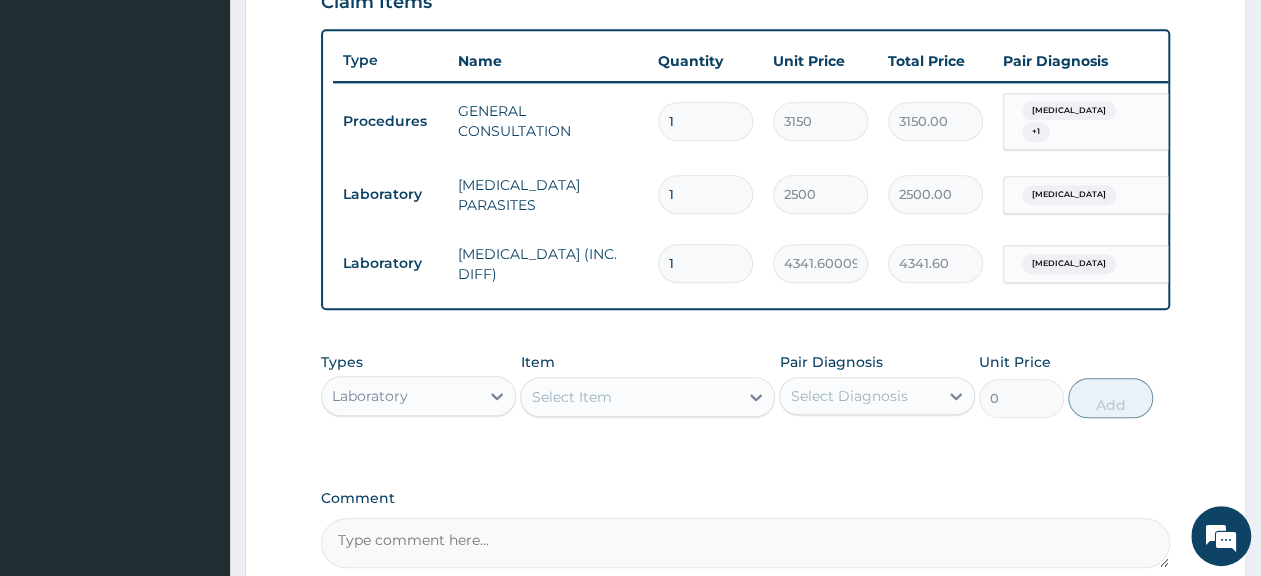 scroll, scrollTop: 923, scrollLeft: 0, axis: vertical 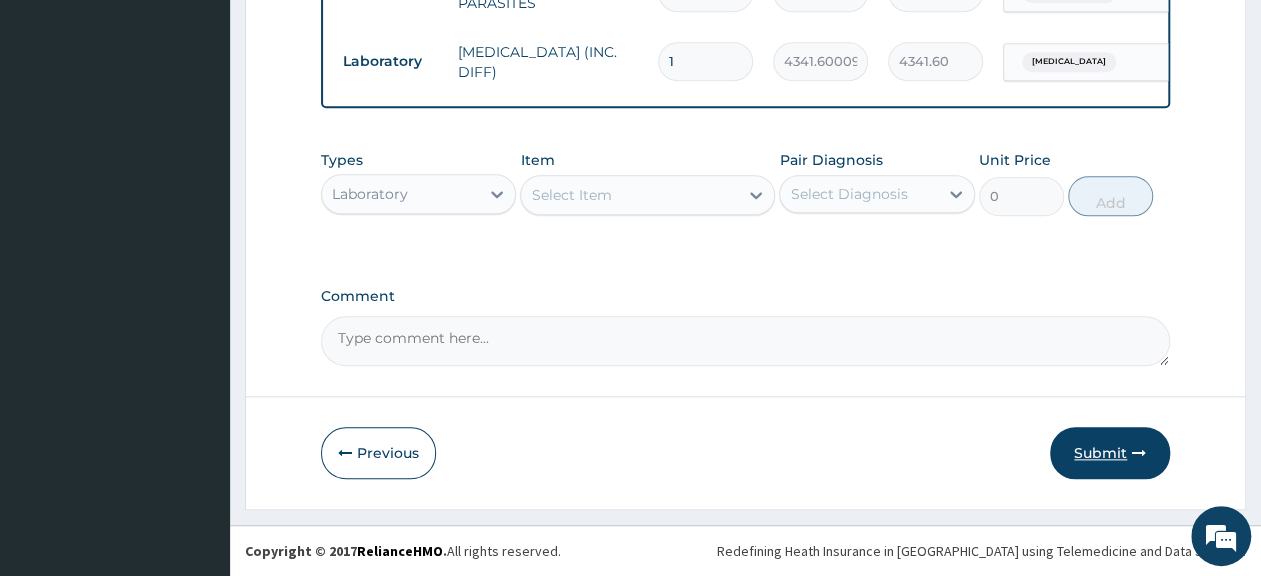 click on "Submit" at bounding box center [1110, 453] 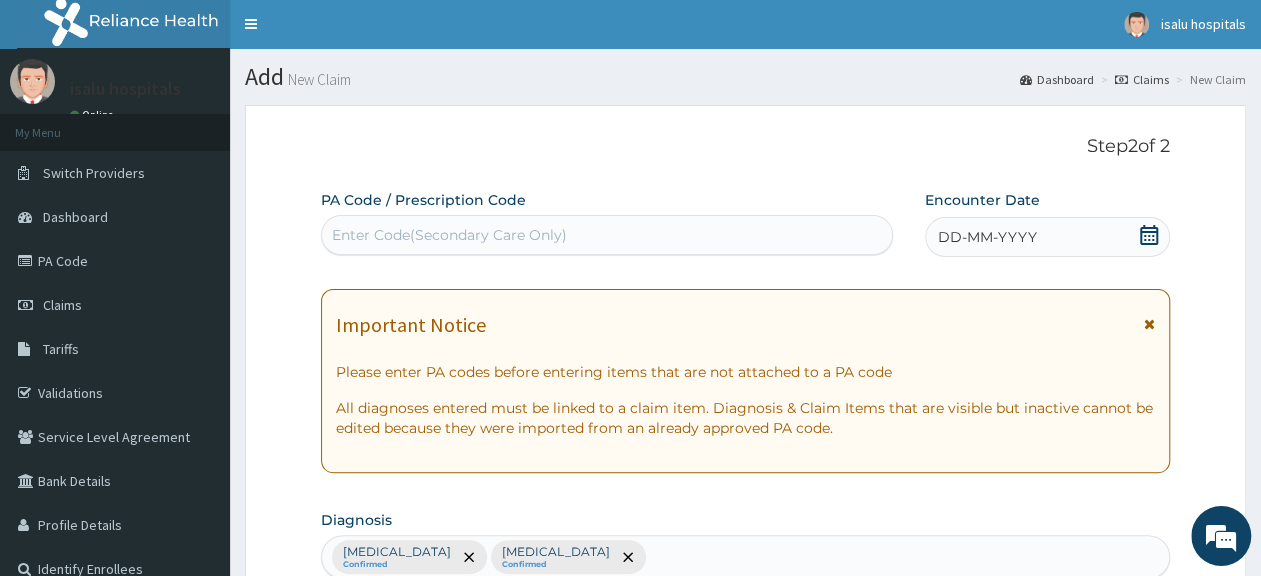 scroll, scrollTop: 0, scrollLeft: 0, axis: both 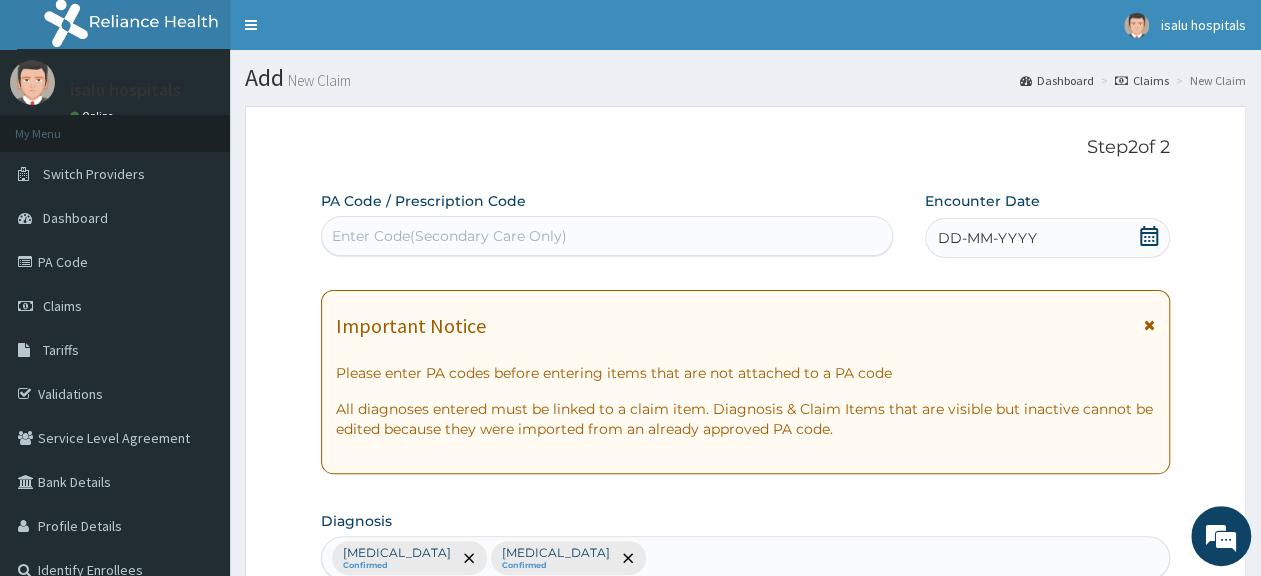 click 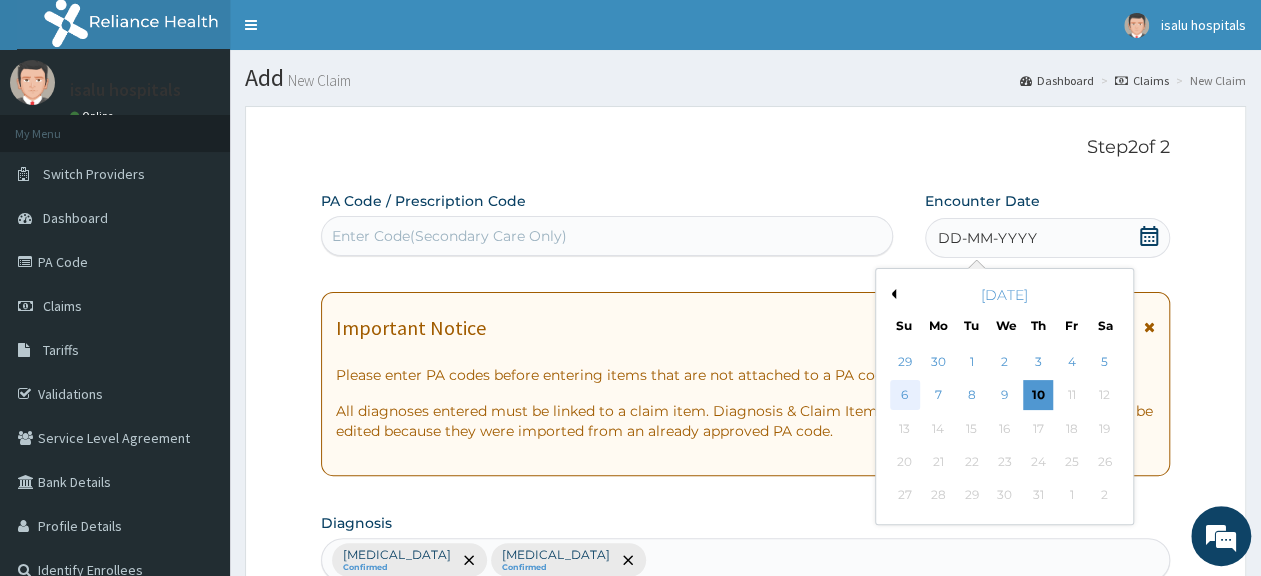 click on "6" at bounding box center (905, 396) 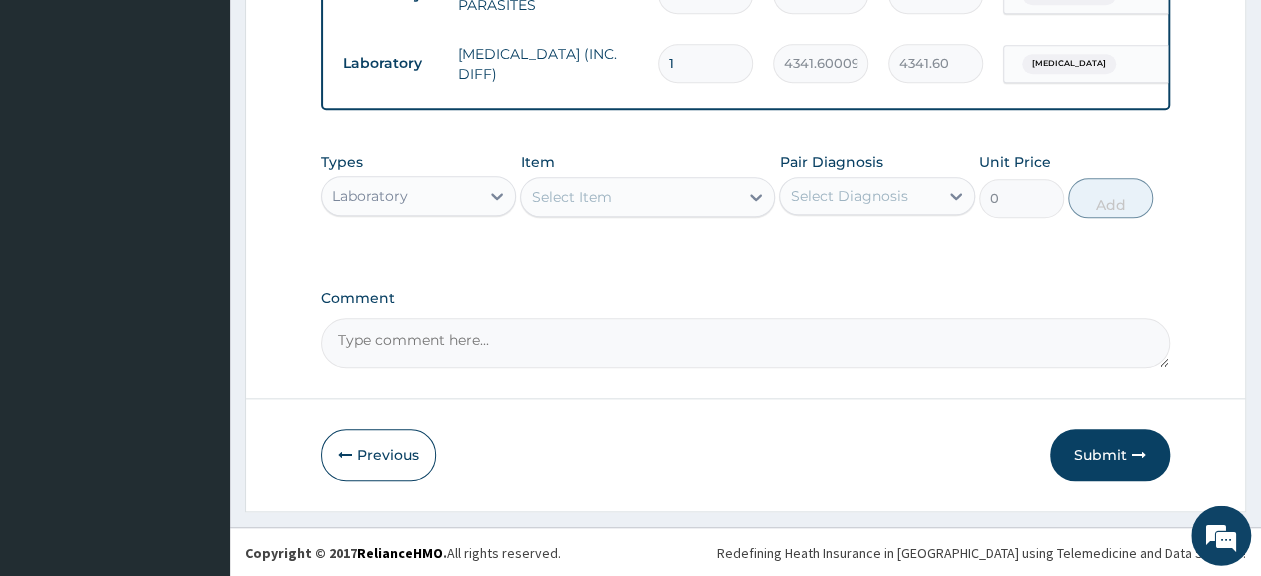 scroll, scrollTop: 923, scrollLeft: 0, axis: vertical 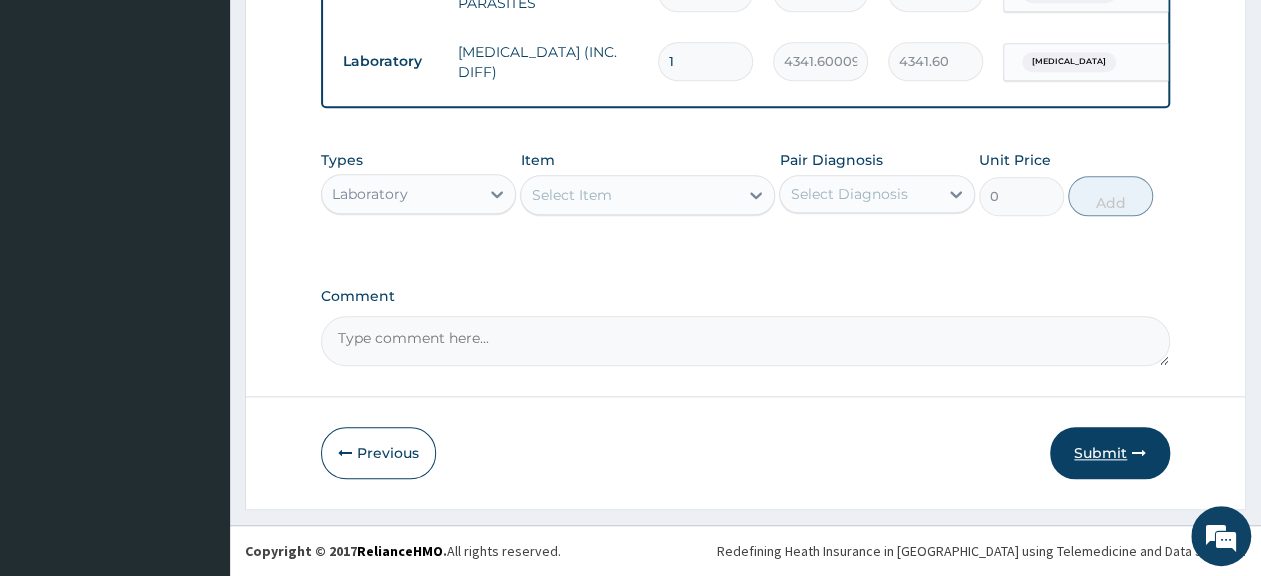 click on "Submit" at bounding box center (1110, 453) 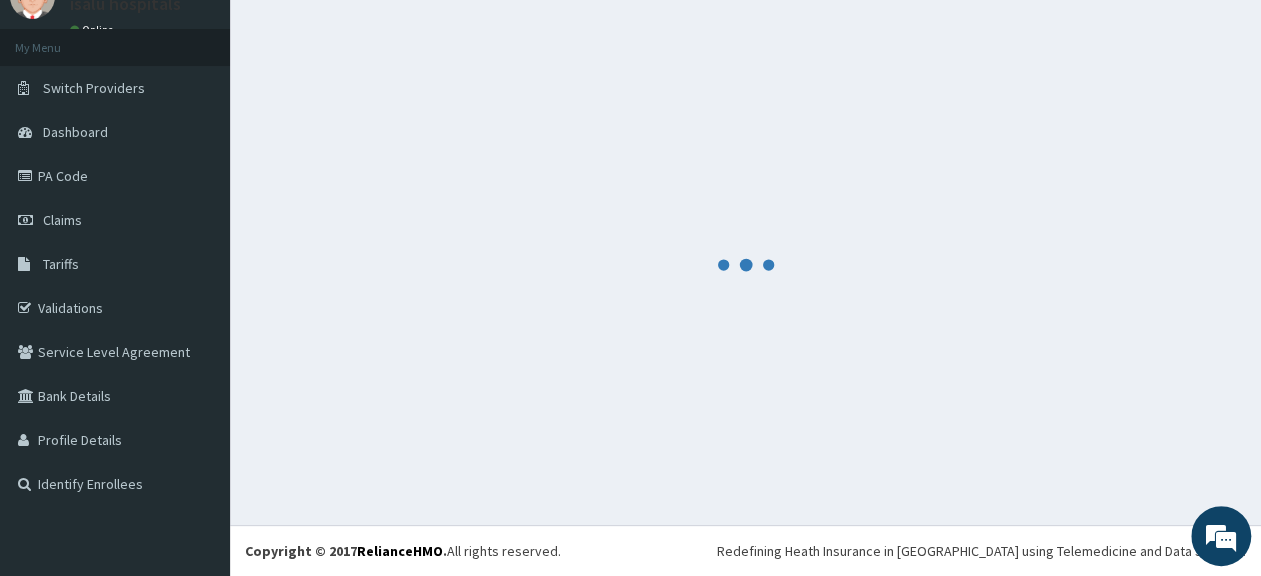 scroll, scrollTop: 86, scrollLeft: 0, axis: vertical 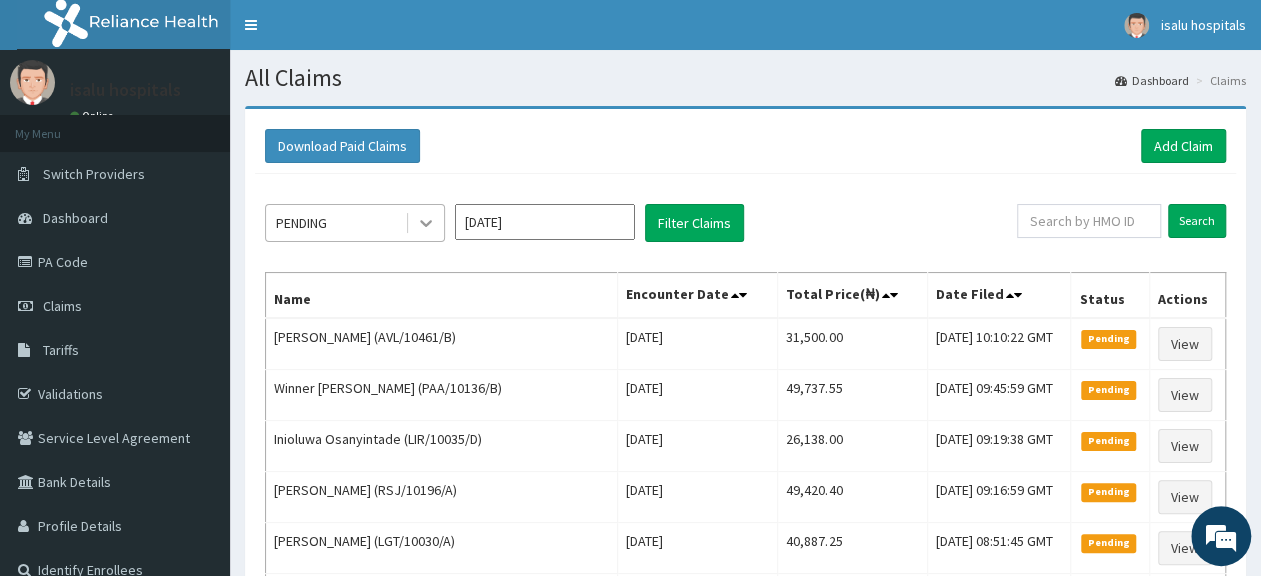 click 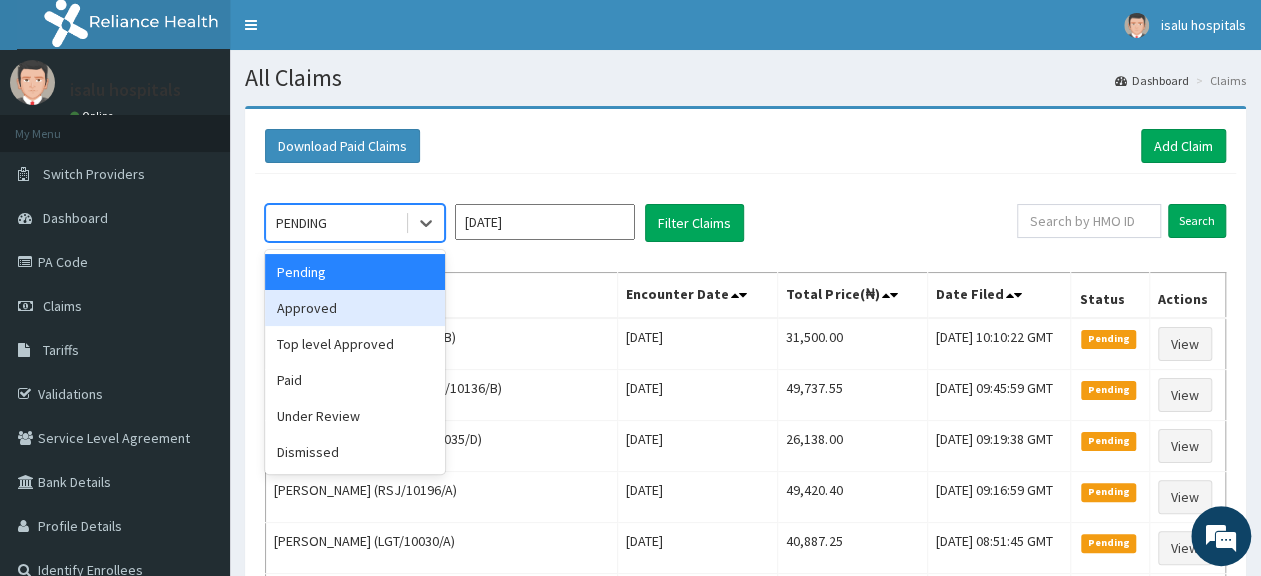 click on "Approved" at bounding box center (355, 308) 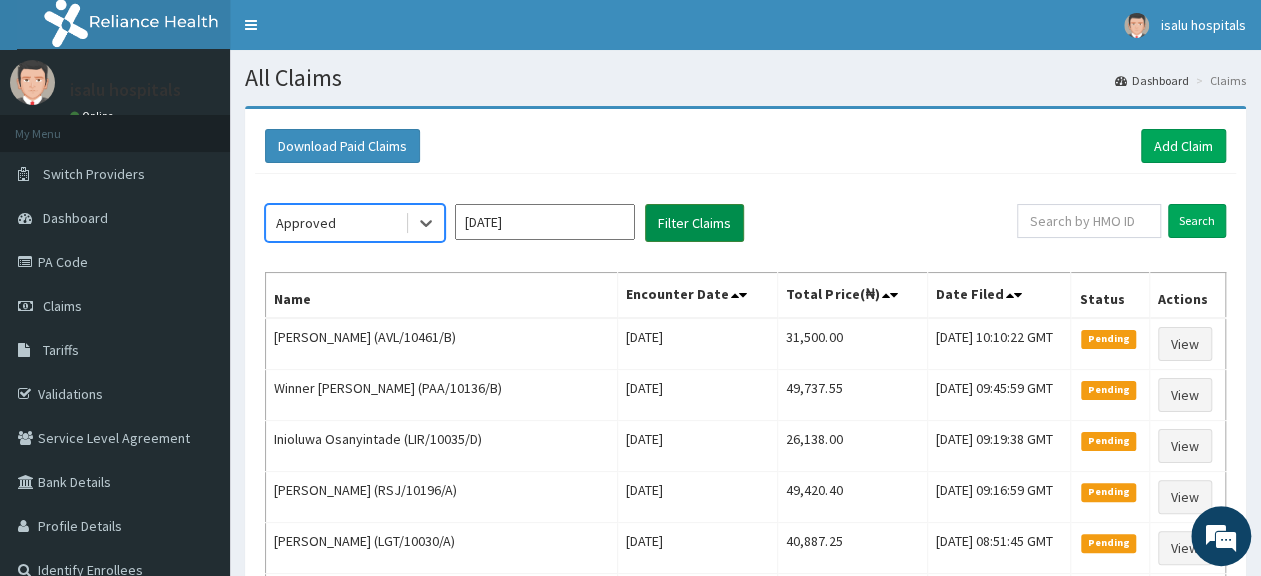 scroll, scrollTop: 0, scrollLeft: 0, axis: both 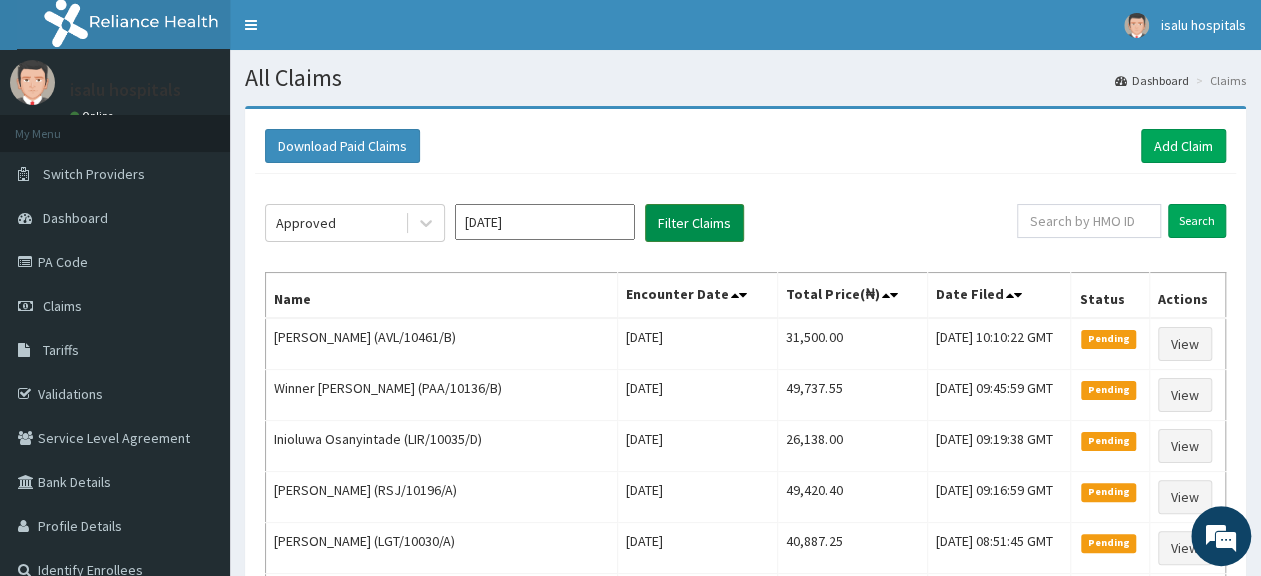 click on "Filter Claims" at bounding box center (694, 223) 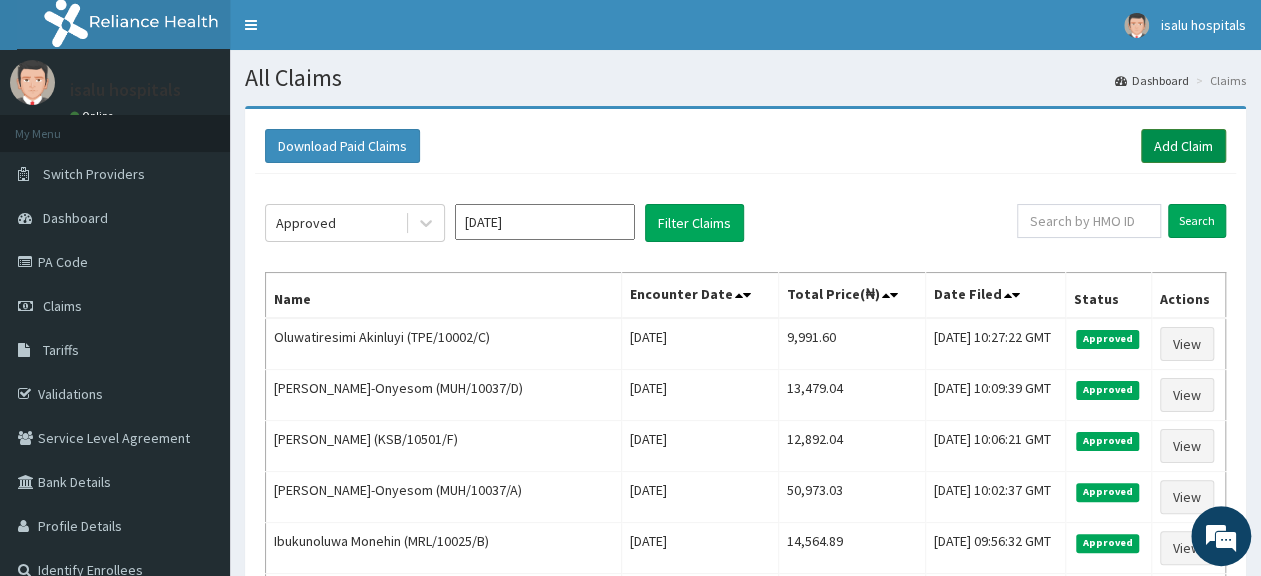 click on "Add Claim" at bounding box center [1183, 146] 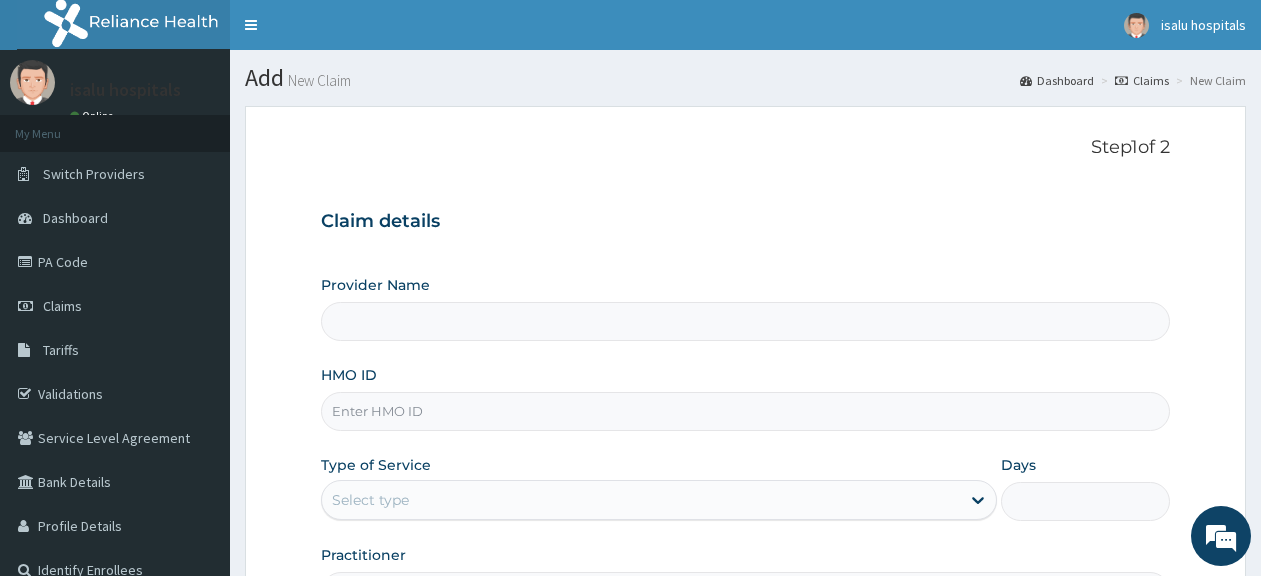 type on "Isalu Hospital Limited" 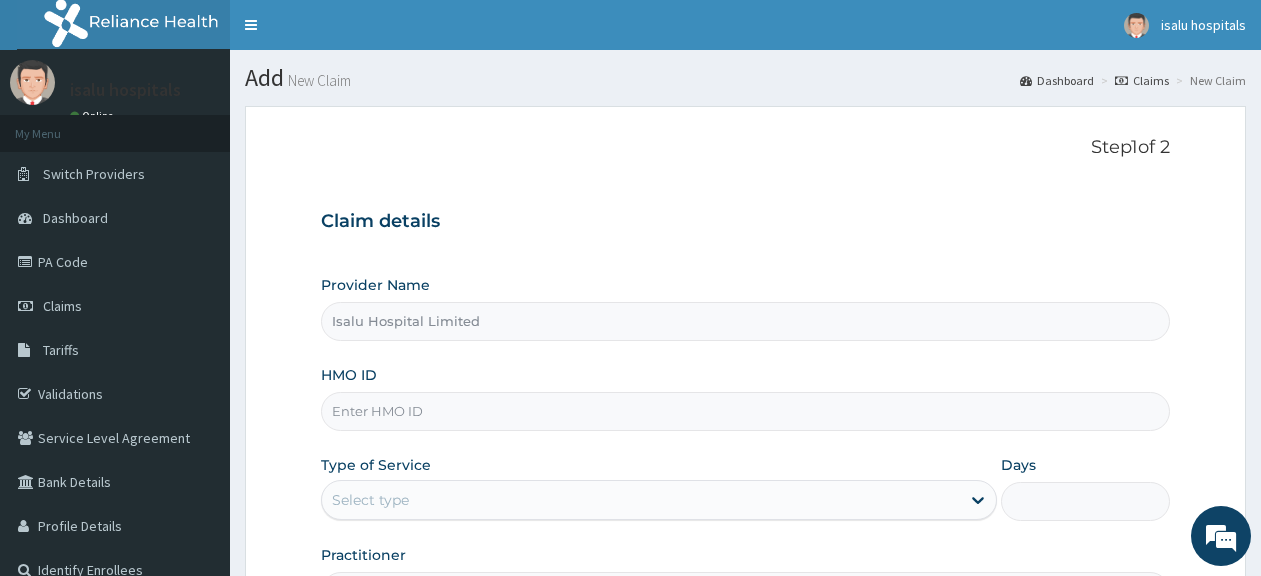 scroll, scrollTop: 0, scrollLeft: 0, axis: both 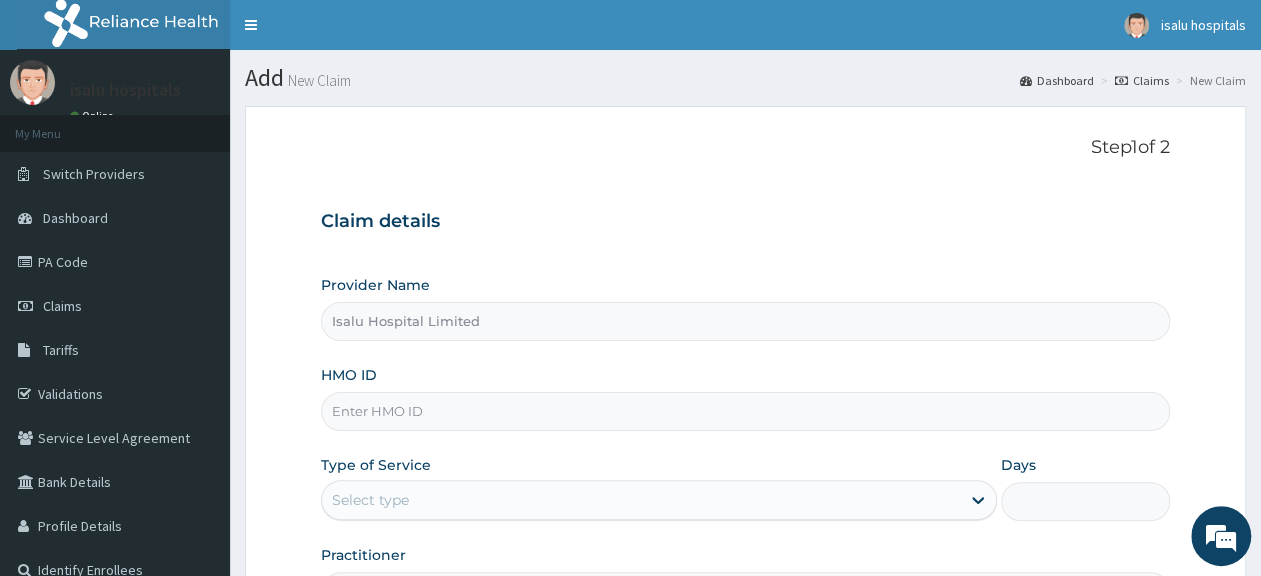 paste on "AVO/10168/A" 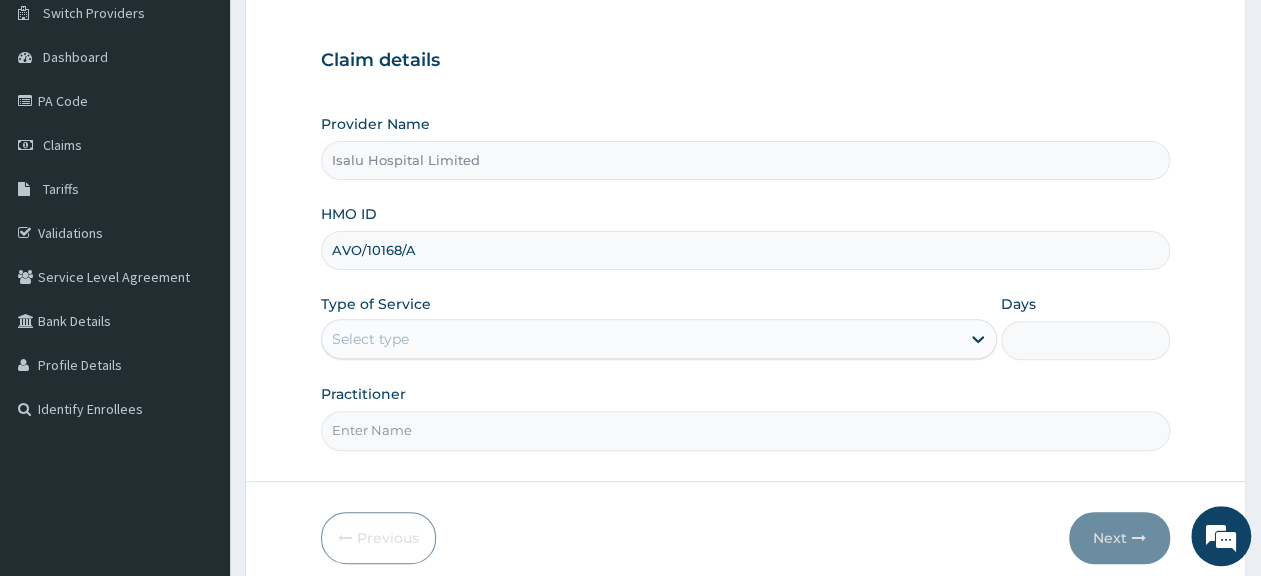 scroll, scrollTop: 208, scrollLeft: 0, axis: vertical 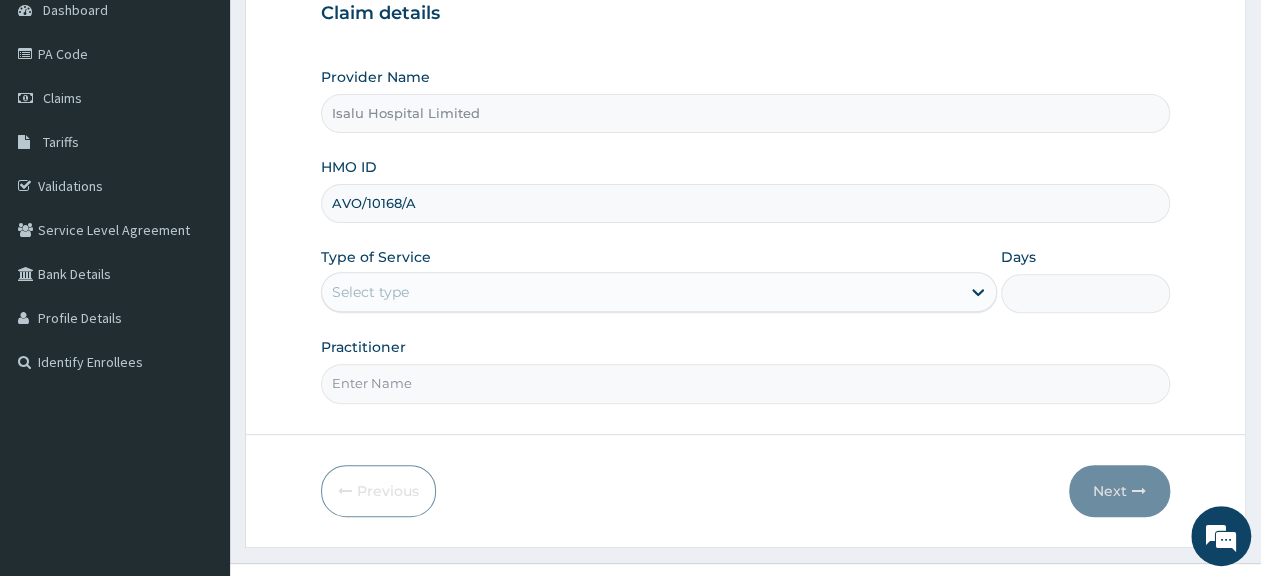 type on "AVO/10168/A" 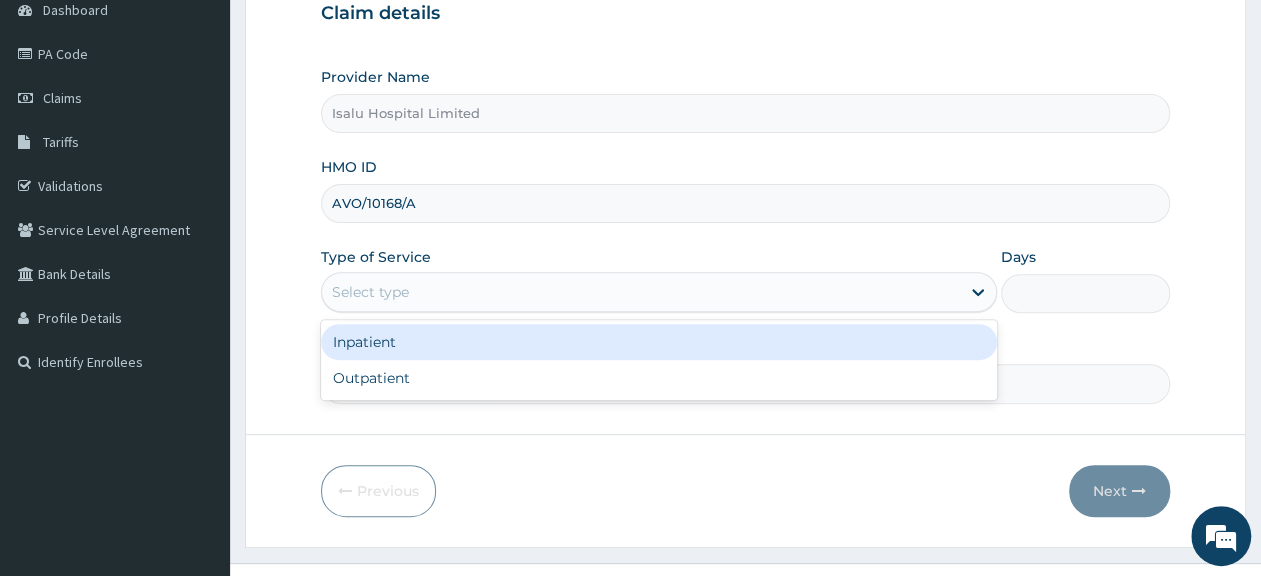 click on "Select type" at bounding box center [641, 292] 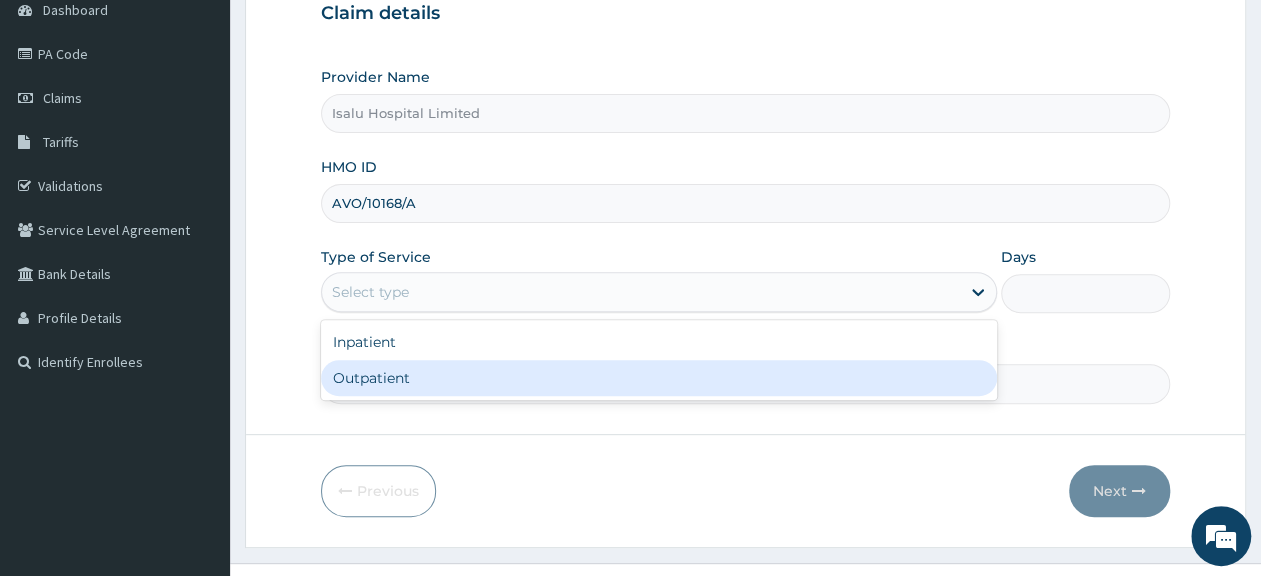 click on "Outpatient" at bounding box center (659, 378) 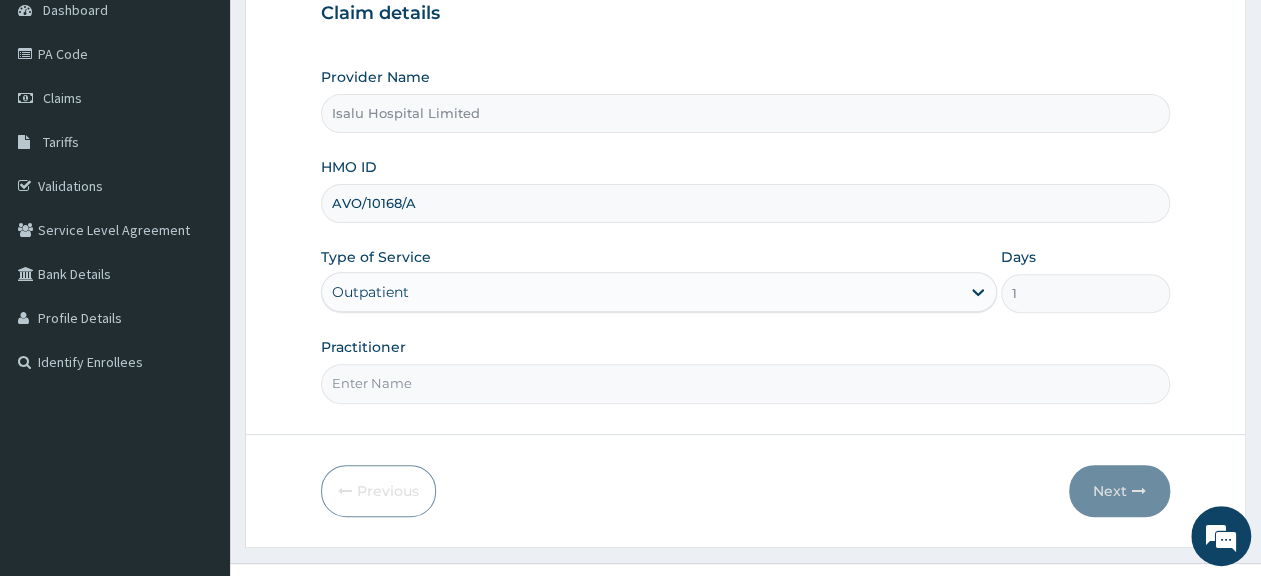 click on "Practitioner" at bounding box center (745, 383) 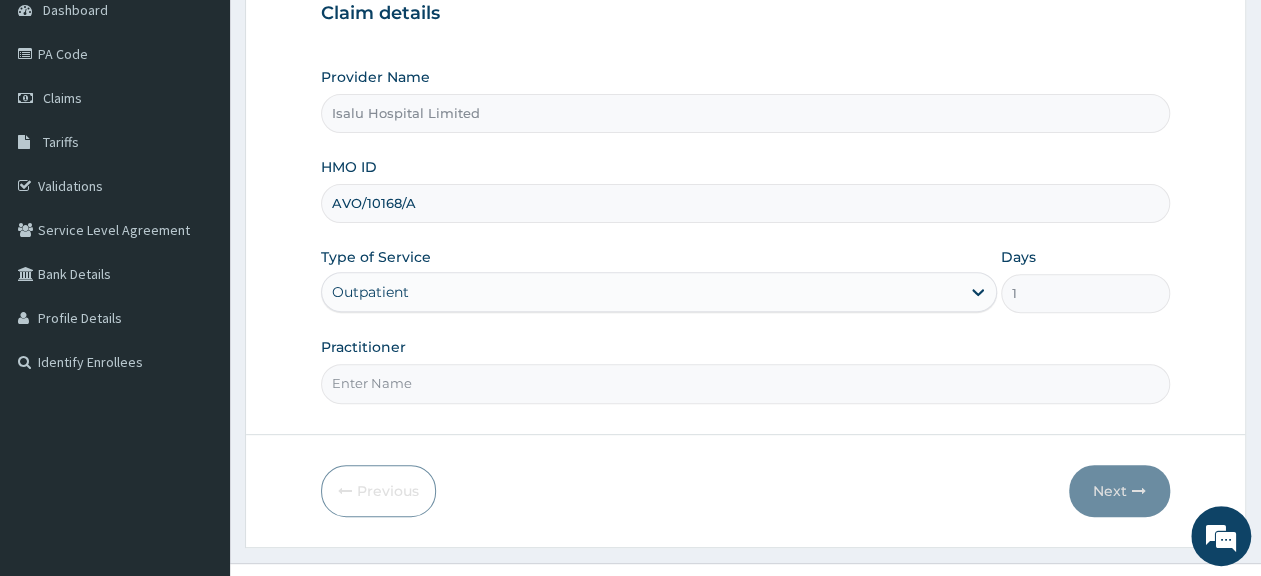 scroll, scrollTop: 0, scrollLeft: 0, axis: both 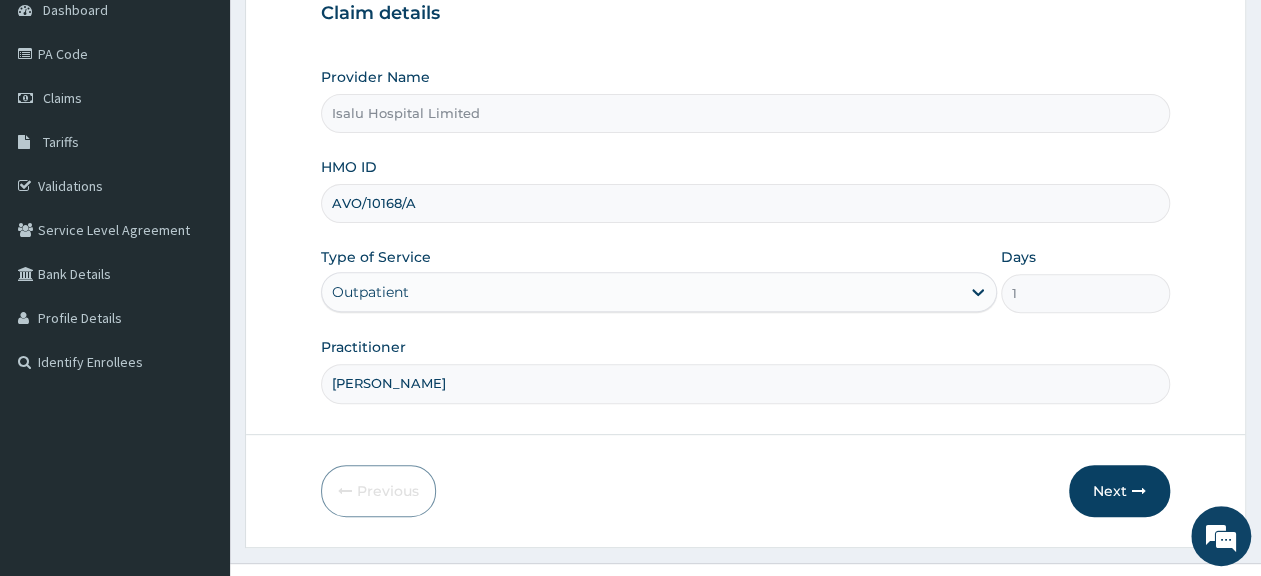 click on "[PERSON_NAME]" at bounding box center (745, 383) 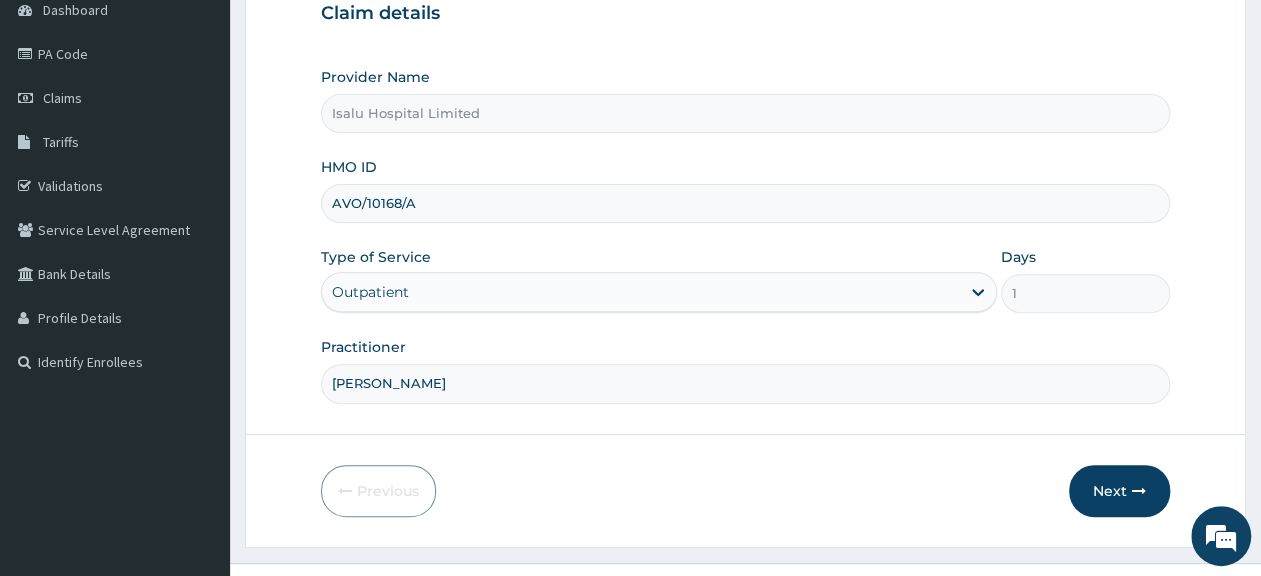 type on "Dr Onuorah Kosisochukwu" 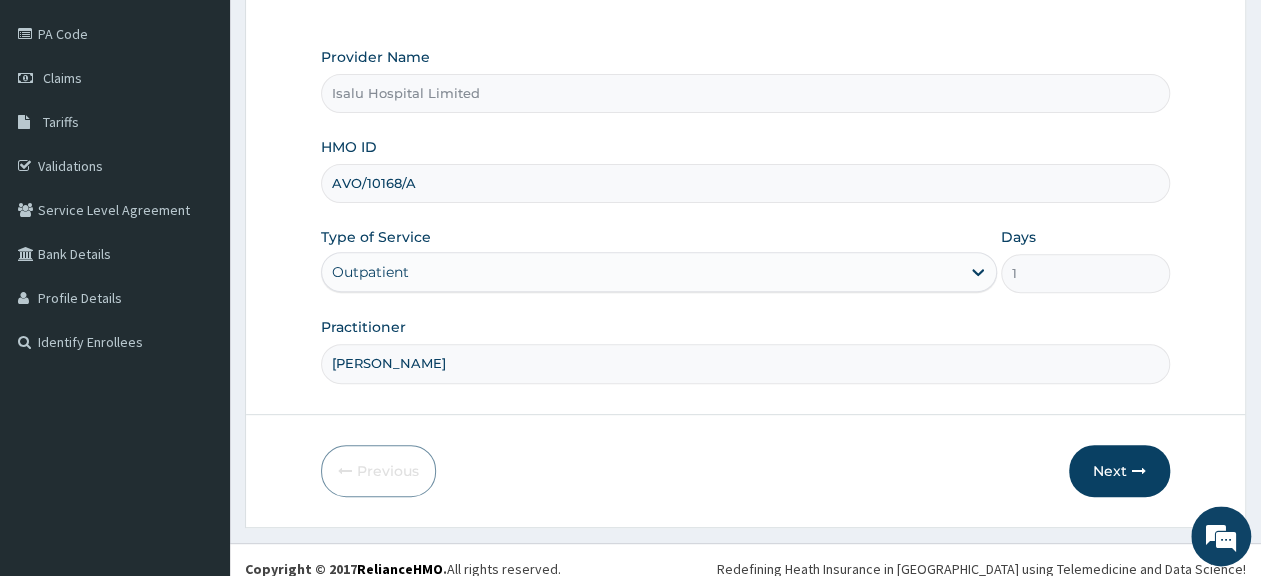 scroll, scrollTop: 242, scrollLeft: 0, axis: vertical 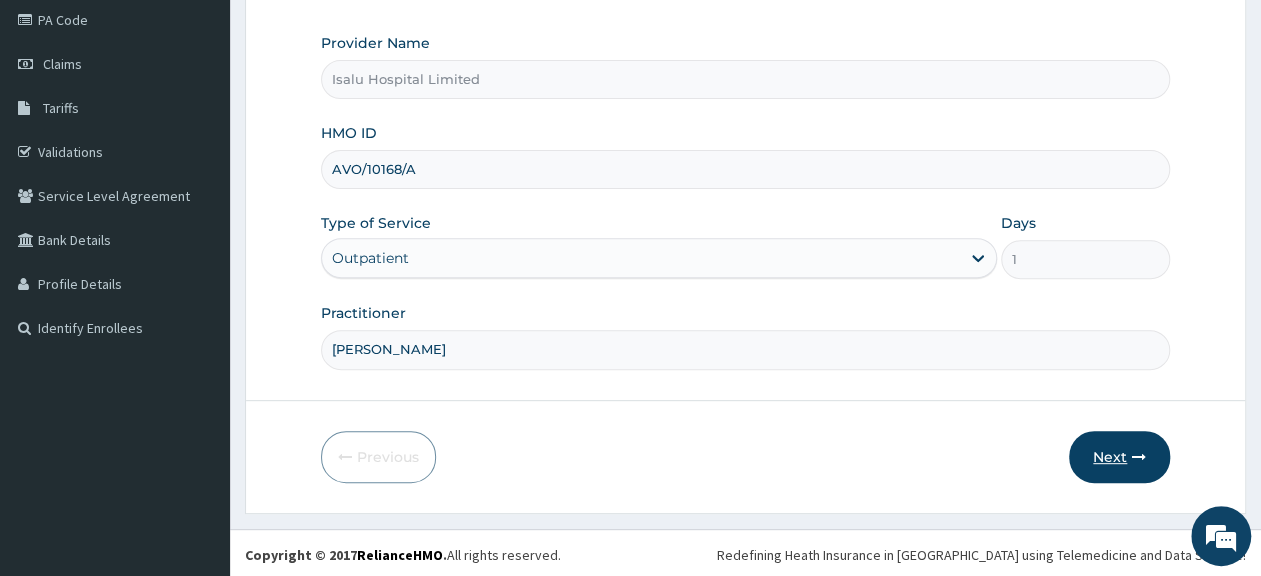click on "Next" at bounding box center [1119, 457] 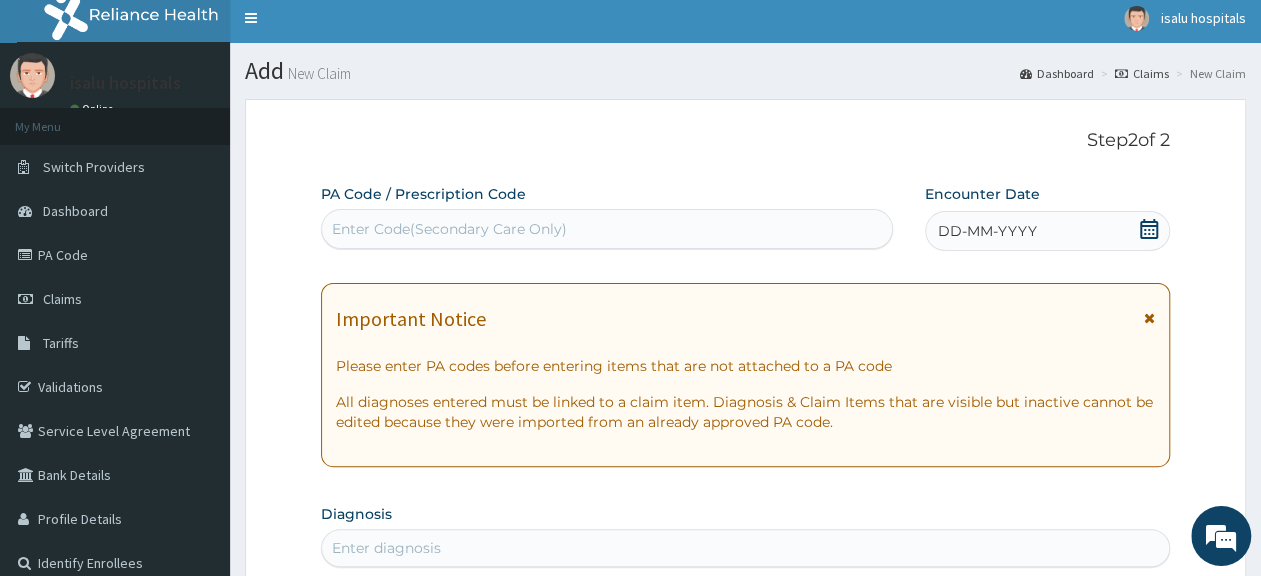 scroll, scrollTop: 0, scrollLeft: 0, axis: both 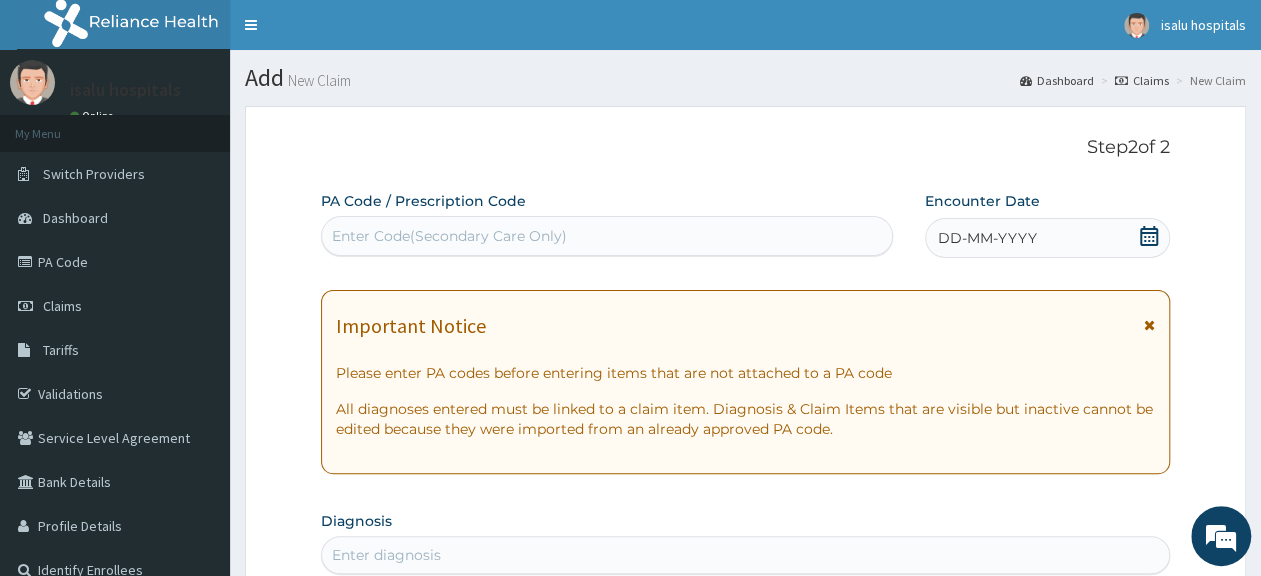 click on "PA Code / Prescription Code   Use Up and Down to choose options, press Enter to select the currently focused option, press Escape to exit the menu, press Tab to select the option and exit the menu. Enter Code(Secondary Care Only) Encounter Date DD-MM-YYYY Important Notice Please enter PA codes before entering items that are not attached to a PA code   All diagnoses entered must be linked to a claim item. Diagnosis & Claim Items that are visible but inactive cannot be edited because they were imported from an already approved PA code. Diagnosis Enter diagnosis NB: All diagnosis must be linked to a claim item Claim Items No claim item Types Select Type Item Select Item Pair Diagnosis Select Diagnosis Unit Price 0 Add Comment" at bounding box center (745, 708) 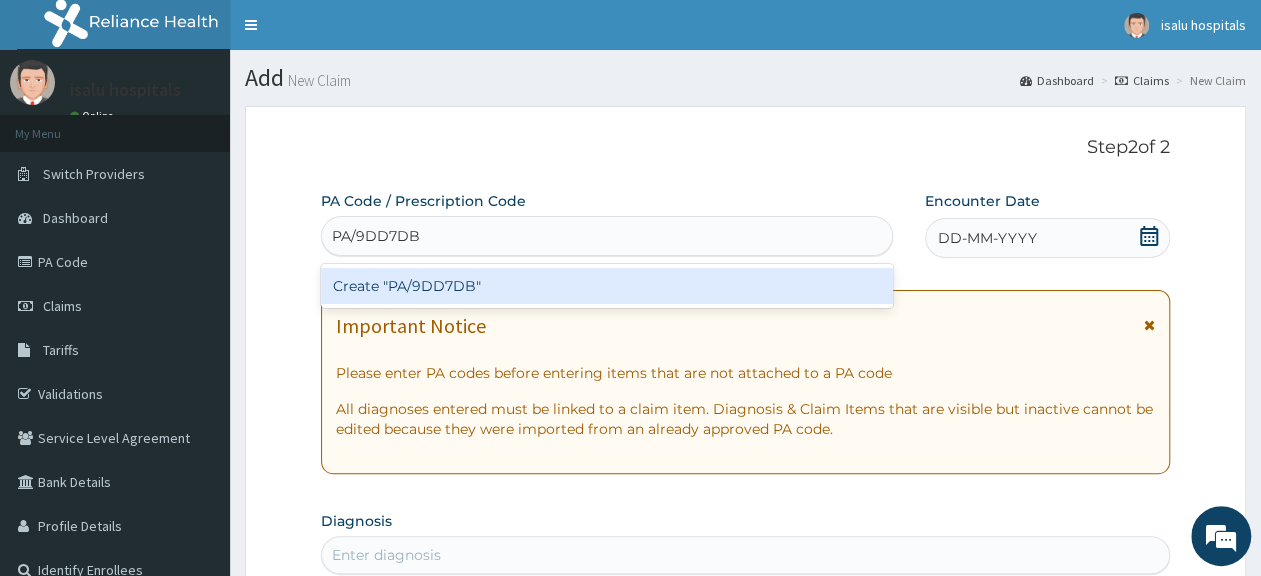 click on "Create "PA/9DD7DB"" at bounding box center (607, 286) 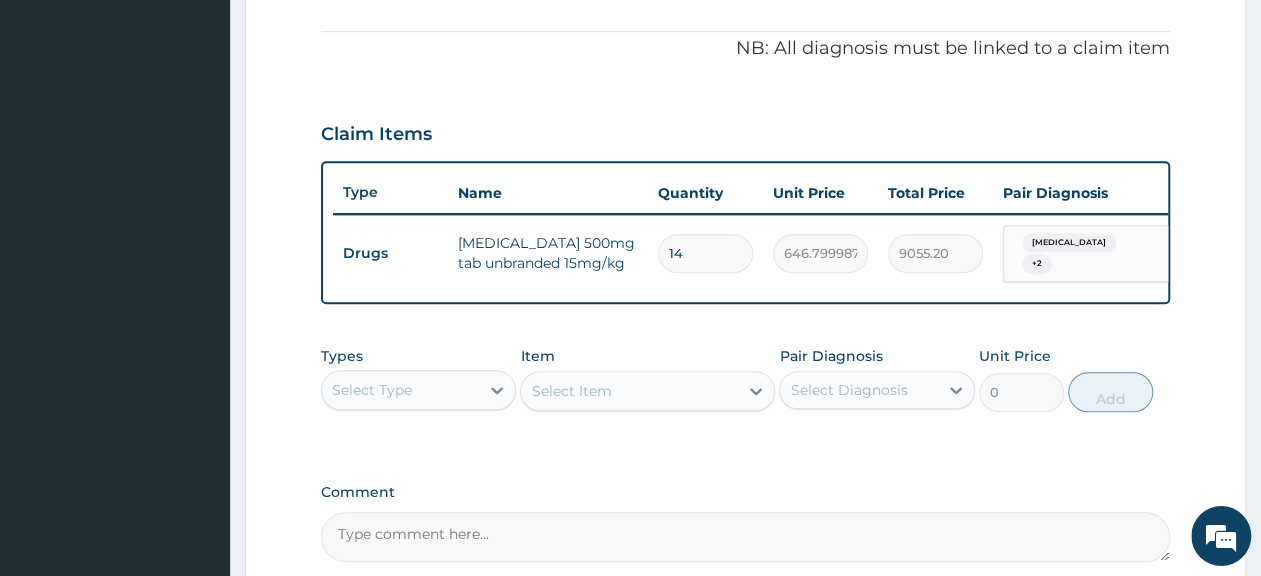 scroll, scrollTop: 473, scrollLeft: 0, axis: vertical 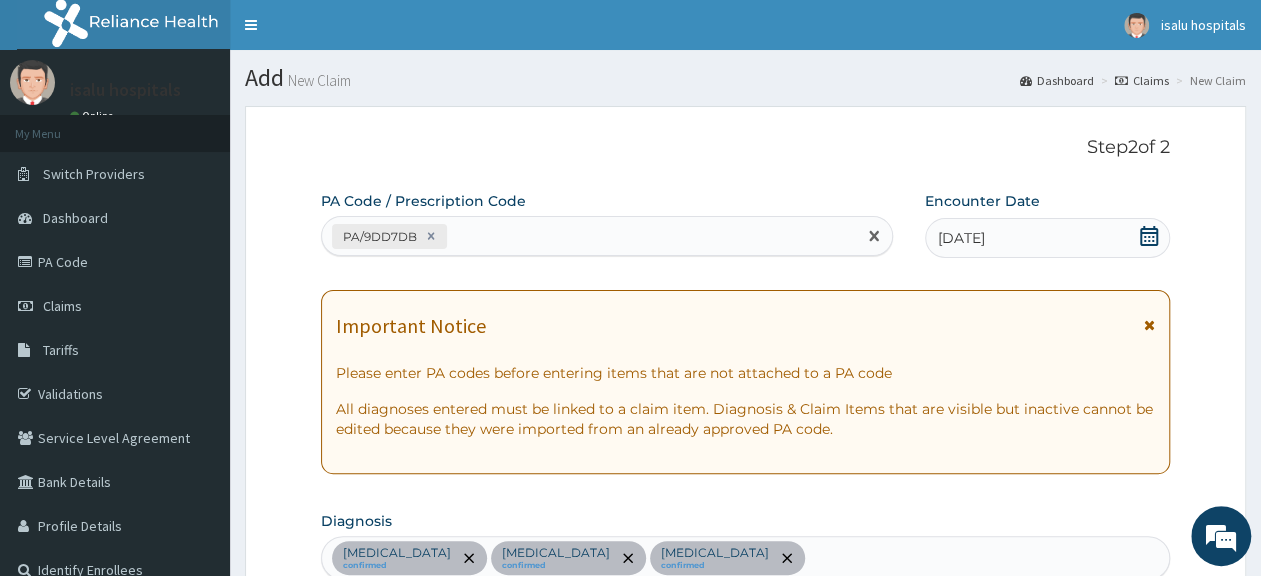 click on "PA/9DD7DB" at bounding box center [589, 236] 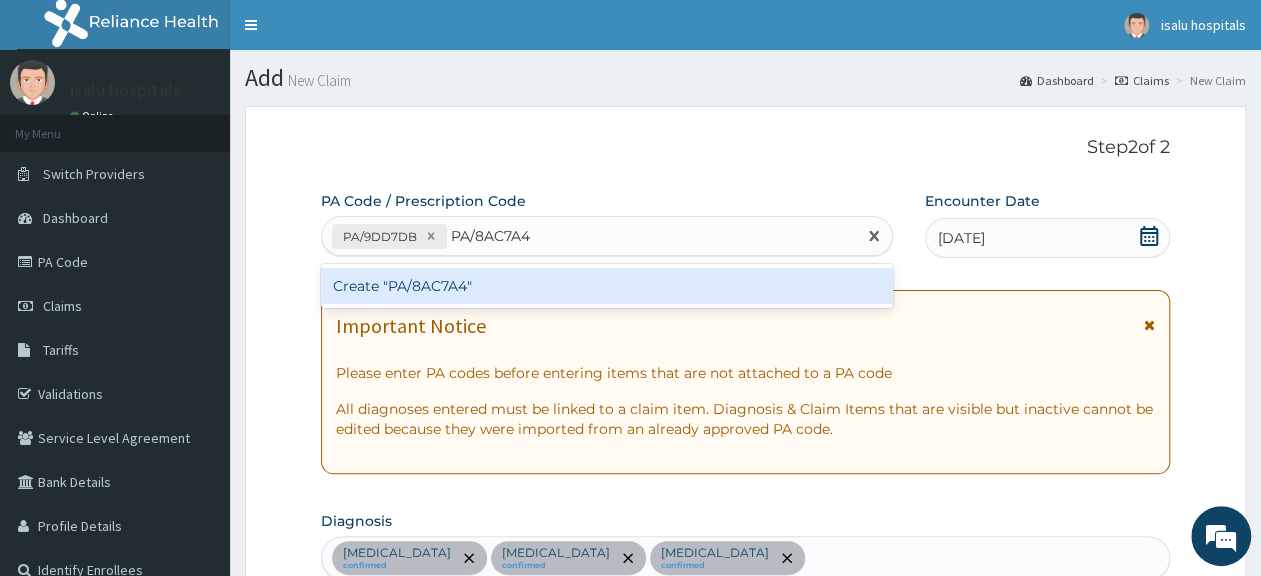 click on "Create "PA/8AC7A4"" at bounding box center (607, 286) 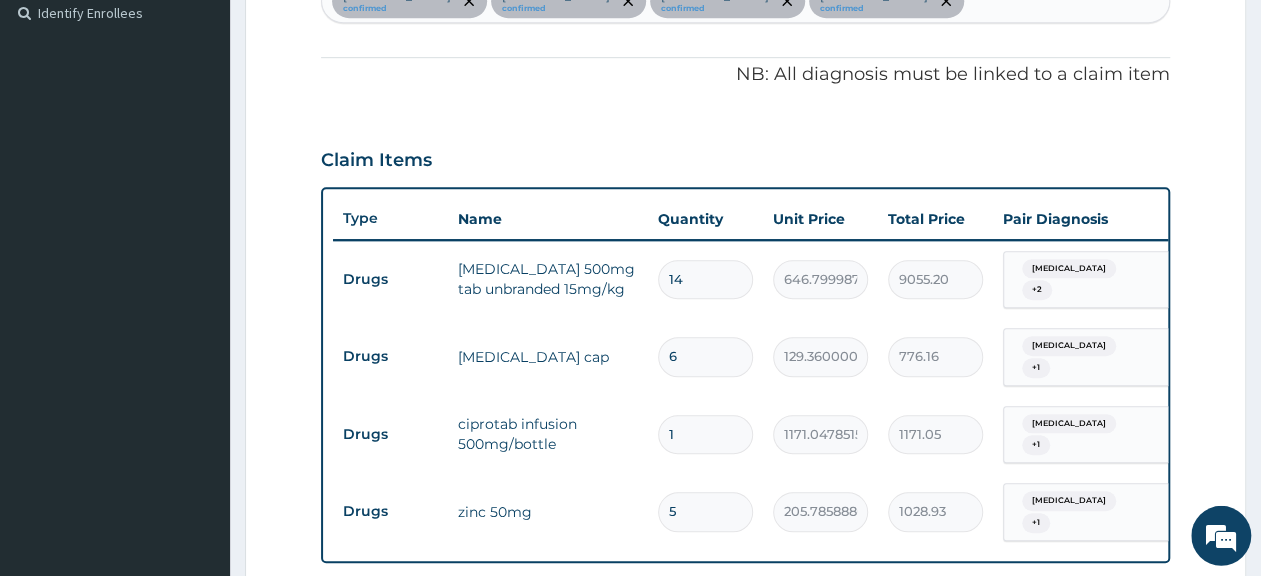 scroll, scrollTop: 576, scrollLeft: 0, axis: vertical 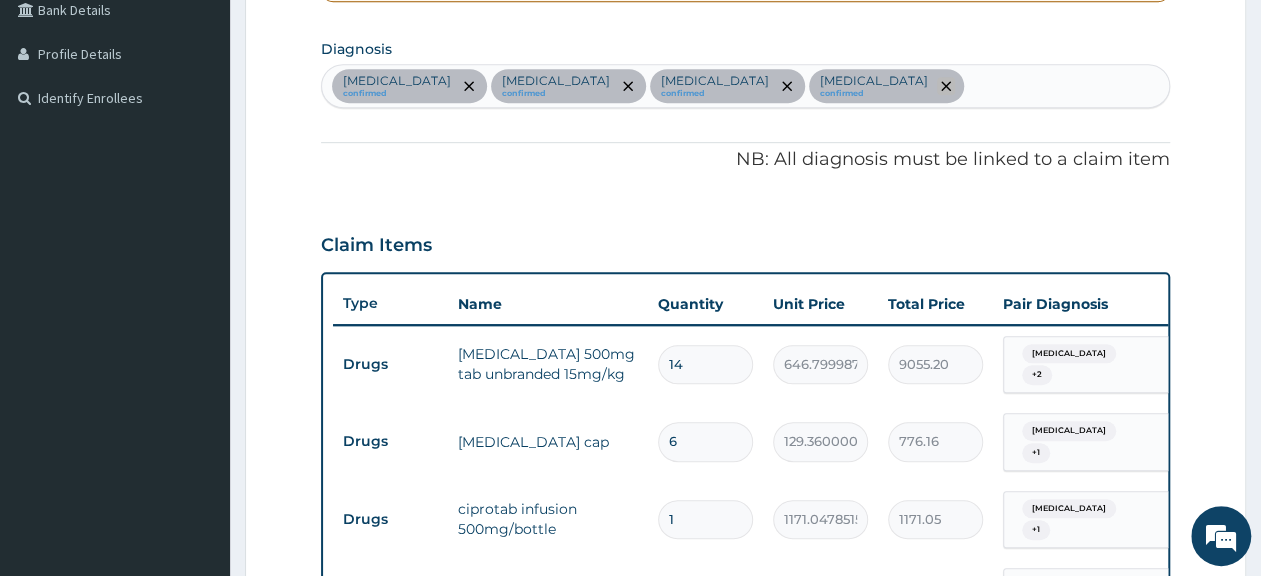click 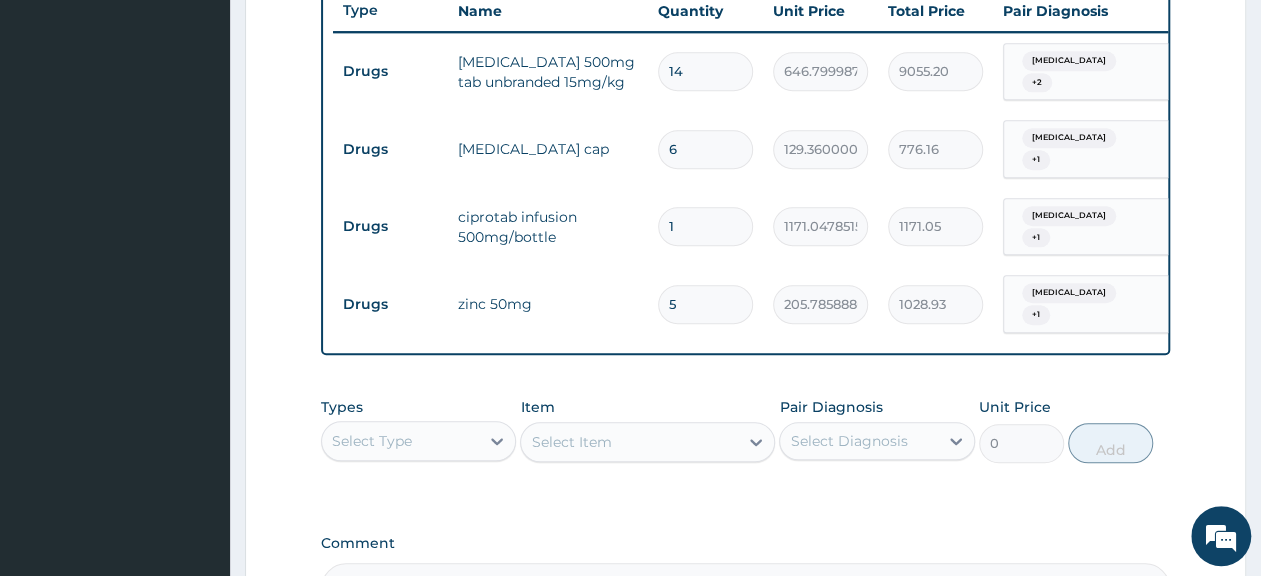 scroll, scrollTop: 784, scrollLeft: 0, axis: vertical 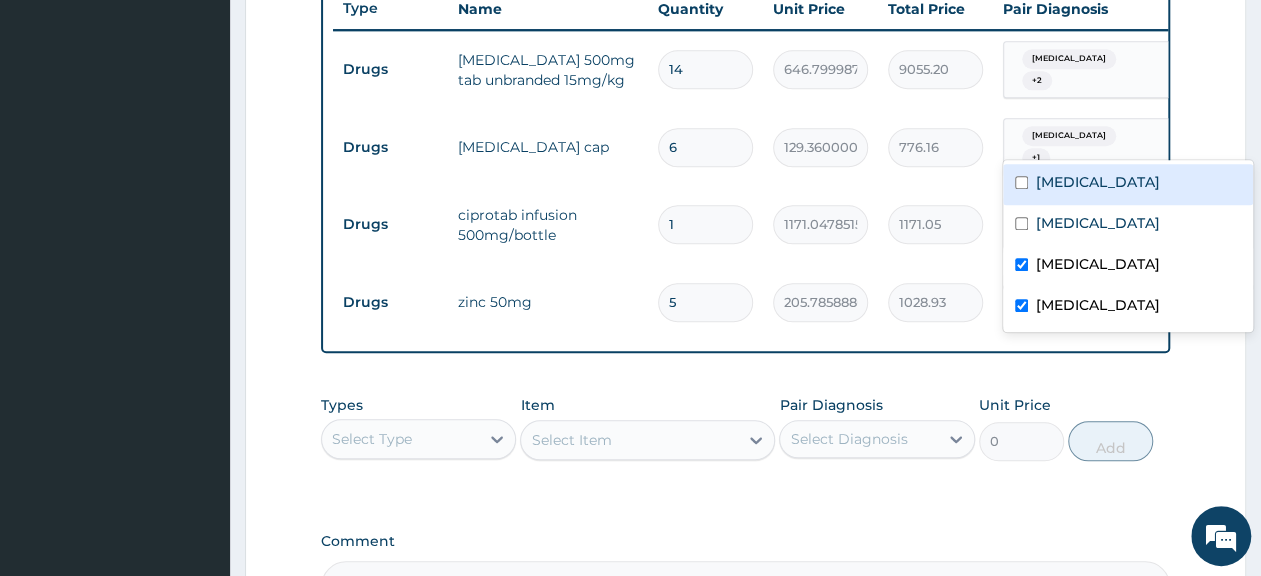 click on "Acute gastritis" at bounding box center (1069, 136) 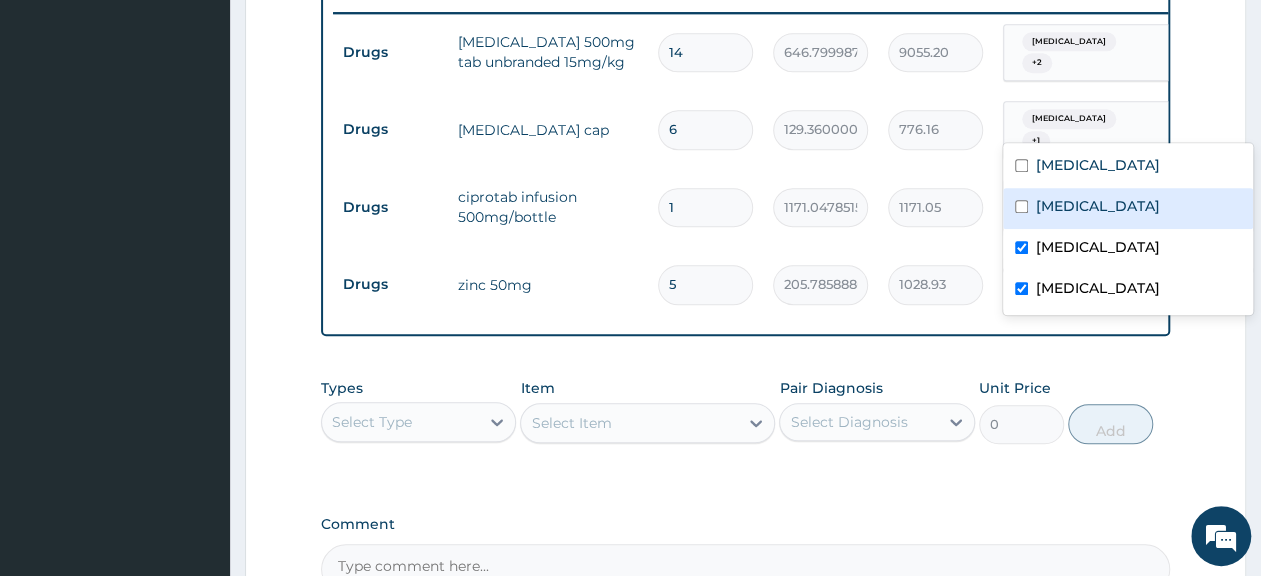 click on "Acute gastroenteritis" at bounding box center [1098, 206] 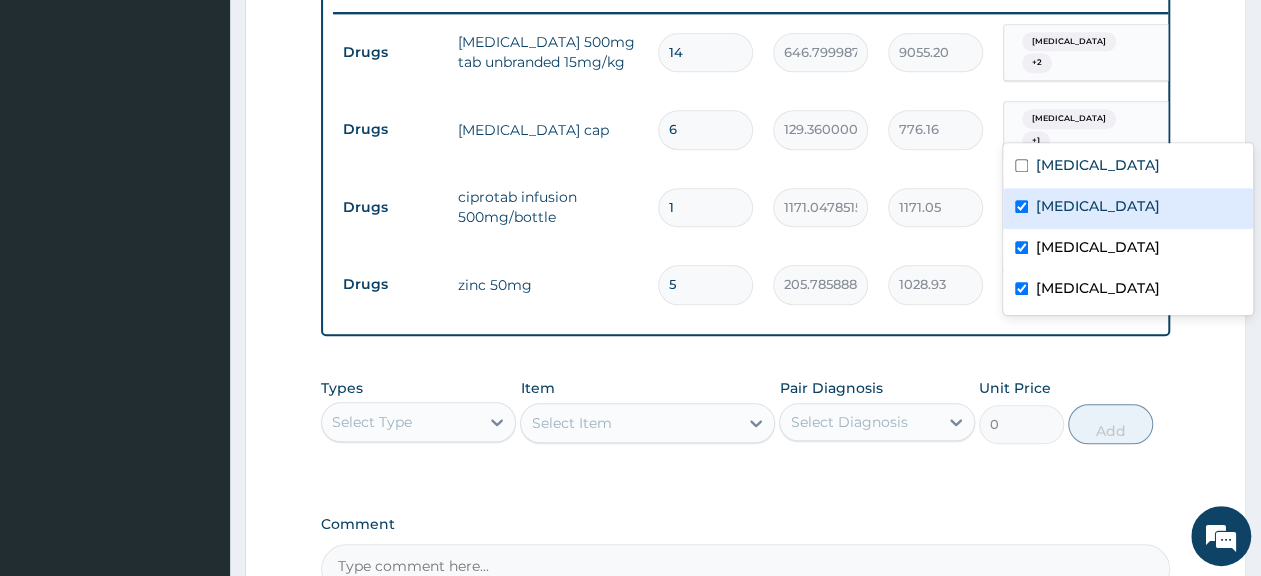 checkbox on "true" 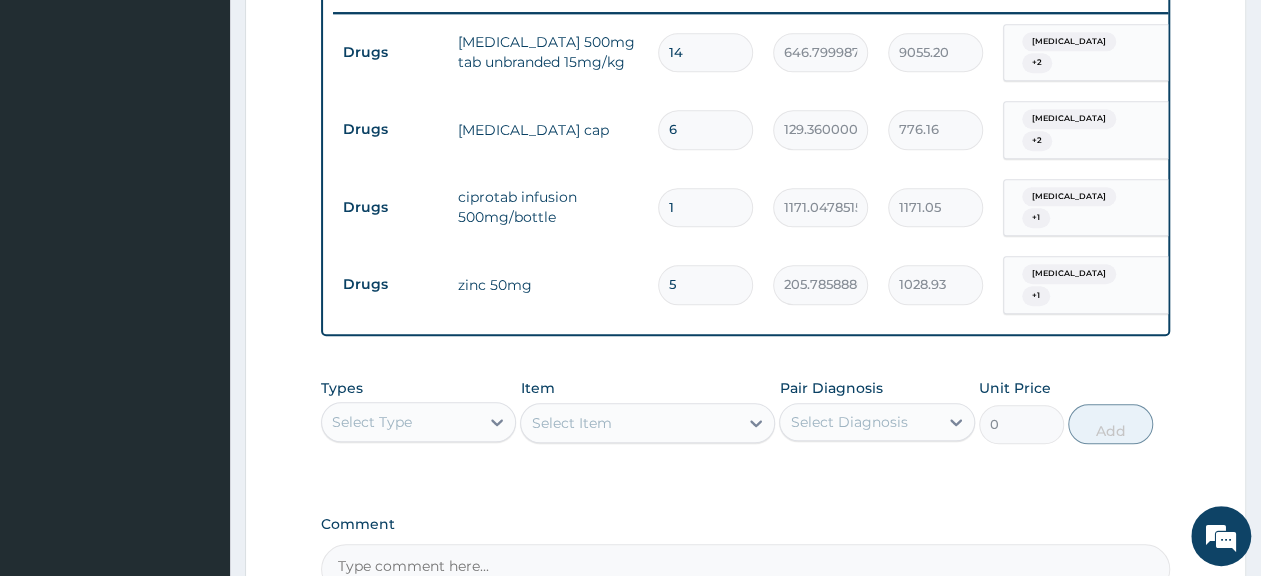 click on "Drugs imodium cap 6 129.3600006103516 776.16 Acute gastritis  + 2 Delete" at bounding box center (823, 130) 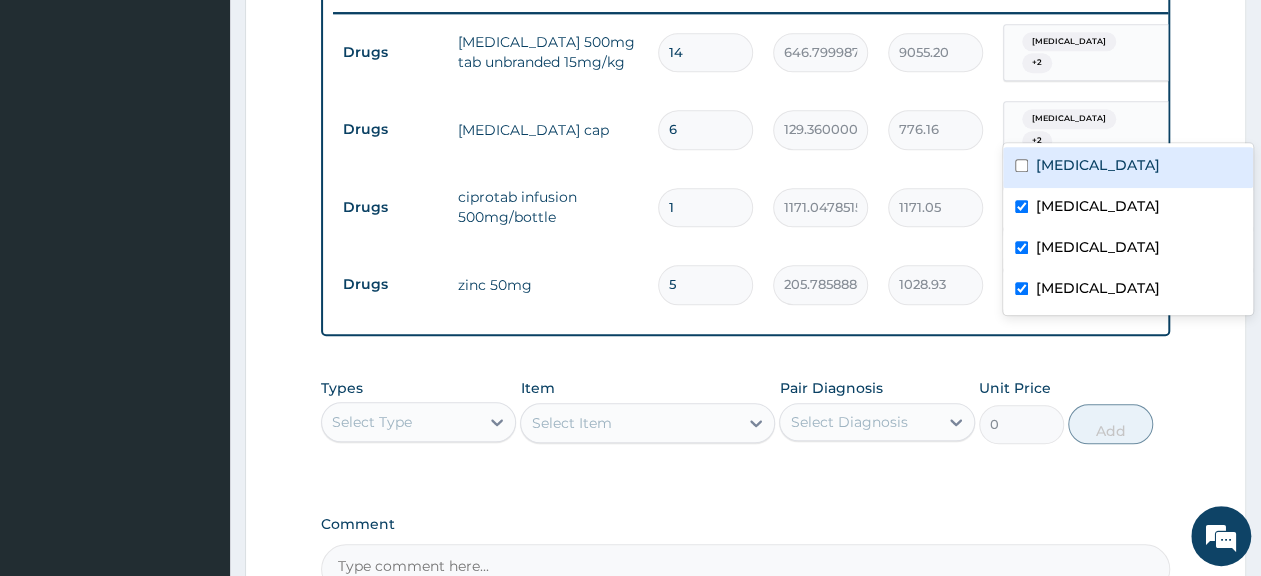 drag, startPoint x: 1079, startPoint y: 117, endPoint x: 1076, endPoint y: 149, distance: 32.140316 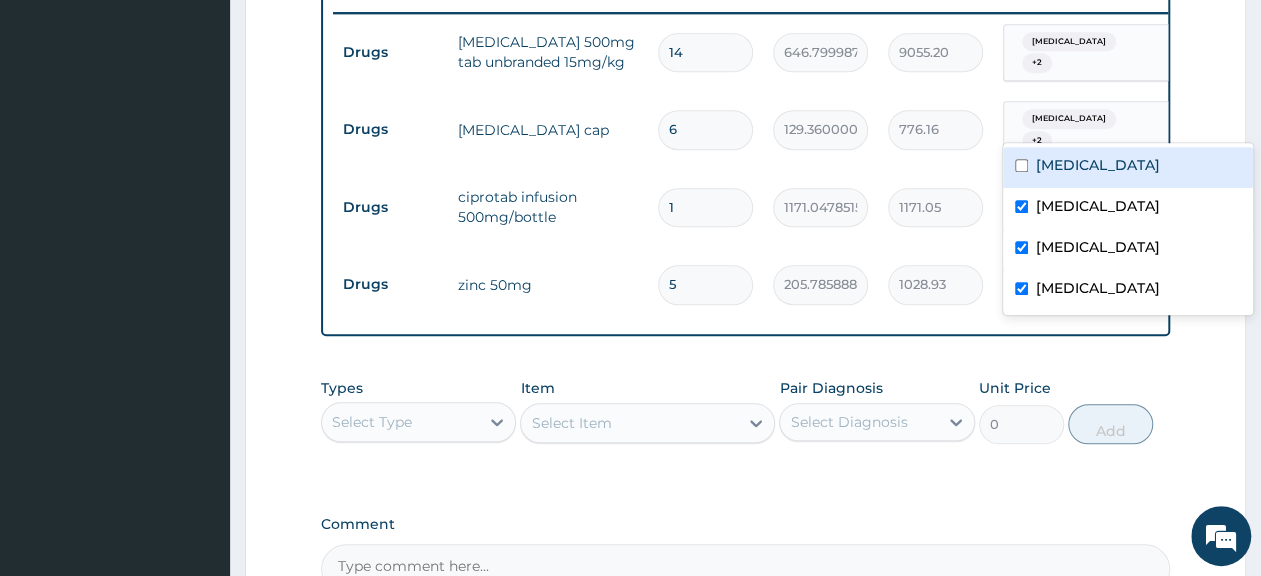 click on "Acute gastritis" at bounding box center [1069, 119] 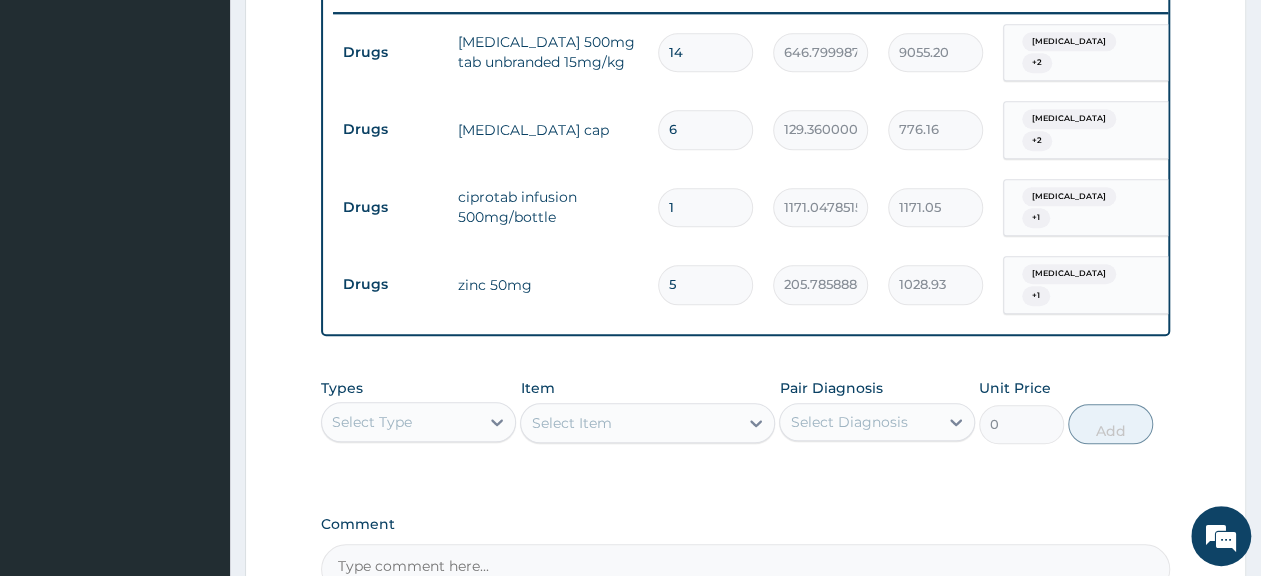 click on "205.785888671875" at bounding box center [820, 284] 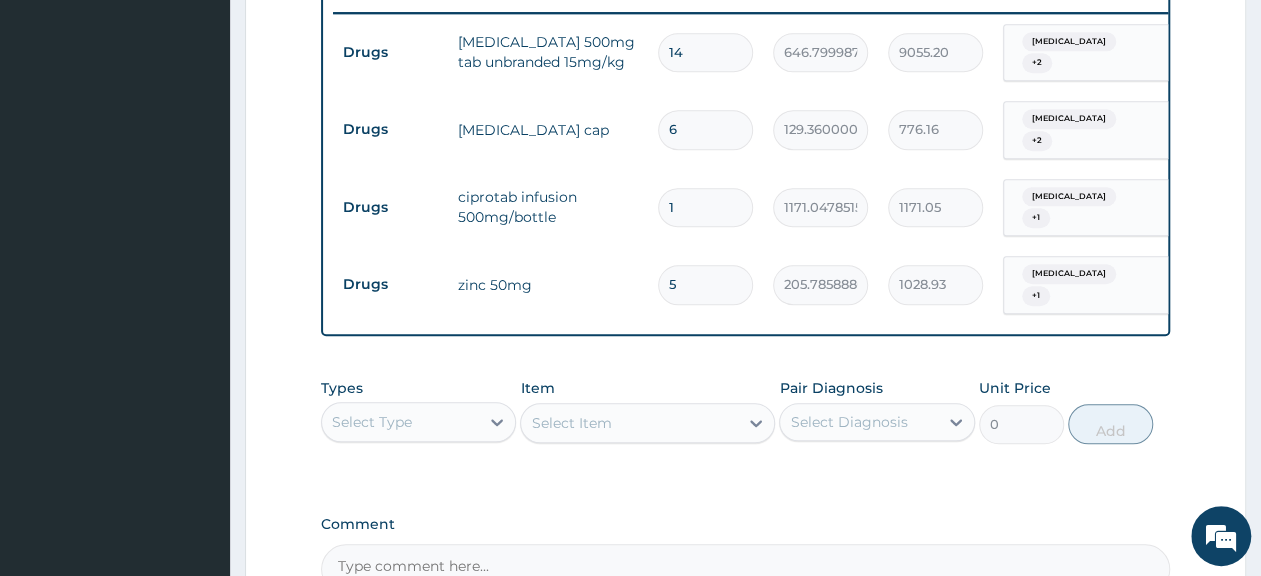 click on "Malaria" at bounding box center (1069, 197) 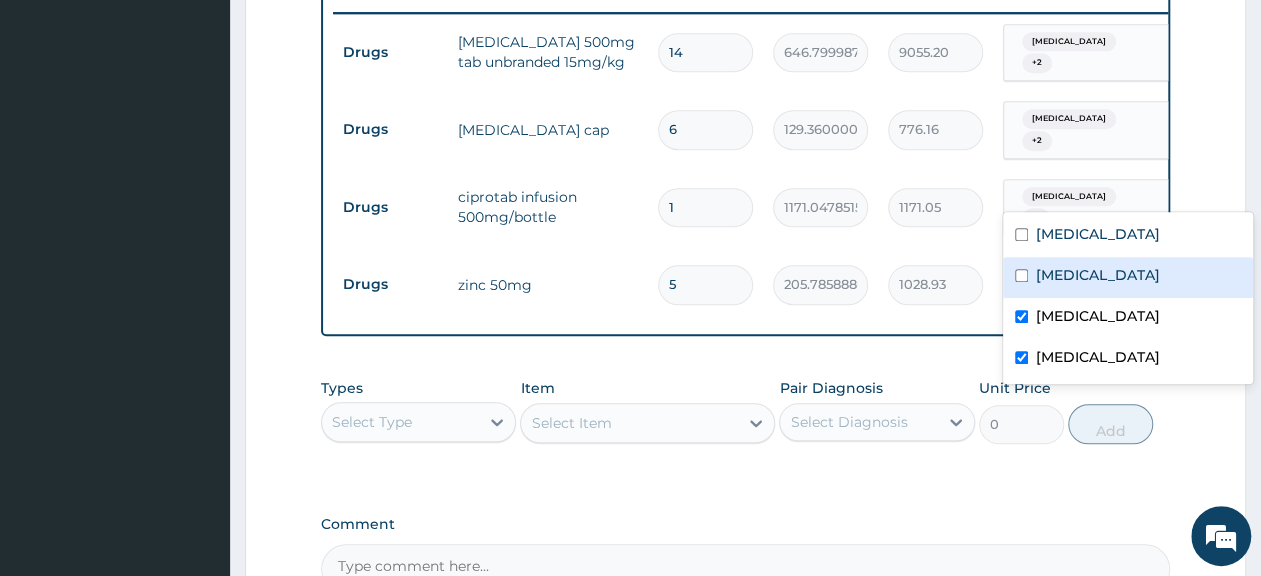 click on "Acute gastroenteritis" at bounding box center (1098, 275) 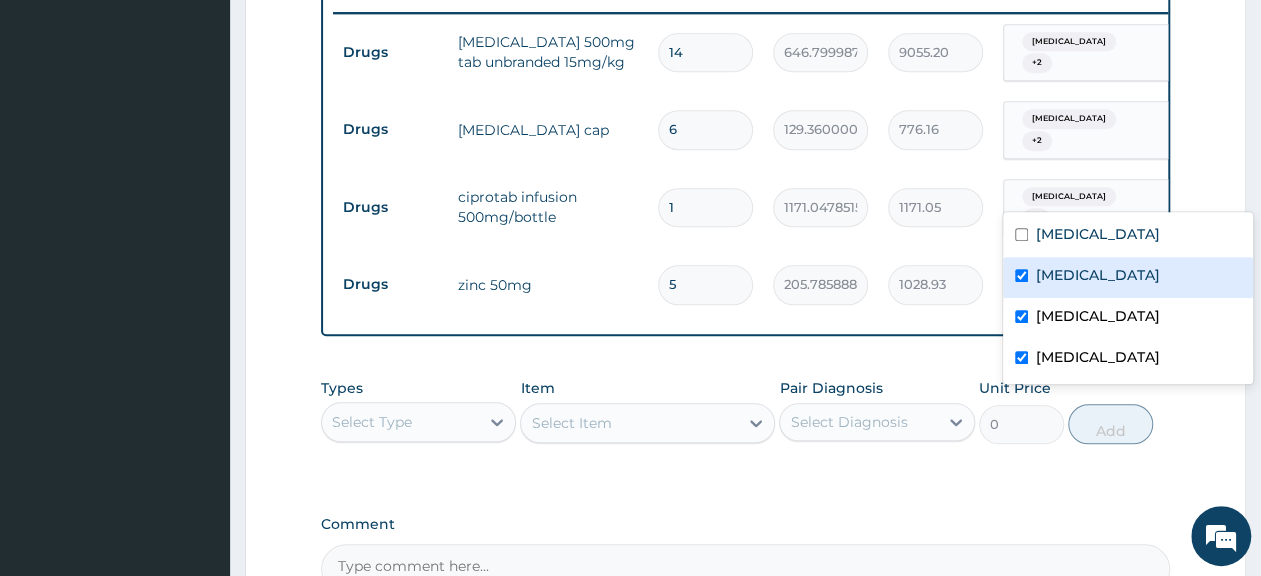 checkbox on "true" 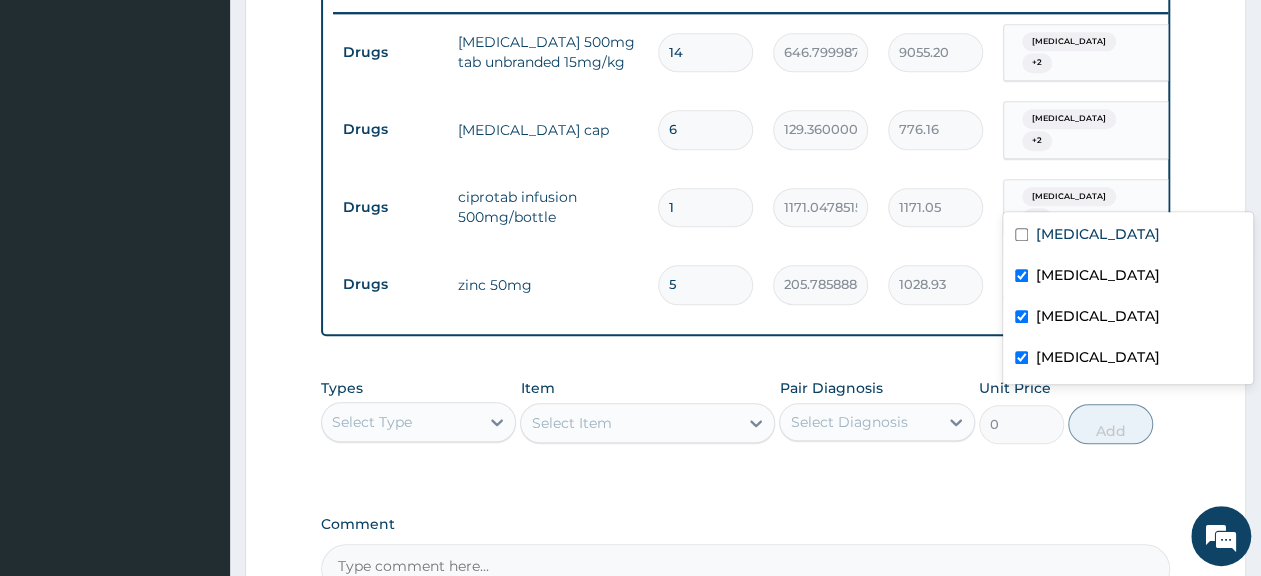 click on "5" at bounding box center (705, 284) 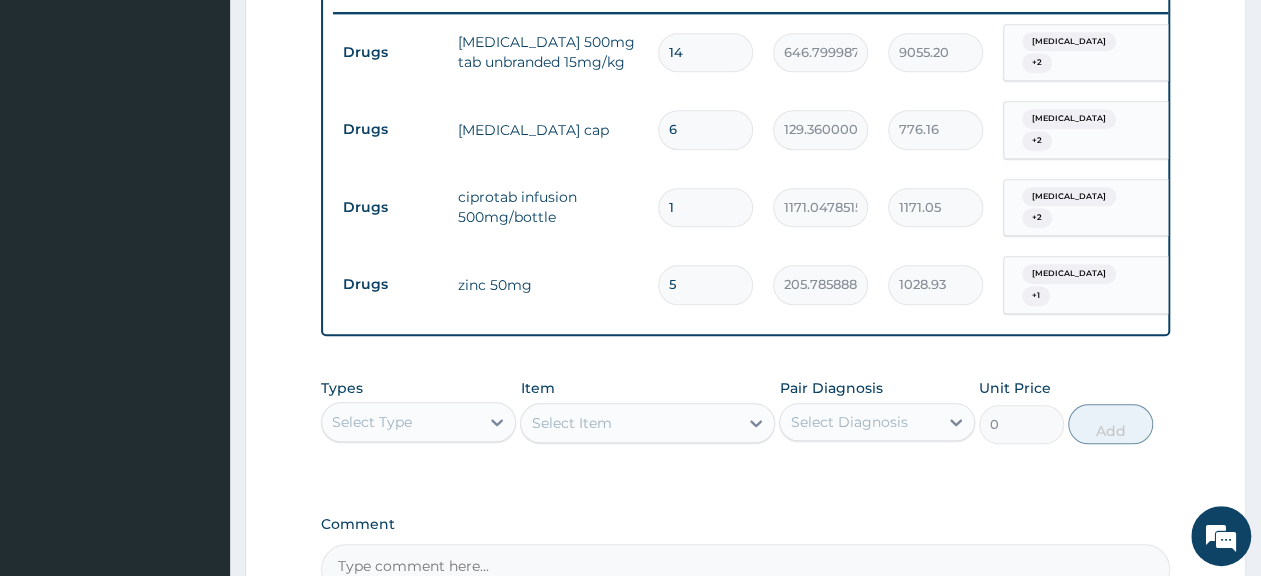 click on "Acute gastritis" at bounding box center (1069, 274) 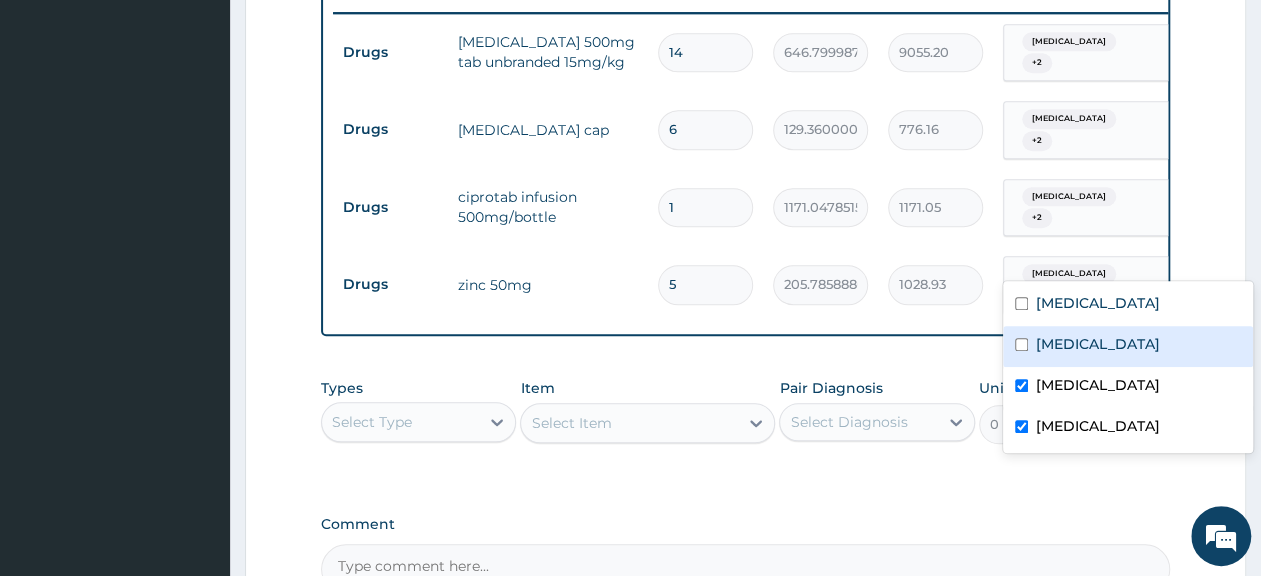 click on "Acute gastroenteritis" at bounding box center (1128, 346) 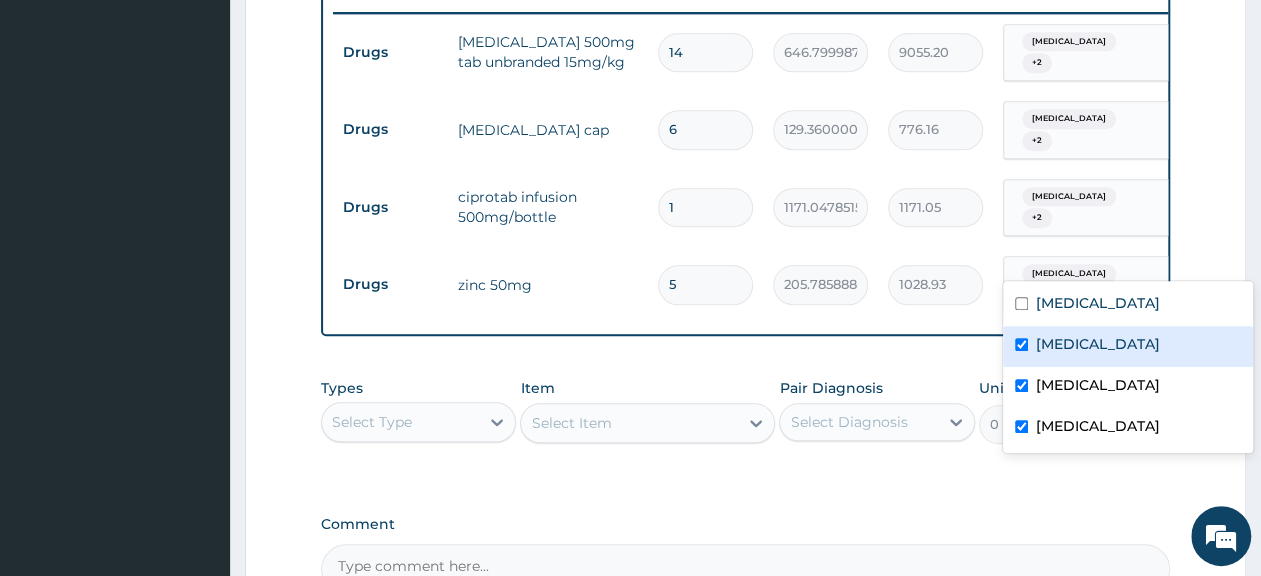 checkbox on "true" 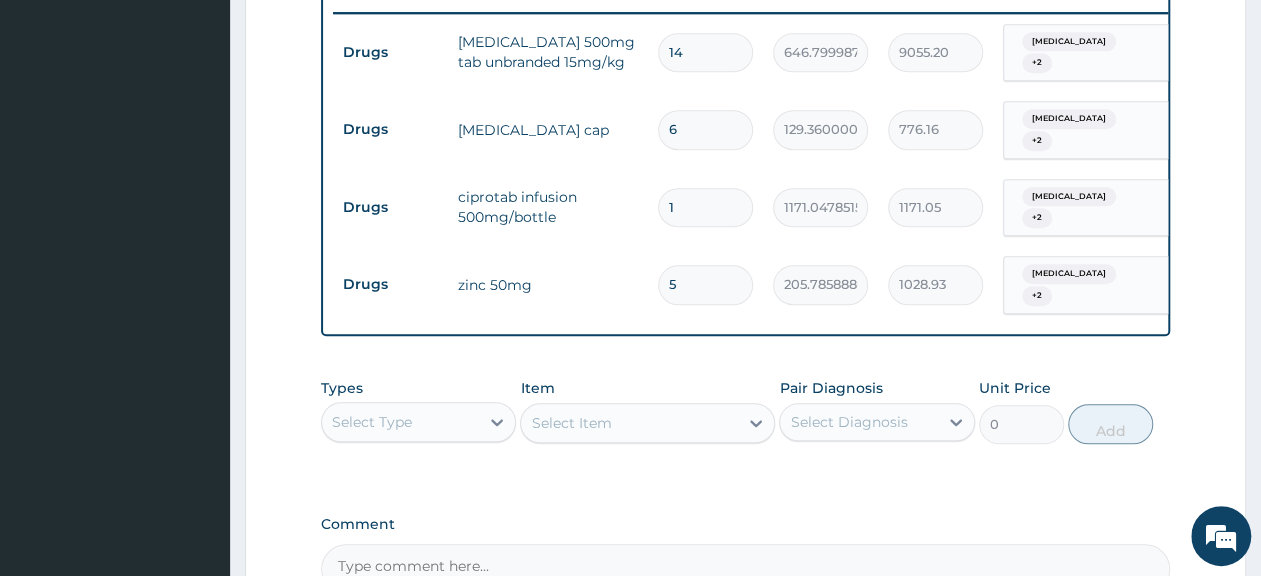 click on "PA Code / Prescription Code PA/9DD7DB PA/8AC7A4 Encounter Date 06-07-2025 Important Notice Please enter PA codes before entering items that are not attached to a PA code   All diagnoses entered must be linked to a claim item. Diagnosis & Claim Items that are visible but inactive cannot be edited because they were imported from an already approved PA code. Diagnosis Sepsis confirmed Acute gastroenteritis confirmed Malaria confirmed Acute gastritis confirmed NB: All diagnosis must be linked to a claim item Claim Items Type Name Quantity Unit Price Total Price Pair Diagnosis Actions Drugs cefuroxime 500mg tab unbranded 15mg/kg 14 646.7999877929688 9055.20 Sepsis  + 2 Delete Drugs imodium cap 6 129.3600006103516 776.16 Acute gastritis  + 2 Delete Drugs ciprotab infusion 500mg/bottle 1 1171.0478515625 1171.05 Malaria  + 2 Delete Drugs zinc 50mg 5 205.785888671875 1028.93 Acute gastritis  + 2 Delete Types Select Type Item Select Item Pair Diagnosis Select Diagnosis Unit Price 0 Add Comment" at bounding box center [745, 0] 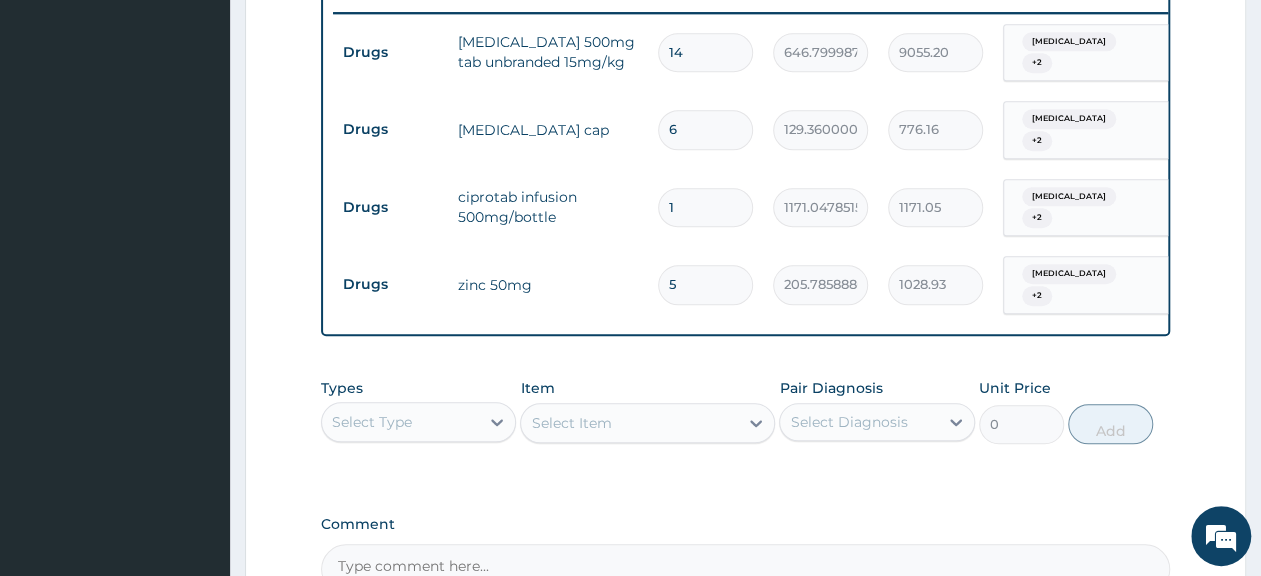 scroll, scrollTop: 680, scrollLeft: 0, axis: vertical 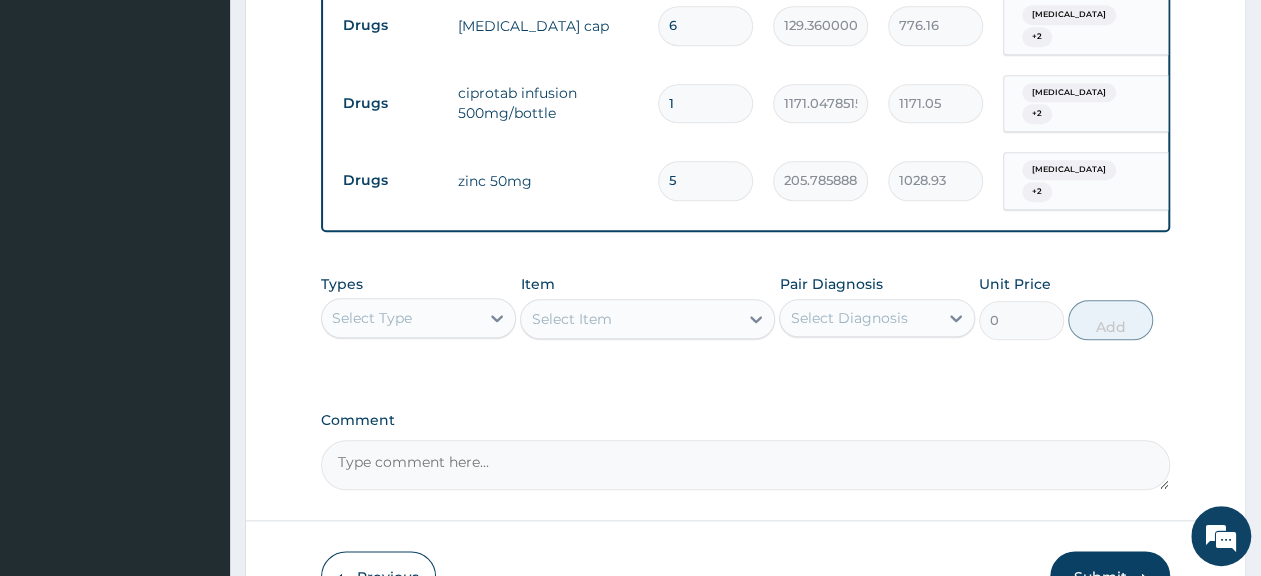 click on "Select Type" at bounding box center (400, 318) 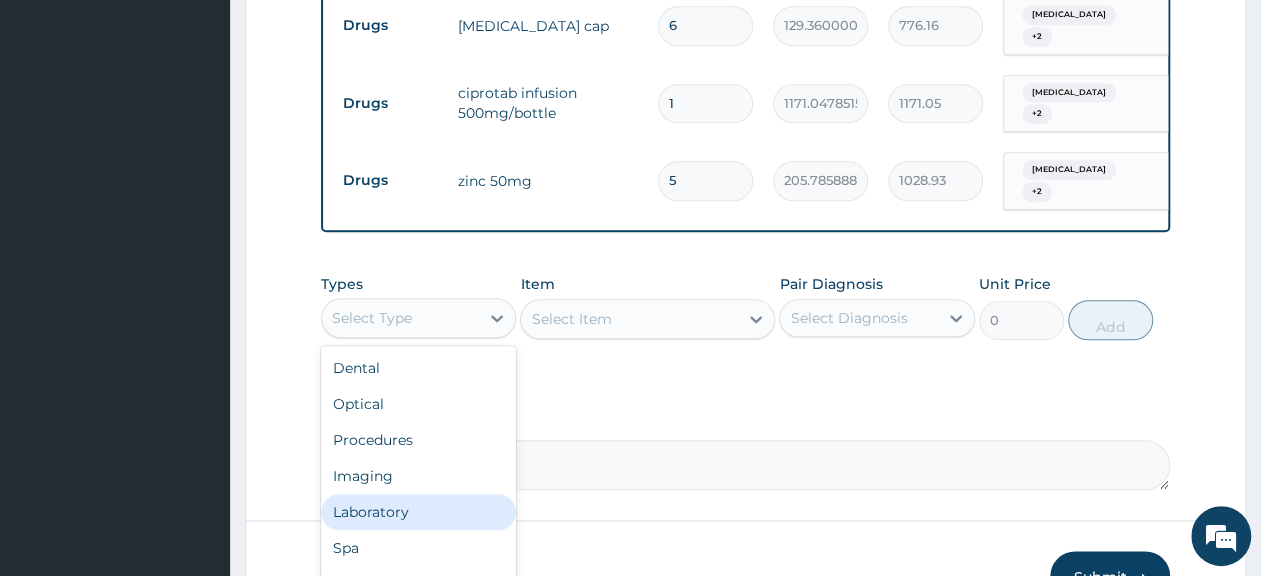 scroll, scrollTop: 68, scrollLeft: 0, axis: vertical 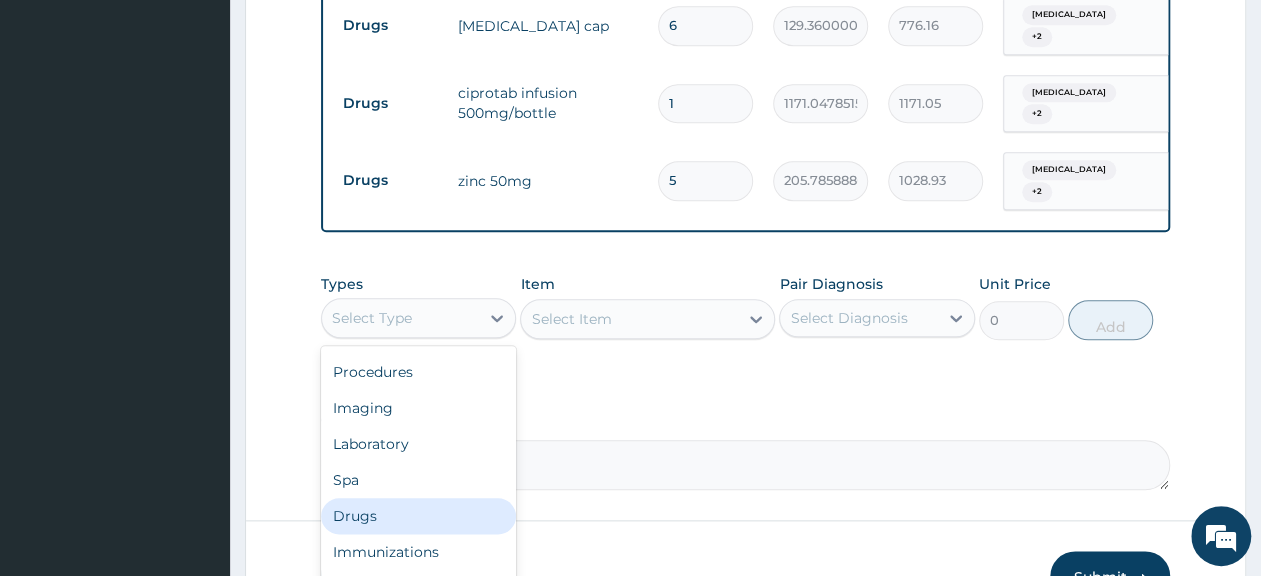 click on "Drugs" at bounding box center (418, 516) 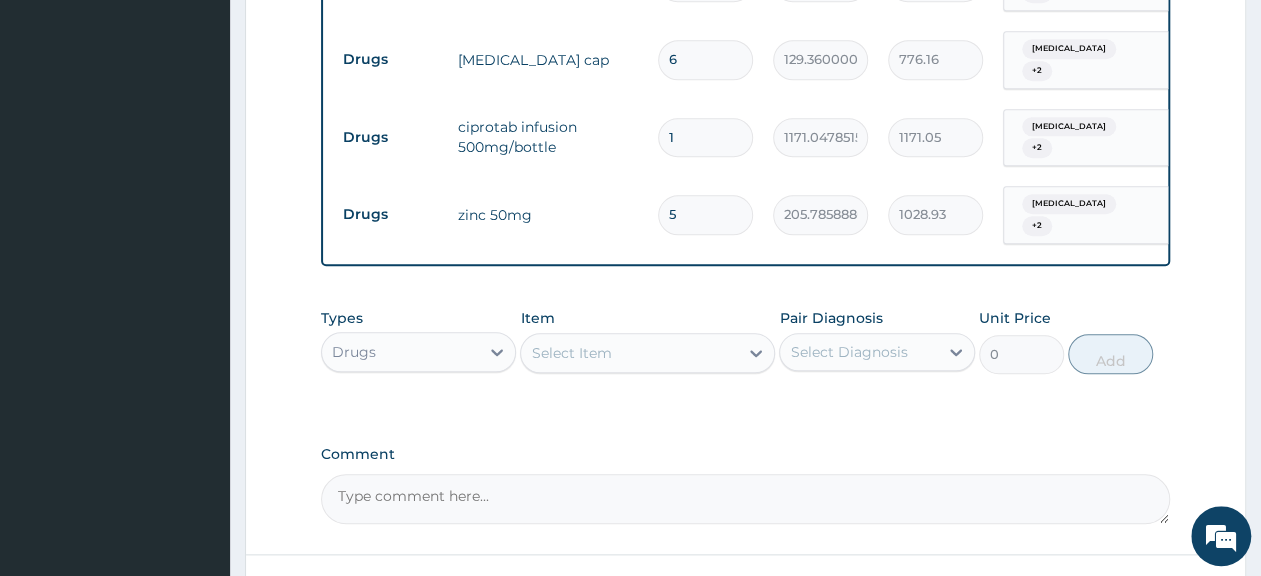 scroll, scrollTop: 936, scrollLeft: 0, axis: vertical 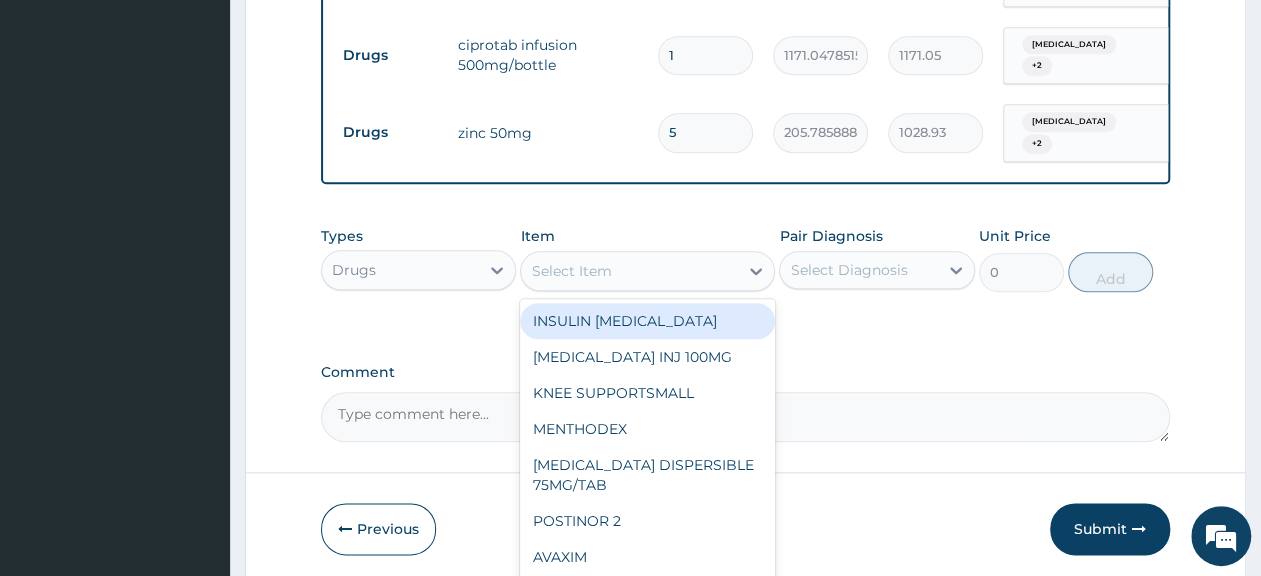click on "Select Item" at bounding box center [647, 271] 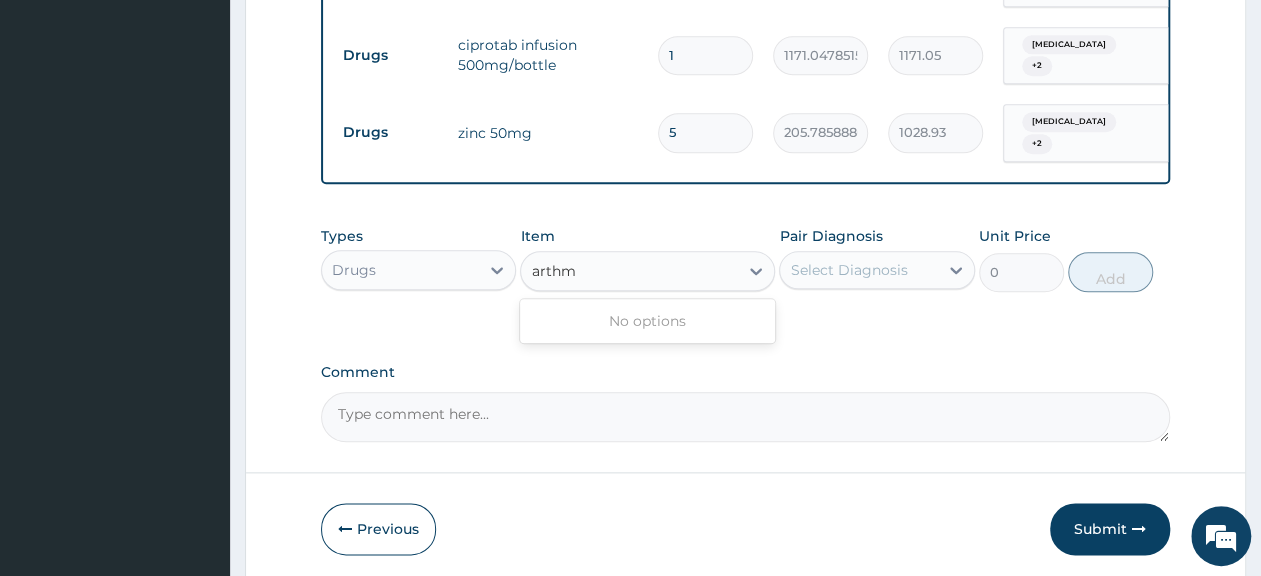 type on "arth" 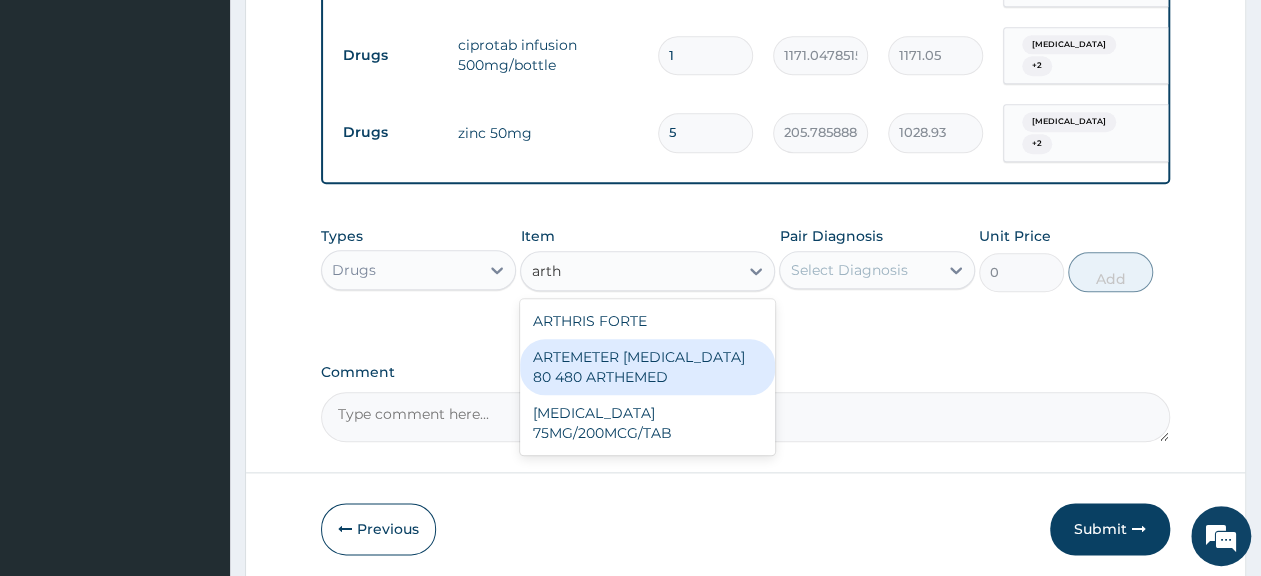 click on "ARTEMETER LUMEFANTRINE 80 480 ARTHEMED" at bounding box center (647, 367) 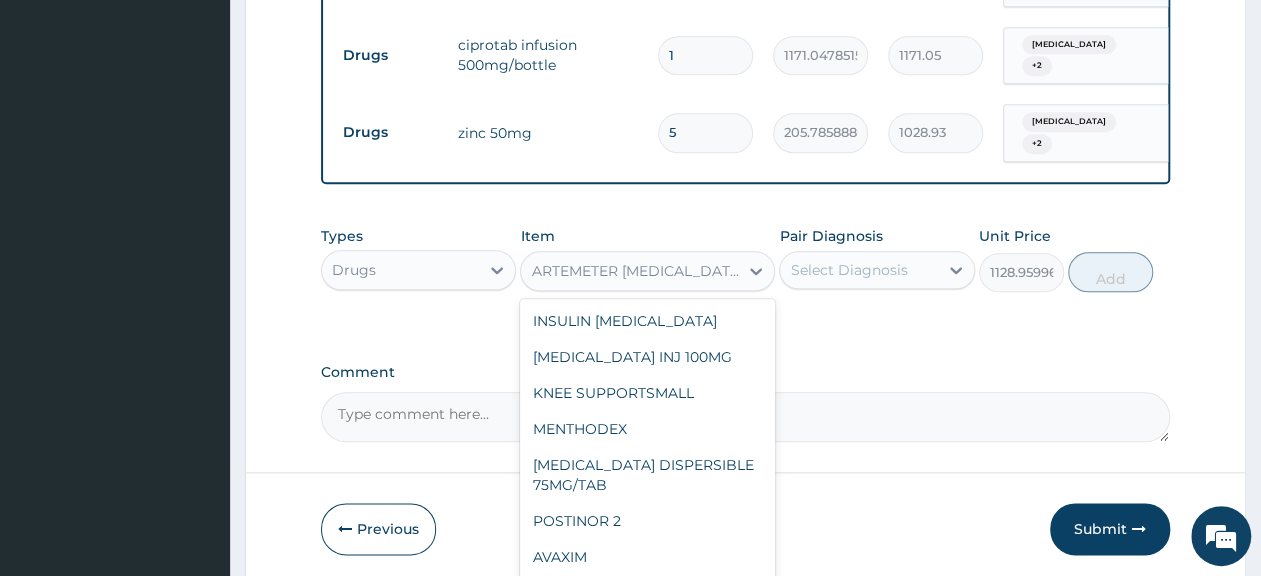 click on "ARTEMETER LUMEFANTRINE 80 480 ARTHEMED" at bounding box center (635, 271) 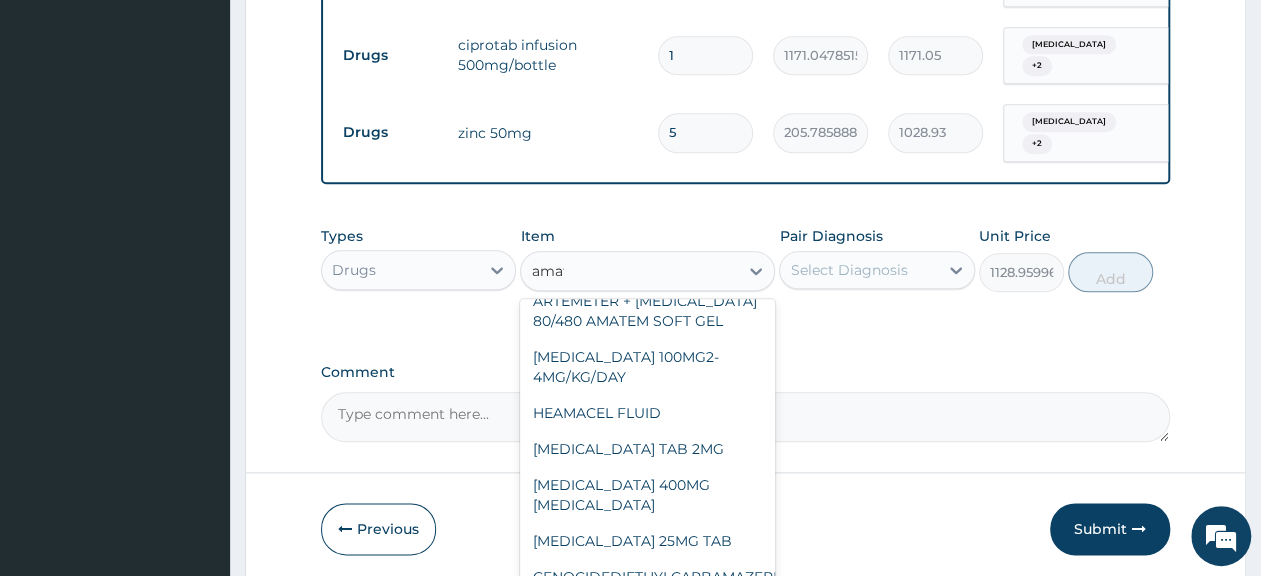 scroll, scrollTop: 0, scrollLeft: 0, axis: both 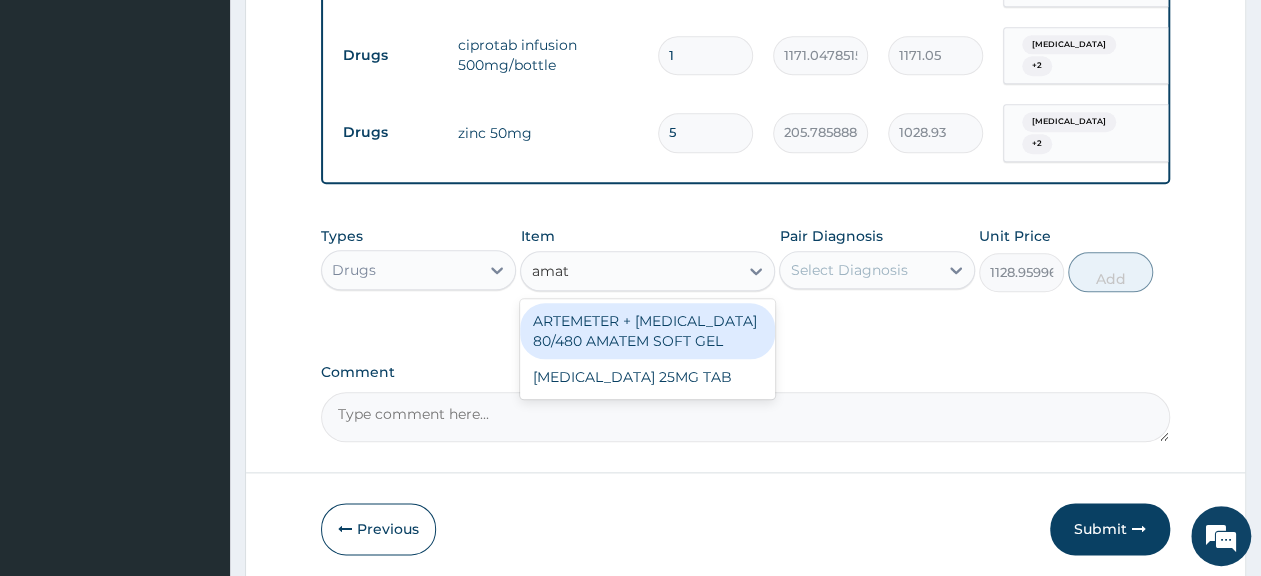 type on "amate" 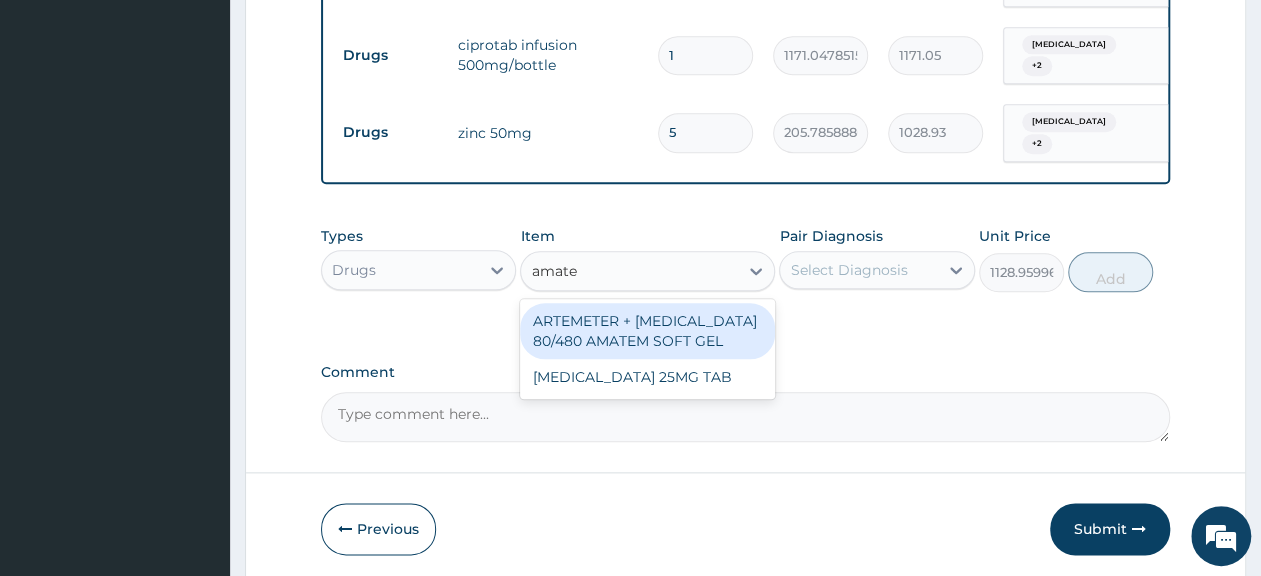 click on "ARTEMETER + LUMEFANTRINE 80/480 AMATEM SOFT GEL" at bounding box center [647, 331] 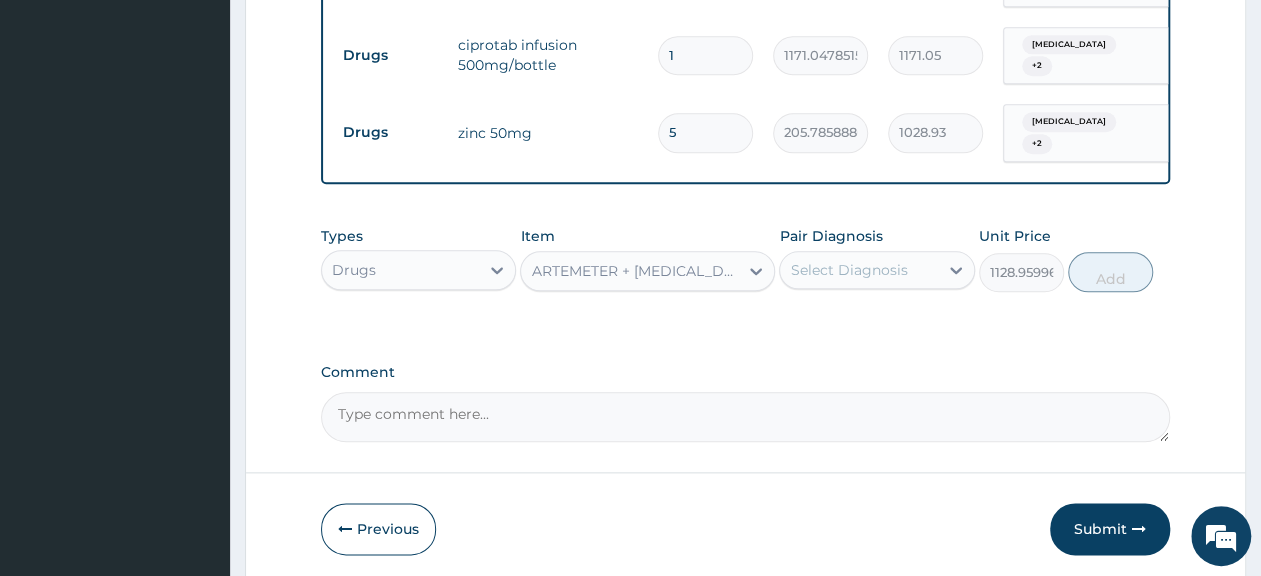 type 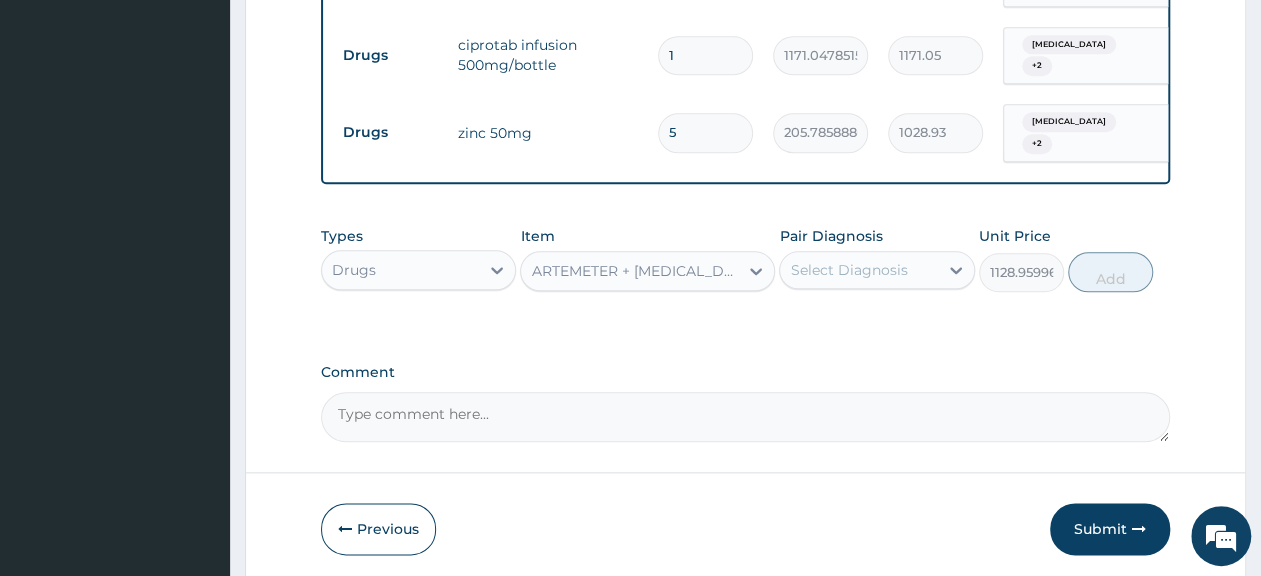 type on "588.0117797851562" 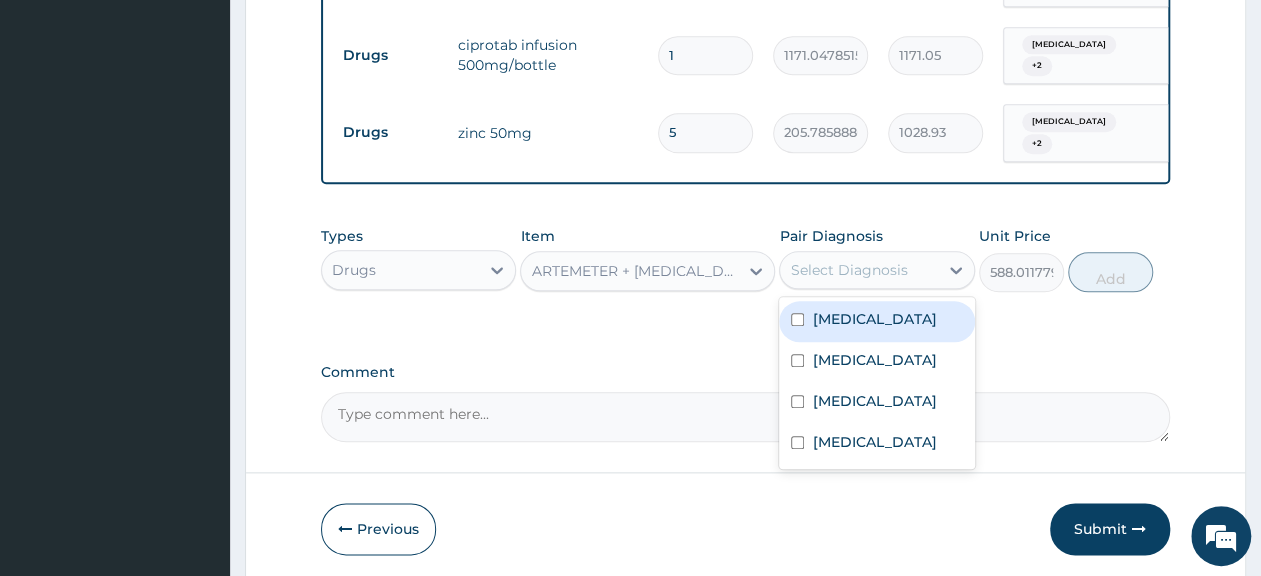 click on "Select Diagnosis" at bounding box center (848, 270) 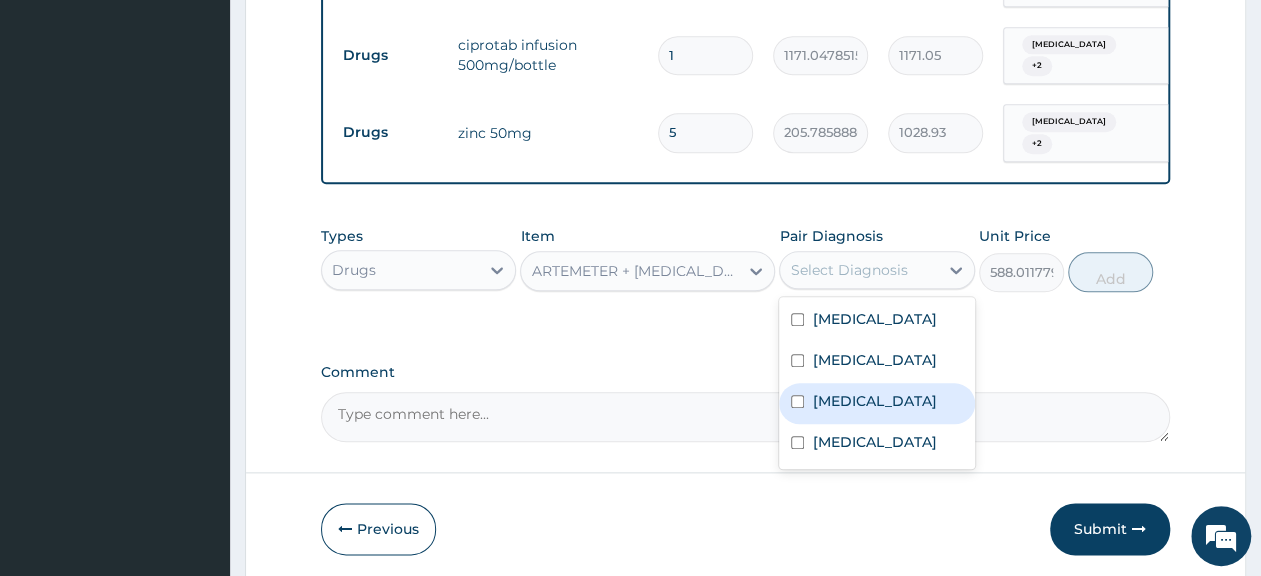 click on "Malaria" at bounding box center (874, 401) 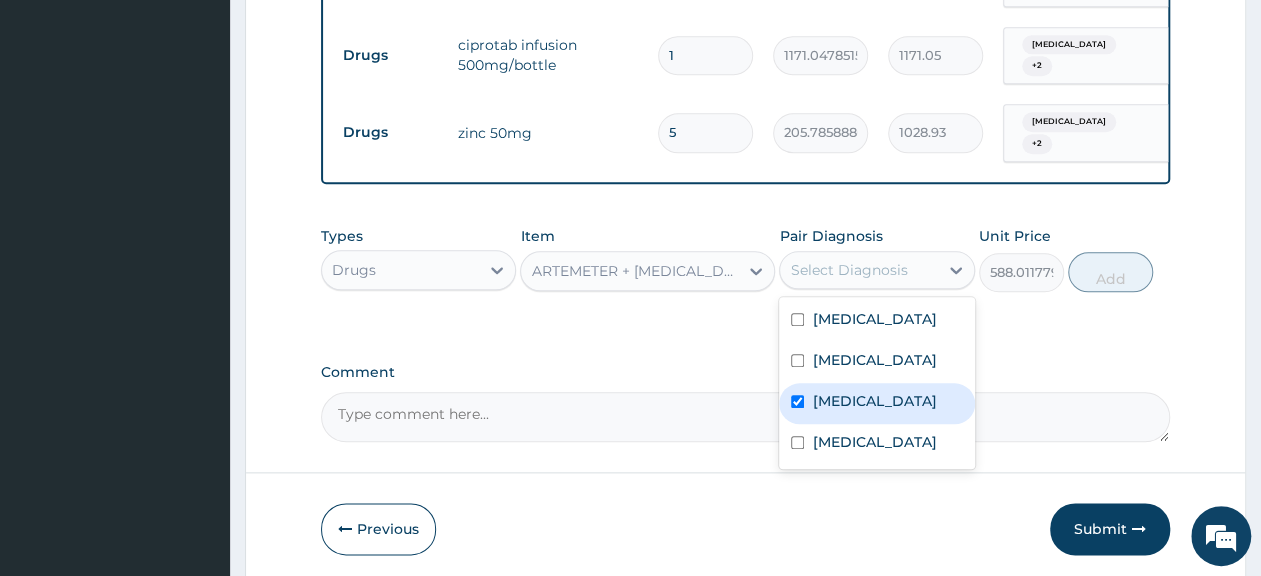checkbox on "true" 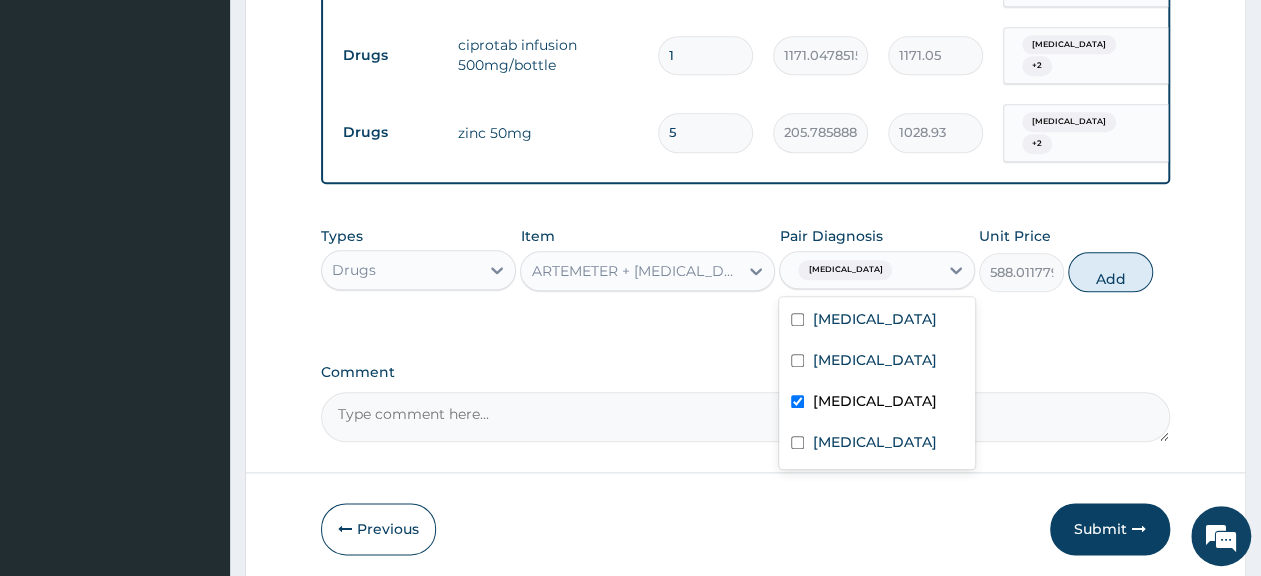 click on "Comment" at bounding box center [745, 372] 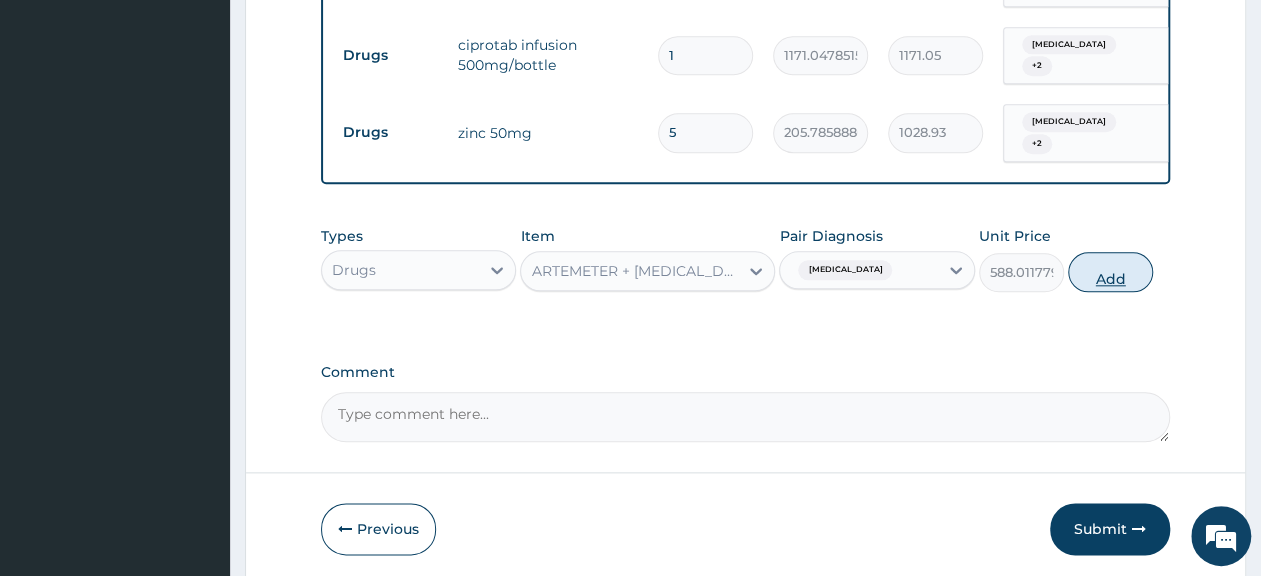 click on "Add" at bounding box center (1110, 272) 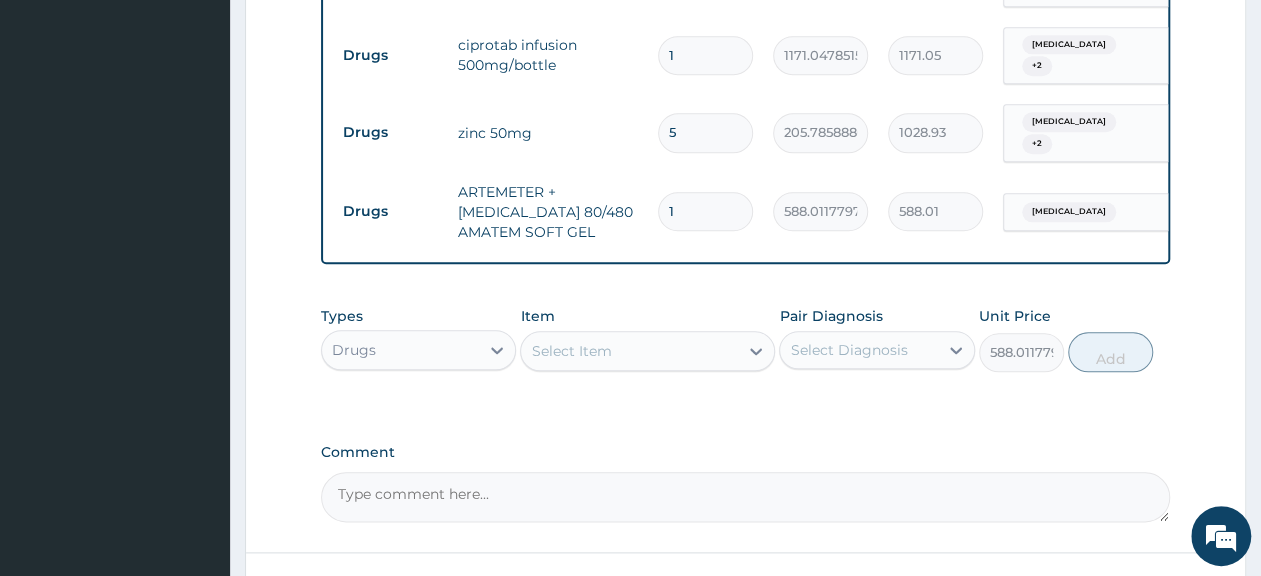 type on "0" 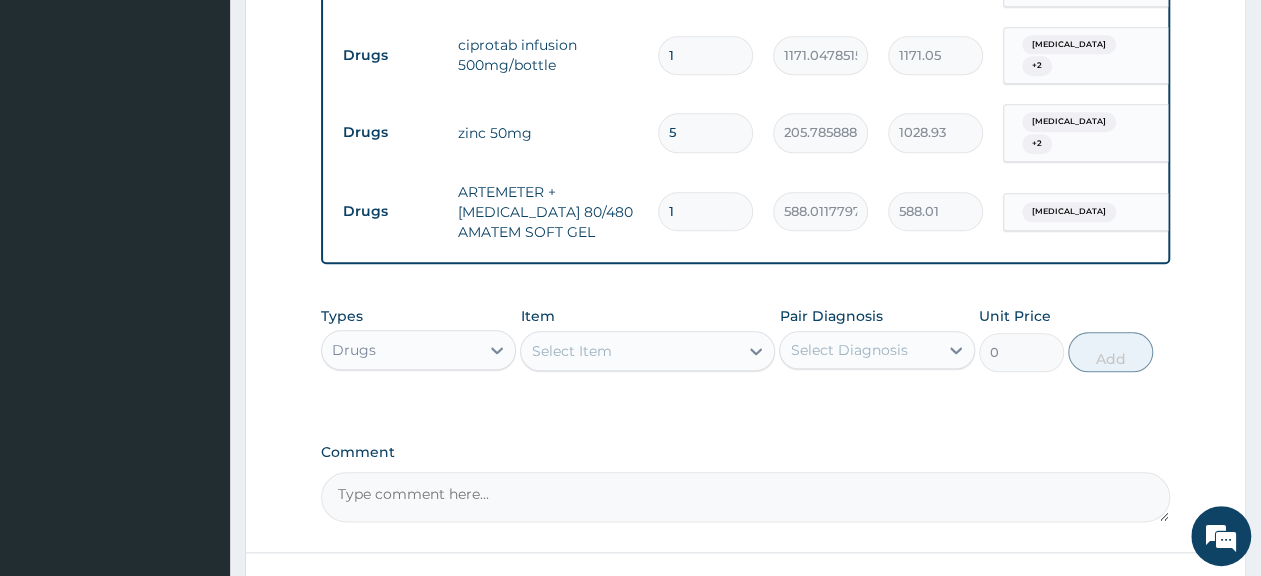 type 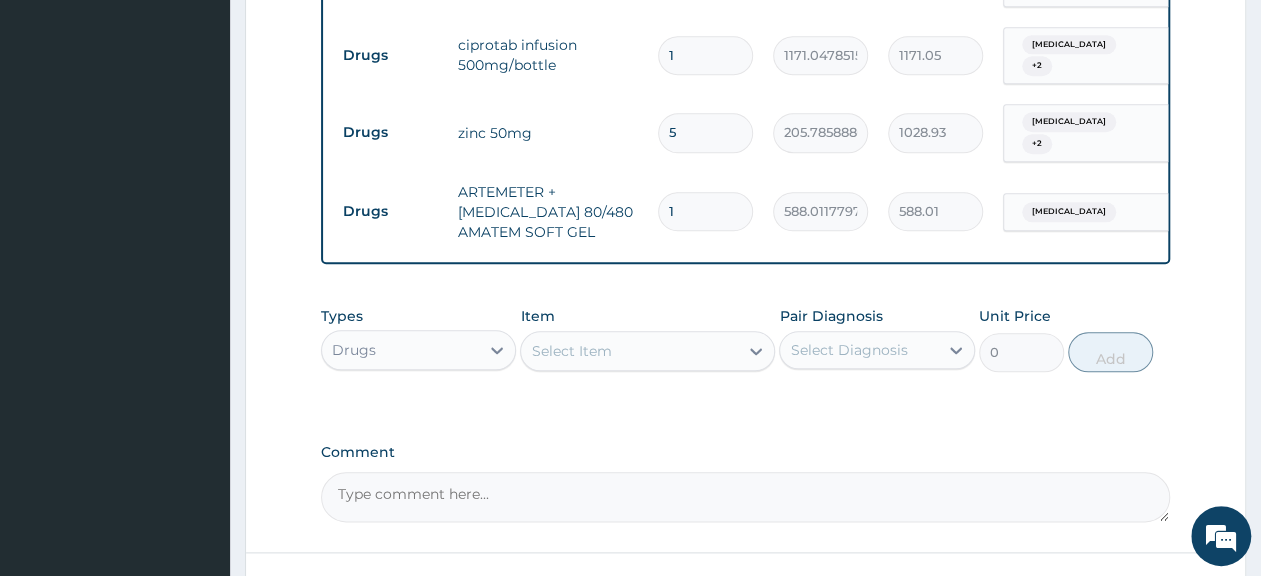 type on "0.00" 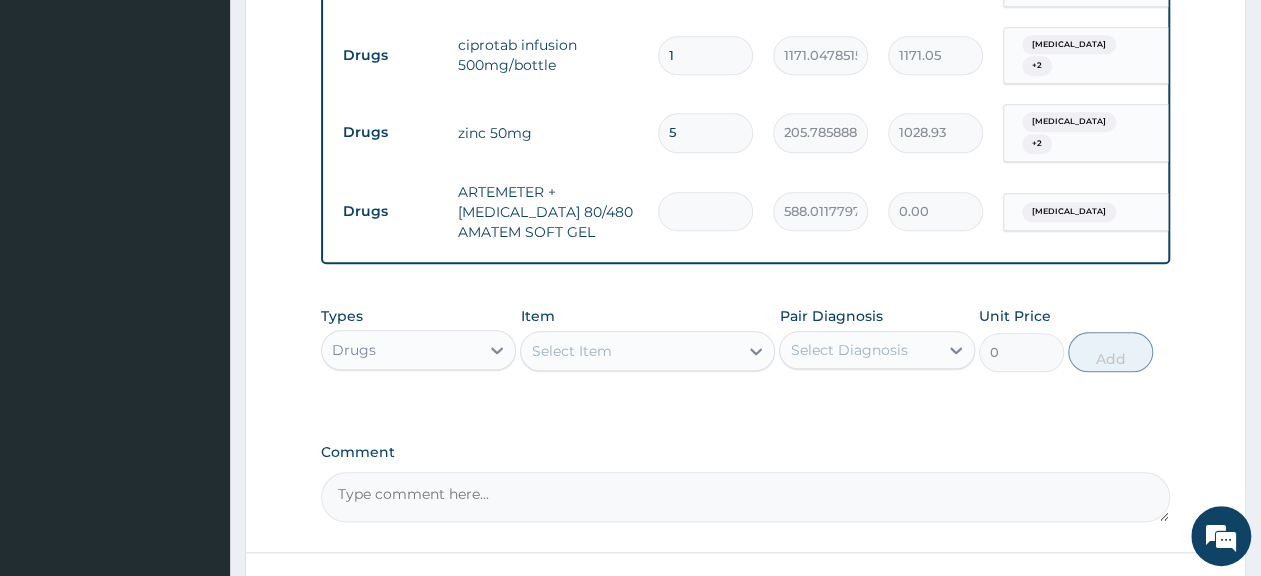 type on "6" 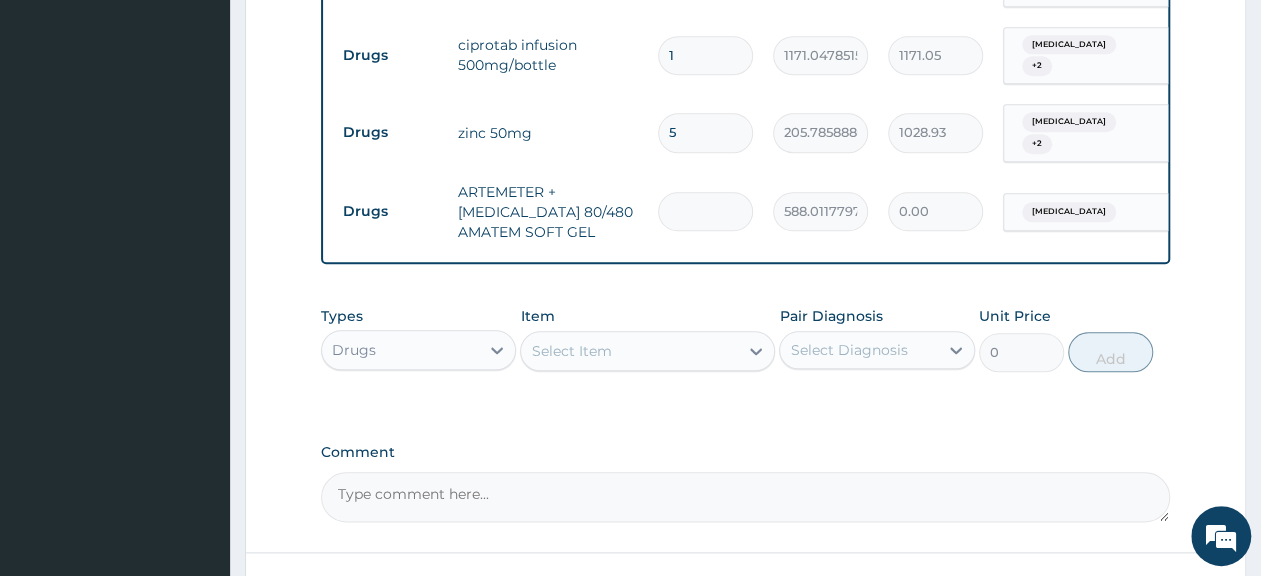 type on "3528.07" 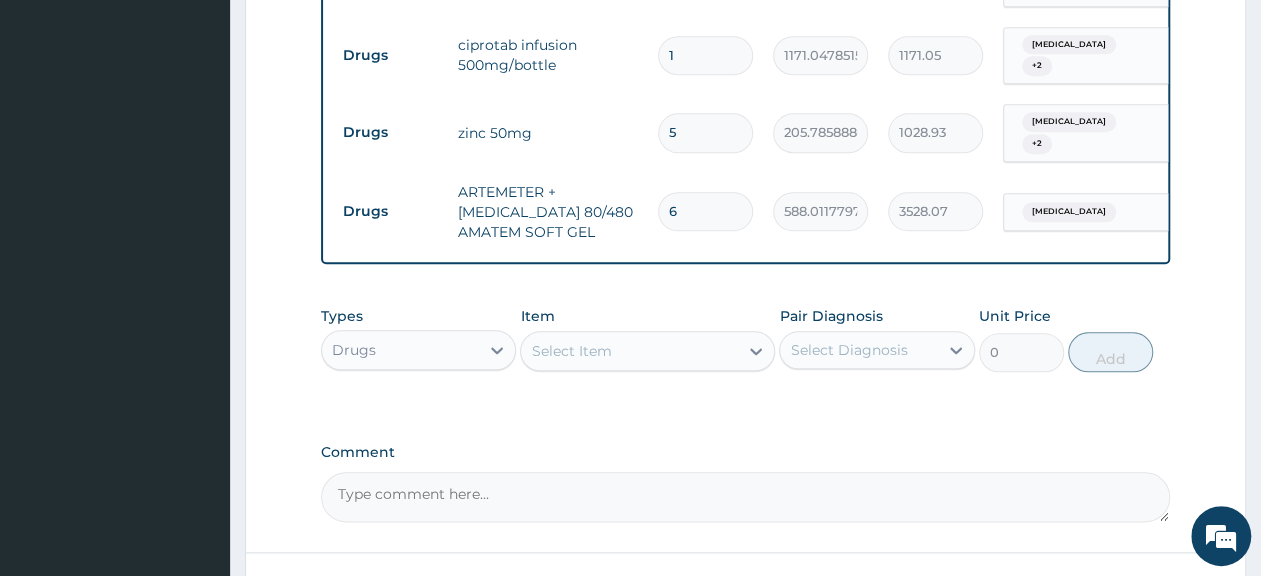 type on "6" 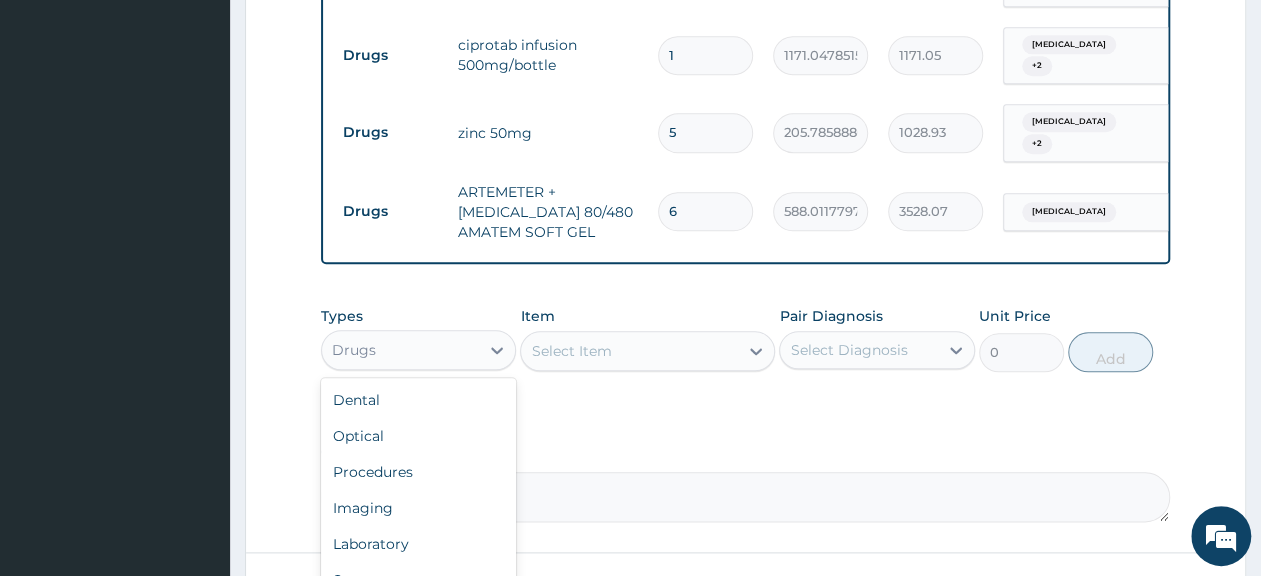 click on "Drugs" at bounding box center (400, 350) 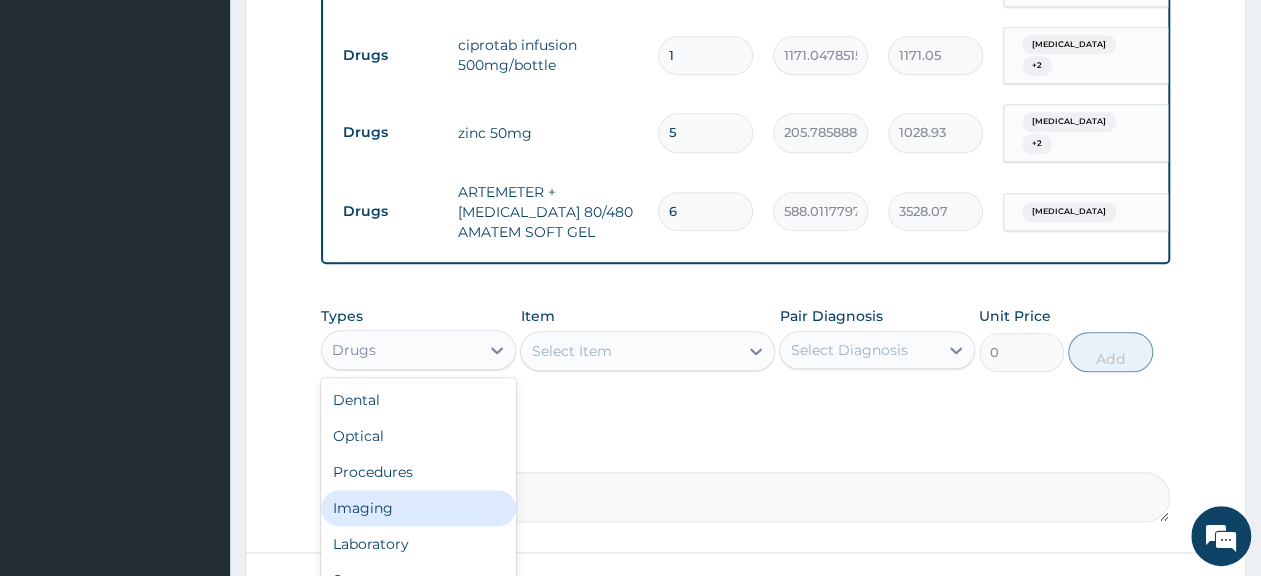 scroll, scrollTop: 68, scrollLeft: 0, axis: vertical 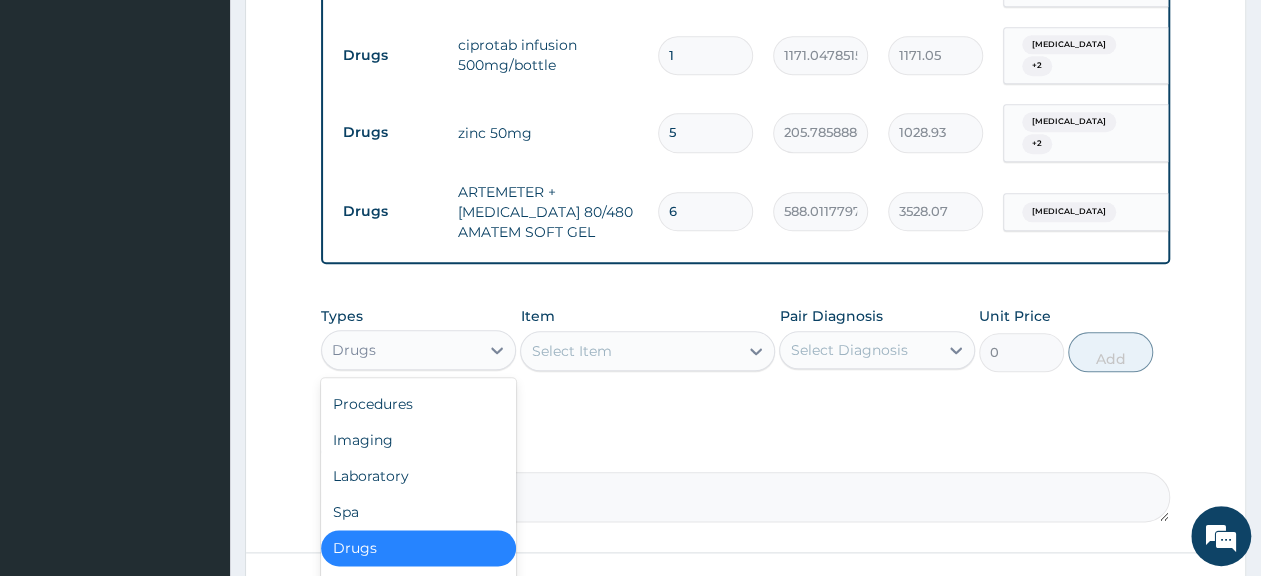click on "Drugs" at bounding box center (418, 548) 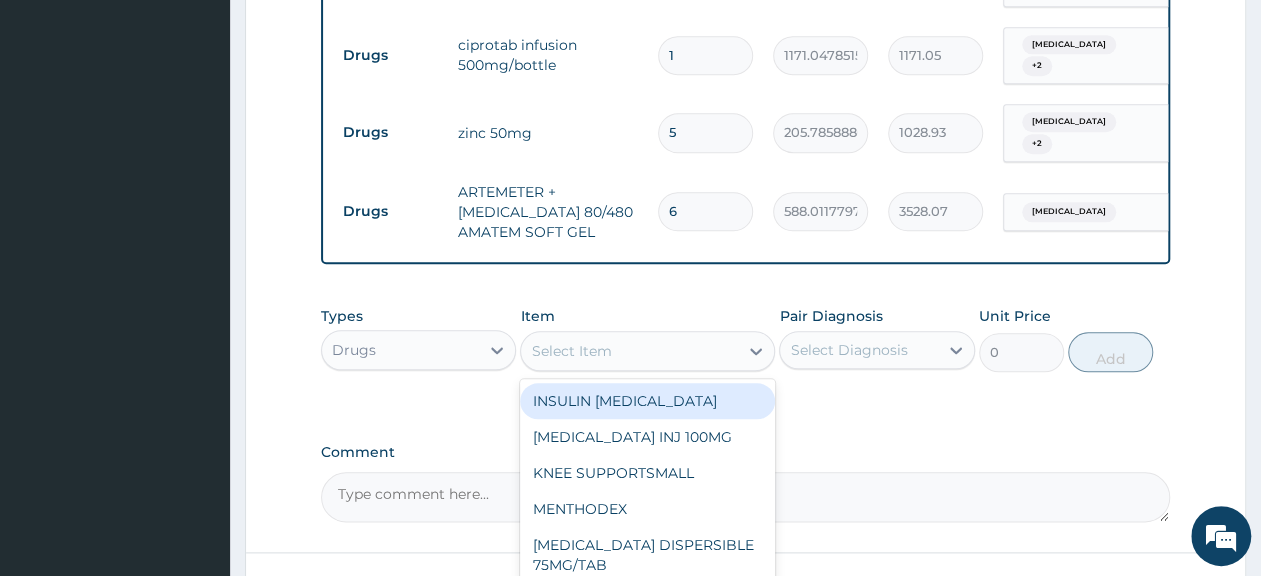 click on "Select Item" at bounding box center (629, 351) 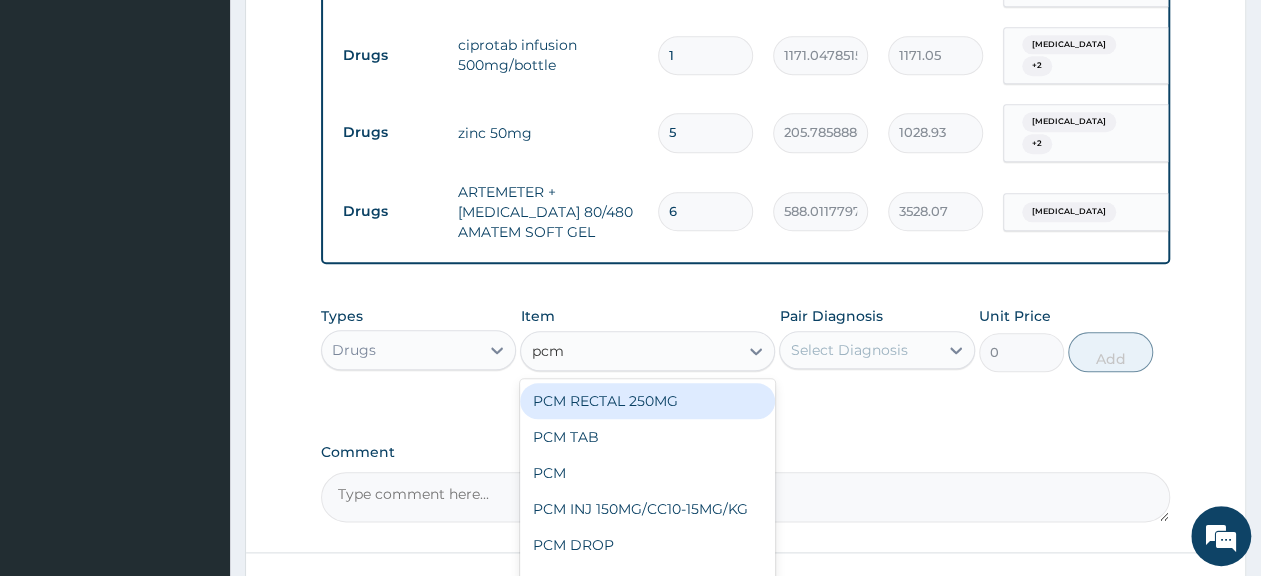 type on "pcm" 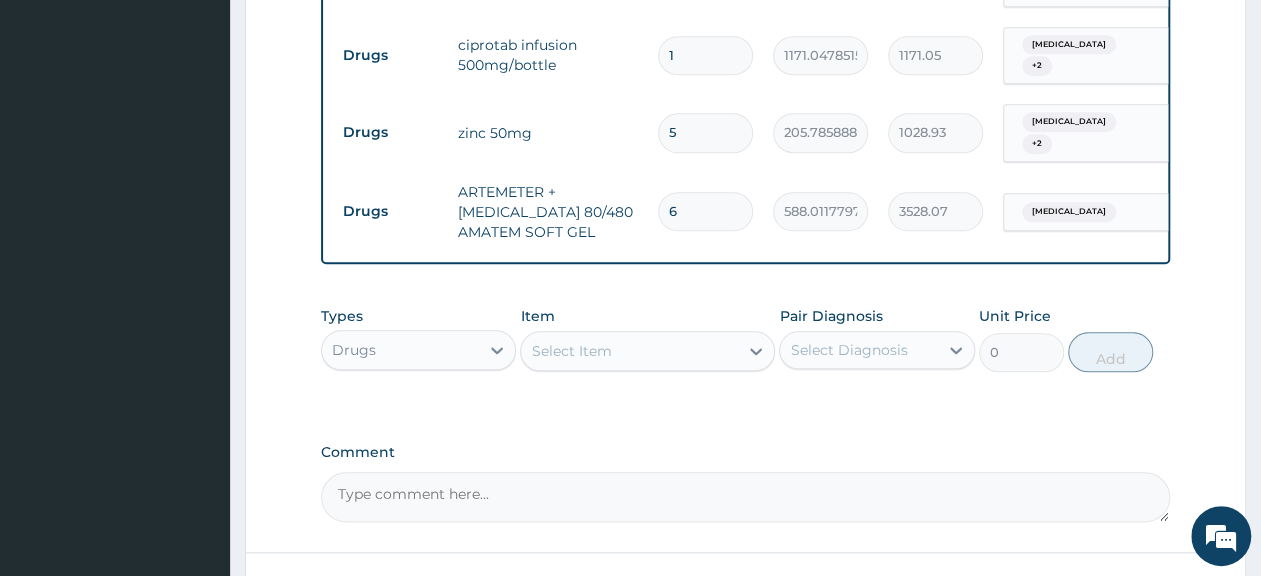 click on "Select Item" at bounding box center (571, 351) 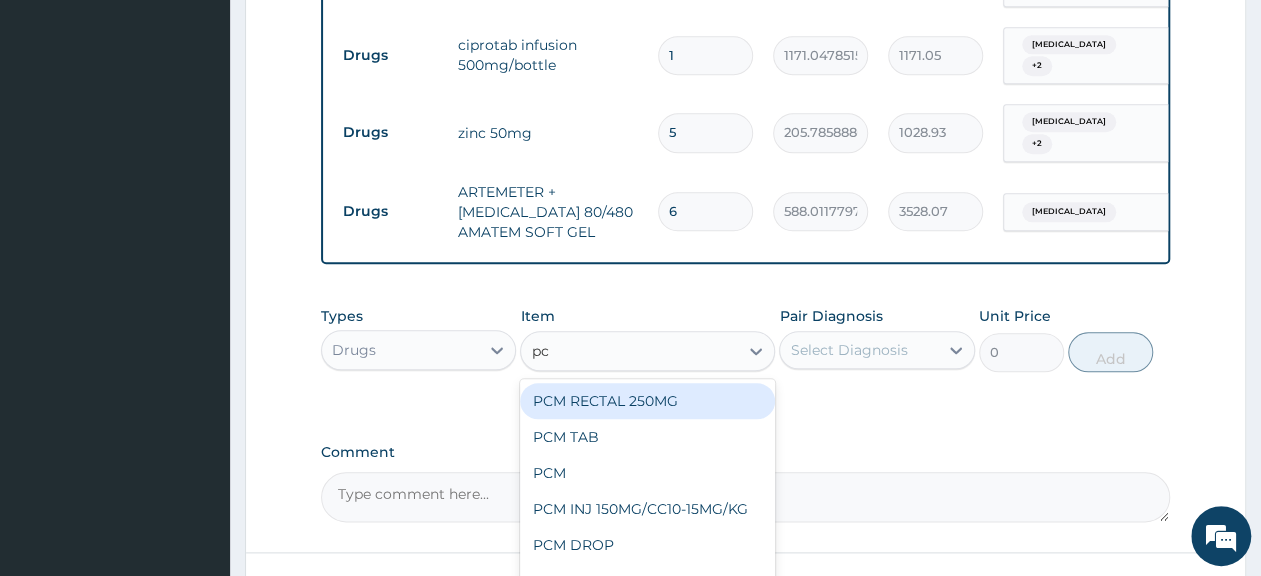 type on "pcm" 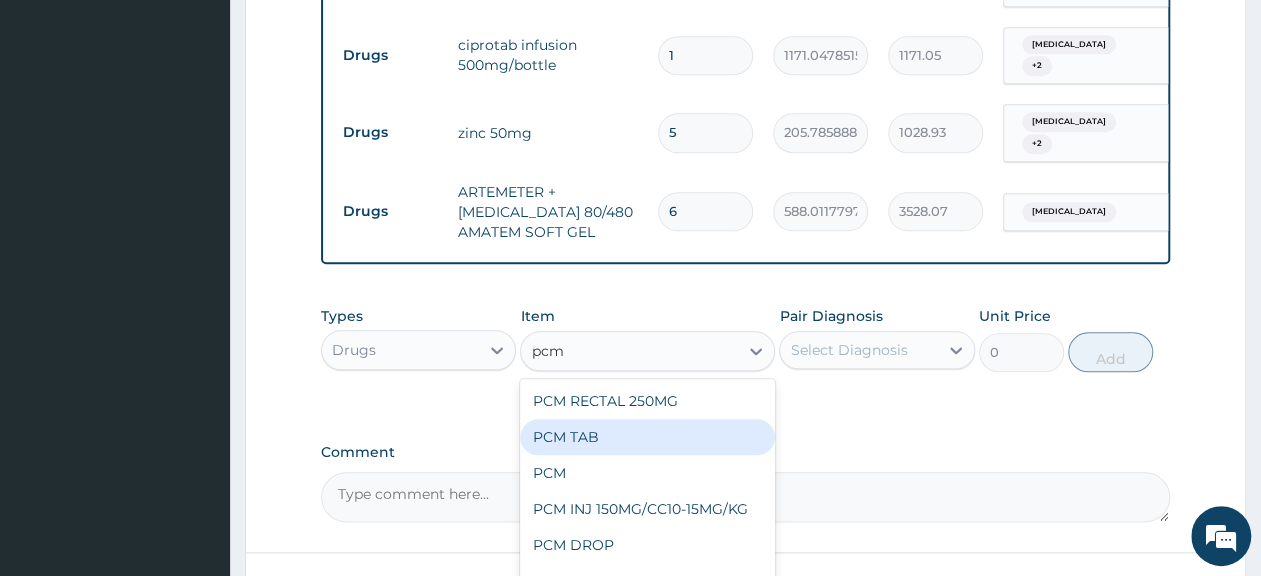 click on "PCM TAB" at bounding box center (647, 437) 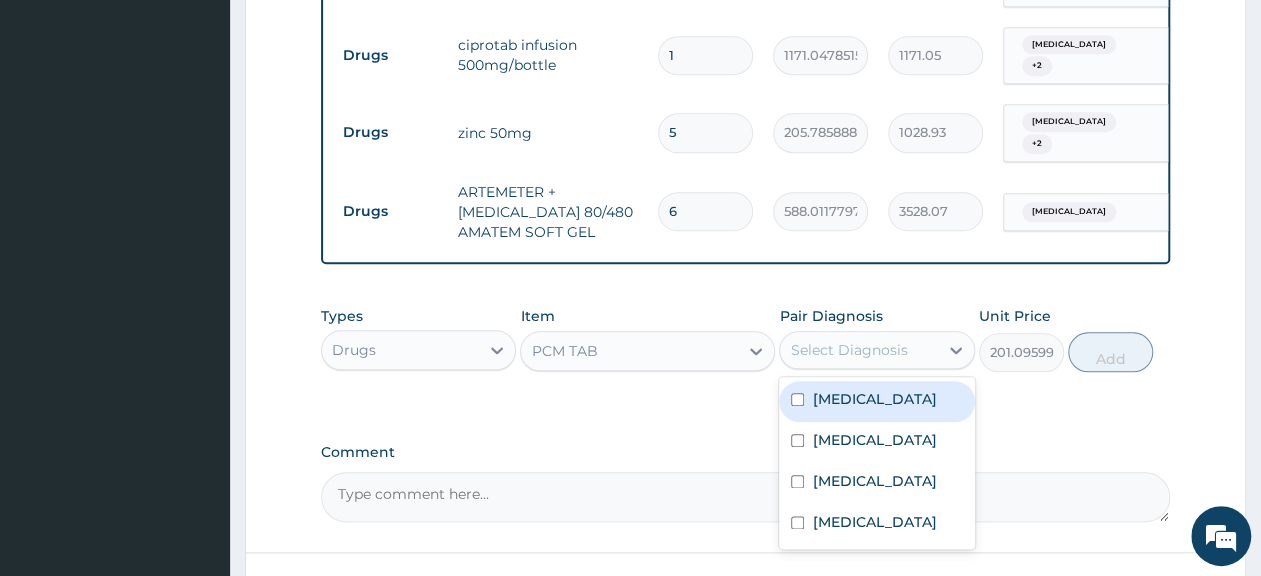 click on "Select Diagnosis" at bounding box center (848, 350) 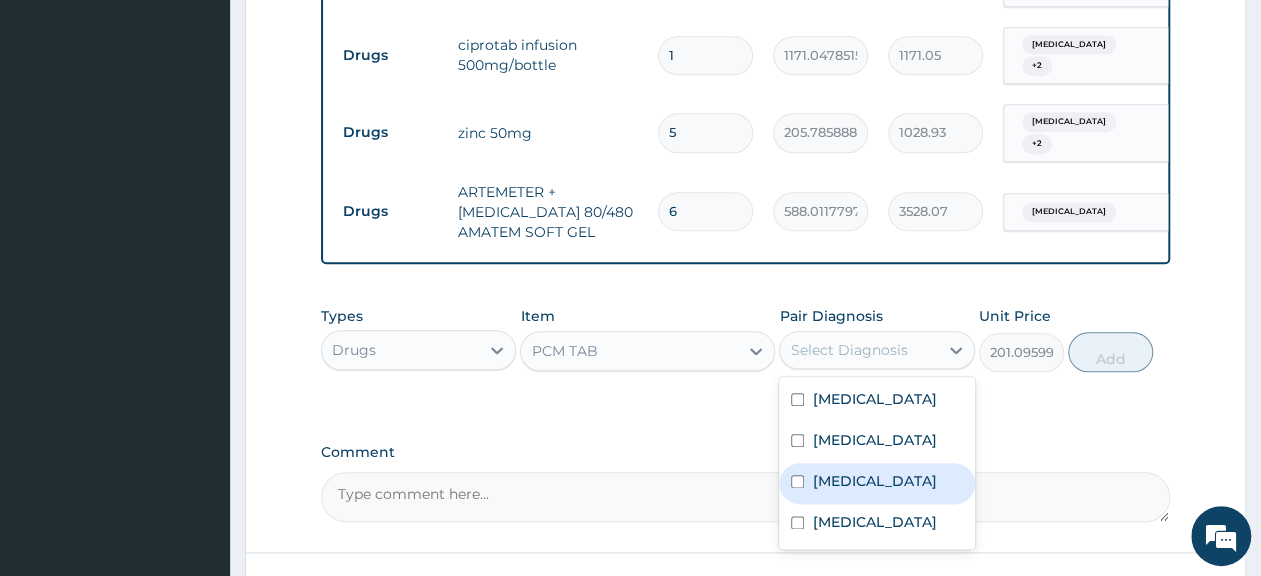 click on "Malaria" at bounding box center [874, 481] 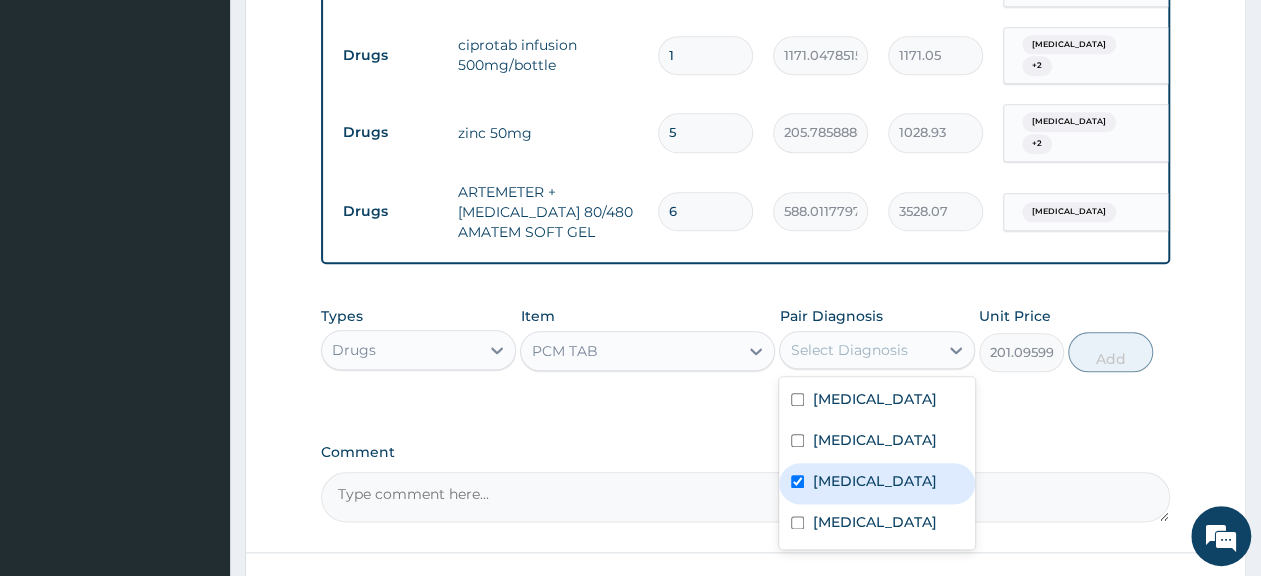 checkbox on "true" 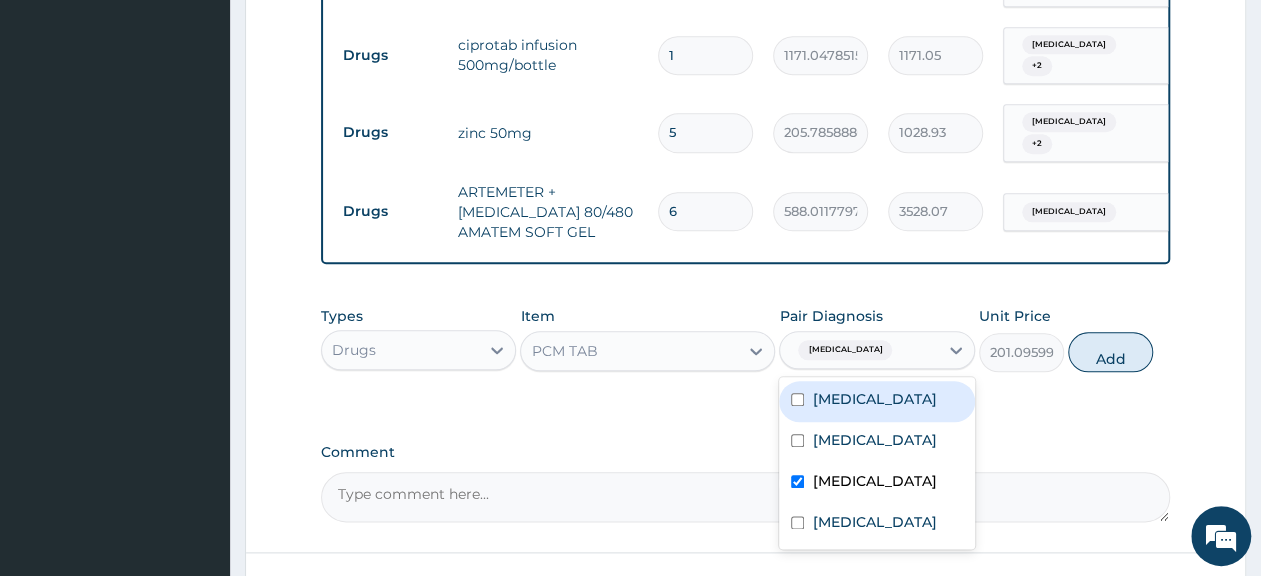 click on "Sepsis" at bounding box center [874, 399] 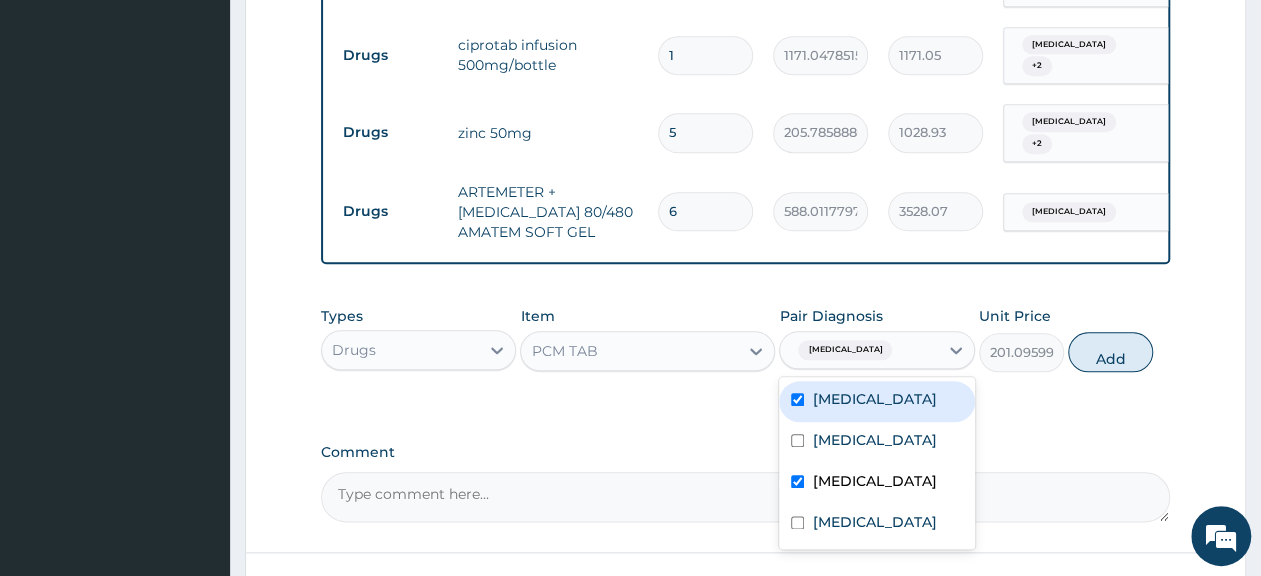 checkbox on "true" 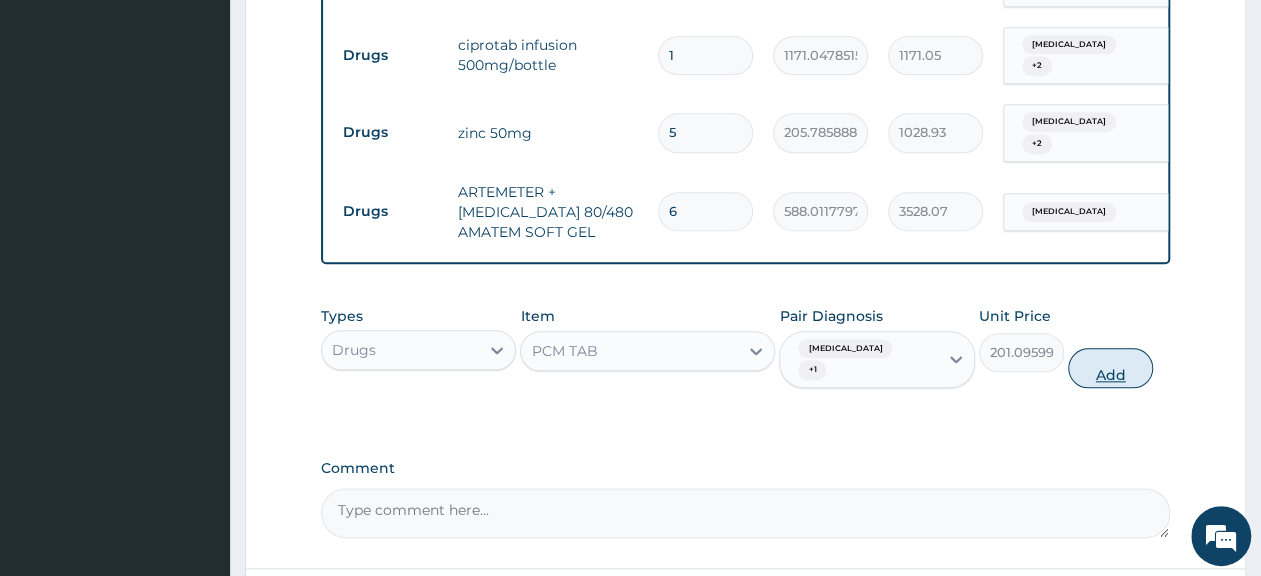 click on "Add" at bounding box center (1110, 368) 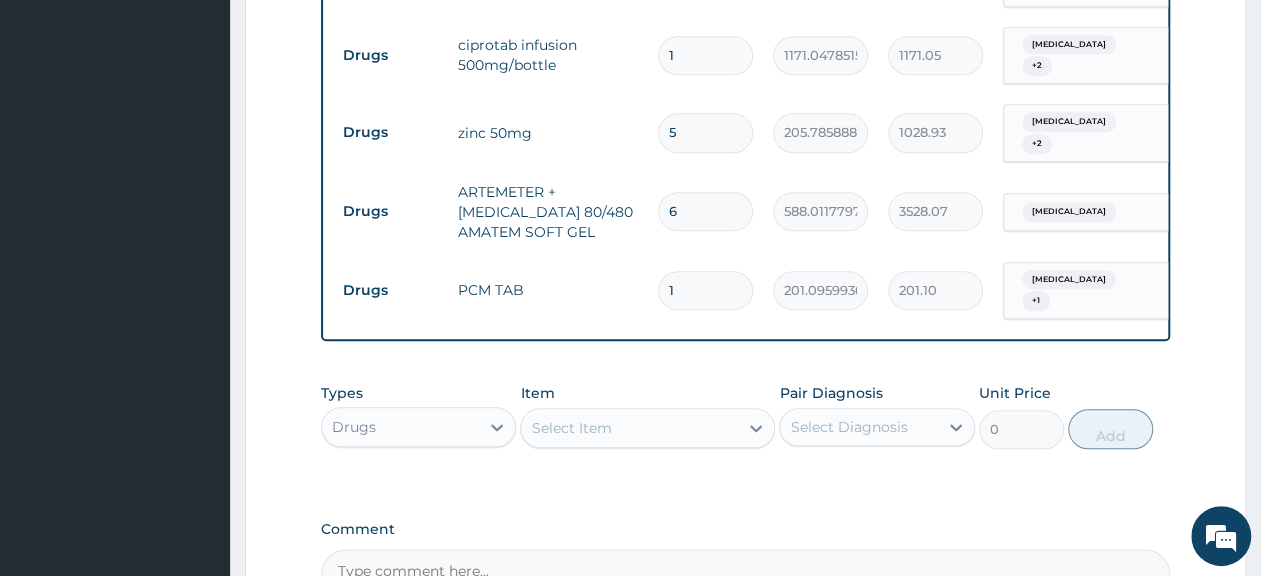 click on "1" at bounding box center [705, 290] 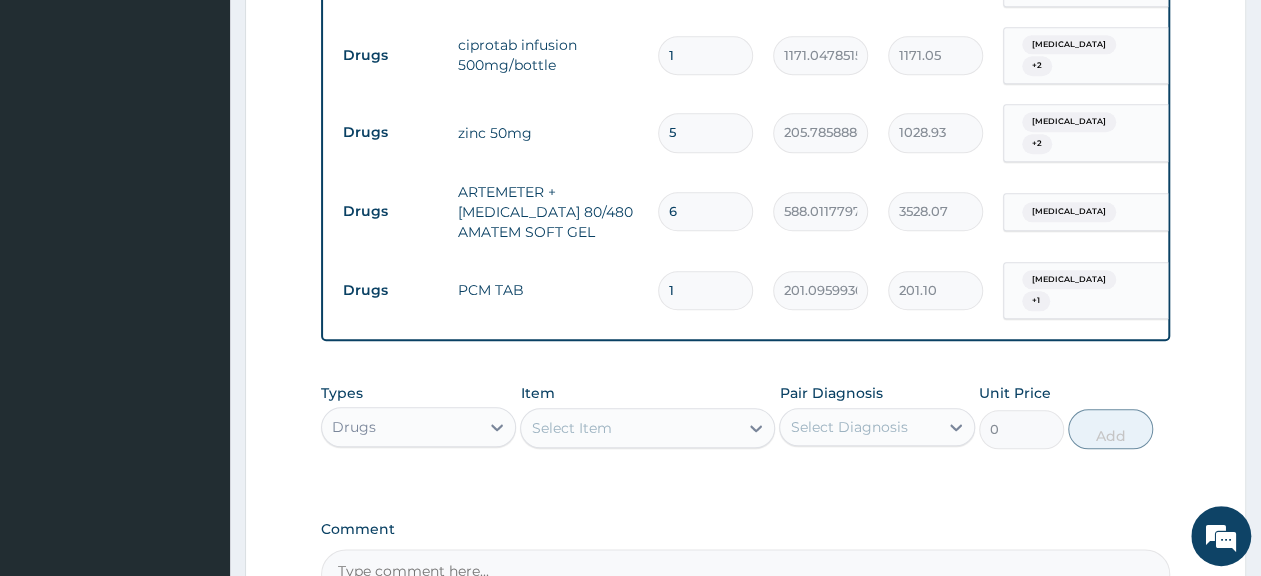 type on "18" 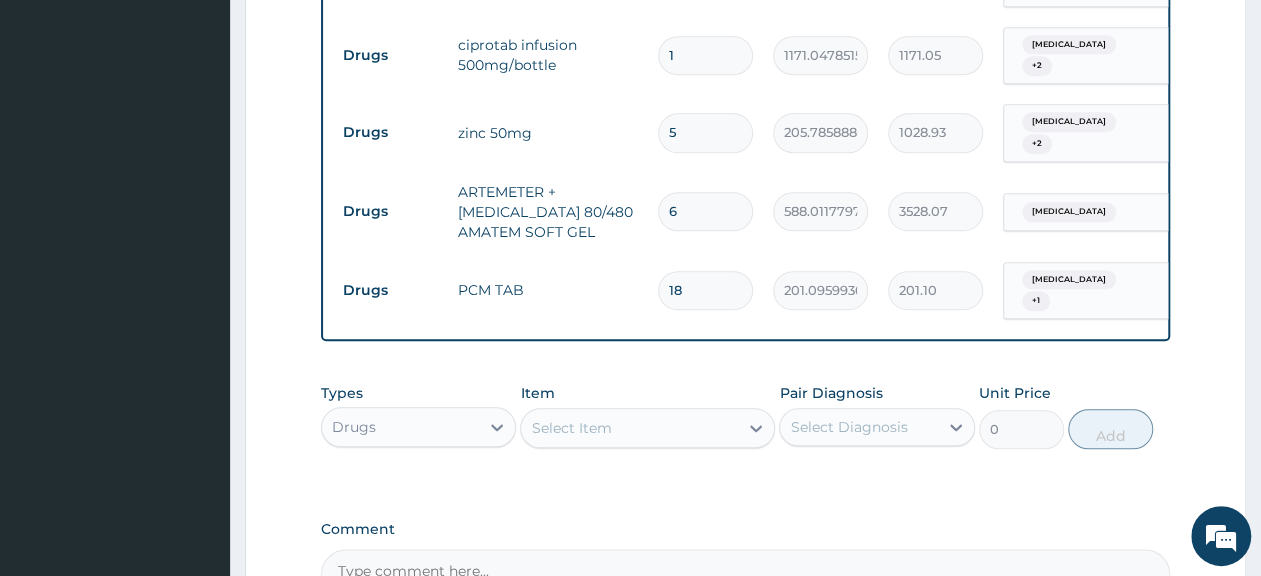 type on "3619.73" 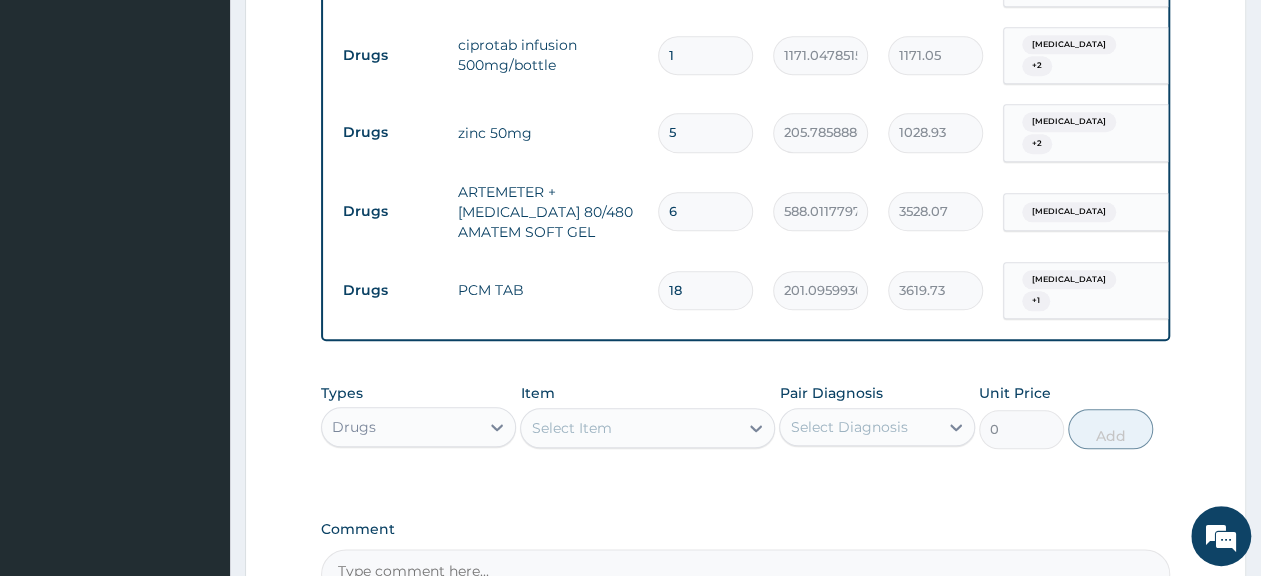 type on "18" 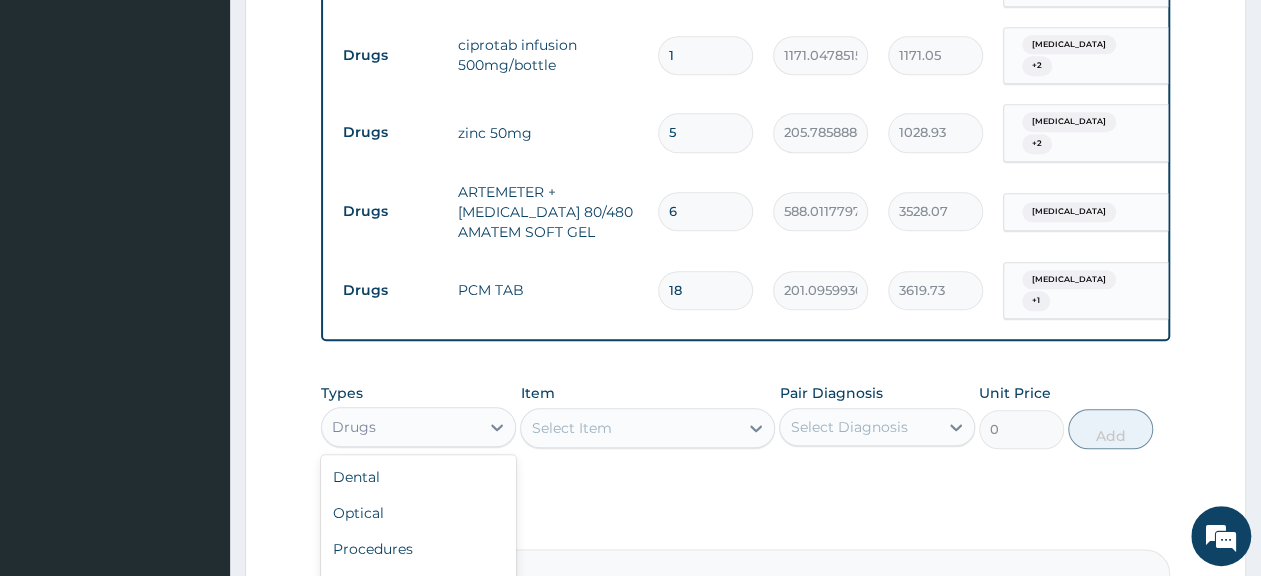 click on "Drugs" at bounding box center (400, 427) 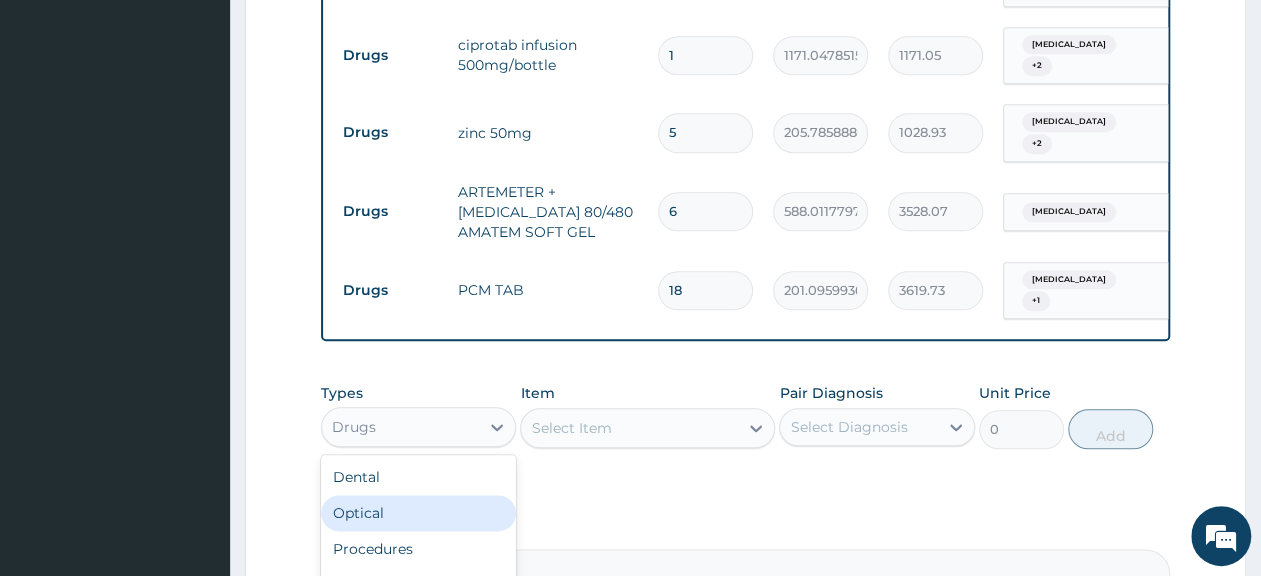 scroll, scrollTop: 68, scrollLeft: 0, axis: vertical 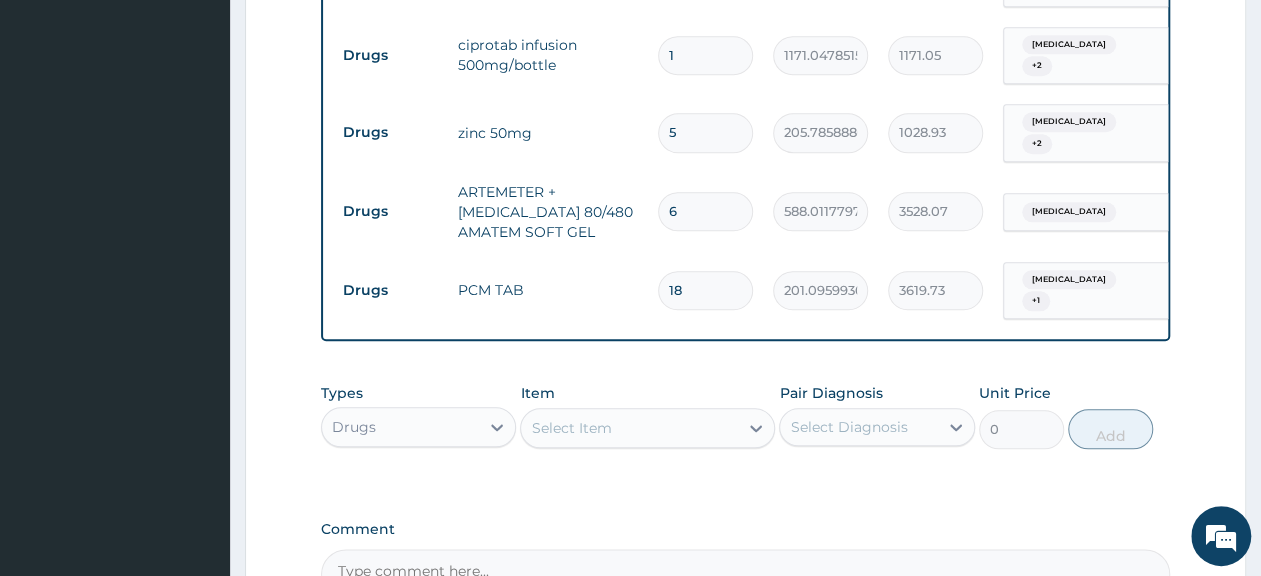click on "PA Code / Prescription Code PA/9DD7DB PA/8AC7A4 Encounter Date 06-07-2025 Important Notice Please enter PA codes before entering items that are not attached to a PA code   All diagnoses entered must be linked to a claim item. Diagnosis & Claim Items that are visible but inactive cannot be edited because they were imported from an already approved PA code. Diagnosis Sepsis confirmed Acute gastroenteritis confirmed Malaria confirmed Acute gastritis confirmed NB: All diagnosis must be linked to a claim item Claim Items Type Name Quantity Unit Price Total Price Pair Diagnosis Actions Drugs cefuroxime 500mg tab unbranded 15mg/kg 14 646.7999877929688 9055.20 Sepsis  + 2 Delete Drugs imodium cap 6 129.3600006103516 776.16 Acute gastritis  + 2 Delete Drugs ciprotab infusion 500mg/bottle 1 1171.0478515625 1171.05 Malaria  + 2 Delete Drugs zinc 50mg 5 205.785888671875 1028.93 Acute gastritis  + 2 Delete Drugs ARTEMETER + LUMEFANTRINE 80/480 AMATEM SOFT GEL 6 588.0117797851562 3528.07 Malaria Delete Drugs PCM TAB 18  +" at bounding box center [745, -73] 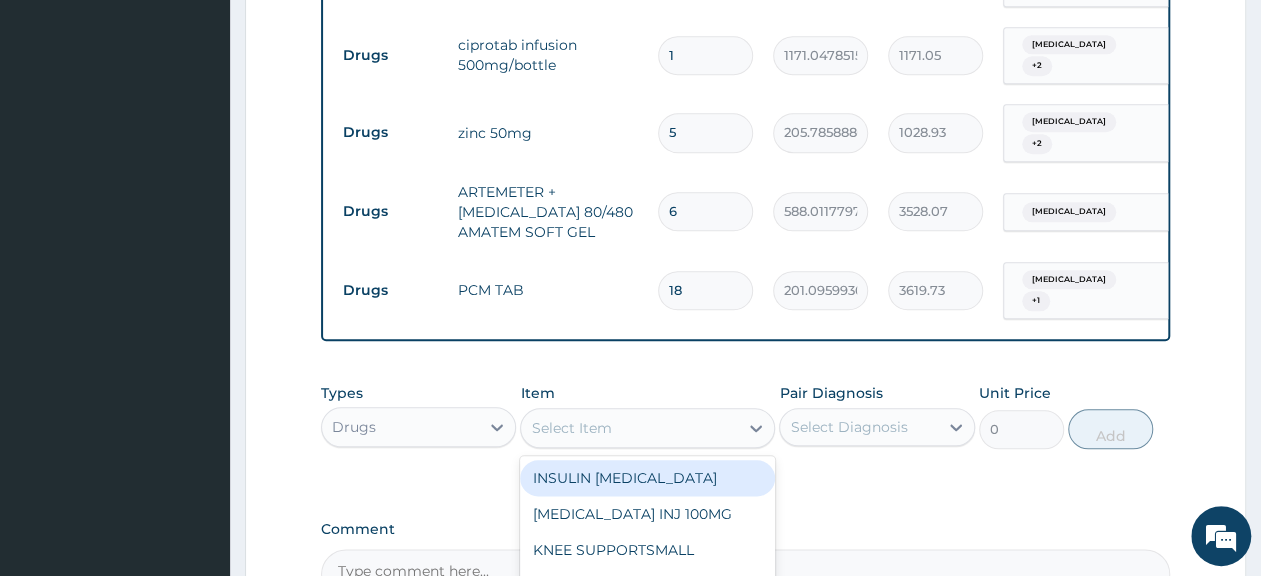 click on "Select Item" at bounding box center [571, 428] 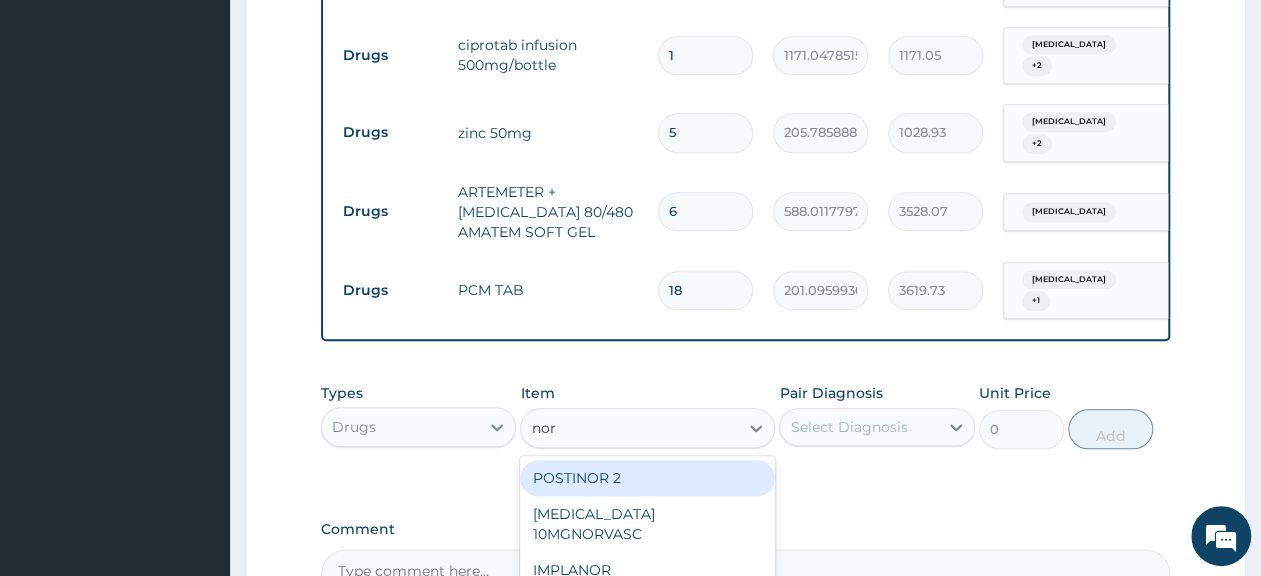 type on "norm" 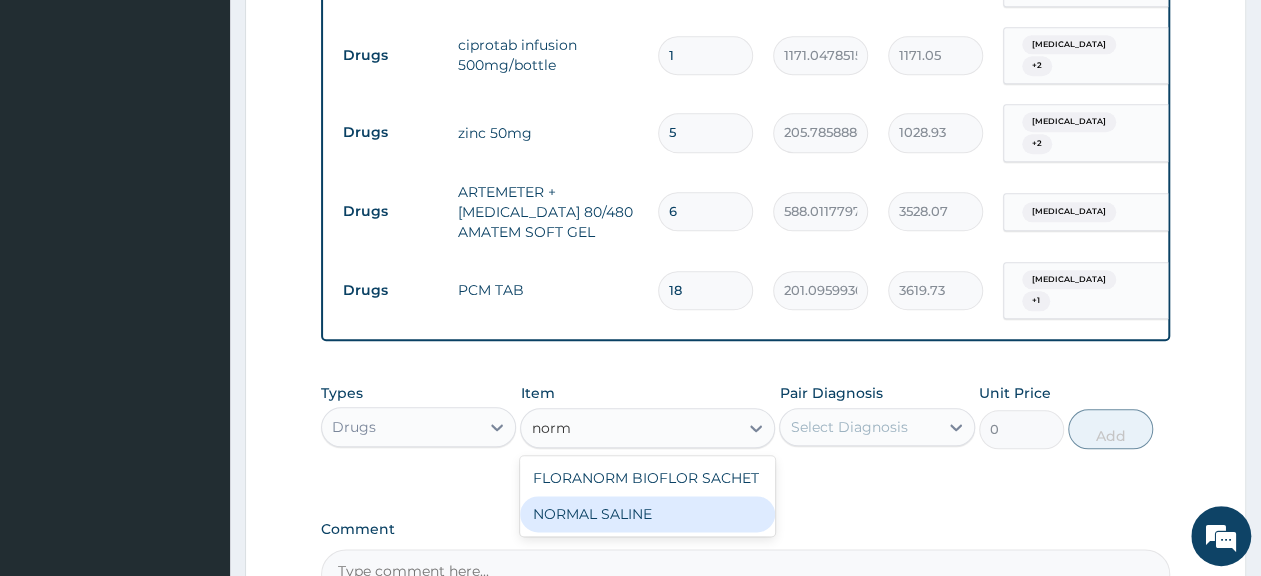 click on "NORMAL SALINE" at bounding box center (647, 514) 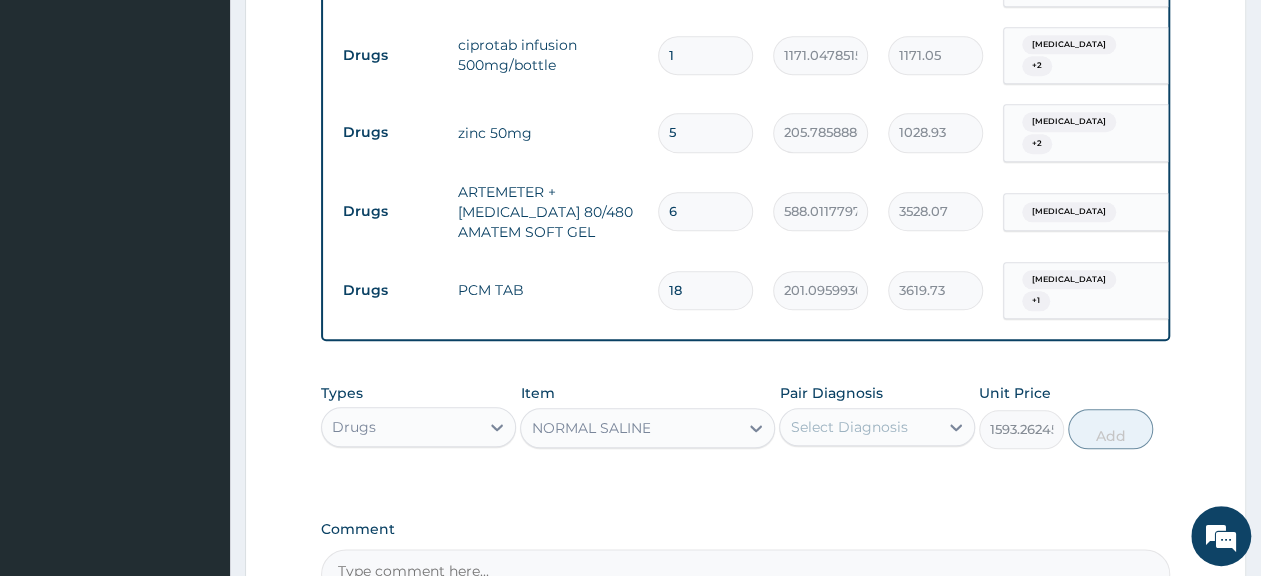 click on "Select Diagnosis" at bounding box center [848, 427] 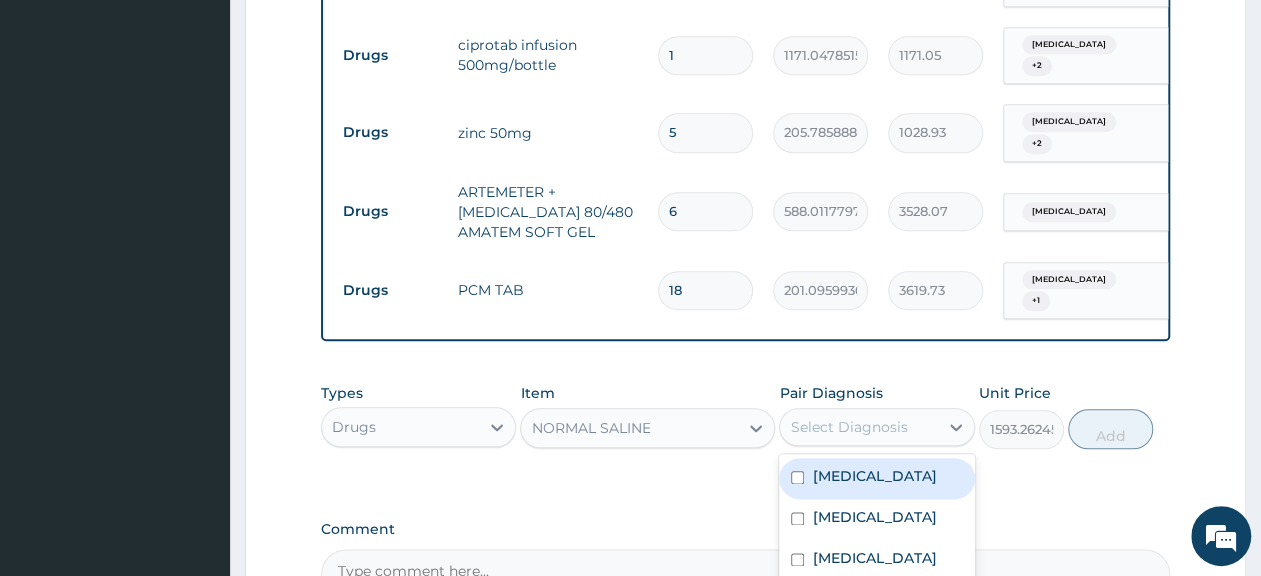 click on "Select Diagnosis" at bounding box center (848, 427) 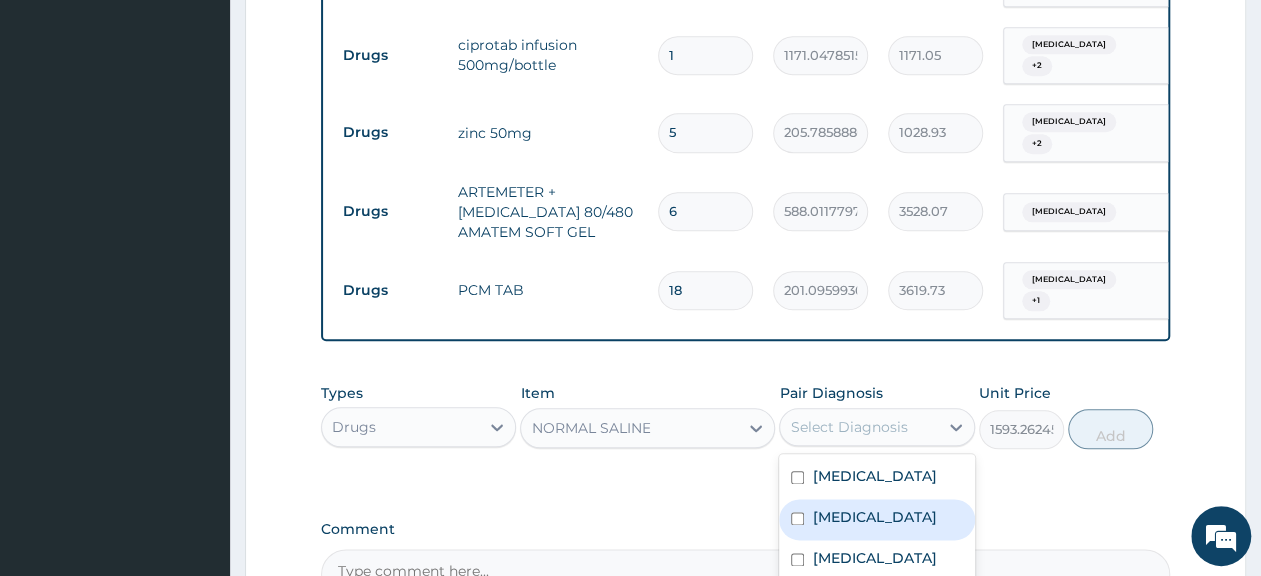 click on "Acute gastroenteritis" at bounding box center [874, 517] 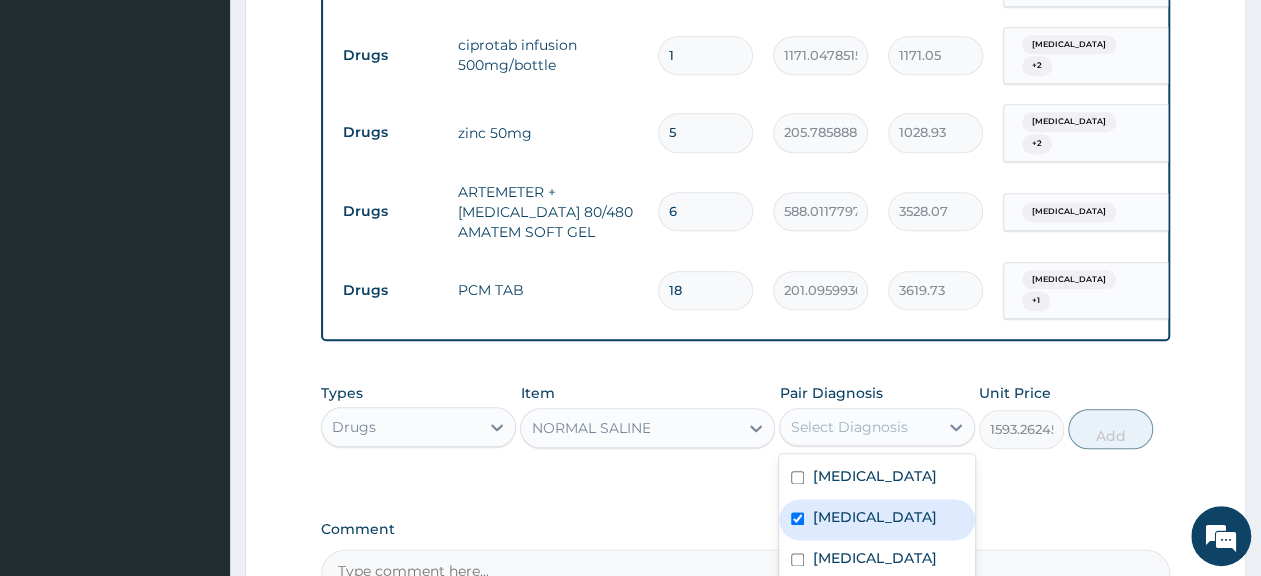 checkbox on "true" 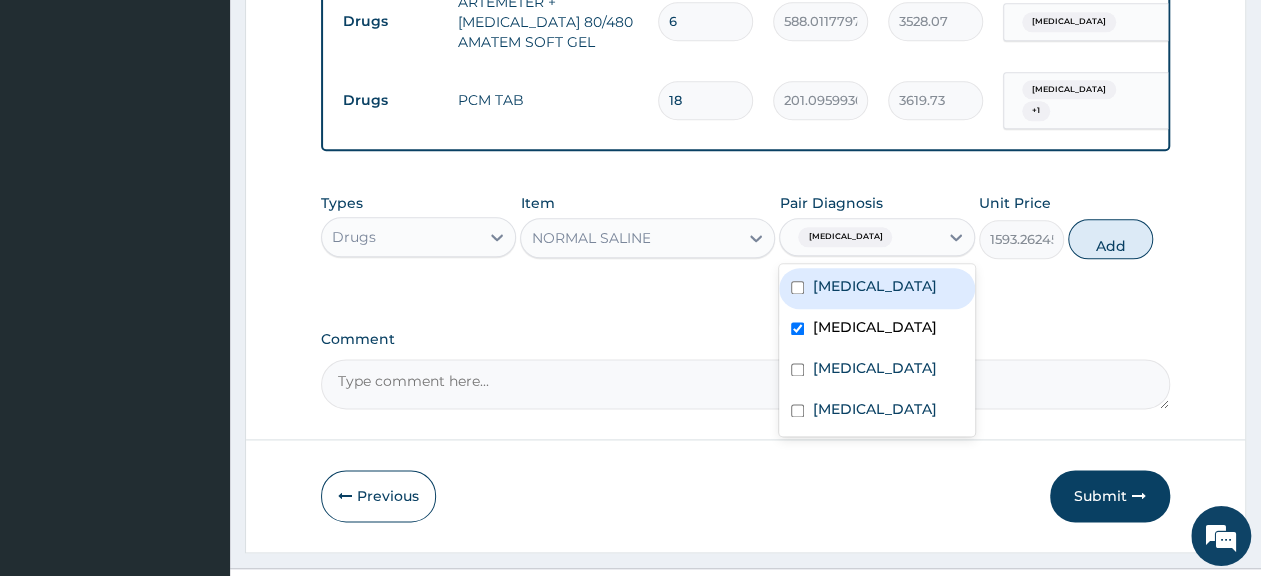 scroll, scrollTop: 1141, scrollLeft: 0, axis: vertical 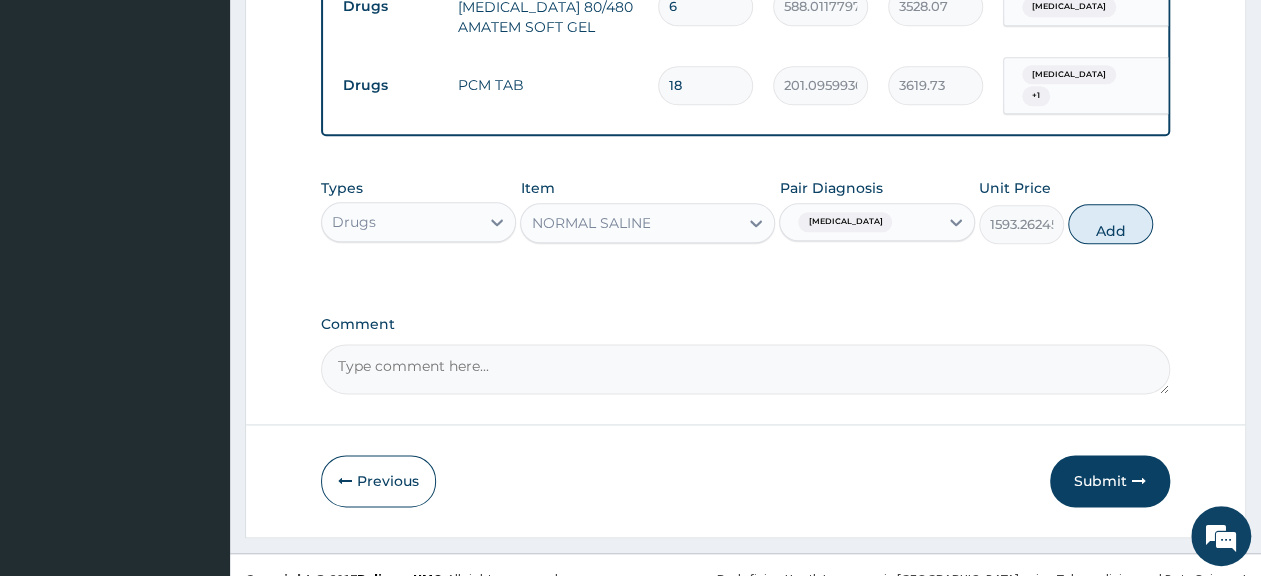 click on "PA Code / Prescription Code PA/9DD7DB PA/8AC7A4 Encounter Date 06-07-2025 Important Notice Please enter PA codes before entering items that are not attached to a PA code   All diagnoses entered must be linked to a claim item. Diagnosis & Claim Items that are visible but inactive cannot be edited because they were imported from an already approved PA code. Diagnosis Sepsis confirmed Acute gastroenteritis confirmed Malaria confirmed Acute gastritis confirmed NB: All diagnosis must be linked to a claim item Claim Items Type Name Quantity Unit Price Total Price Pair Diagnosis Actions Drugs cefuroxime 500mg tab unbranded 15mg/kg 14 646.7999877929688 9055.20 Sepsis  + 2 Delete Drugs imodium cap 6 129.3600006103516 776.16 Acute gastritis  + 2 Delete Drugs ciprotab infusion 500mg/bottle 1 1171.0478515625 1171.05 Malaria  + 2 Delete Drugs zinc 50mg 5 205.785888671875 1028.93 Acute gastritis  + 2 Delete Drugs ARTEMETER + LUMEFANTRINE 80/480 AMATEM SOFT GEL 6 588.0117797851562 3528.07 Malaria Delete Drugs PCM TAB 18  +" at bounding box center (745, -278) 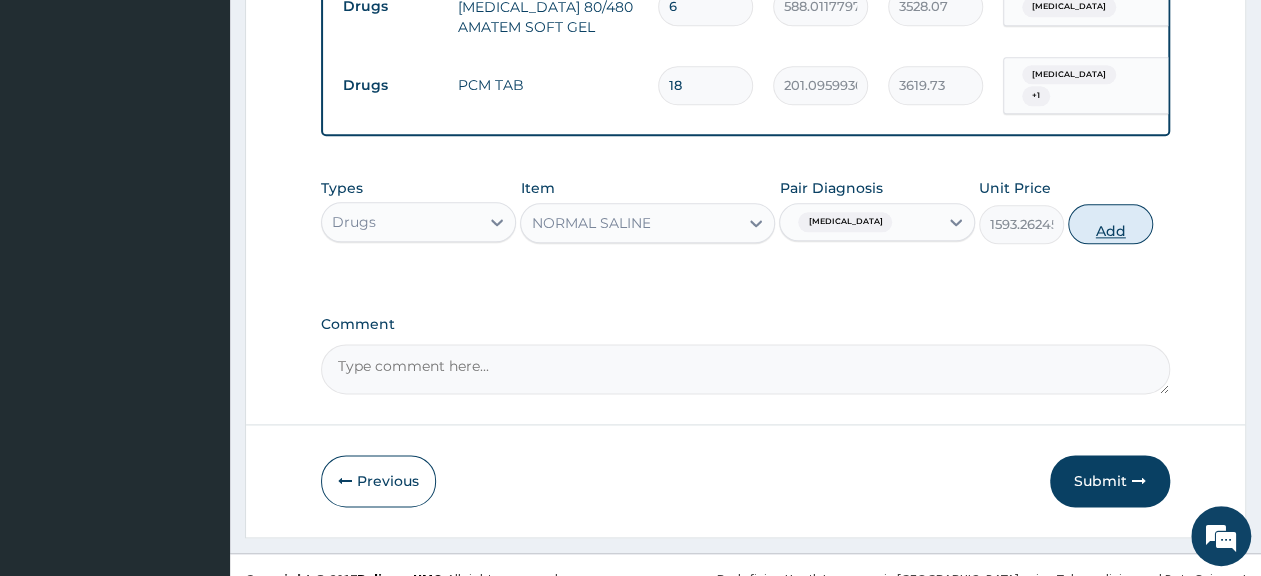 click on "Add" at bounding box center [1110, 224] 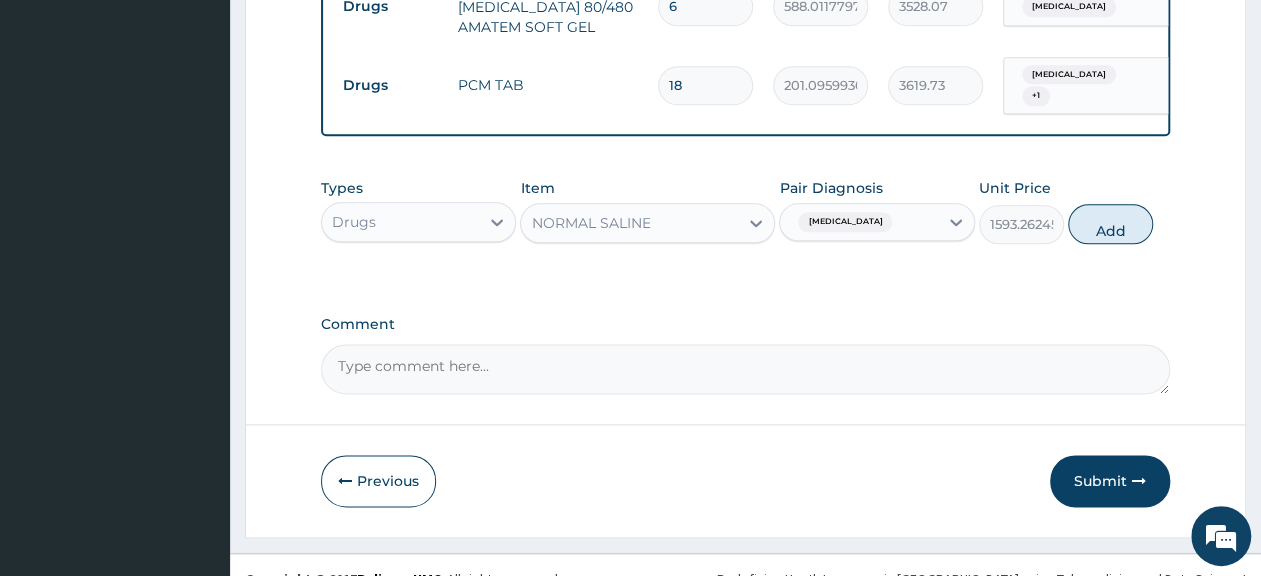 type on "0" 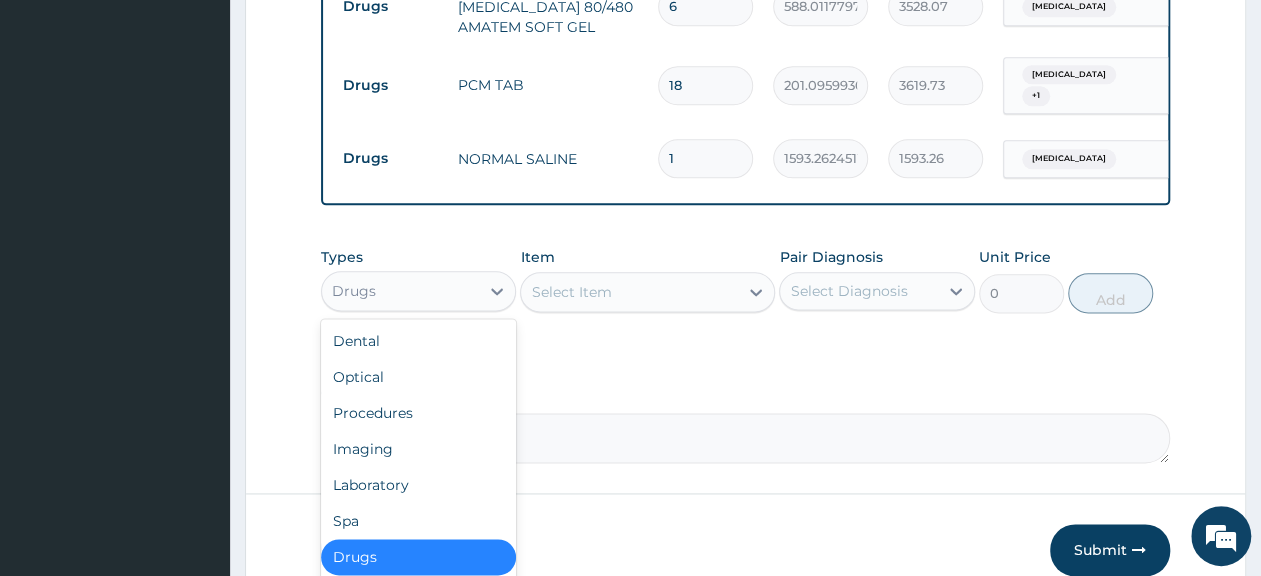 click on "Drugs" at bounding box center (400, 291) 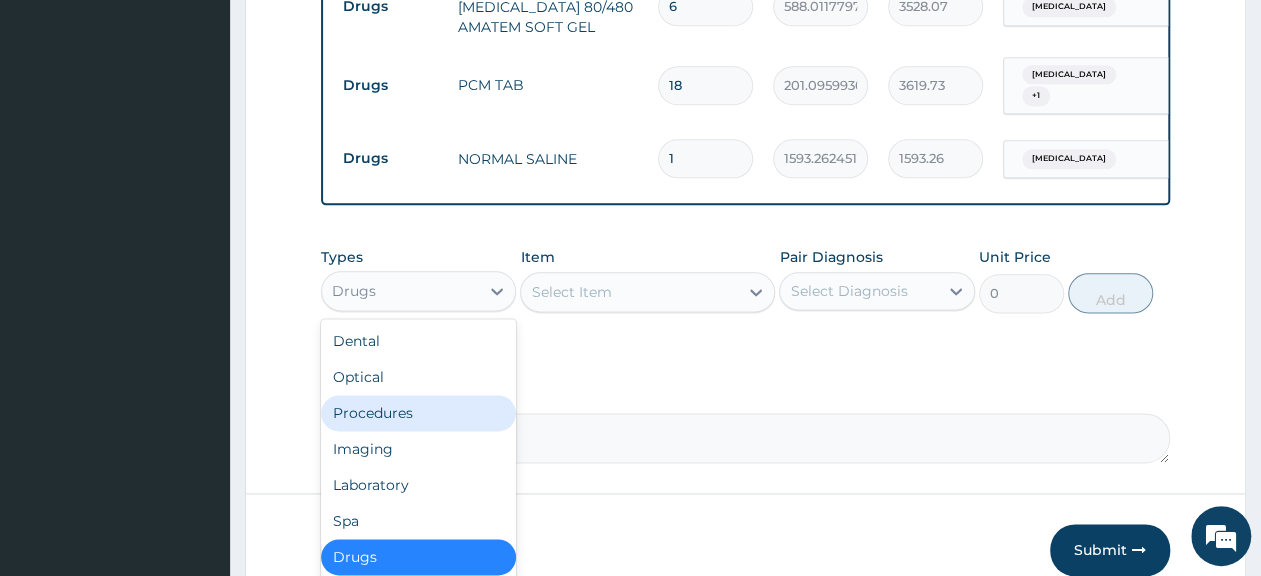 click on "Procedures" at bounding box center [418, 413] 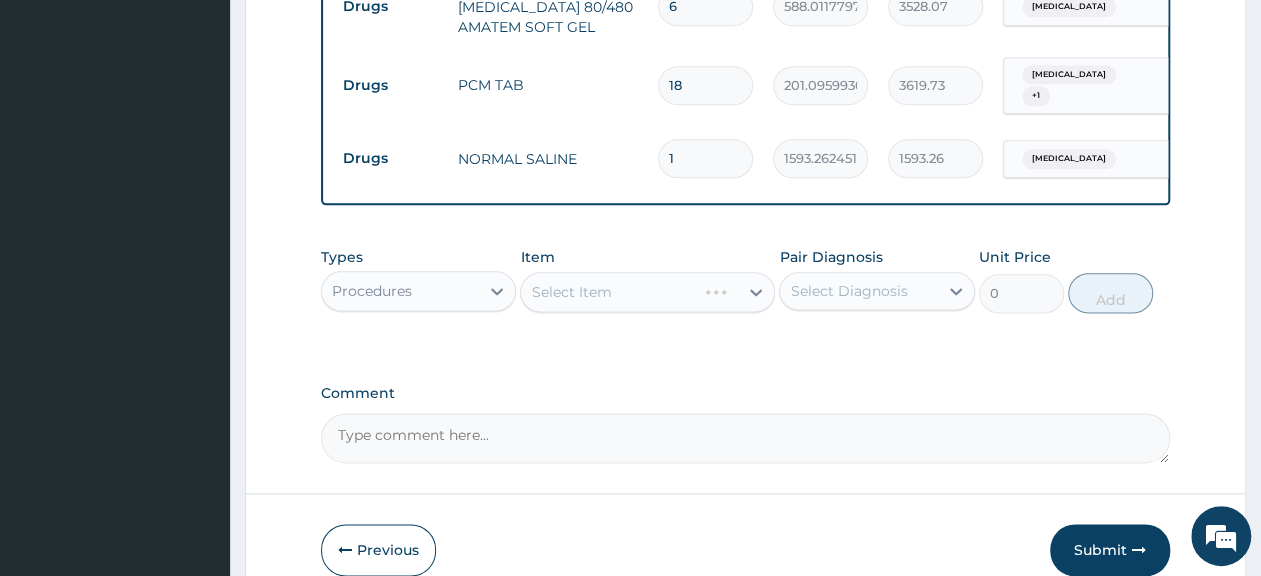 click on "Select Item" at bounding box center [647, 292] 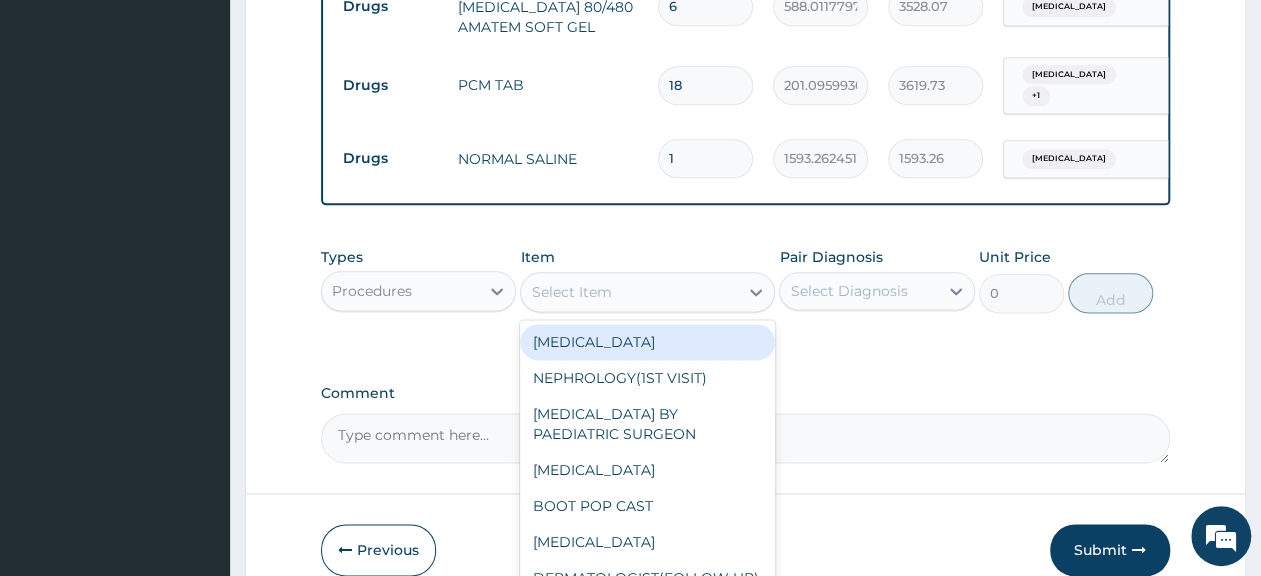 click on "Select Item" at bounding box center [571, 292] 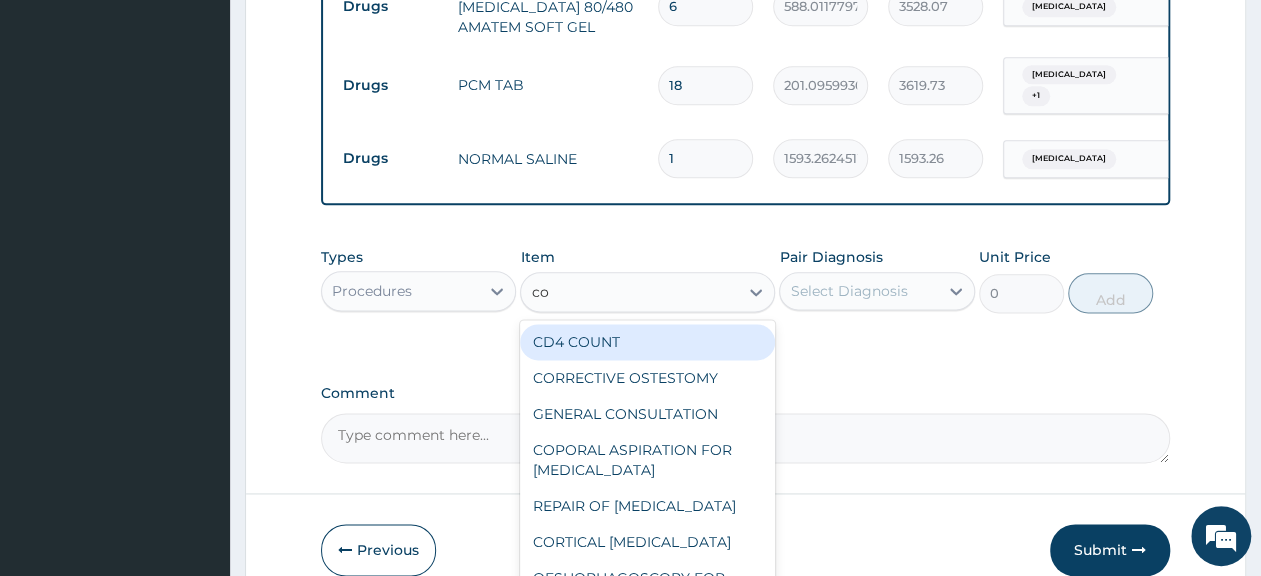 type on "con" 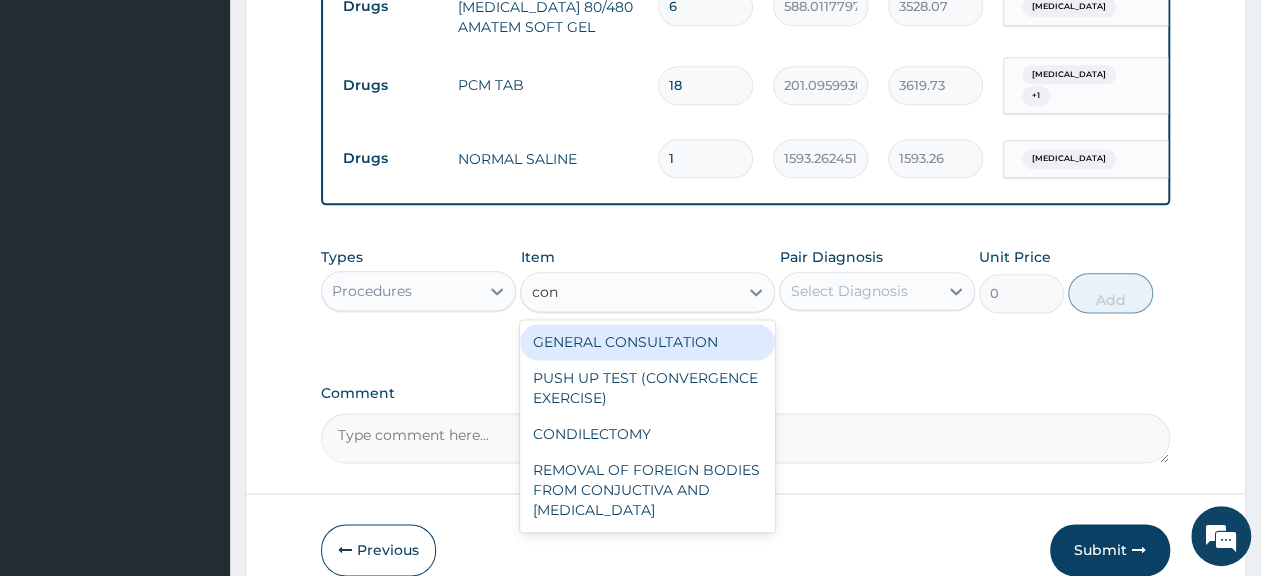 click on "GENERAL CONSULTATION" at bounding box center (647, 342) 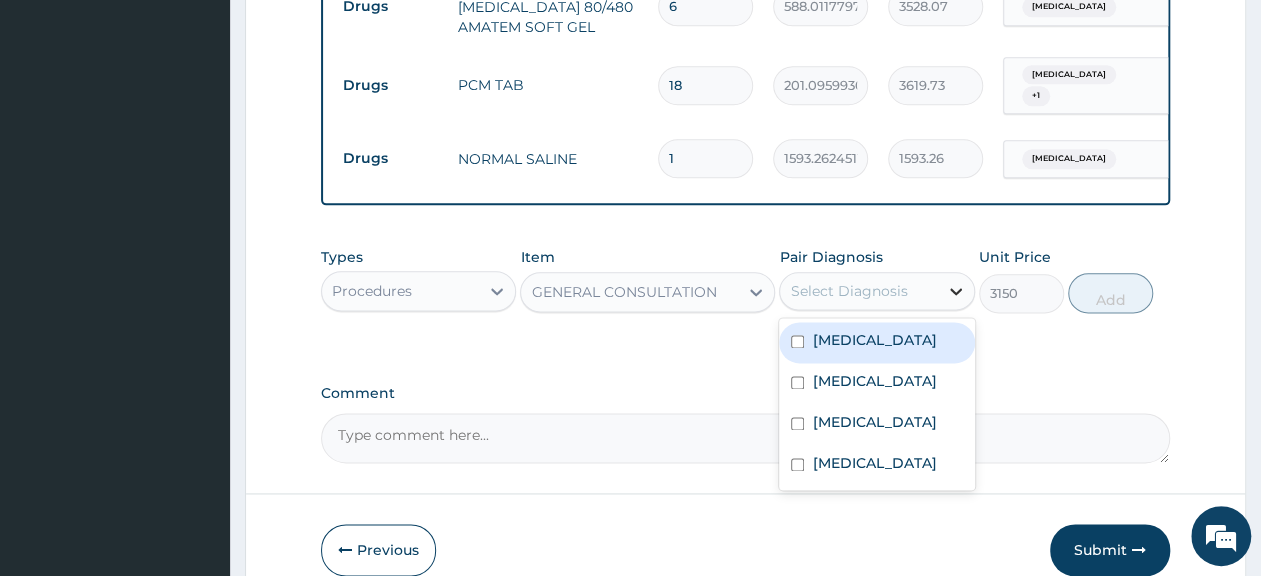 click 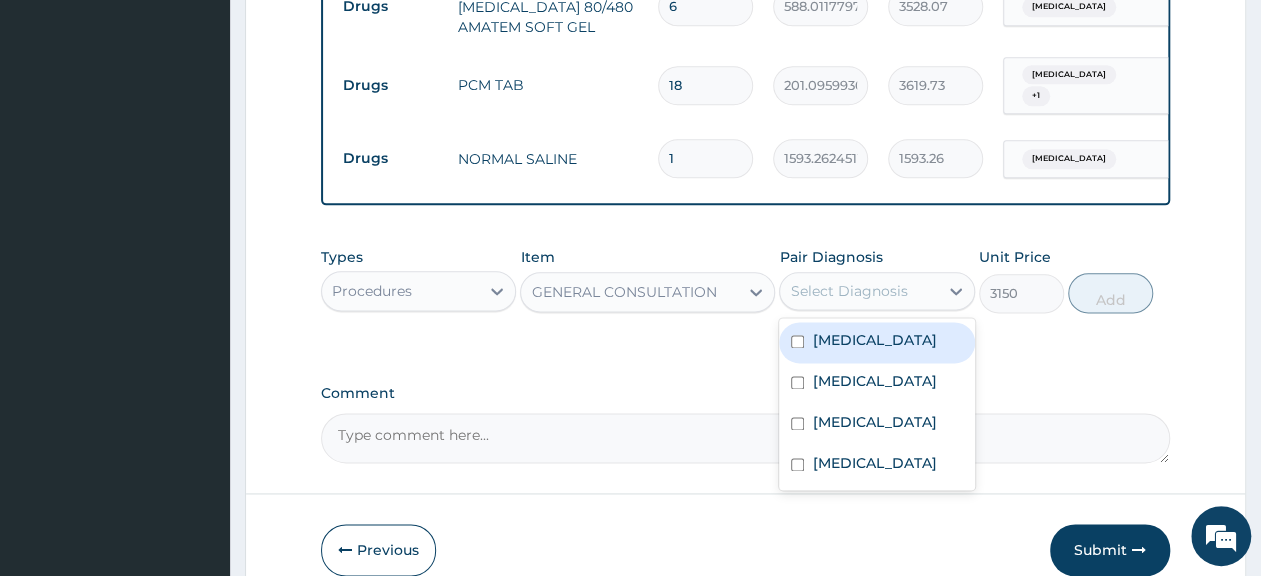 click on "Sepsis" at bounding box center (876, 342) 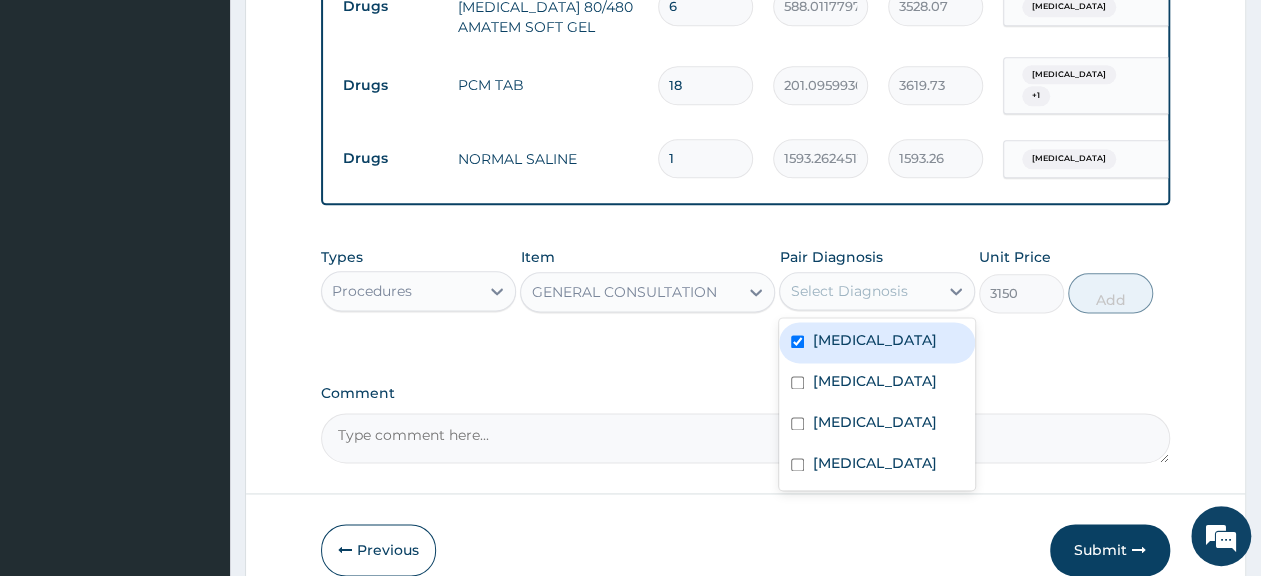 checkbox on "true" 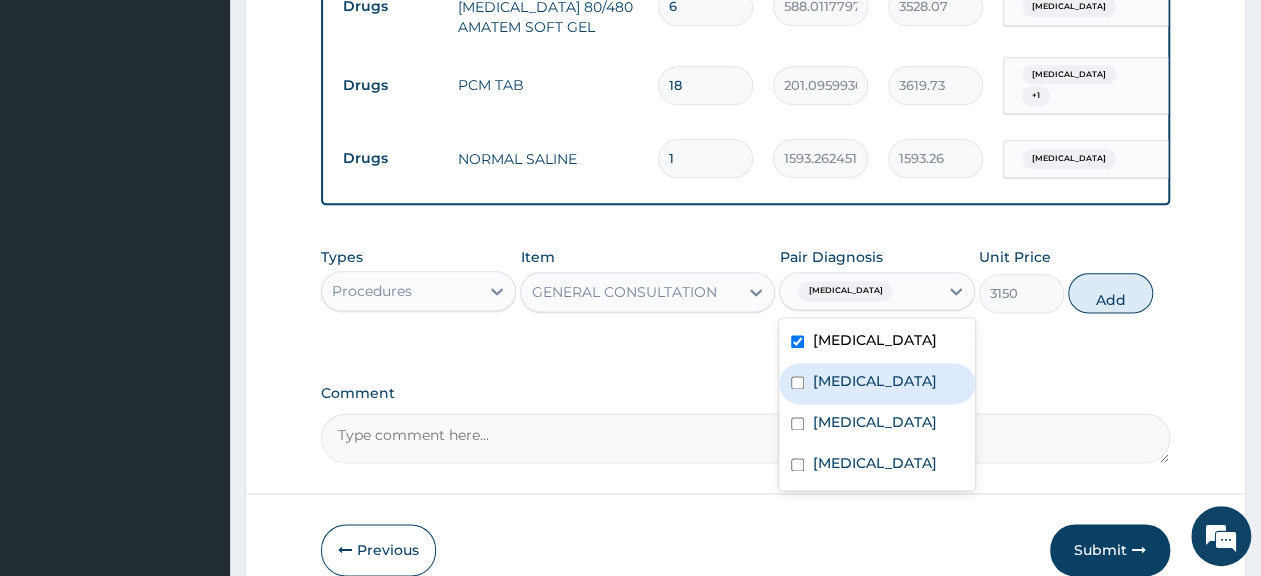 drag, startPoint x: 866, startPoint y: 357, endPoint x: 861, endPoint y: 379, distance: 22.561028 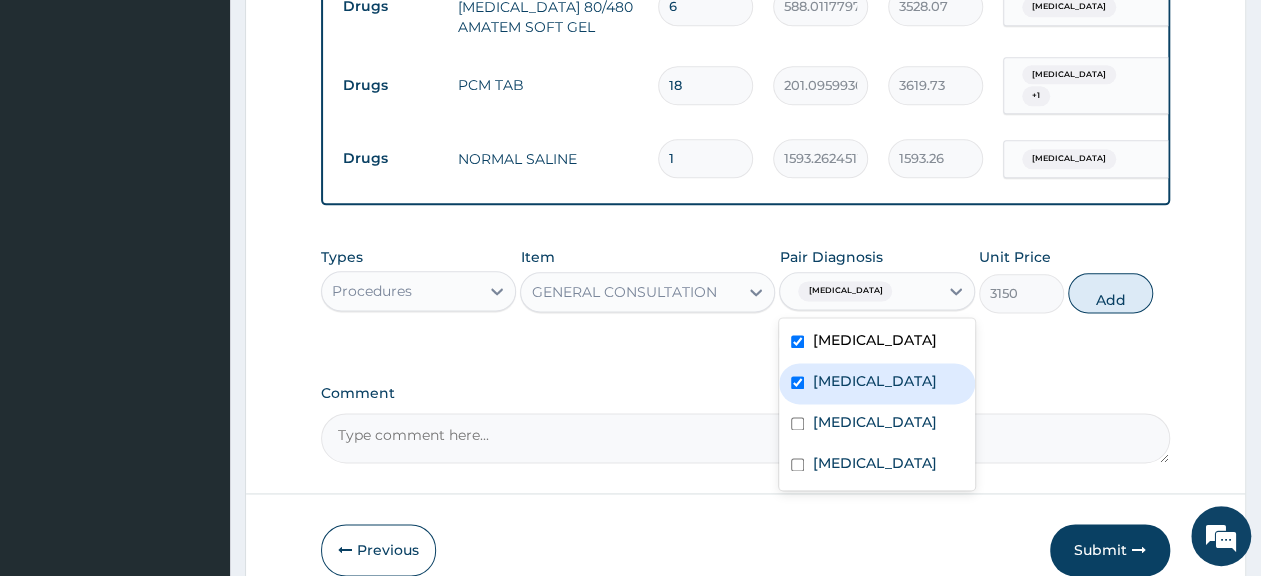 checkbox on "true" 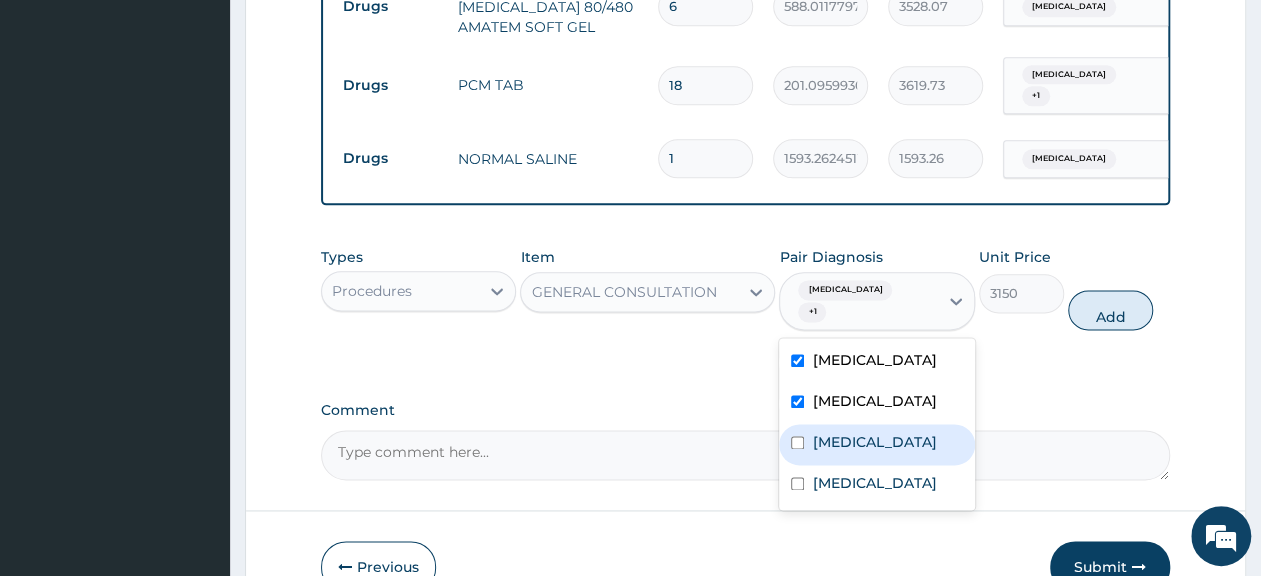 click on "Malaria" at bounding box center [874, 442] 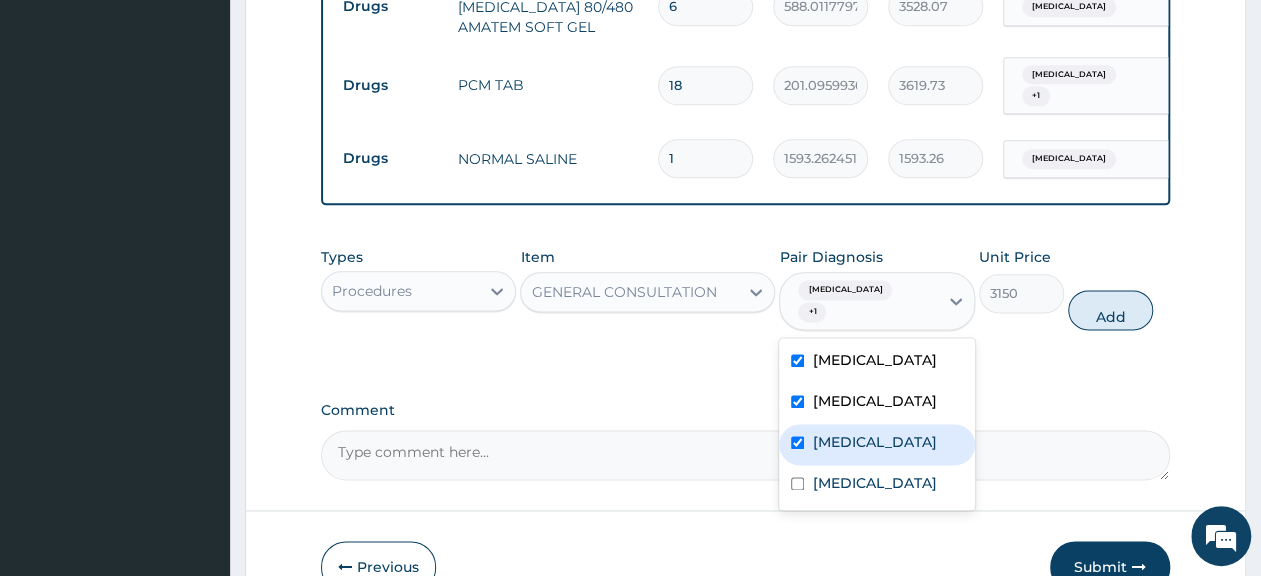 checkbox on "true" 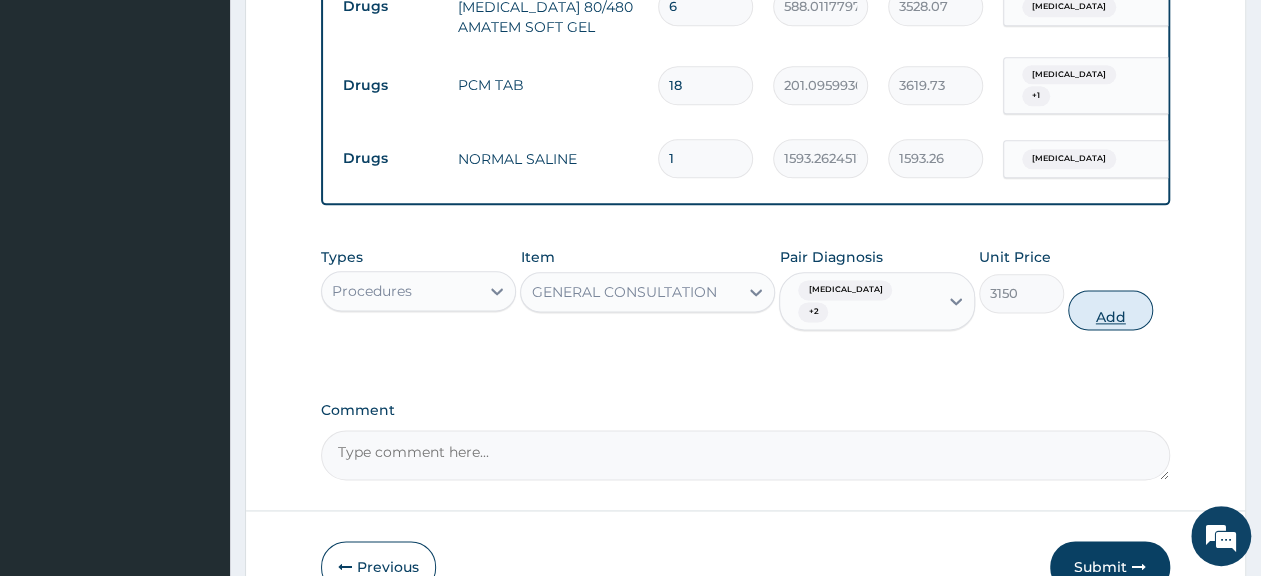 click on "Add" at bounding box center (1110, 310) 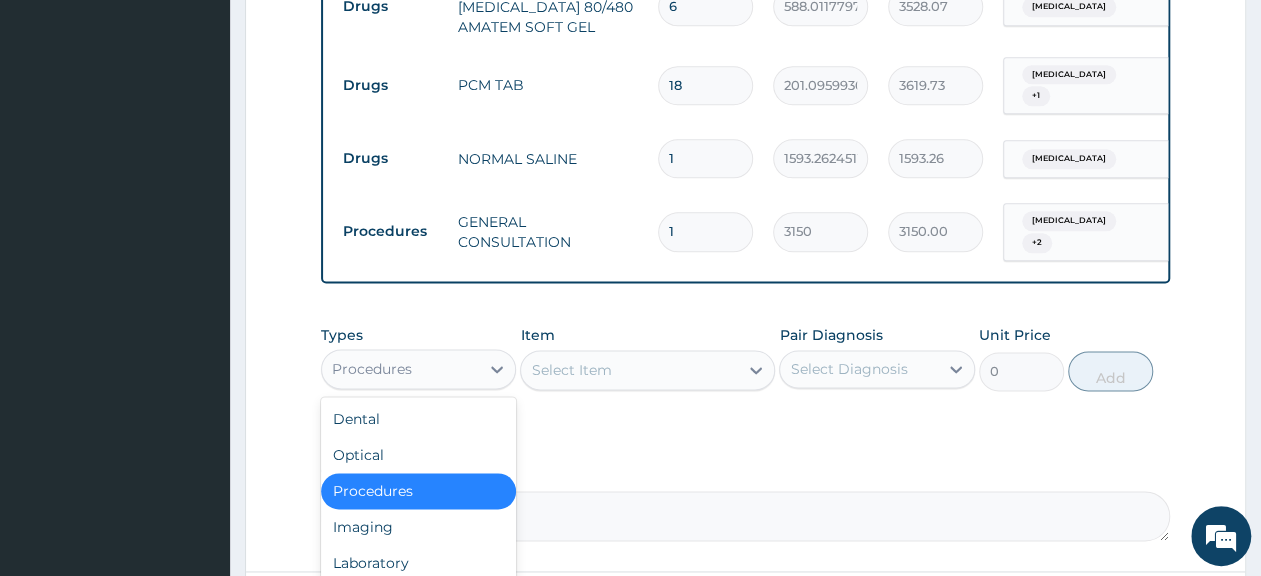 click on "Procedures" at bounding box center (400, 369) 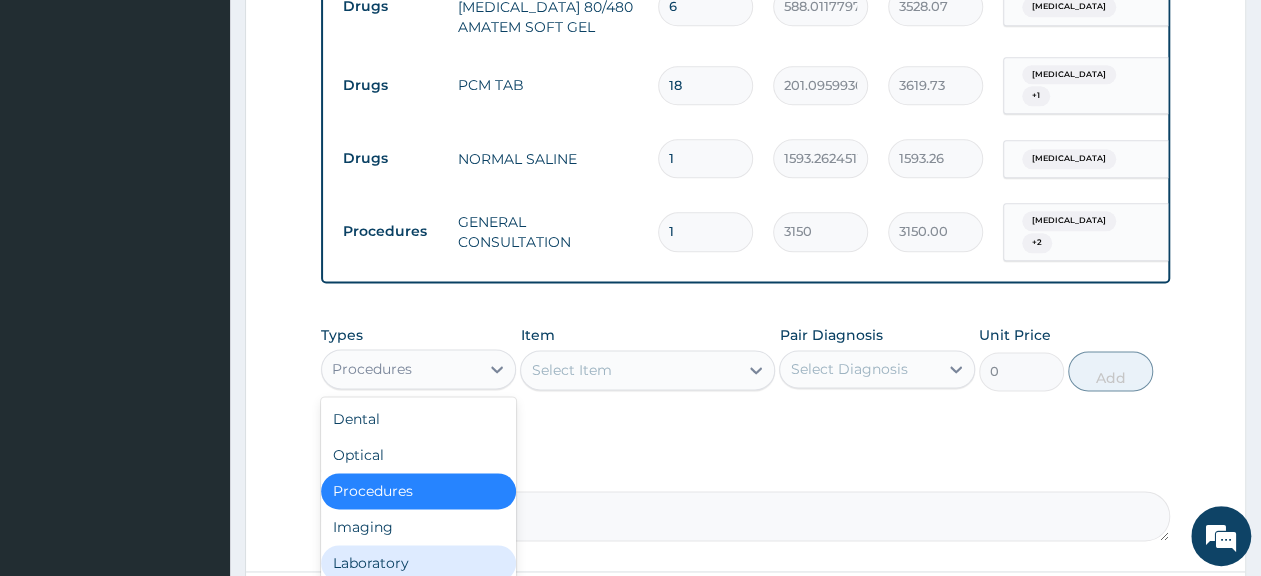 click on "Laboratory" at bounding box center (418, 563) 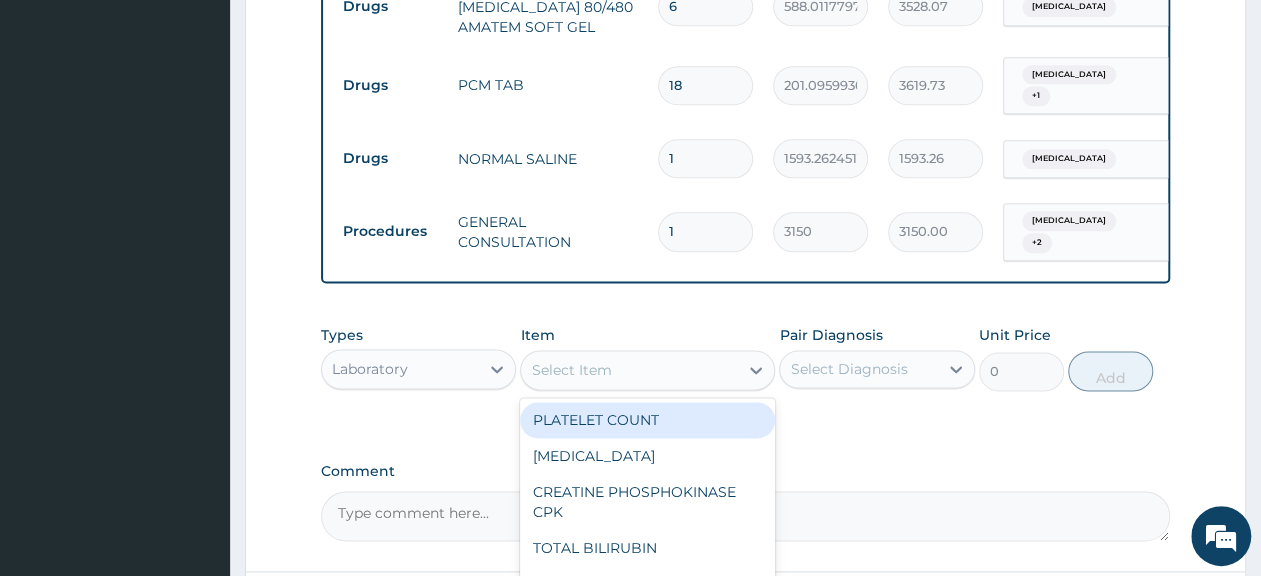 click on "Select Item" at bounding box center [629, 370] 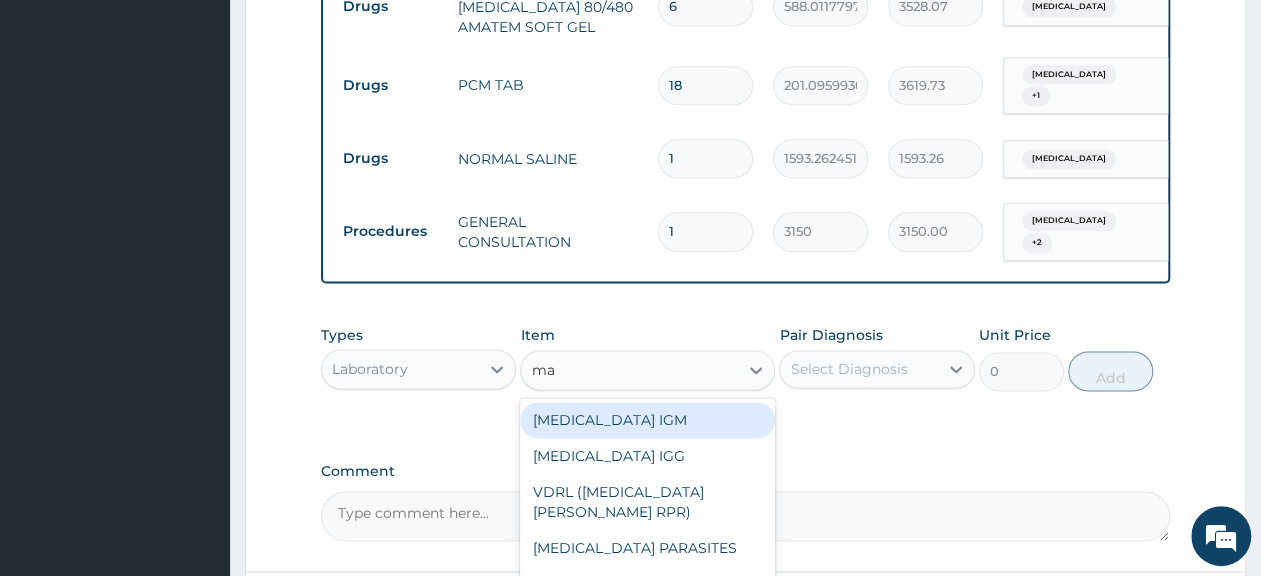 type on "mal" 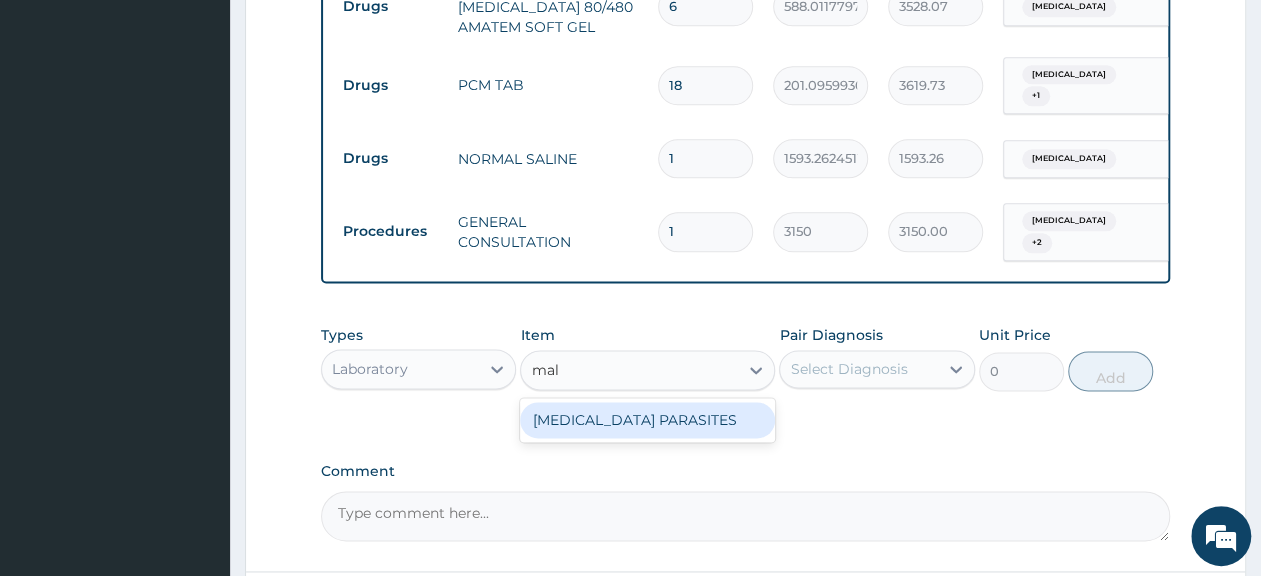 click on "[MEDICAL_DATA] PARASITES" at bounding box center [647, 420] 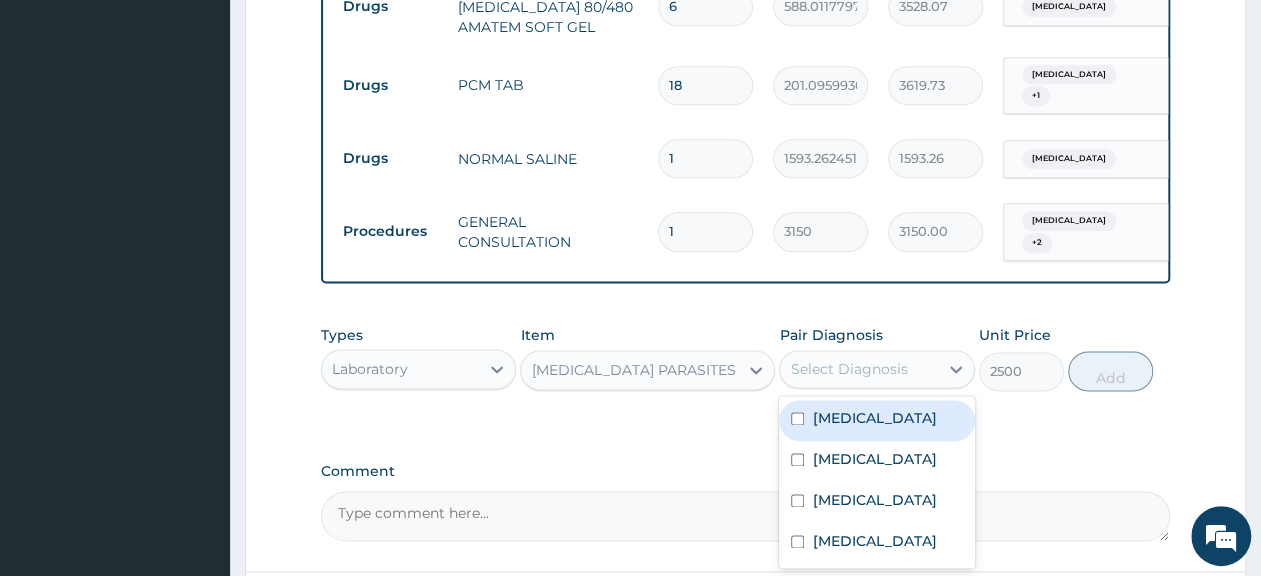 click on "Select Diagnosis" at bounding box center (848, 369) 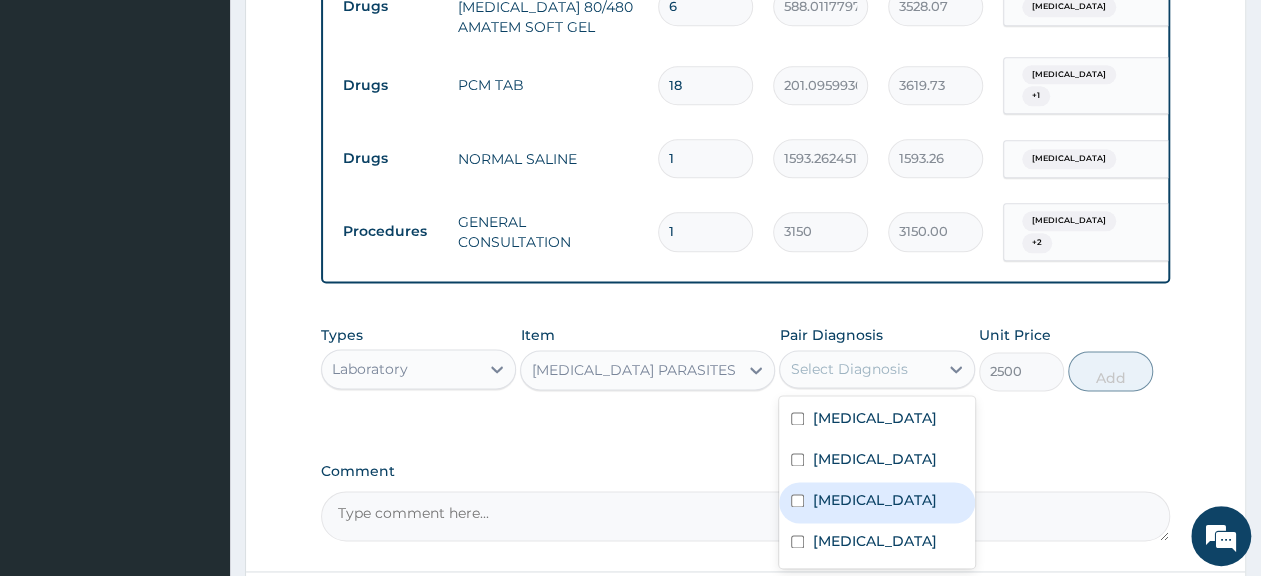 click on "Malaria" at bounding box center (874, 500) 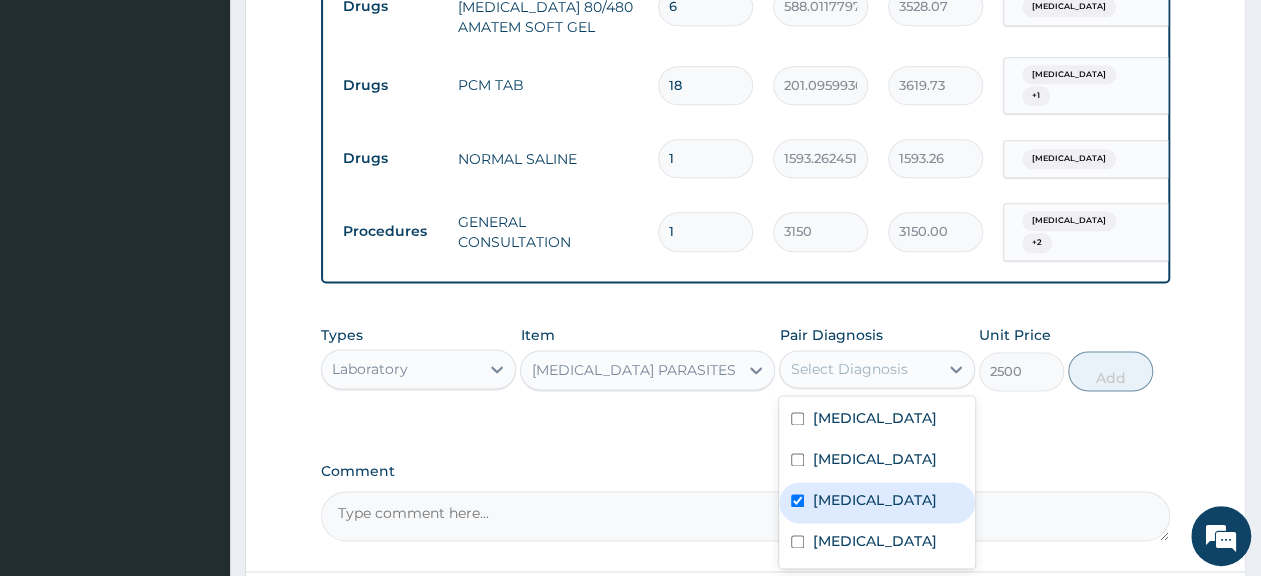 checkbox on "true" 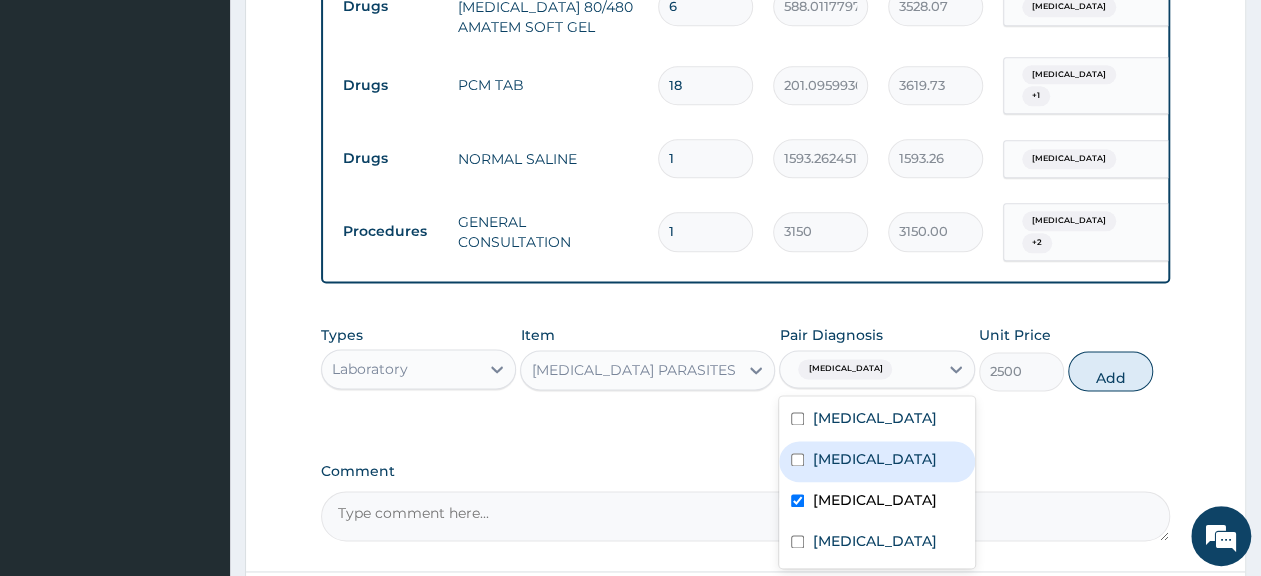 click on "Acute gastroenteritis" at bounding box center [874, 459] 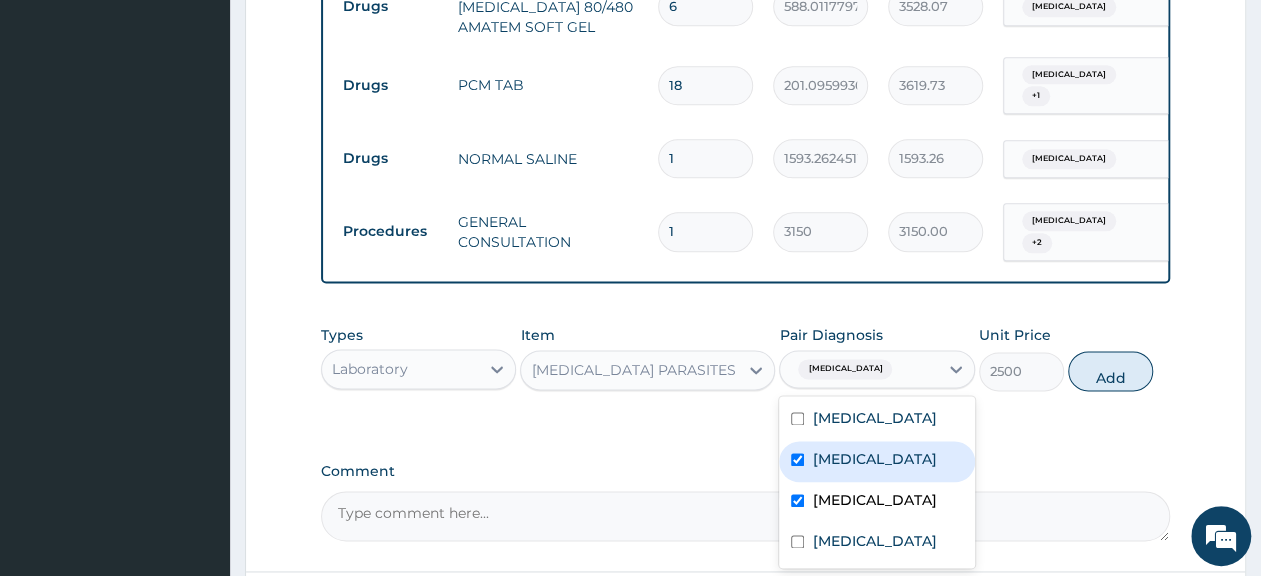 checkbox on "true" 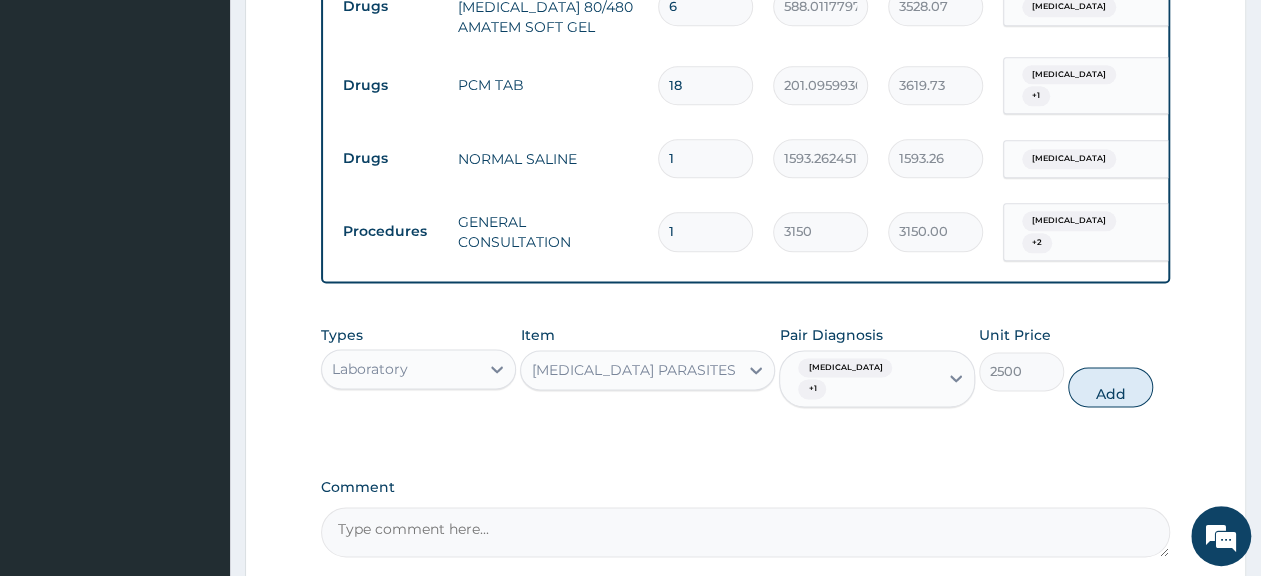 click on "Types Laboratory Item MALARIA PARASITES Pair Diagnosis Malaria  + 1 Unit Price 2500 Add" at bounding box center (745, 381) 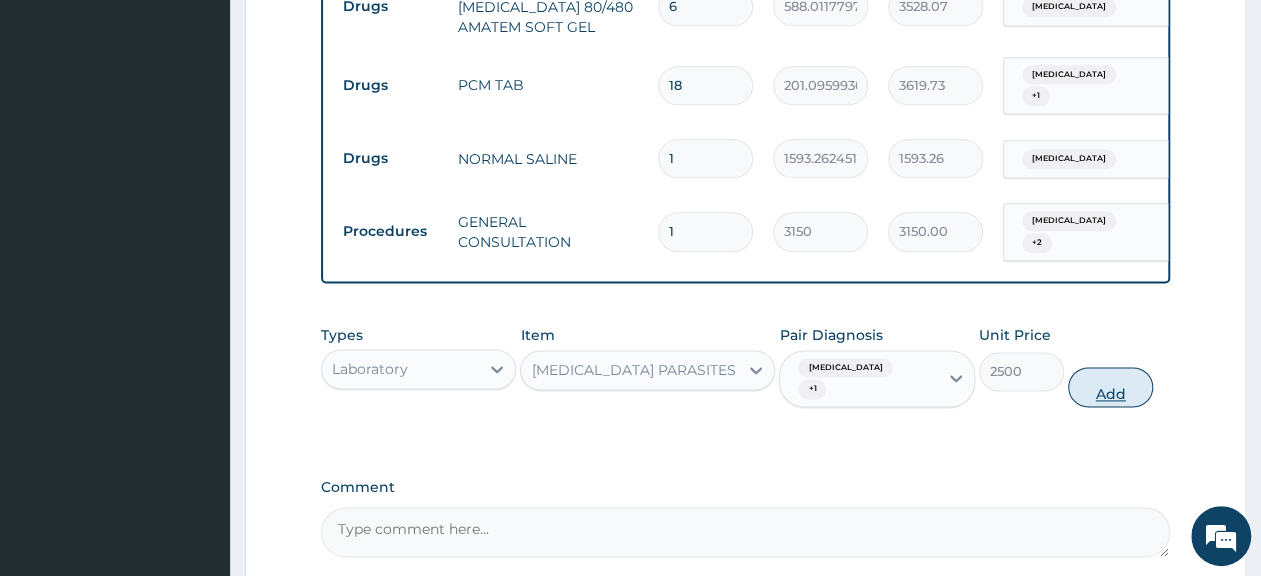 click on "Add" at bounding box center (1110, 387) 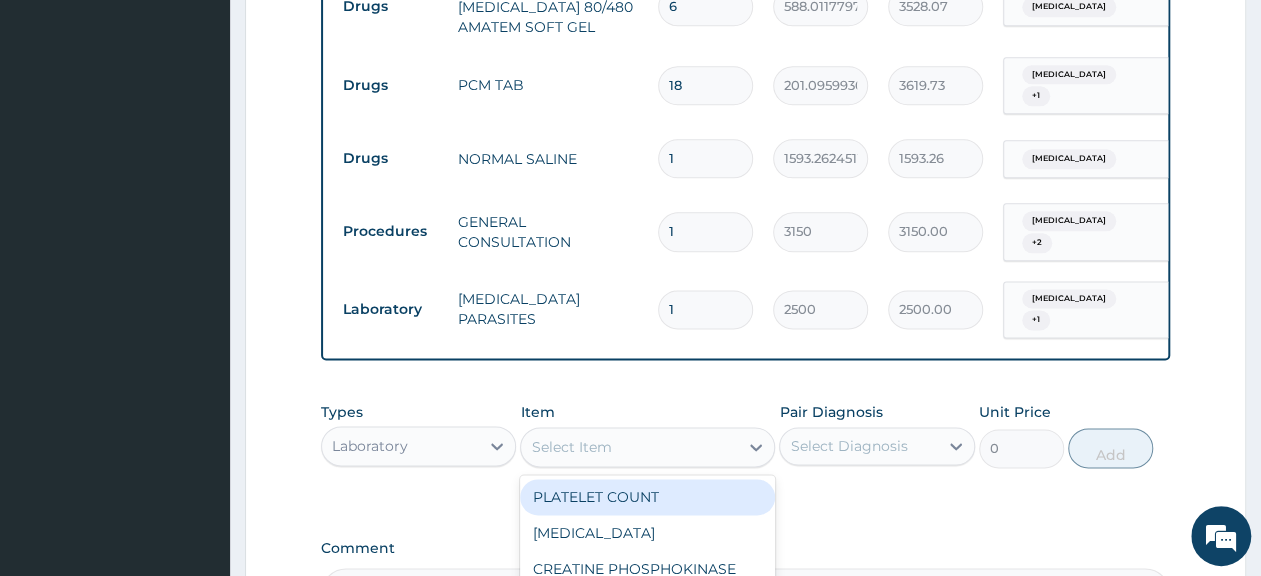 click on "Select Item" at bounding box center [629, 447] 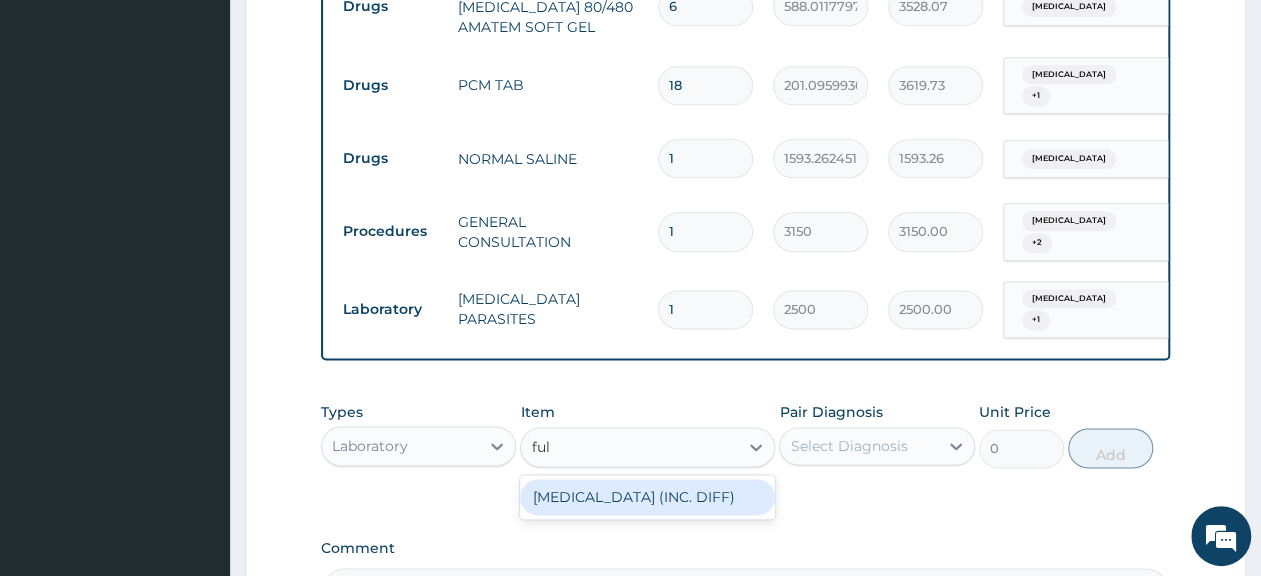 type on "full" 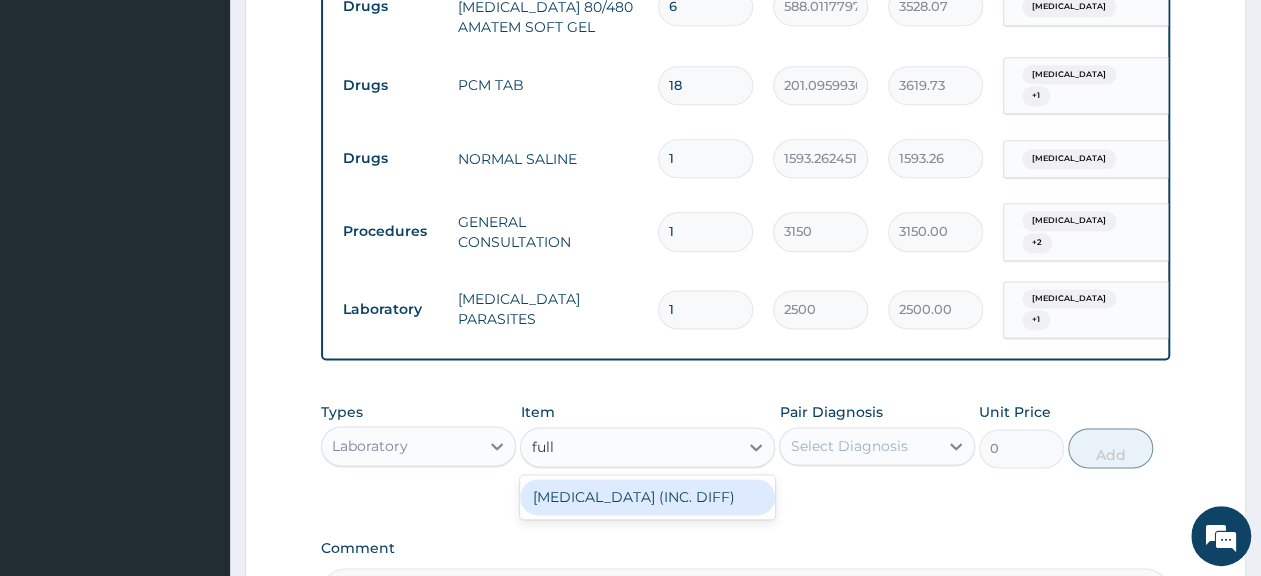 click on "FULL BLOOD COUNT (INC. DIFF)" at bounding box center [647, 497] 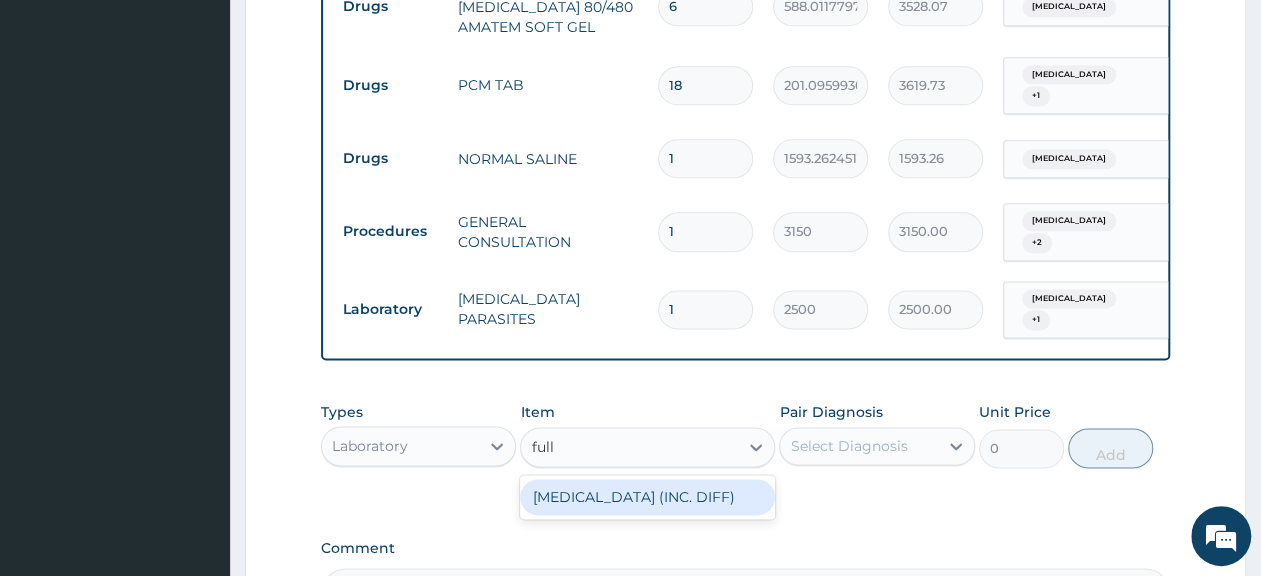 type 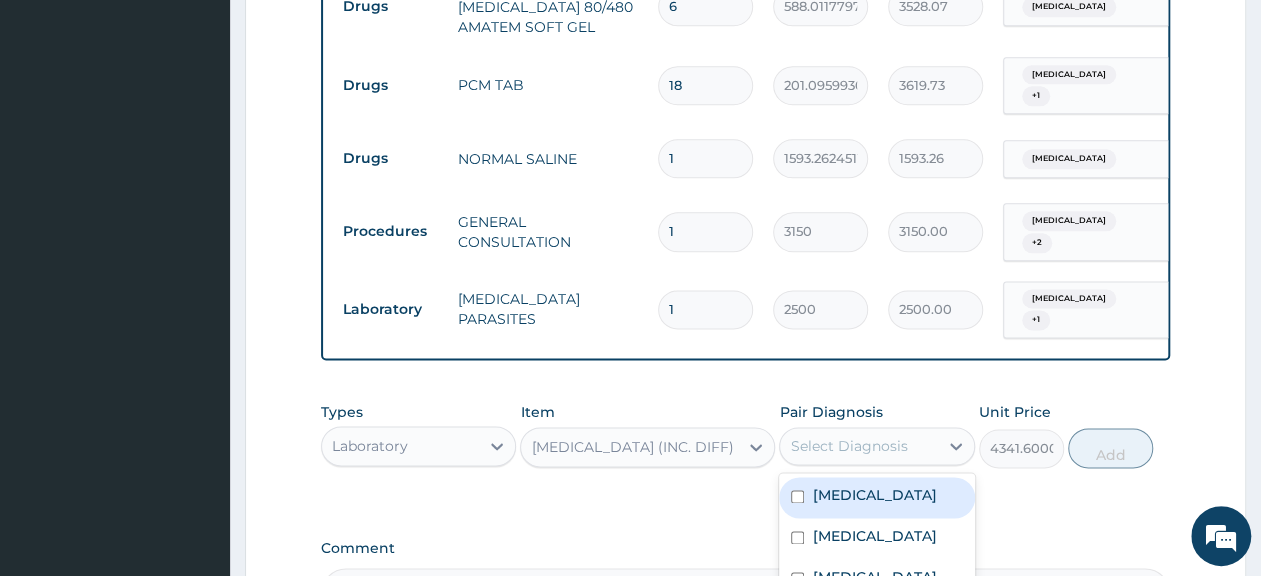 click on "Select Diagnosis" at bounding box center (858, 446) 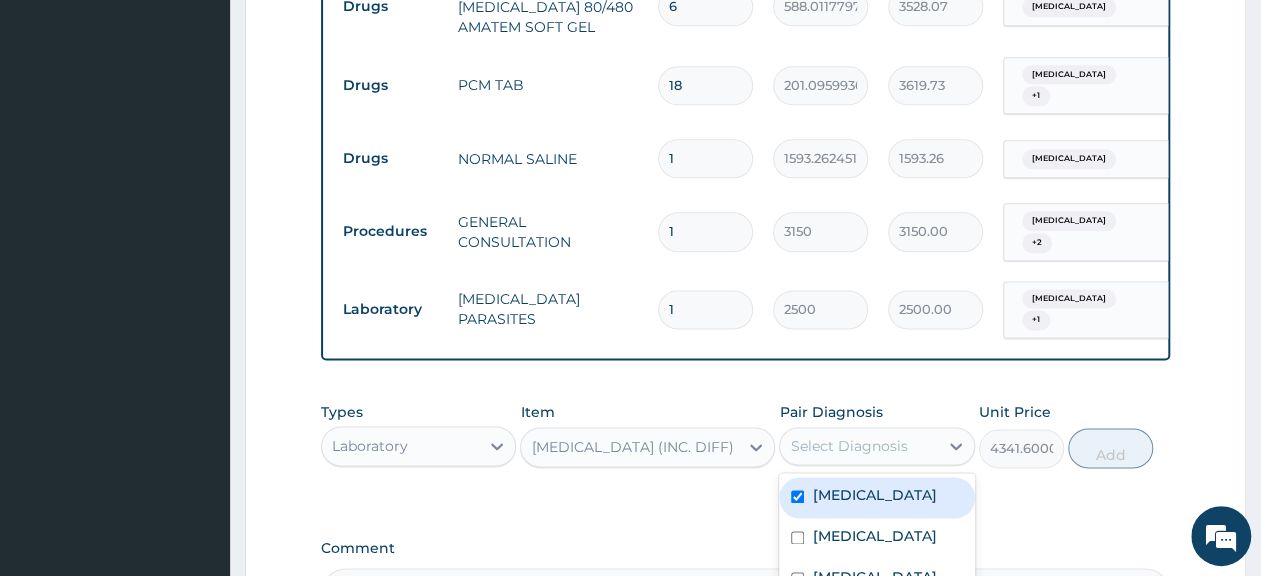 checkbox on "true" 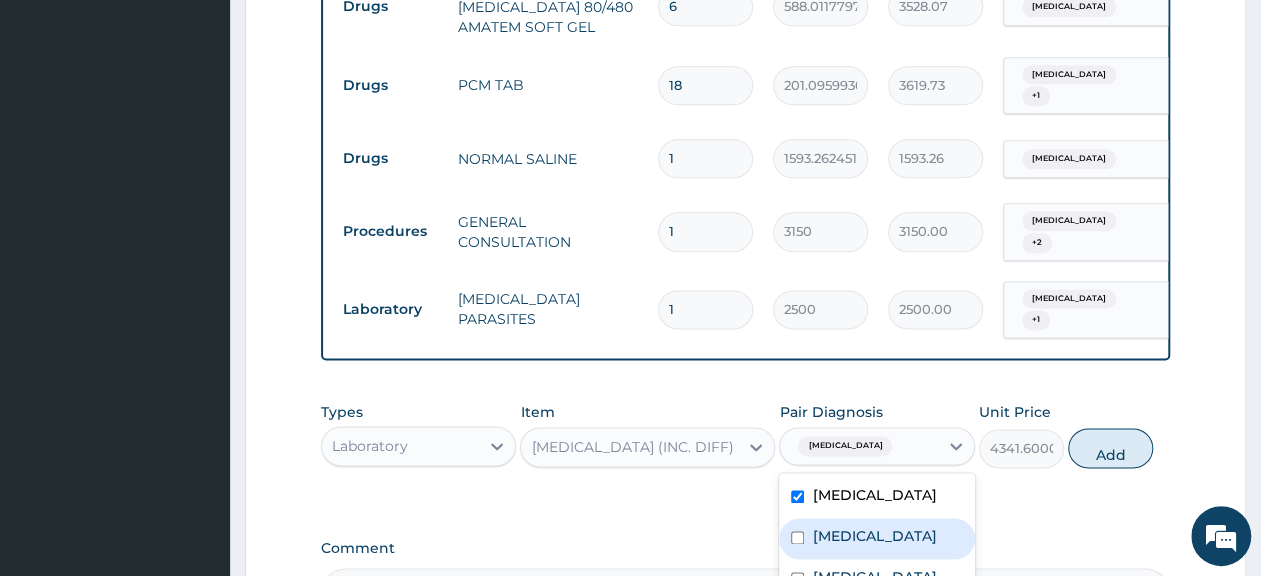 click on "Acute gastroenteritis" at bounding box center (874, 536) 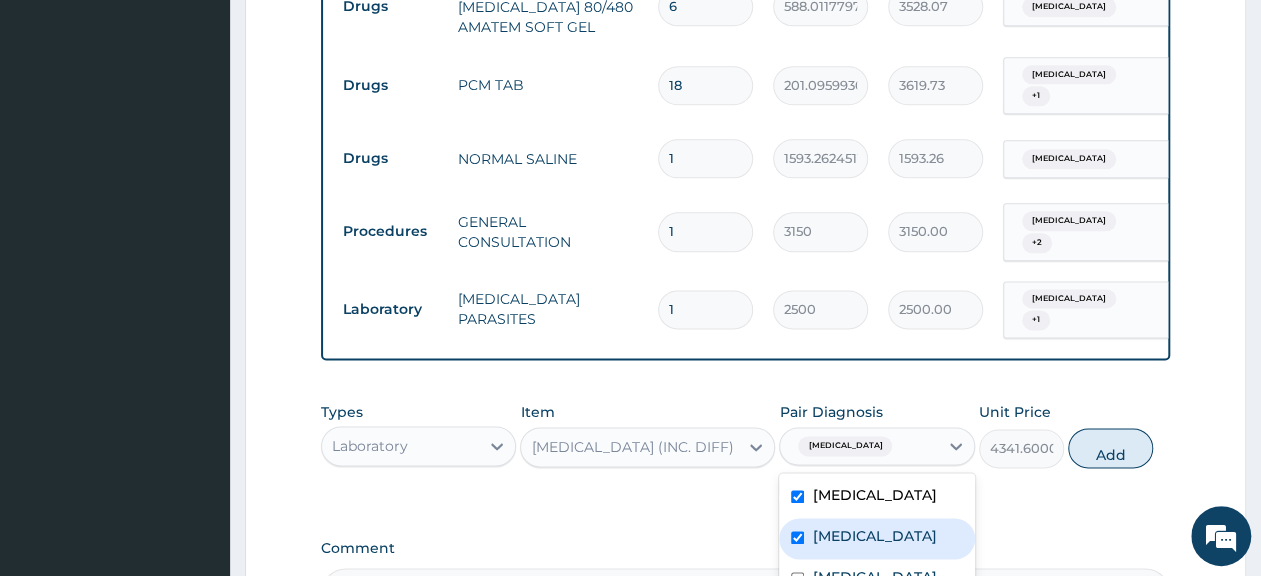 checkbox on "true" 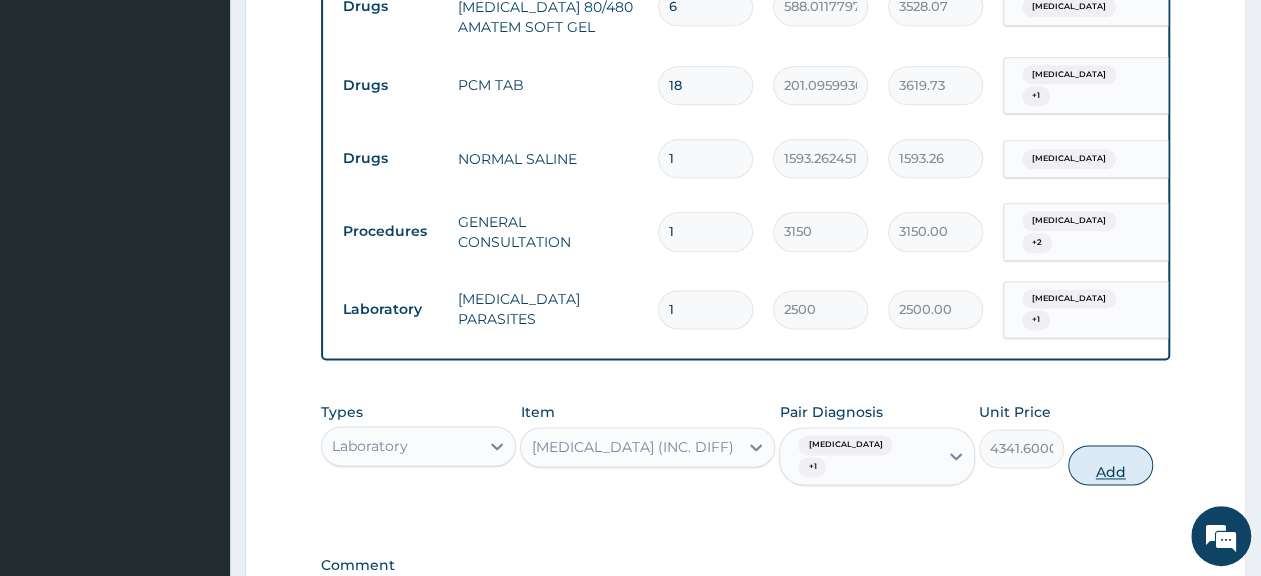 click on "Add" at bounding box center [1110, 465] 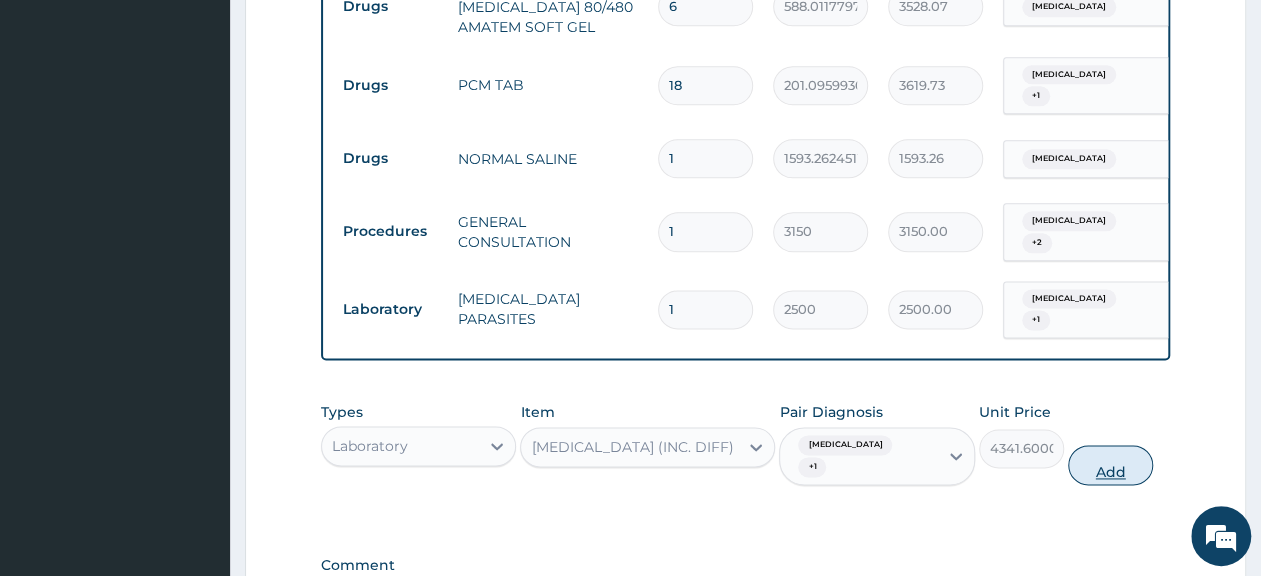 type on "0" 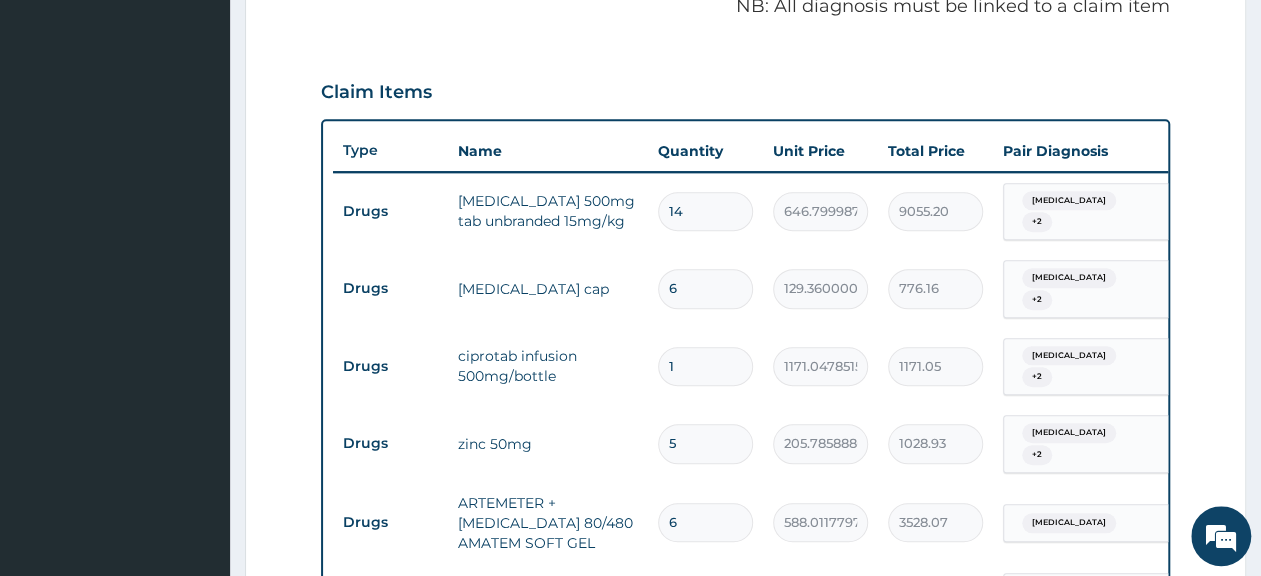 scroll, scrollTop: 621, scrollLeft: 0, axis: vertical 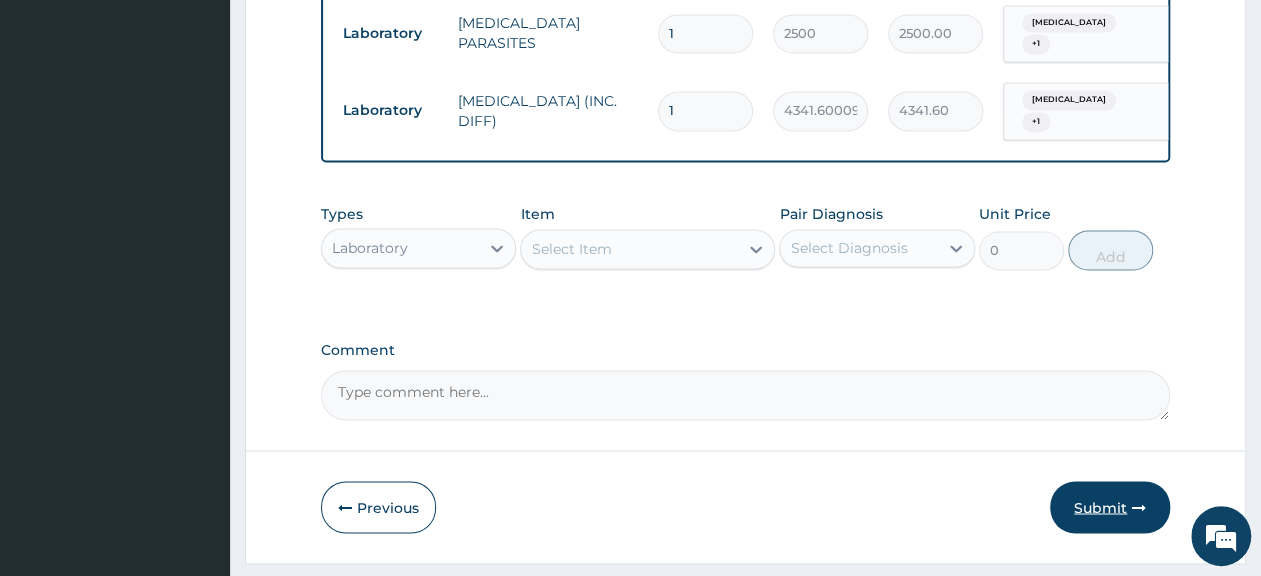 click on "Submit" at bounding box center (1110, 507) 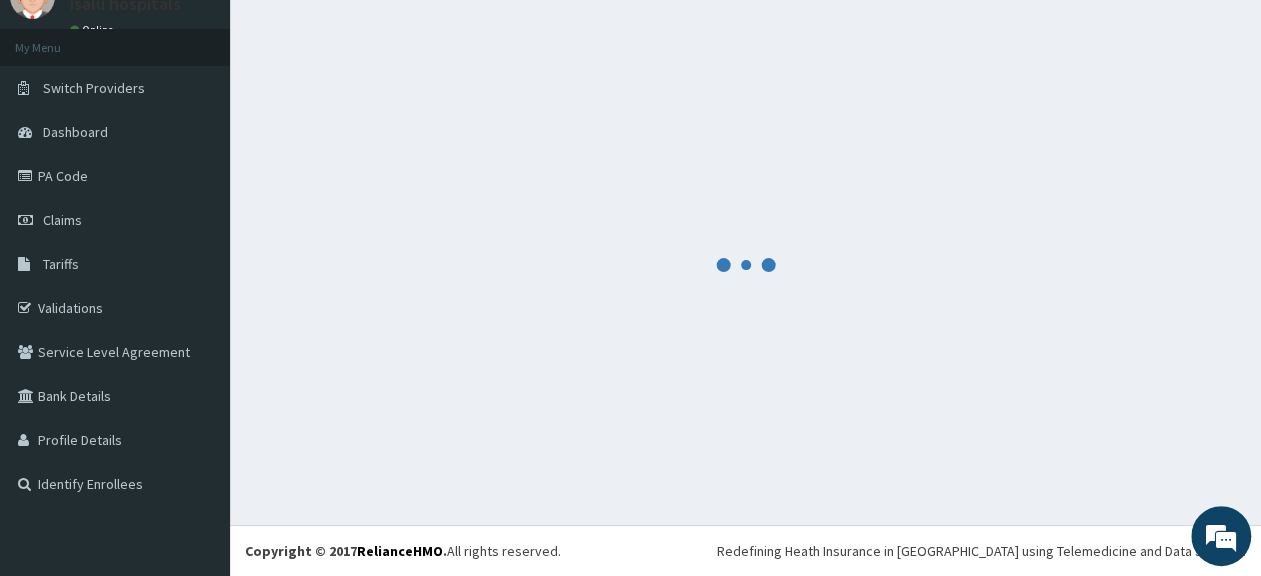 scroll, scrollTop: 86, scrollLeft: 0, axis: vertical 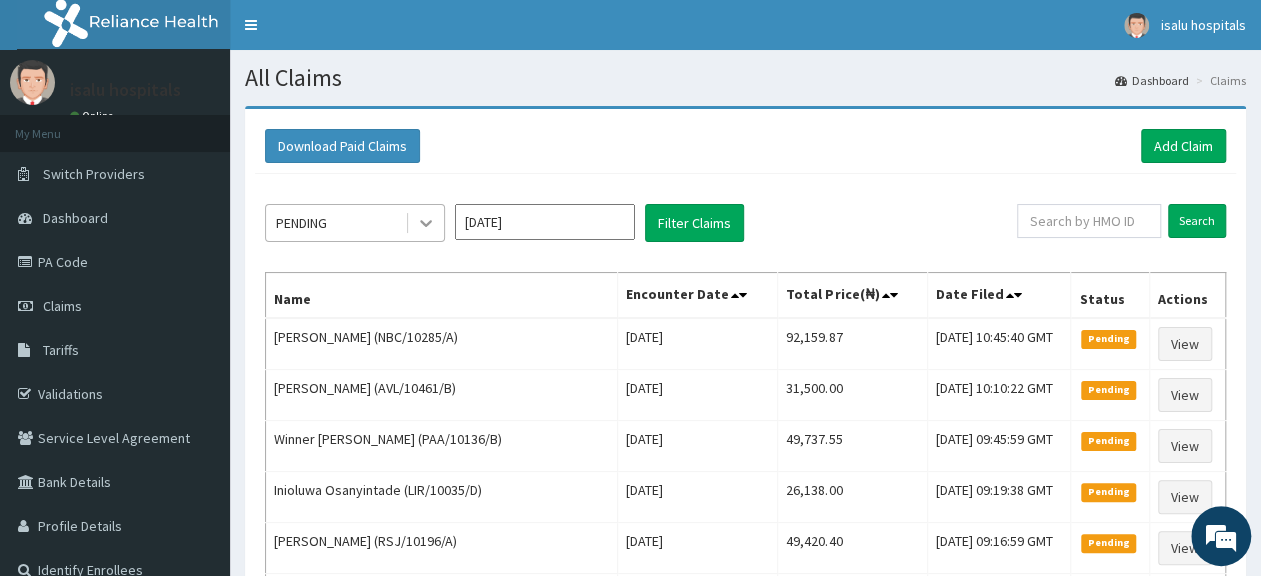 click 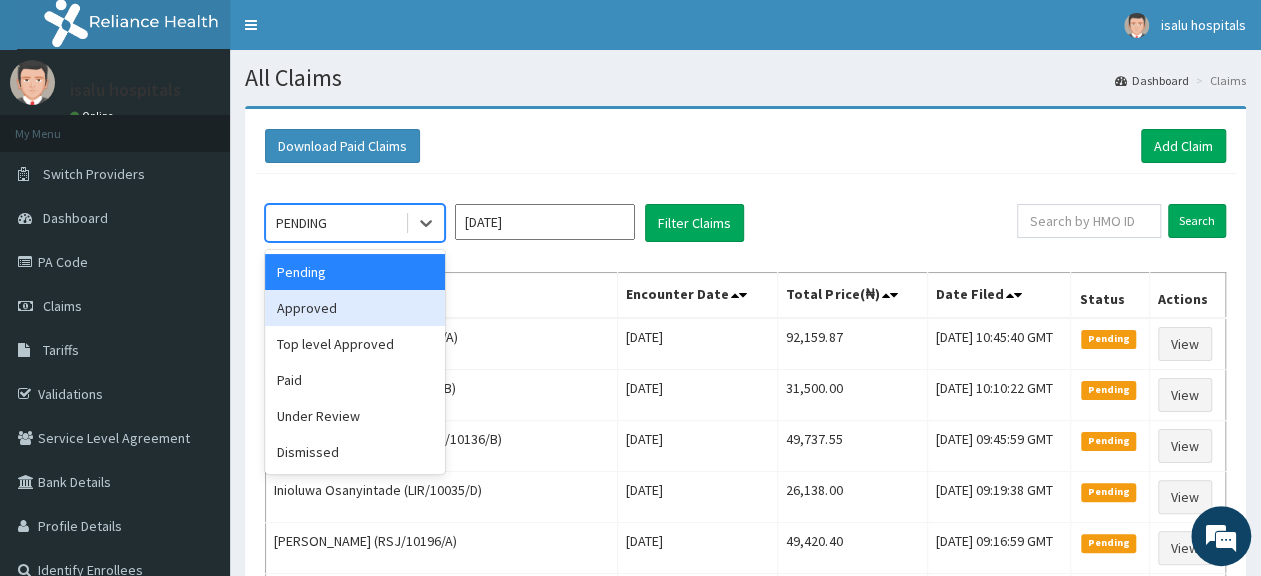 click on "Approved" at bounding box center [355, 308] 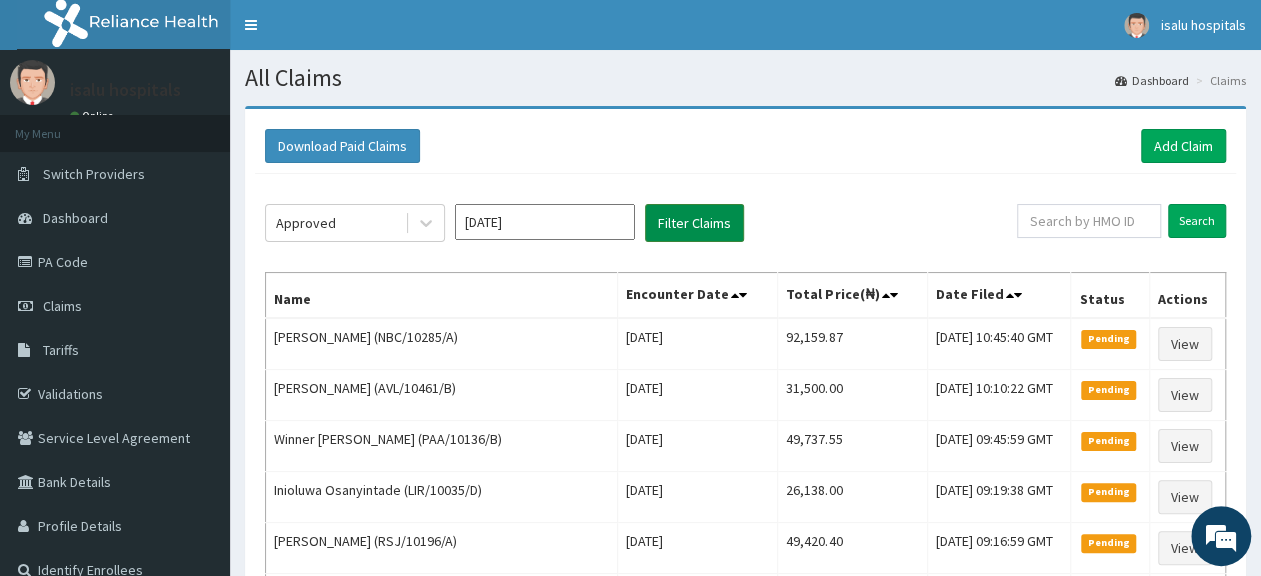 click on "Filter Claims" at bounding box center [694, 223] 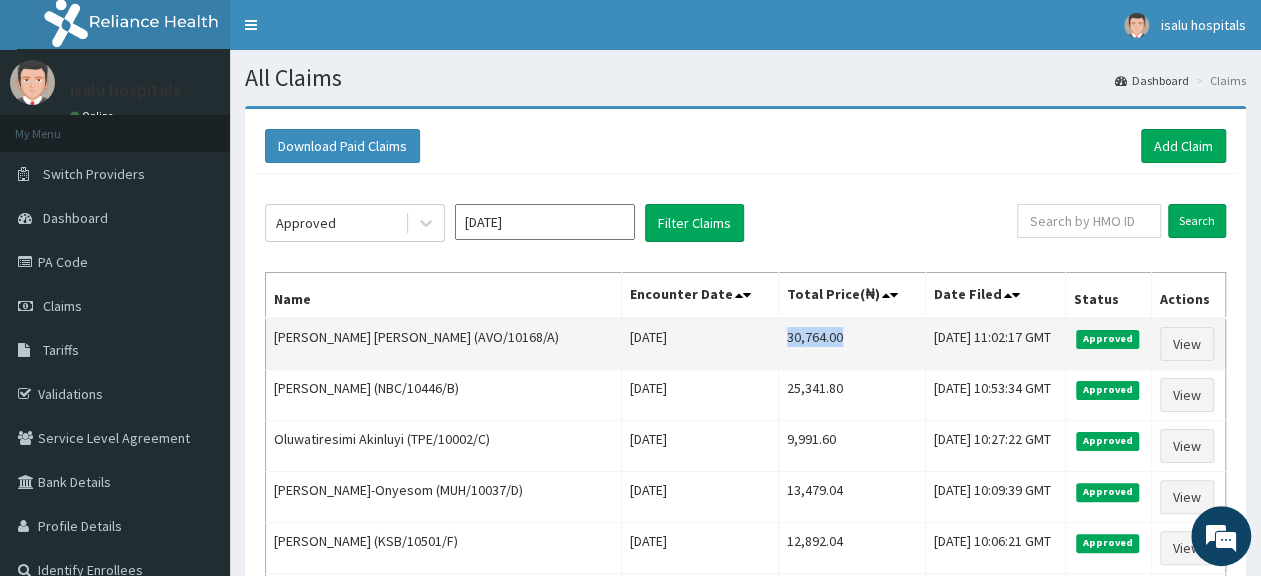 drag, startPoint x: 747, startPoint y: 335, endPoint x: 807, endPoint y: 337, distance: 60.033325 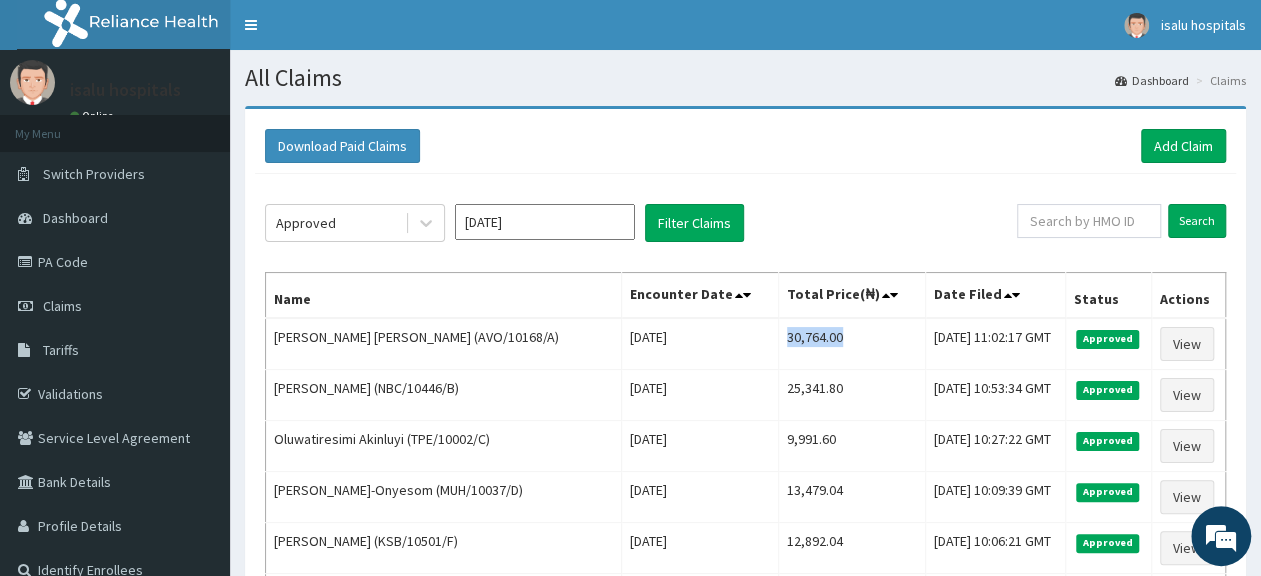 copy on "30,764.00" 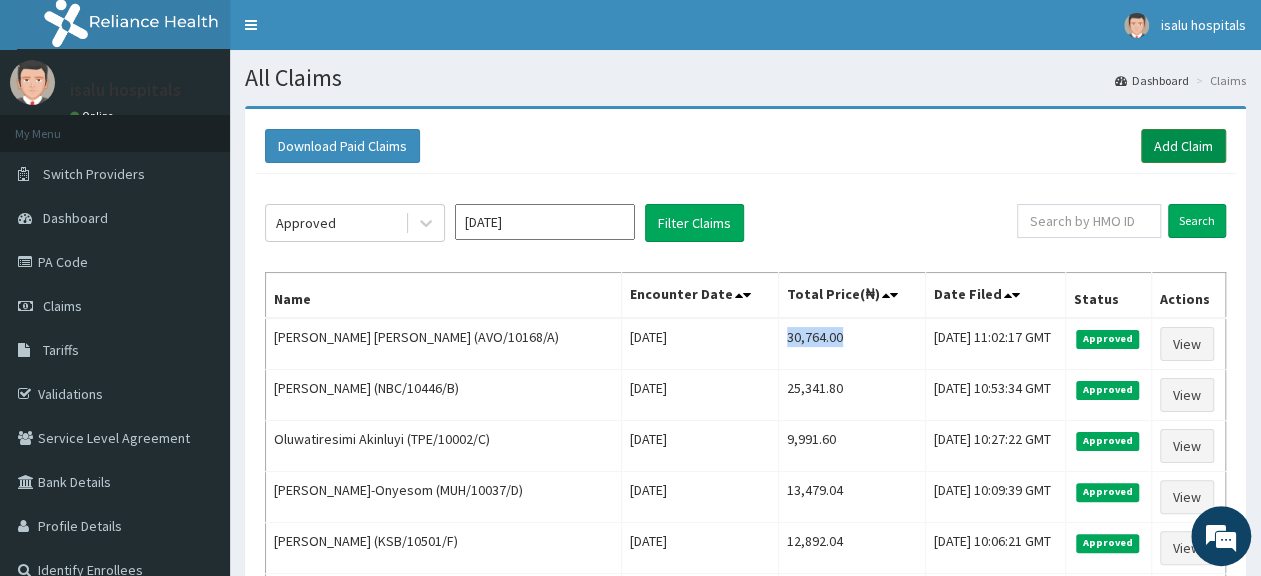 click on "Add Claim" at bounding box center (1183, 146) 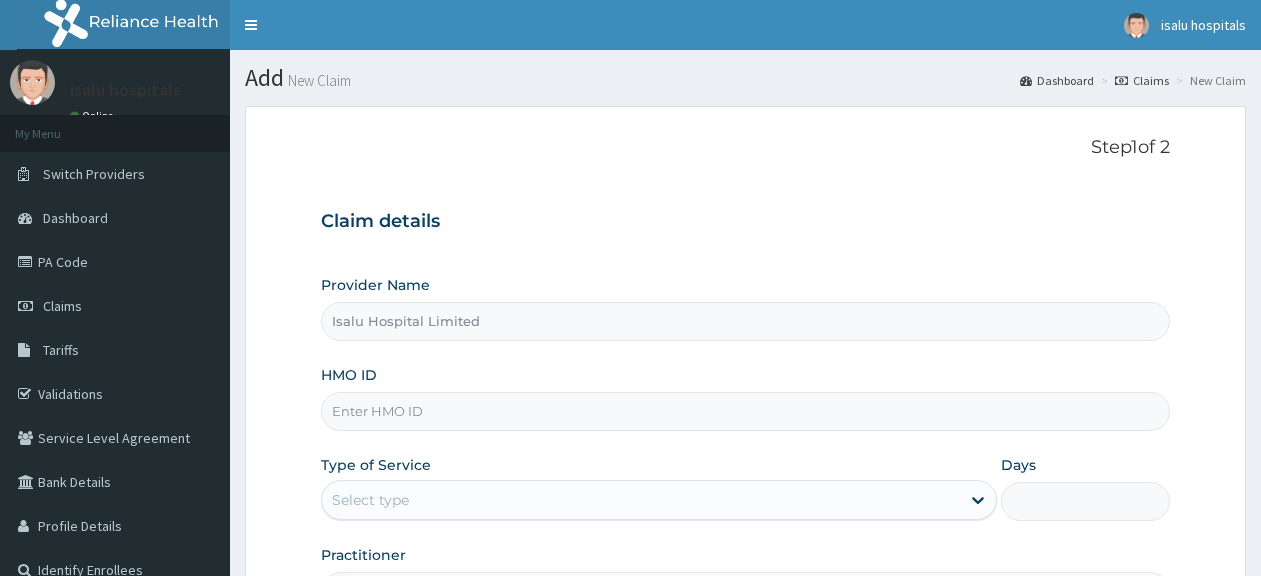 scroll, scrollTop: 0, scrollLeft: 0, axis: both 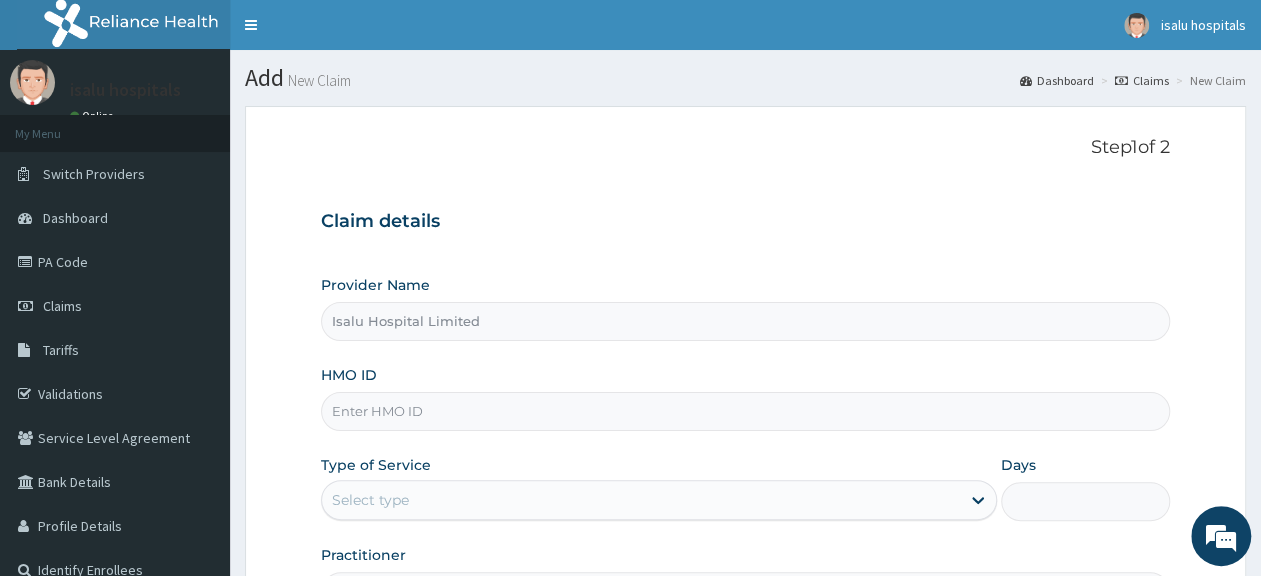 paste on "CRE/10129/B" 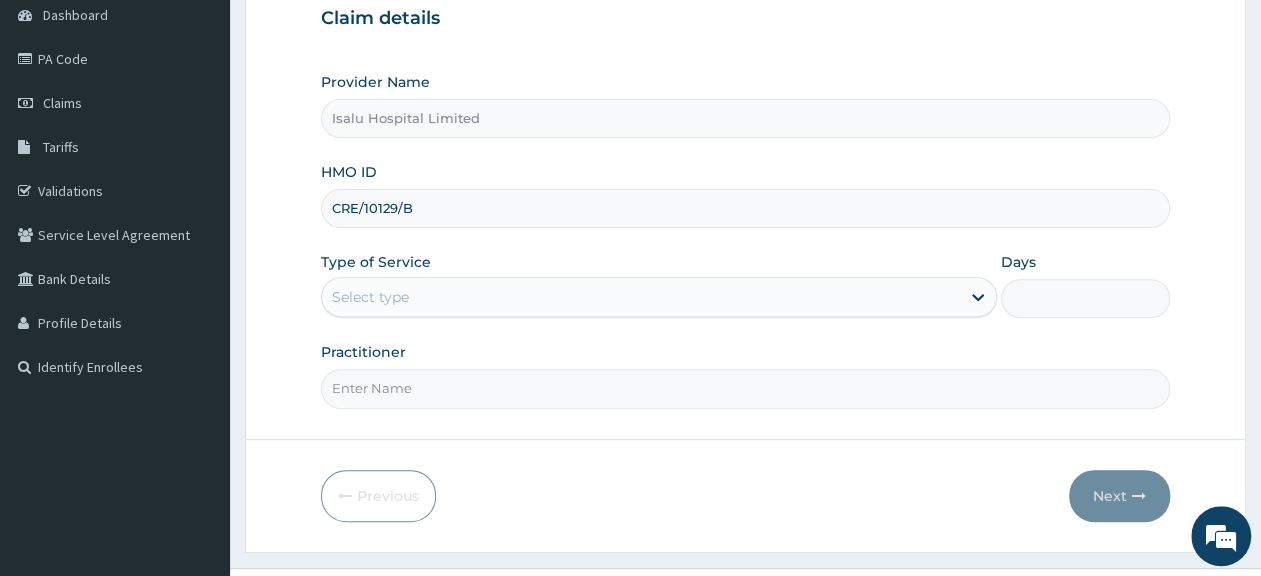 scroll, scrollTop: 208, scrollLeft: 0, axis: vertical 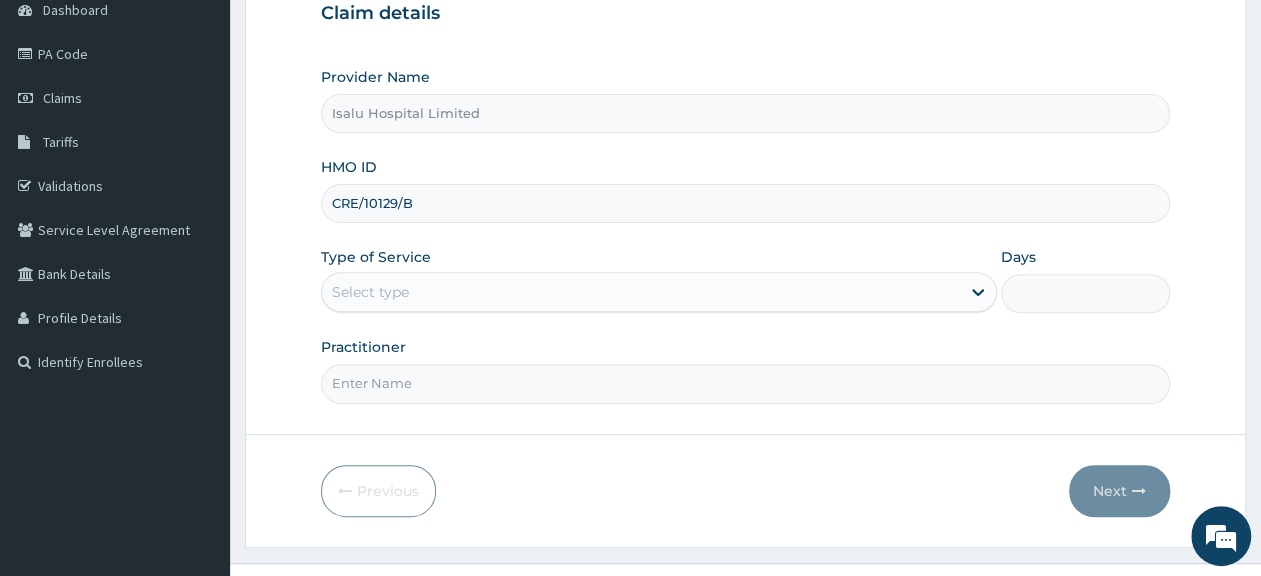 type on "CRE/10129/B" 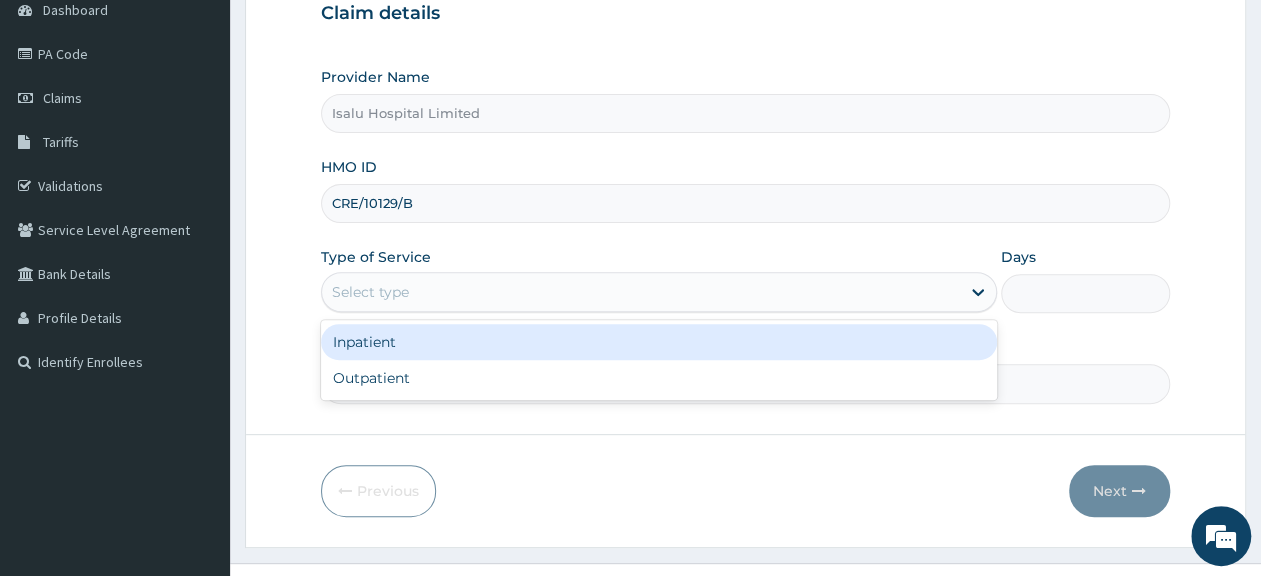 click on "Select type" at bounding box center [641, 292] 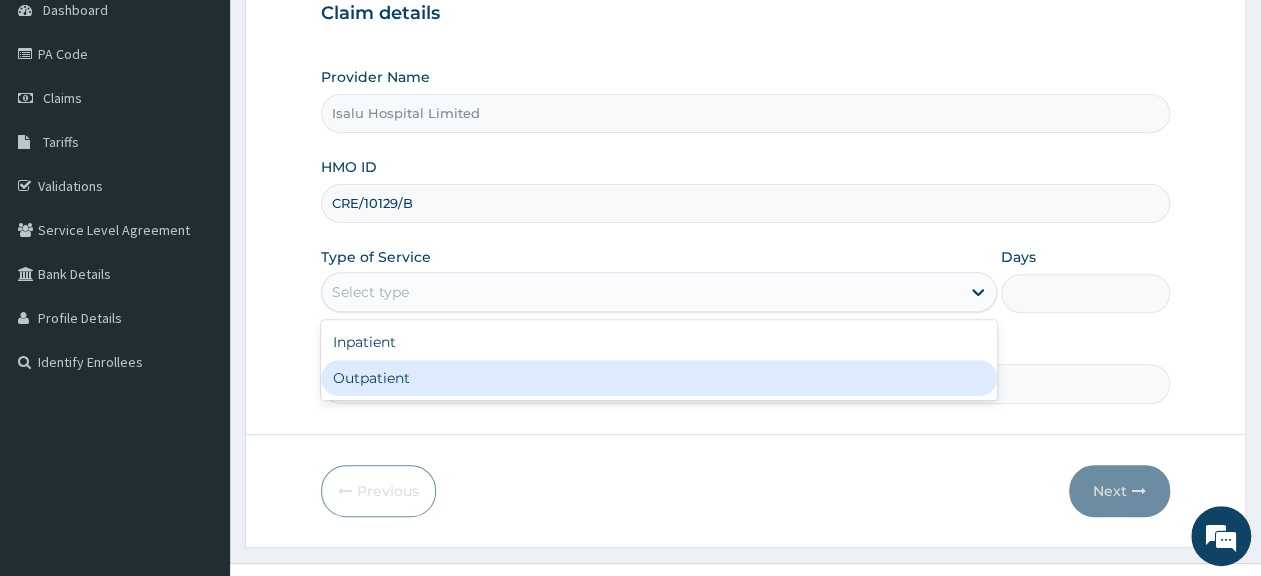 click on "Outpatient" at bounding box center (659, 378) 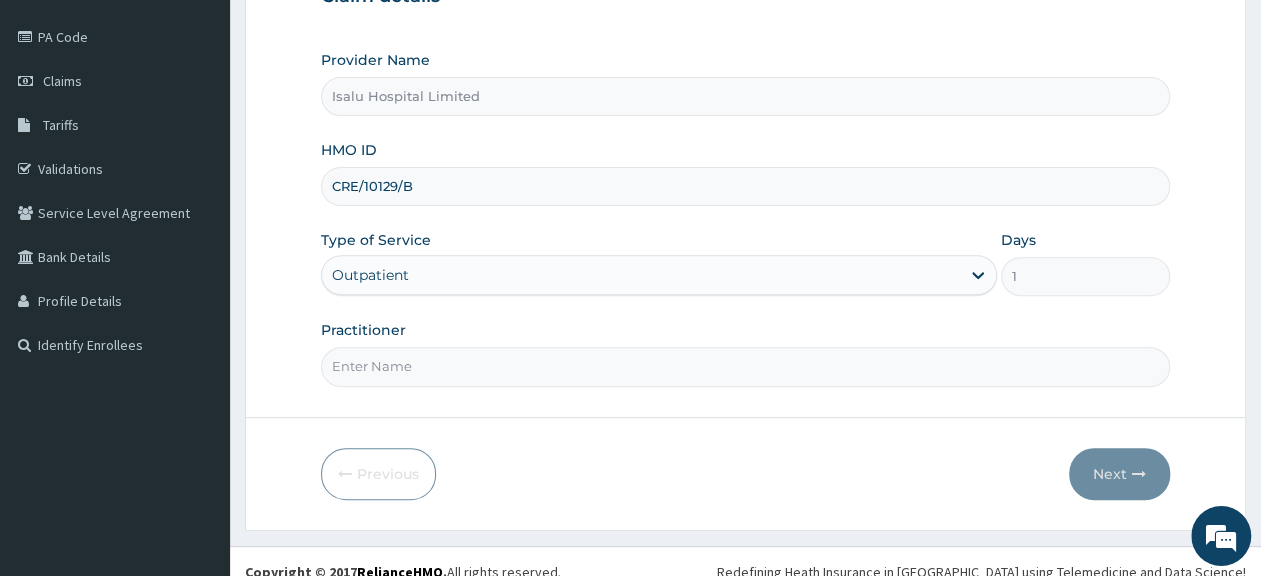 scroll, scrollTop: 242, scrollLeft: 0, axis: vertical 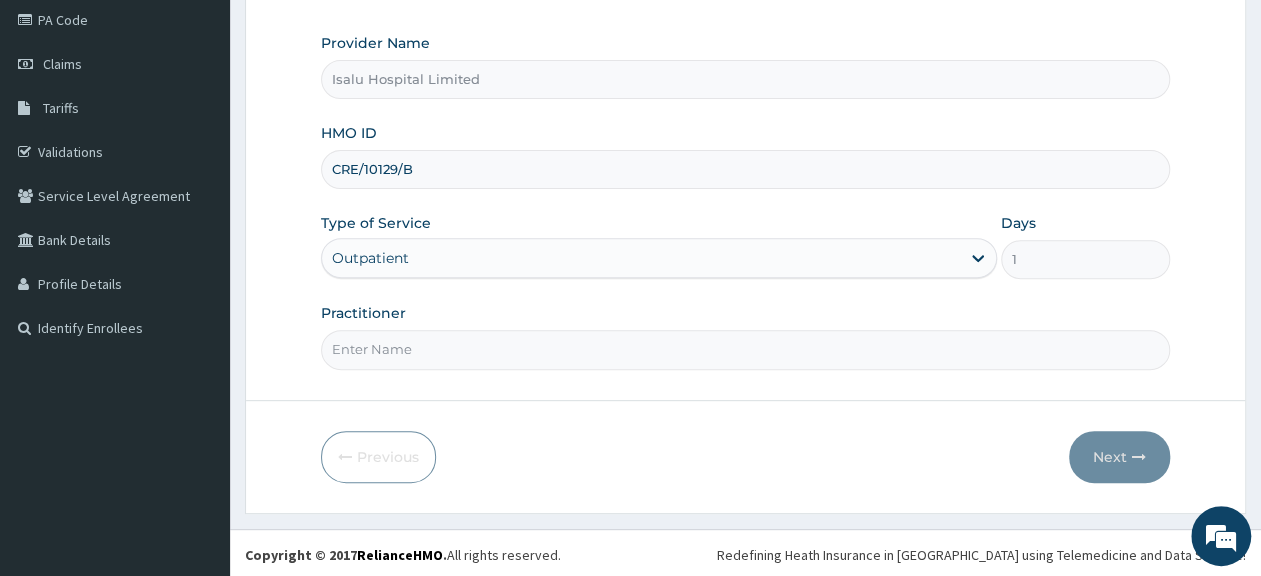 drag, startPoint x: 425, startPoint y: 171, endPoint x: 332, endPoint y: 168, distance: 93.04838 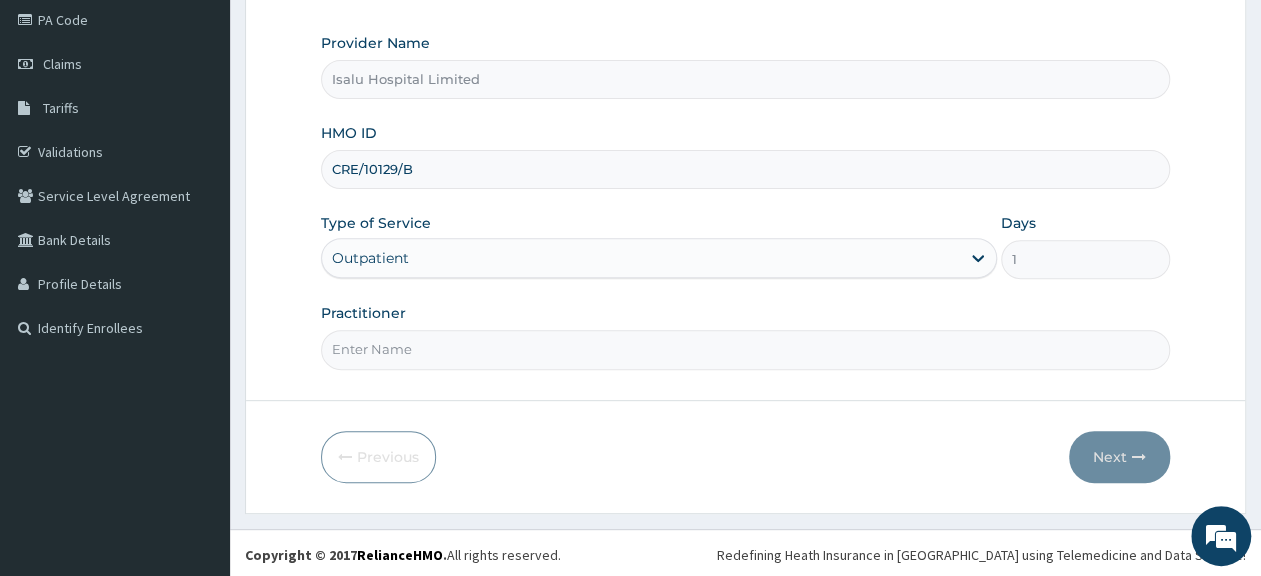 paste on "UL/10001/E" 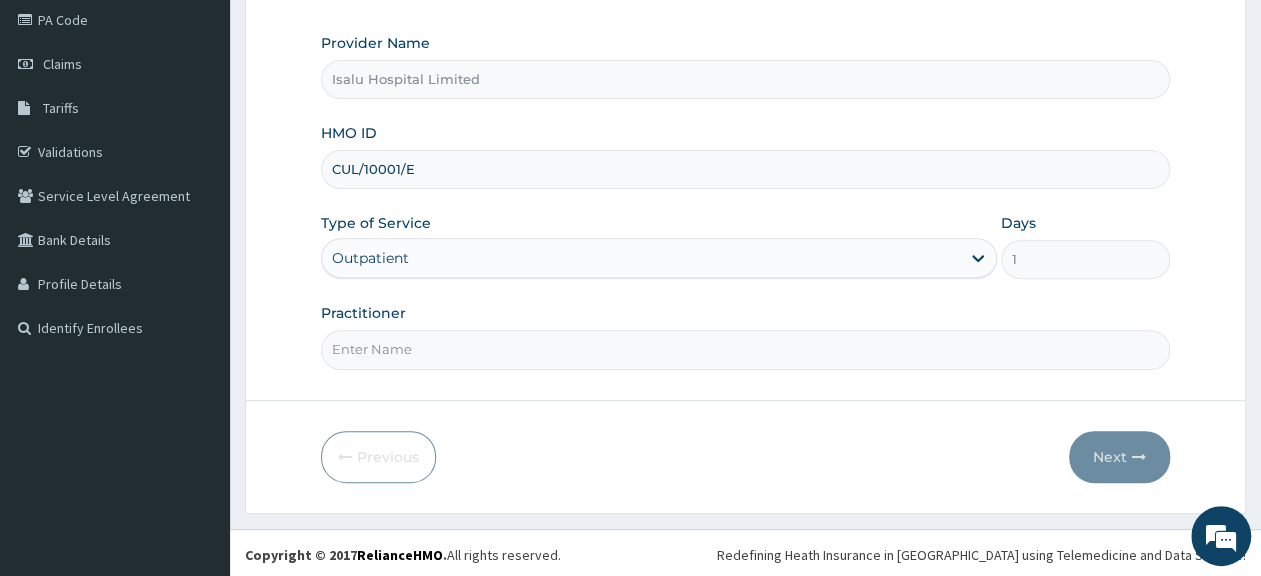 type on "CUL/10001/E" 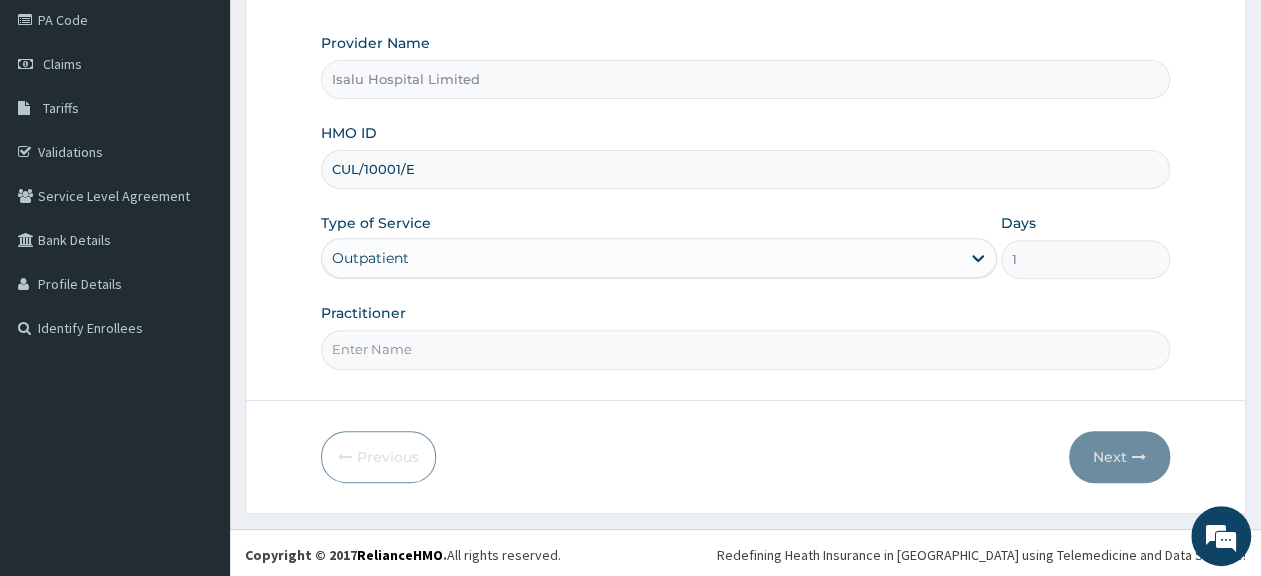 click on "Practitioner" at bounding box center [745, 349] 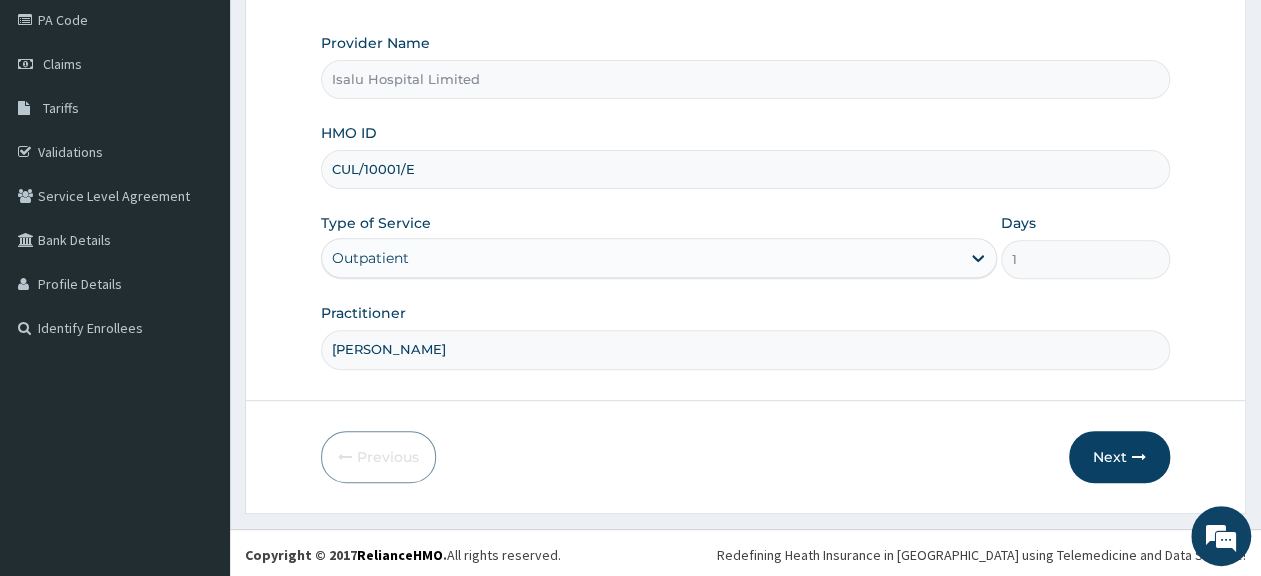 type on "[PERSON_NAME]" 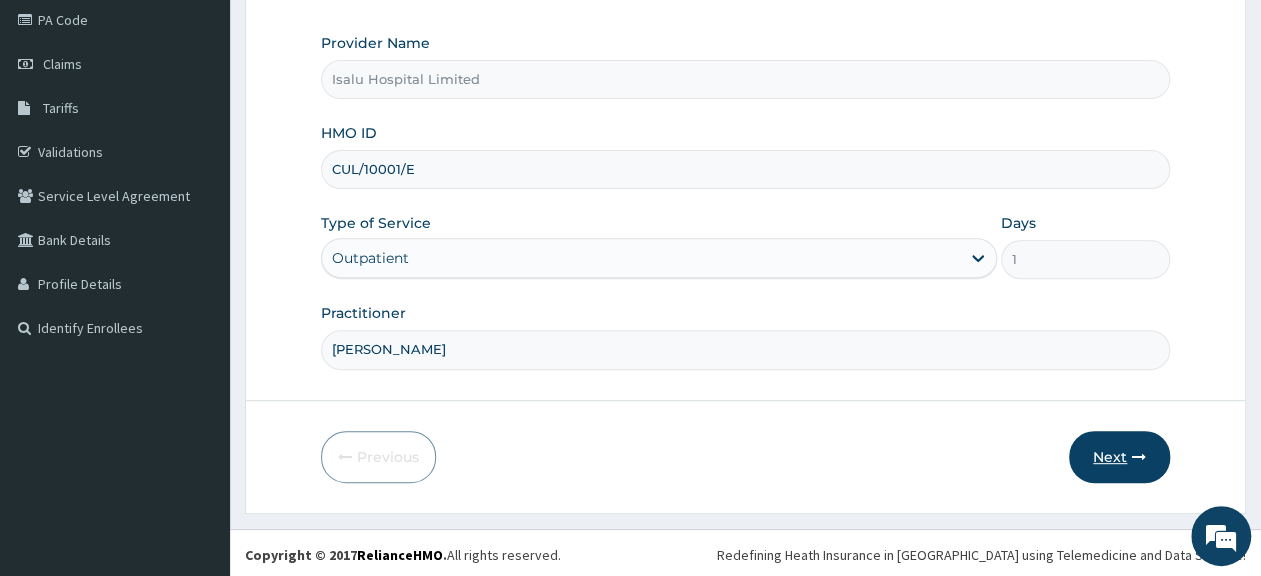 click on "Next" at bounding box center (1119, 457) 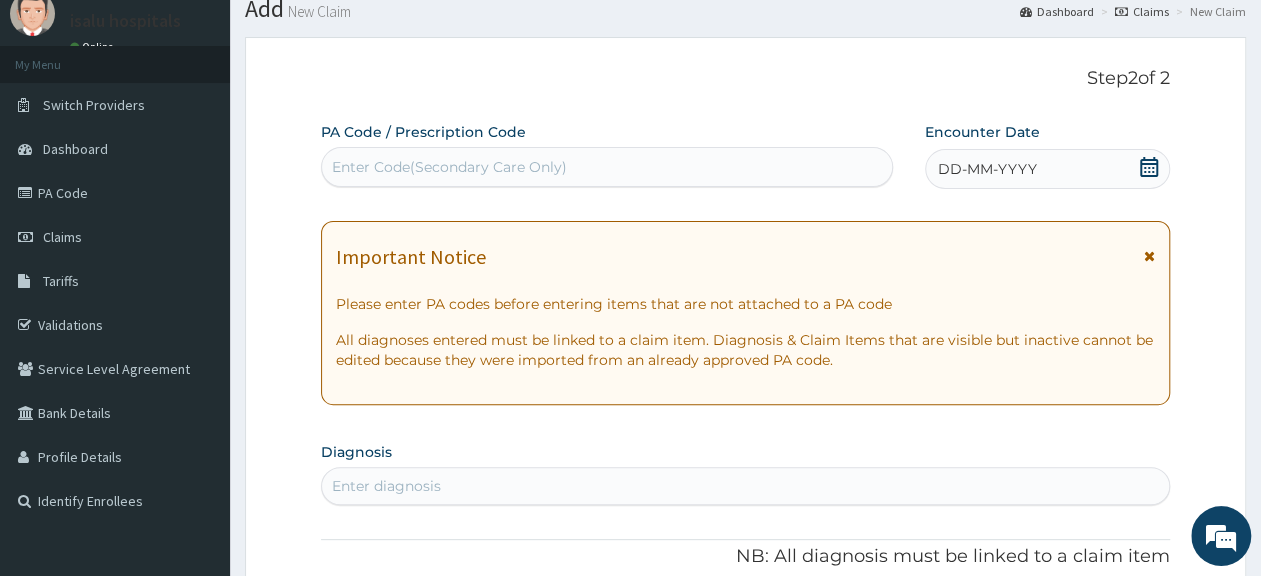 scroll, scrollTop: 0, scrollLeft: 0, axis: both 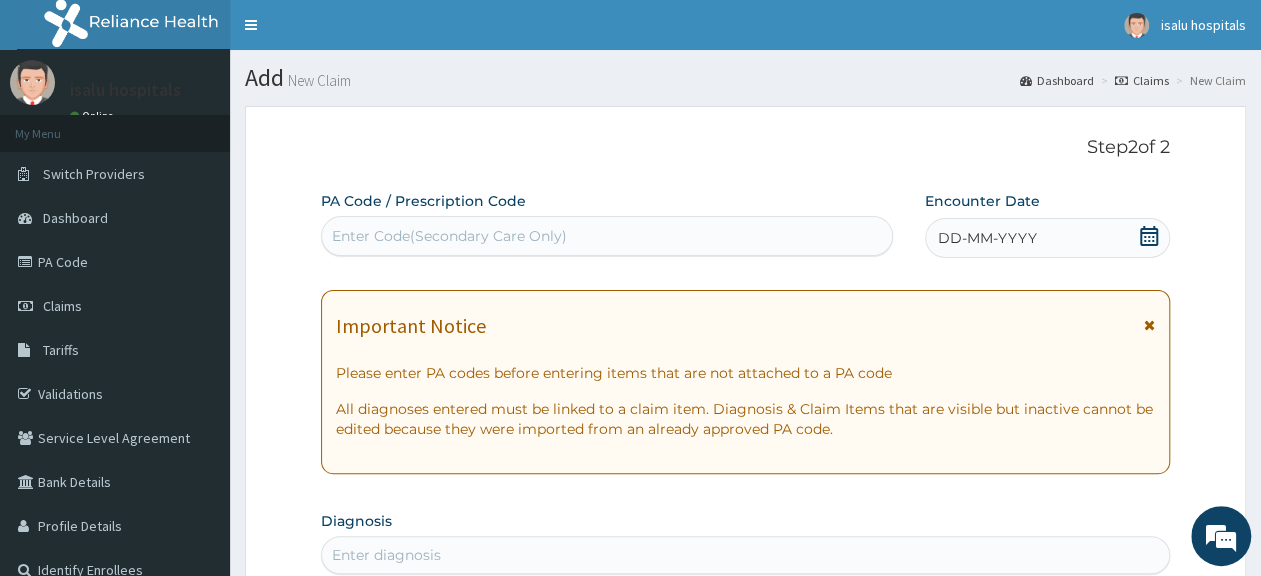 click on "Enter Code(Secondary Care Only)" at bounding box center (449, 236) 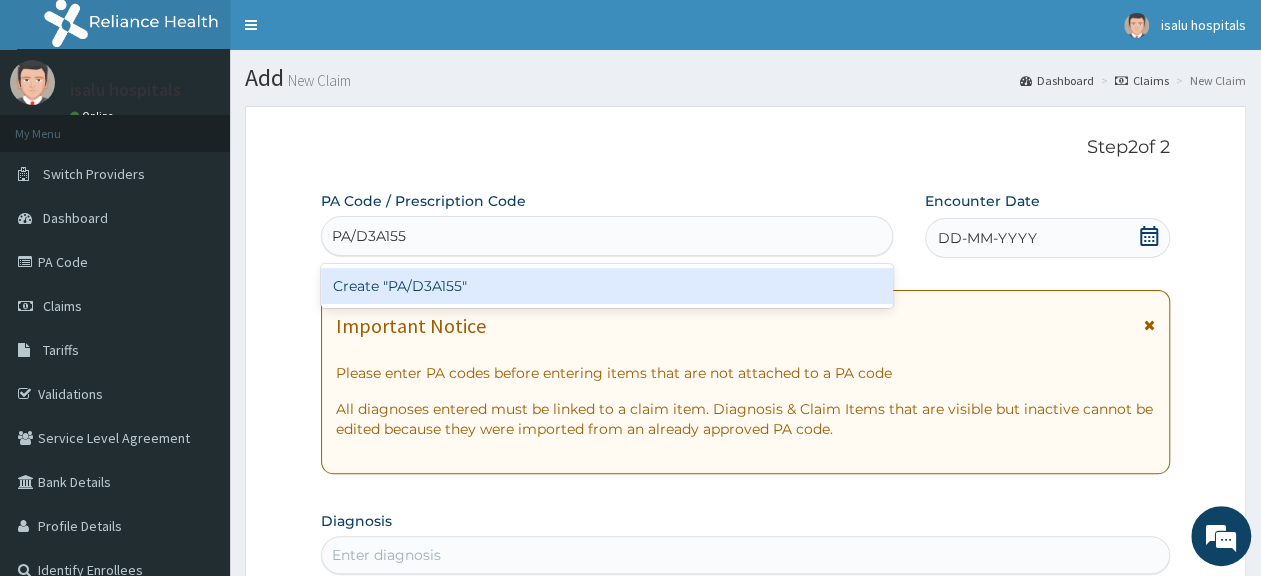 type on "PA/D3A155" 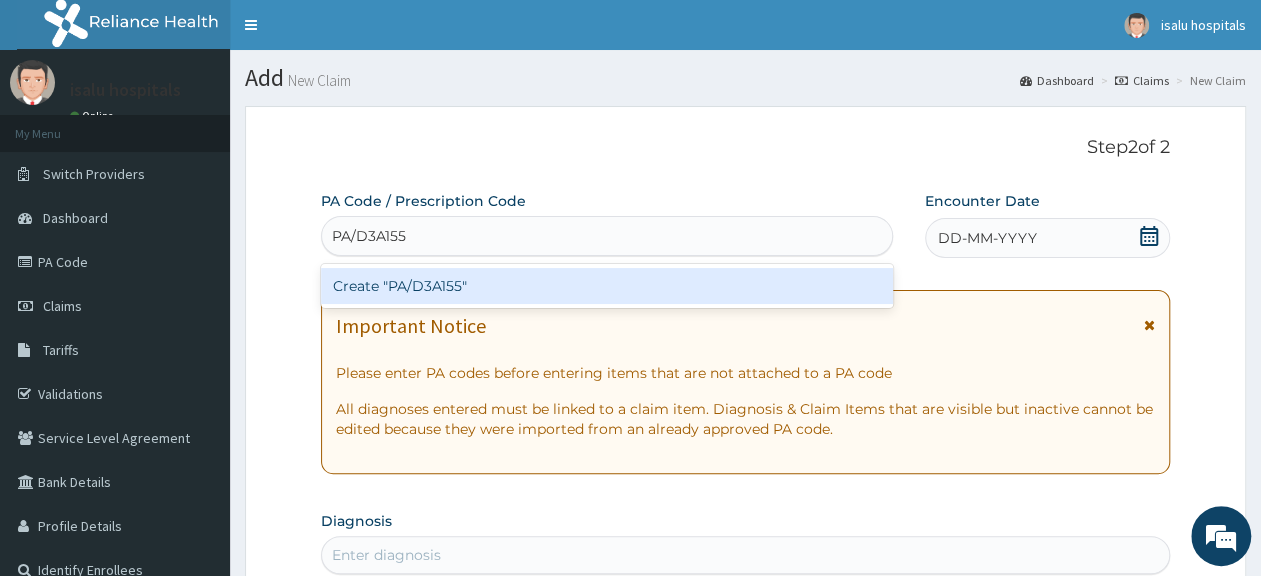 click on "Create "PA/D3A155"" at bounding box center (607, 286) 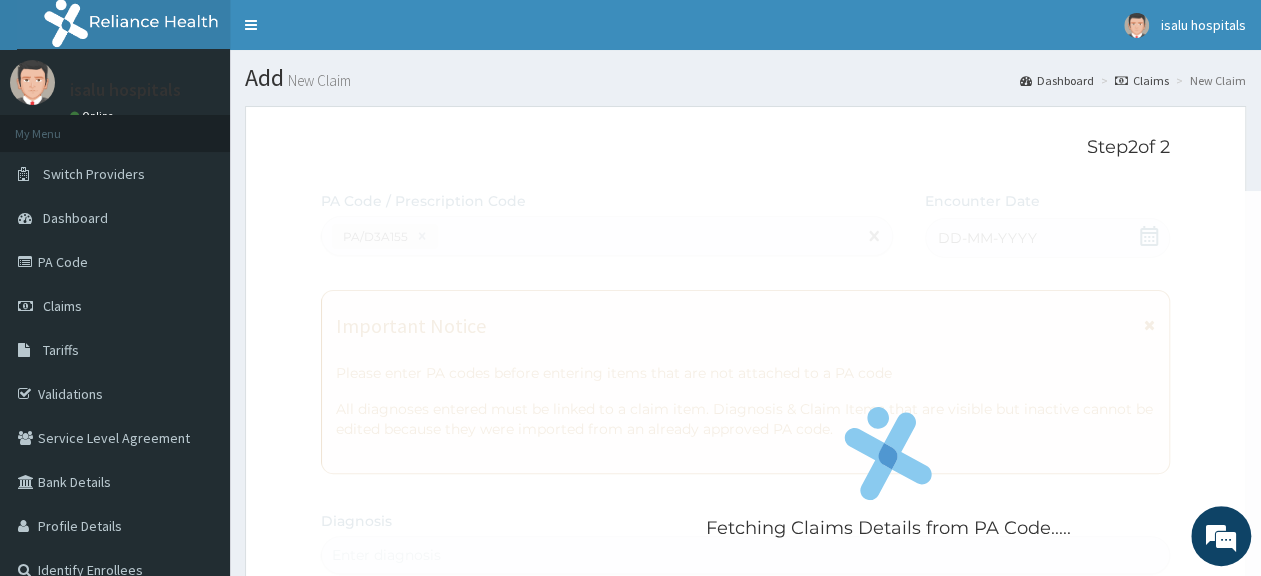 scroll, scrollTop: 542, scrollLeft: 0, axis: vertical 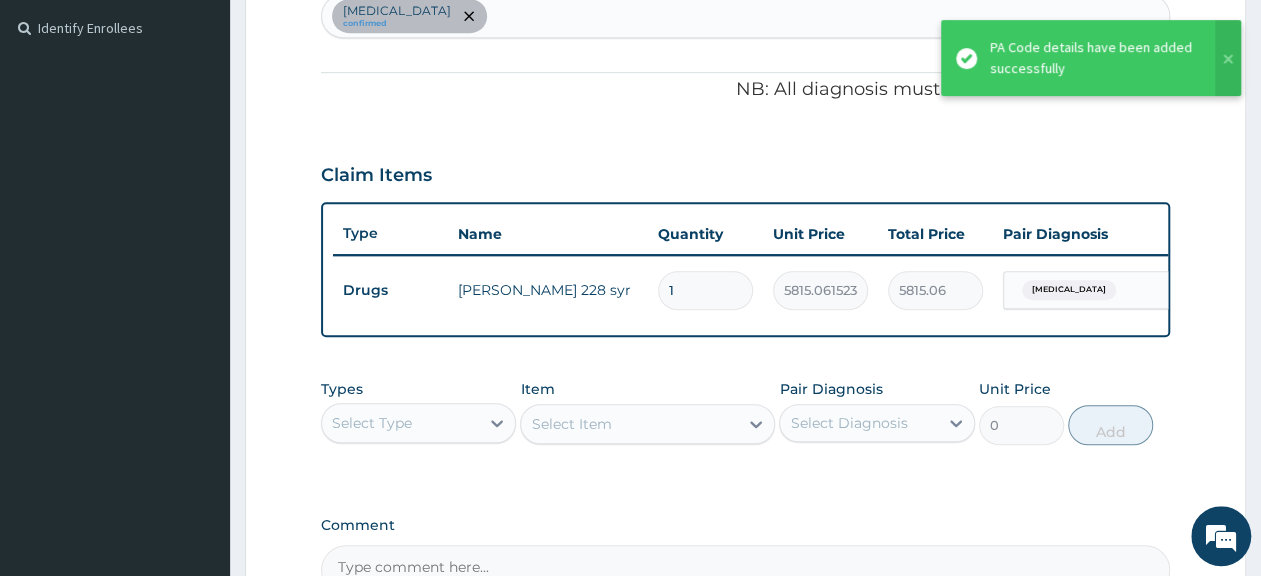 type on "0" 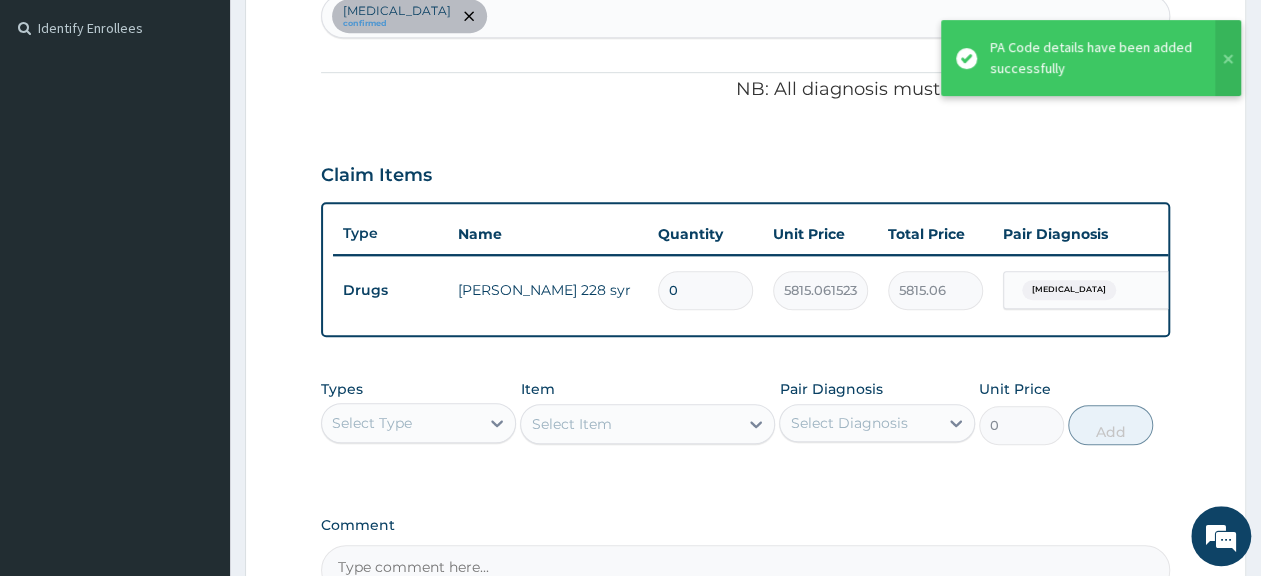 type on "0.00" 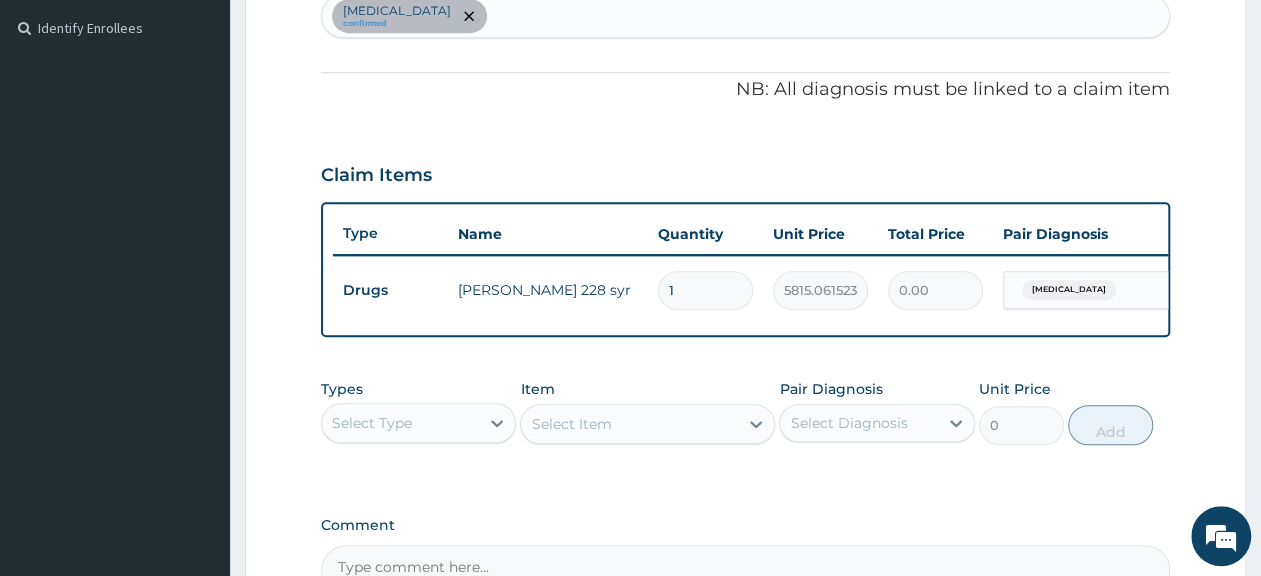 type on "0" 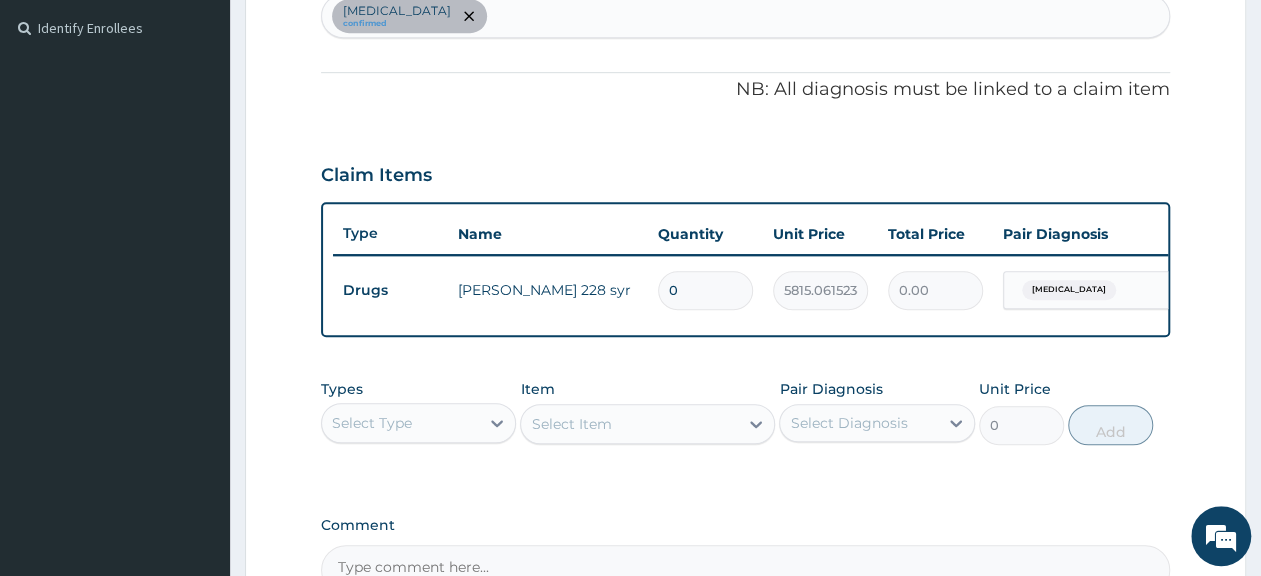 type on "0.00" 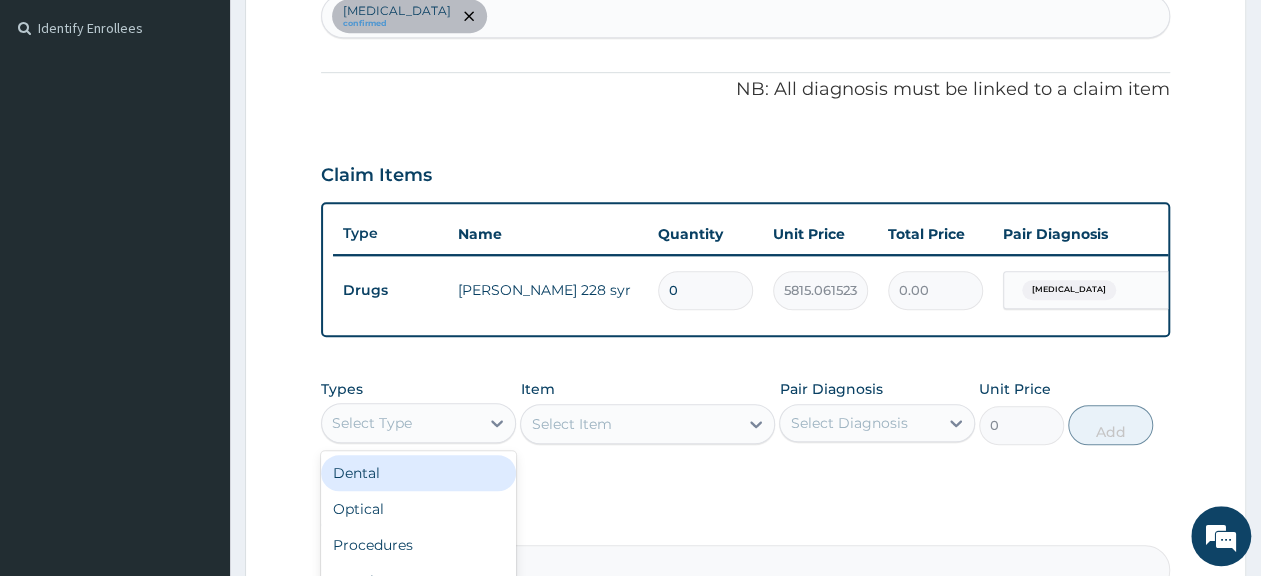 click on "Select Type" at bounding box center (400, 423) 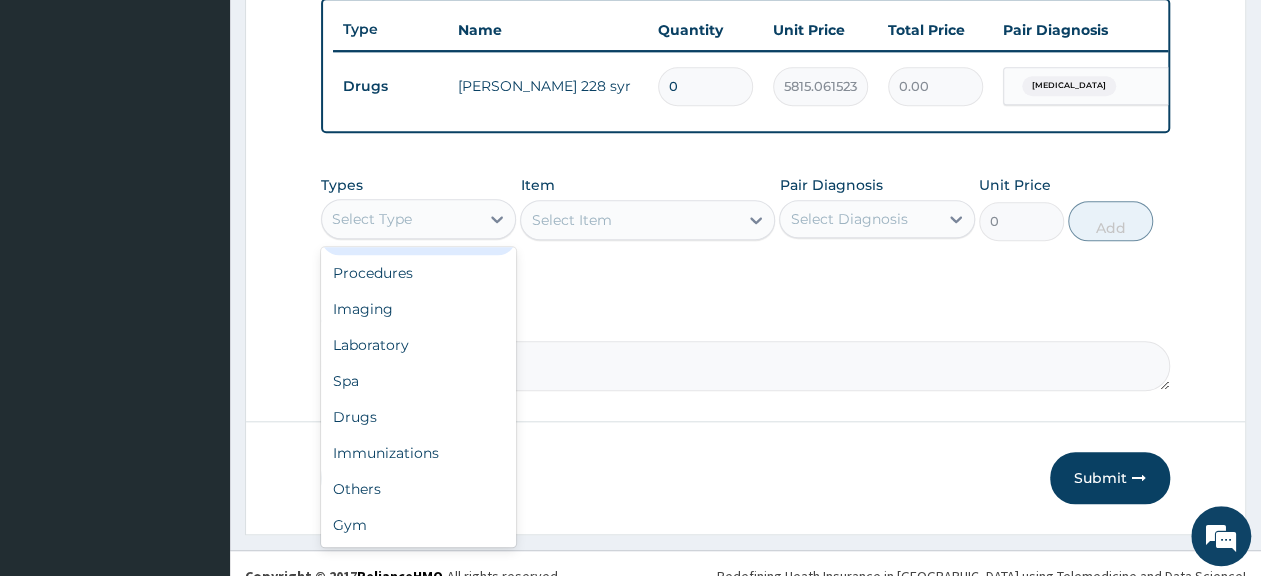 scroll, scrollTop: 750, scrollLeft: 0, axis: vertical 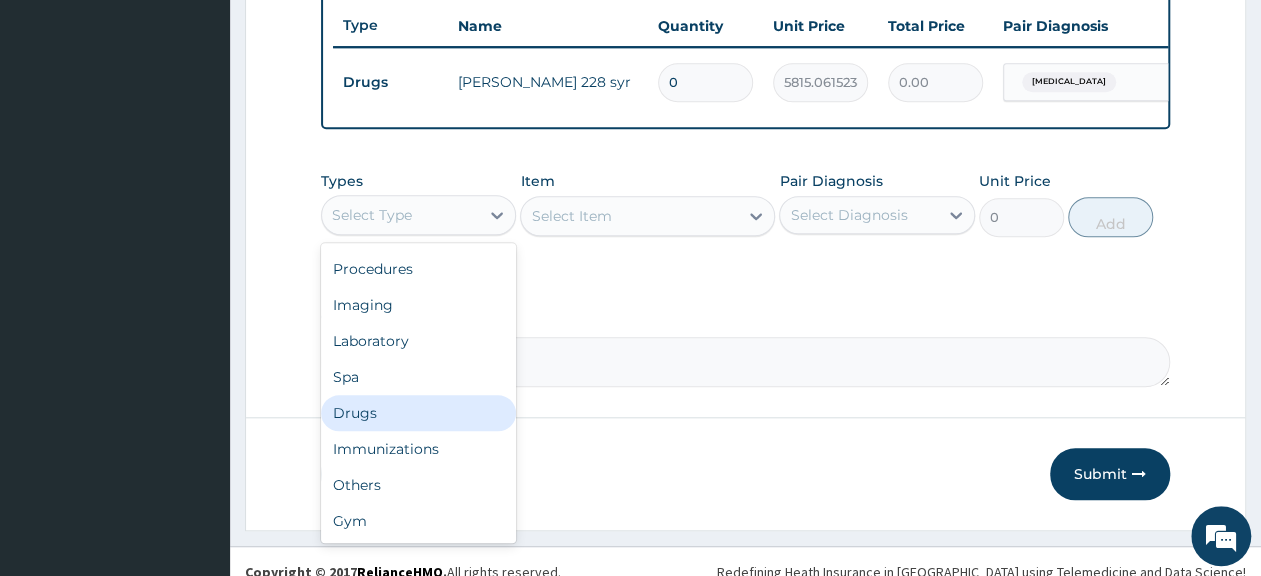 click on "Drugs" at bounding box center (418, 413) 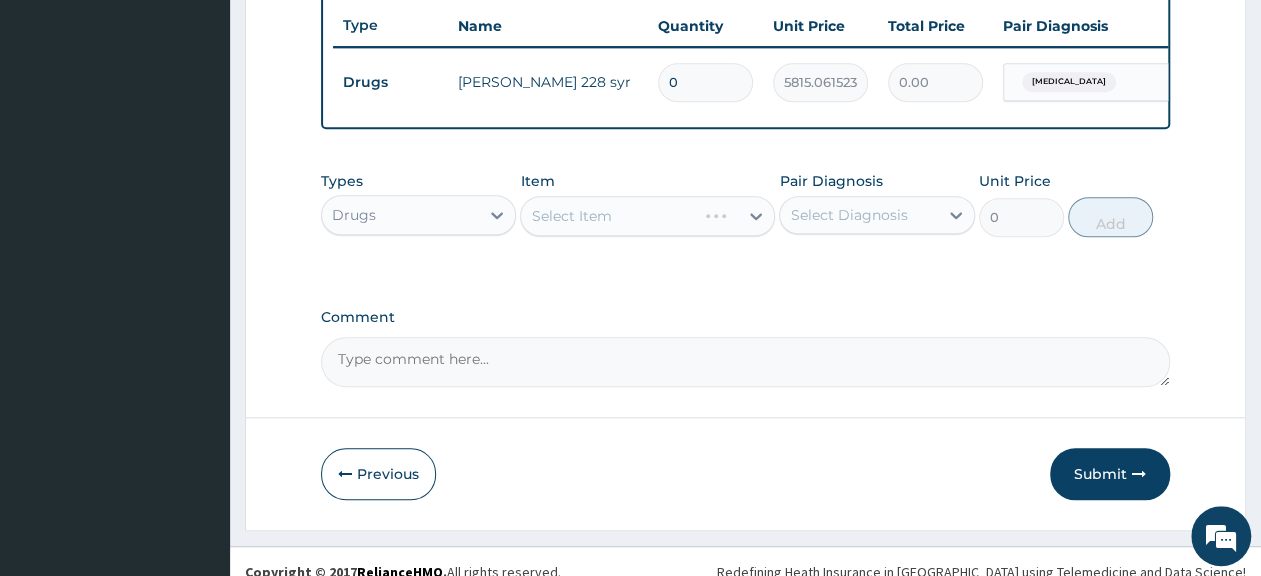 click on "Select Item" at bounding box center (647, 216) 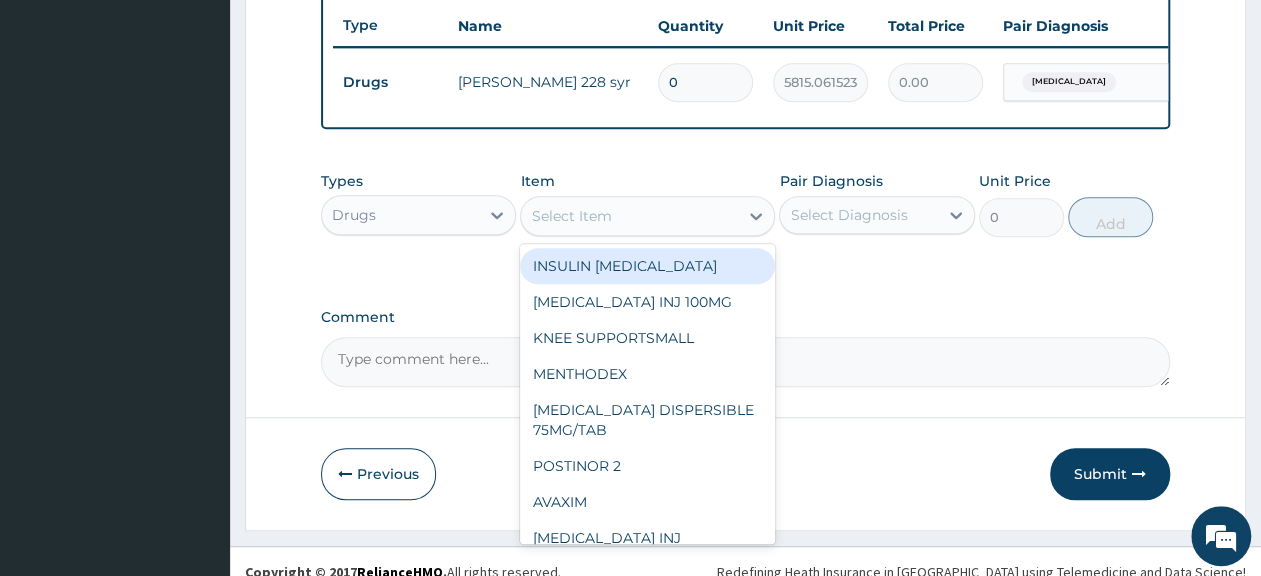 click on "Select Item" at bounding box center (571, 216) 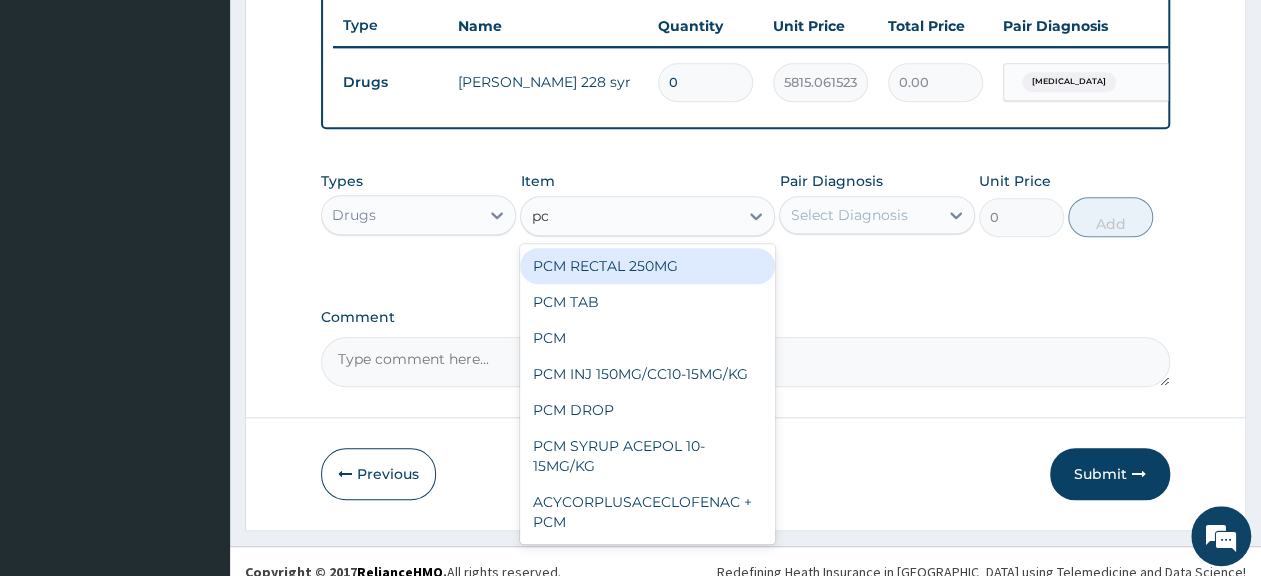 type on "pcm" 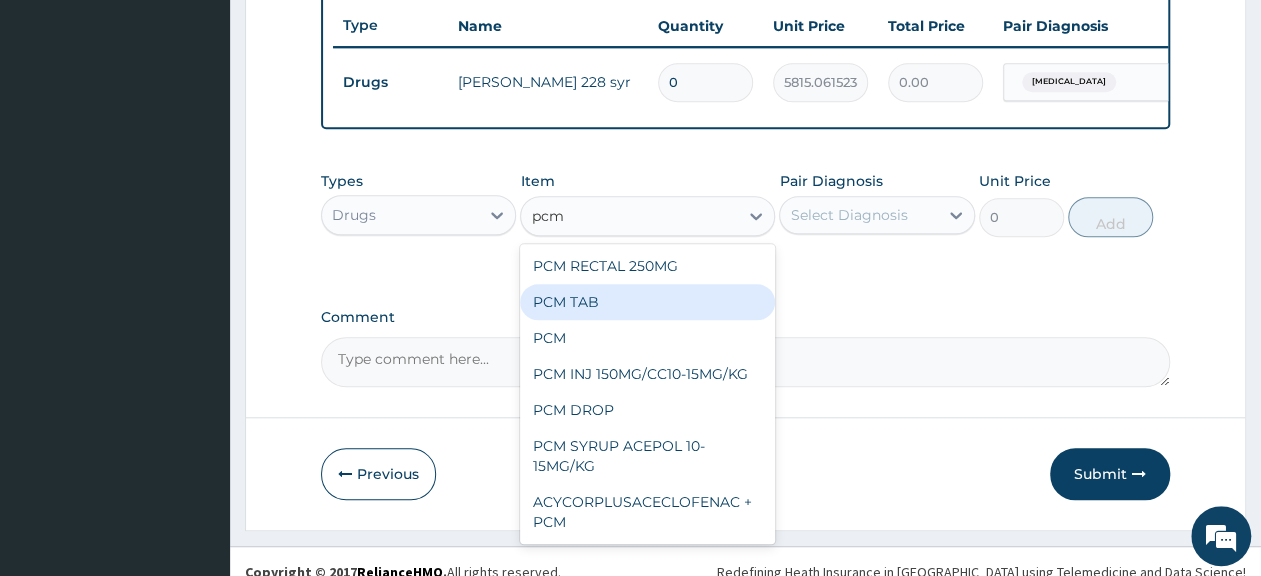 click on "PCM TAB" at bounding box center (647, 302) 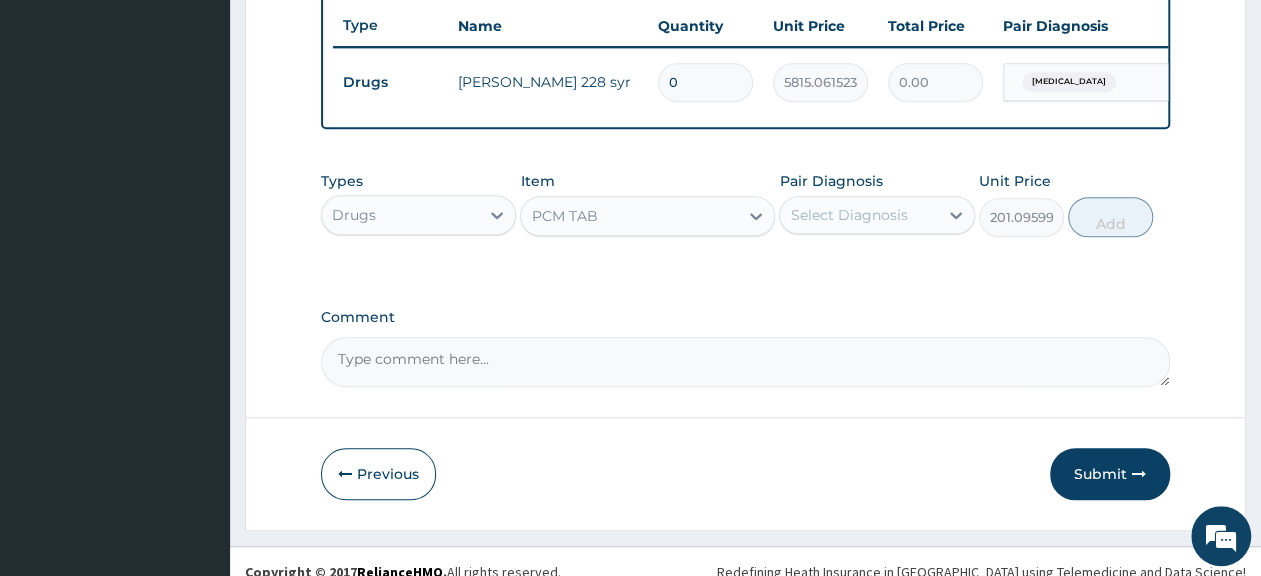 click on "Select Diagnosis" at bounding box center (848, 215) 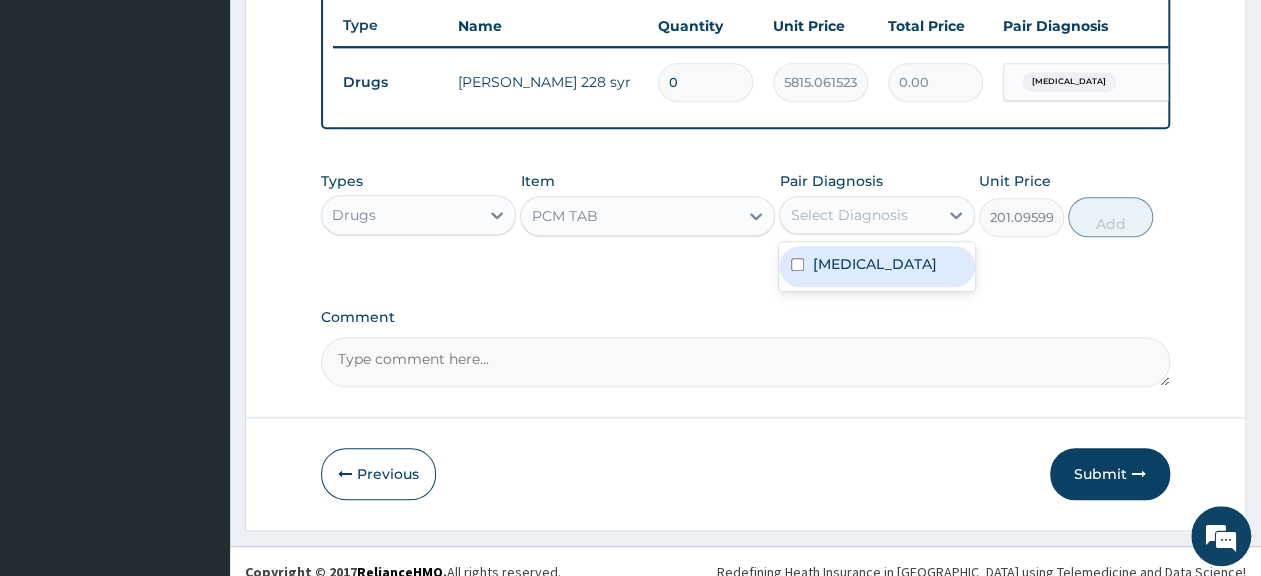 click on "Sepsis" at bounding box center (876, 266) 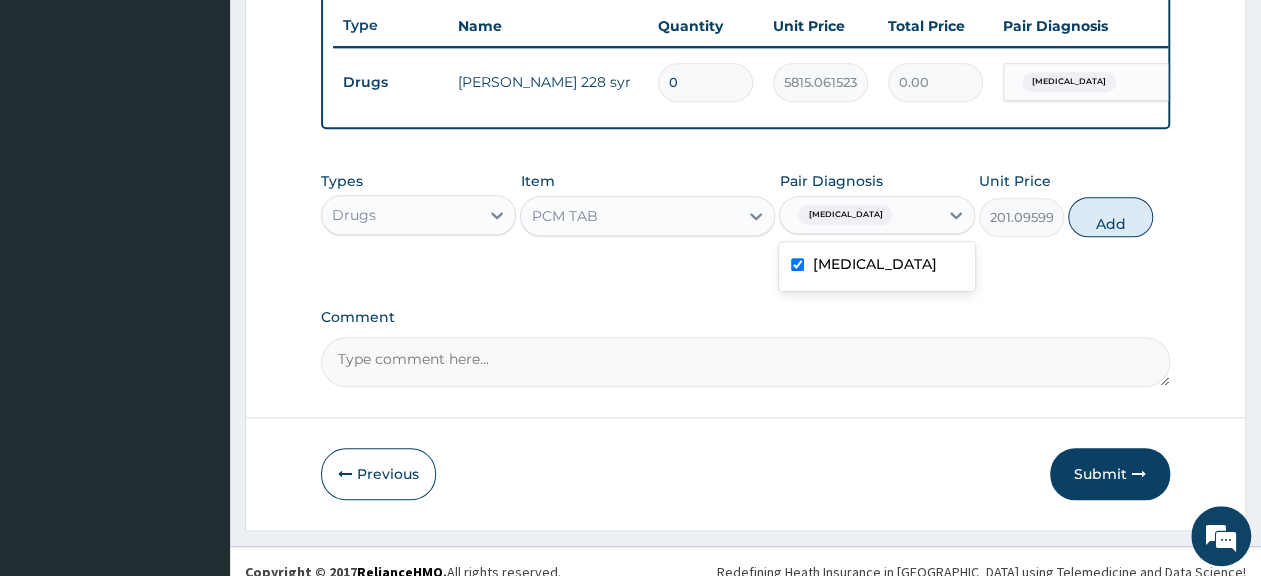 checkbox on "true" 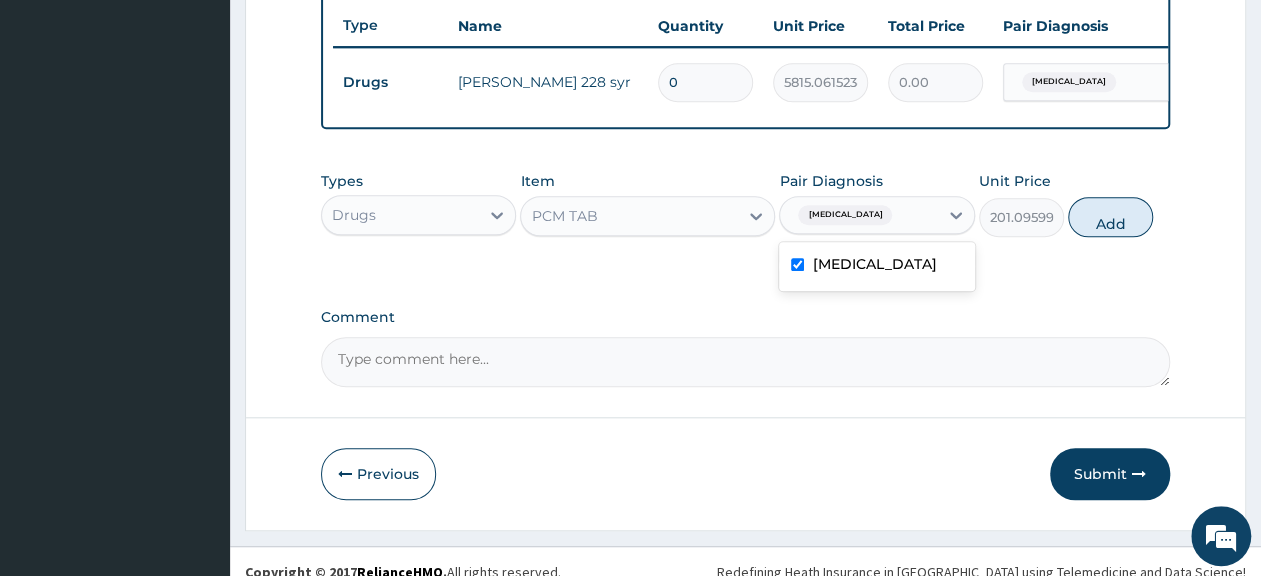 click on "PA Code / Prescription Code PA/D3A155 Encounter Date 06-07-2025 Important Notice Please enter PA codes before entering items that are not attached to a PA code   All diagnoses entered must be linked to a claim item. Diagnosis & Claim Items that are visible but inactive cannot be edited because they were imported from an already approved PA code. Diagnosis Sepsis confirmed NB: All diagnosis must be linked to a claim item Claim Items Type Name Quantity Unit Price Total Price Pair Diagnosis Actions Drugs fleming 228 syr 0 5815.0615234375 0.00 Sepsis Delete Types Drugs Item PCM TAB Pair Diagnosis option Sepsis, selected. option Sepsis selected, 1 of 1. 1 result available. Use Up and Down to choose options, press Enter to select the currently focused option, press Escape to exit the menu, press Tab to select the option and exit the menu. Sepsis Sepsis Unit Price 201.0959930419922 Add Comment" at bounding box center [745, -86] 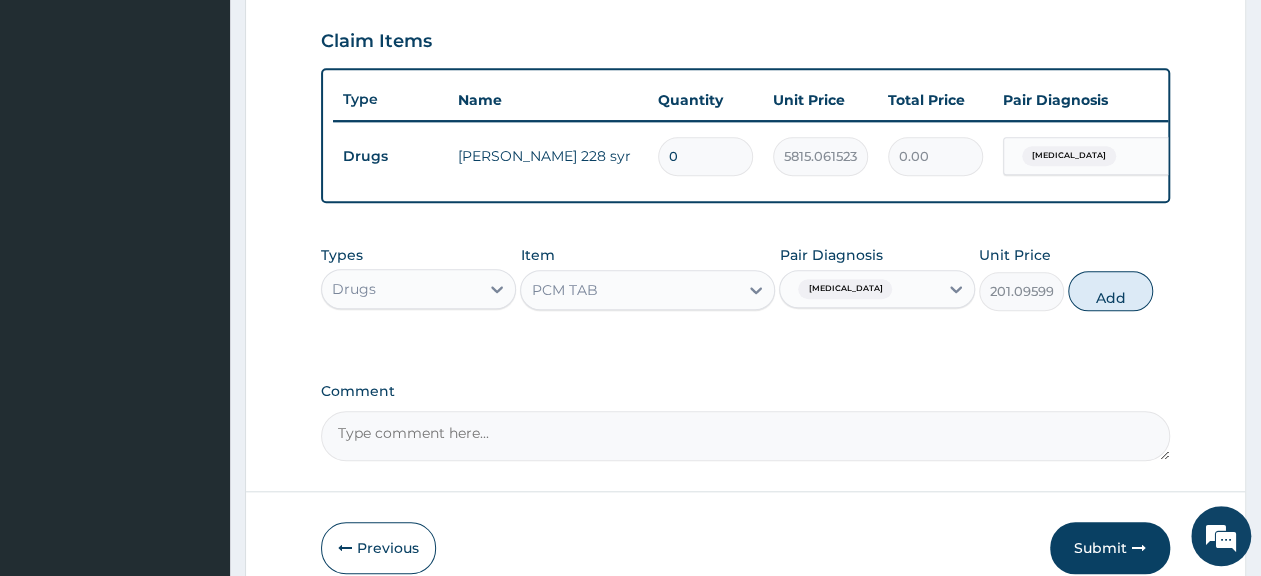 scroll, scrollTop: 646, scrollLeft: 0, axis: vertical 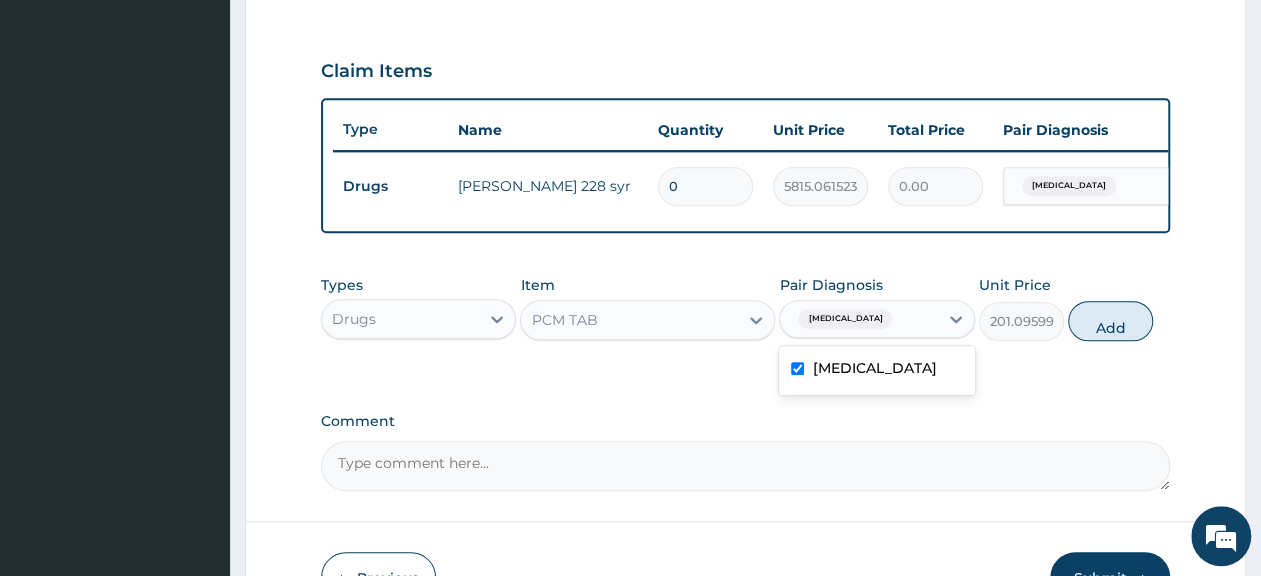 click on "Sepsis" at bounding box center (858, 319) 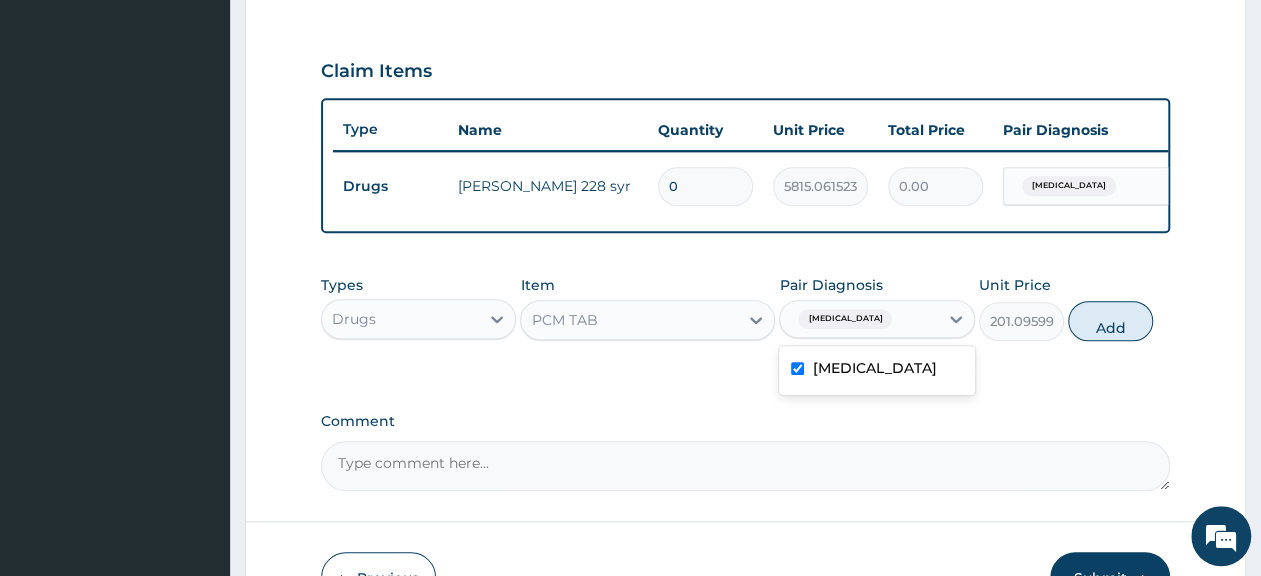 click on "Sepsis" at bounding box center (876, 370) 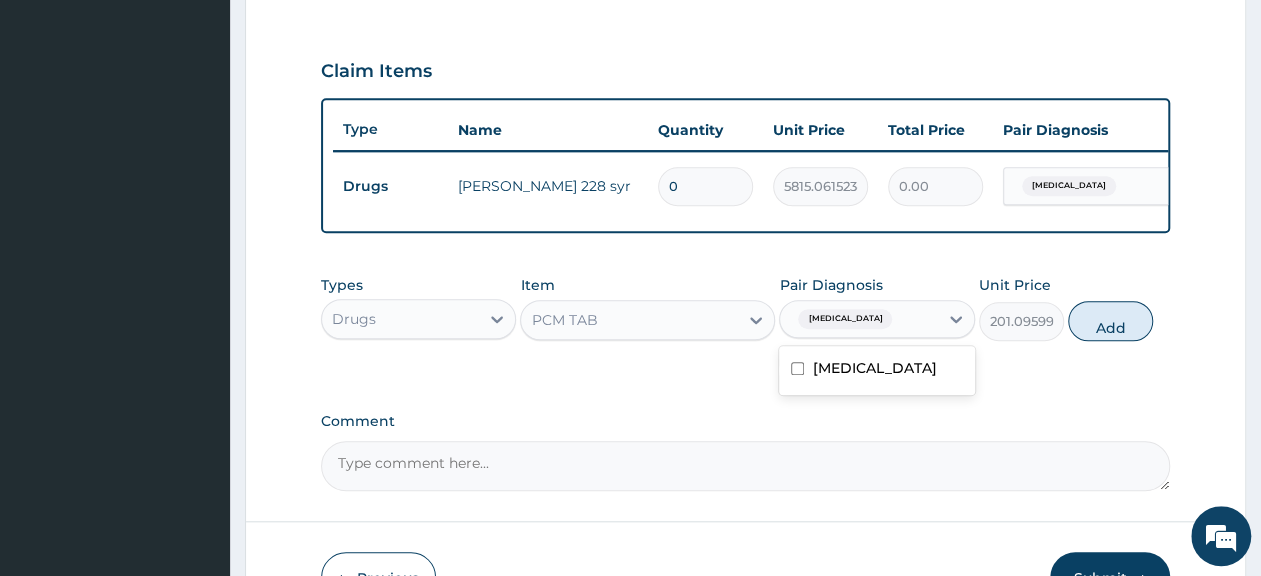 checkbox on "false" 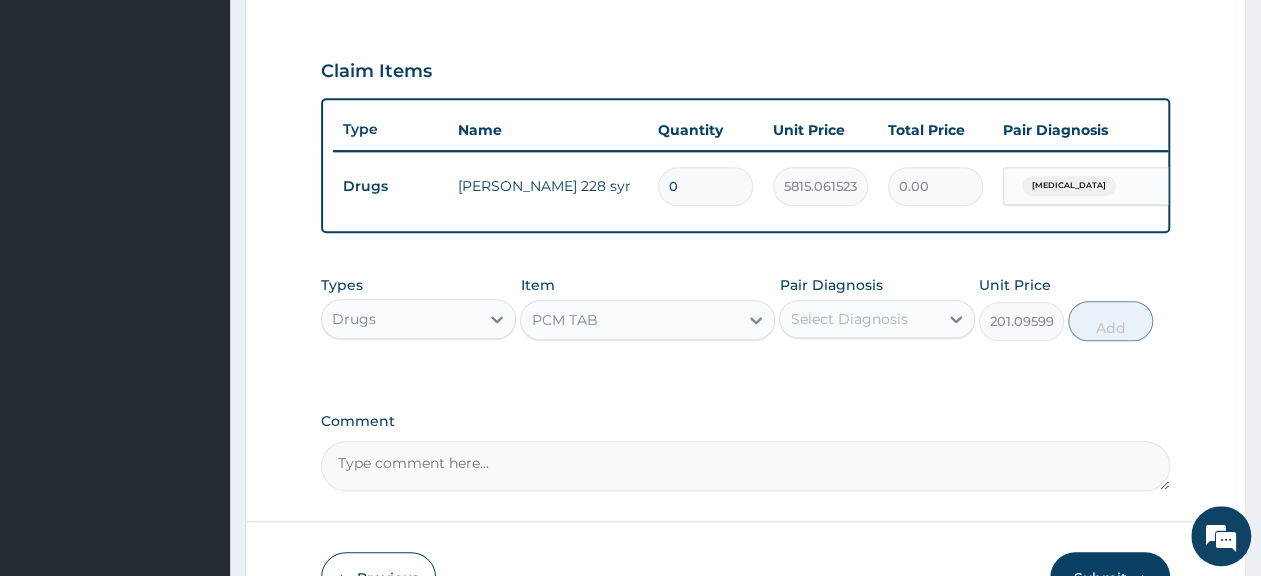 click on "Types Drugs Item PCM TAB Pair Diagnosis Select Diagnosis Unit Price 201.0959930419922 Add" at bounding box center [745, 308] 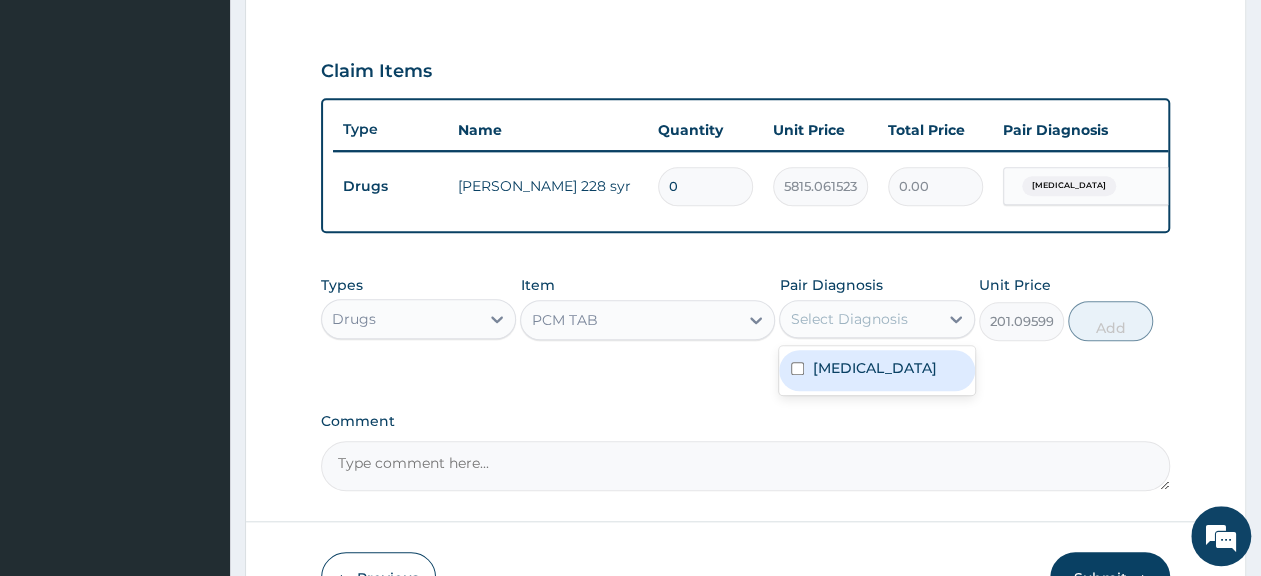 click on "Select Diagnosis" at bounding box center (848, 319) 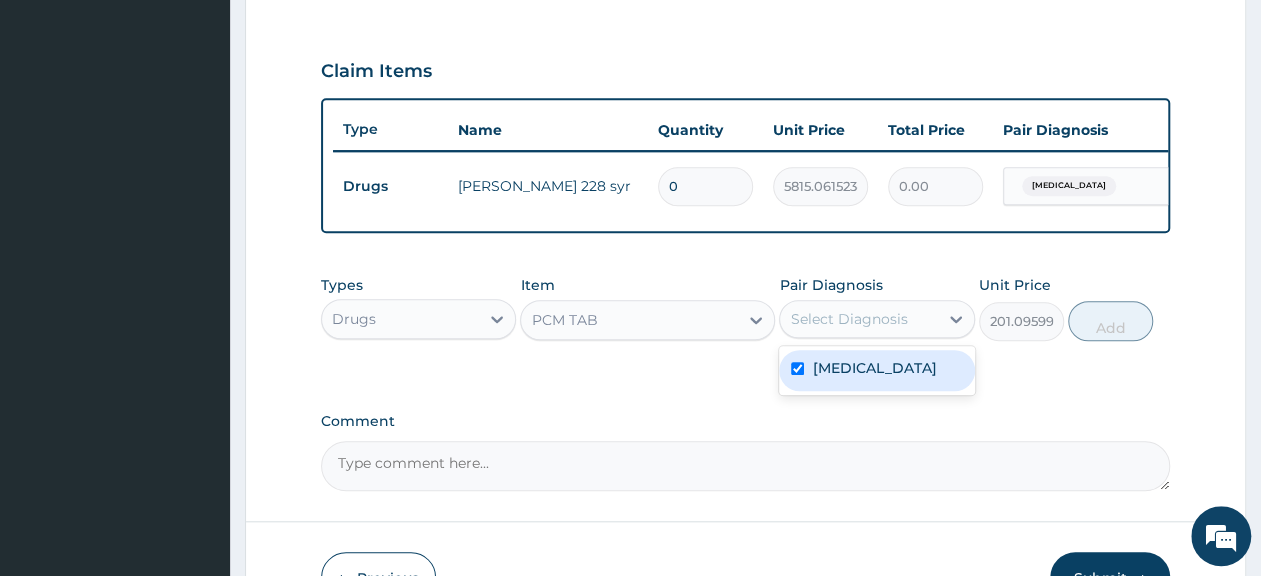 checkbox on "true" 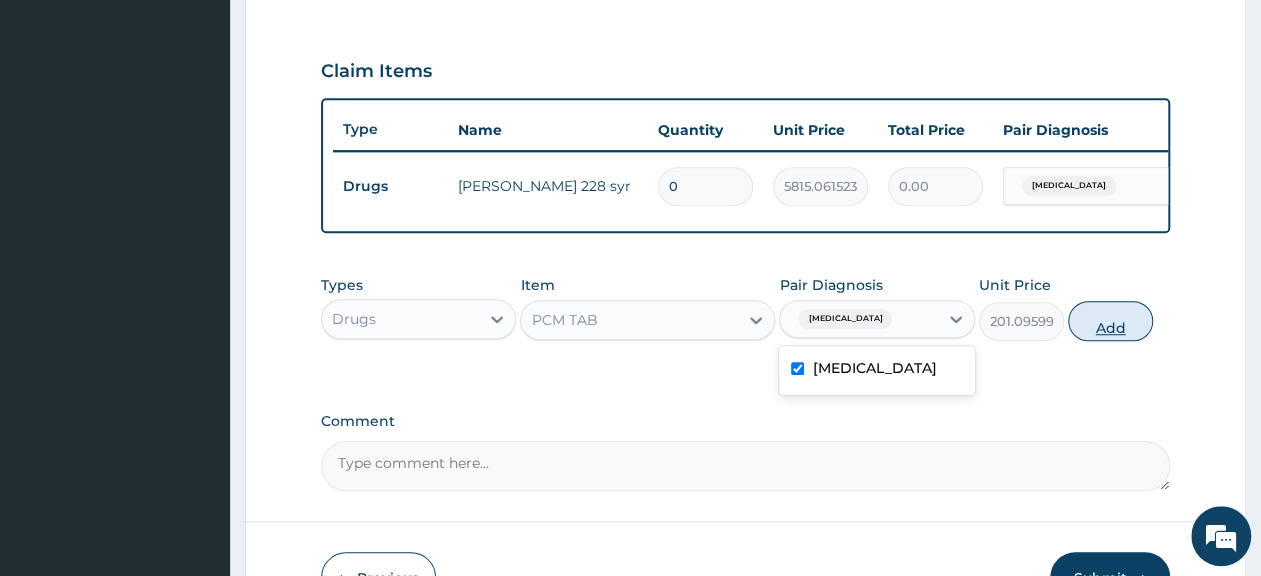 click on "Add" at bounding box center [1110, 321] 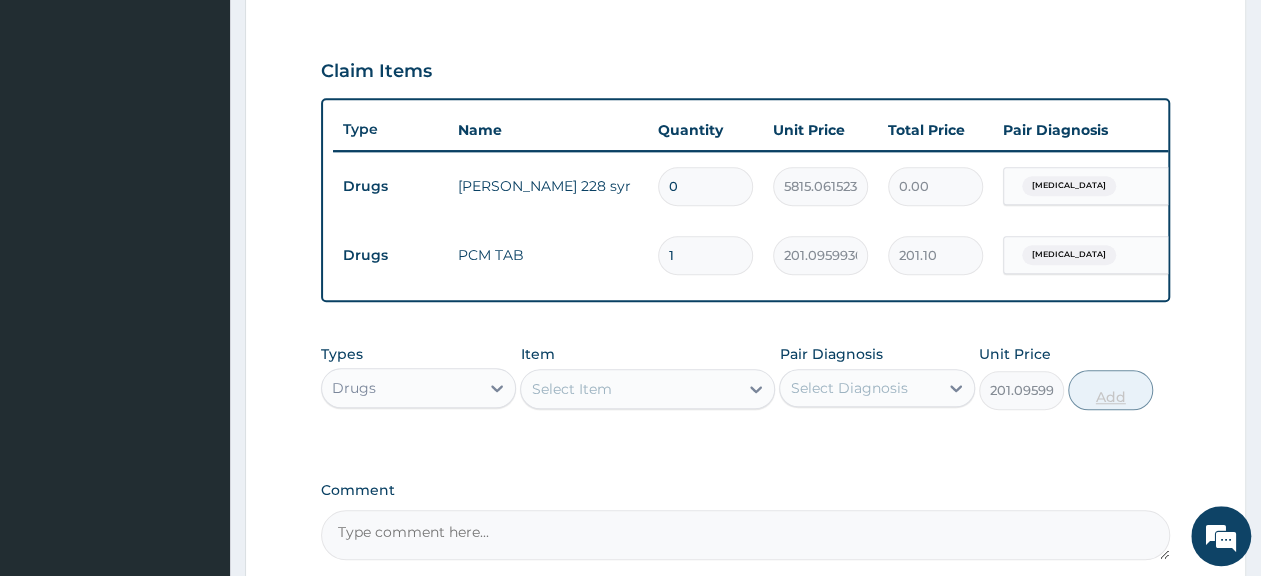 type on "0" 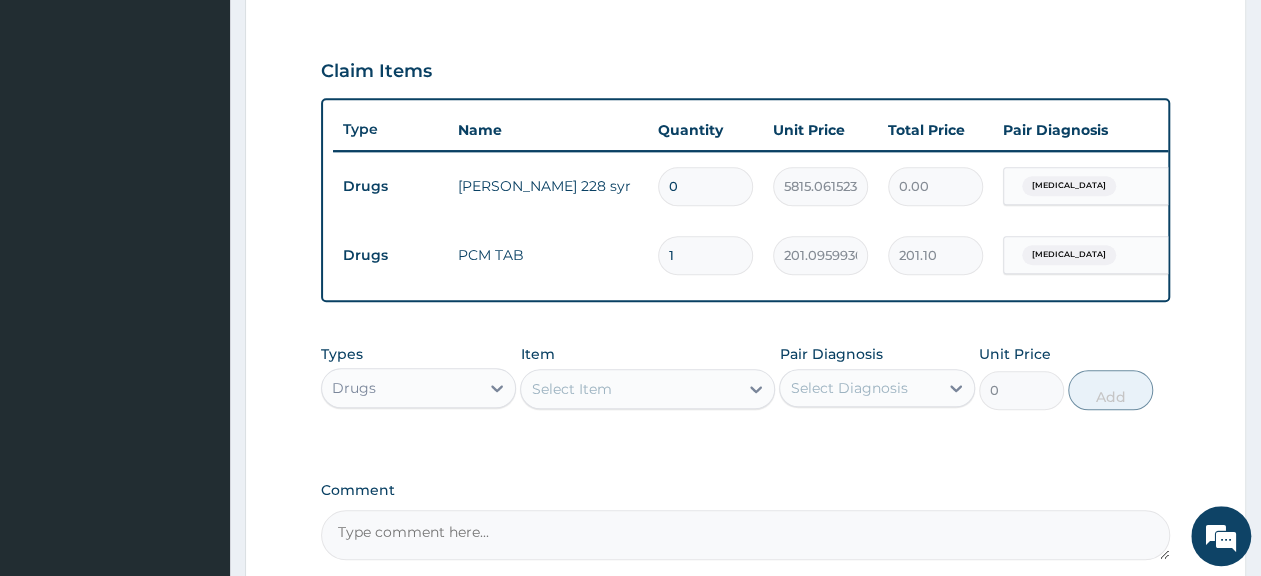 click on "1" at bounding box center [705, 255] 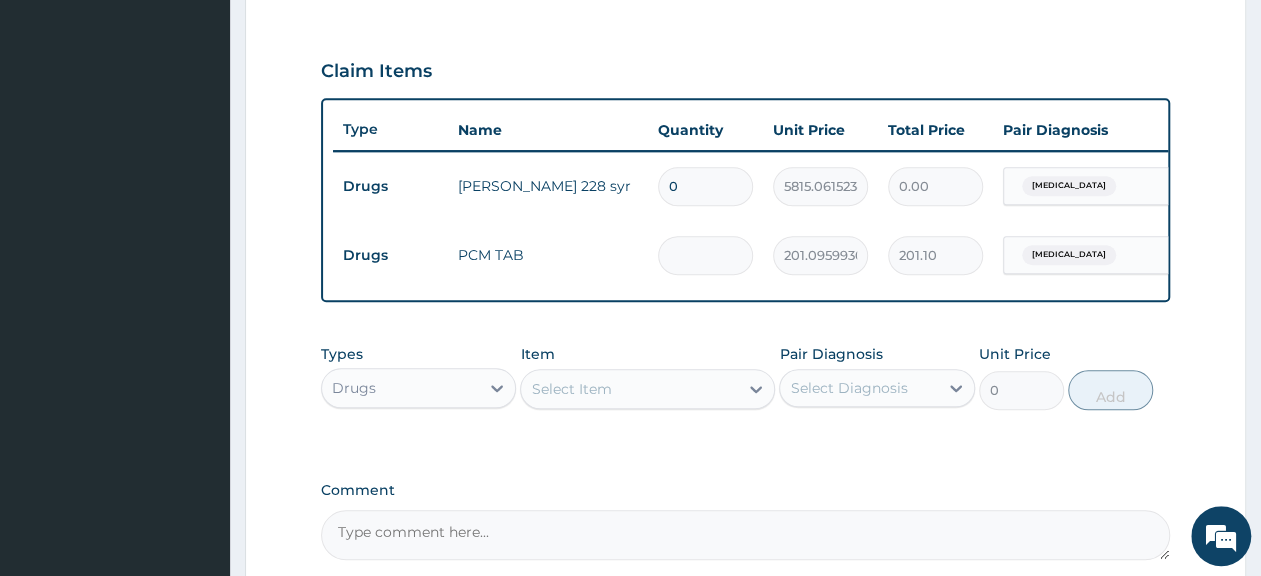 type on "0.00" 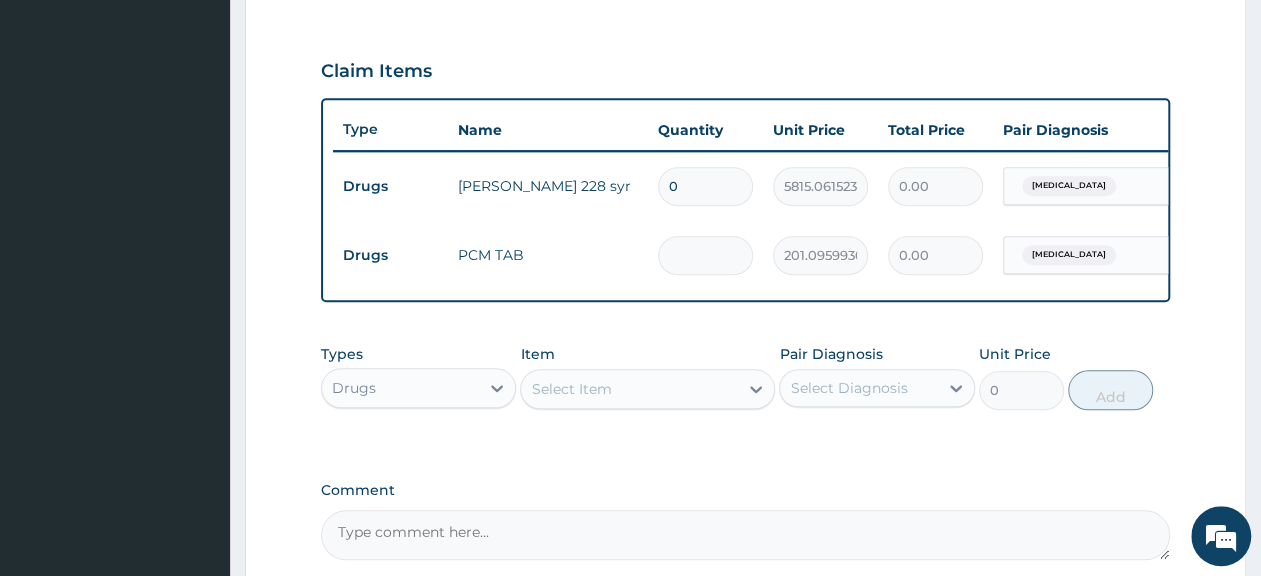 type on "9" 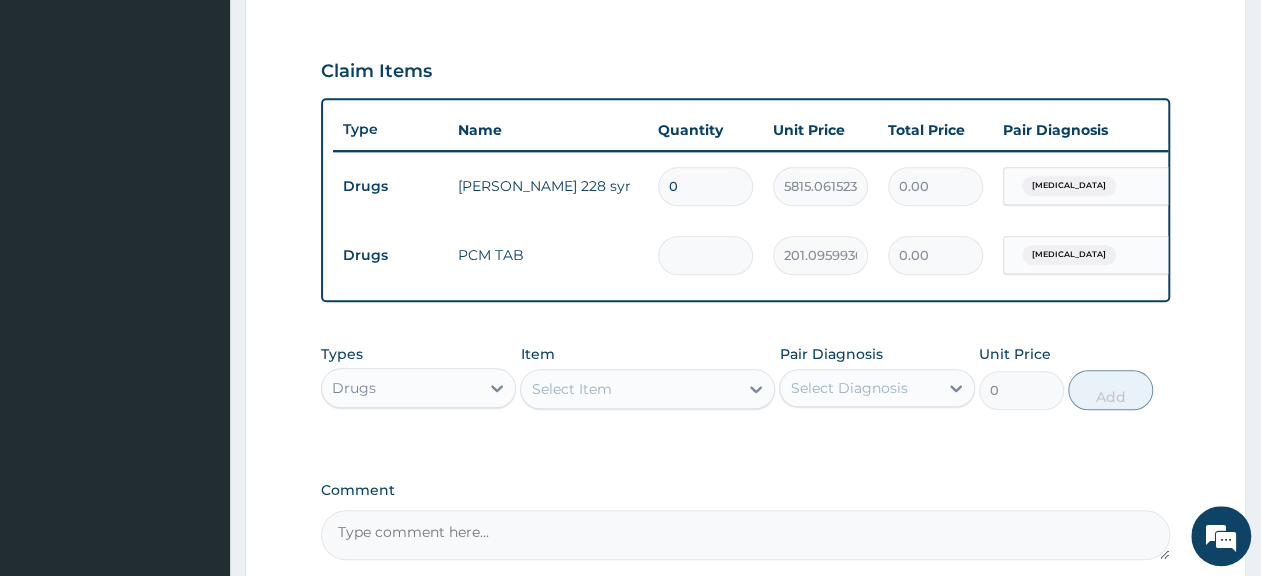 type on "1809.86" 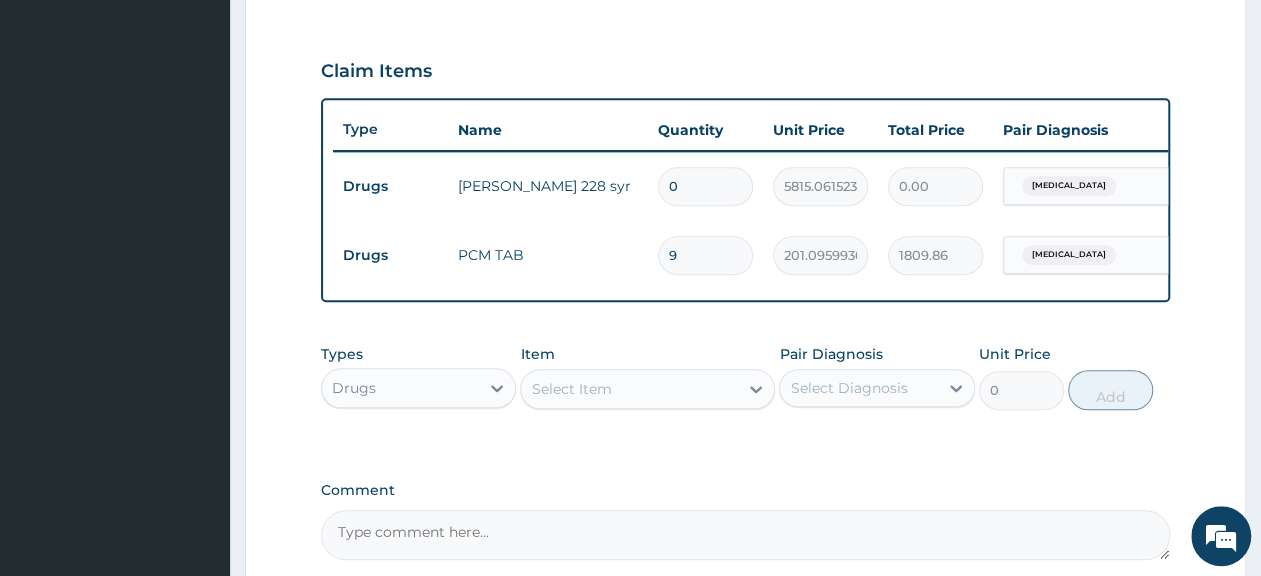 type on "9" 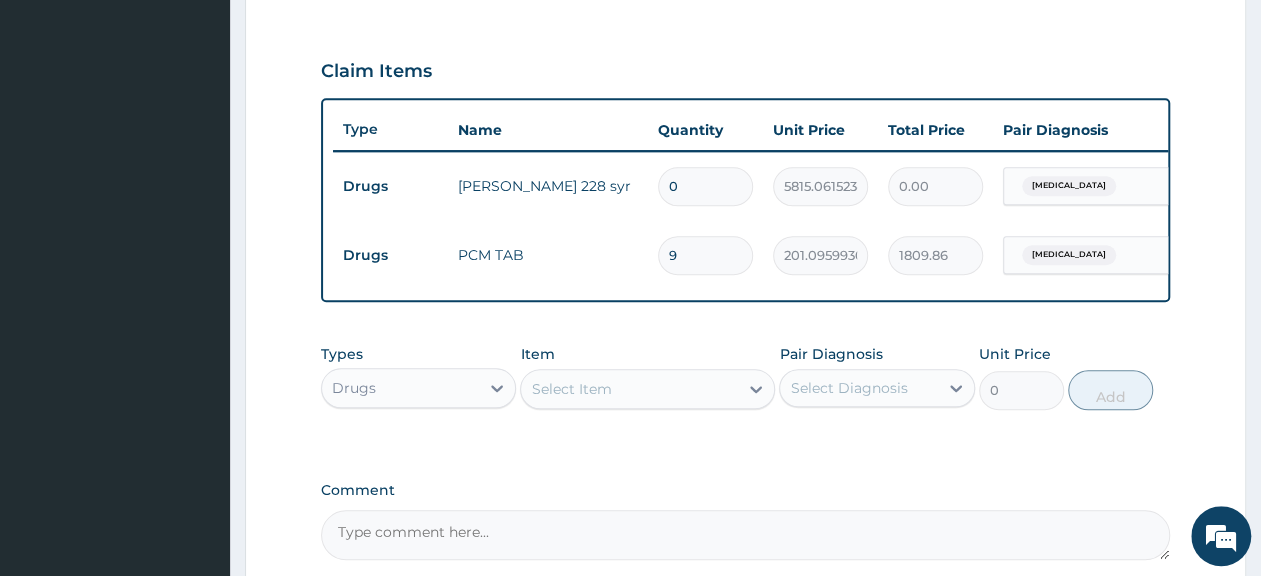 click on "0" at bounding box center (705, 186) 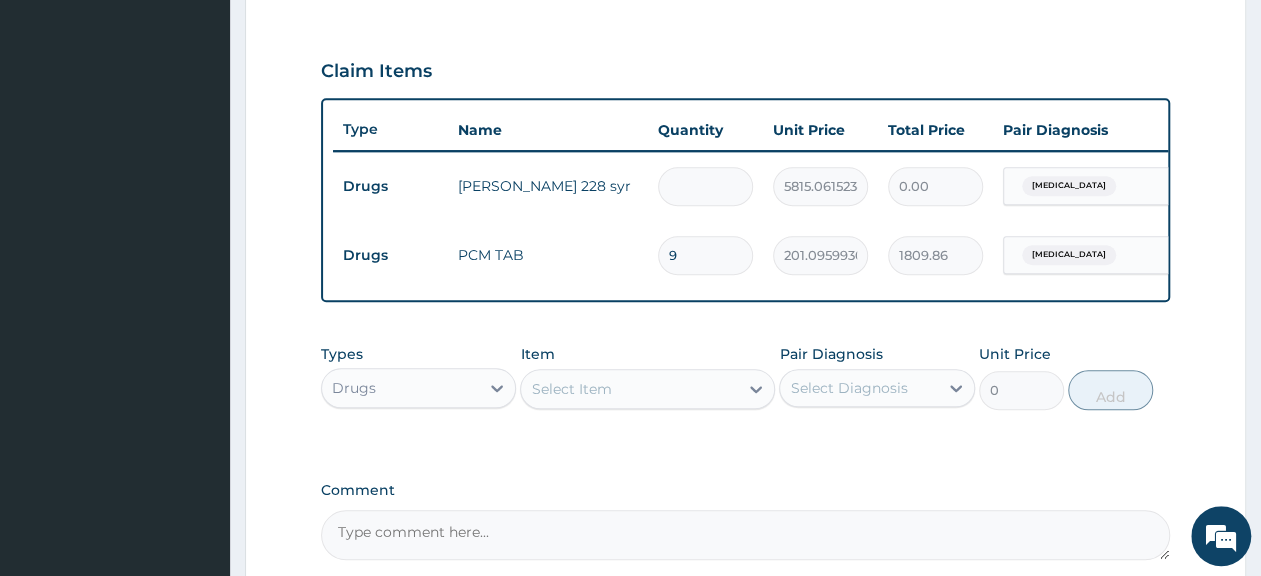 type on "1" 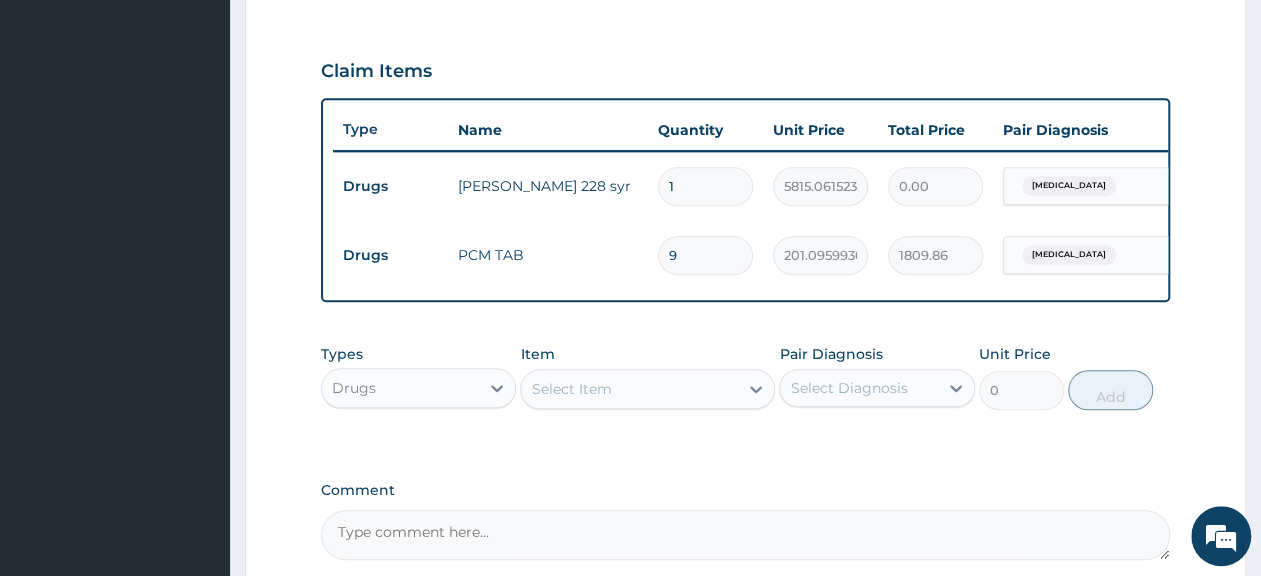 type on "5815.06" 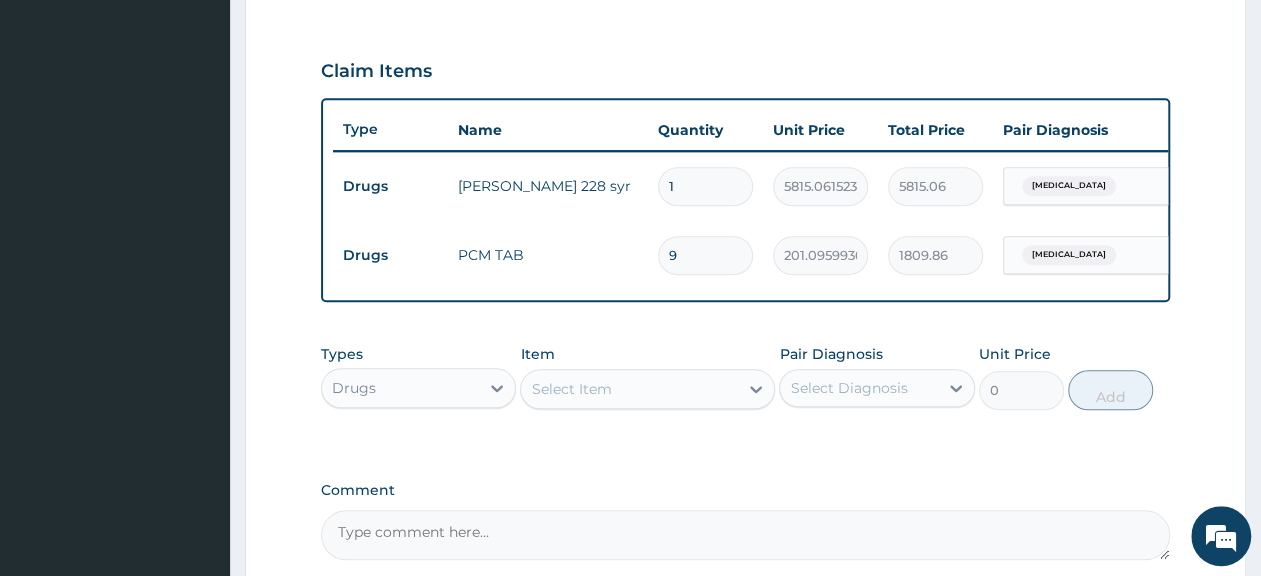 click on "Step  2  of 2 PA Code / Prescription Code PA/D3A155 Encounter Date 06-07-2025 Important Notice Please enter PA codes before entering items that are not attached to a PA code   All diagnoses entered must be linked to a claim item. Diagnosis & Claim Items that are visible but inactive cannot be edited because they were imported from an already approved PA code. Diagnosis Sepsis confirmed NB: All diagnosis must be linked to a claim item Claim Items Type Name Quantity Unit Price Total Price Pair Diagnosis Actions Drugs fleming 228 syr 1 5815.0615234375 5815.06 Sepsis Delete Drugs PCM TAB 9 201.0959930419922 1809.86 Sepsis Delete Types Drugs Item Select Item Pair Diagnosis Select Diagnosis Unit Price 0 Add Comment     Previous   Submit" at bounding box center [745, 81] 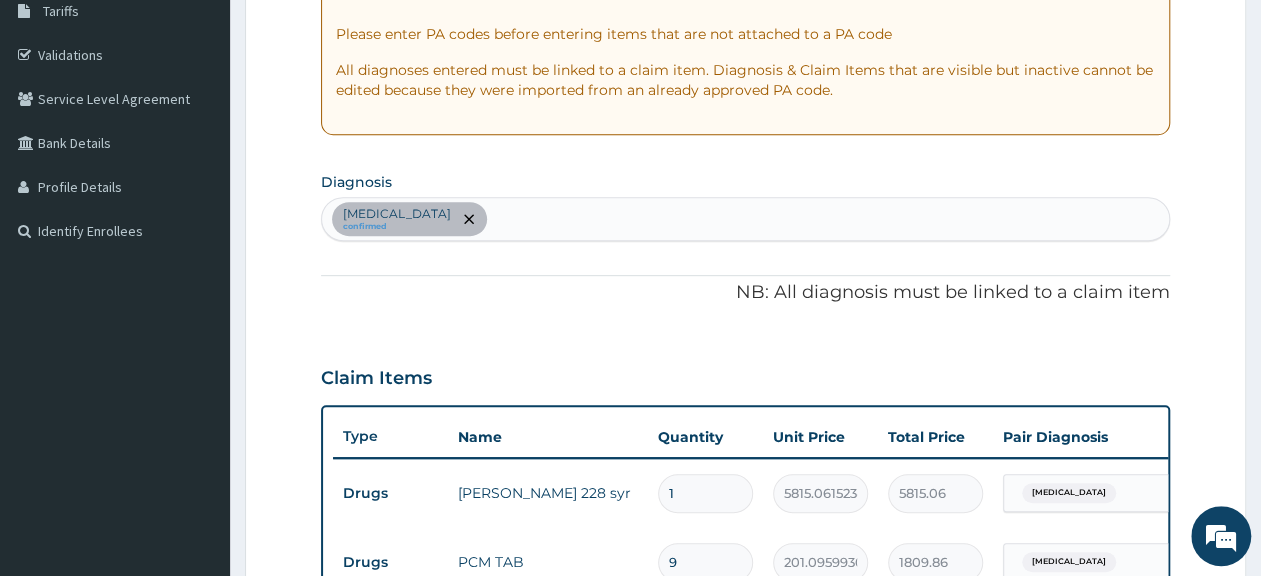 scroll, scrollTop: 438, scrollLeft: 0, axis: vertical 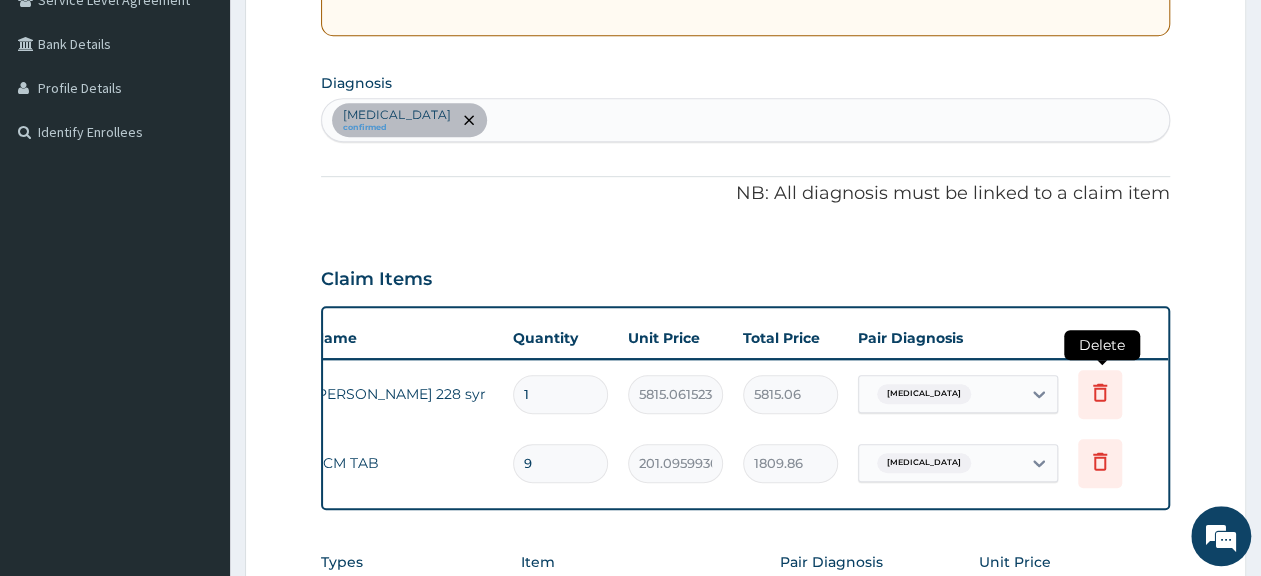 click 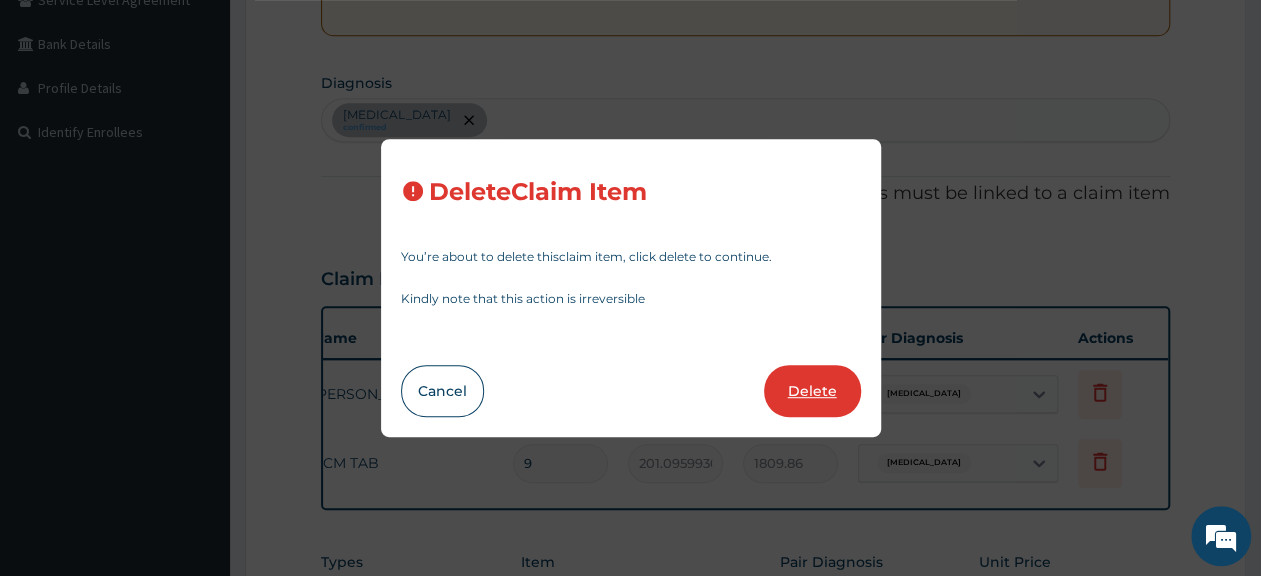 click on "Delete" at bounding box center [812, 391] 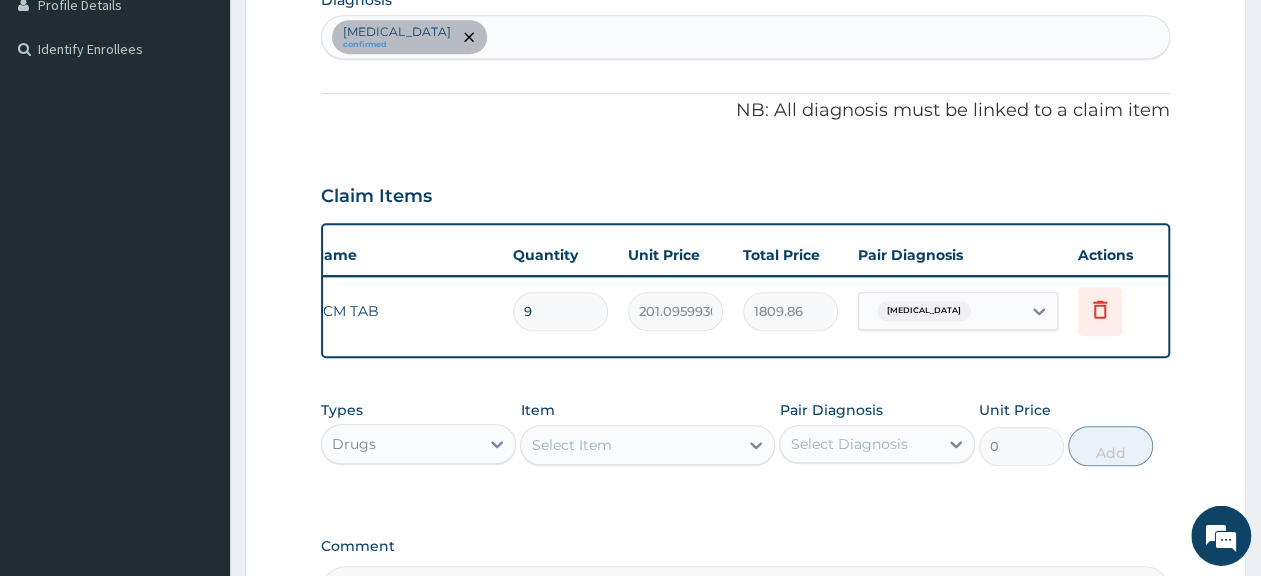 scroll, scrollTop: 542, scrollLeft: 0, axis: vertical 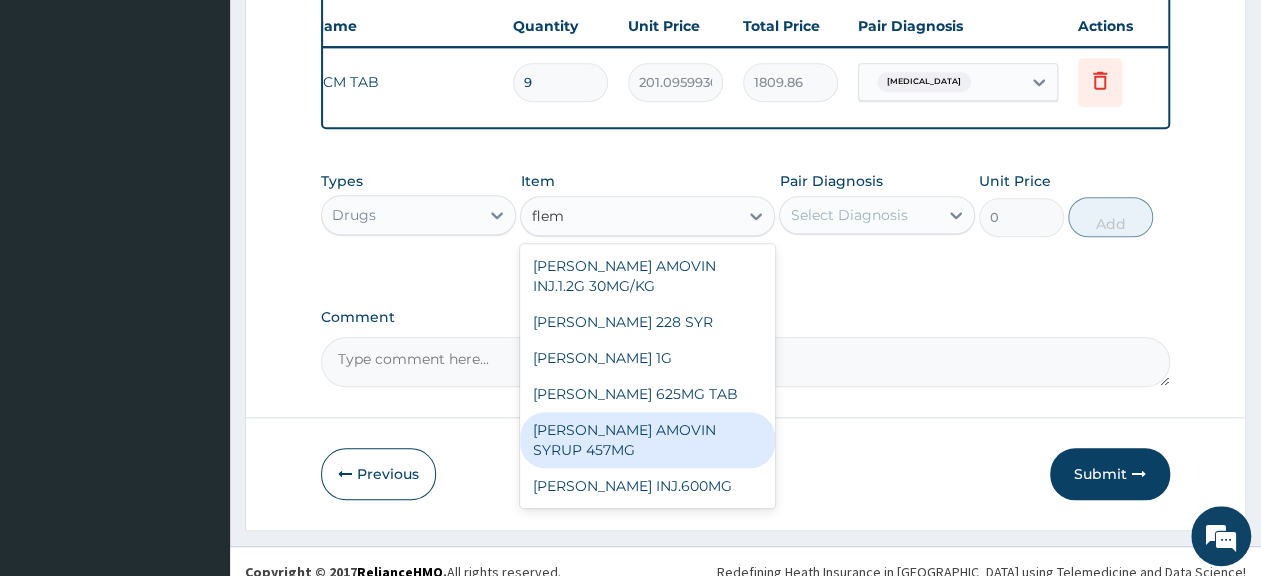 click on "FLEMING AMOVIN SYRUP 457MG" at bounding box center (647, 440) 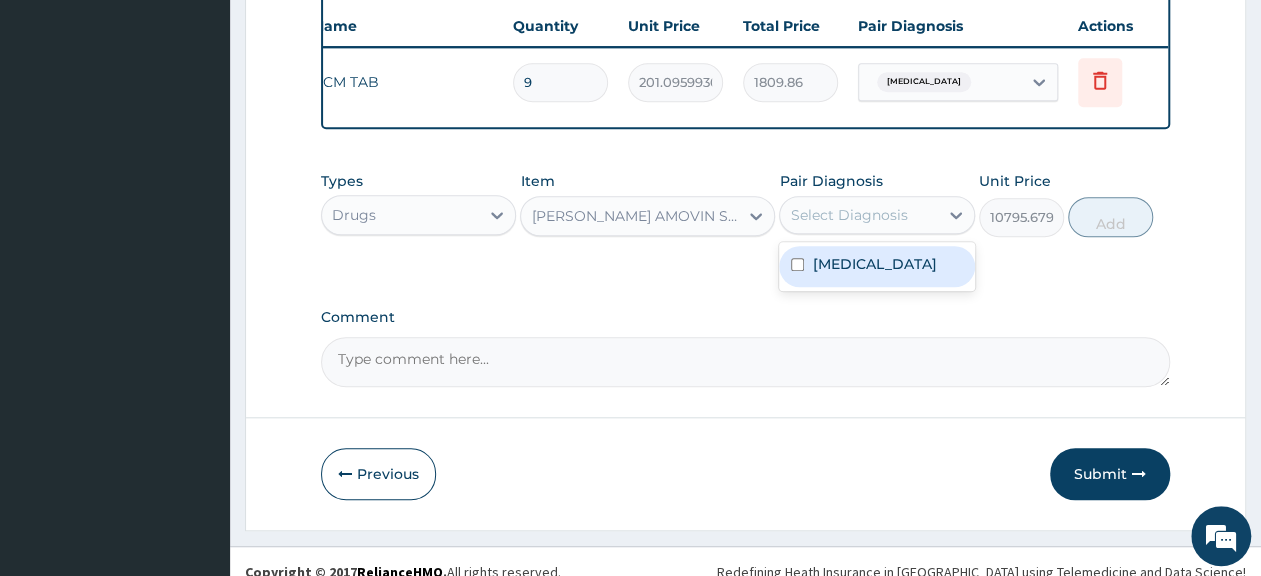 click on "Select Diagnosis" at bounding box center (848, 215) 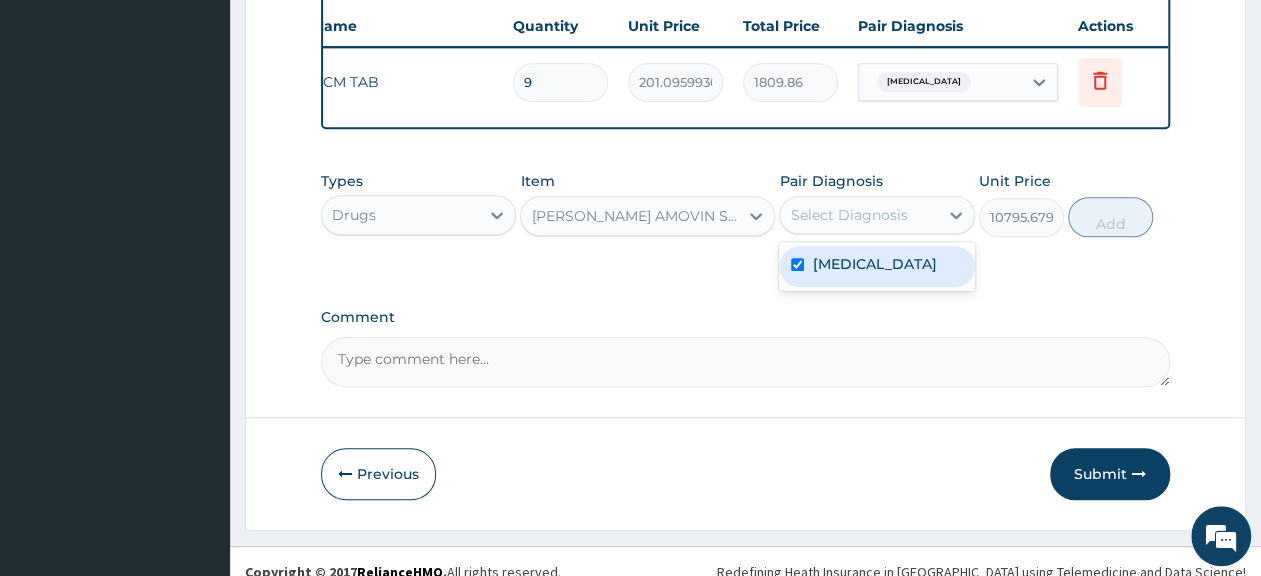 checkbox on "true" 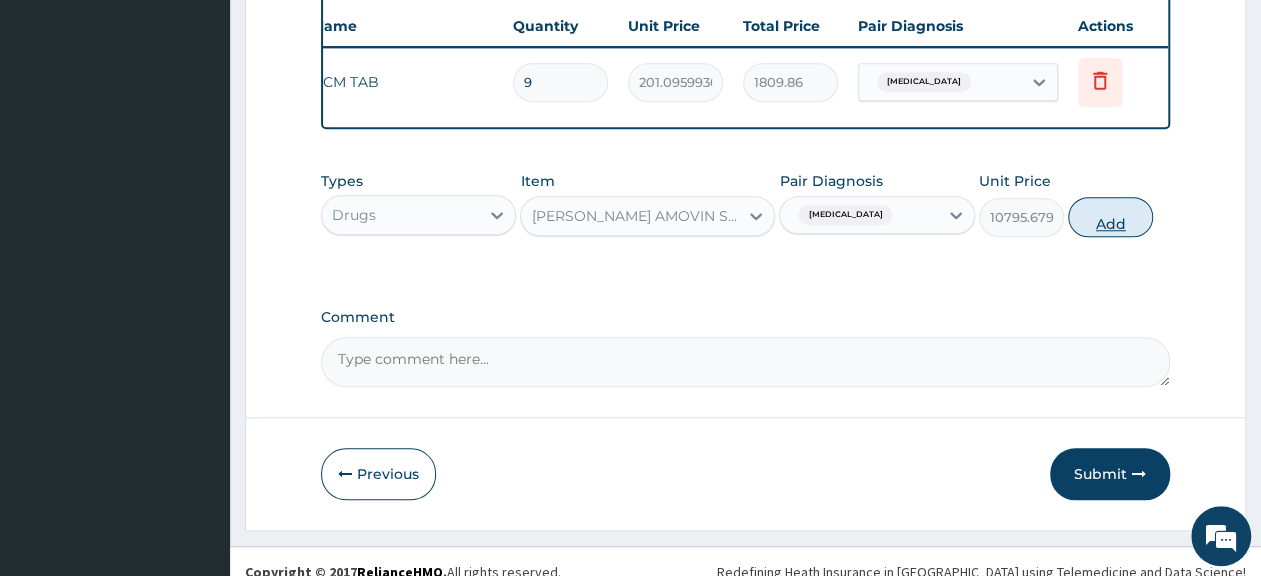 click on "Add" at bounding box center [1110, 217] 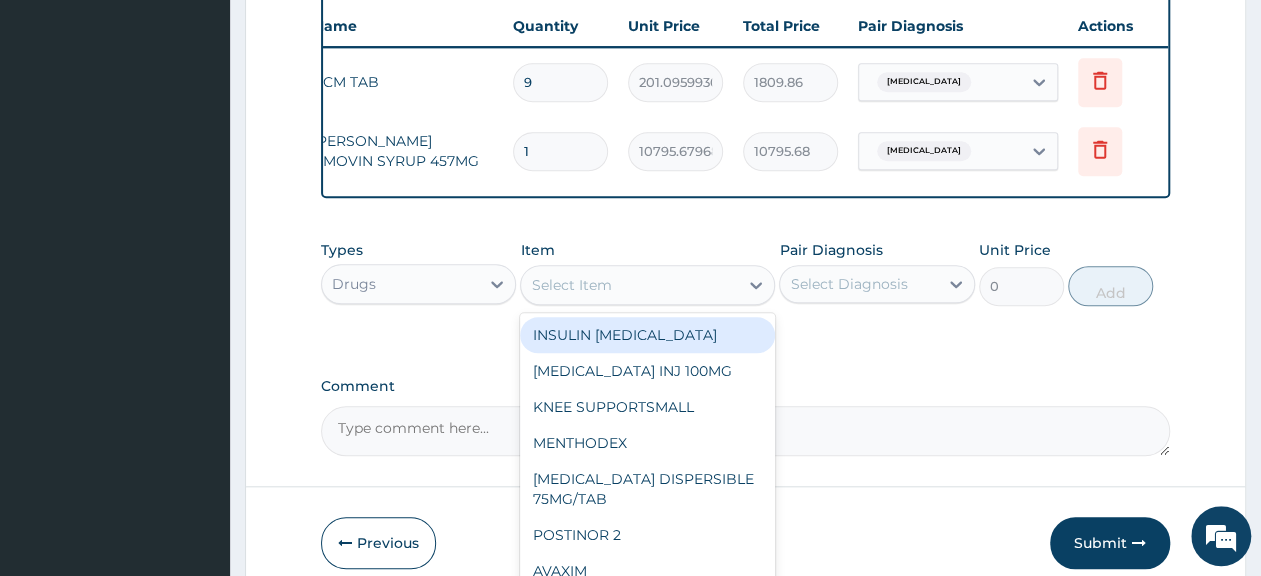 click on "Select Item" at bounding box center (629, 285) 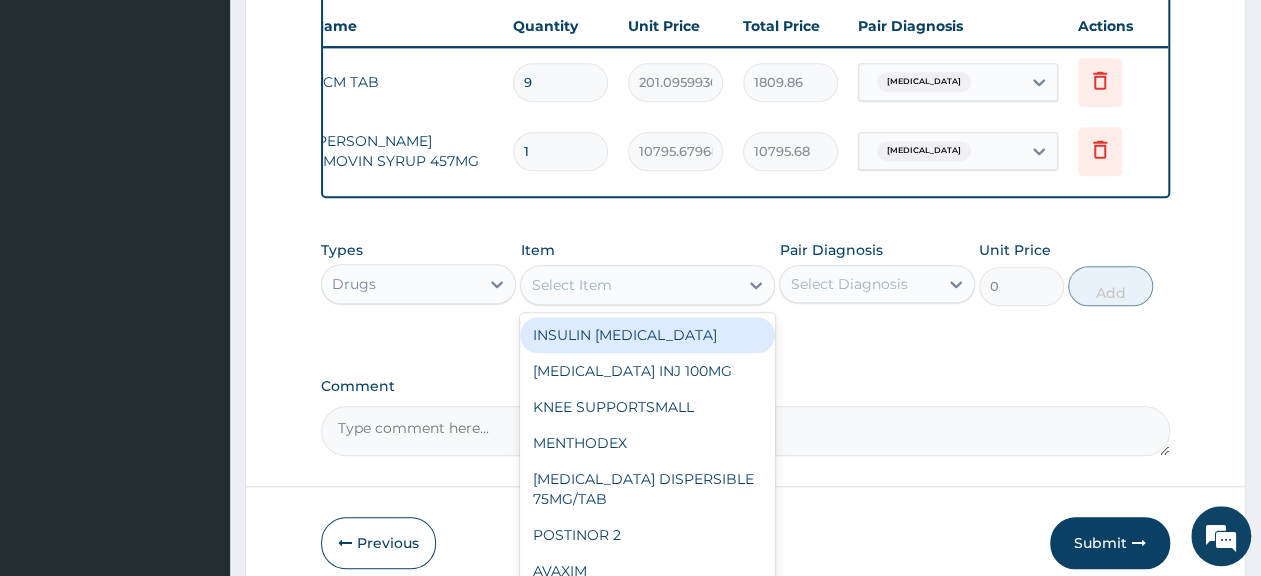 paste on "GVITHER DISPERSABL" 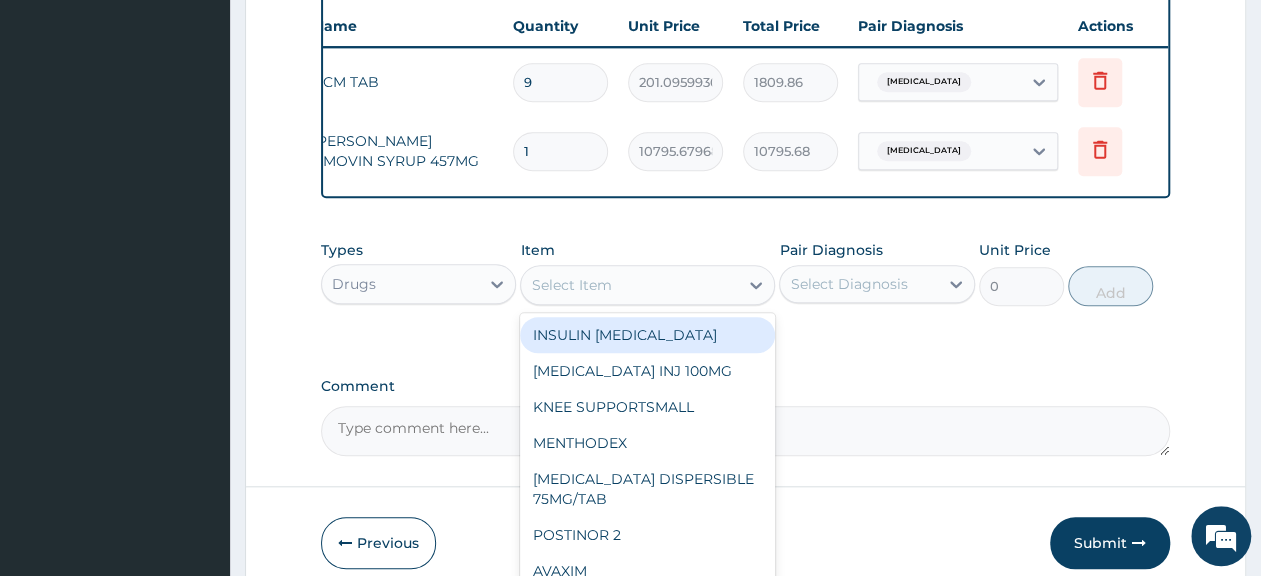 type on "GVITHER DISPERSABL" 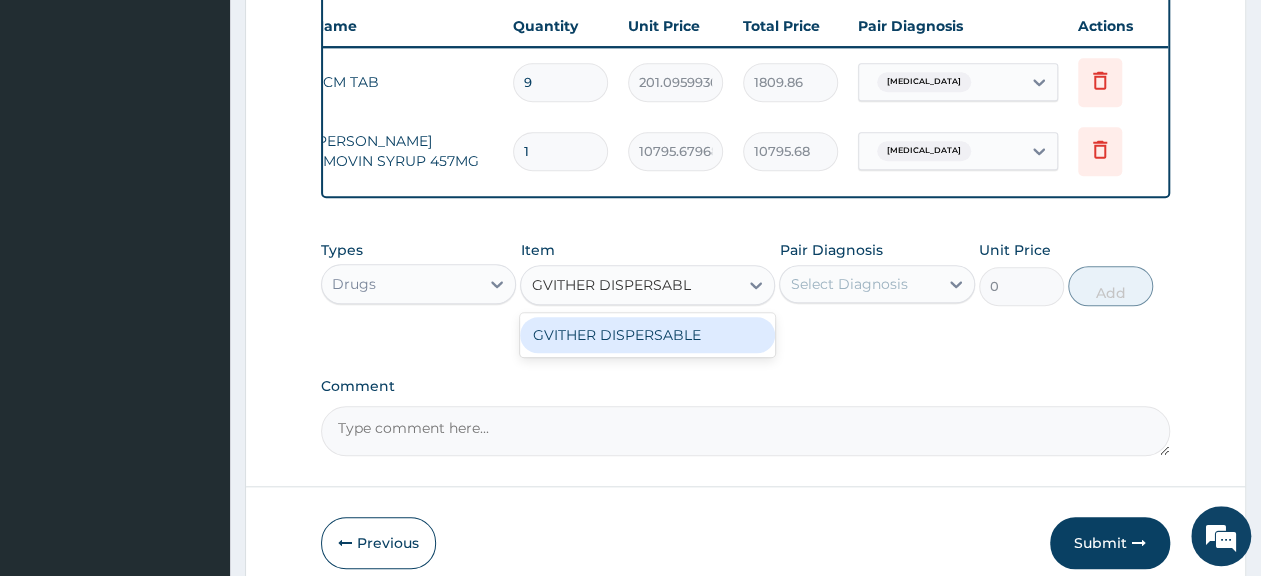 click on "GVITHER DISPERSABLE" at bounding box center (647, 335) 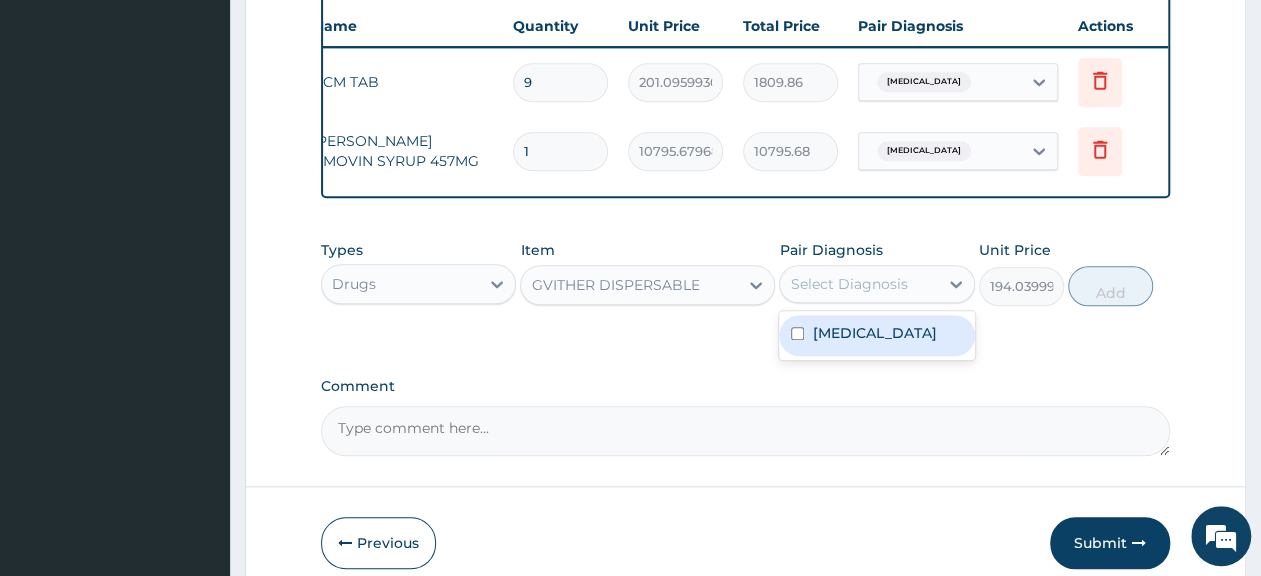 click on "Select Diagnosis" at bounding box center (858, 284) 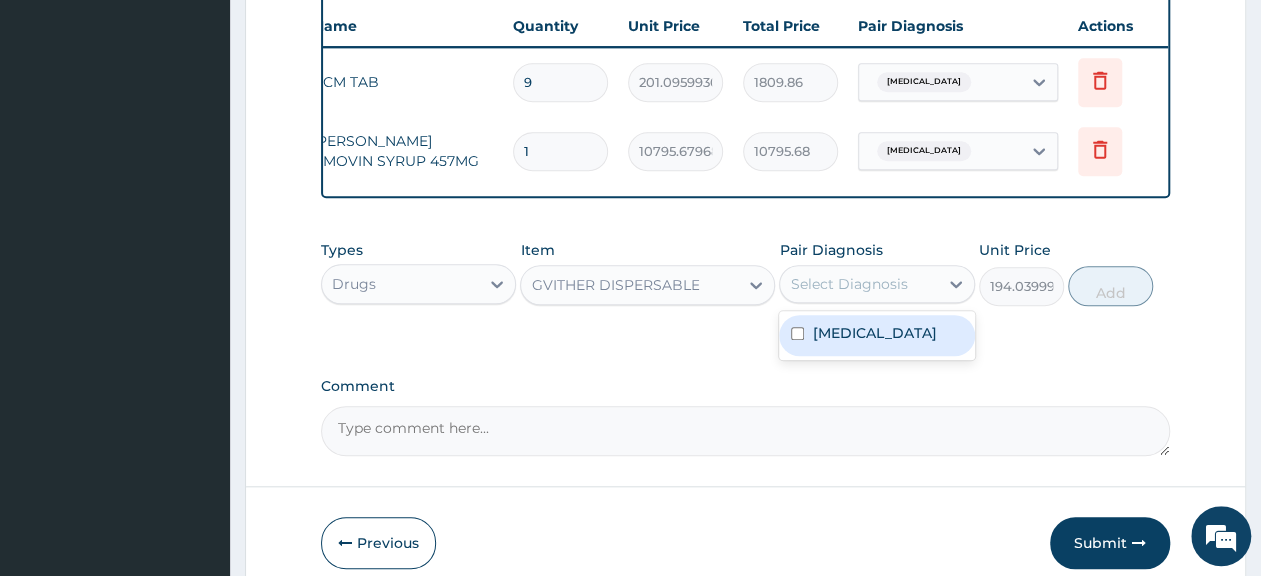 click on "PA Code / Prescription Code PA/D3A155 Encounter Date 06-07-2025 Important Notice Please enter PA codes before entering items that are not attached to a PA code   All diagnoses entered must be linked to a claim item. Diagnosis & Claim Items that are visible but inactive cannot be edited because they were imported from an already approved PA code. Diagnosis Sepsis confirmed NB: All diagnosis must be linked to a claim item Claim Items Type Name Quantity Unit Price Total Price Pair Diagnosis Actions Drugs PCM TAB 9 201.0959930419922 1809.86 Sepsis Delete Drugs FLEMING AMOVIN SYRUP 457MG 1 10795.6796875 10795.68 Sepsis Delete Types Drugs Item GVITHER DISPERSABLE Pair Diagnosis option Sepsis, selected. option Sepsis focused, 1 of 1. 1 result available. Use Up and Down to choose options, press Enter to select the currently focused option, press Escape to exit the menu, press Tab to select the option and exit the menu. Select Diagnosis Sepsis Unit Price 194.0399932861328 Add Comment" at bounding box center [745, -52] 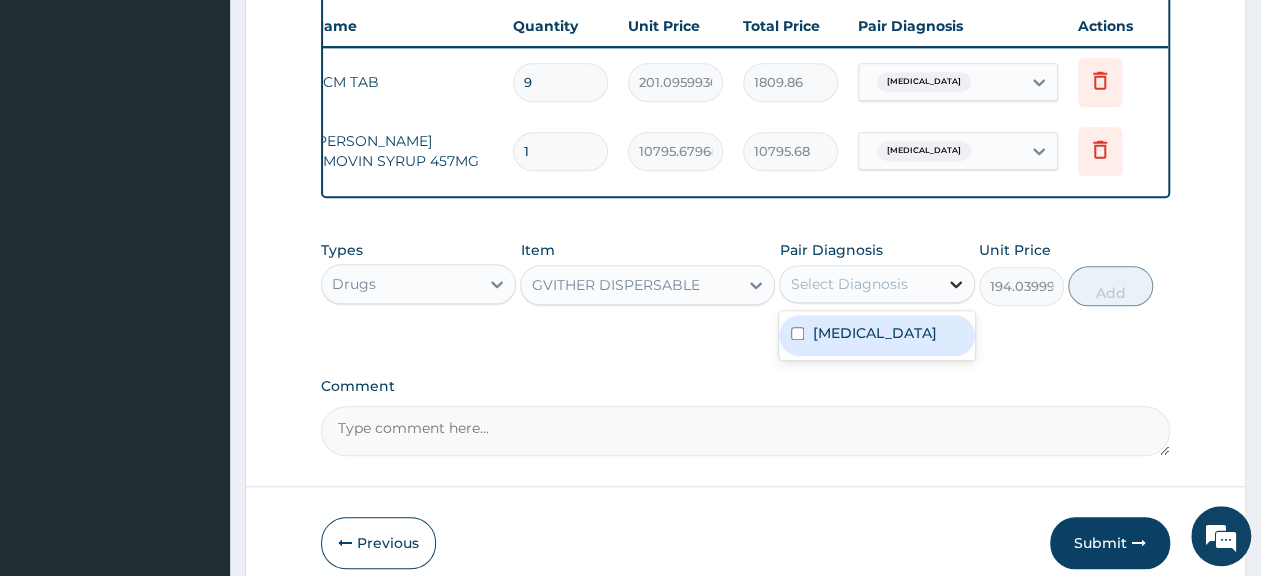 click 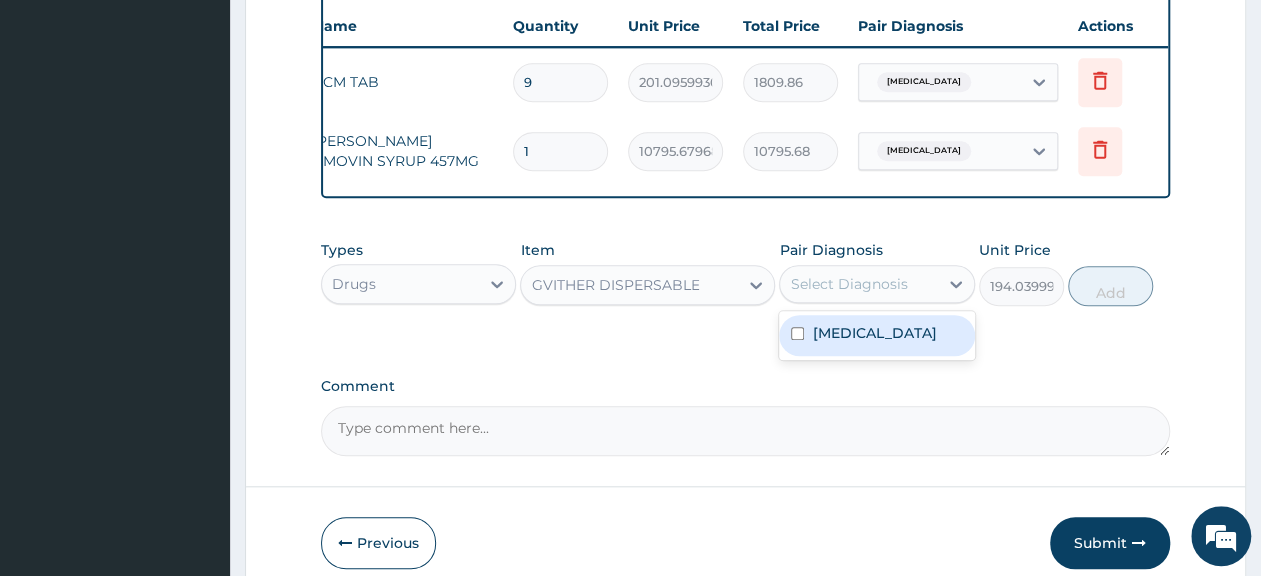 click on "PA Code / Prescription Code PA/D3A155 Encounter Date 06-07-2025 Important Notice Please enter PA codes before entering items that are not attached to a PA code   All diagnoses entered must be linked to a claim item. Diagnosis & Claim Items that are visible but inactive cannot be edited because they were imported from an already approved PA code. Diagnosis Sepsis confirmed NB: All diagnosis must be linked to a claim item Claim Items Type Name Quantity Unit Price Total Price Pair Diagnosis Actions Drugs PCM TAB 9 201.0959930419922 1809.86 Sepsis Delete Drugs FLEMING AMOVIN SYRUP 457MG 1 10795.6796875 10795.68 Sepsis Delete Types Drugs Item GVITHER DISPERSABLE Pair Diagnosis option Sepsis, selected. option Sepsis focused, 1 of 1. 1 result available. Use Up and Down to choose options, press Enter to select the currently focused option, press Escape to exit the menu, press Tab to select the option and exit the menu. Select Diagnosis Sepsis Unit Price 194.0399932861328 Add Comment" at bounding box center (745, -52) 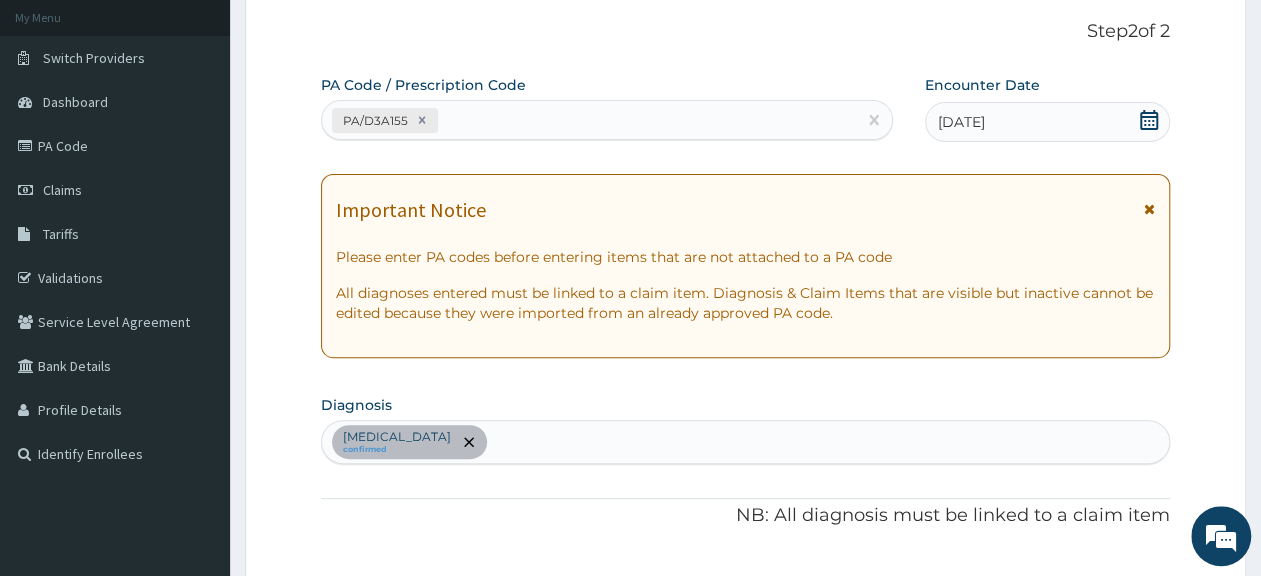 scroll, scrollTop: 208, scrollLeft: 0, axis: vertical 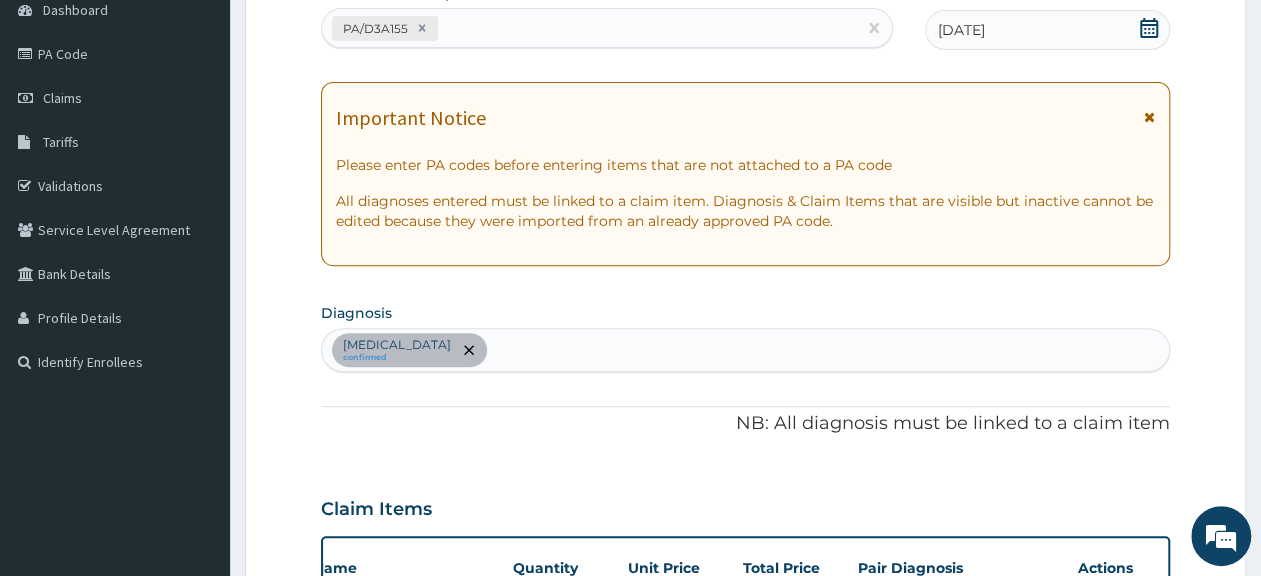 click on "Sepsis confirmed" at bounding box center (745, 350) 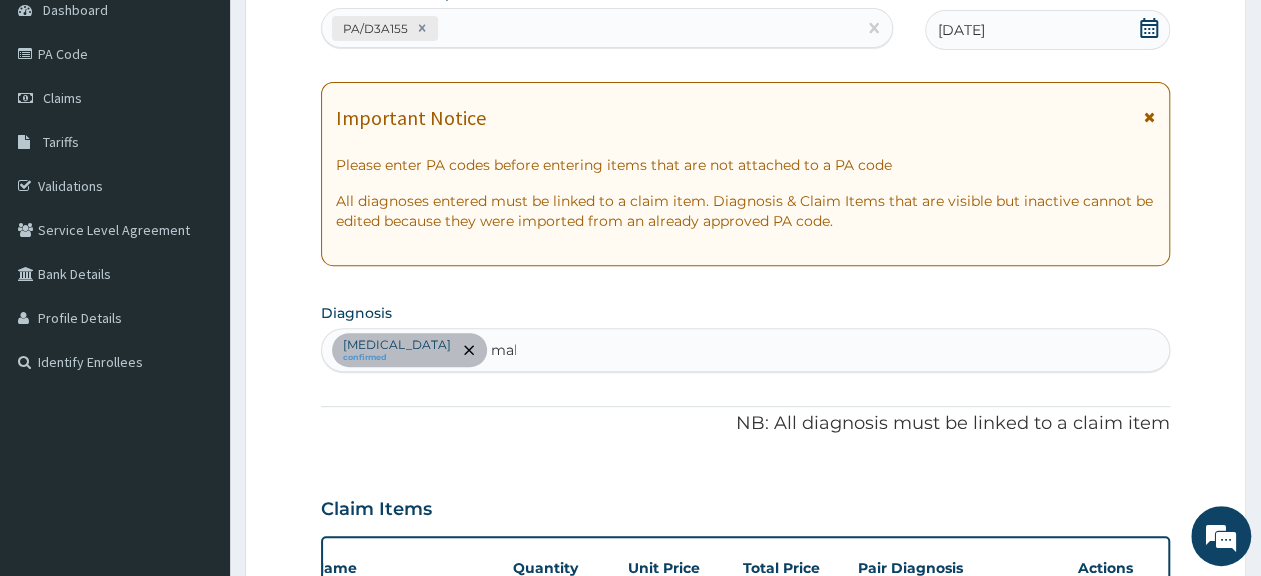 type on "mala" 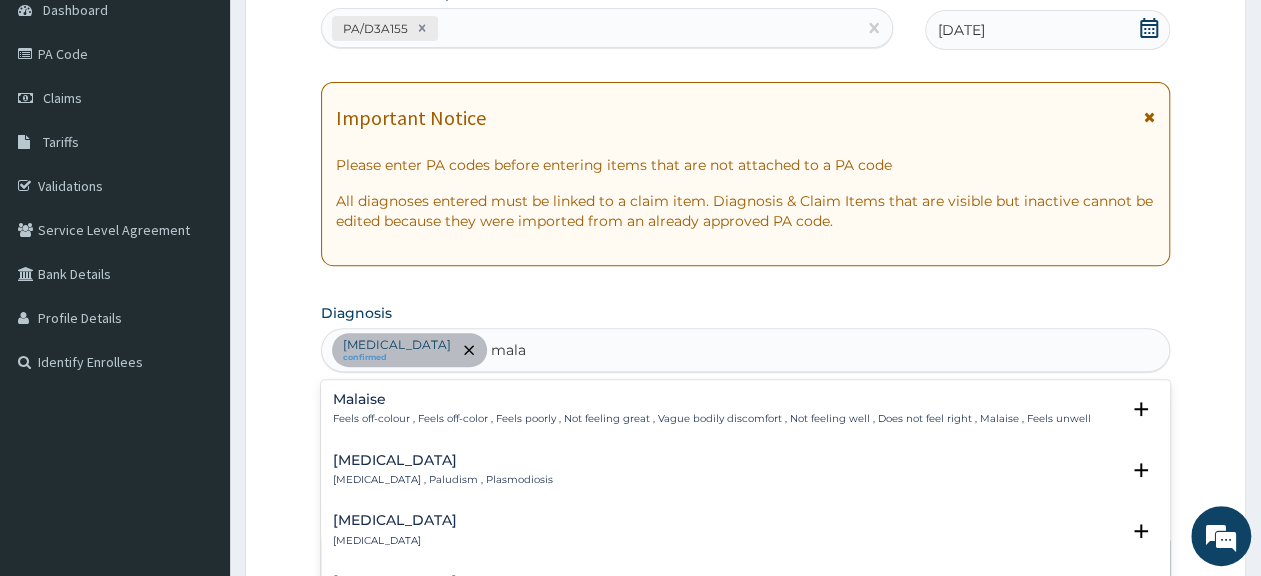 click on "Malaria , Paludism , Plasmodiosis" at bounding box center (443, 480) 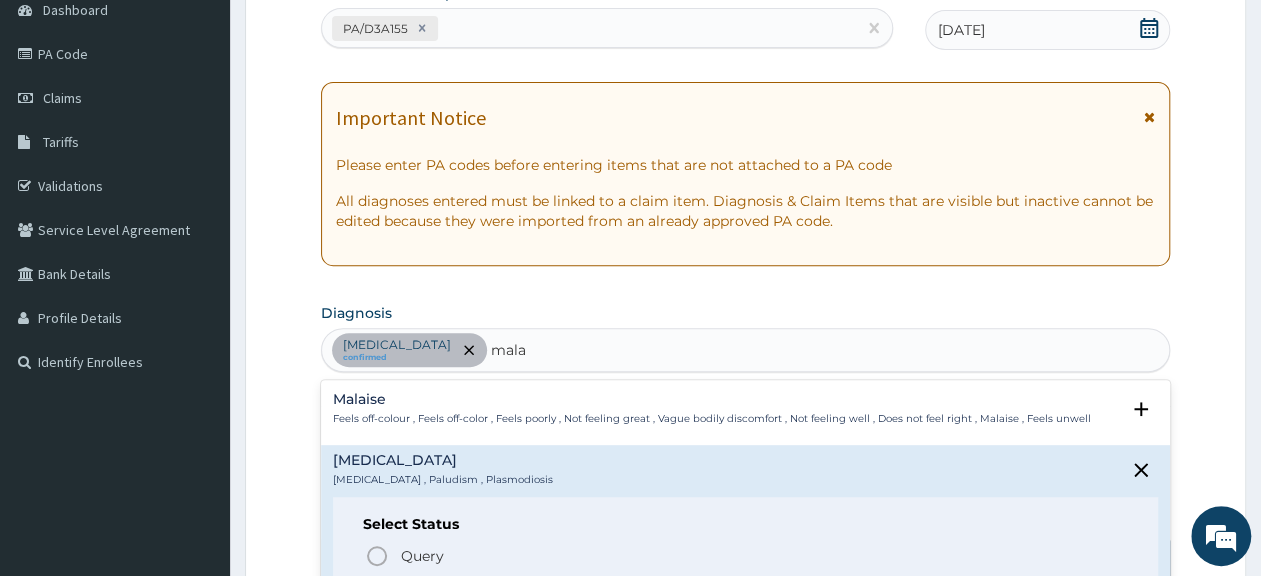 scroll, scrollTop: 200, scrollLeft: 0, axis: vertical 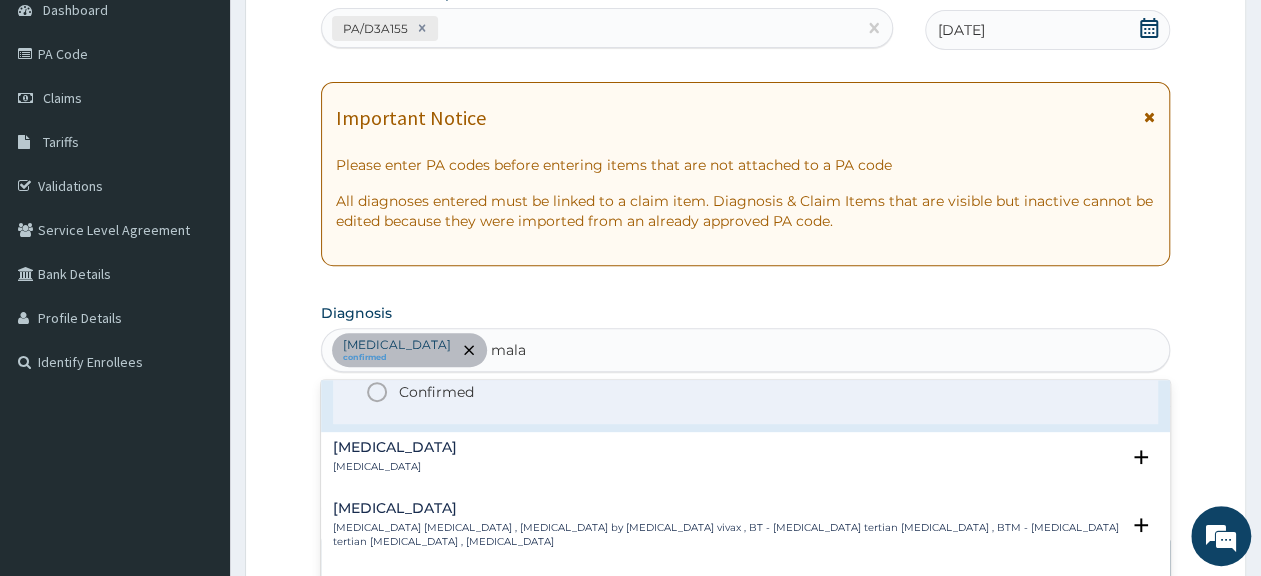 click on "Confirmed" at bounding box center [436, 392] 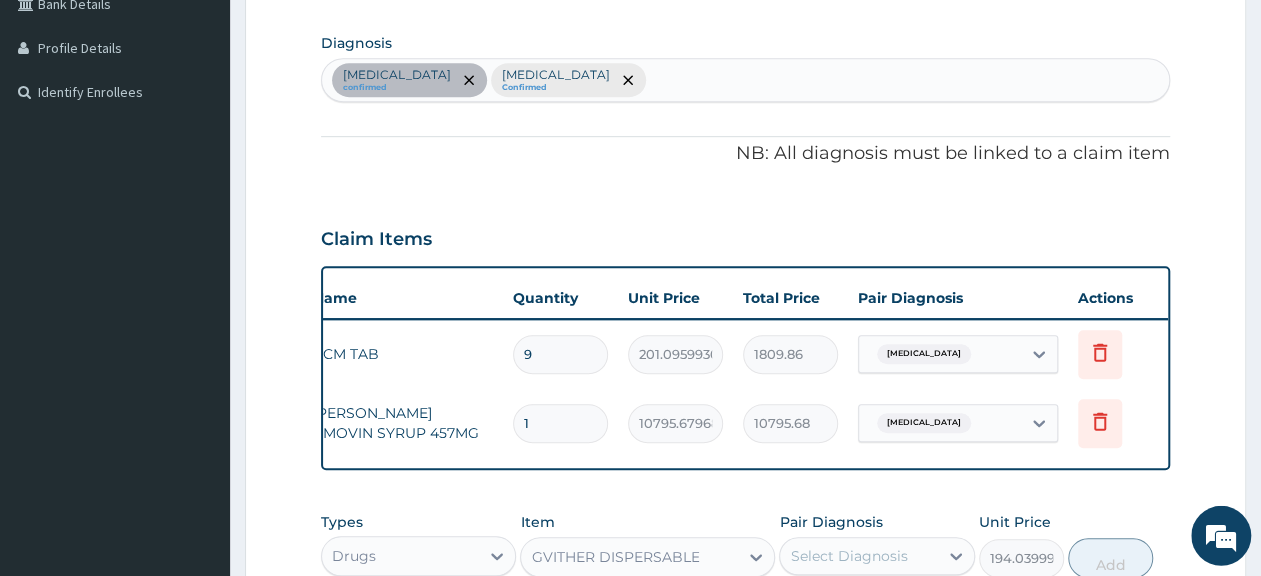 scroll, scrollTop: 520, scrollLeft: 0, axis: vertical 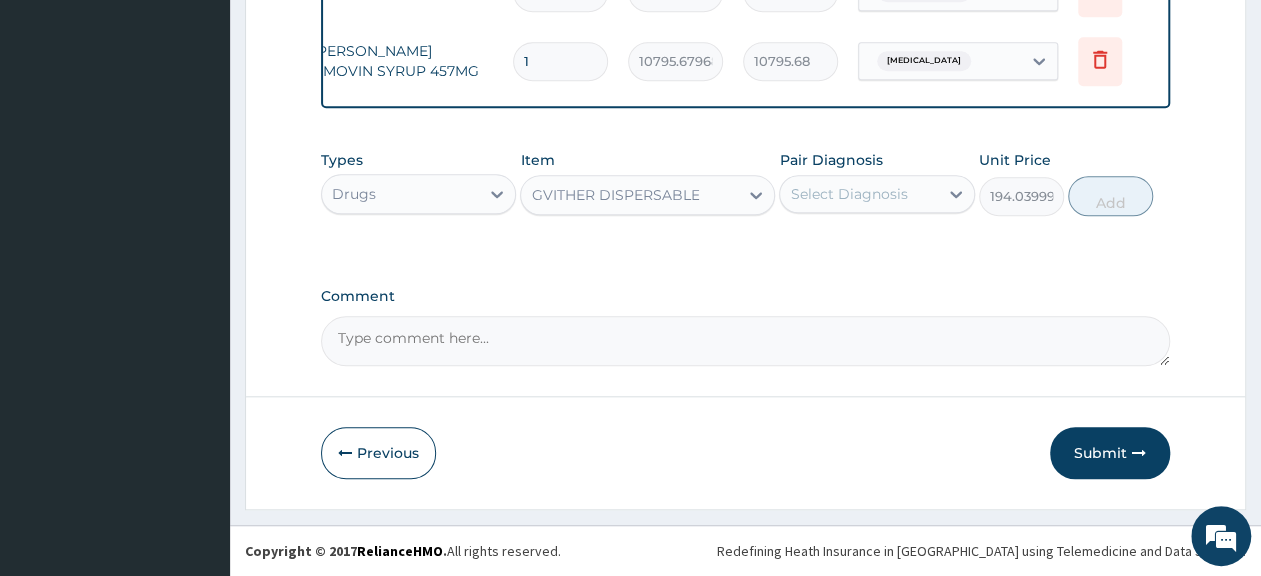 click on "Select Diagnosis" at bounding box center (848, 194) 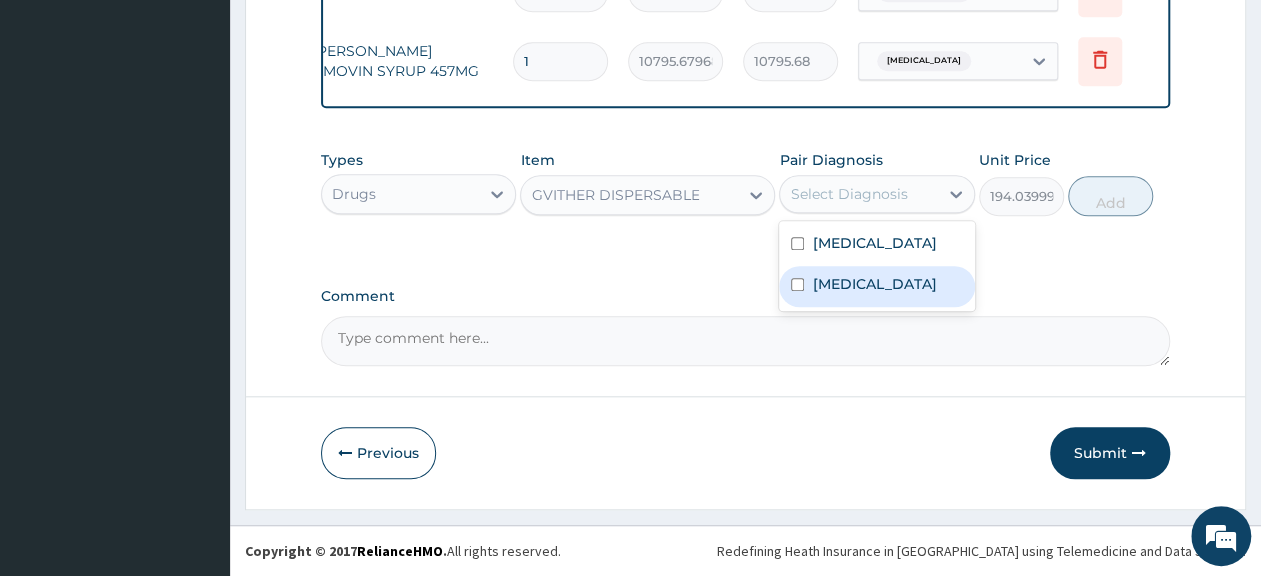 click on "Malaria" at bounding box center [876, 286] 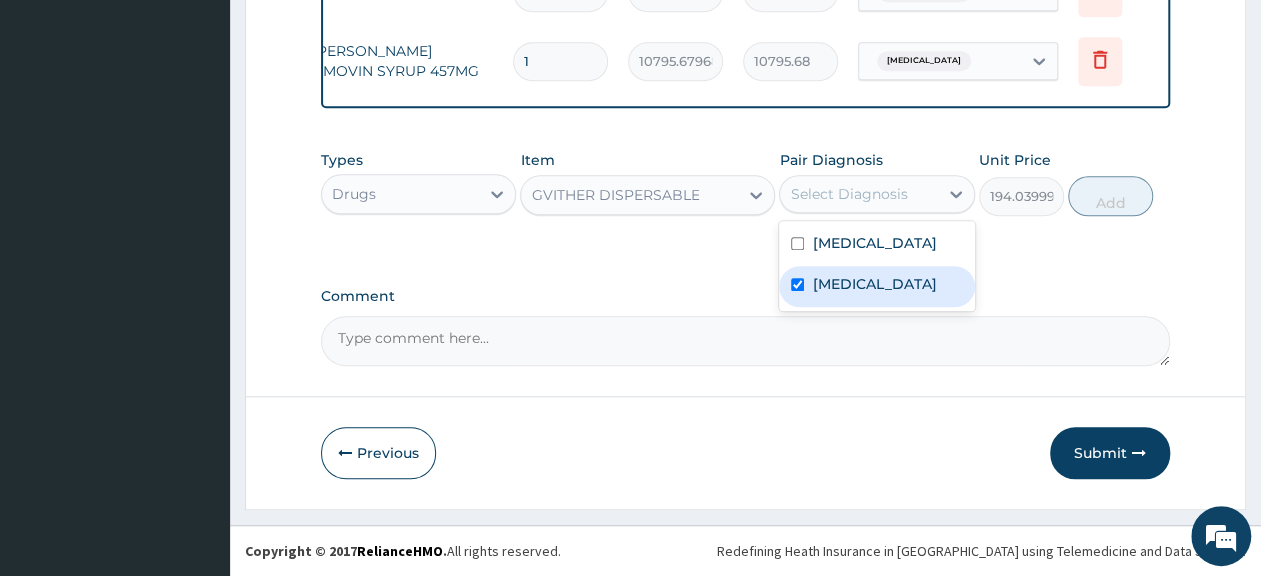 checkbox on "true" 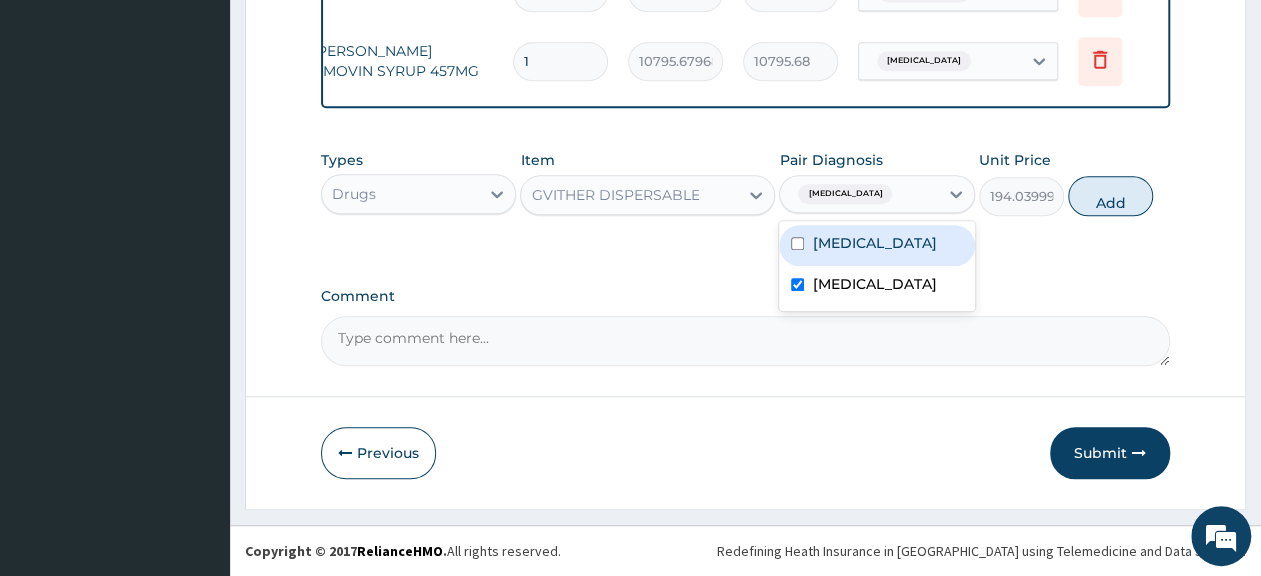 click on "PA Code / Prescription Code PA/D3A155 Encounter Date 06-07-2025 Important Notice Please enter PA codes before entering items that are not attached to a PA code   All diagnoses entered must be linked to a claim item. Diagnosis & Claim Items that are visible but inactive cannot be edited because they were imported from an already approved PA code. Diagnosis Sepsis confirmed Malaria Confirmed NB: All diagnosis must be linked to a claim item Claim Items Type Name Quantity Unit Price Total Price Pair Diagnosis Actions Drugs PCM TAB 9 201.0959930419922 1809.86 Sepsis Delete Drugs FLEMING AMOVIN SYRUP 457MG 1 10795.6796875 10795.68 Sepsis Delete Types Drugs Item GVITHER DISPERSABLE Pair Diagnosis option Malaria, selected. option Sepsis focused, 1 of 2. 2 results available. Use Up and Down to choose options, press Enter to select the currently focused option, press Escape to exit the menu, press Tab to select the option and exit the menu. Malaria Sepsis Malaria Unit Price 194.0399932861328 Add Comment" at bounding box center (745, -142) 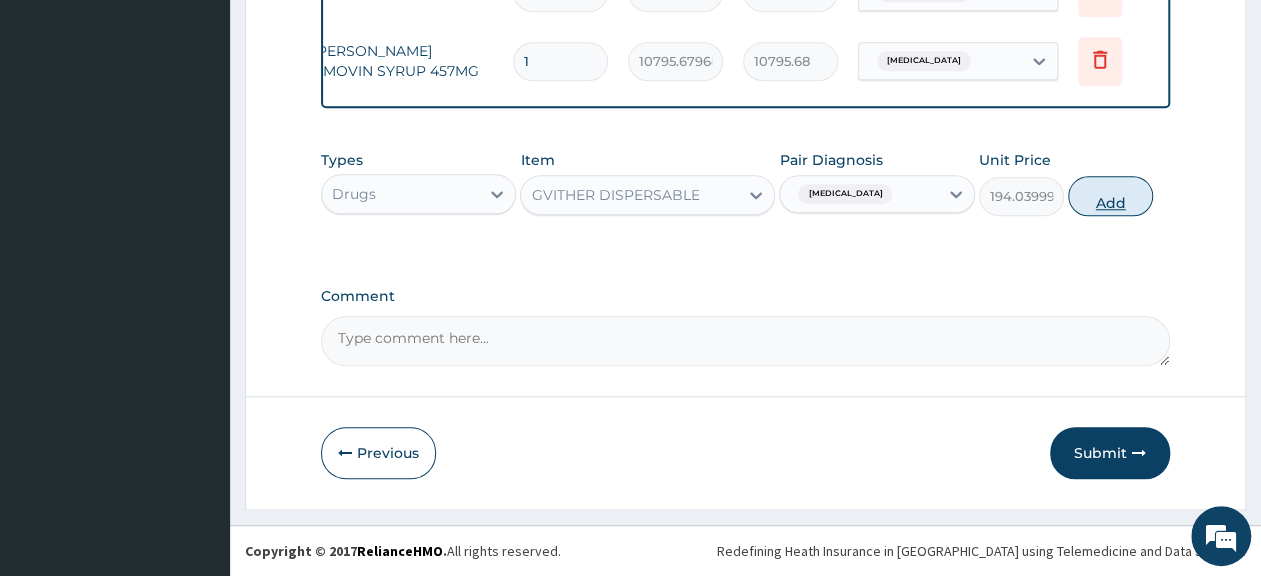 click on "Add" at bounding box center (1110, 196) 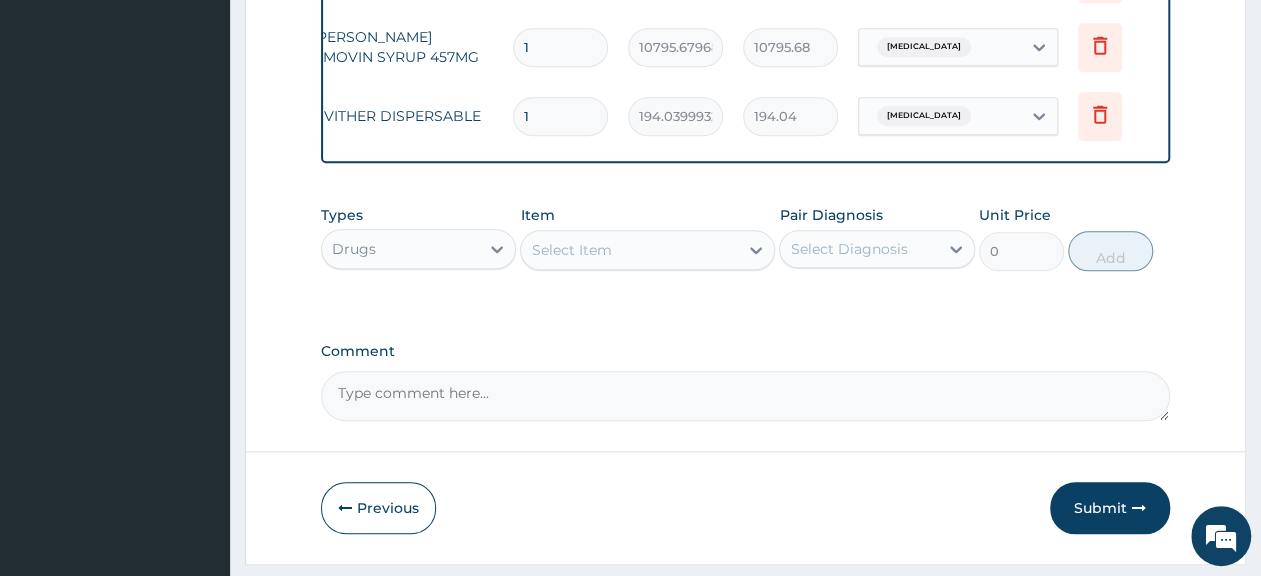 click on "1" at bounding box center [560, 116] 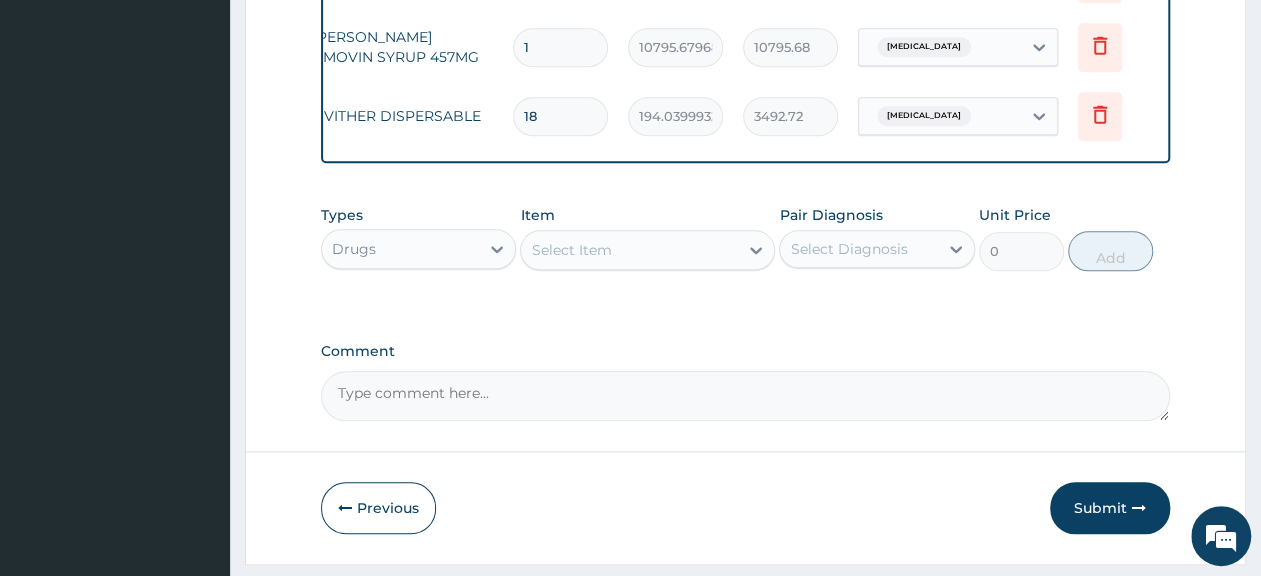 type on "18" 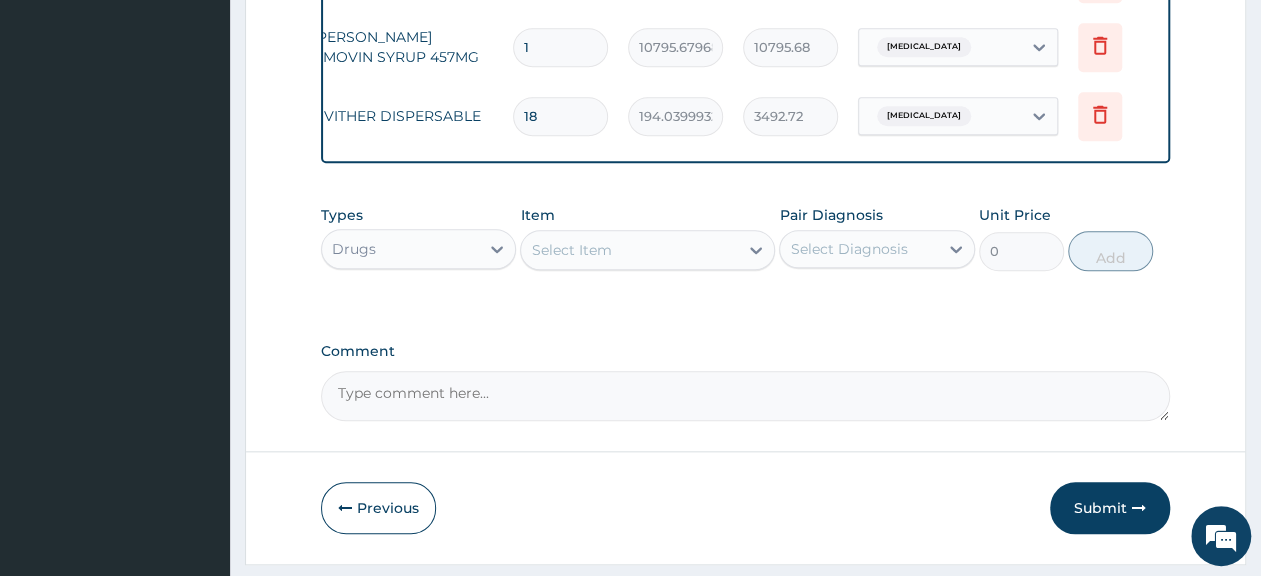 scroll, scrollTop: 646, scrollLeft: 0, axis: vertical 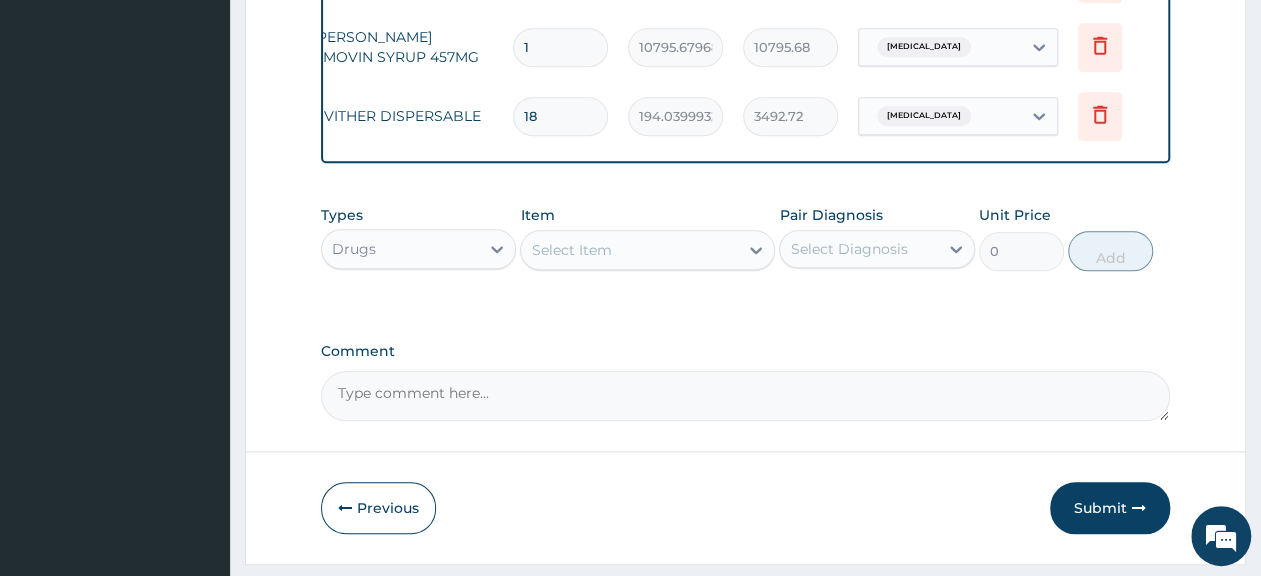 click on "Drugs" at bounding box center [354, 249] 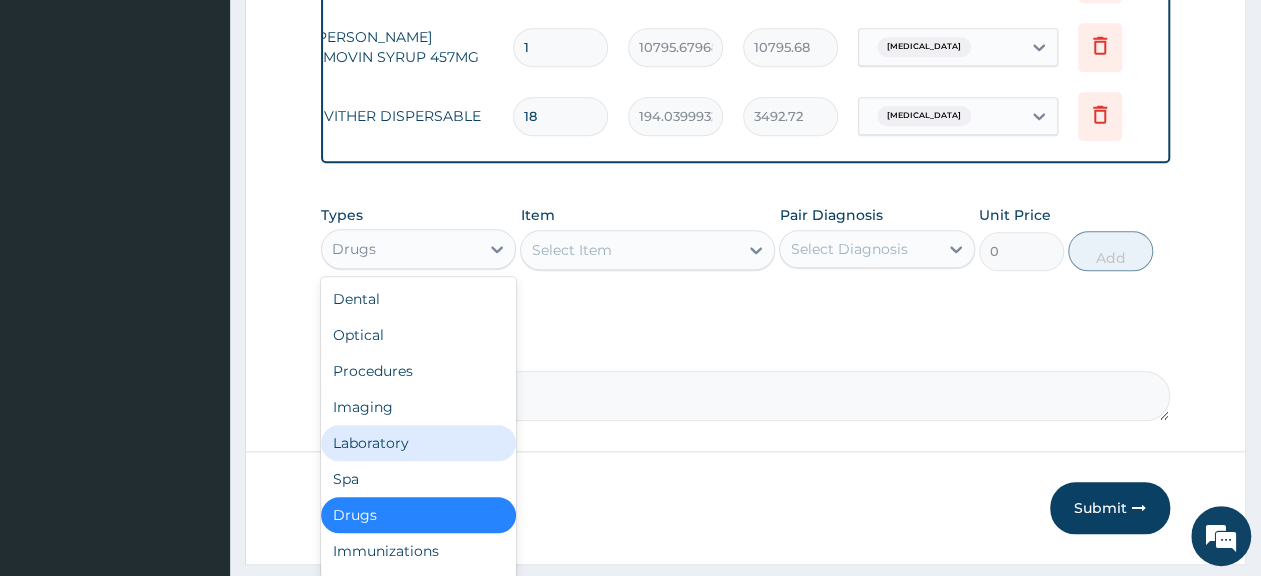 click on "Laboratory" at bounding box center [418, 443] 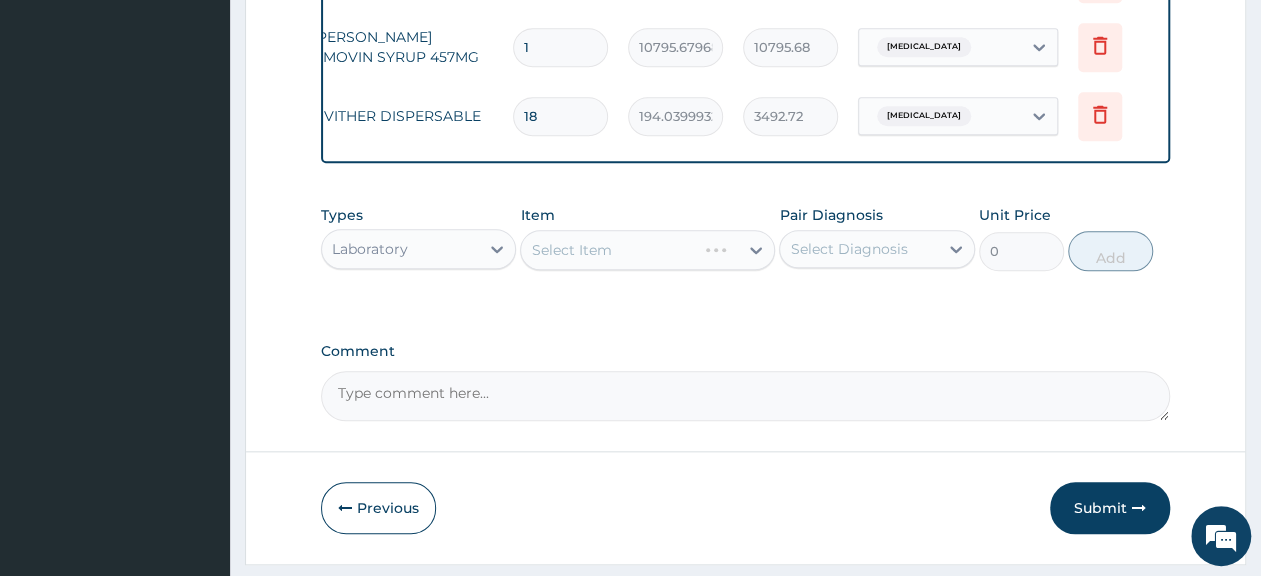 click on "Select Item" at bounding box center (647, 250) 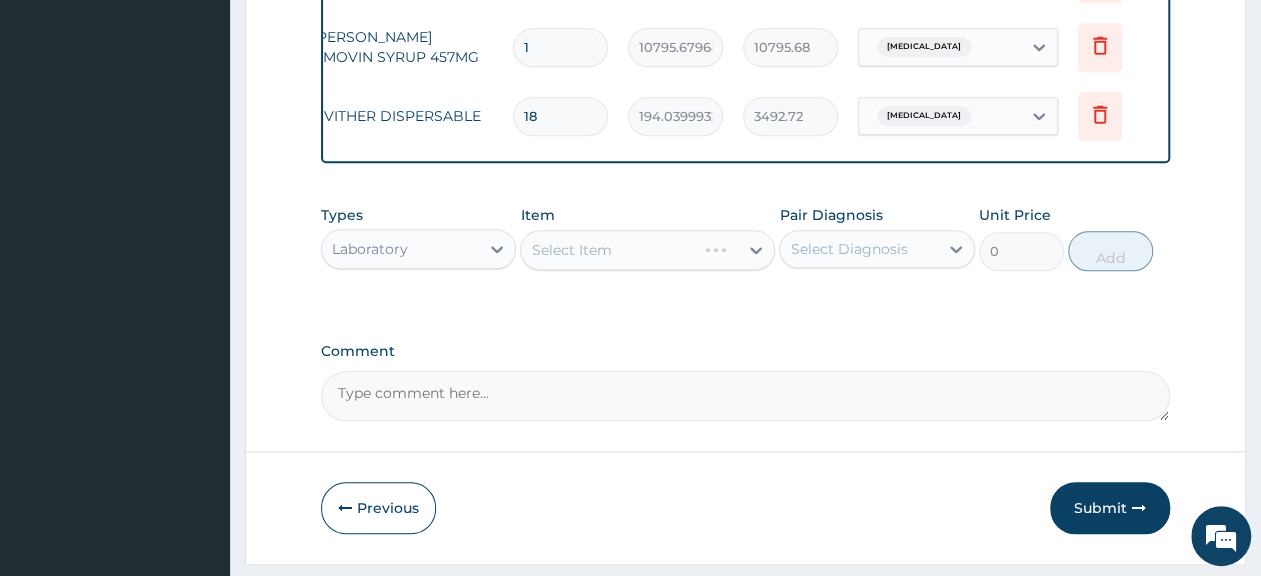 scroll, scrollTop: 0, scrollLeft: 8, axis: horizontal 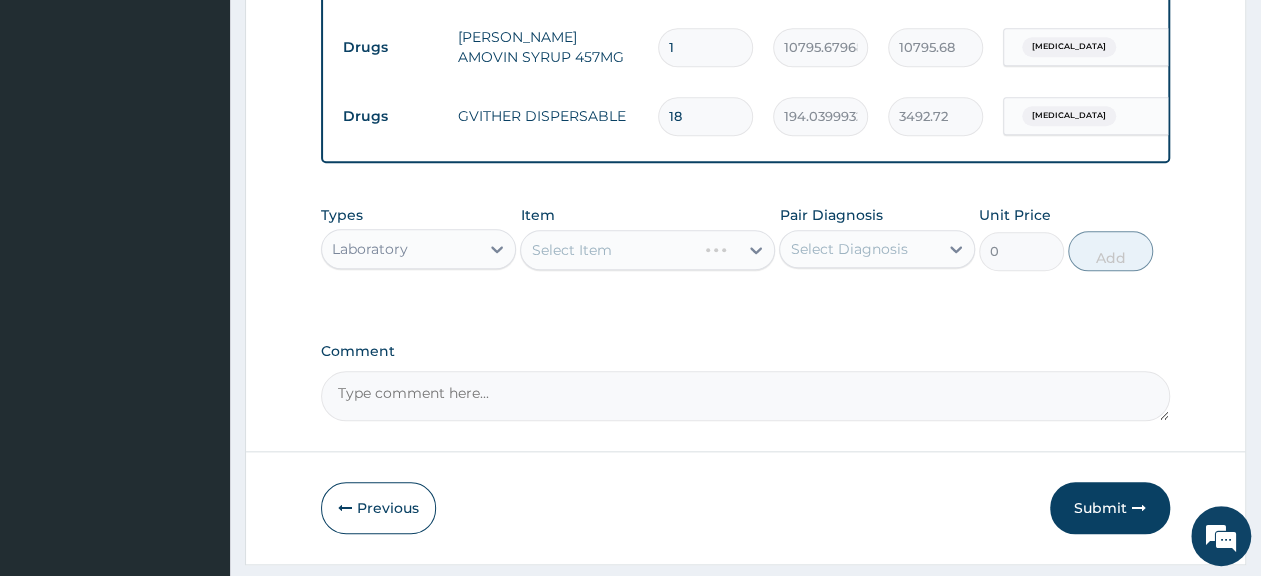 click on "Select Item" at bounding box center [647, 250] 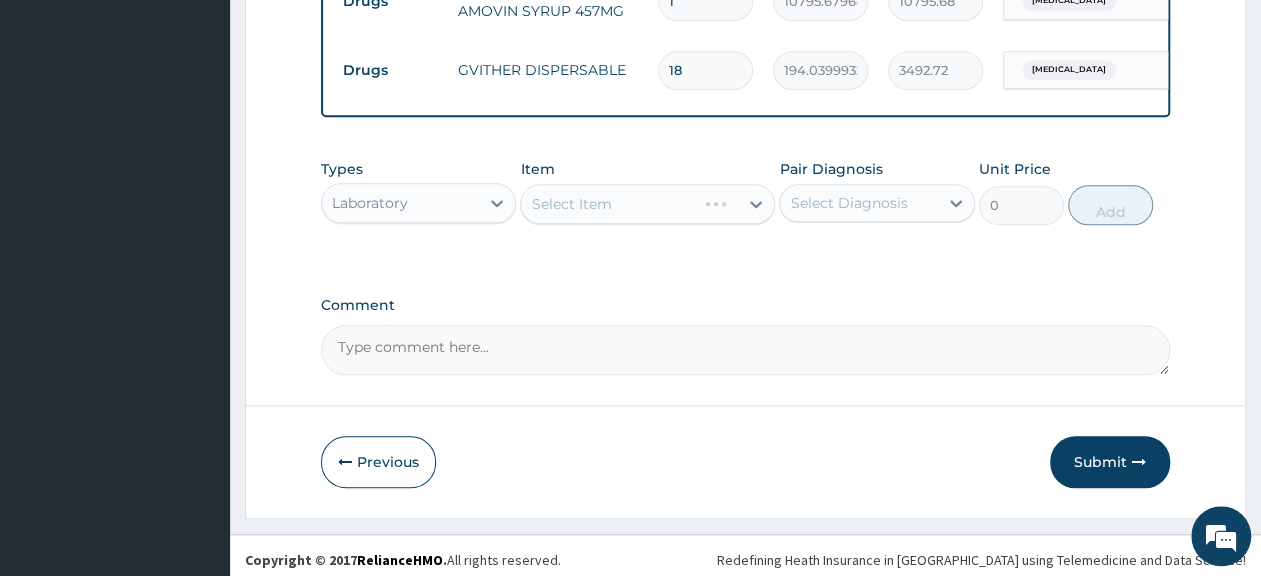 scroll, scrollTop: 923, scrollLeft: 0, axis: vertical 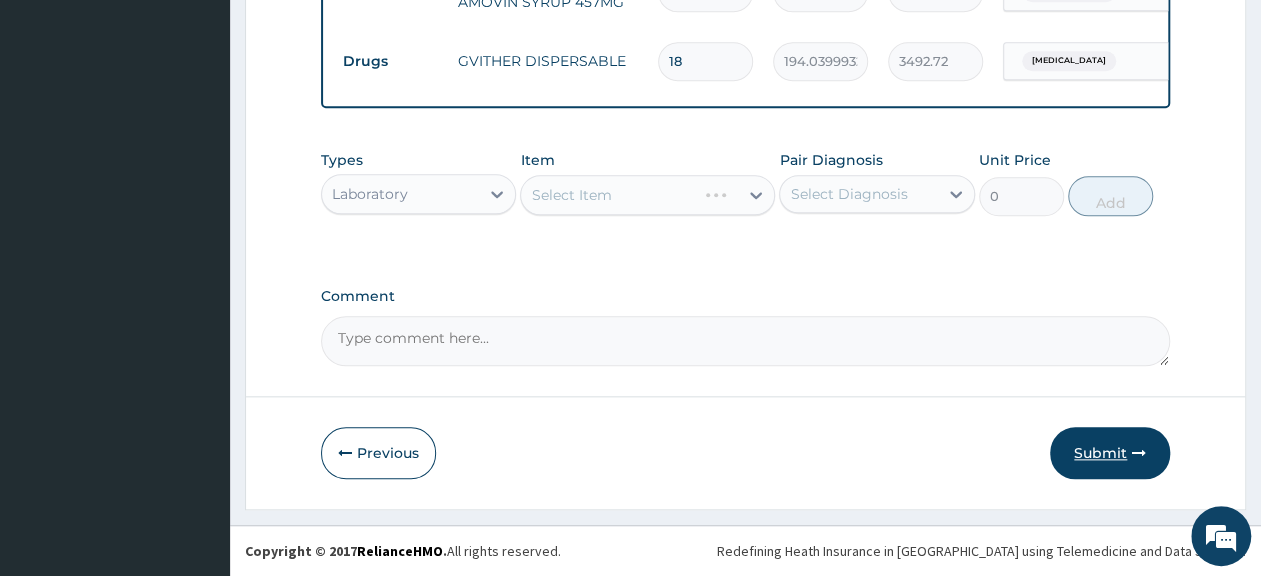 click on "Submit" at bounding box center (1110, 453) 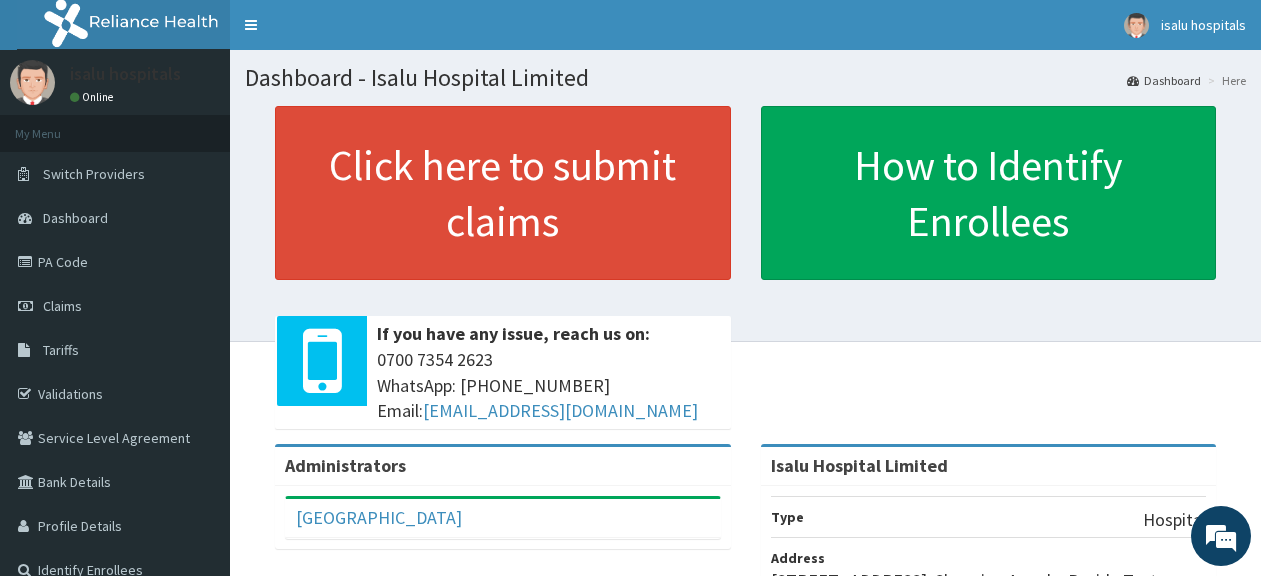 scroll, scrollTop: 0, scrollLeft: 0, axis: both 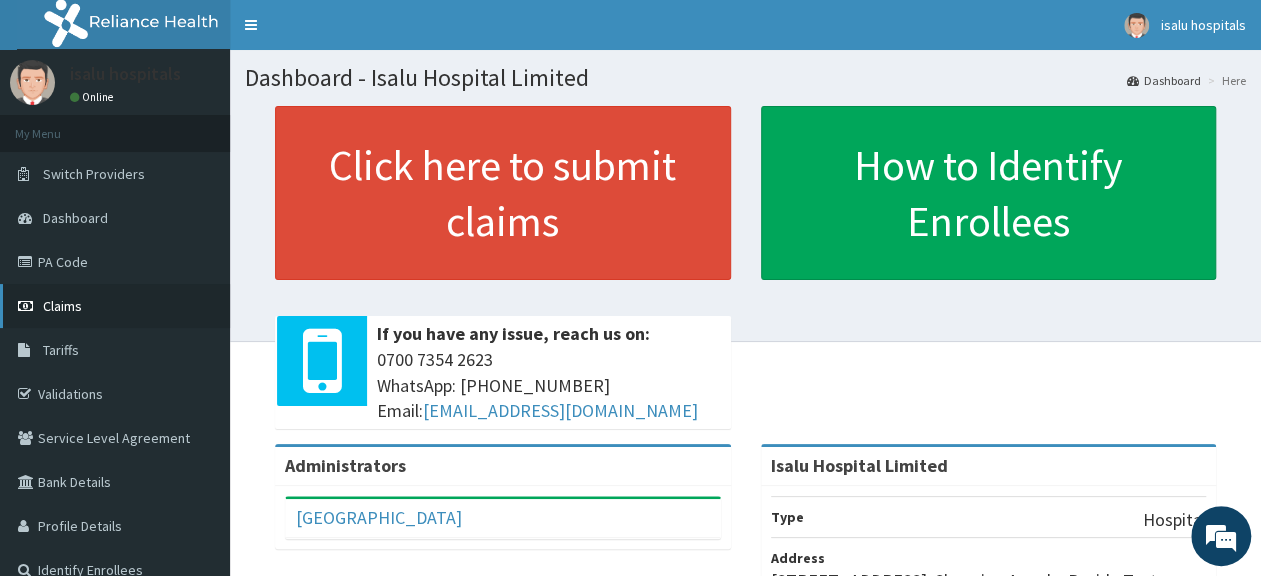 click on "Claims" at bounding box center [115, 306] 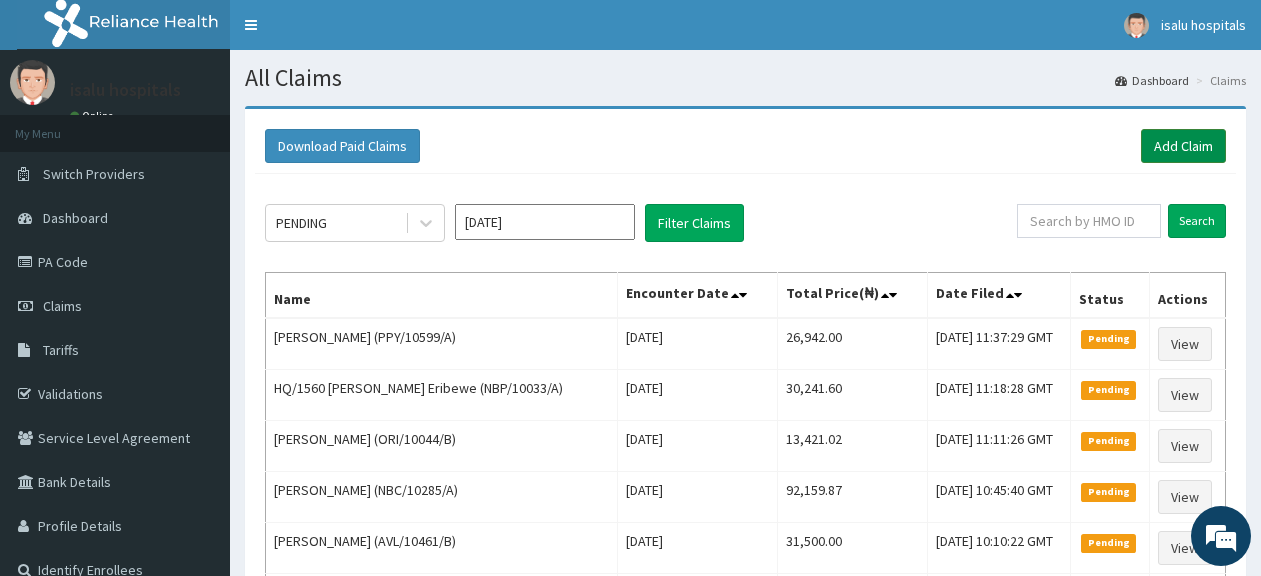 scroll, scrollTop: 0, scrollLeft: 0, axis: both 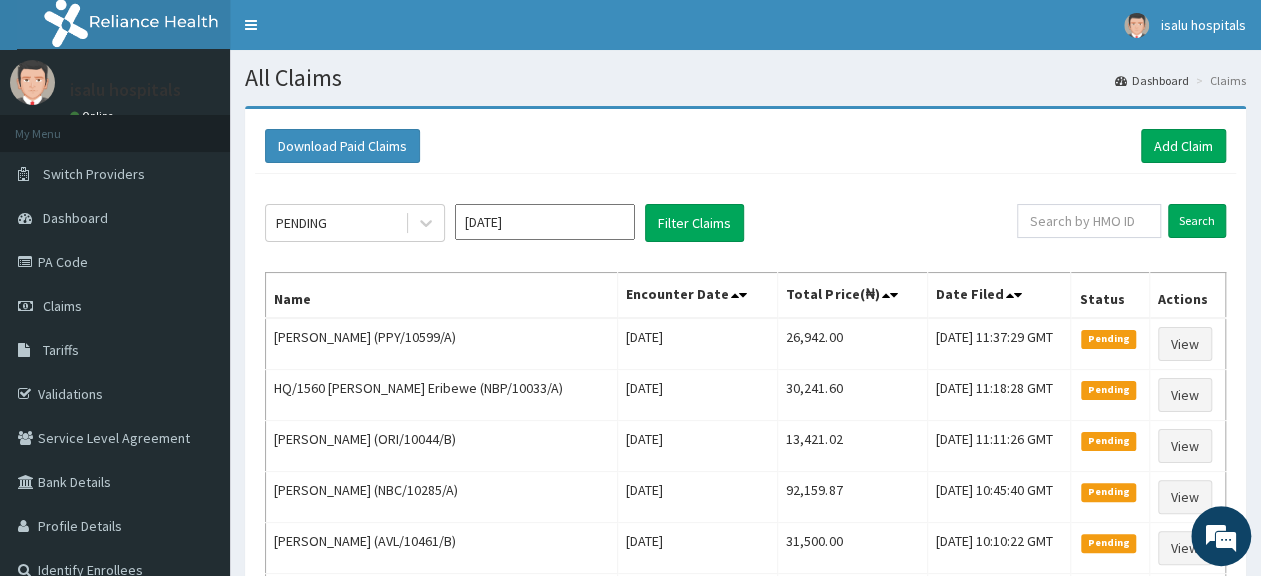 click on "PENDING [DATE] Filter Claims Search Name Encounter Date Total Price(₦) Date Filed Status Actions [PERSON_NAME] (PPY/10599/A) [DATE] 26,942.00 [DATE] 11:37:29 GMT Pending View HQ/1560 [PERSON_NAME] Eribewe  (NBP/10033/A) [DATE] 30,241.60 [DATE] 11:18:28 GMT Pending View Olamilekan [PERSON_NAME] (ORI/10044/B) [DATE] 13,421.02 [DATE] 11:11:26 GMT Pending View [PERSON_NAME] (NBC/10285/A) [DATE] 92,159.87 [DATE] 10:45:40 GMT Pending View [PERSON_NAME] (AVL/10461/B) [DATE] 31,500.00 [DATE] 10:10:22 GMT Pending View Winner [PERSON_NAME][GEOGRAPHIC_DATA] (PAA/10136/B) [DATE] 49,737.55 [DATE] 09:45:59 GMT Pending View [GEOGRAPHIC_DATA] Osanyintade (LIR/10035/D) [DATE] 26,138.00 [DATE] 09:19:38 GMT Pending View Faridah [PERSON_NAME]  (RSJ/10196/A) [DATE] 49,420.40 [DATE] 09:16:59 GMT Pending View [PERSON_NAME] OWOLAWI (LGT/10030/A) [DATE] 40,887.25 [DATE] 08:51:45 GMT Pending" 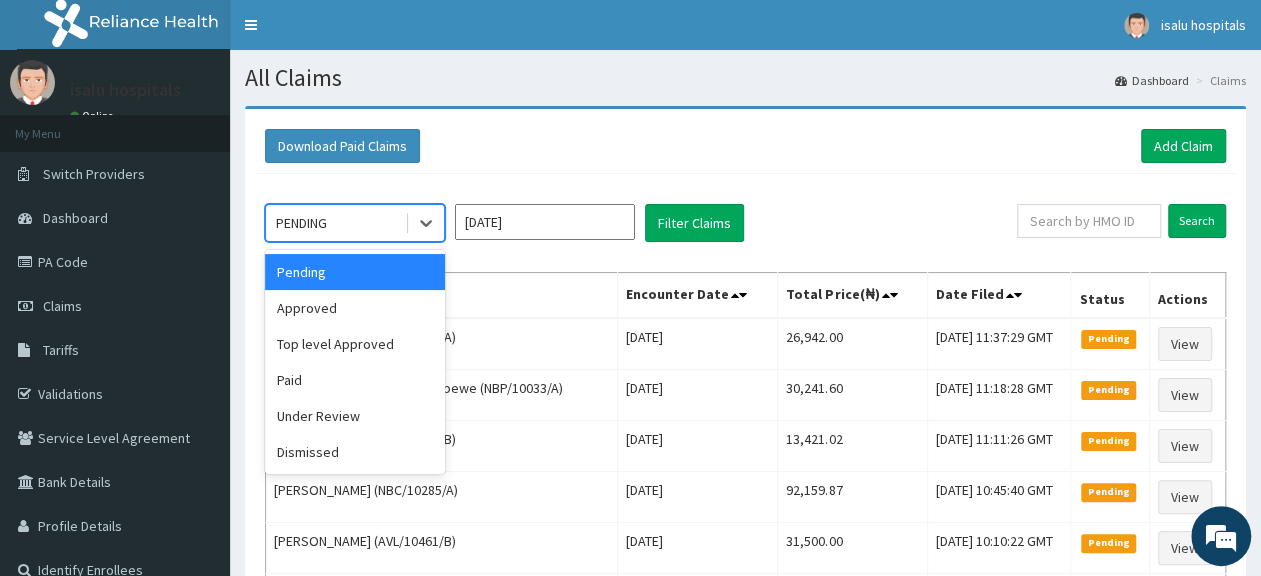 click on "PENDING" at bounding box center [335, 223] 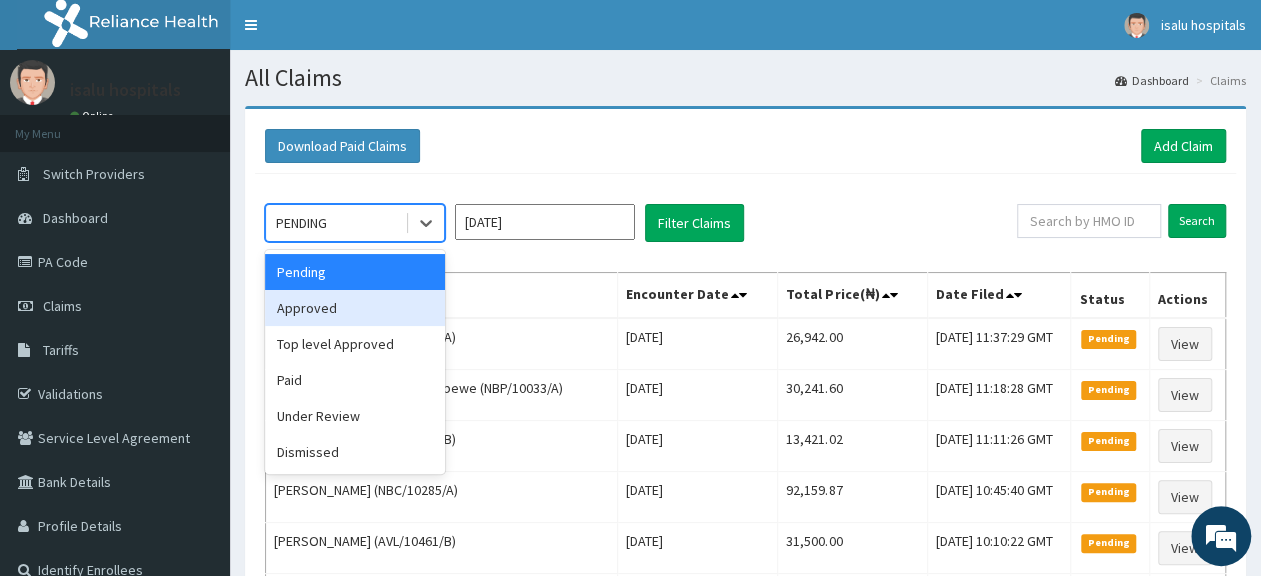 click on "Approved" at bounding box center [355, 308] 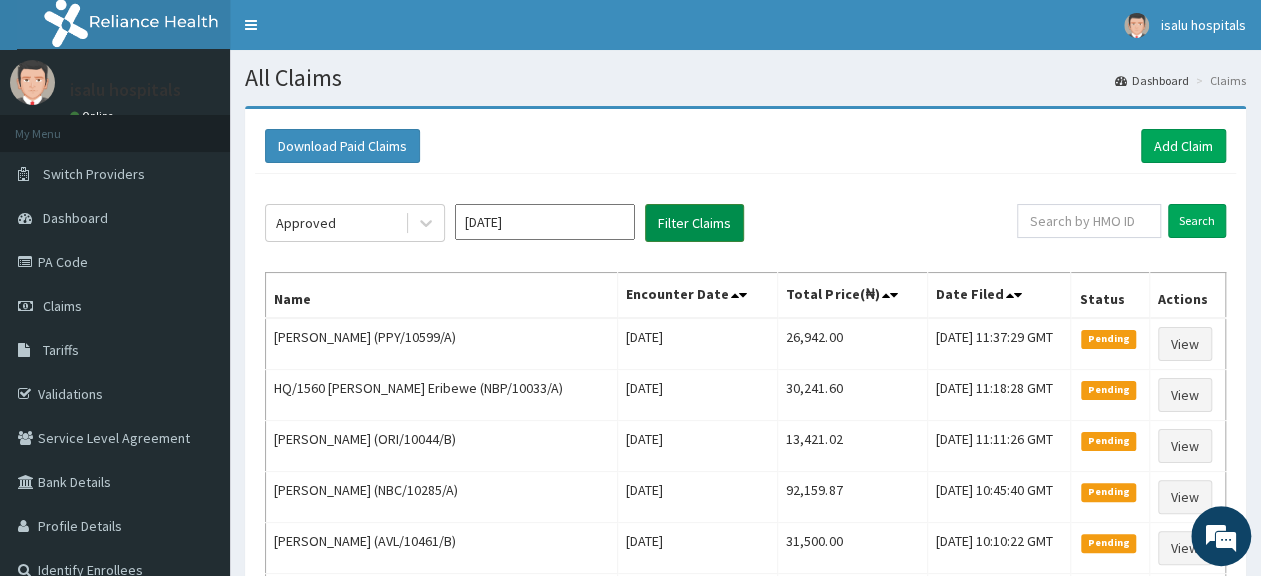 click on "Filter Claims" at bounding box center [694, 223] 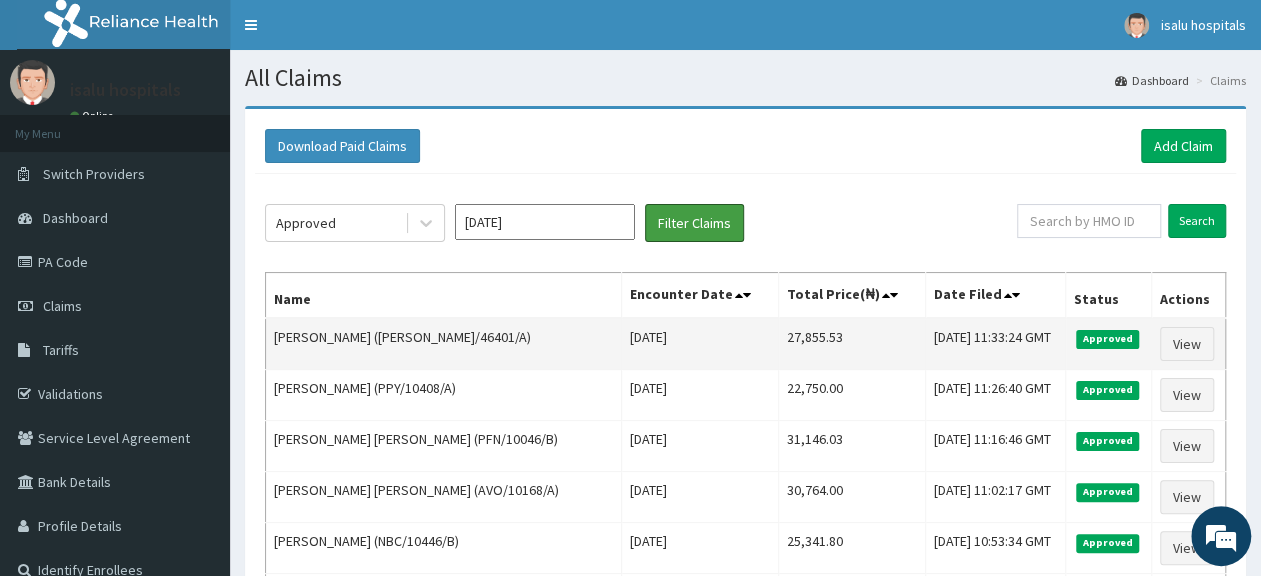 scroll, scrollTop: 0, scrollLeft: 0, axis: both 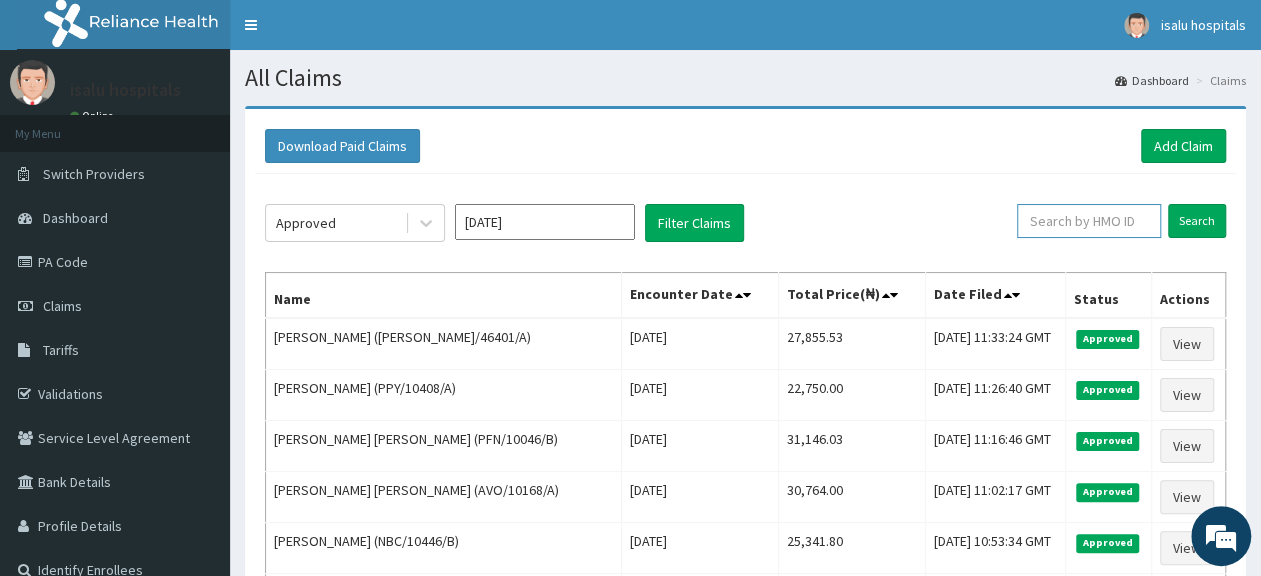 click at bounding box center [1089, 221] 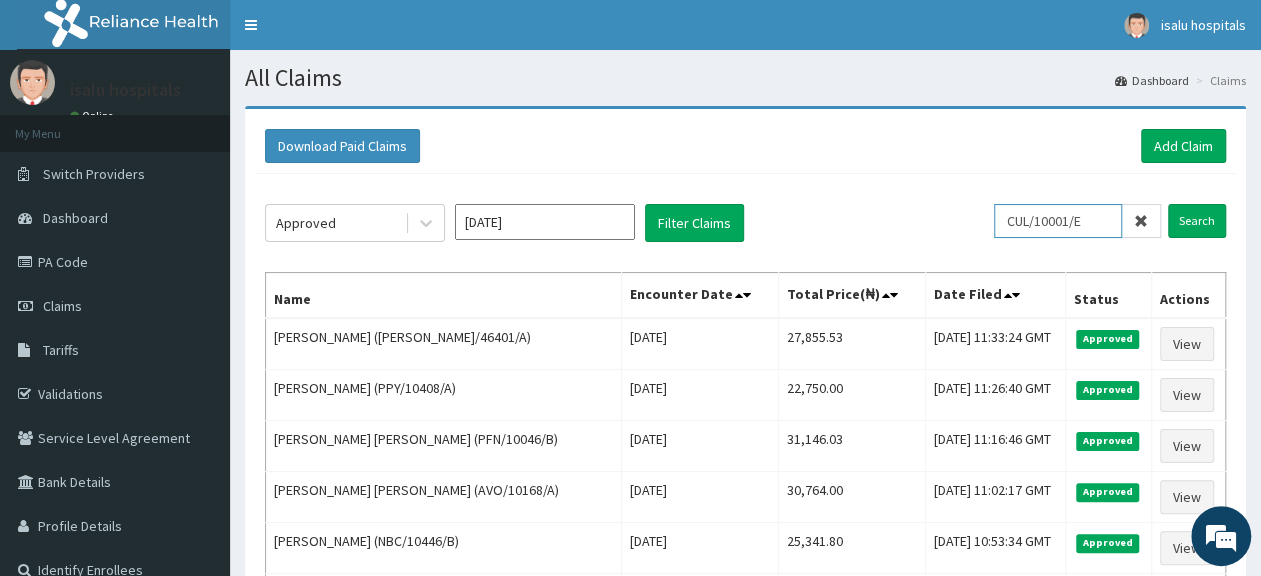 click on "CUL/10001/E" at bounding box center [1058, 221] 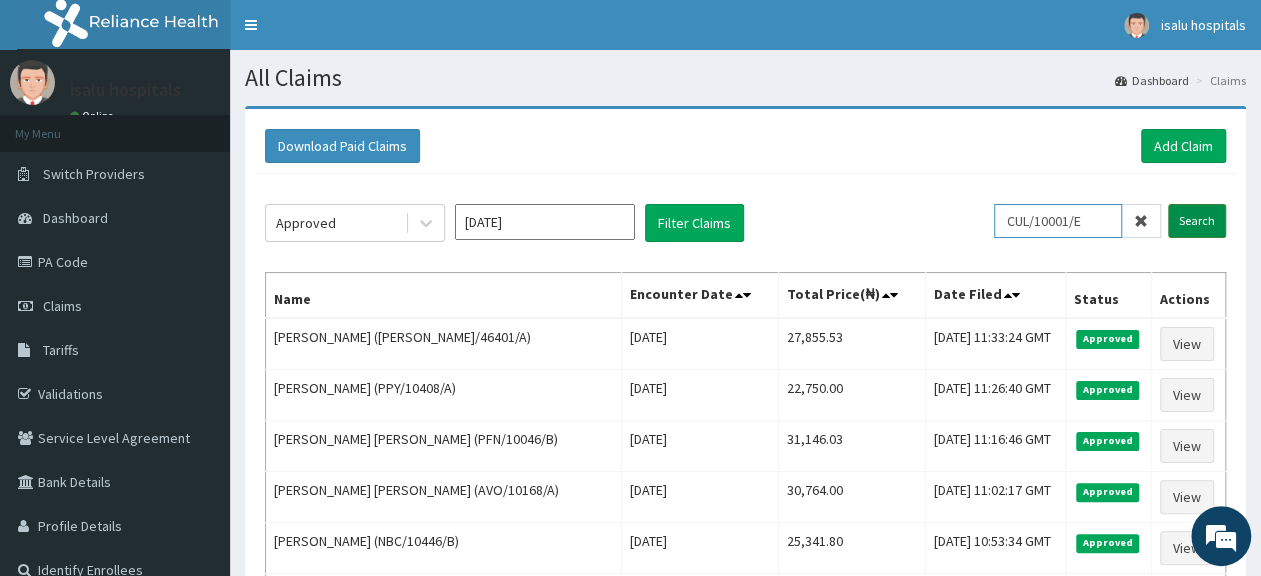 type on "CUL/10001/E" 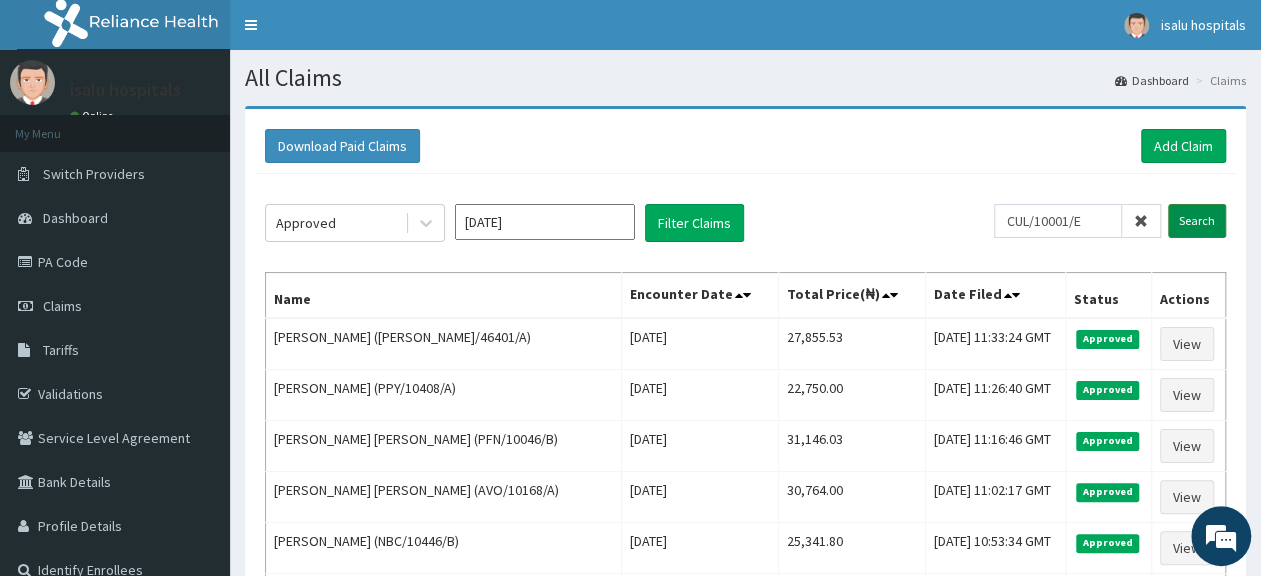 click on "Search" at bounding box center [1197, 221] 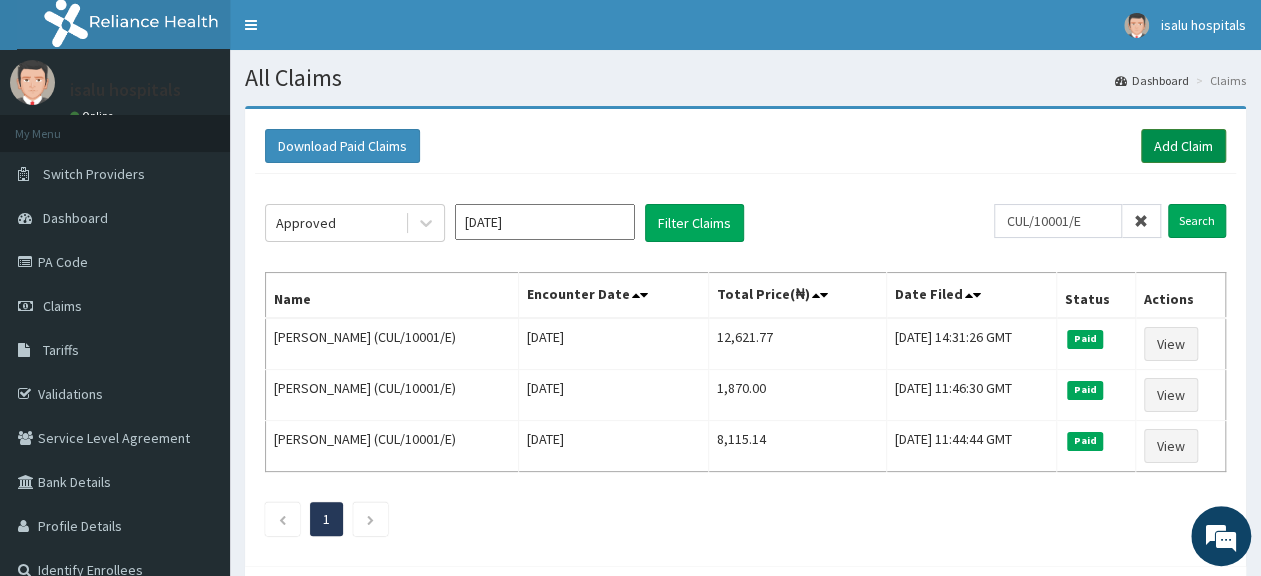 click on "Add Claim" at bounding box center (1183, 146) 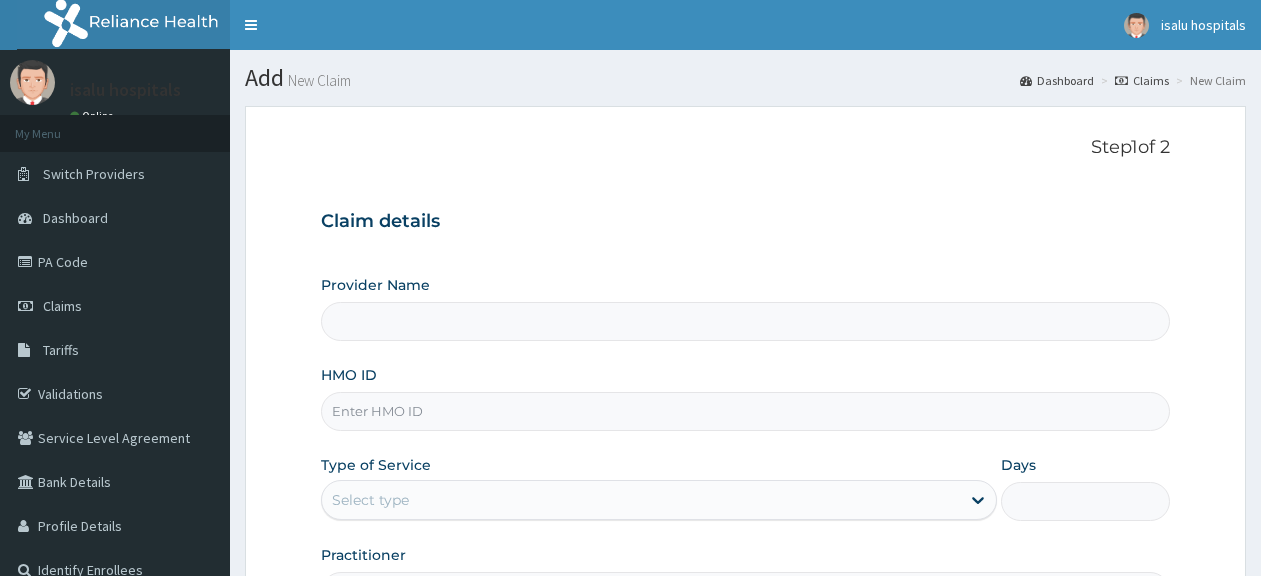 scroll, scrollTop: 0, scrollLeft: 0, axis: both 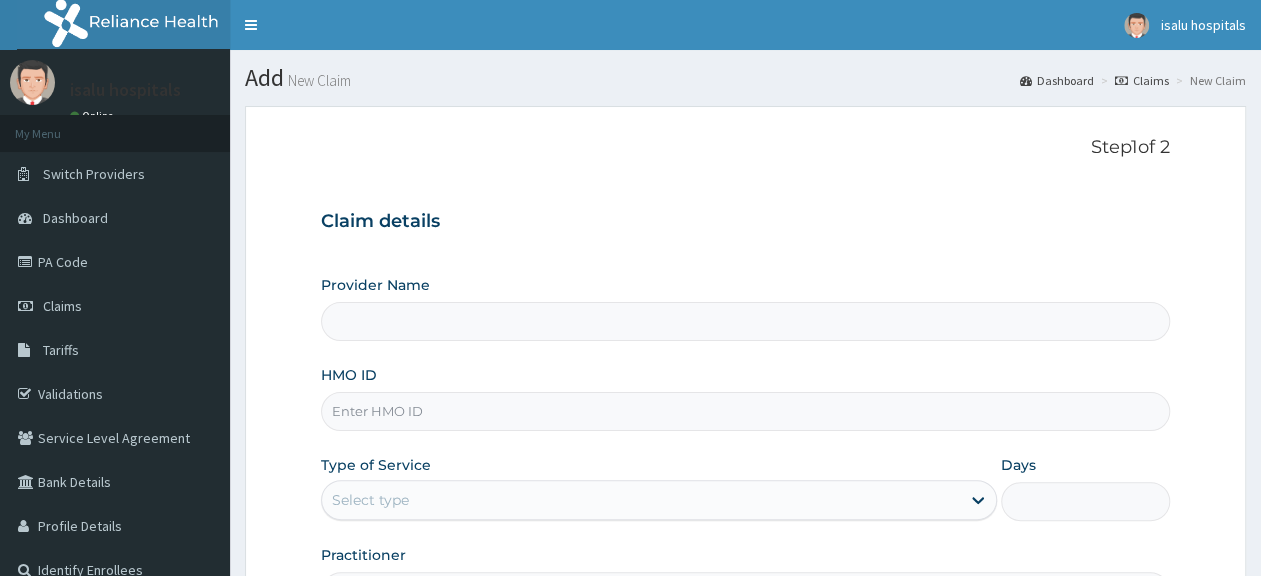 type on "Isalu Hospital Limited" 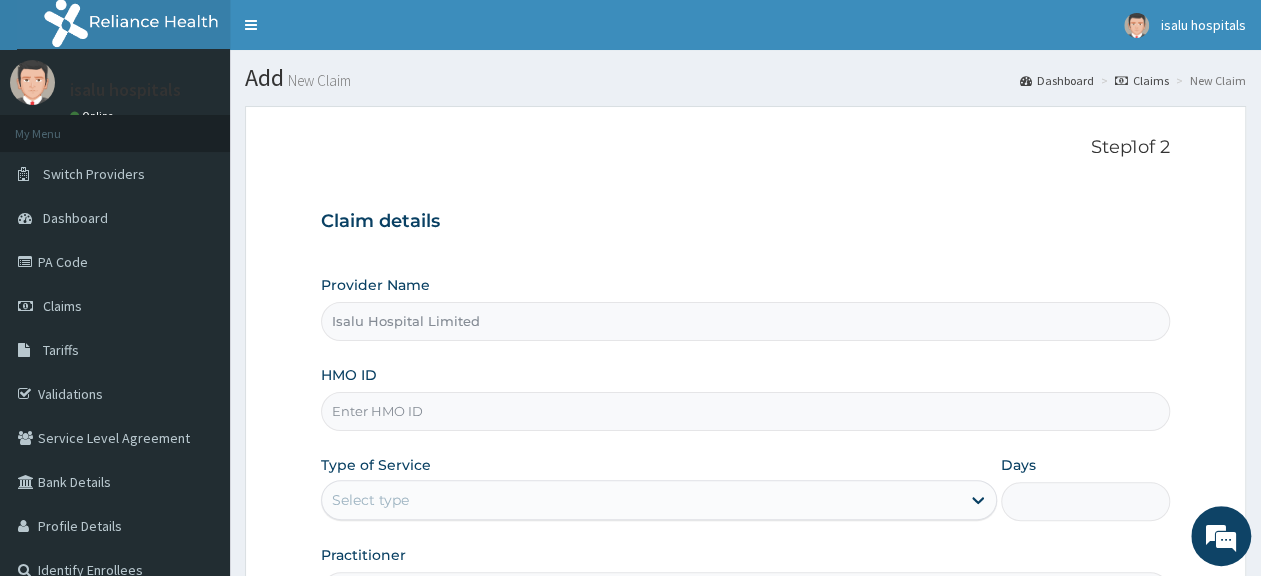 scroll, scrollTop: 0, scrollLeft: 0, axis: both 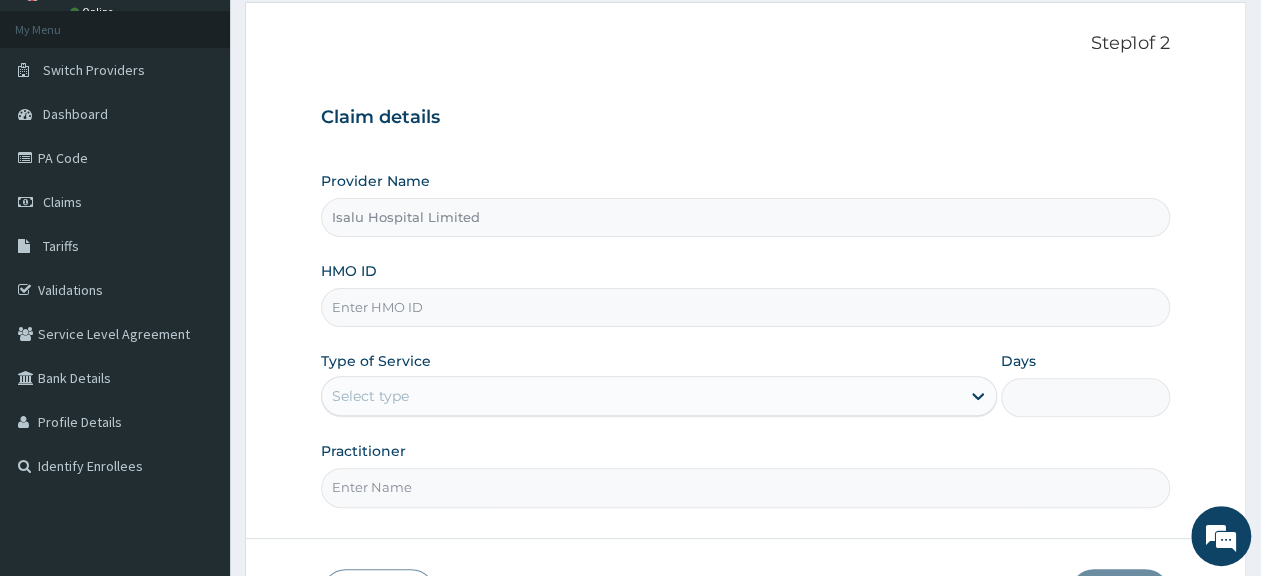 click on "HMO ID" at bounding box center (745, 307) 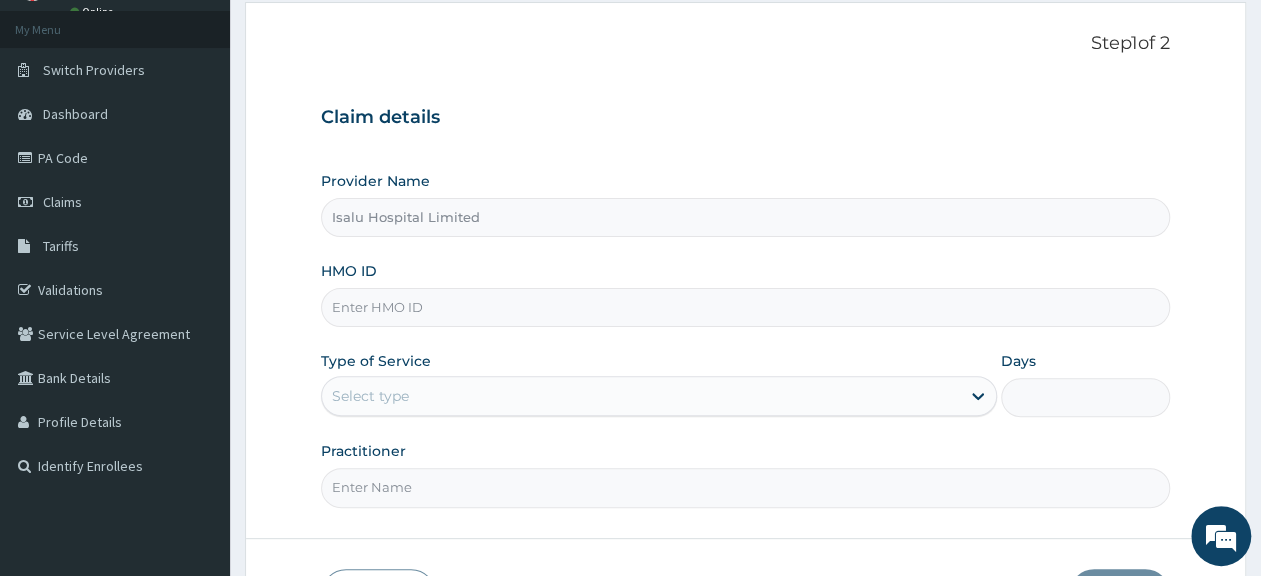 paste on "CUL/10001/E" 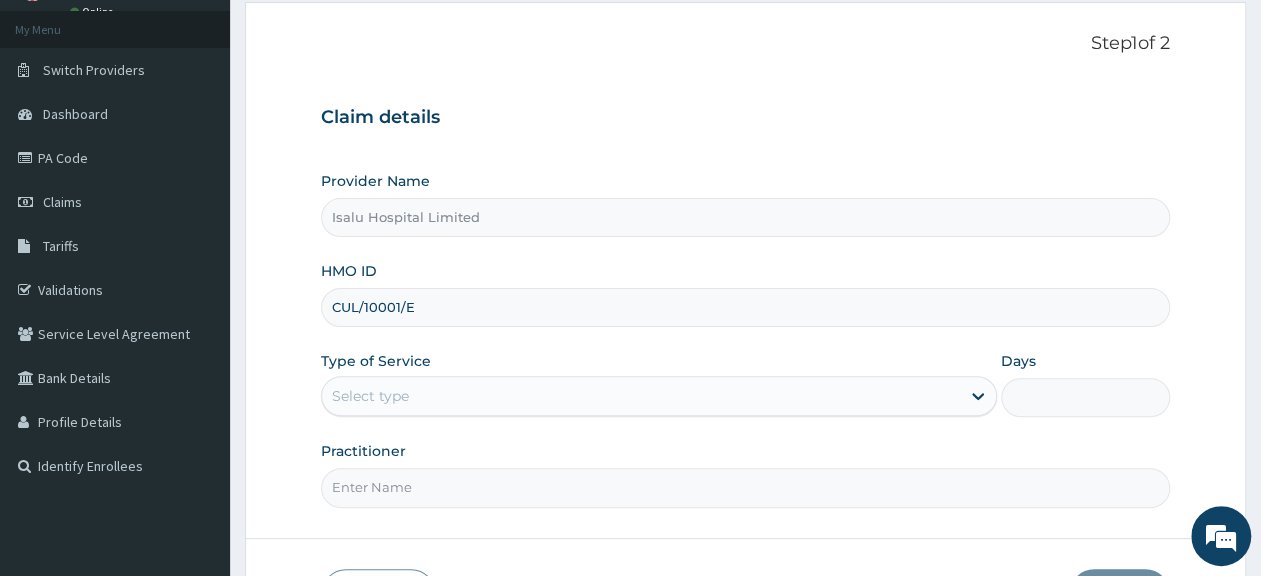 type on "CUL/10001/E" 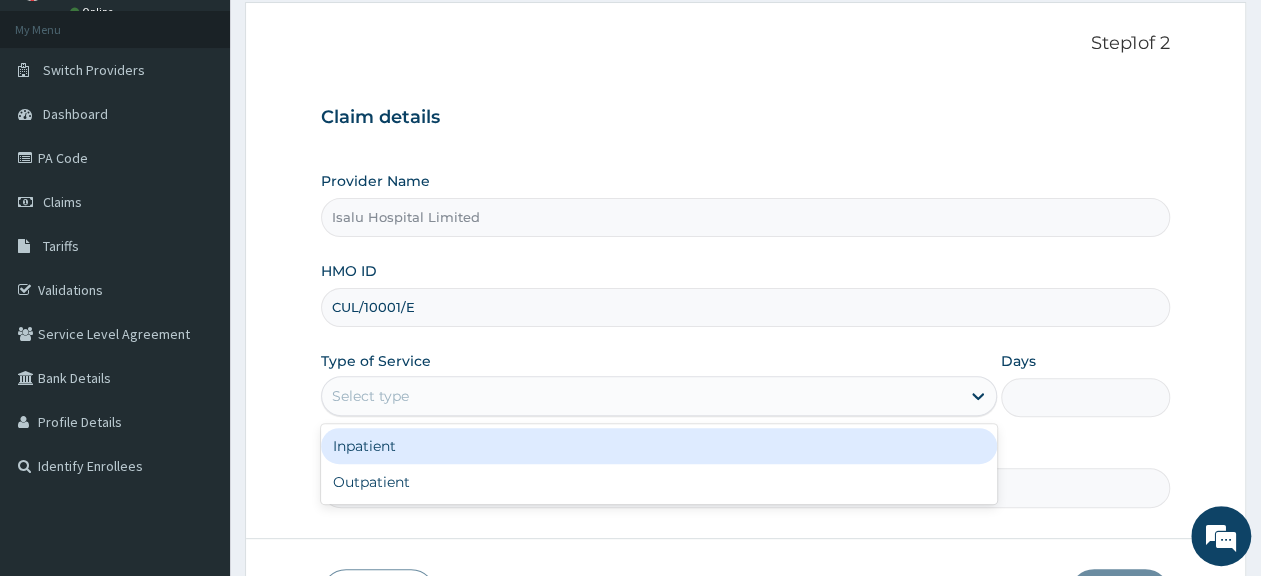 click on "Select type" at bounding box center (370, 396) 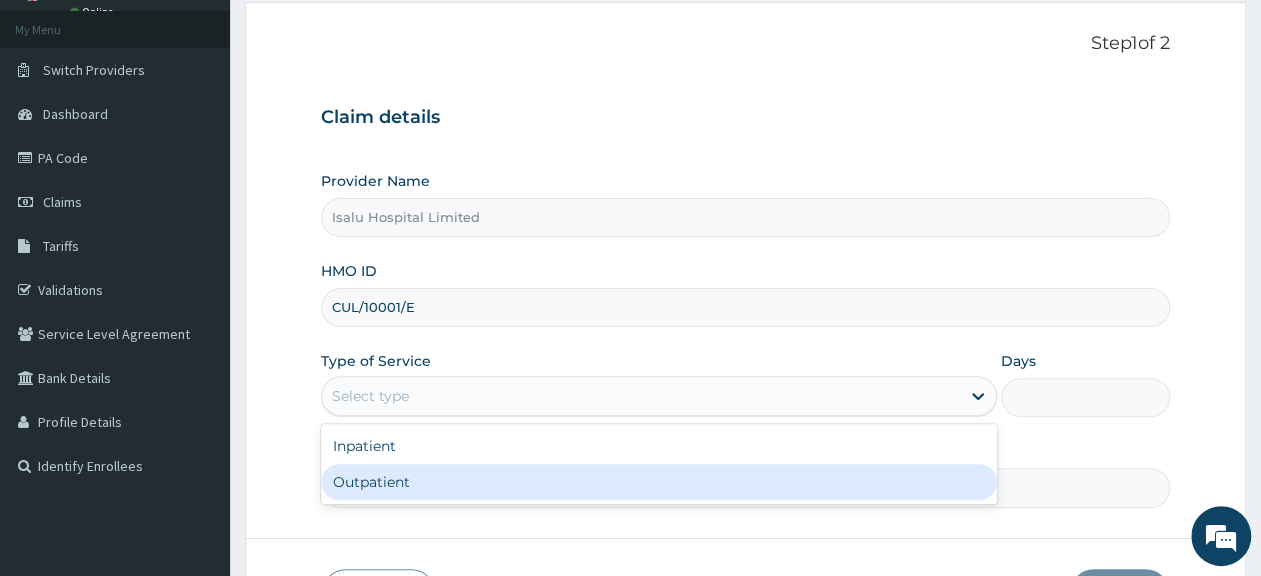 click on "Outpatient" at bounding box center (659, 482) 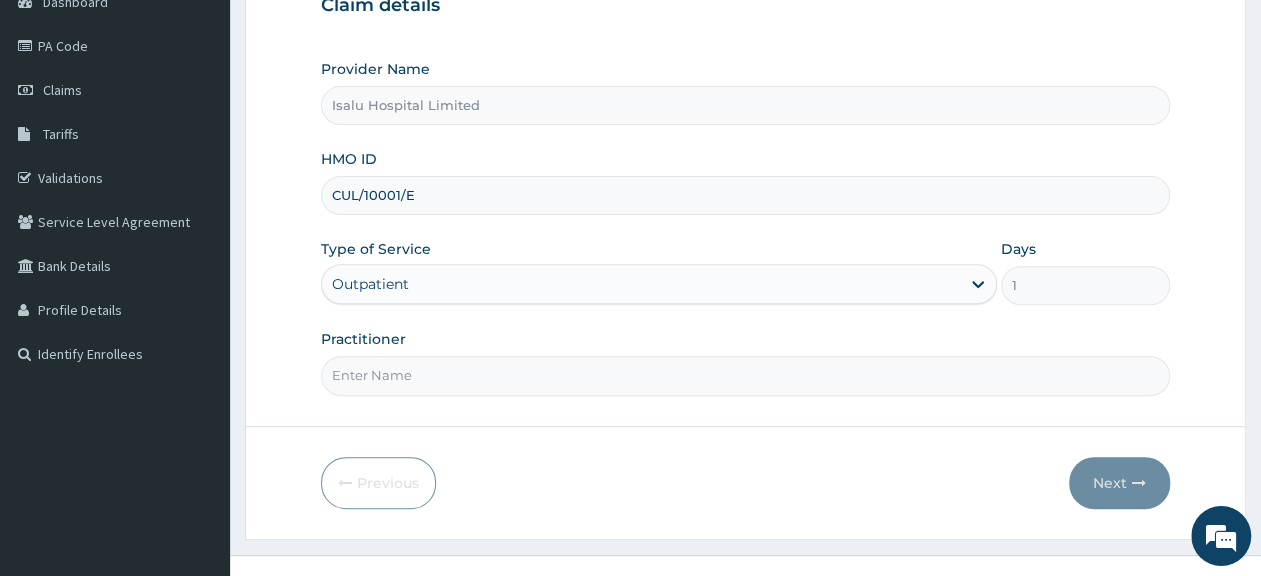 scroll, scrollTop: 242, scrollLeft: 0, axis: vertical 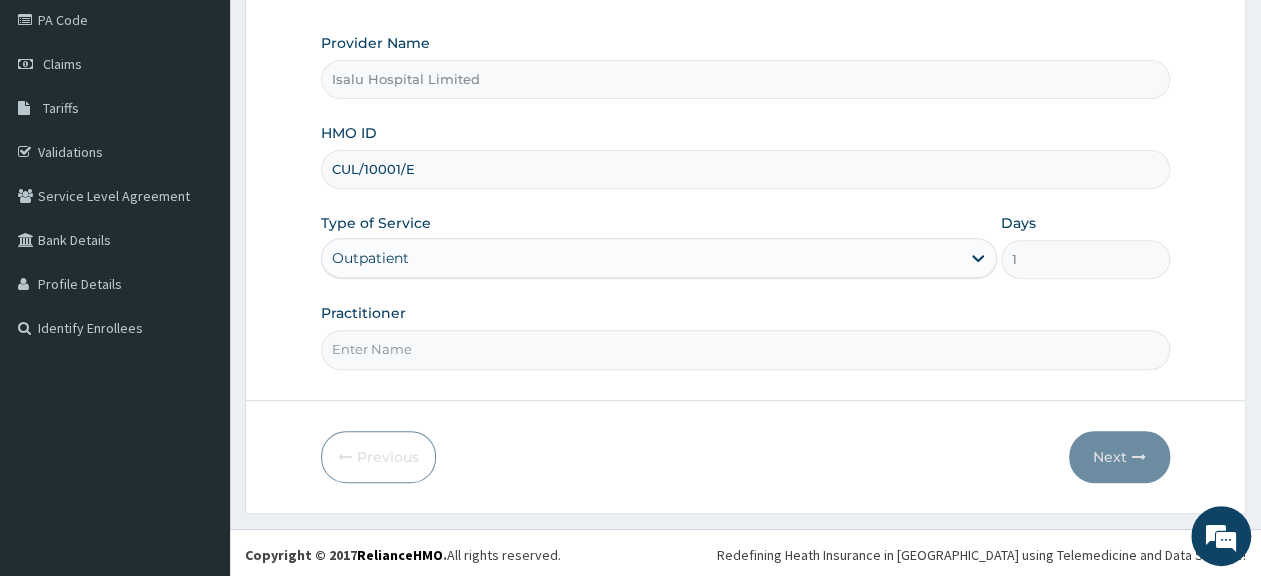 click on "Practitioner" at bounding box center [745, 349] 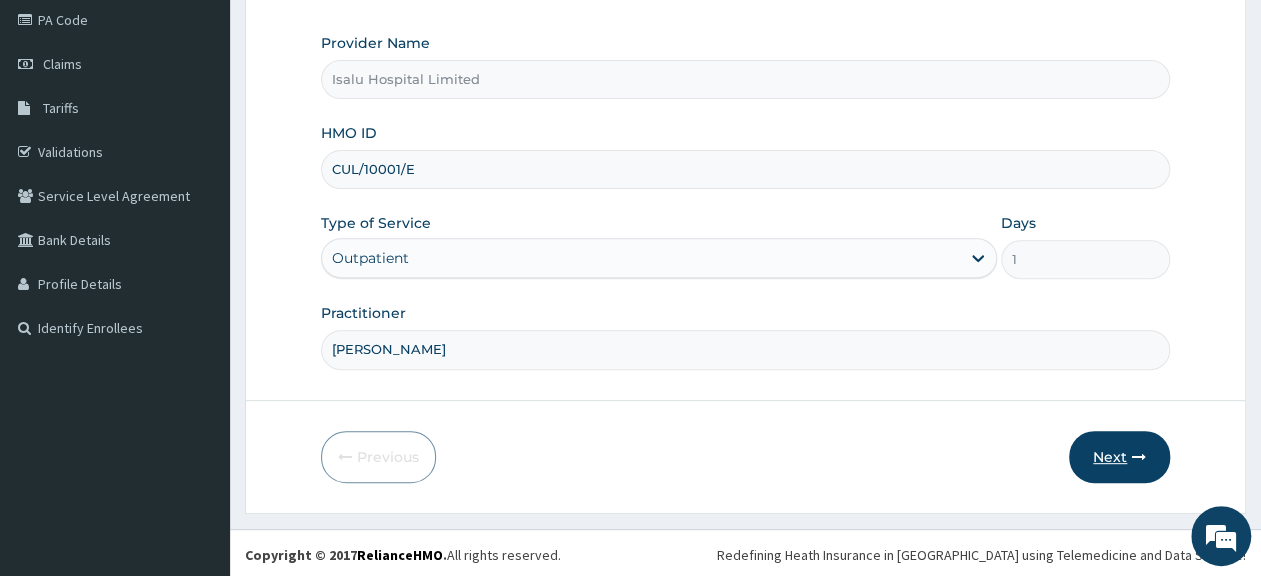 type on "Dr Anifowose Sola" 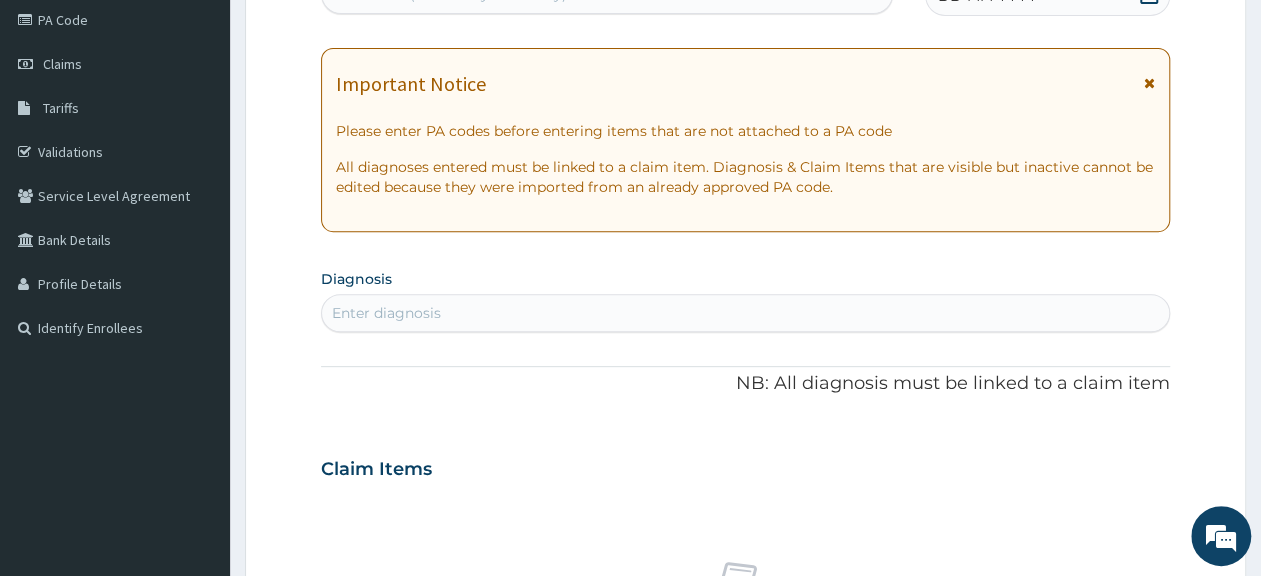 scroll, scrollTop: 0, scrollLeft: 0, axis: both 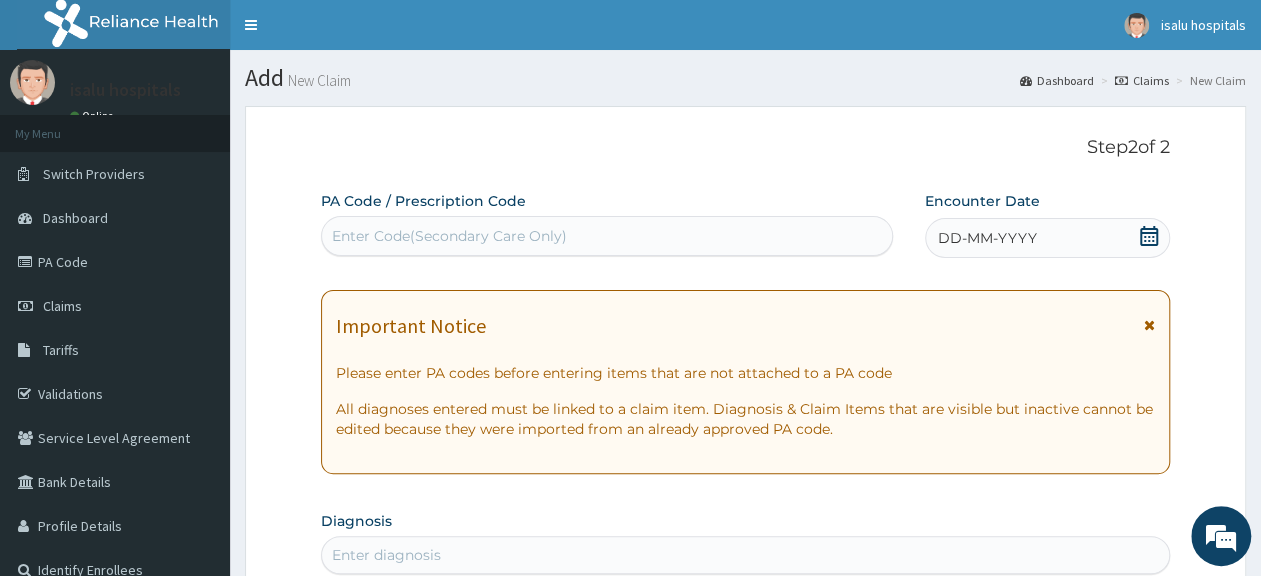 click on "Enter Code(Secondary Care Only)" at bounding box center [449, 236] 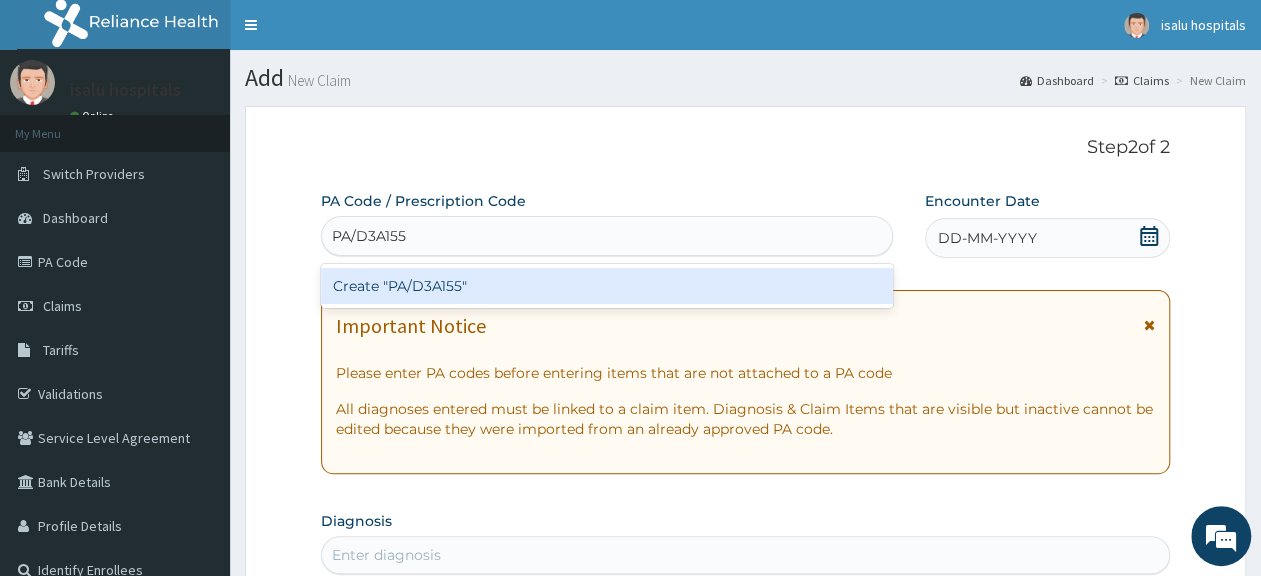 type on "PA/D3A155" 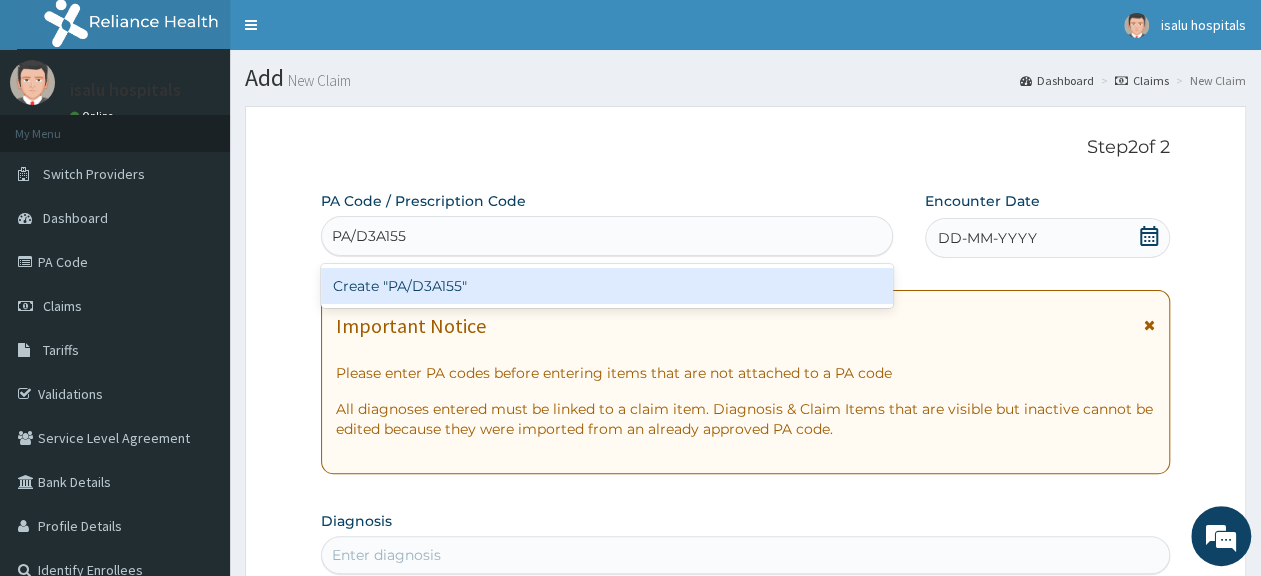 click on "Create "PA/D3A155"" at bounding box center (607, 286) 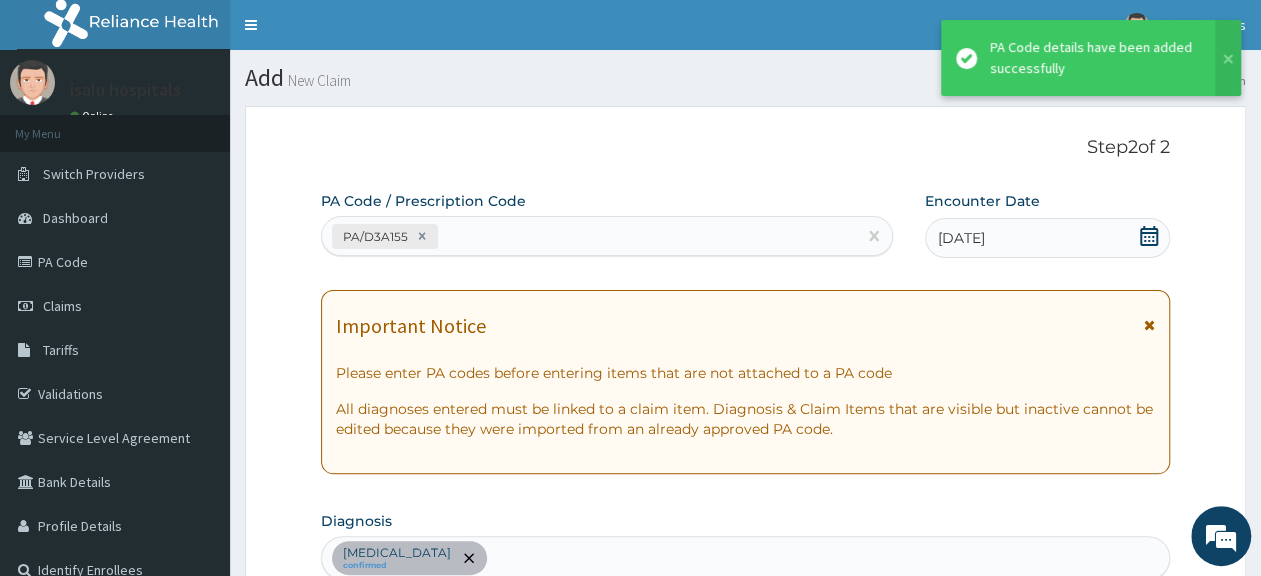 scroll, scrollTop: 542, scrollLeft: 0, axis: vertical 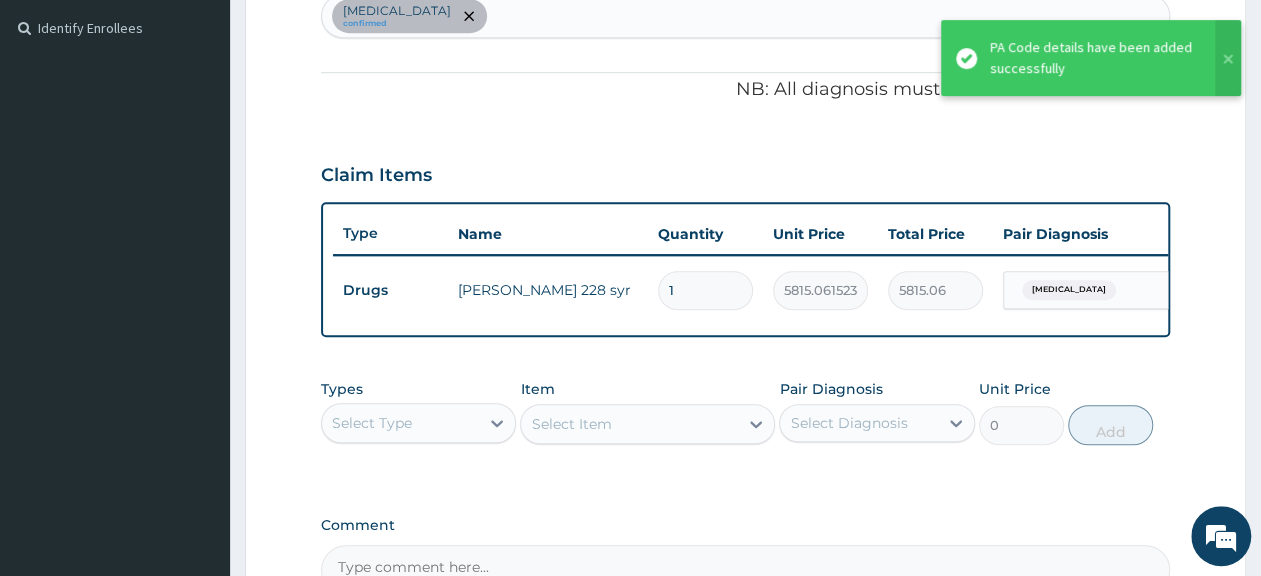 click on "Sepsis" at bounding box center (1085, 290) 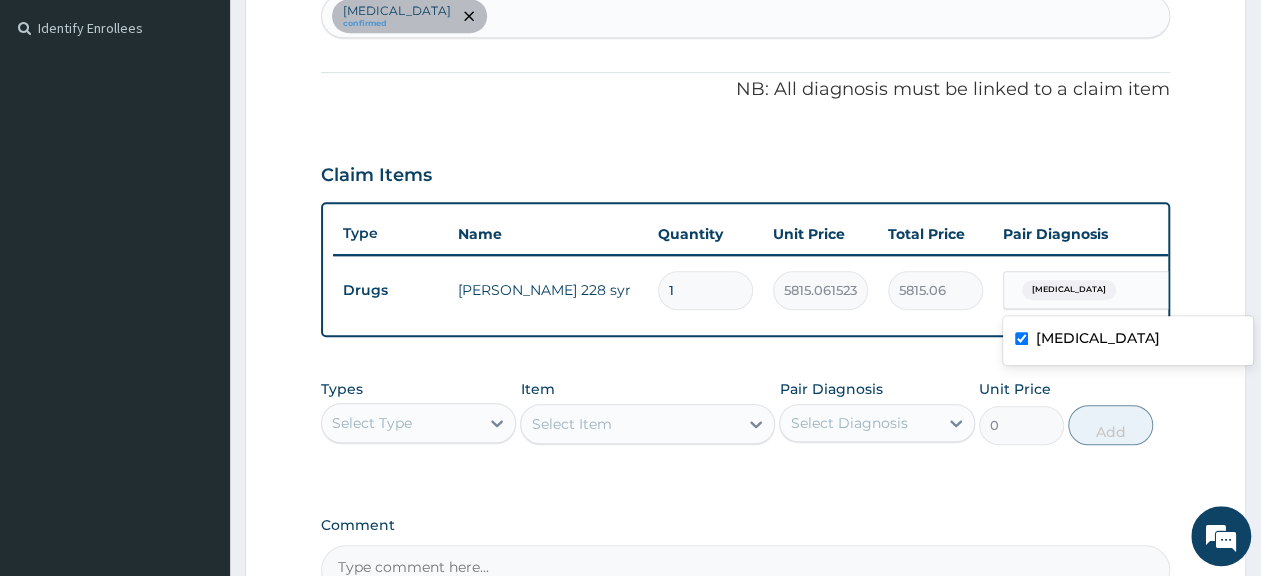 click on "Sepsis" at bounding box center [1128, 340] 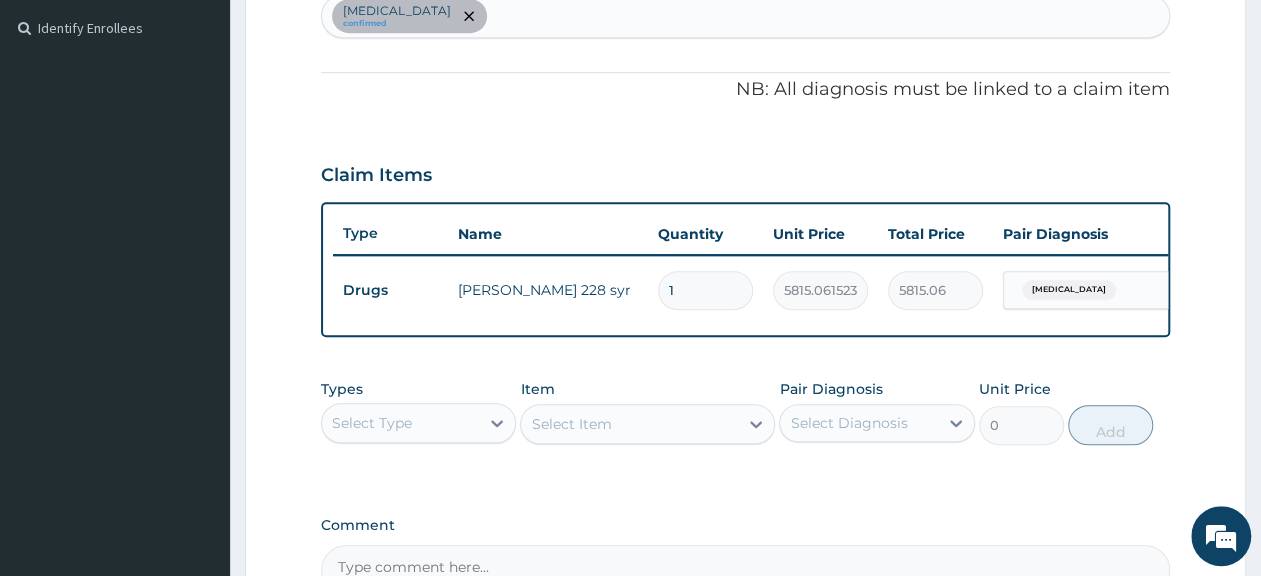 click on "PA Code / Prescription Code PA/D3A155 Encounter Date 06-07-2025 Important Notice Please enter PA codes before entering items that are not attached to a PA code   All diagnoses entered must be linked to a claim item. Diagnosis & Claim Items that are visible but inactive cannot be edited because they were imported from an already approved PA code. Diagnosis Sepsis confirmed NB: All diagnosis must be linked to a claim item Claim Items Type Name Quantity Unit Price Total Price Pair Diagnosis Actions Drugs fleming 228 syr 1 5815.0615234375 5815.06 Sepsis Delete Types Select Type Item Select Item Pair Diagnosis Select Diagnosis Unit Price 0 Add Comment" at bounding box center (745, 122) 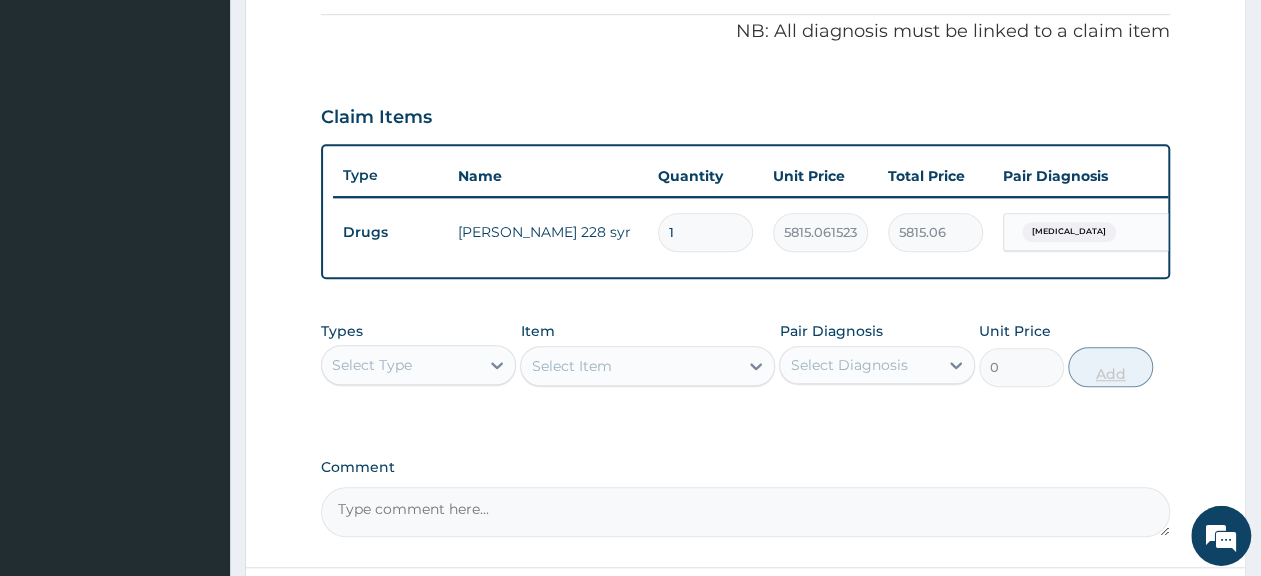 scroll, scrollTop: 646, scrollLeft: 0, axis: vertical 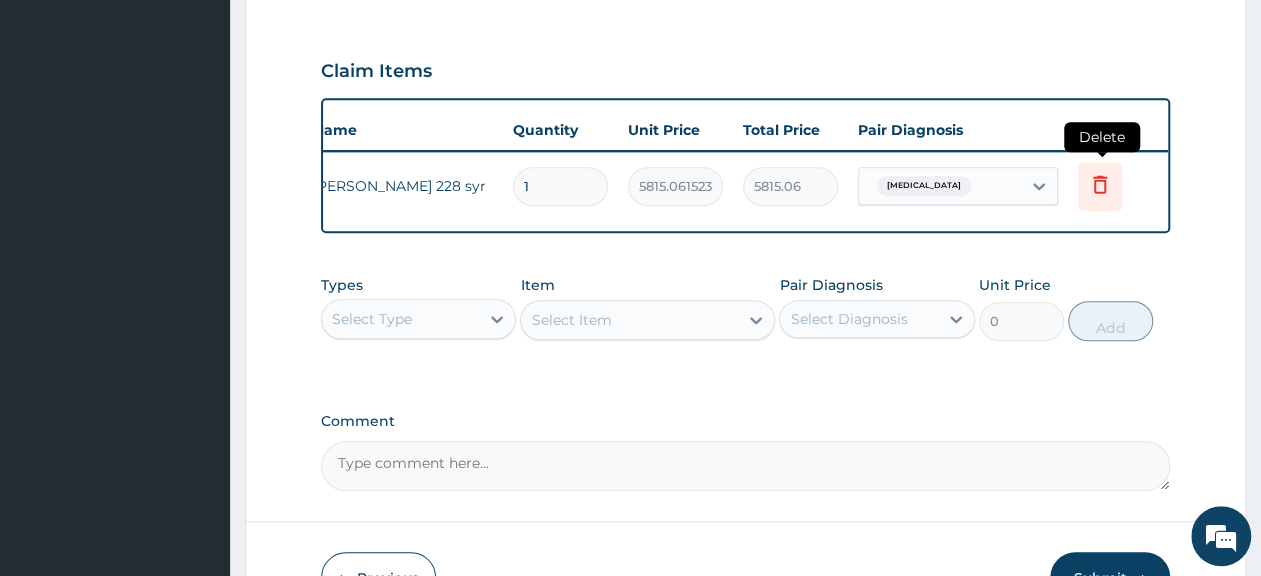 click 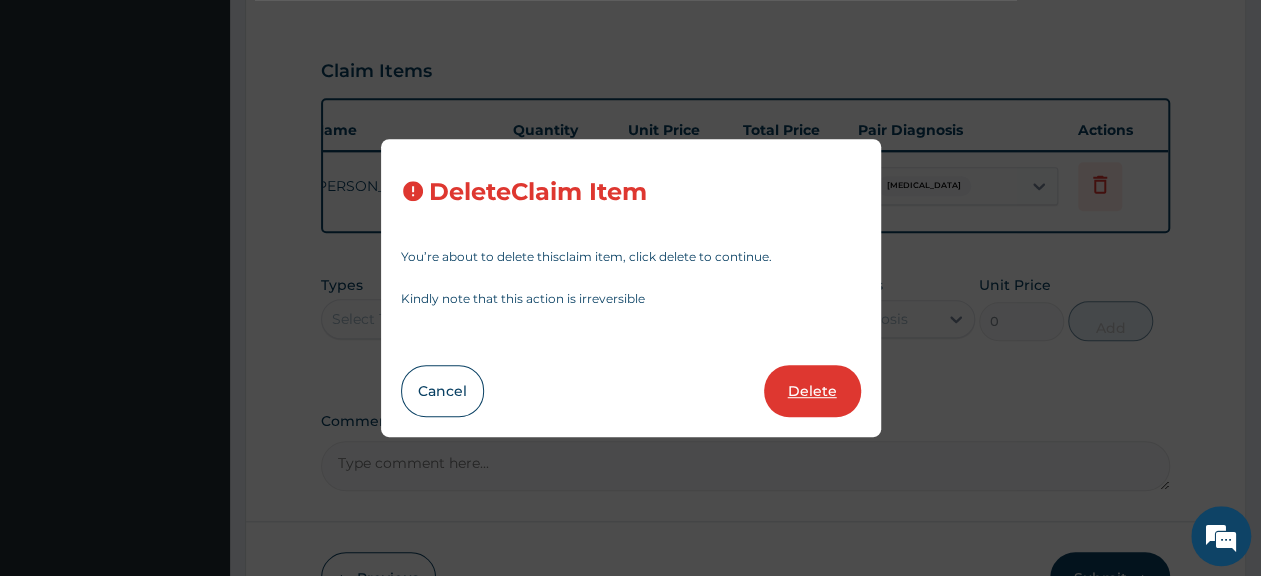 click on "Delete" at bounding box center (812, 391) 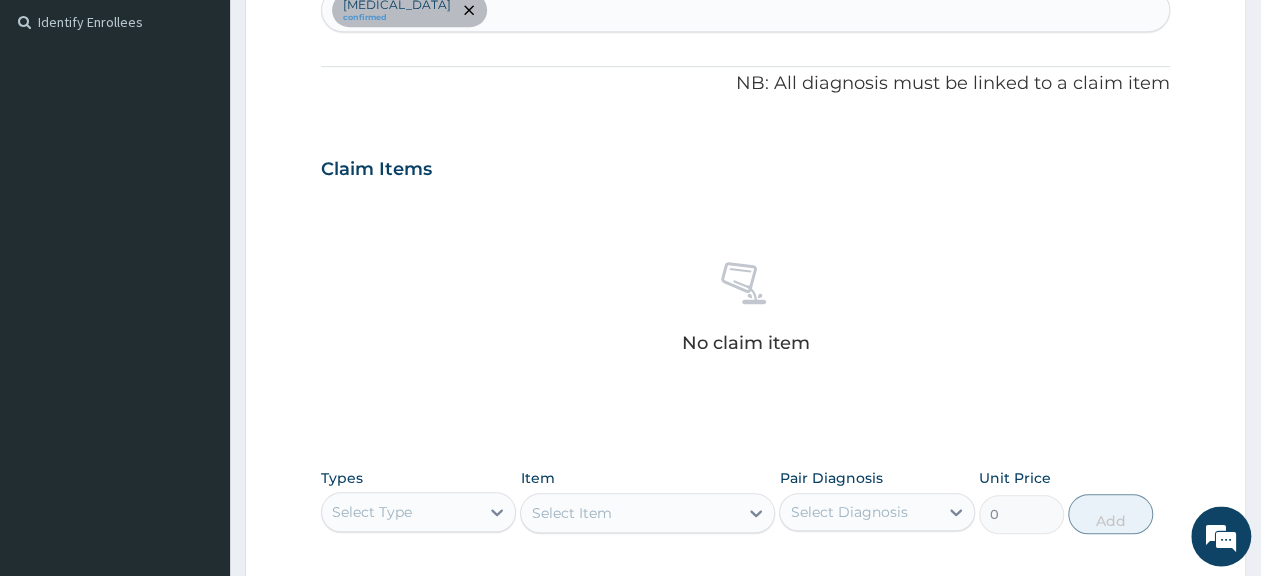 scroll, scrollTop: 646, scrollLeft: 0, axis: vertical 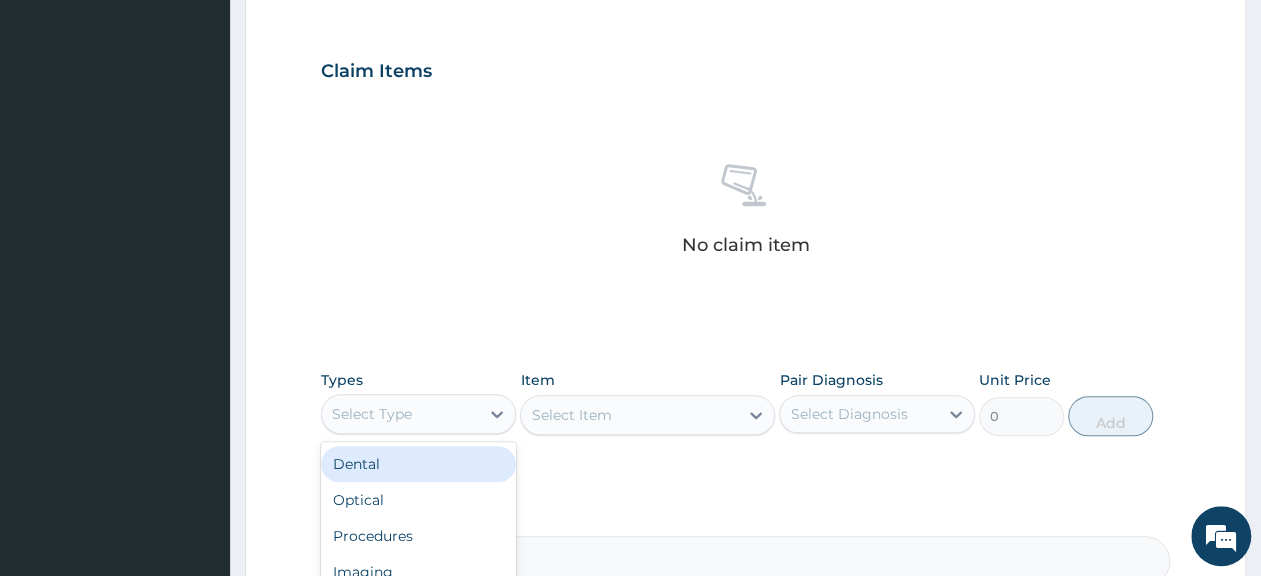 click on "Select Type" at bounding box center (400, 414) 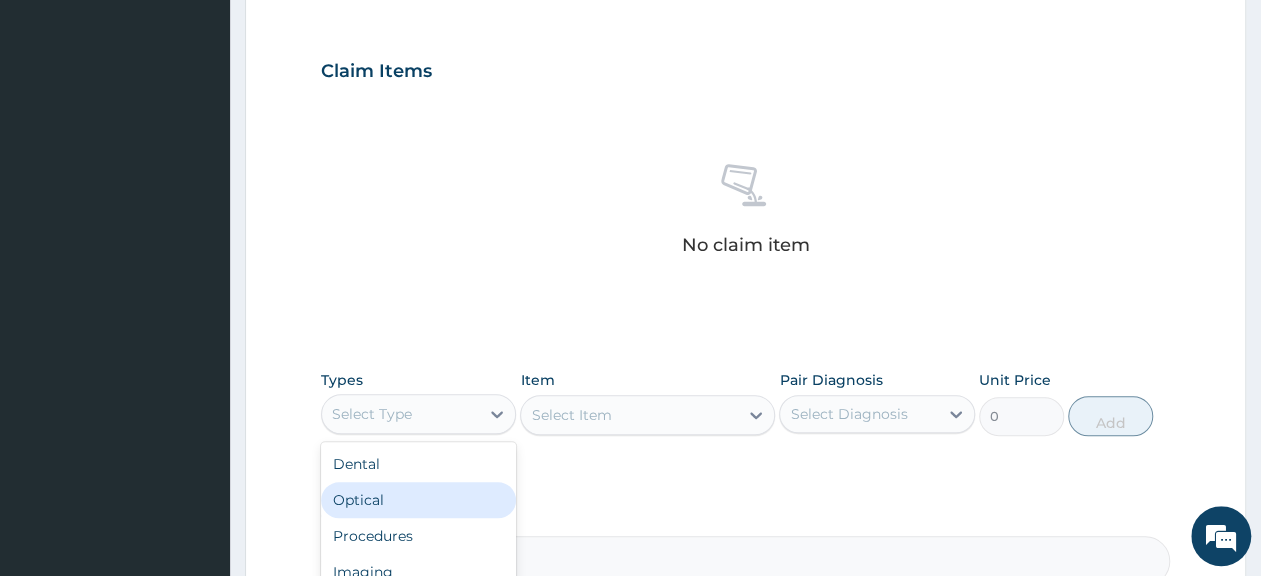 scroll, scrollTop: 68, scrollLeft: 0, axis: vertical 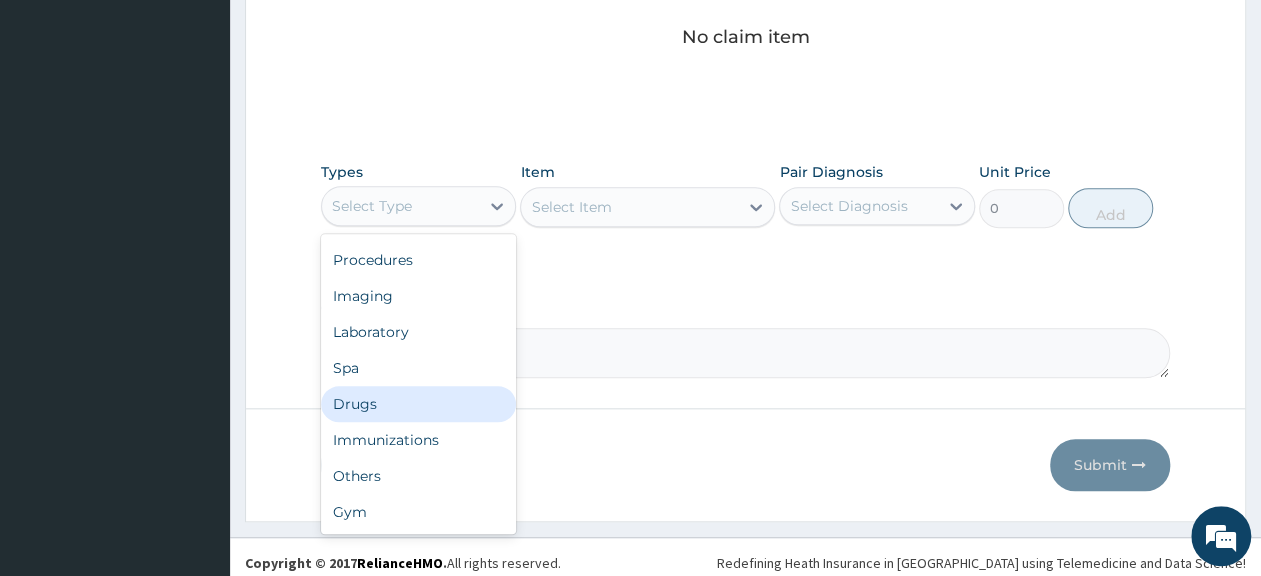 click on "Drugs" at bounding box center [418, 404] 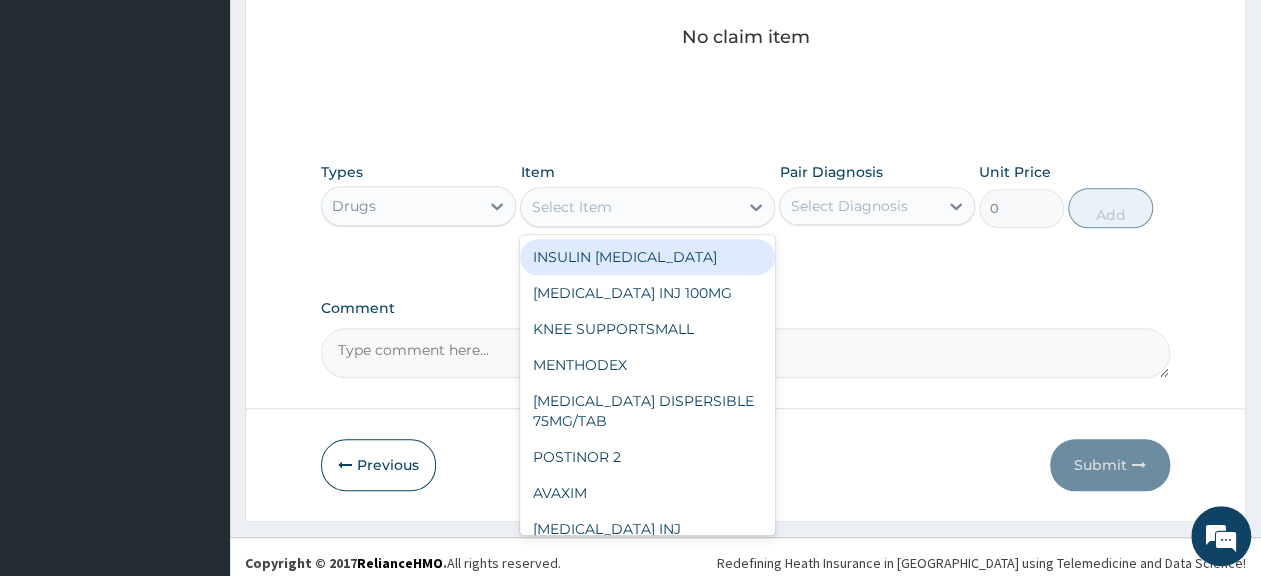 click on "Select Item" at bounding box center [629, 207] 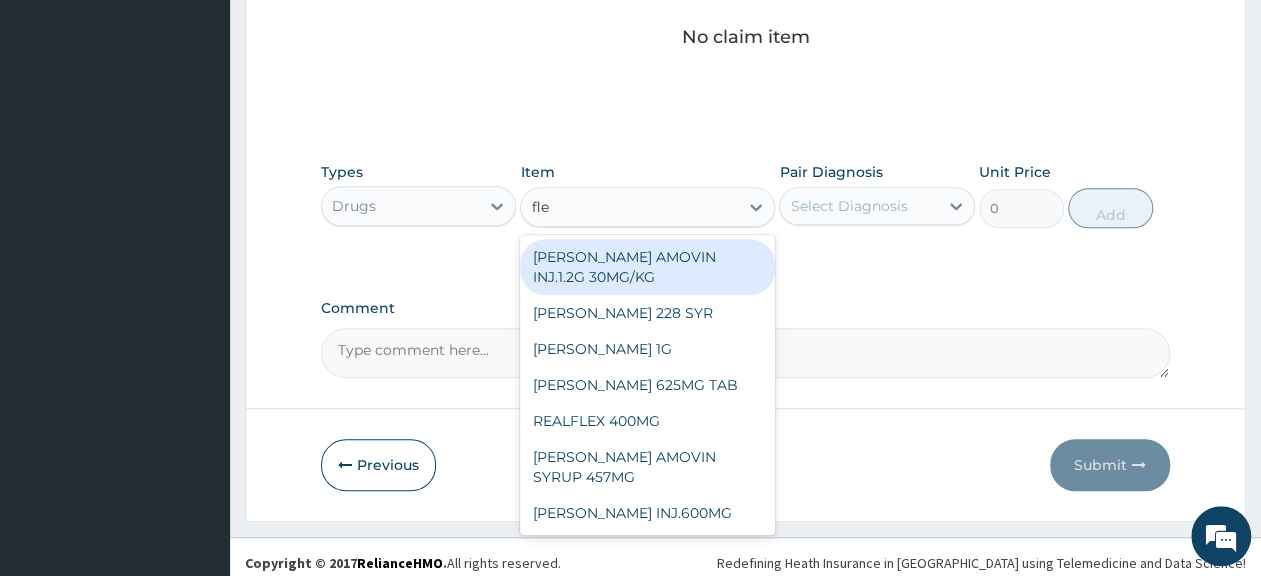type on "flem" 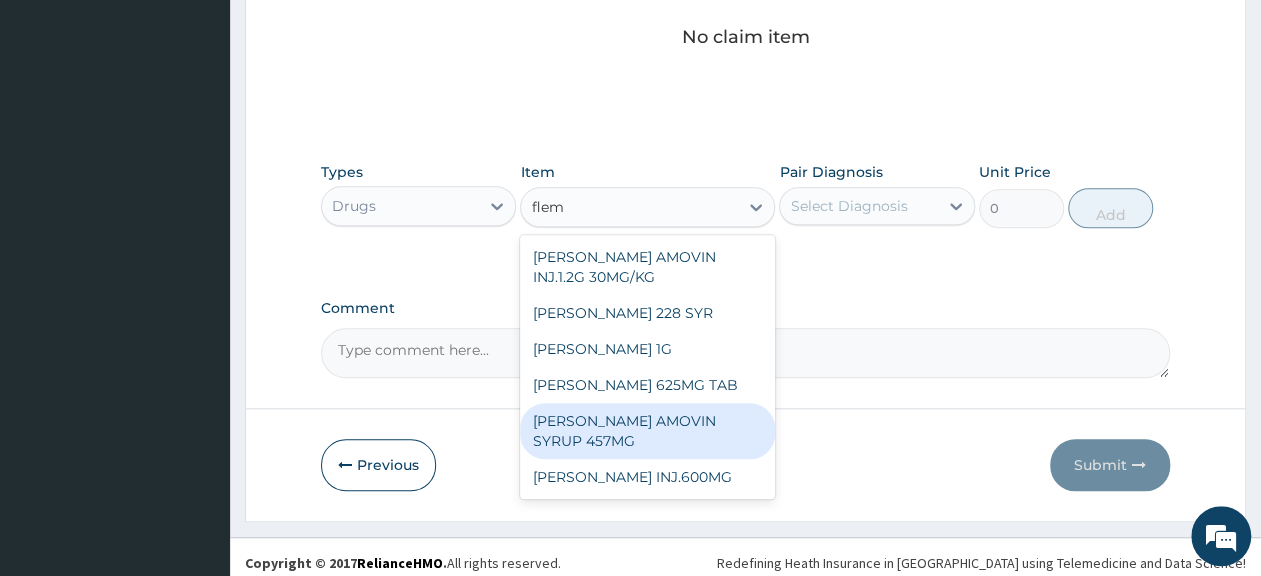 click on "FLEMING AMOVIN SYRUP 457MG" at bounding box center (647, 431) 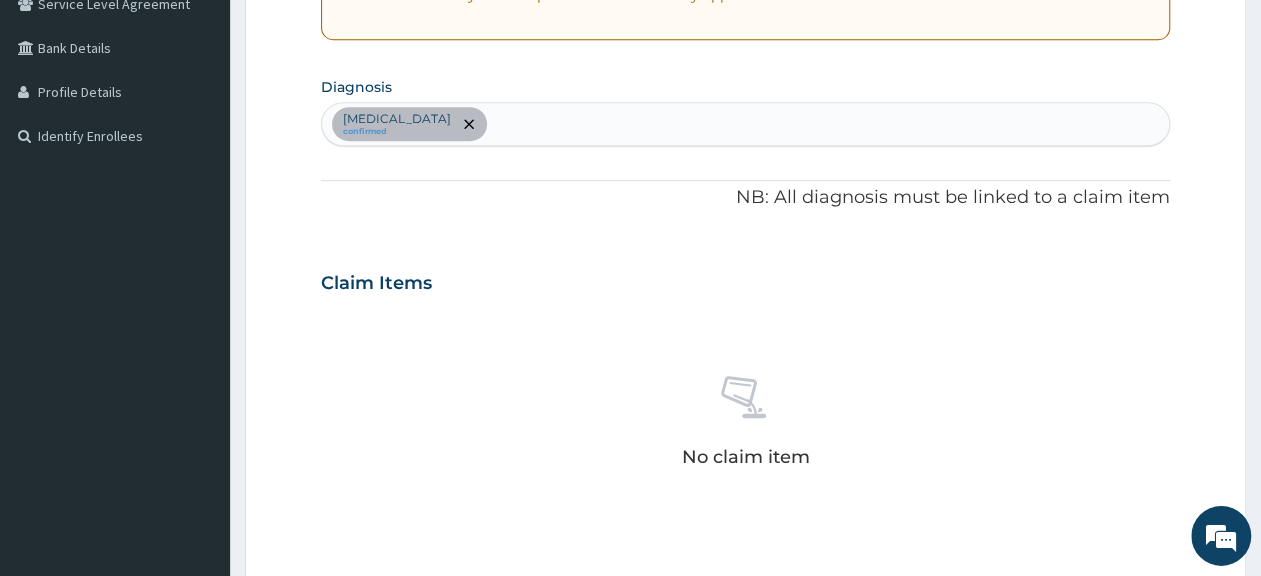 scroll, scrollTop: 342, scrollLeft: 0, axis: vertical 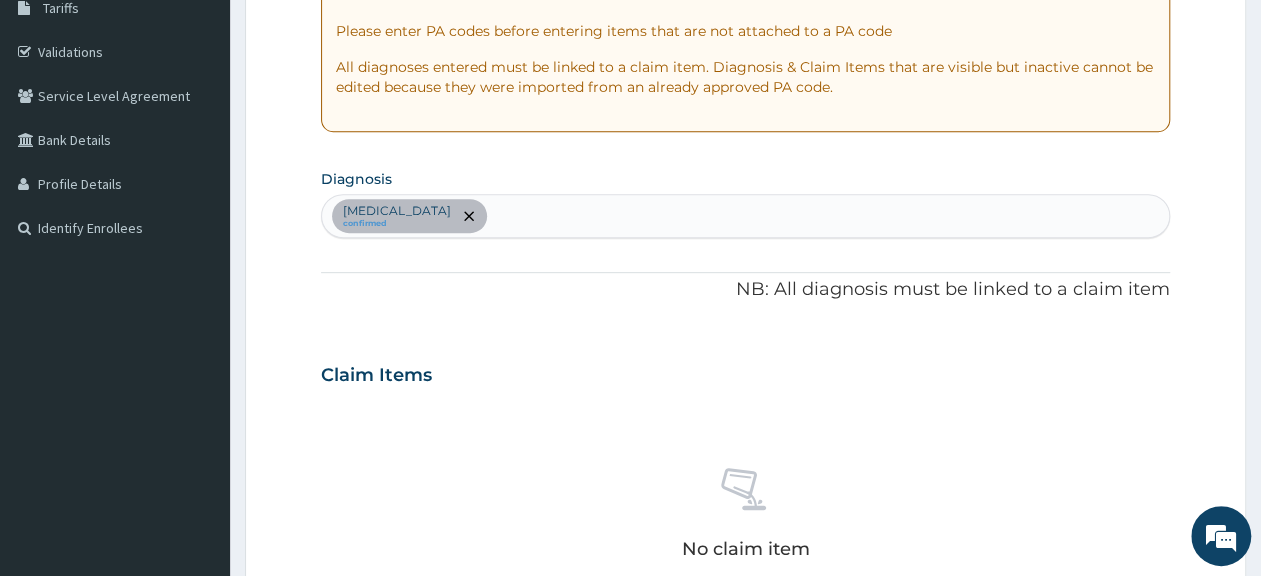 click on "Sepsis confirmed" at bounding box center (745, 216) 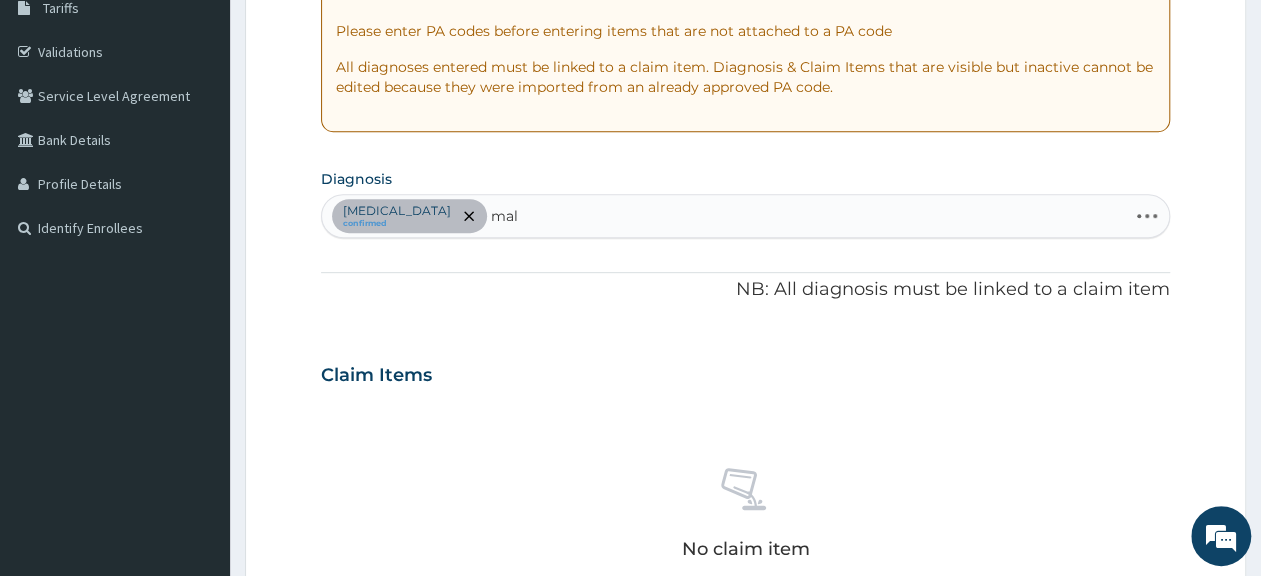 type on "mala" 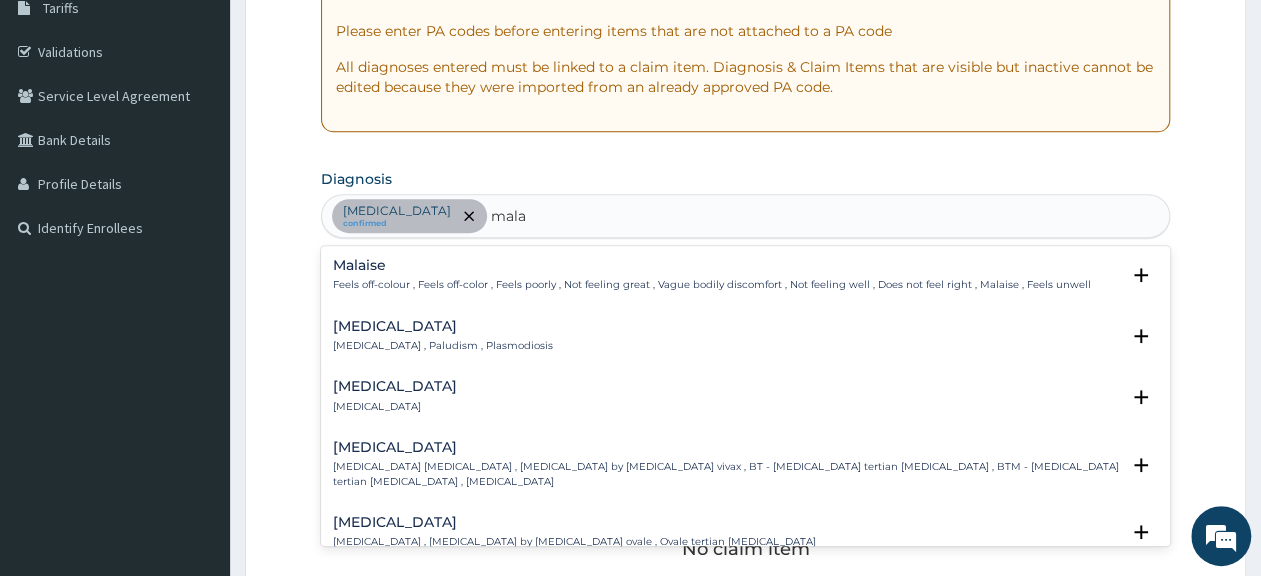 click on "Malaria Malaria , Paludism , Plasmodiosis" at bounding box center (443, 336) 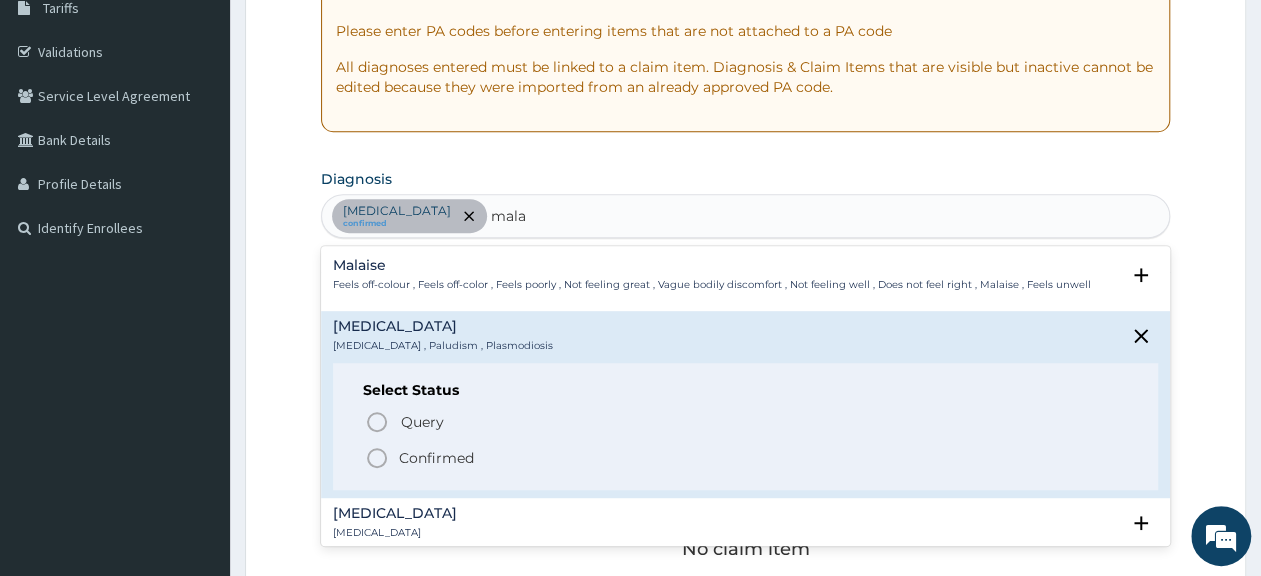 click on "Confirmed" at bounding box center [436, 458] 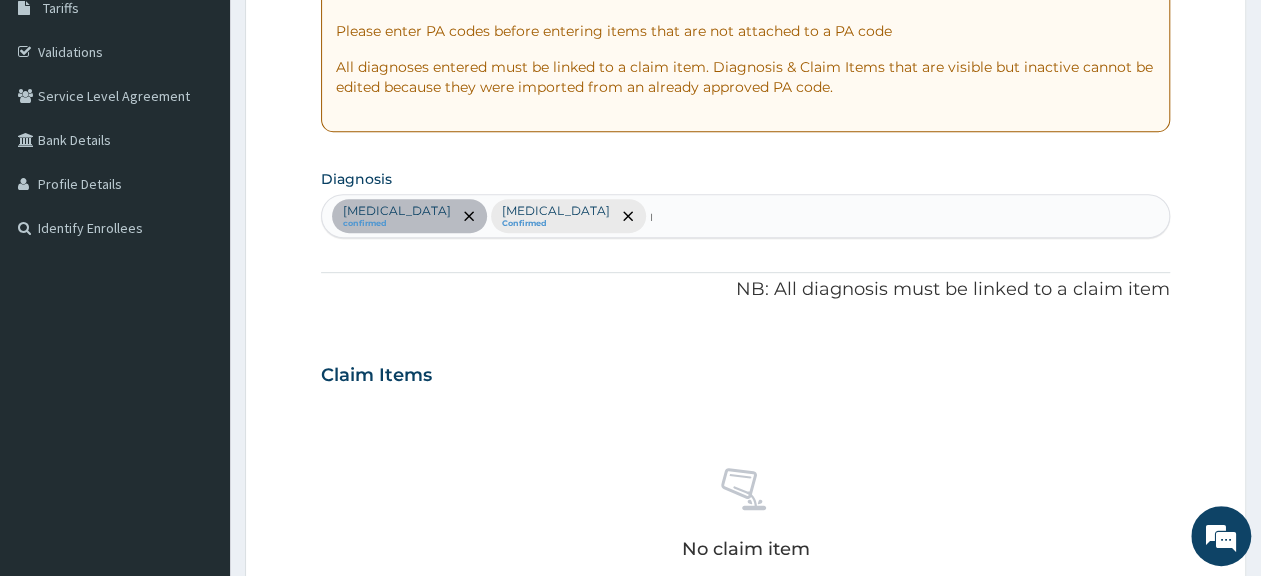 type 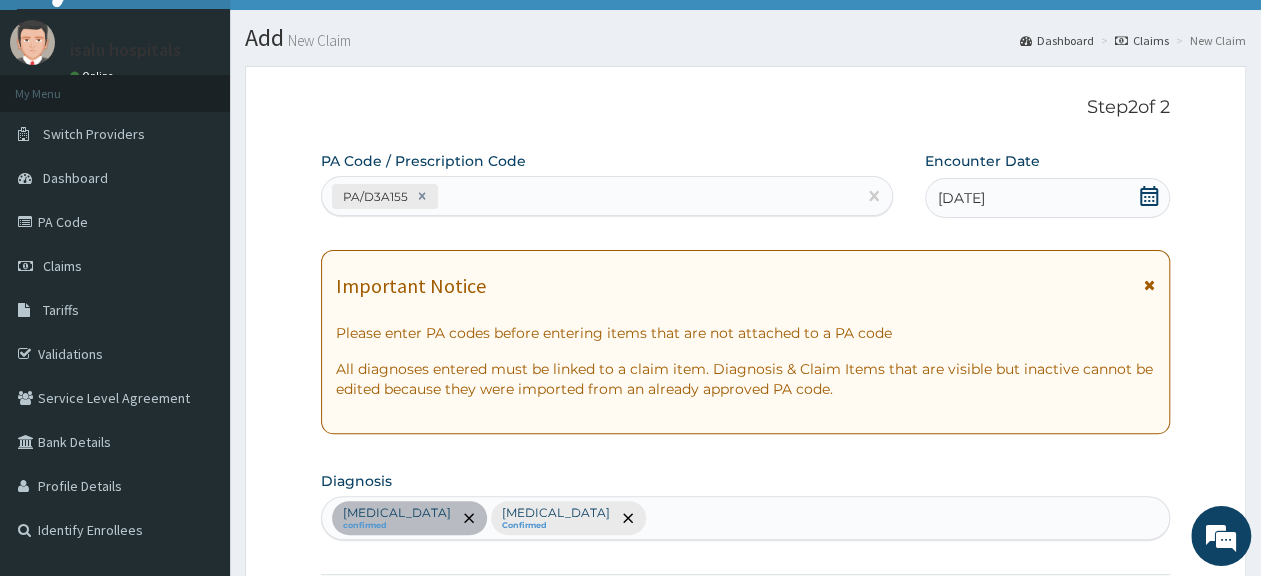 scroll, scrollTop: 0, scrollLeft: 0, axis: both 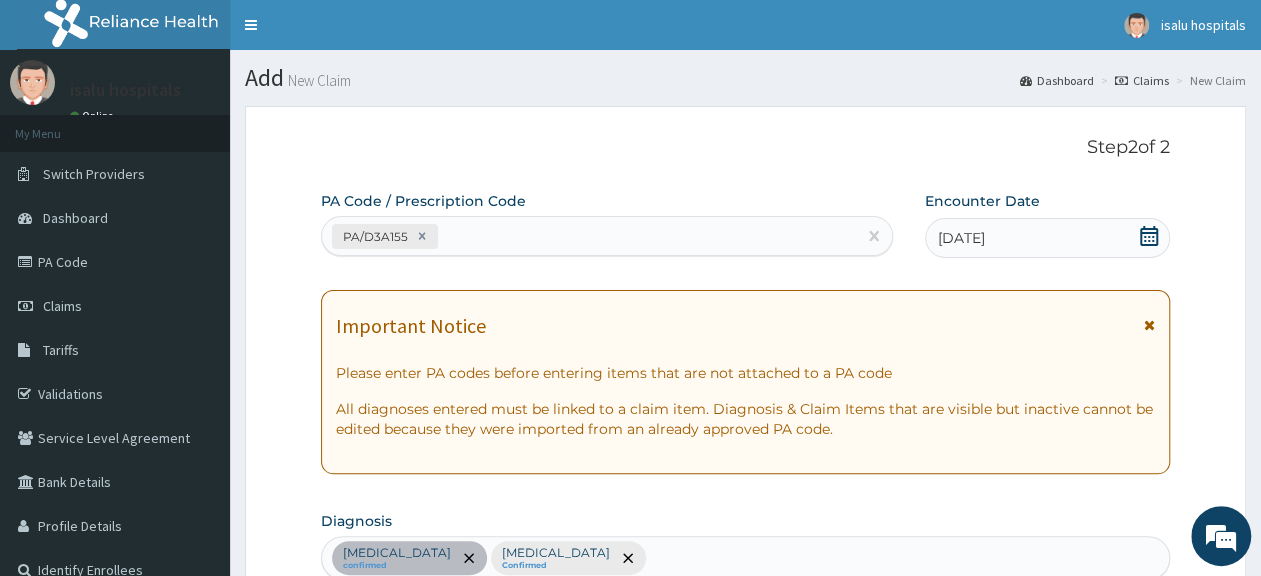 click on "PA/D3A155" at bounding box center [589, 236] 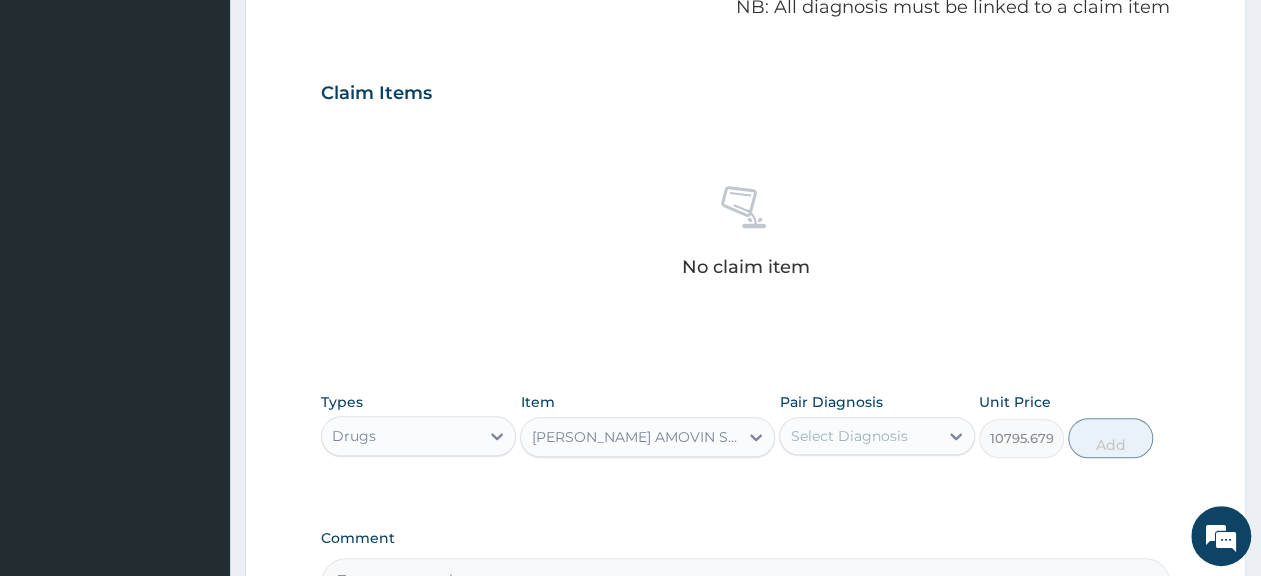 scroll, scrollTop: 862, scrollLeft: 0, axis: vertical 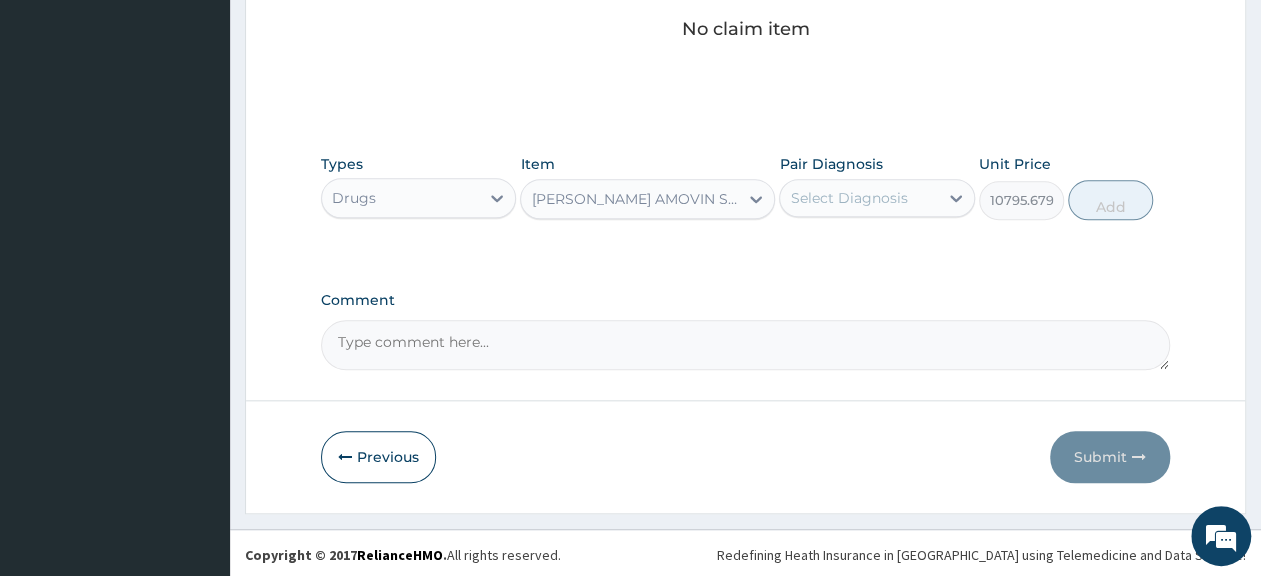 click on "Select Diagnosis" at bounding box center (848, 198) 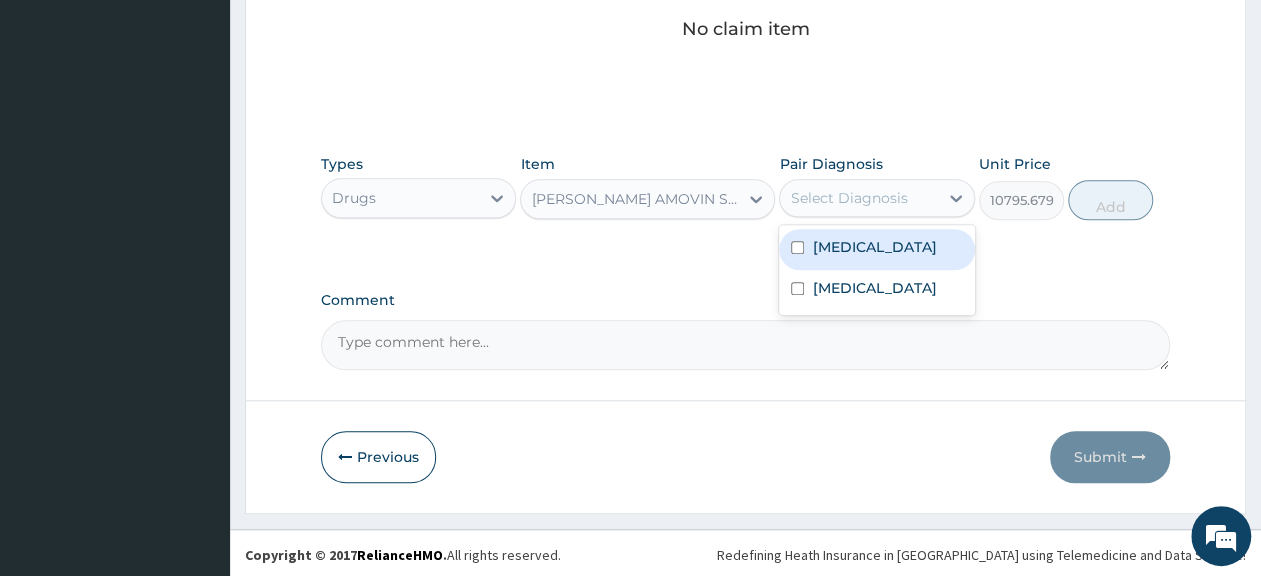 click on "Sepsis" at bounding box center [876, 249] 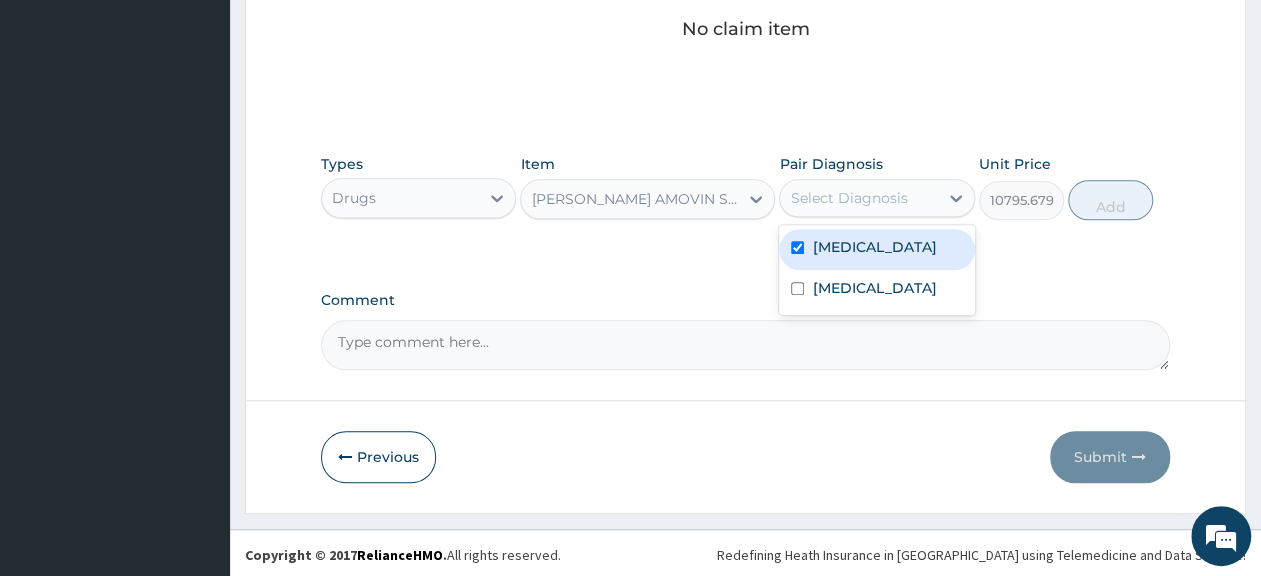 checkbox on "true" 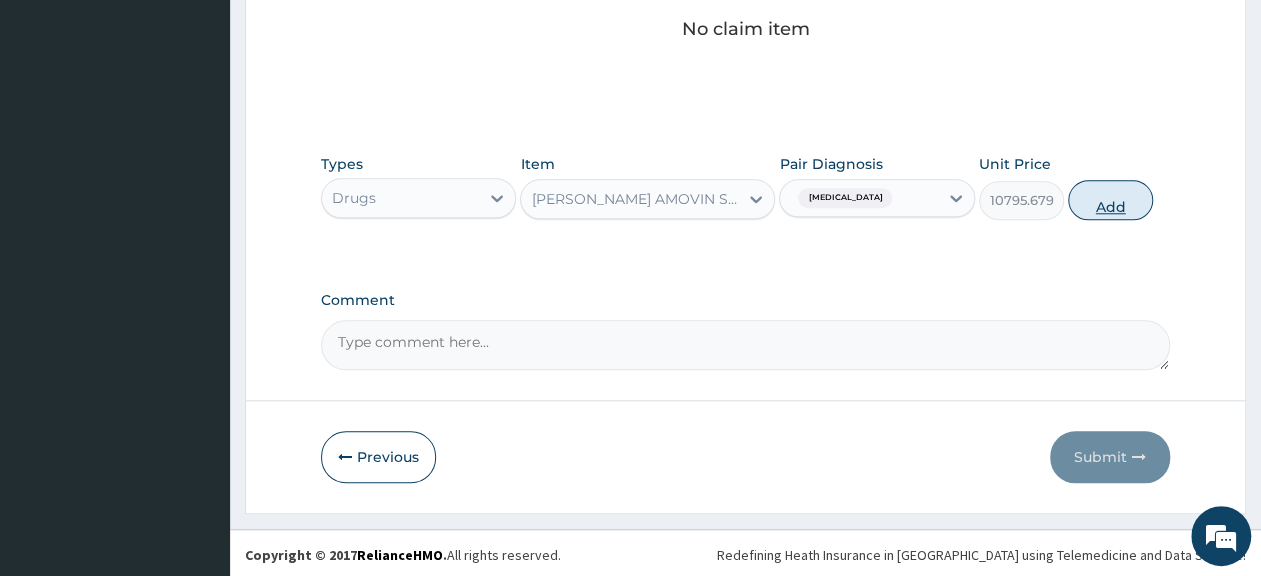 click on "Add" at bounding box center (1110, 200) 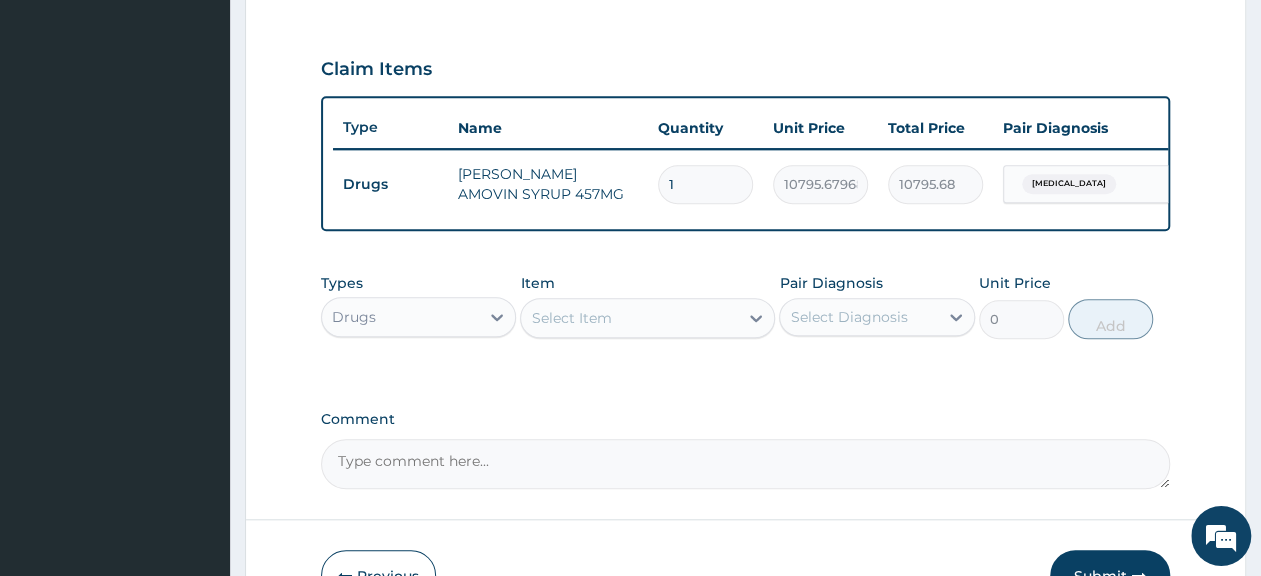 scroll, scrollTop: 681, scrollLeft: 0, axis: vertical 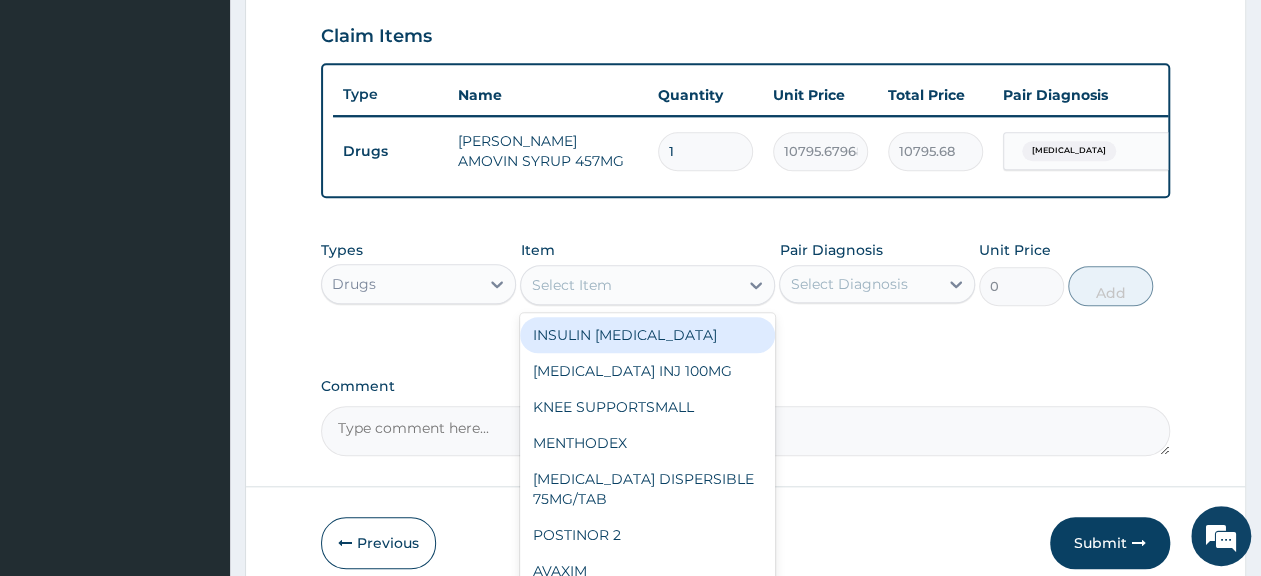 click on "Select Item" at bounding box center [571, 285] 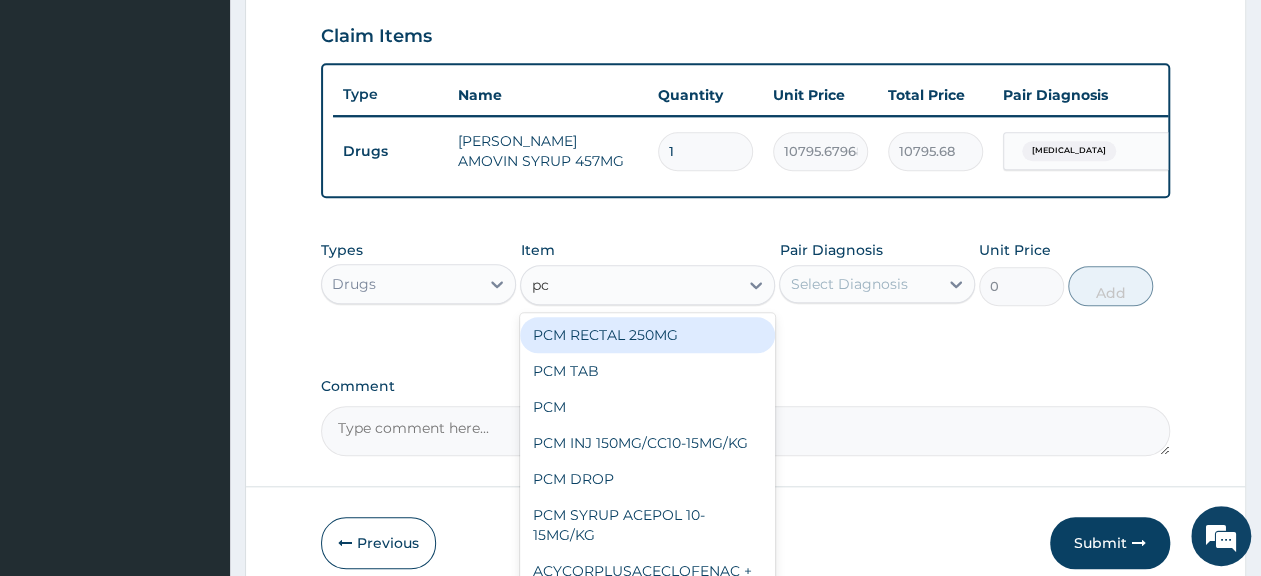 type on "pcm" 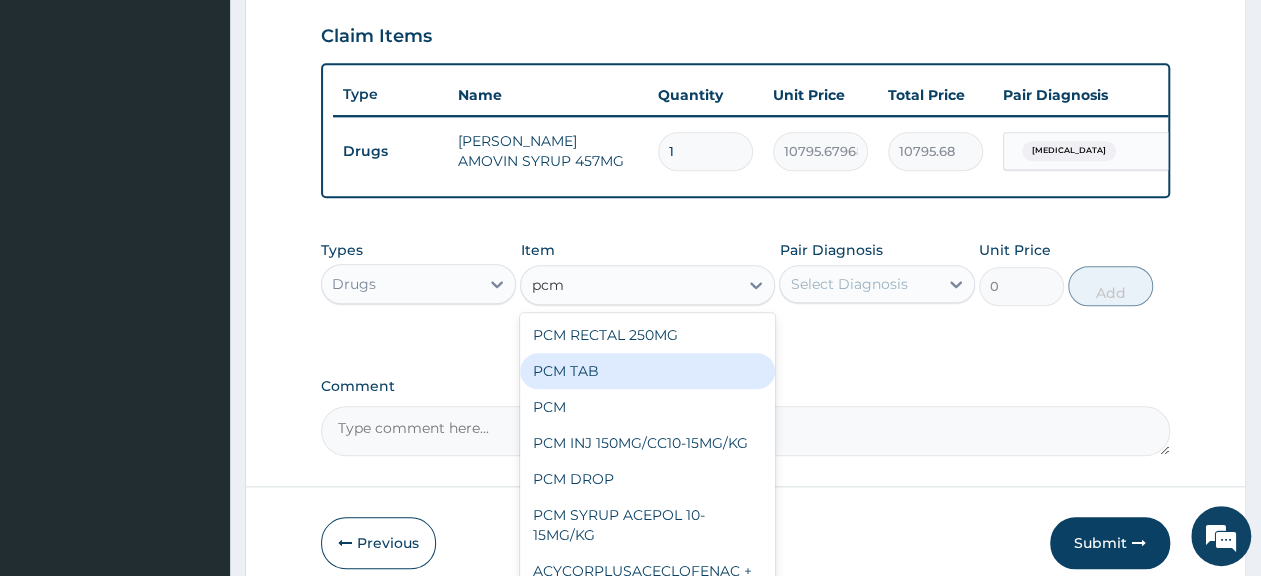 click on "PCM TAB" at bounding box center (647, 371) 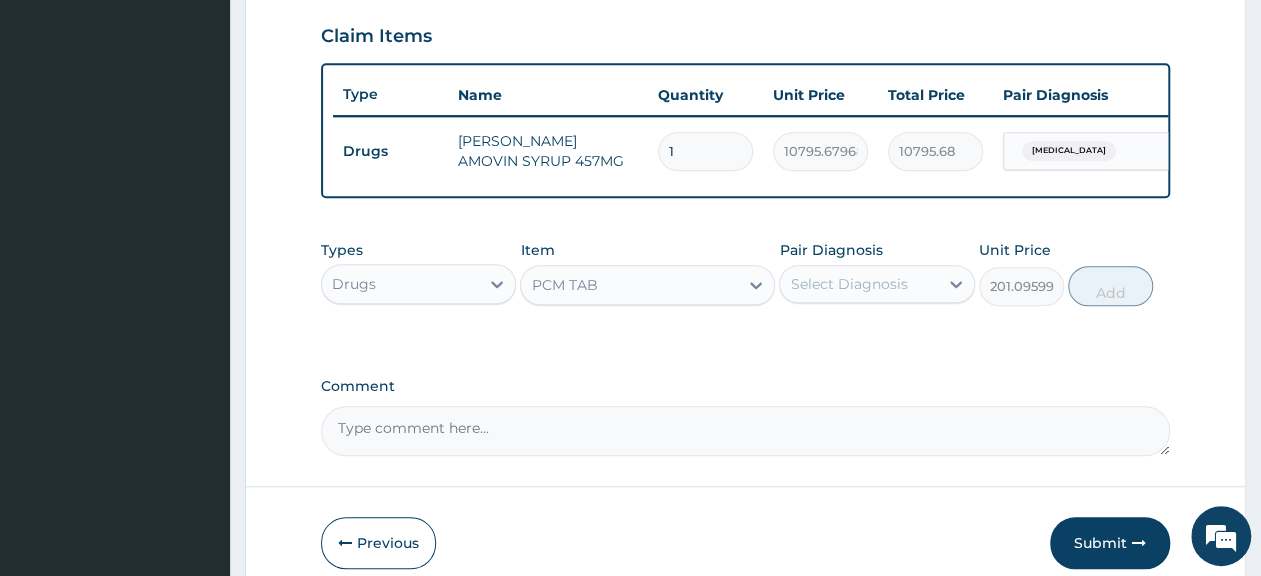 click on "Select Diagnosis" at bounding box center (858, 284) 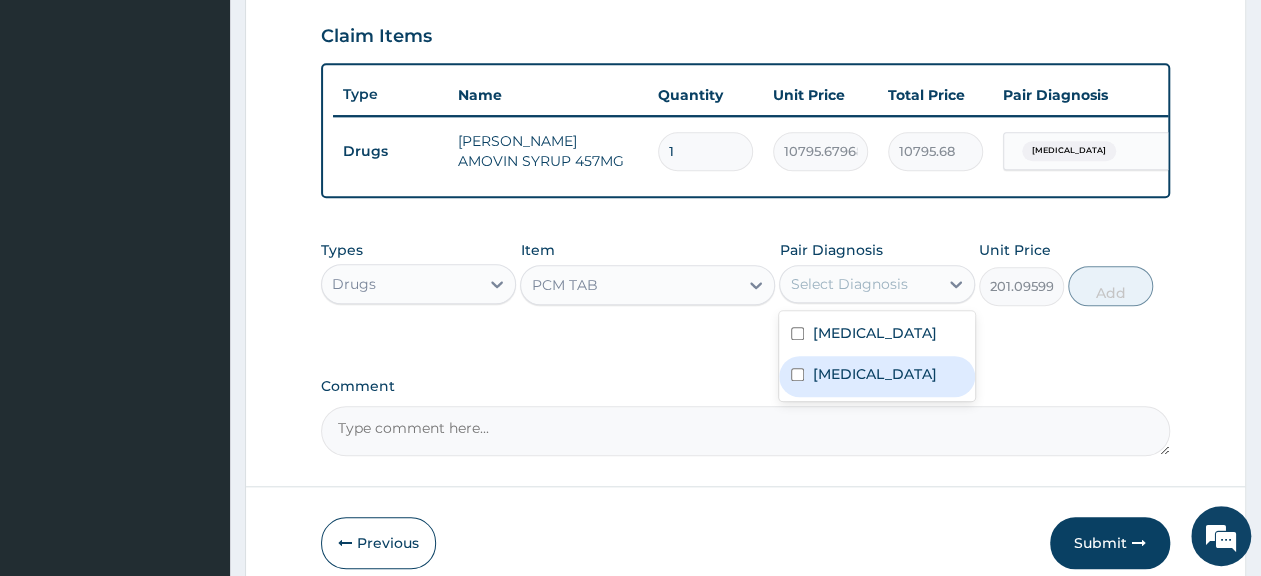 click on "Malaria" at bounding box center [874, 374] 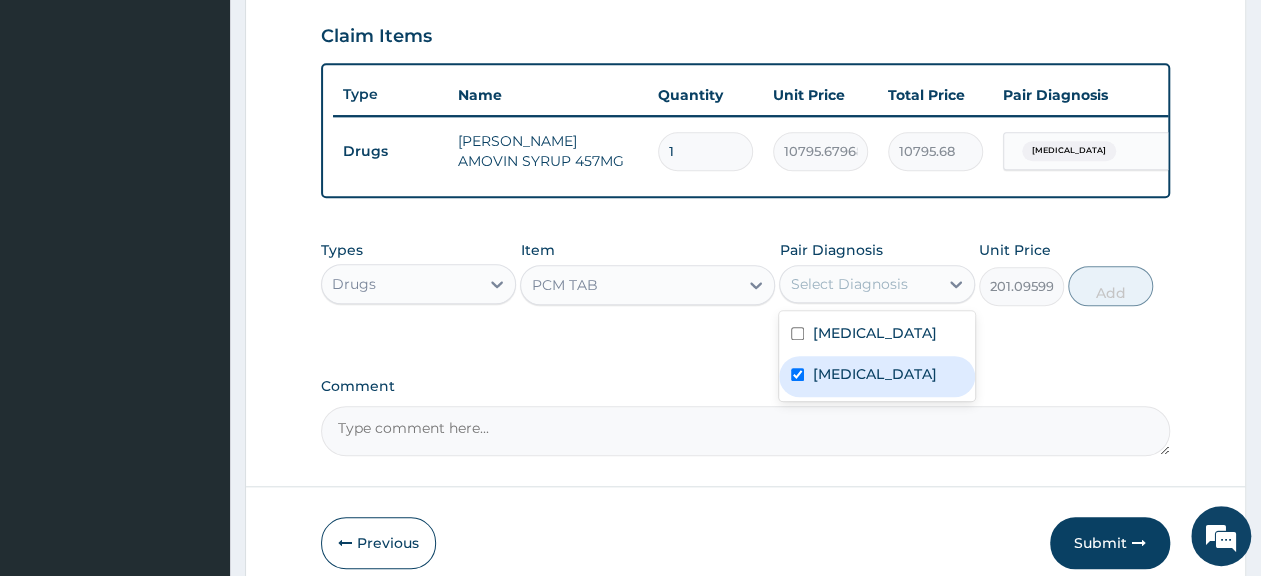 checkbox on "true" 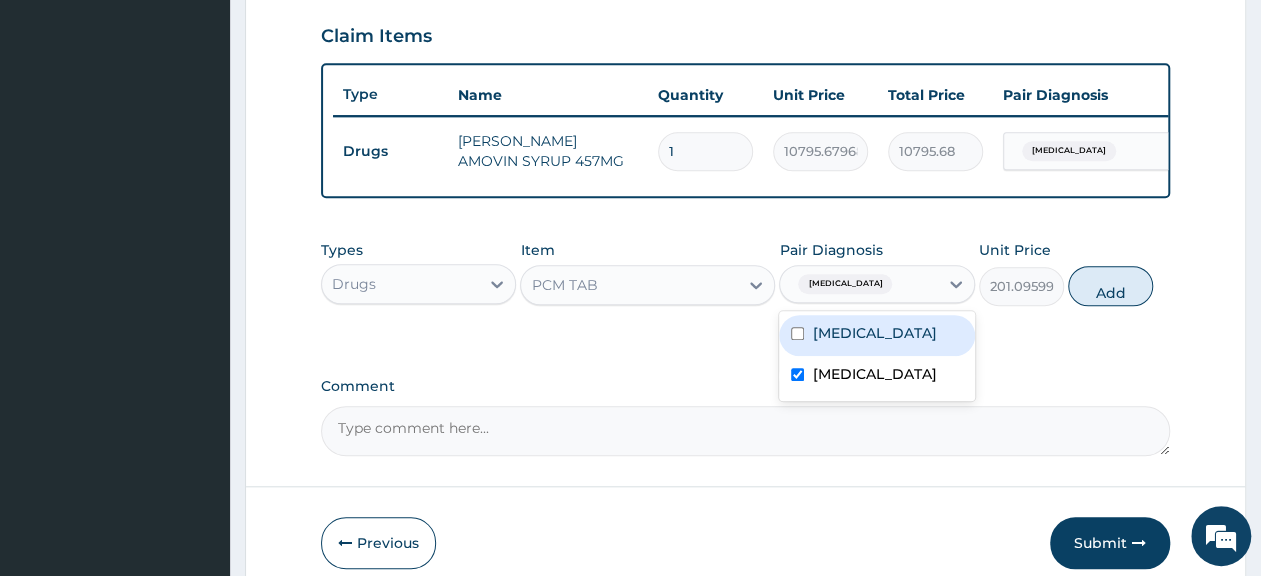 click on "Sepsis" at bounding box center (874, 333) 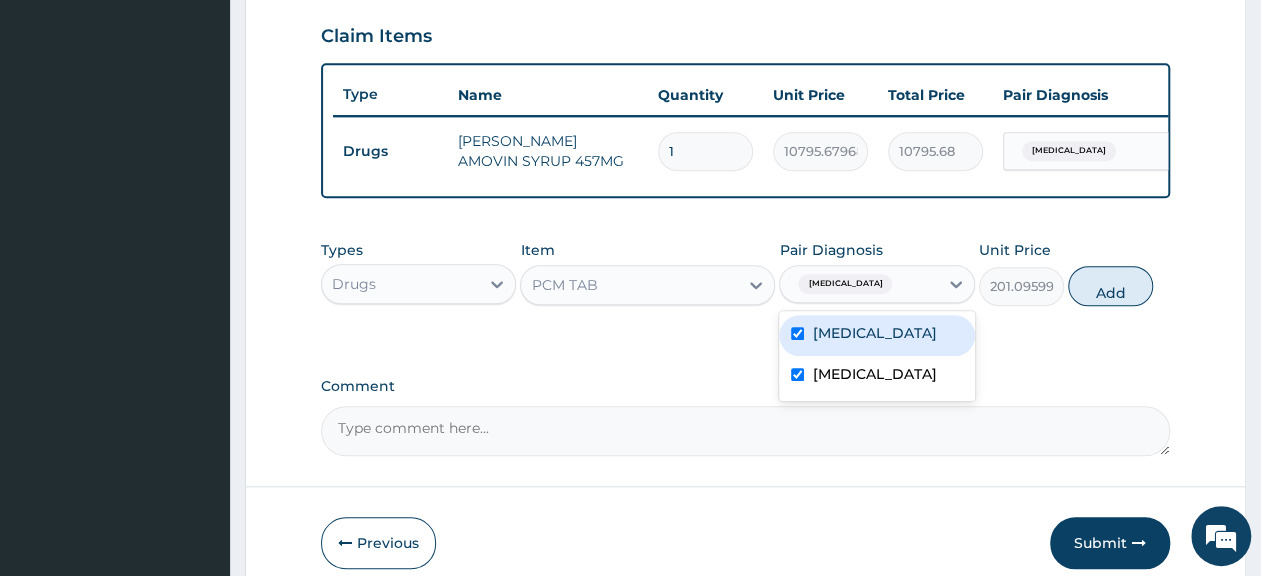checkbox on "true" 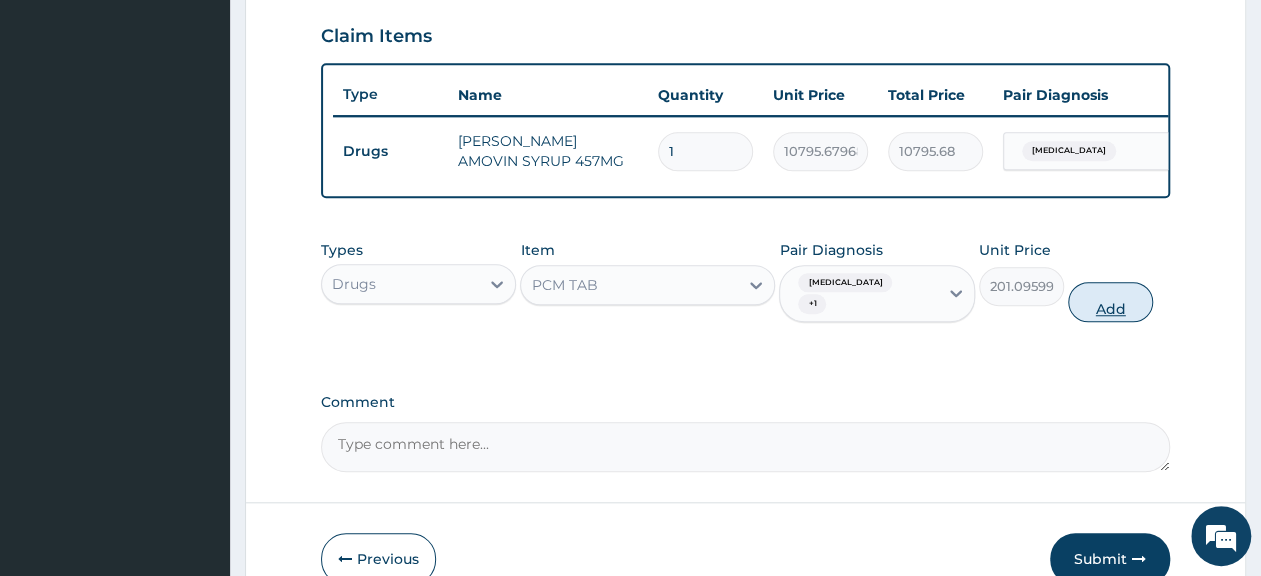 click on "Add" at bounding box center [1110, 302] 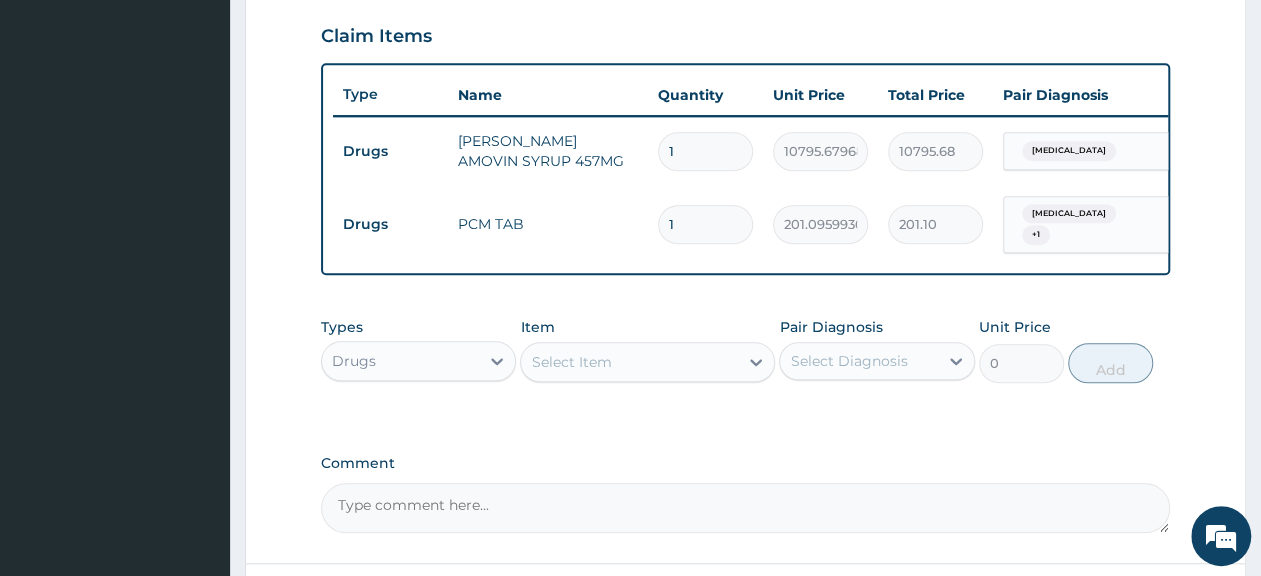 click on "1" at bounding box center (705, 224) 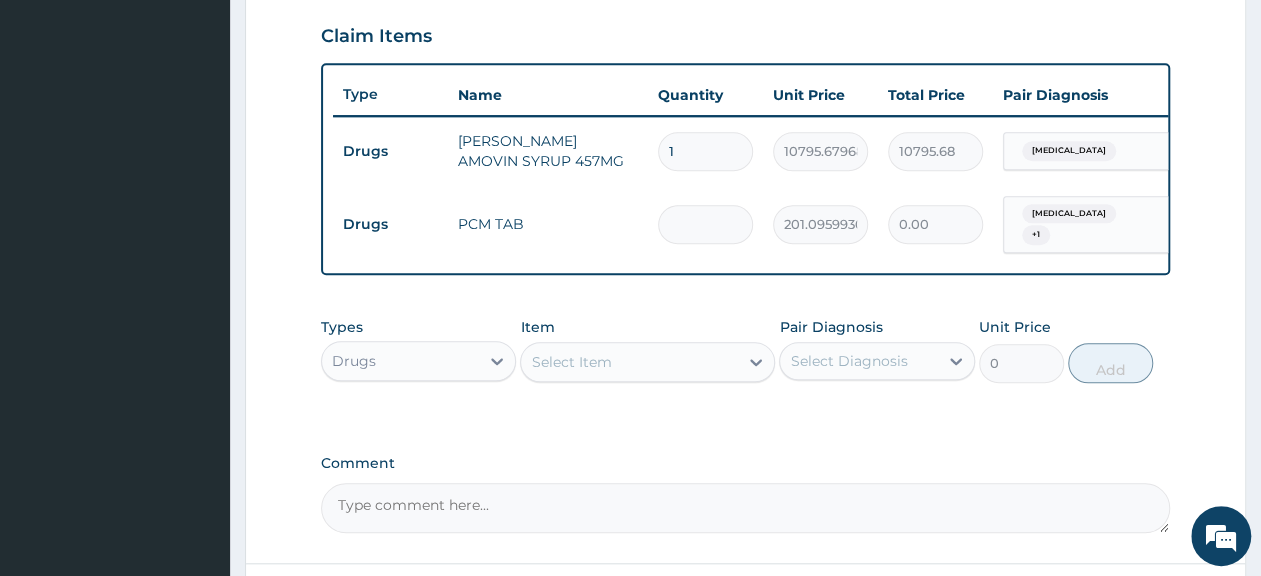 type on "9" 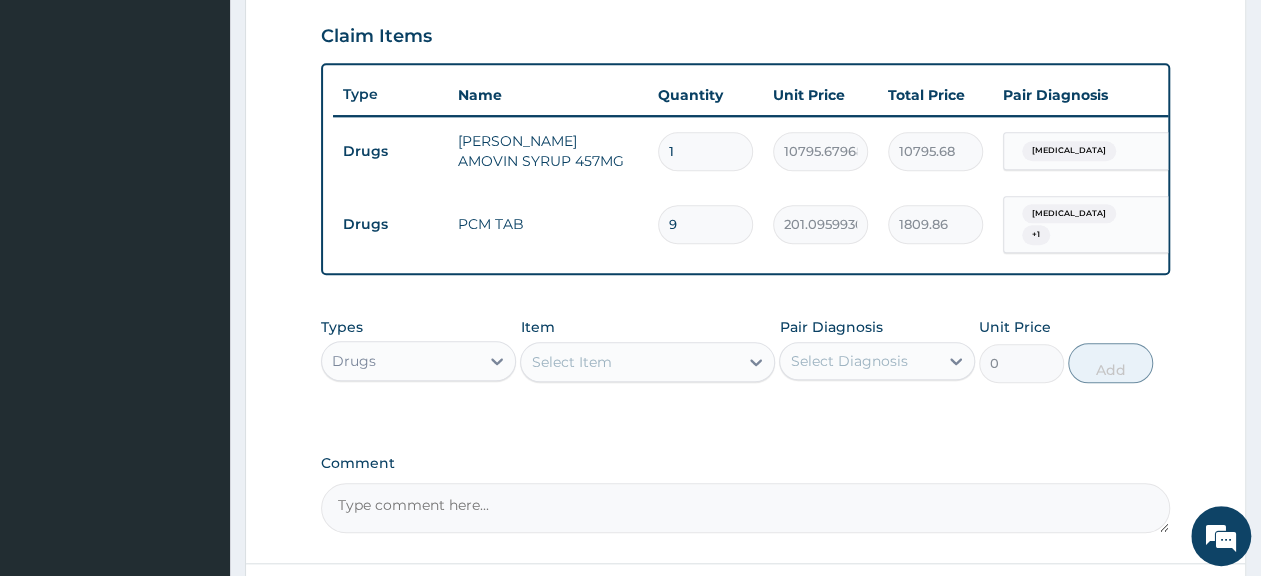 type on "9" 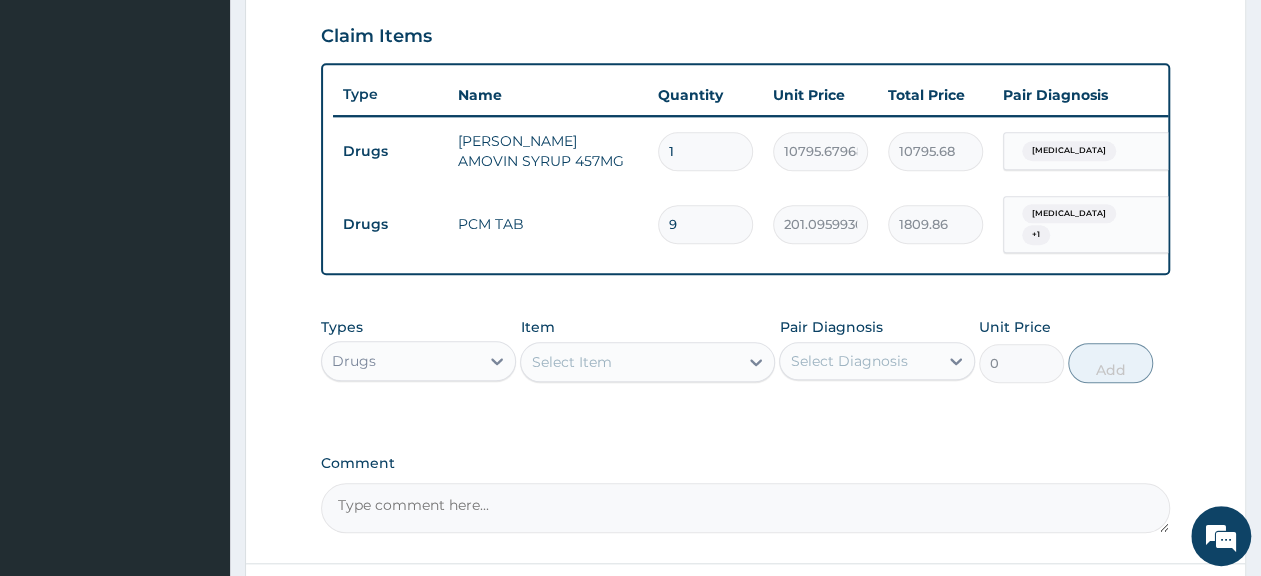 click on "Select Item" at bounding box center [571, 362] 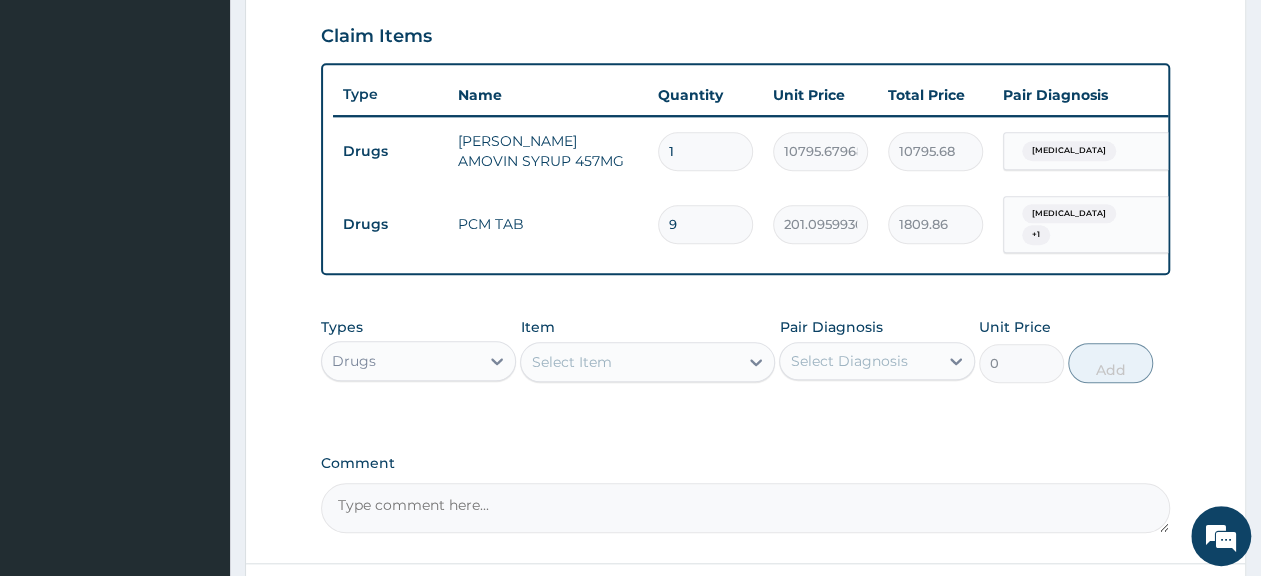 paste on "GVITHER DISPERSABLE" 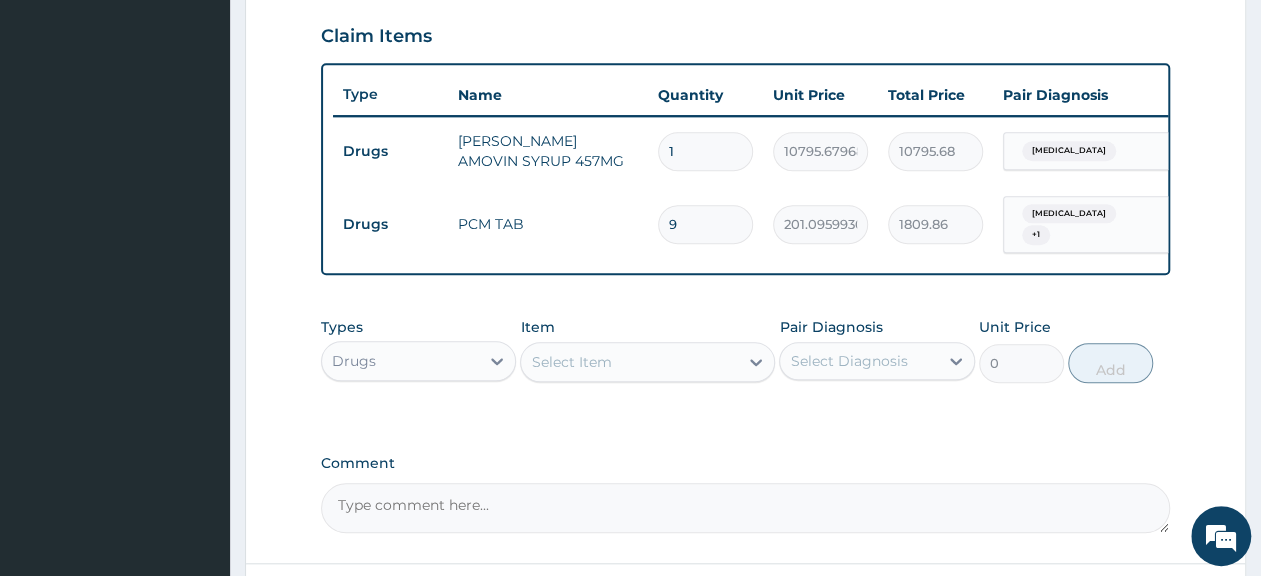 type on "GVITHER DISPERSABLE" 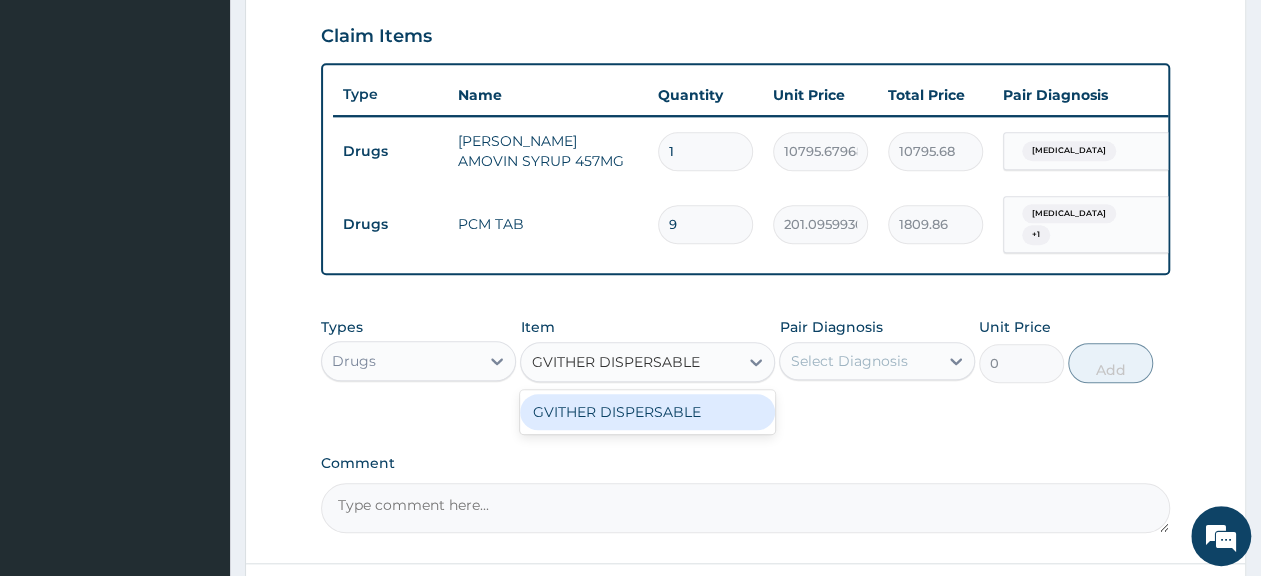 click on "GVITHER DISPERSABLE" at bounding box center [647, 412] 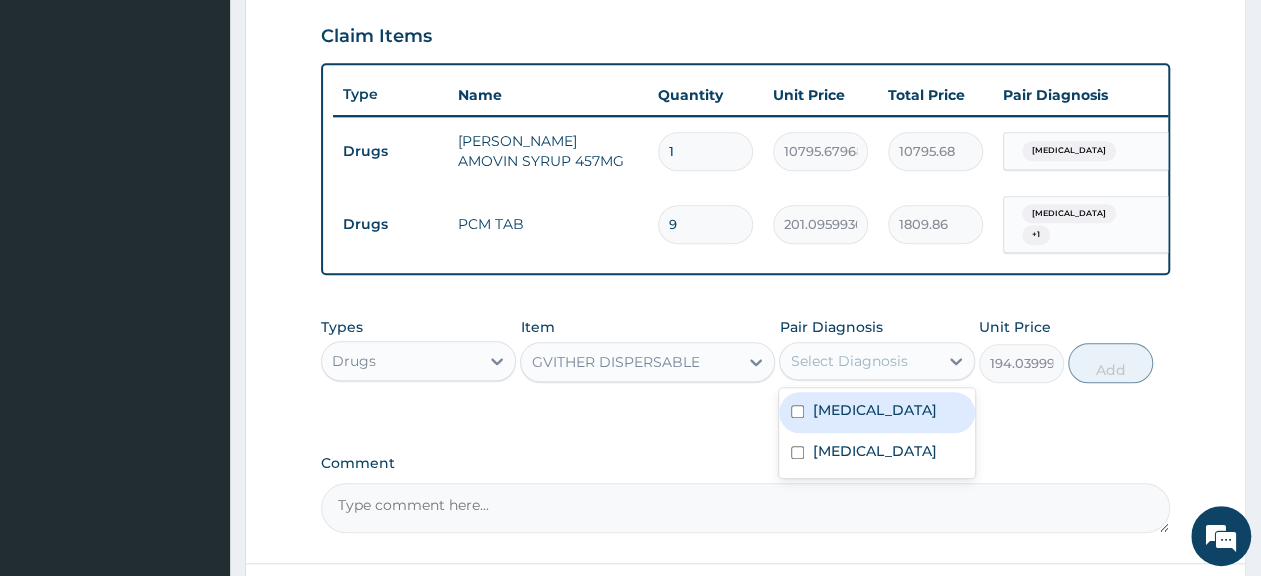 click on "Select Diagnosis" at bounding box center (848, 361) 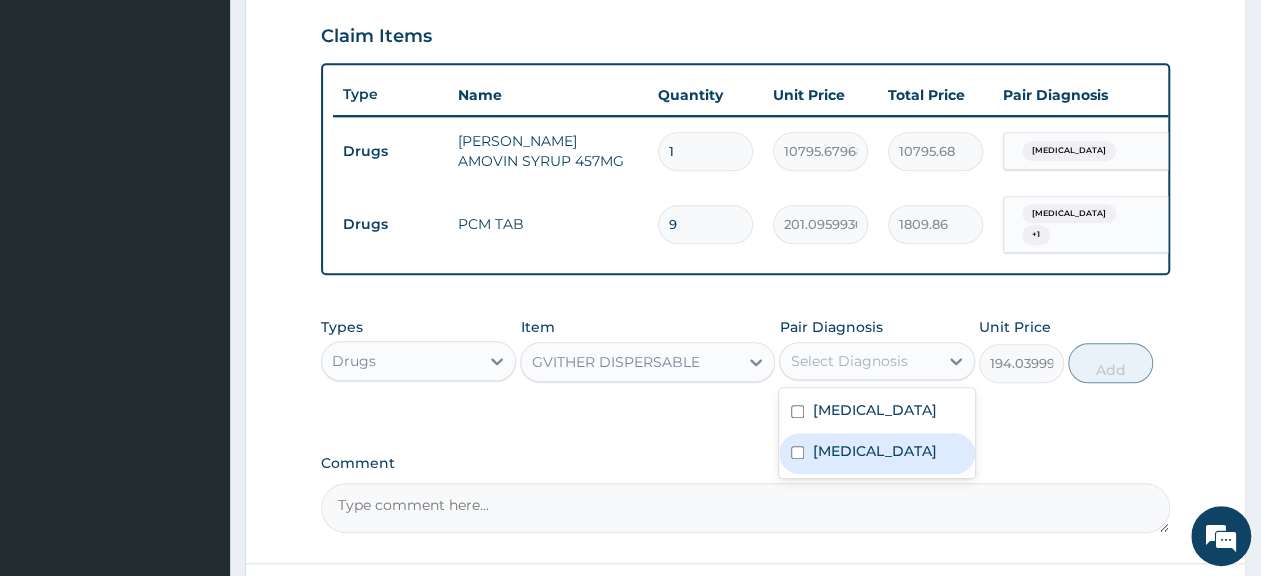 click on "Malaria" at bounding box center (874, 451) 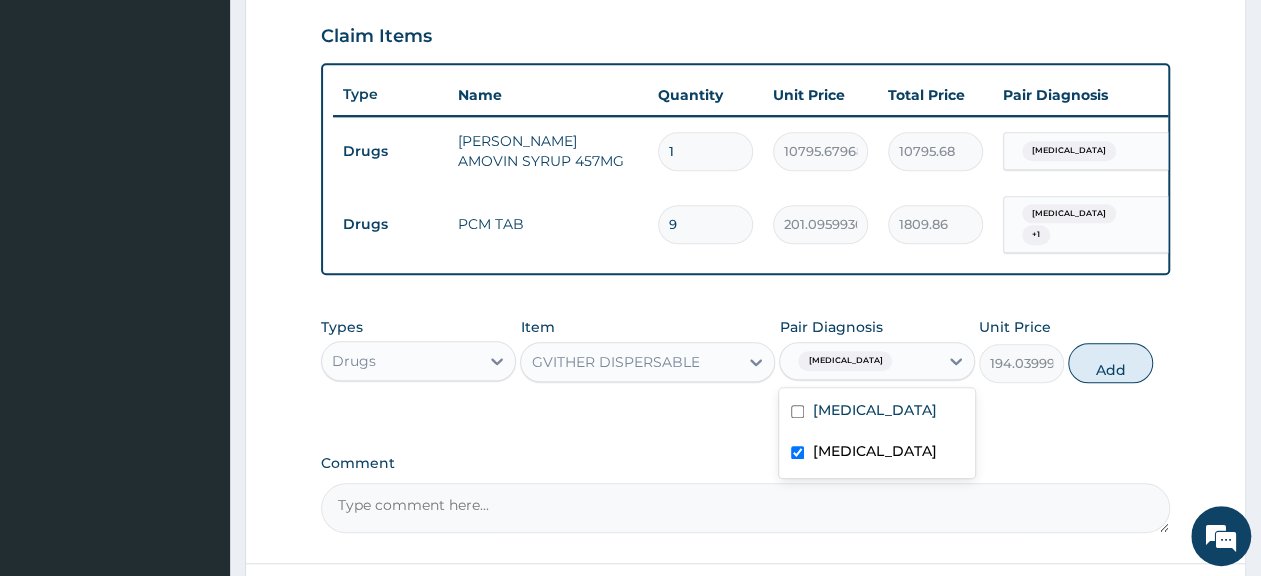 checkbox on "true" 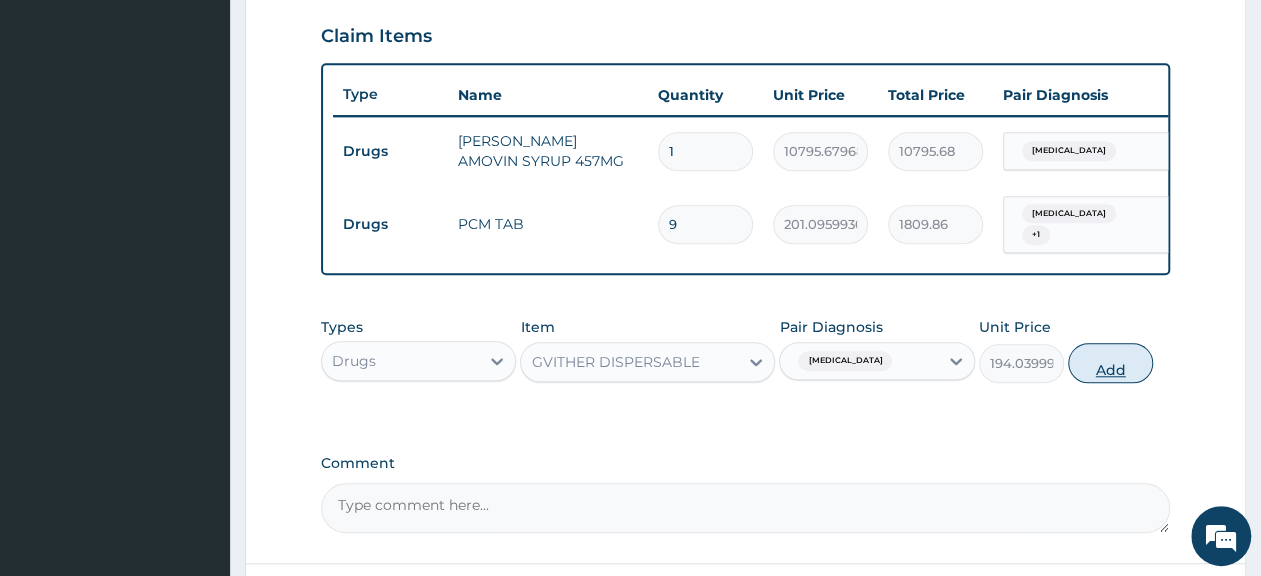 click on "Add" at bounding box center [1110, 363] 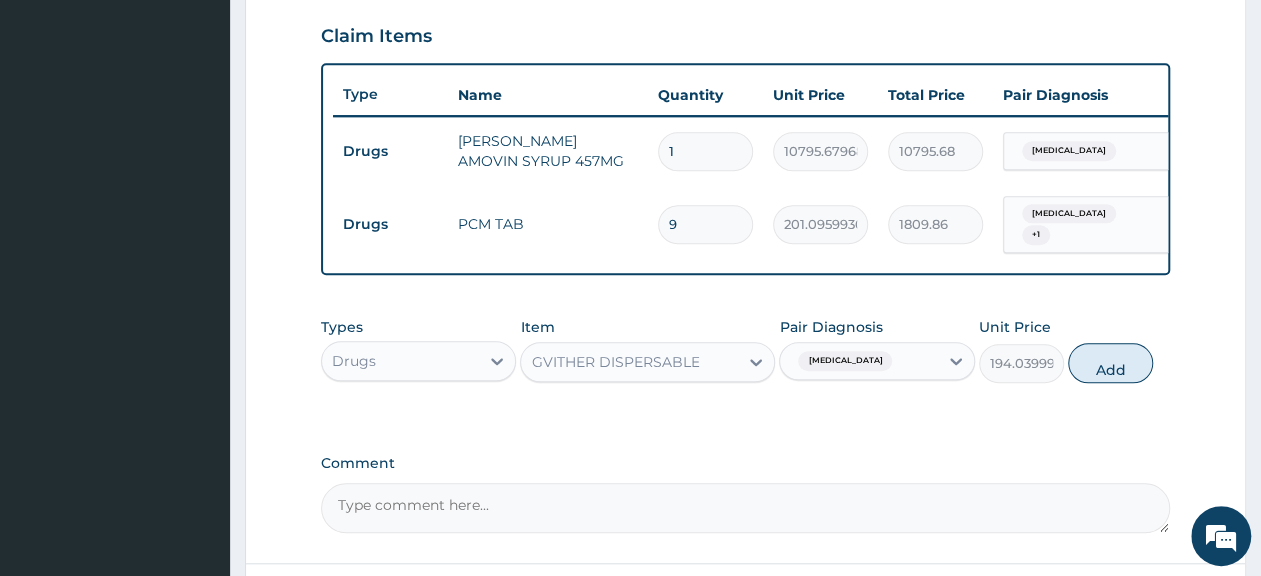 type on "0" 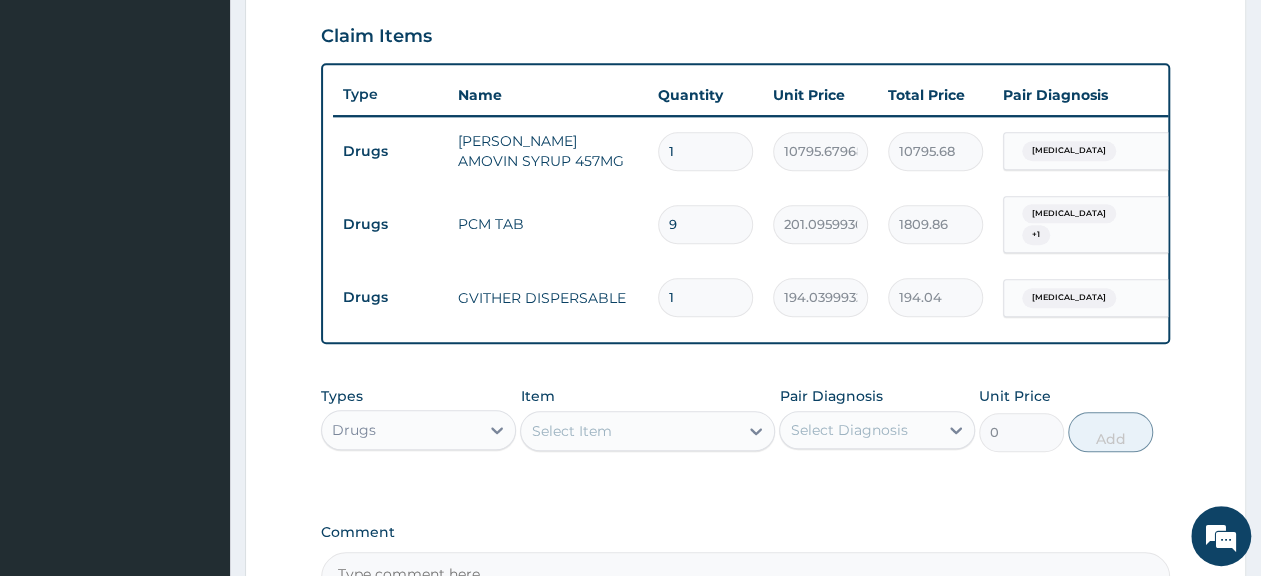 type on "18" 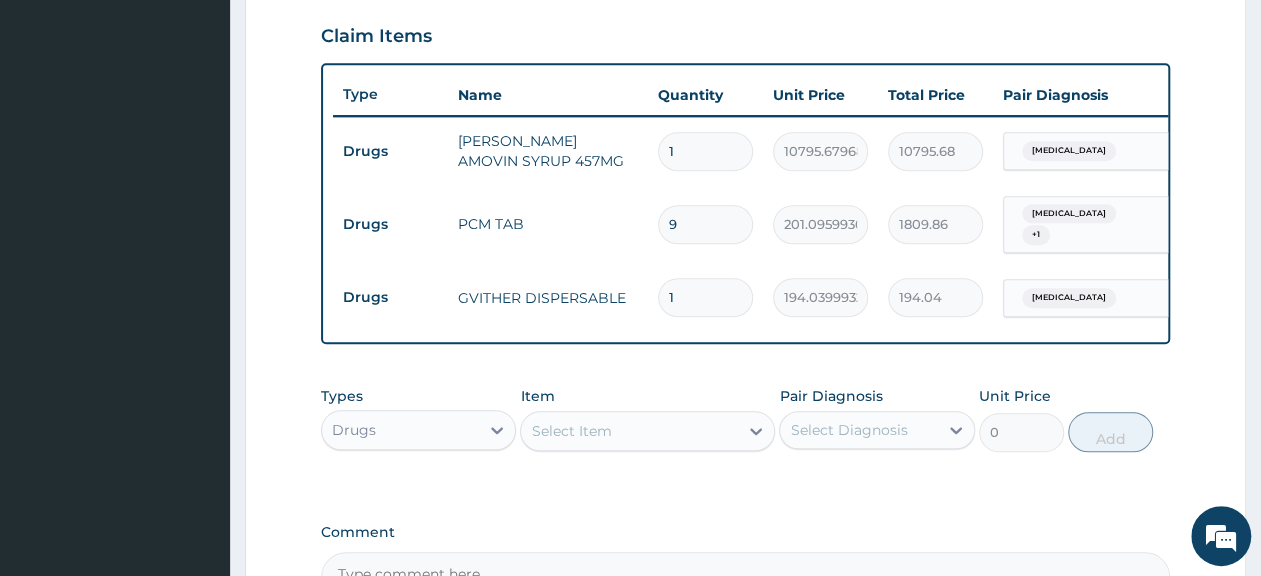 type on "3492.72" 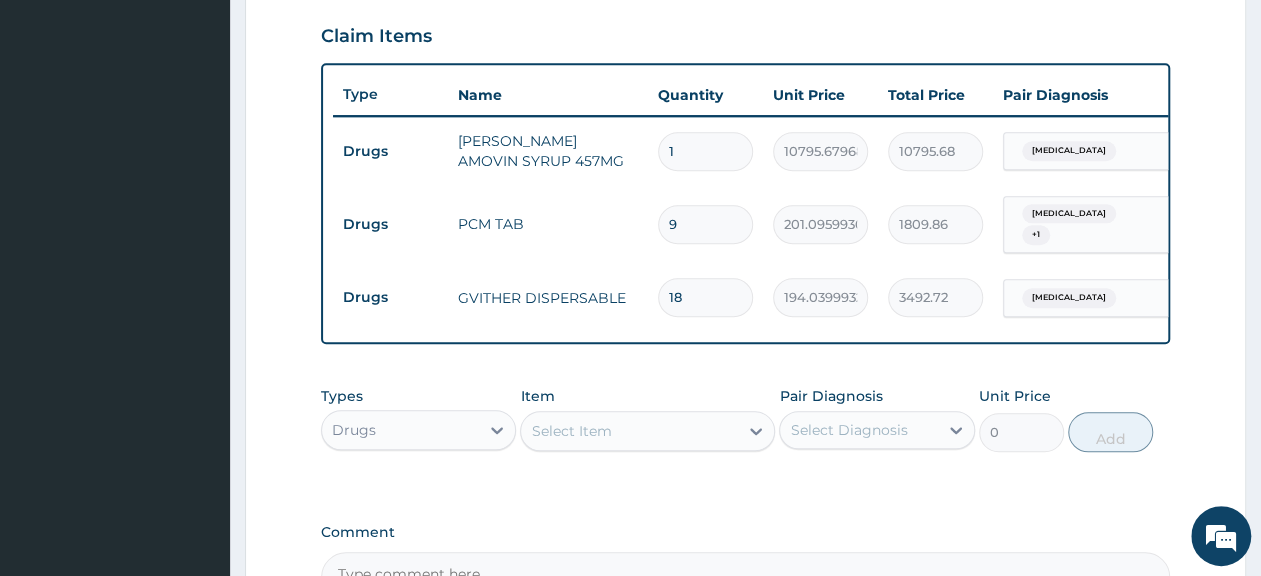 type on "18" 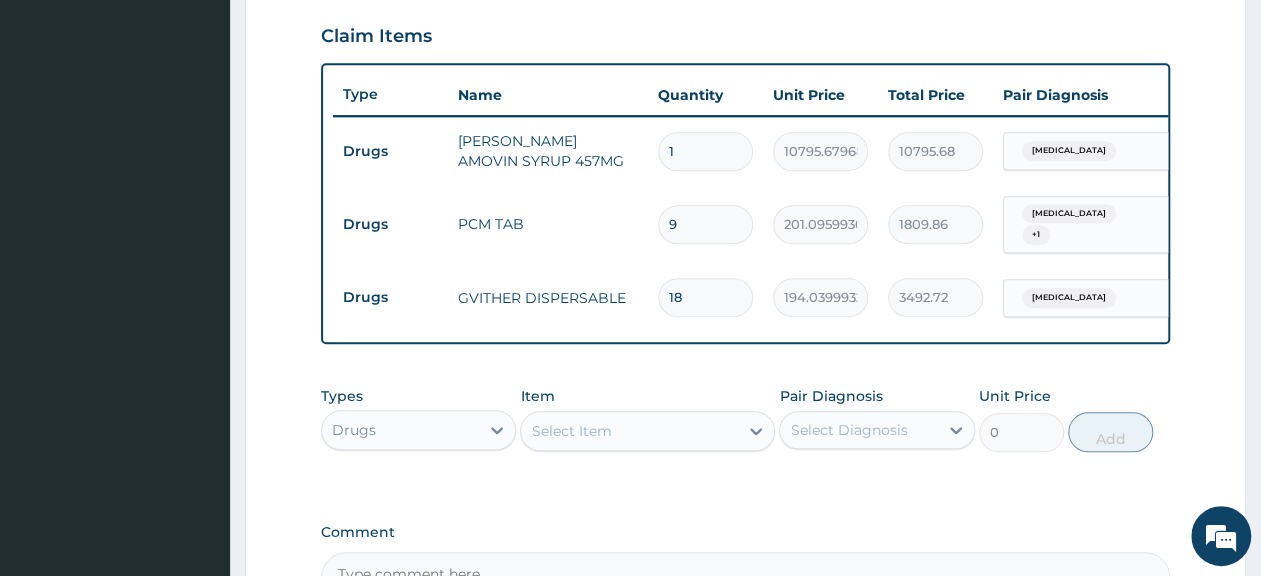 click on "Types Drugs Item Select Item Pair Diagnosis Select Diagnosis Unit Price 0 Add" at bounding box center (745, 419) 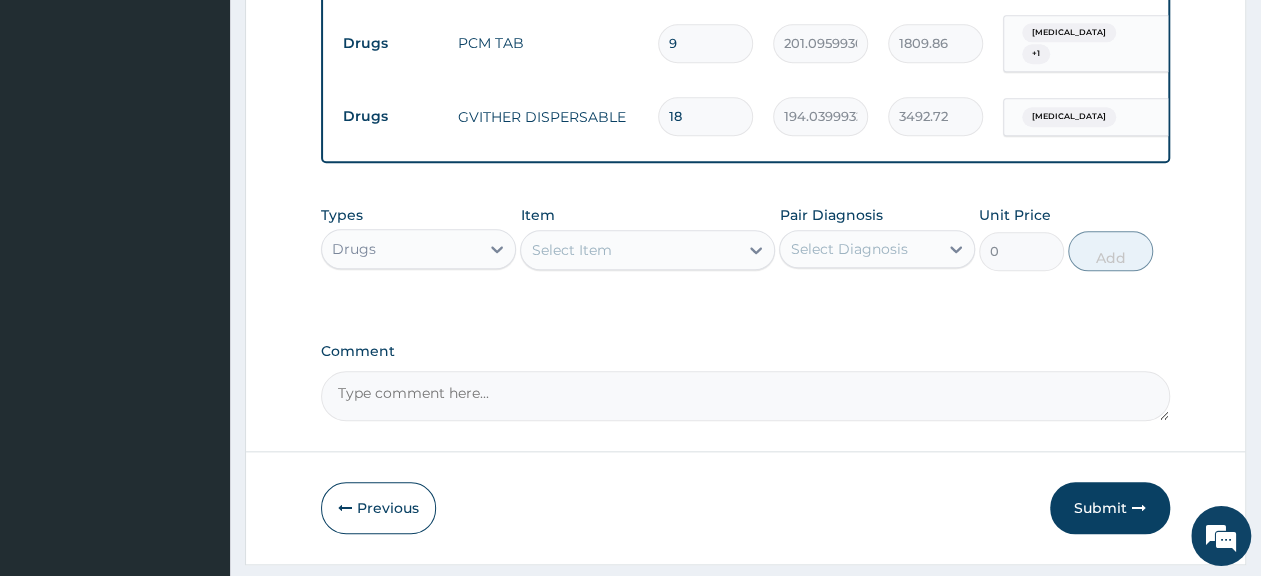 scroll, scrollTop: 889, scrollLeft: 0, axis: vertical 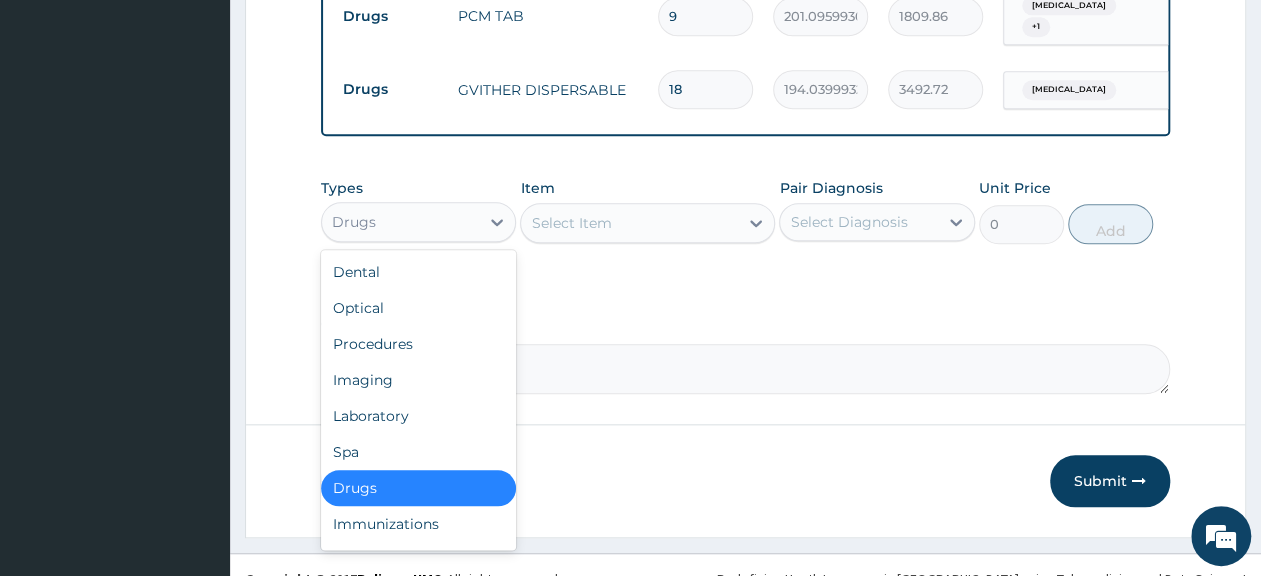 click on "Drugs" at bounding box center [400, 222] 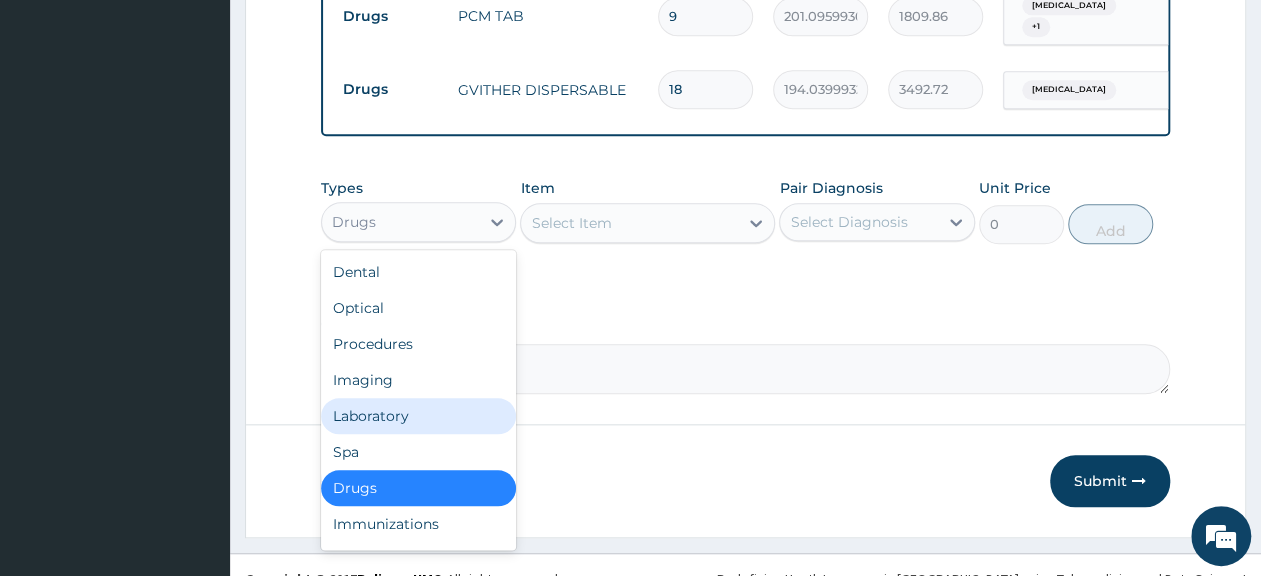 click on "Laboratory" at bounding box center [418, 416] 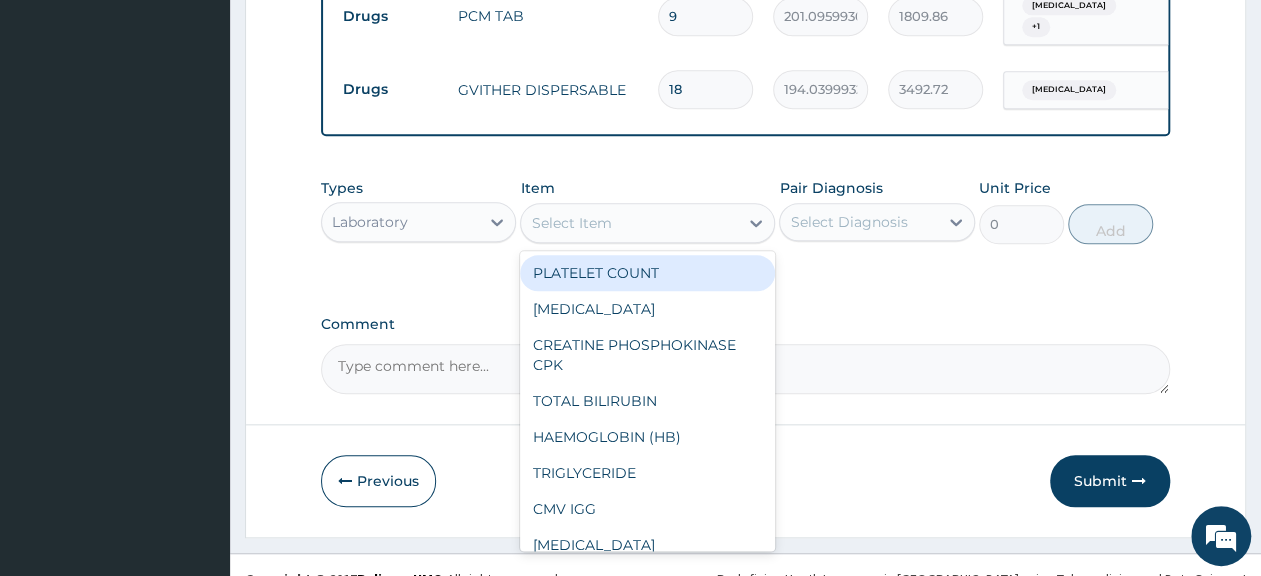 click on "Select Item" at bounding box center [571, 223] 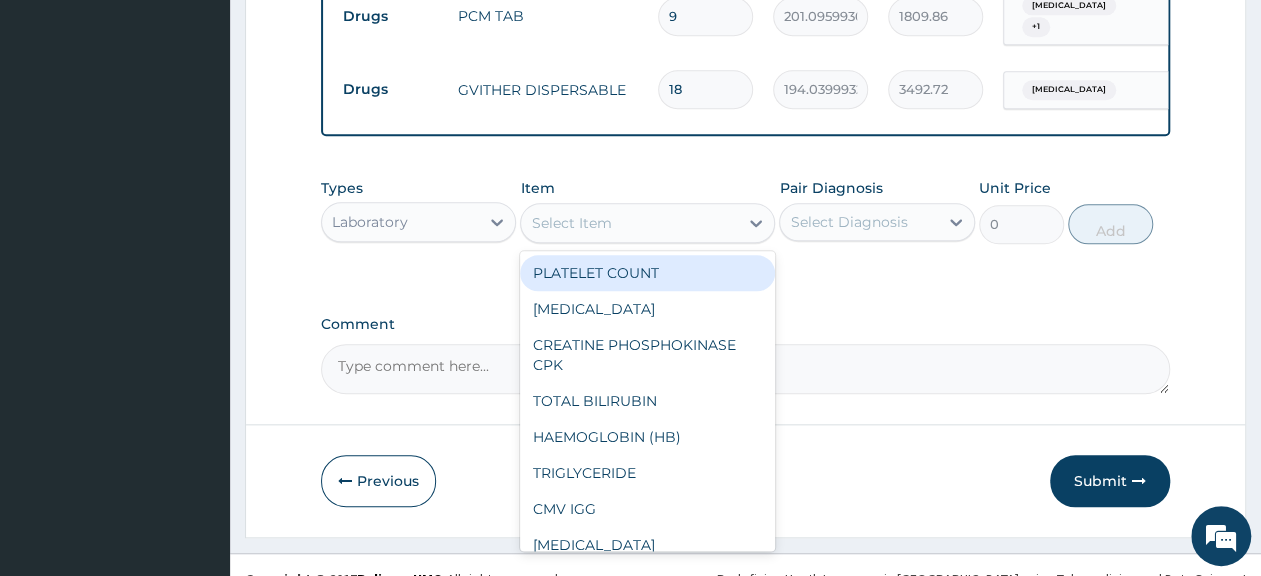 paste on "Malaria Parasites" 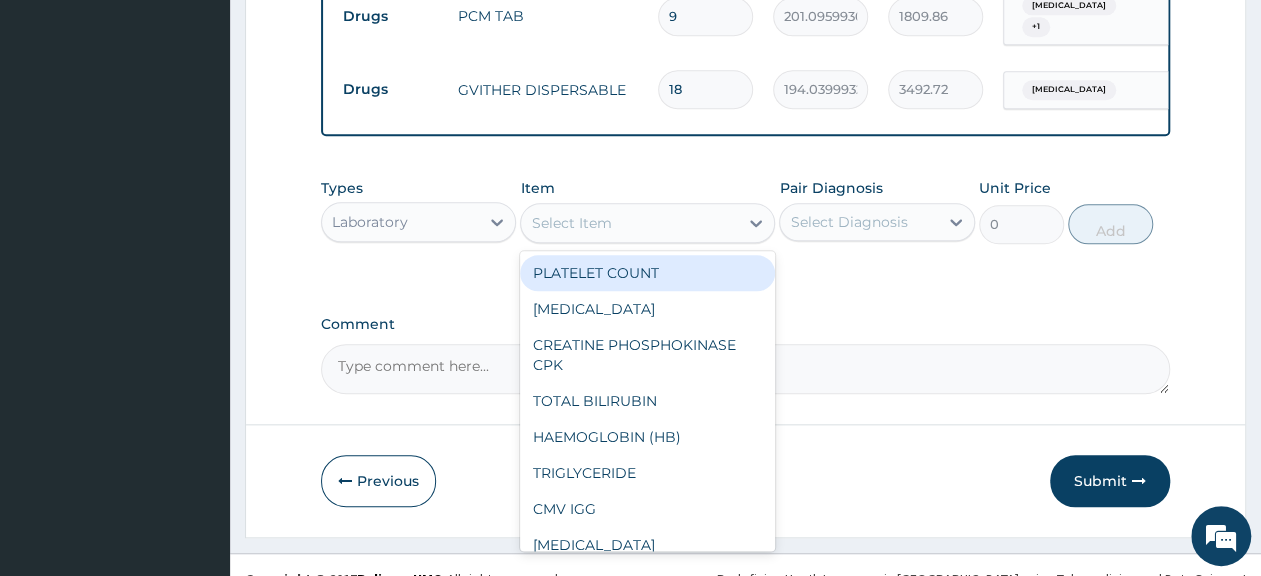 type on "Malaria Parasites" 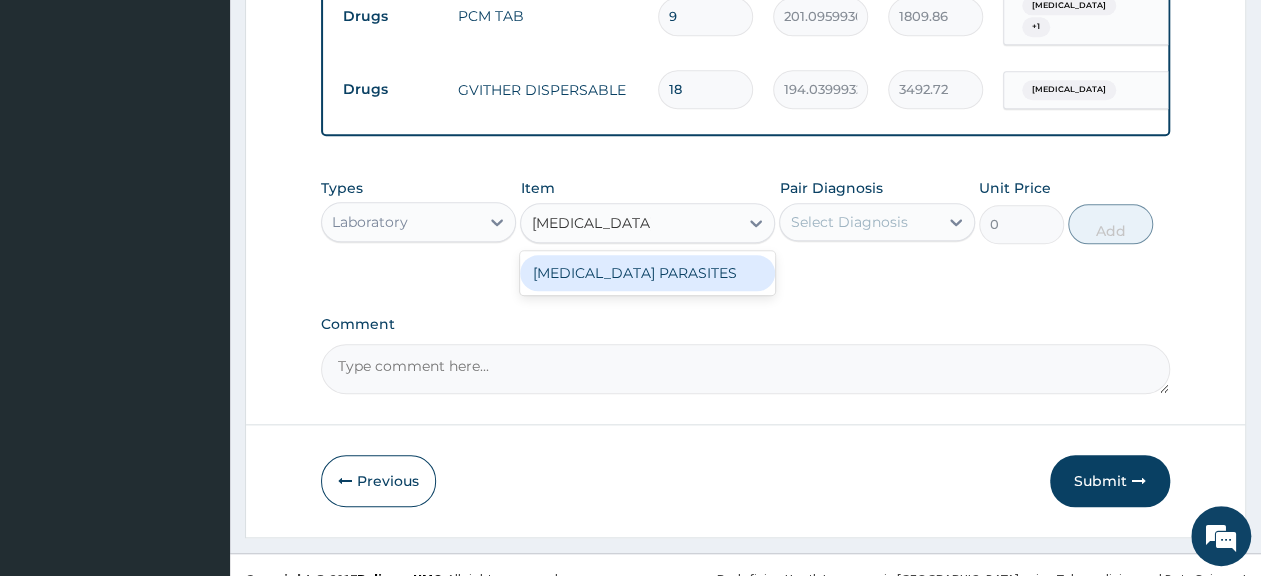 click on "MALARIA PARASITES" at bounding box center [647, 273] 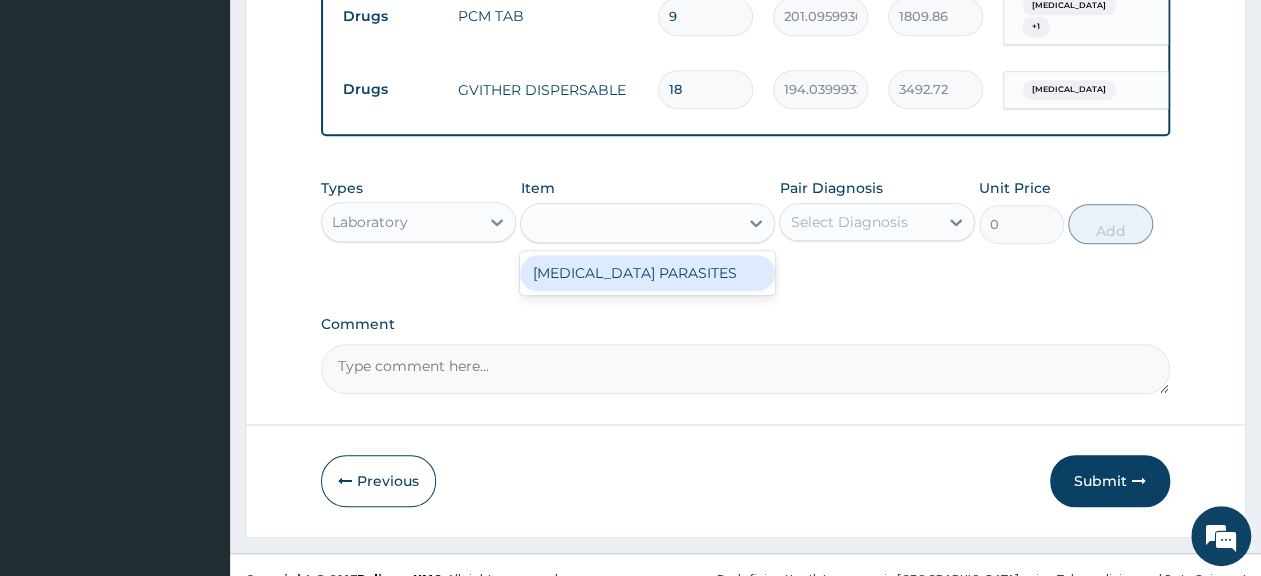 type on "2500" 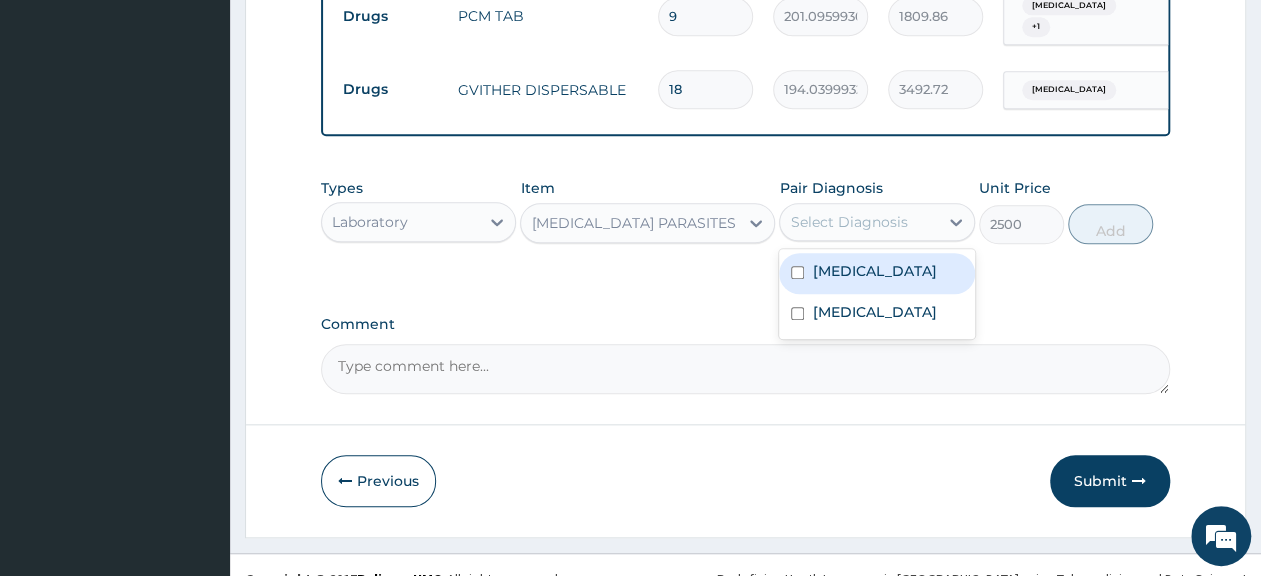 click on "Select Diagnosis" at bounding box center (858, 222) 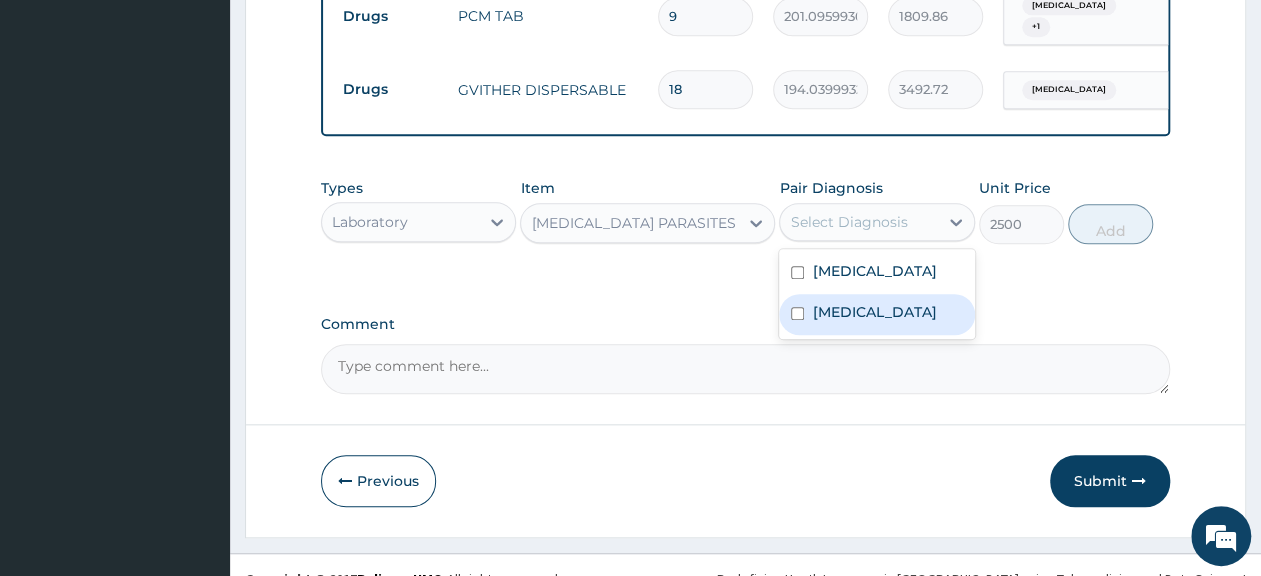 click on "Malaria" at bounding box center [876, 314] 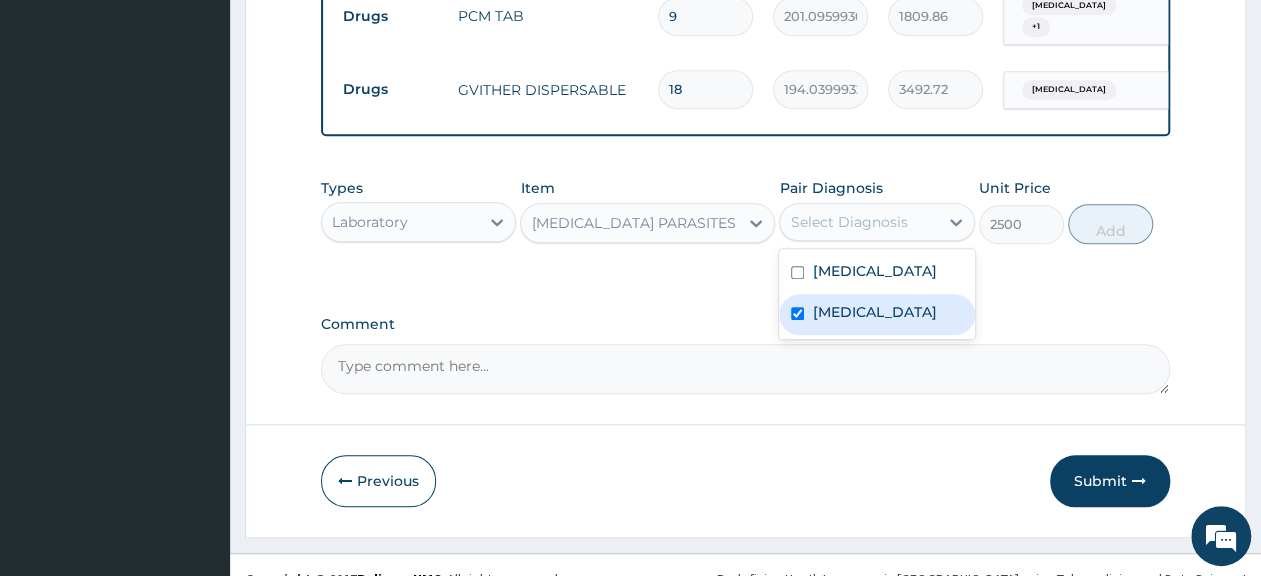 checkbox on "true" 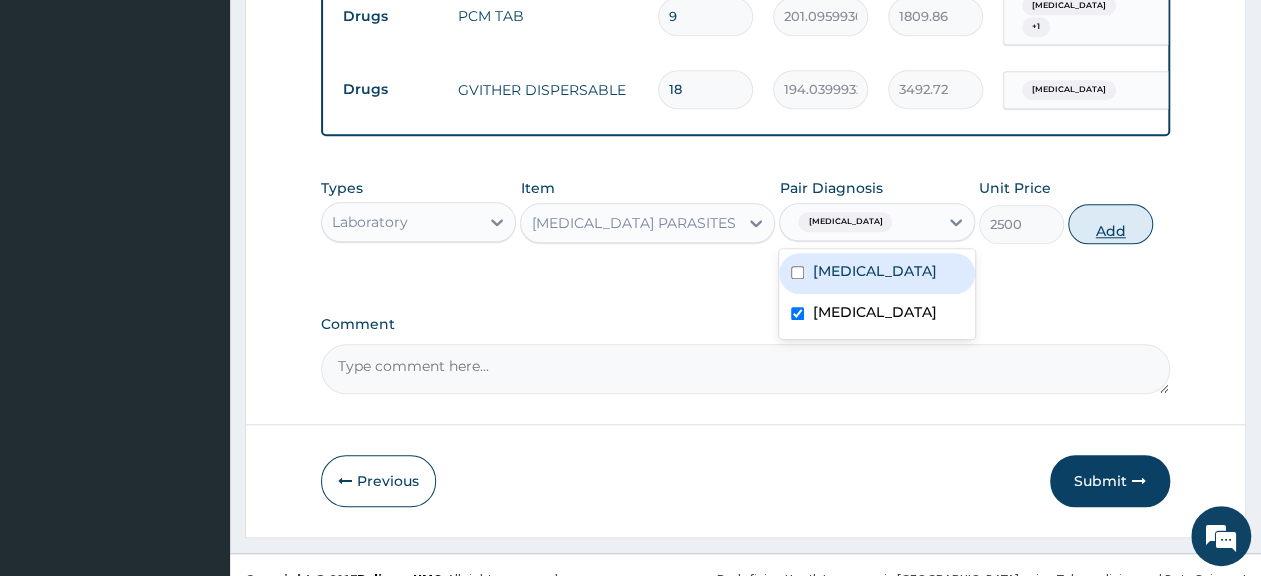 click on "Add" at bounding box center [1110, 224] 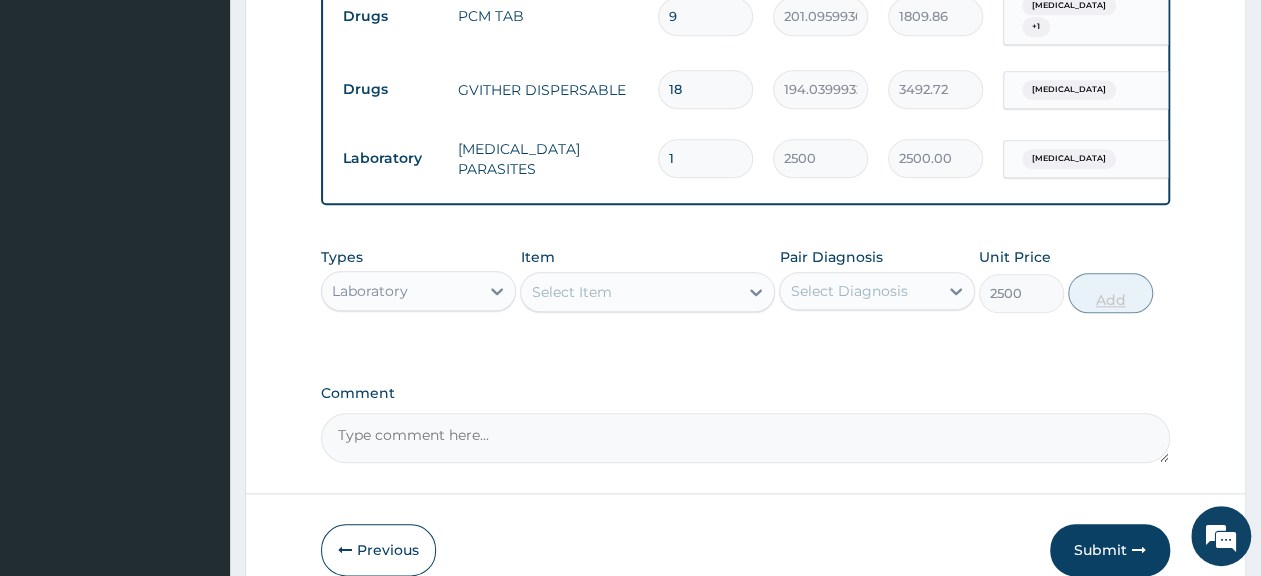 type on "0" 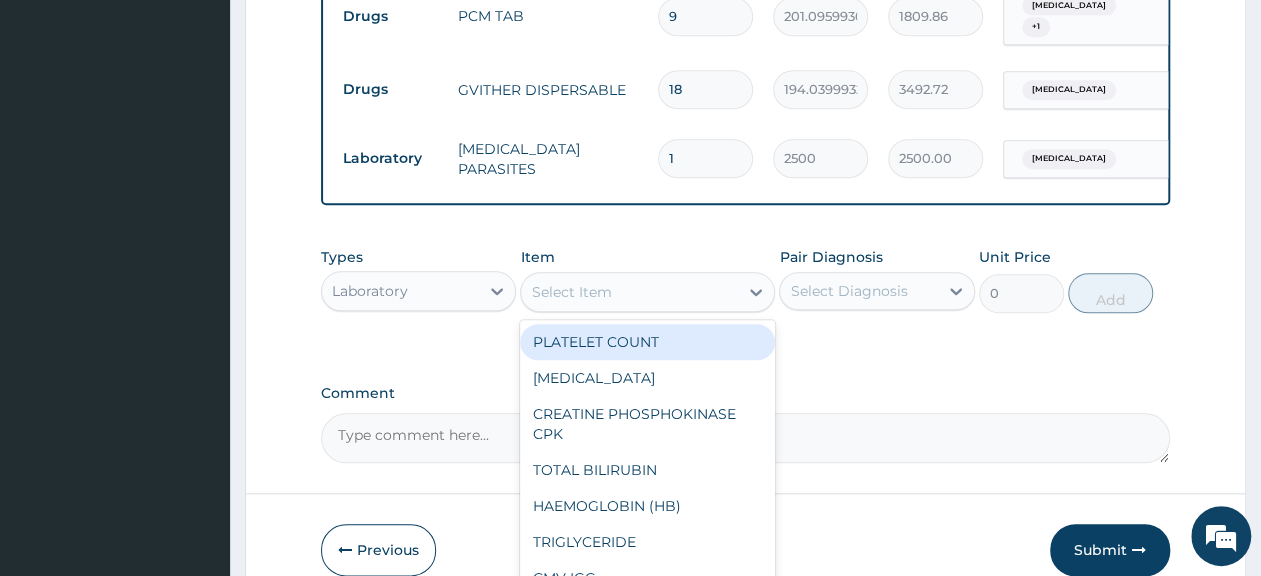 click on "Select Item" at bounding box center [629, 292] 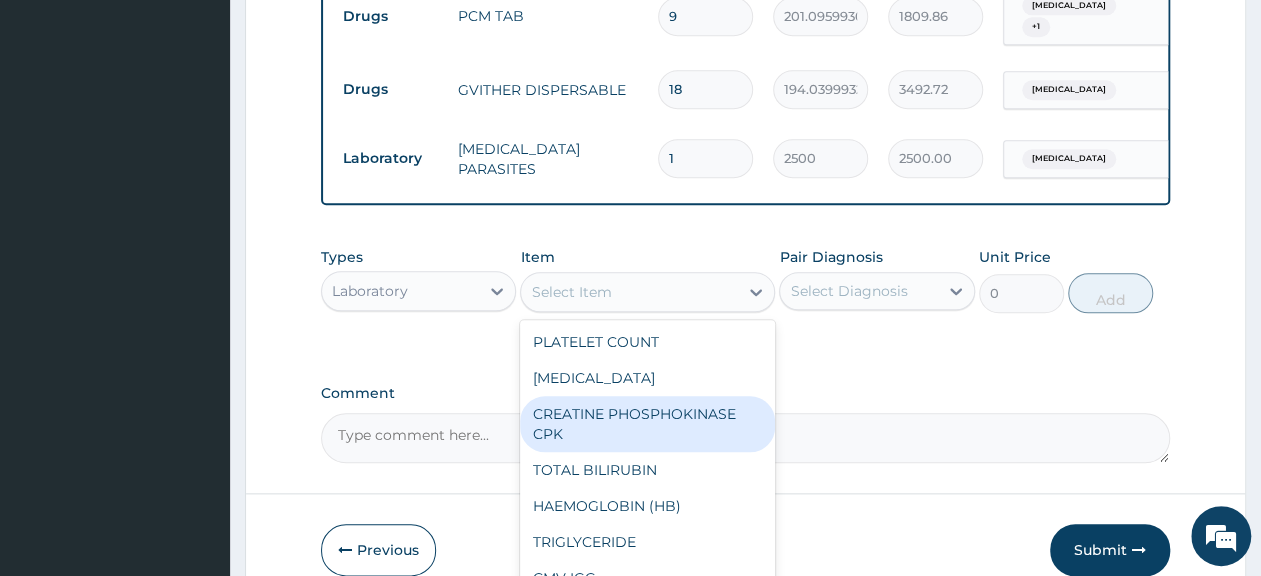 paste on "Full Blood Count" 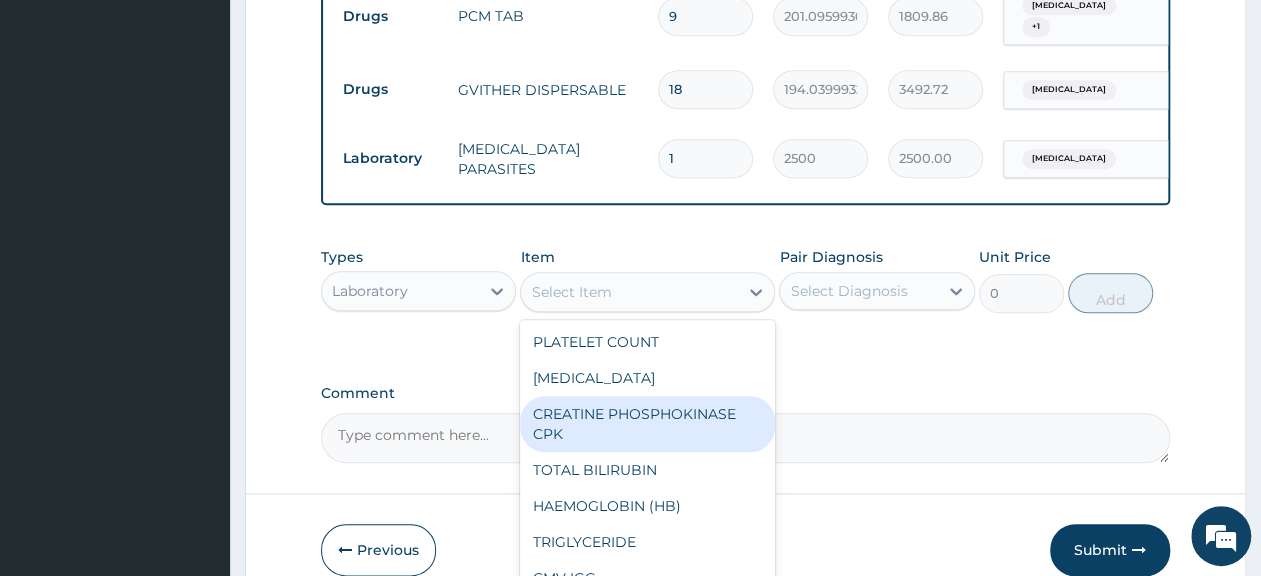 type on "Full Blood Count" 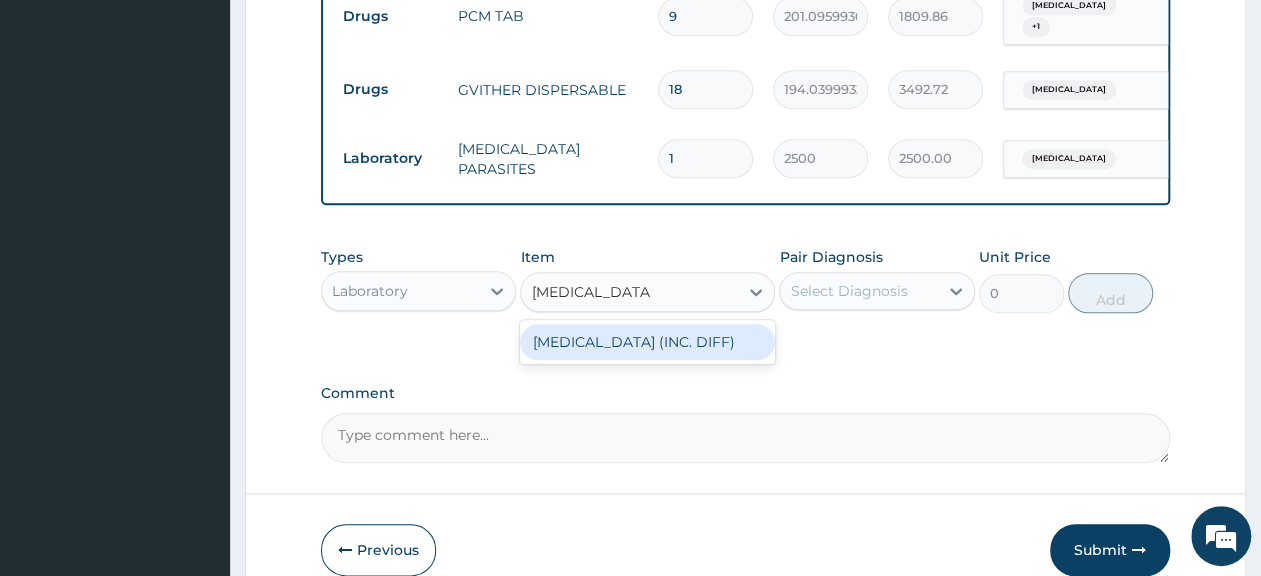 click on "FULL BLOOD COUNT (INC. DIFF)" at bounding box center (647, 342) 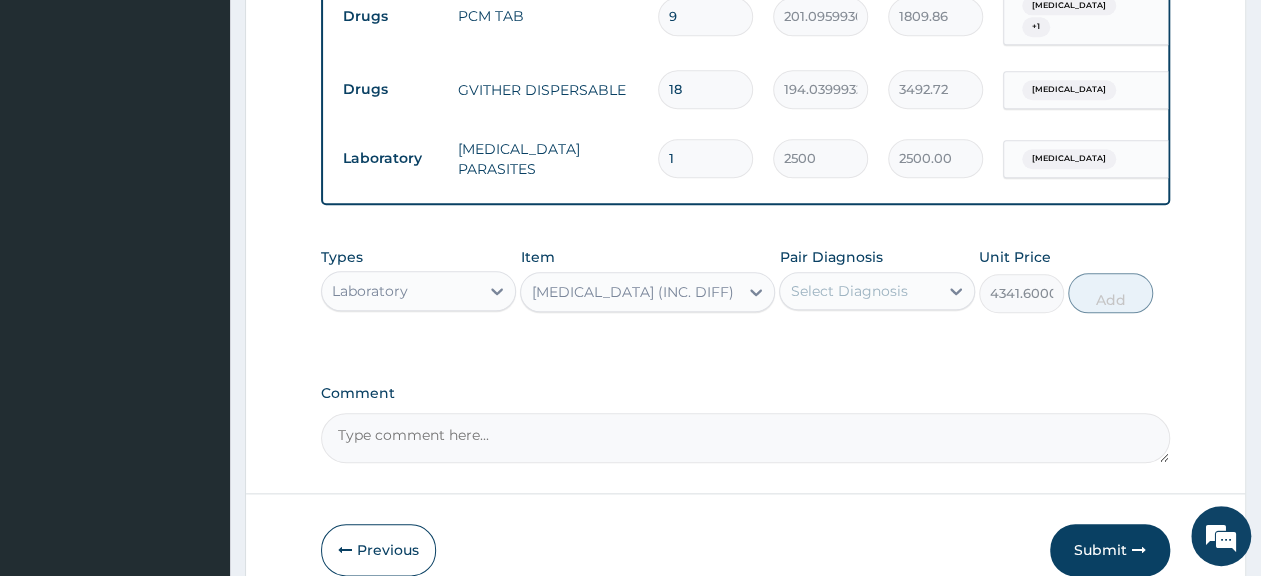 click on "Select Diagnosis" at bounding box center (858, 291) 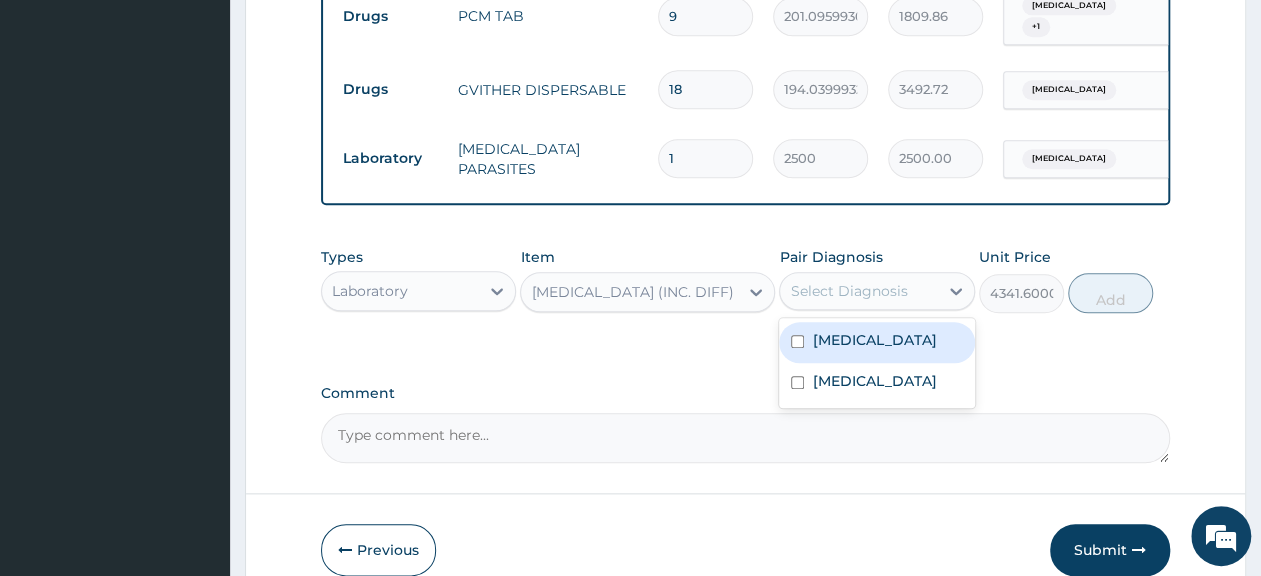 click on "Sepsis" at bounding box center (876, 342) 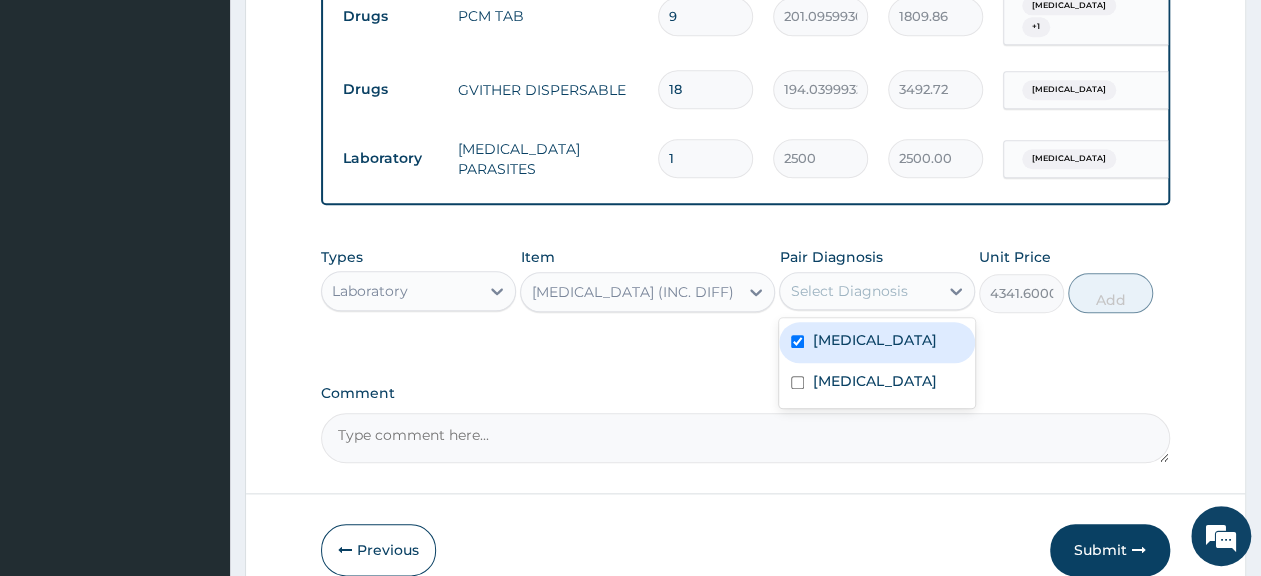 checkbox on "true" 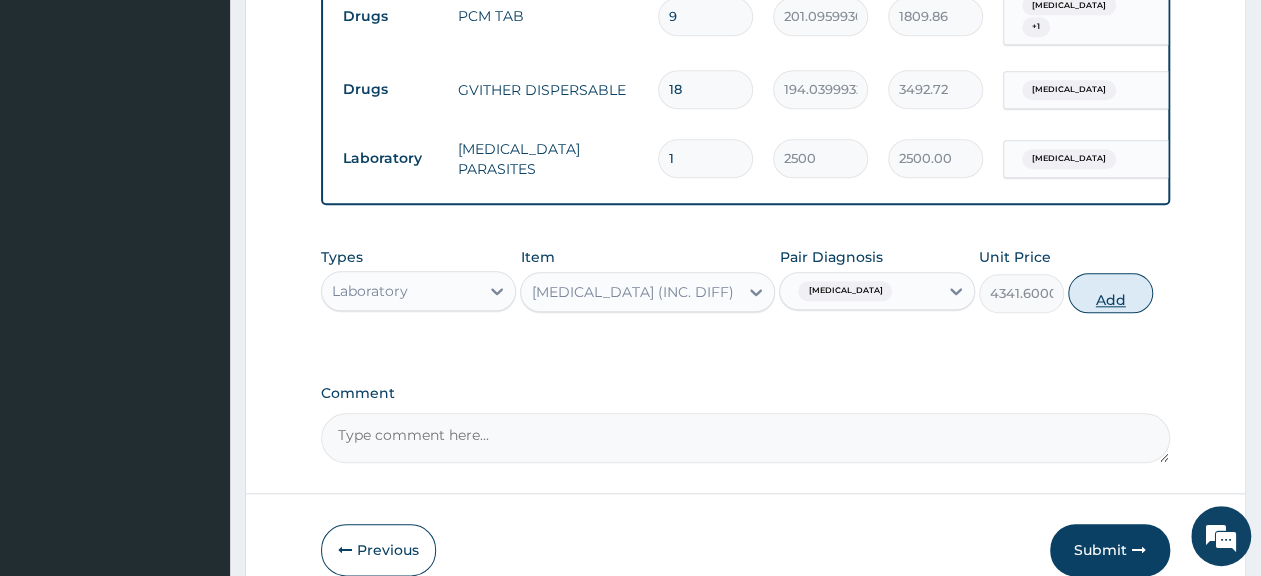 click on "Add" at bounding box center (1110, 293) 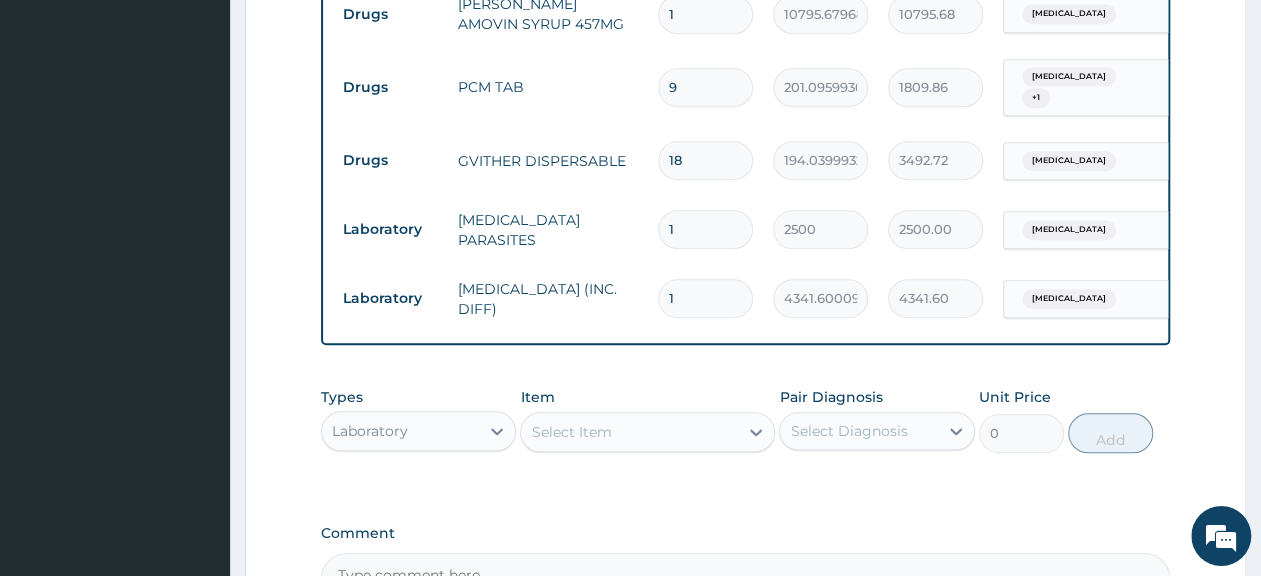 scroll, scrollTop: 785, scrollLeft: 0, axis: vertical 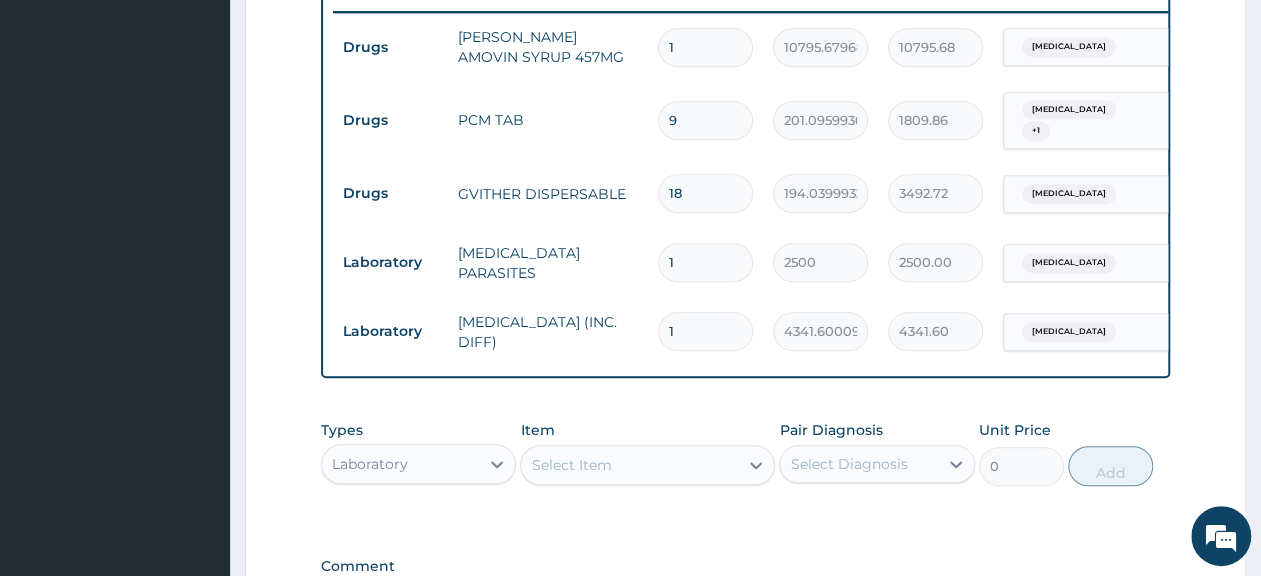 type on "2" 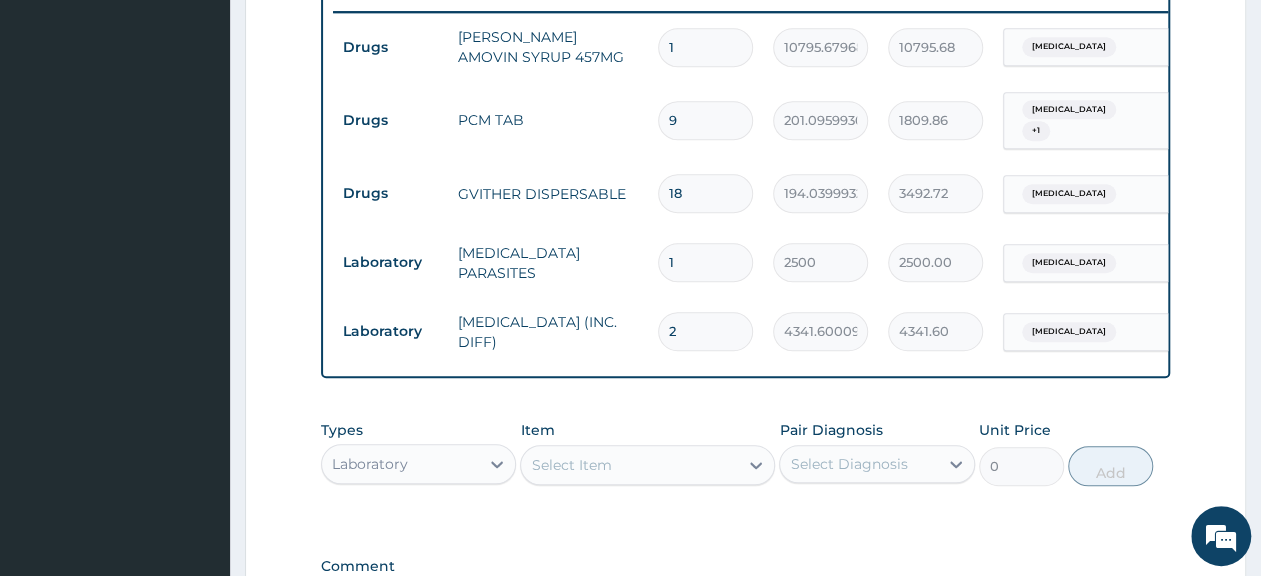 type on "8683.20" 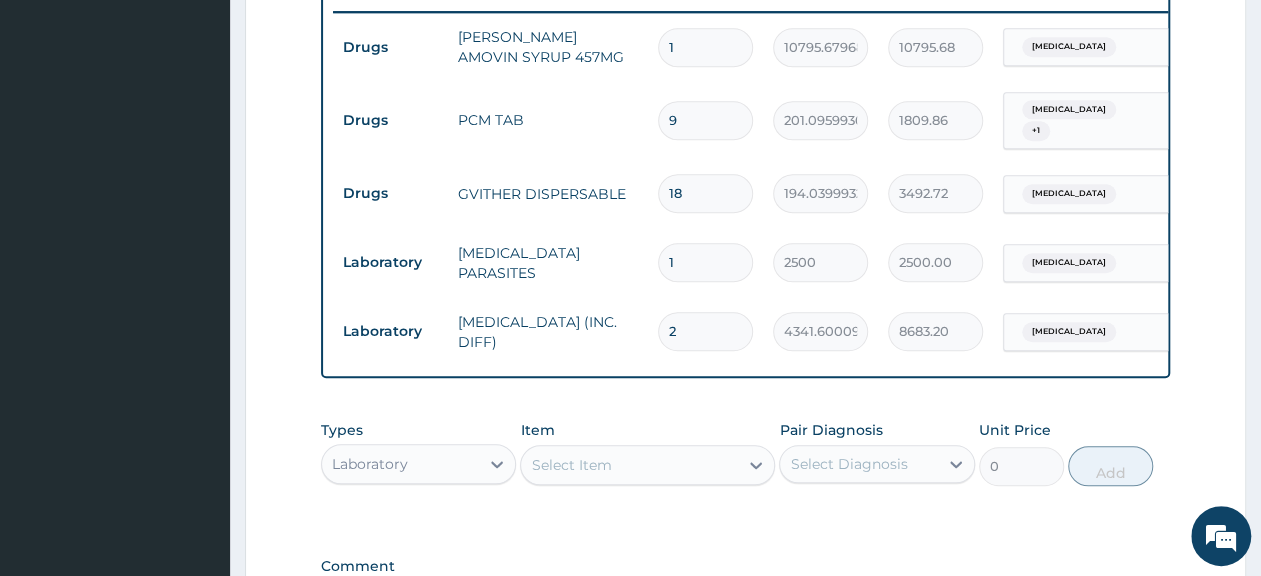 type on "3" 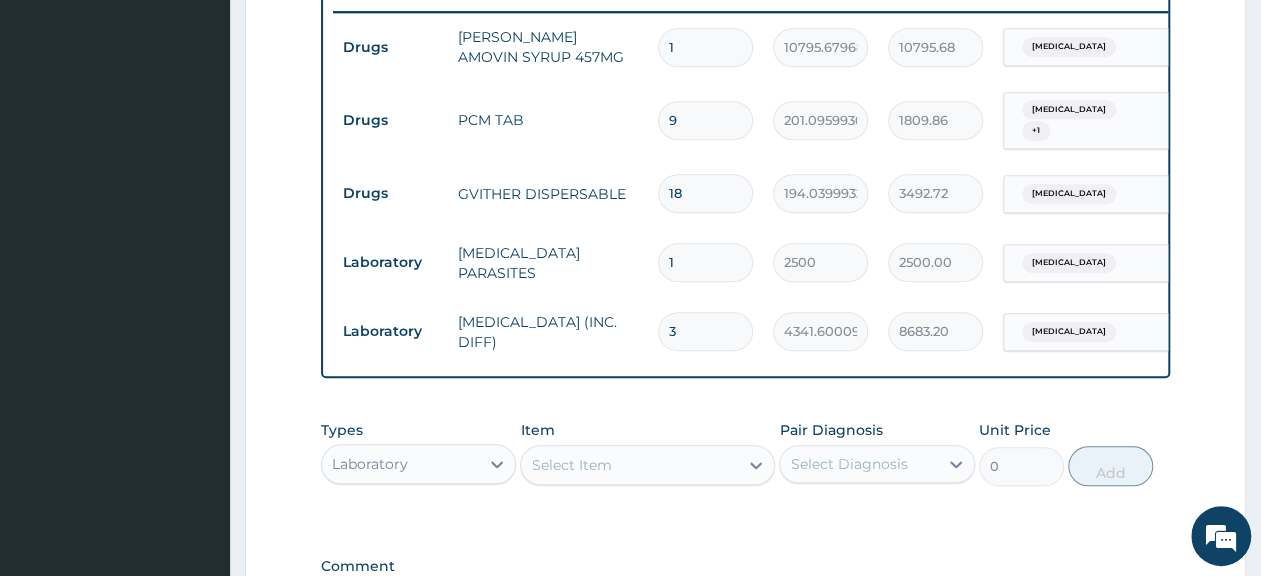 type on "13024.80" 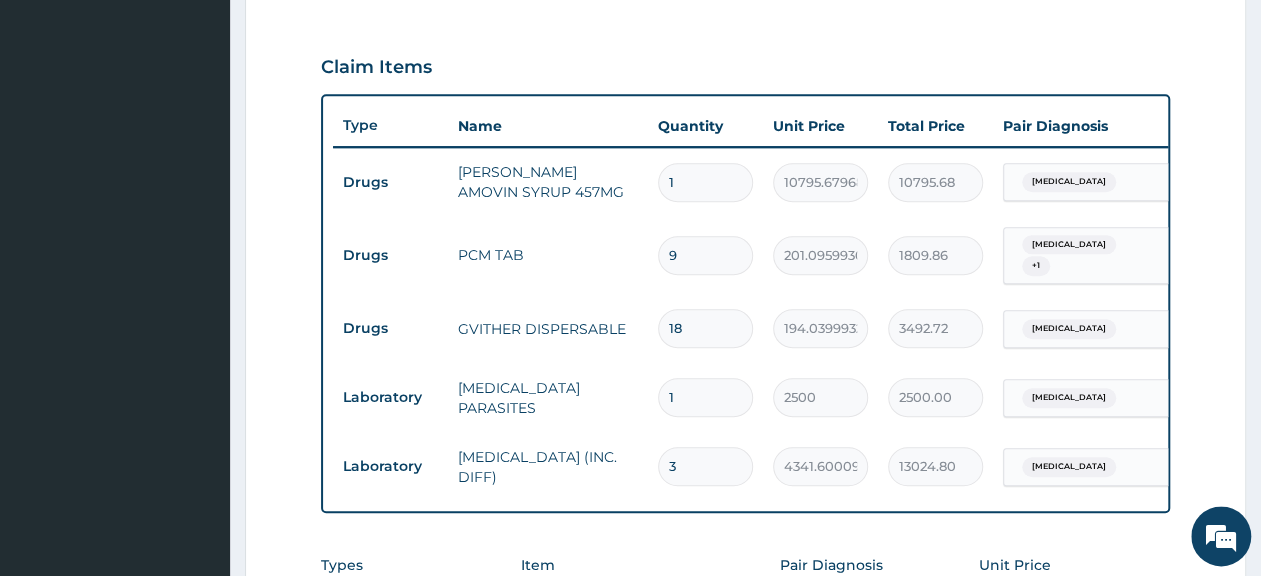 scroll, scrollTop: 681, scrollLeft: 0, axis: vertical 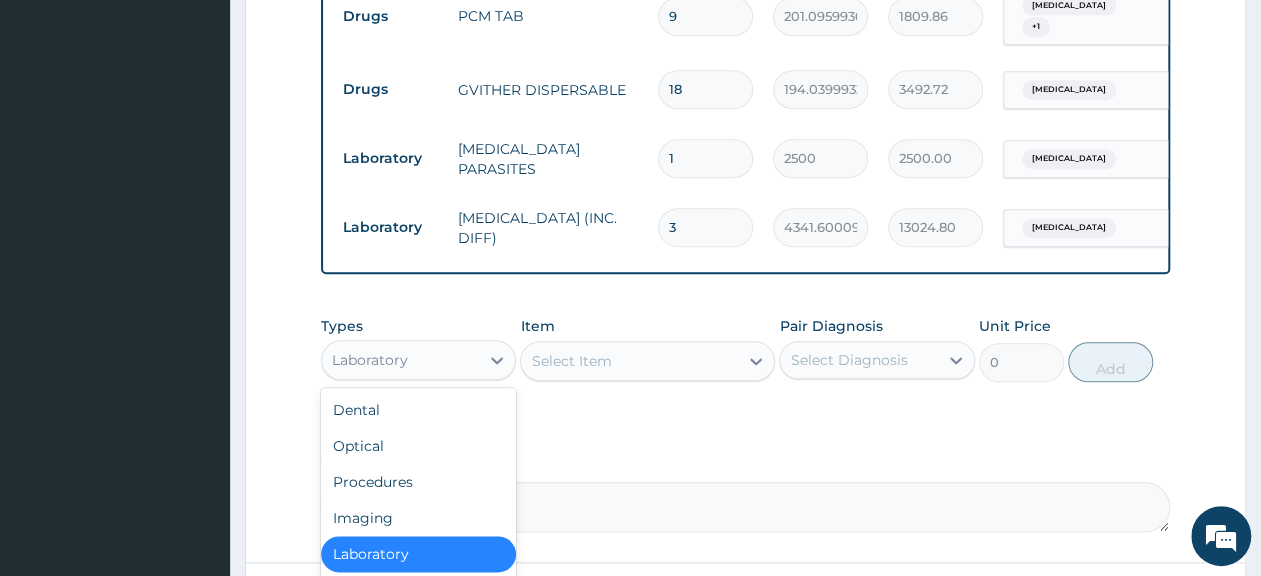 click on "Laboratory" at bounding box center (400, 360) 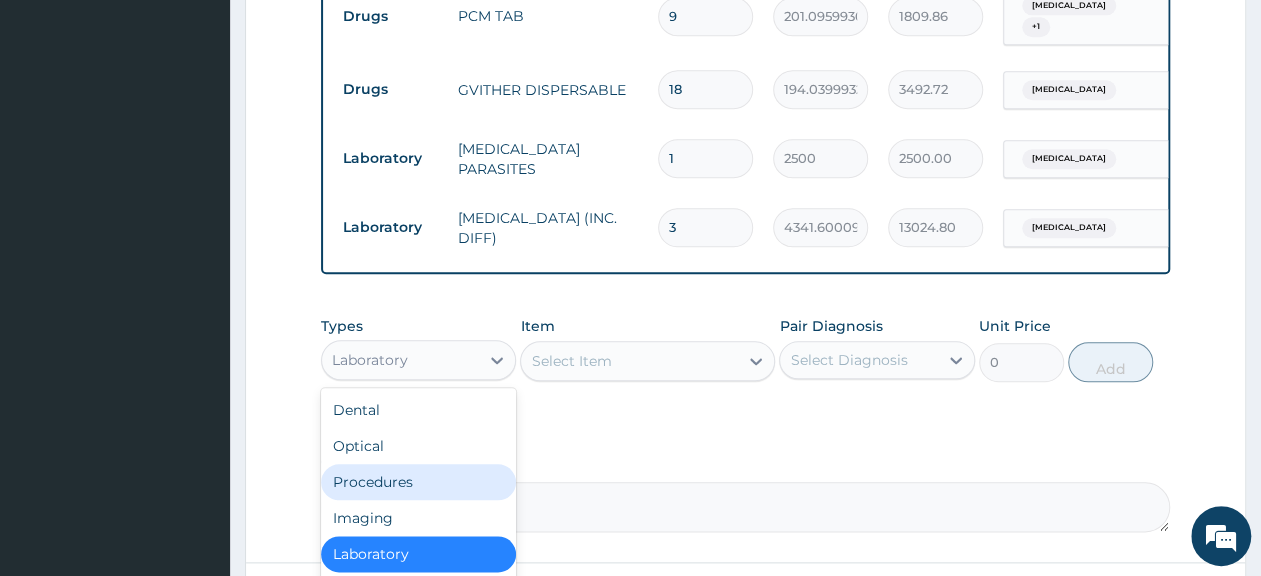 click on "Procedures" at bounding box center [418, 482] 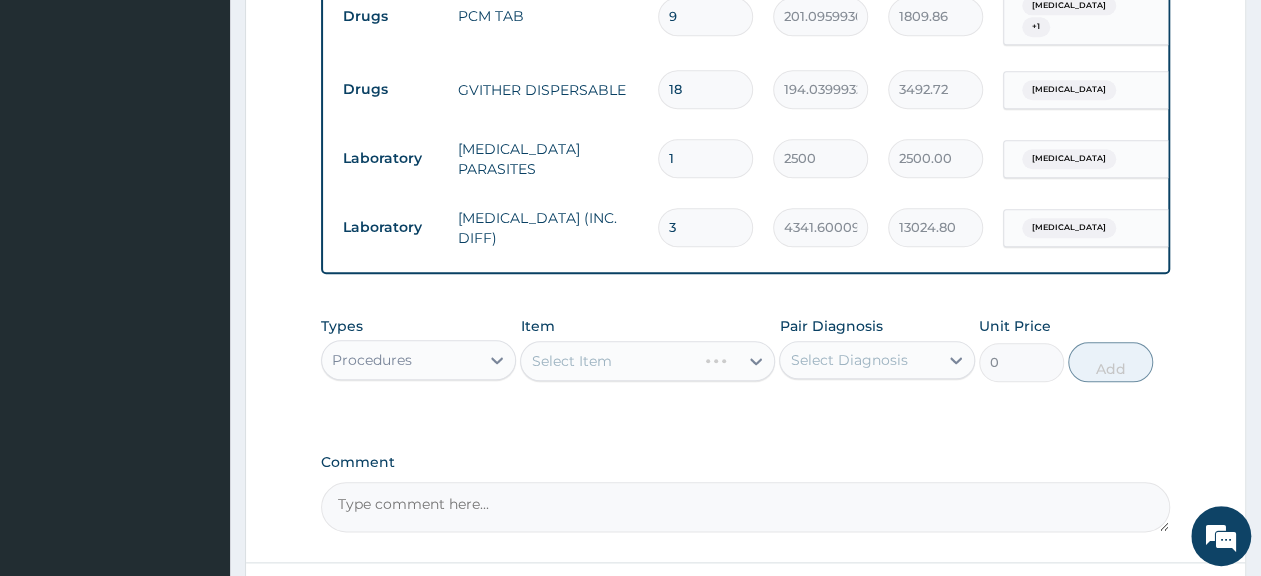 click on "Select Item" at bounding box center [647, 361] 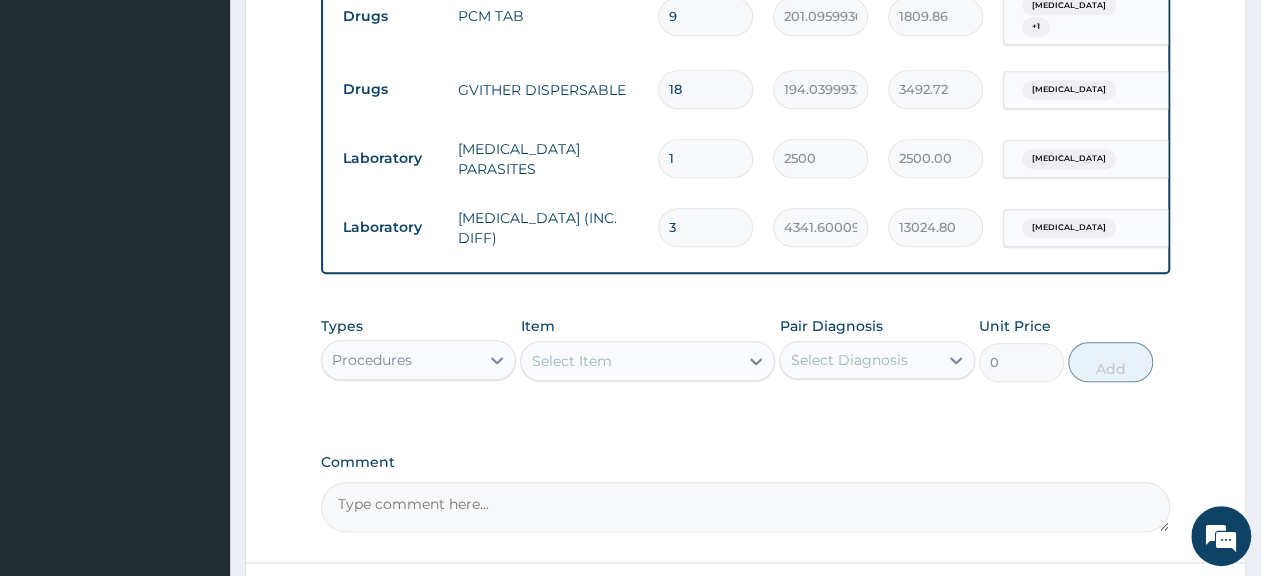 click on "Select Item" at bounding box center (571, 361) 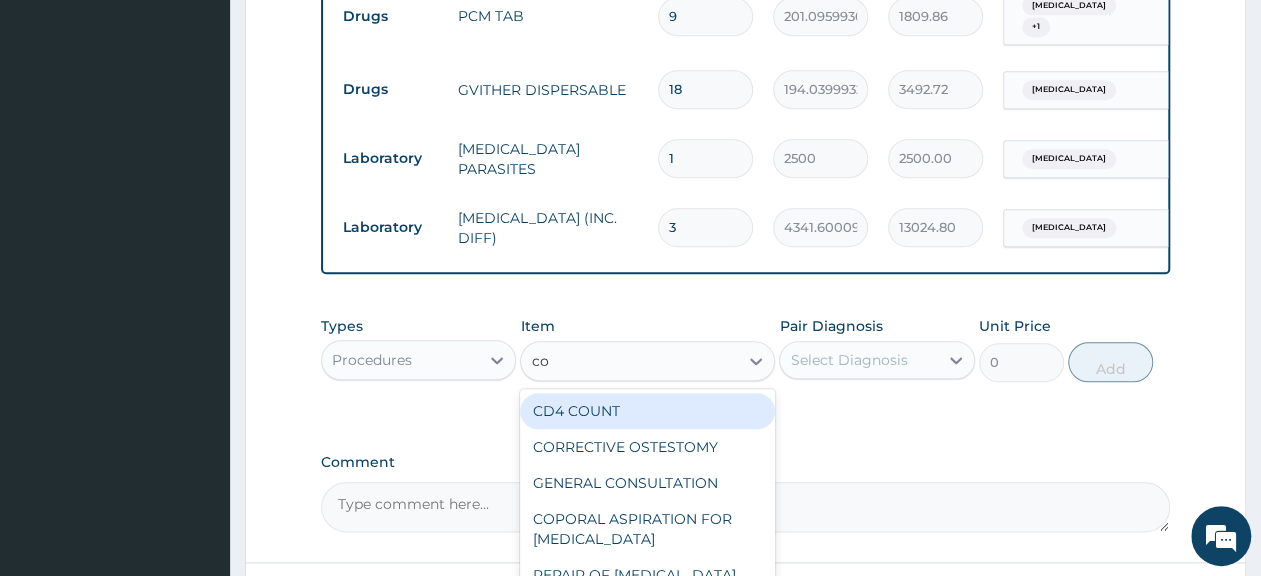 type on "con" 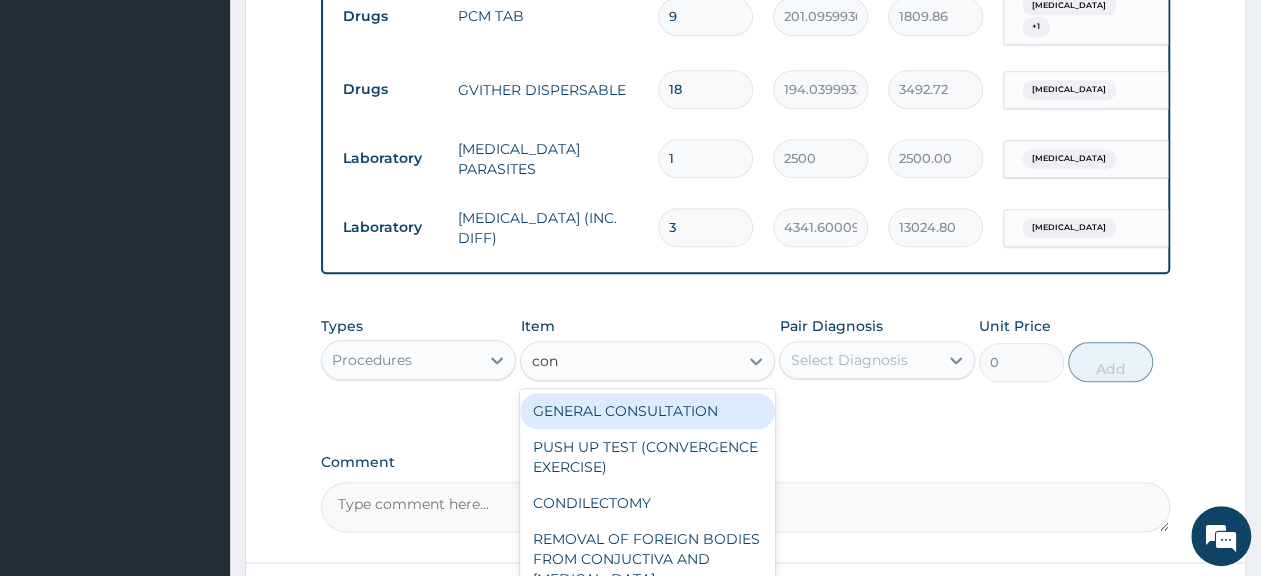 click on "GENERAL CONSULTATION" at bounding box center [647, 411] 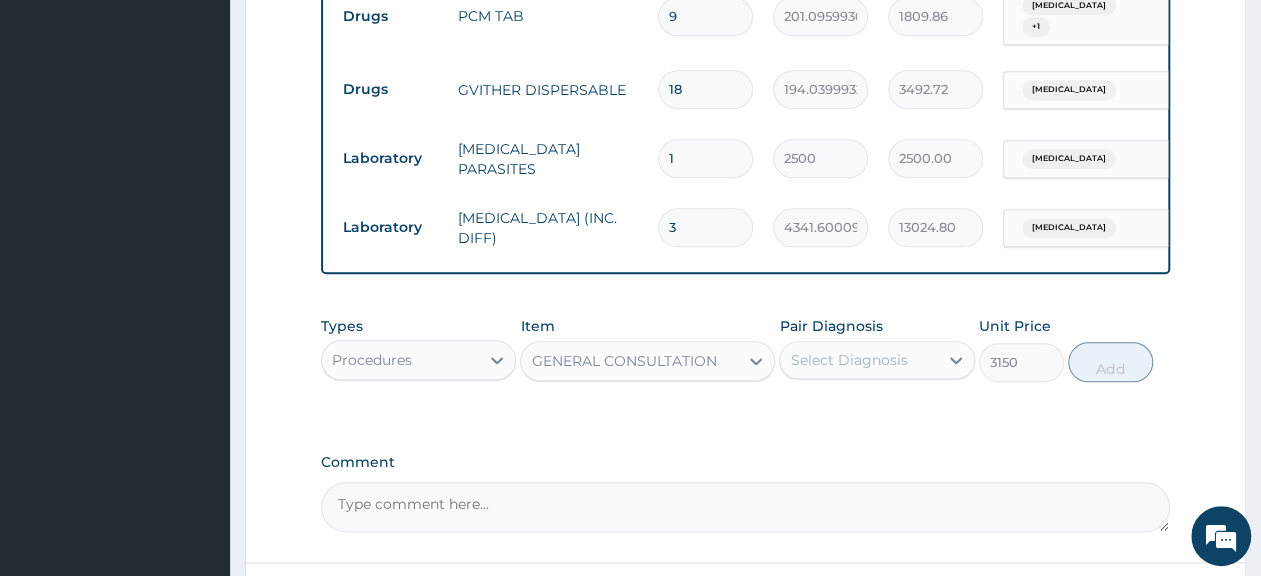 click on "Select Diagnosis" at bounding box center (858, 360) 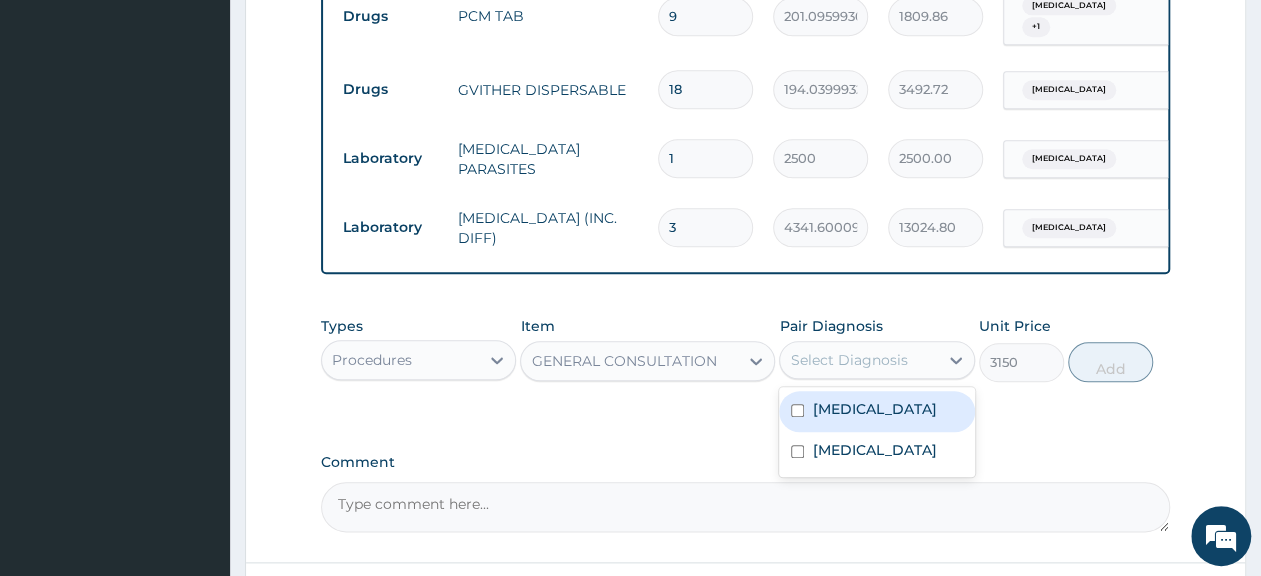 click on "Sepsis" at bounding box center [874, 409] 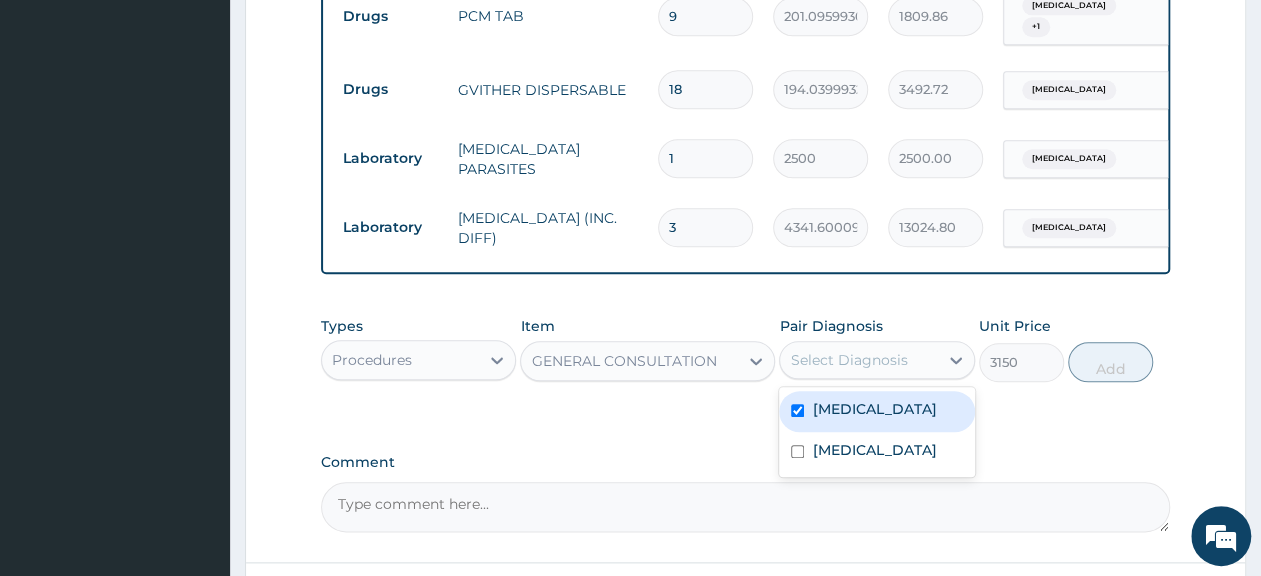 checkbox on "true" 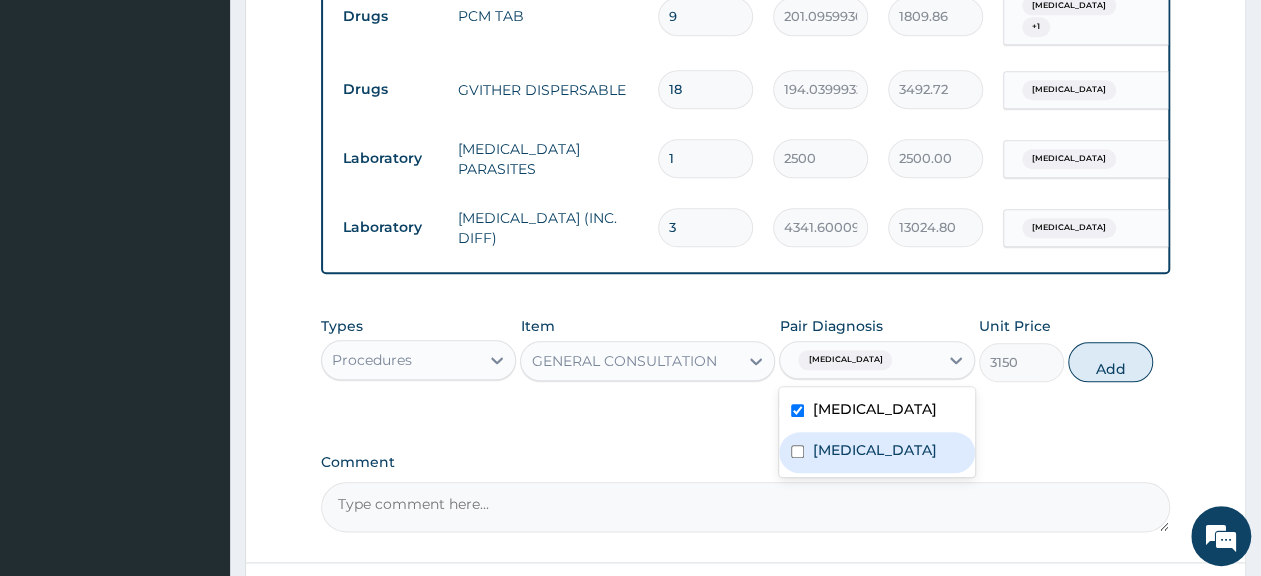 click on "Malaria" at bounding box center [874, 450] 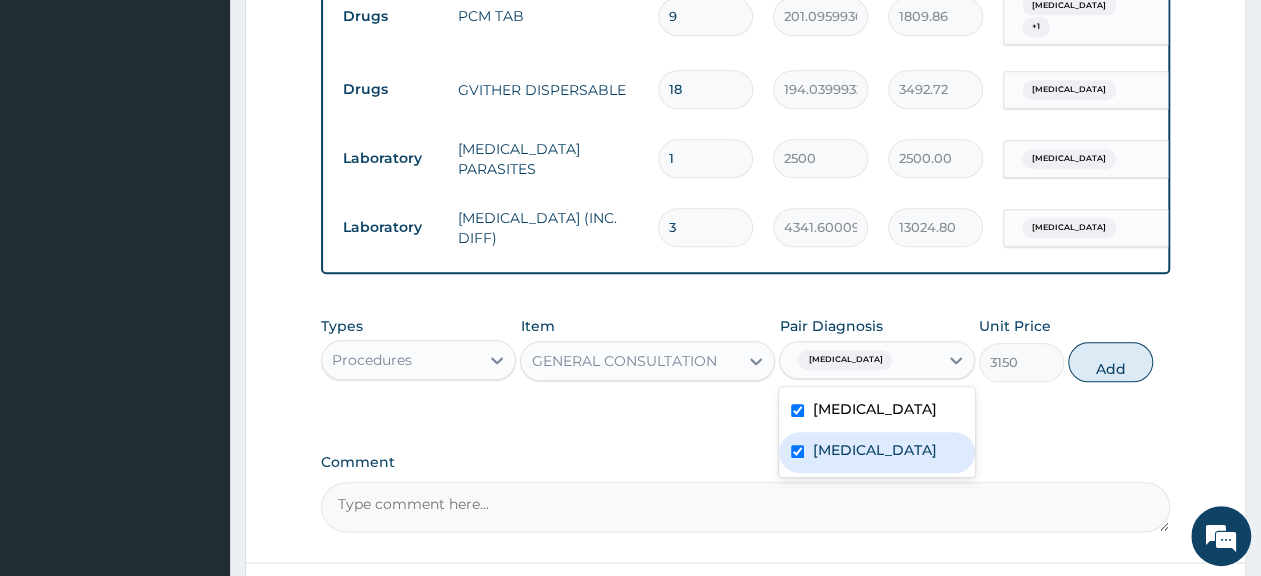 checkbox on "true" 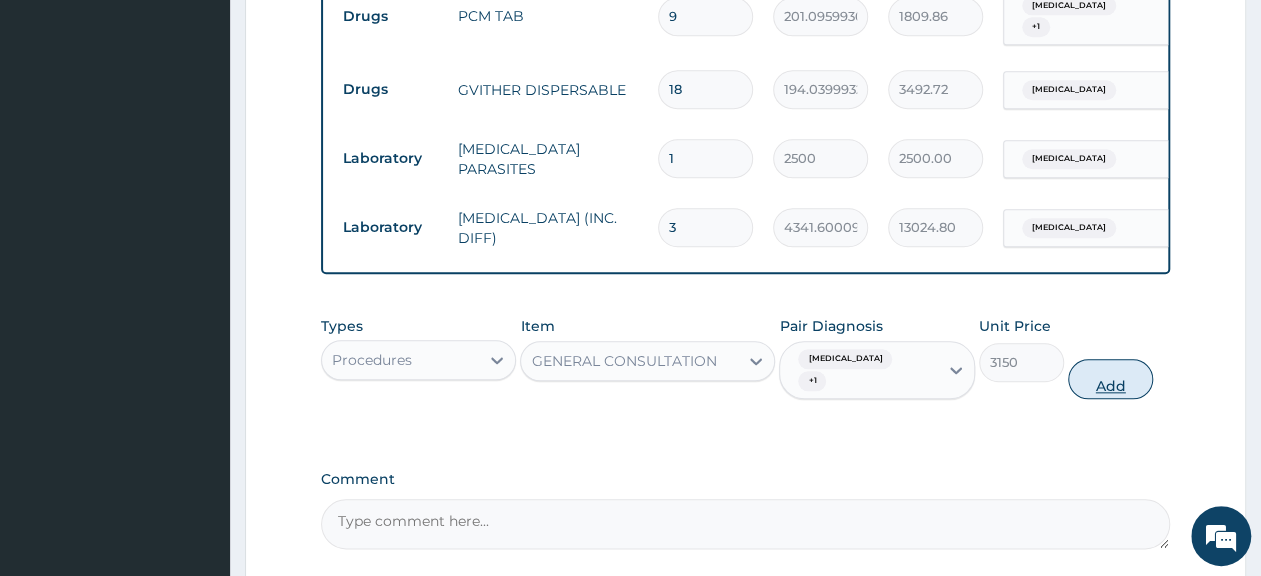 click on "Add" at bounding box center (1110, 379) 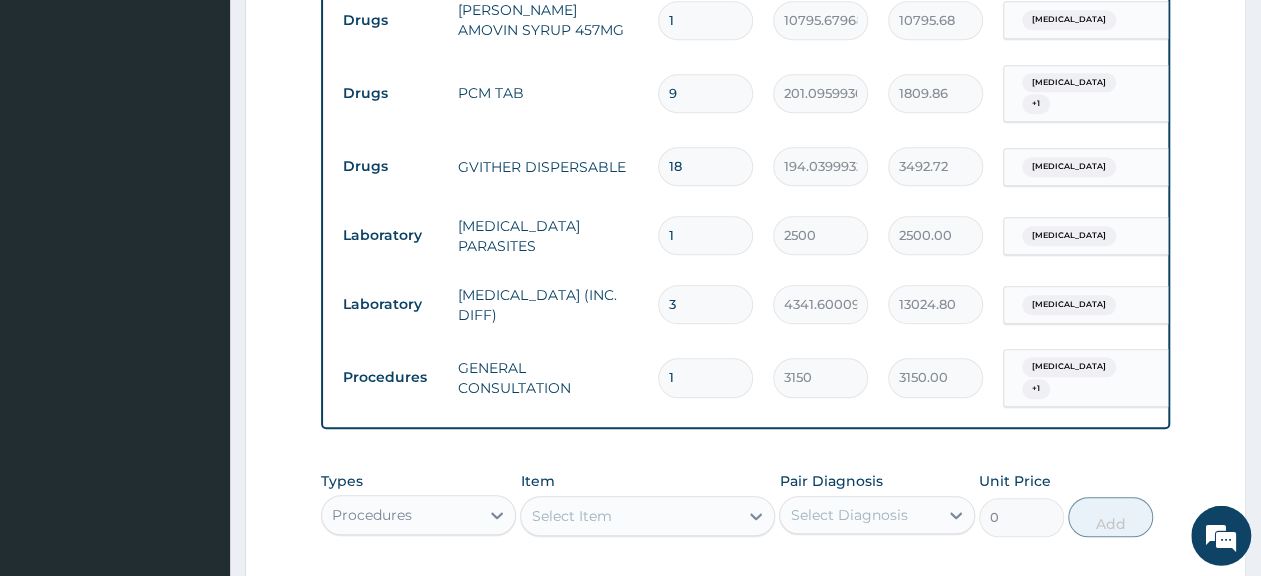 scroll, scrollTop: 785, scrollLeft: 0, axis: vertical 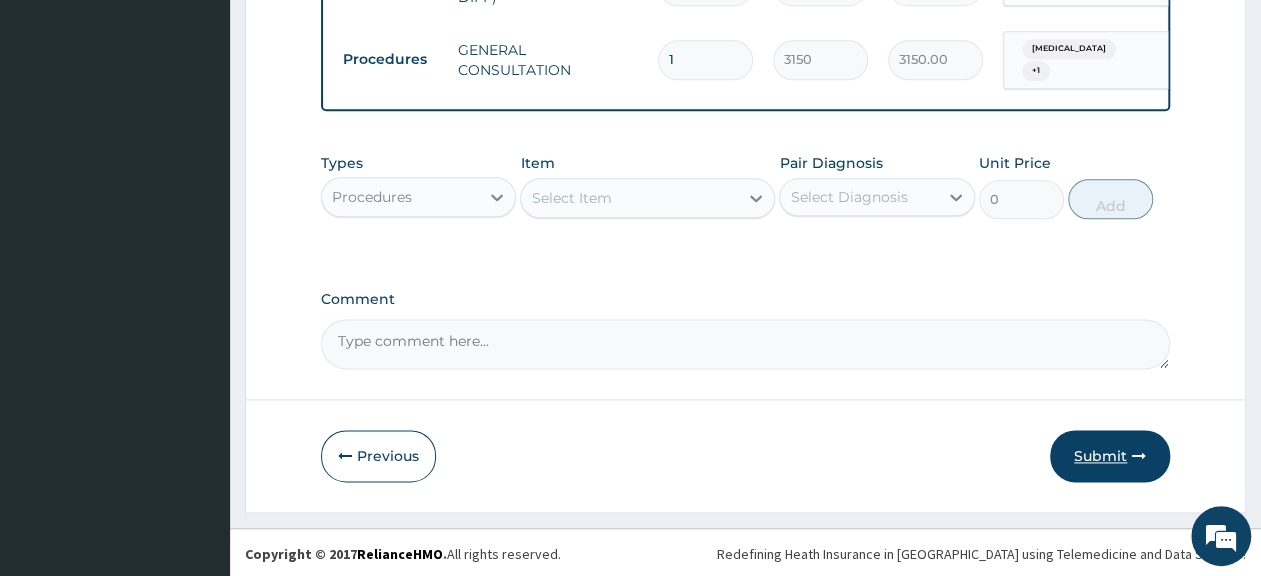 click on "Submit" at bounding box center [1110, 456] 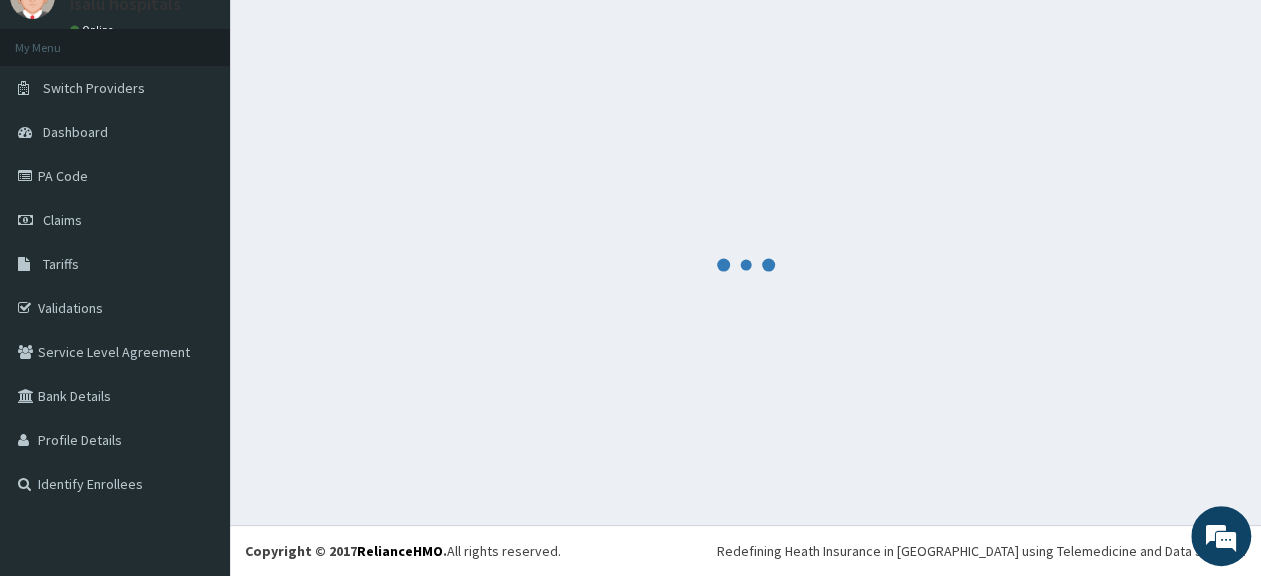 scroll, scrollTop: 86, scrollLeft: 0, axis: vertical 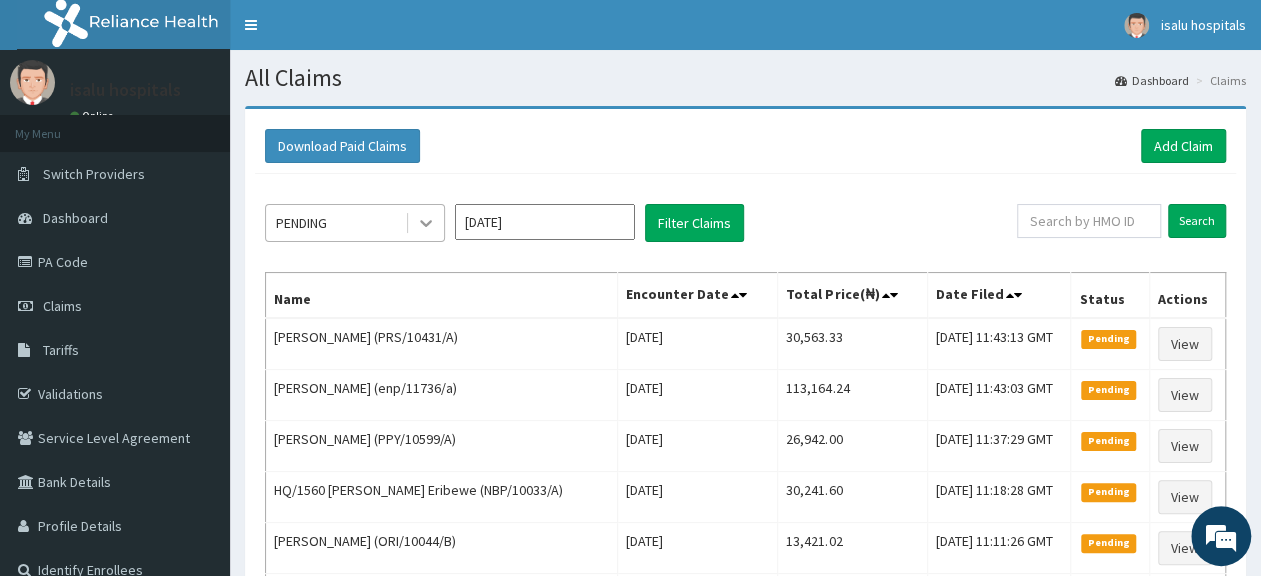 click 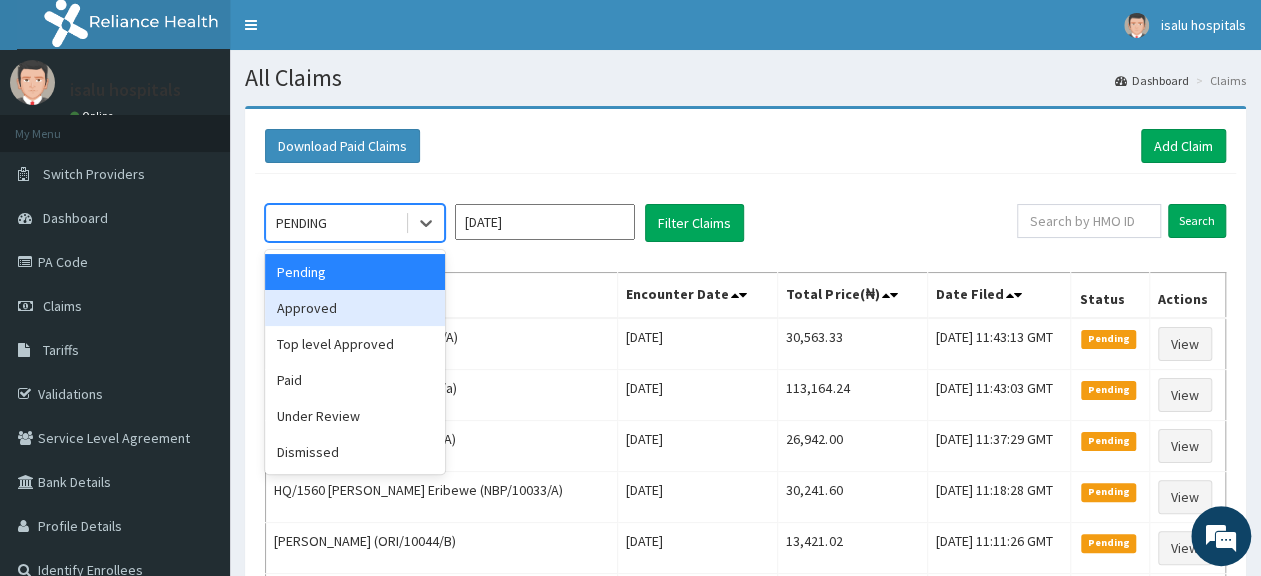 click on "Approved" at bounding box center [355, 308] 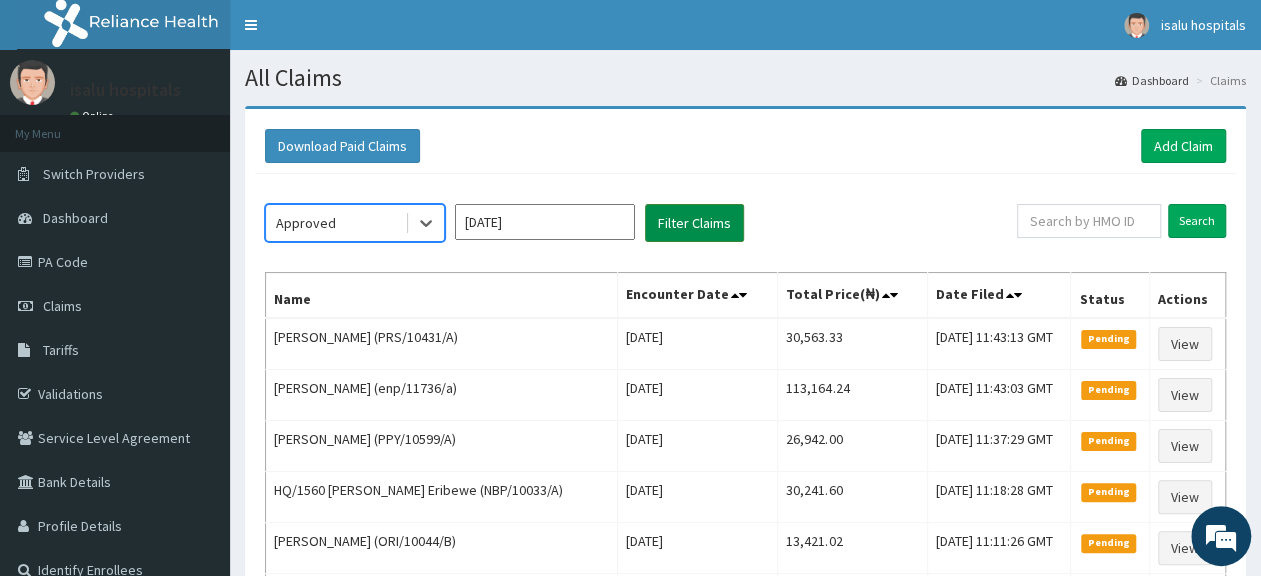 click on "Filter Claims" at bounding box center (694, 223) 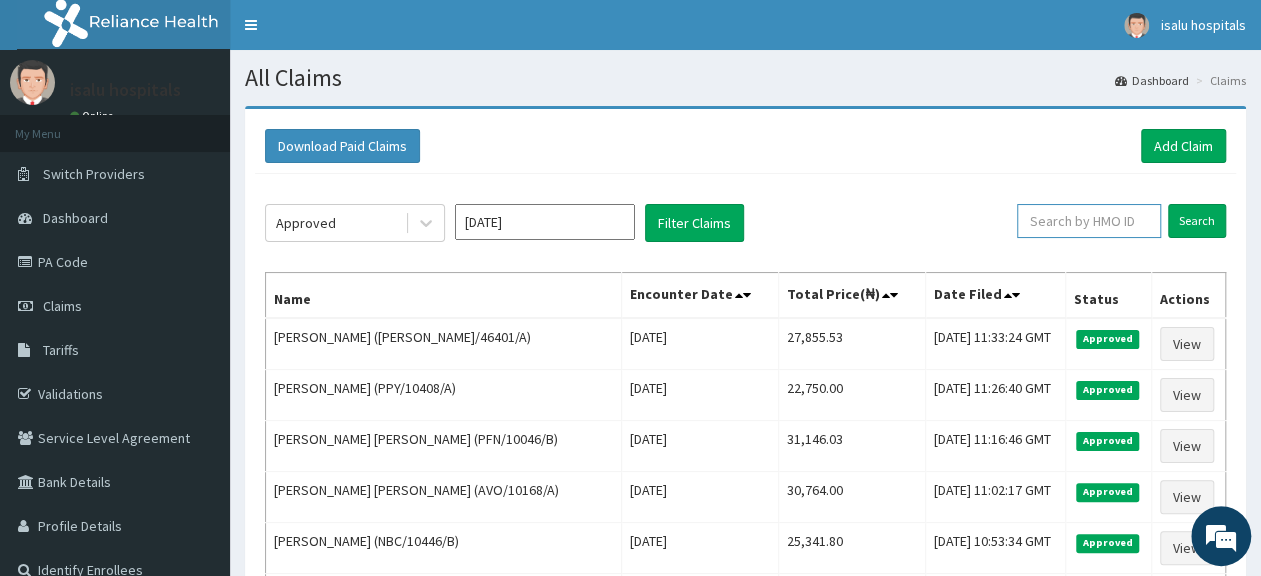 paste on "CUL/10001/E" 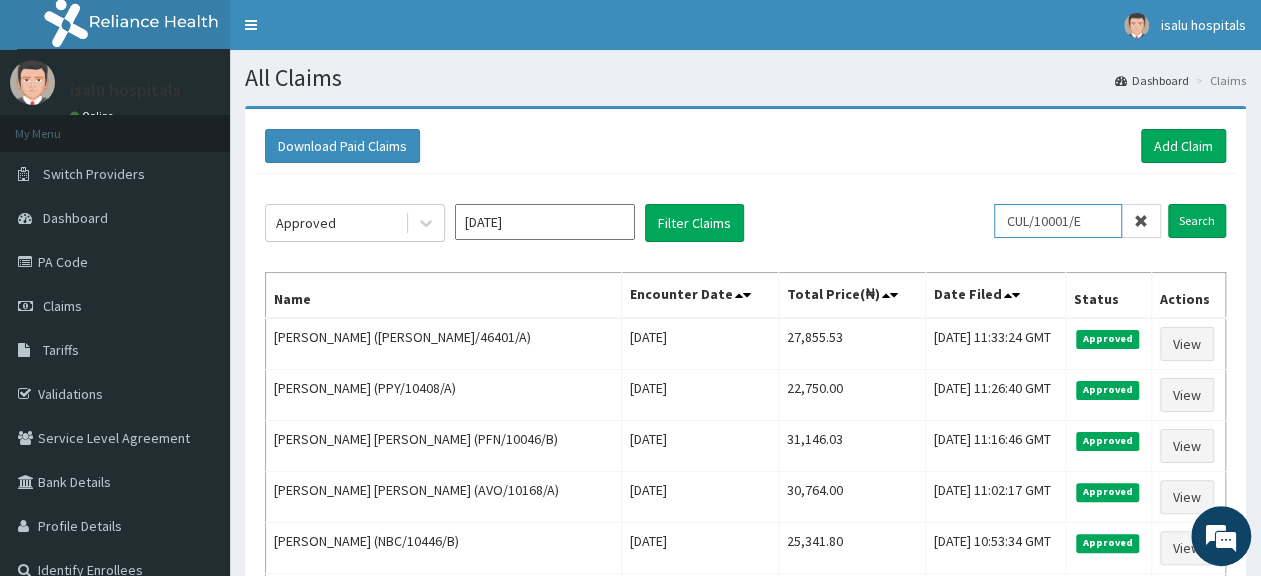 click on "CUL/10001/E" at bounding box center [1058, 221] 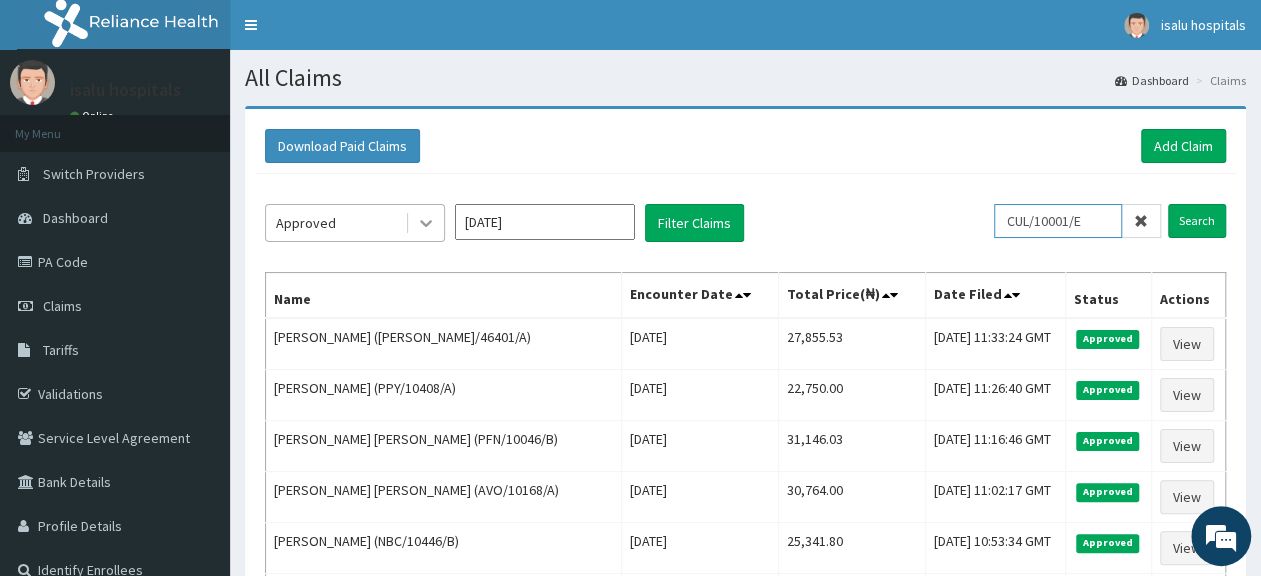 type on "CUL/10001/E" 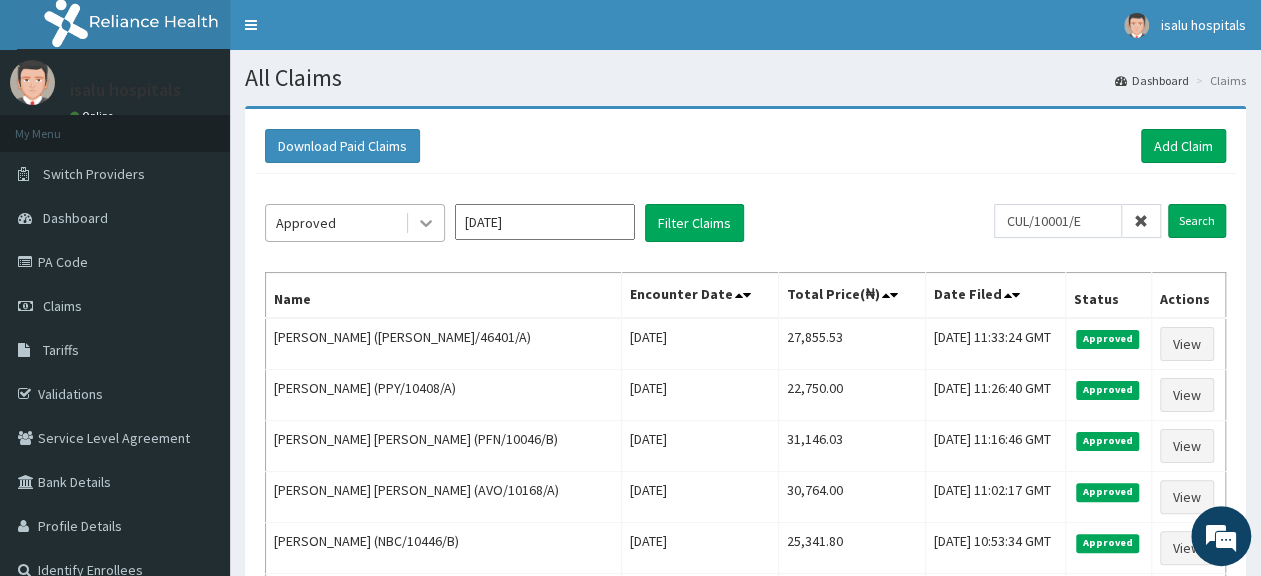 click 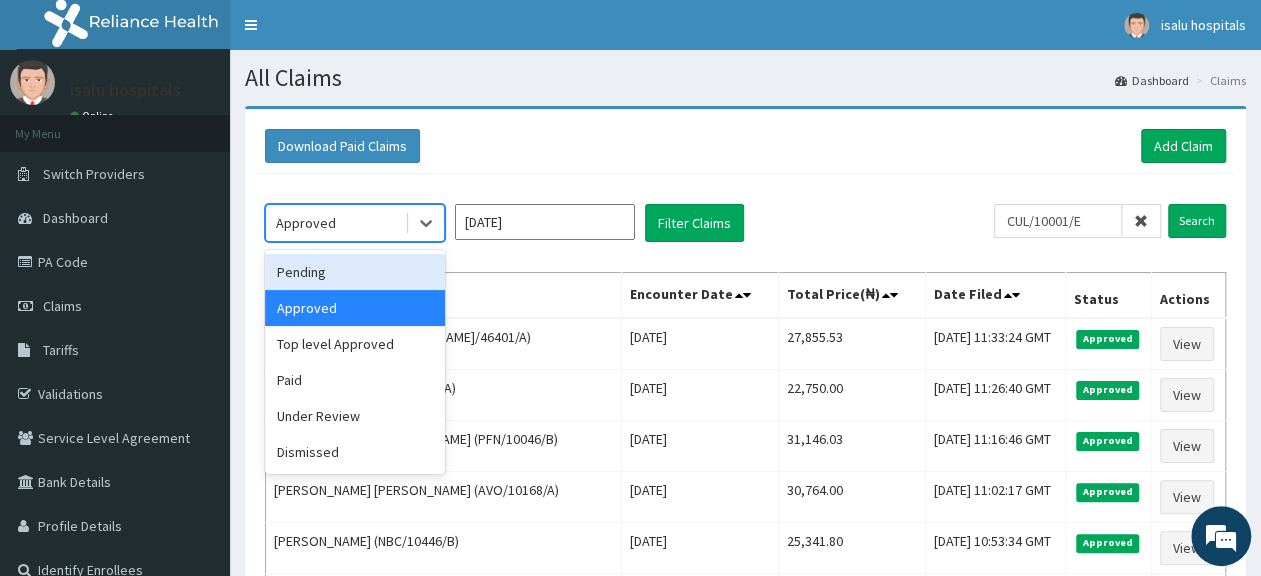 click on "Pending" at bounding box center (355, 272) 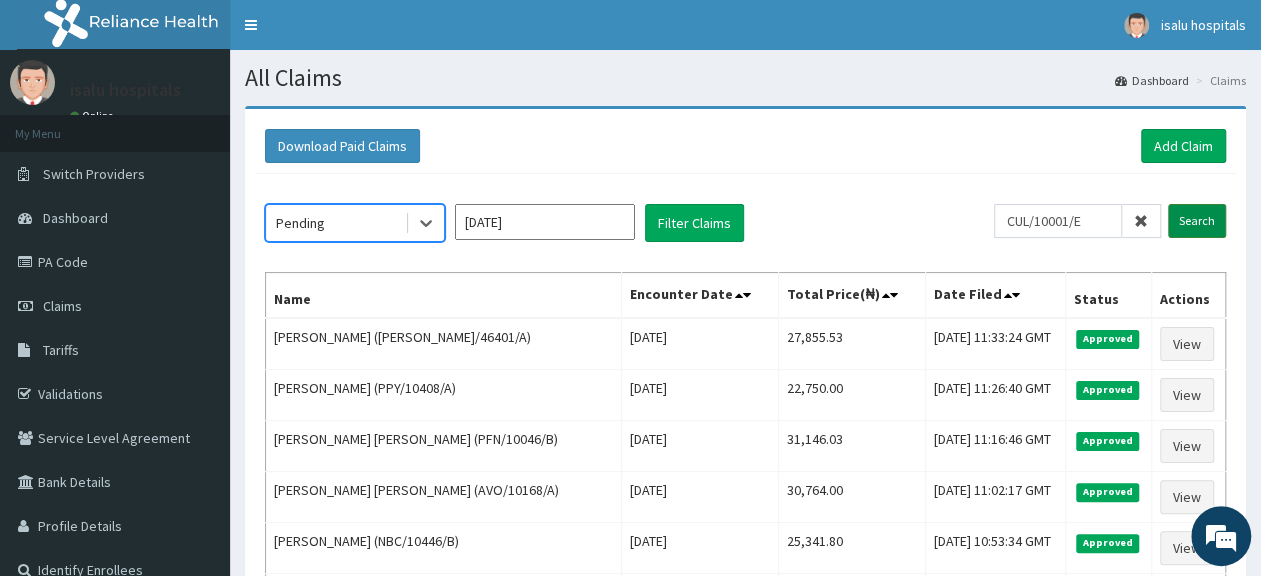 click on "Search" at bounding box center [1197, 221] 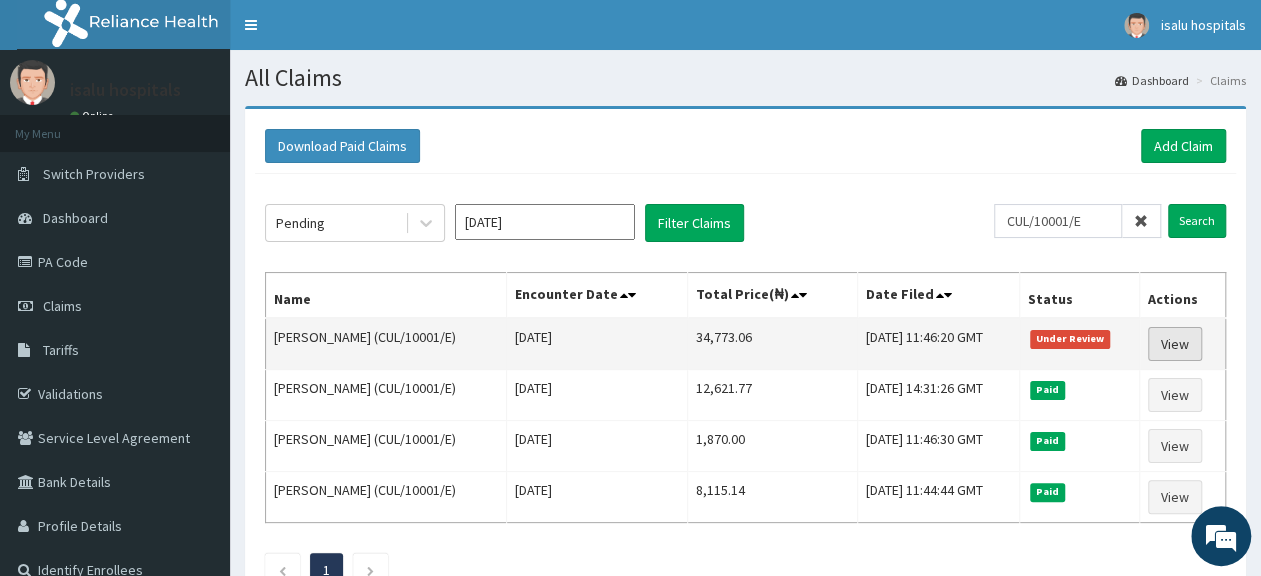 click on "View" at bounding box center (1175, 344) 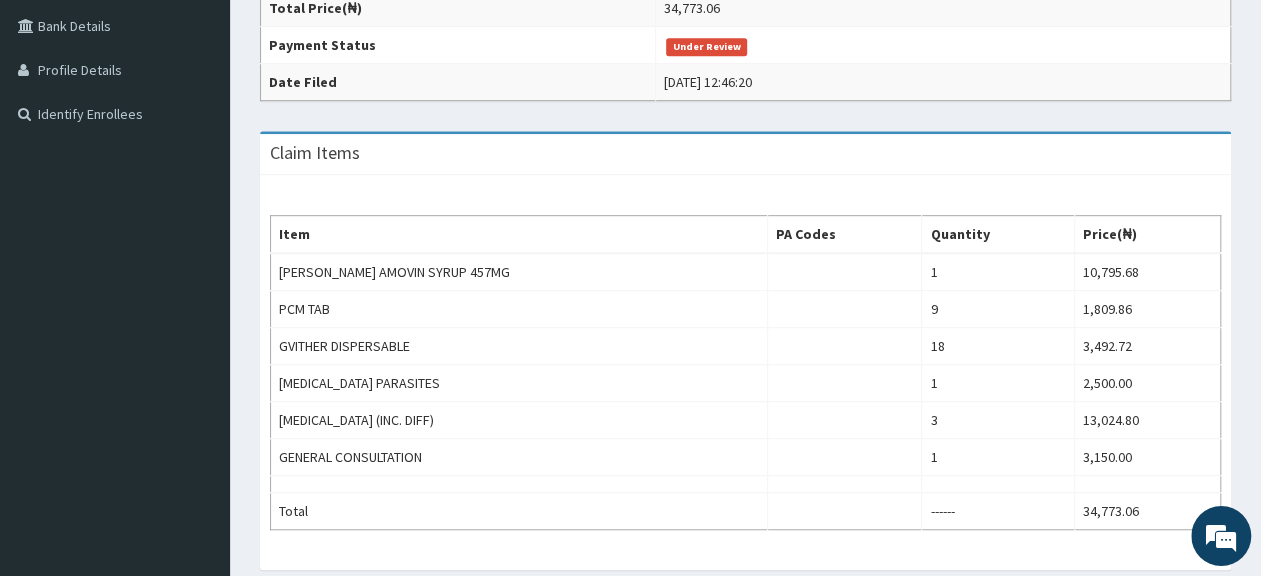 scroll, scrollTop: 520, scrollLeft: 0, axis: vertical 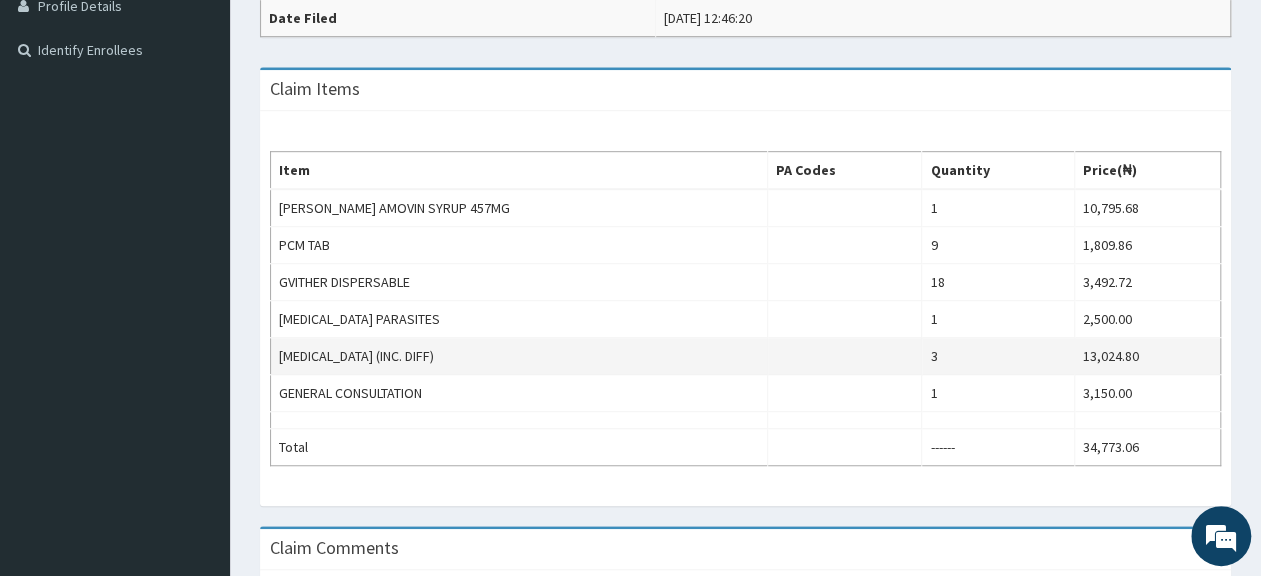 click on "3" at bounding box center [998, 356] 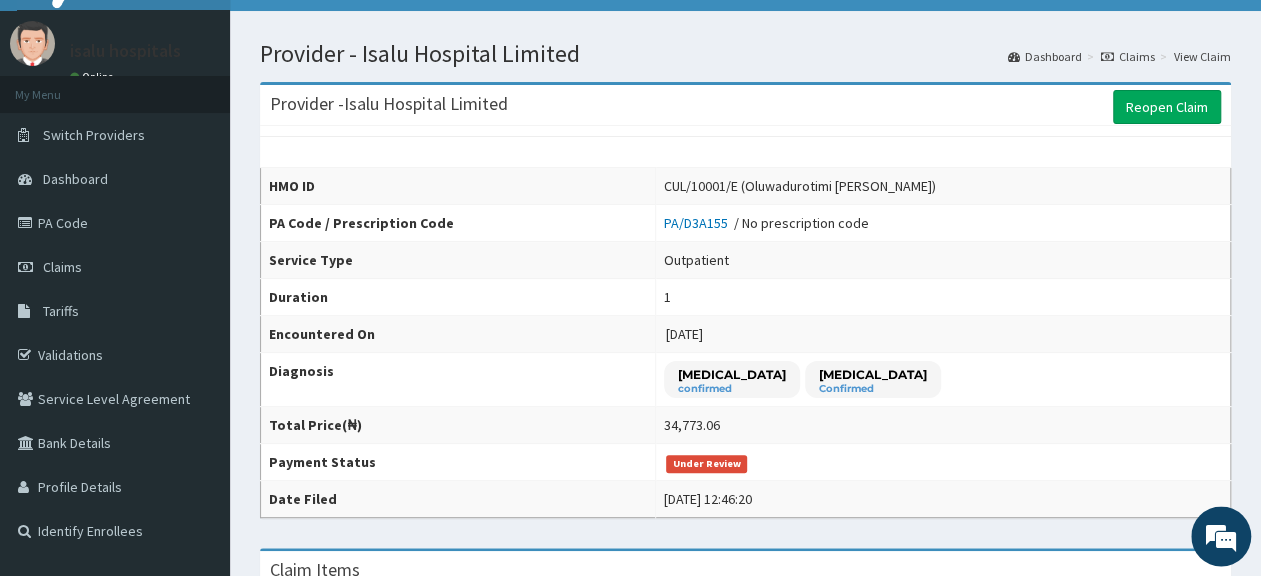 scroll, scrollTop: 0, scrollLeft: 0, axis: both 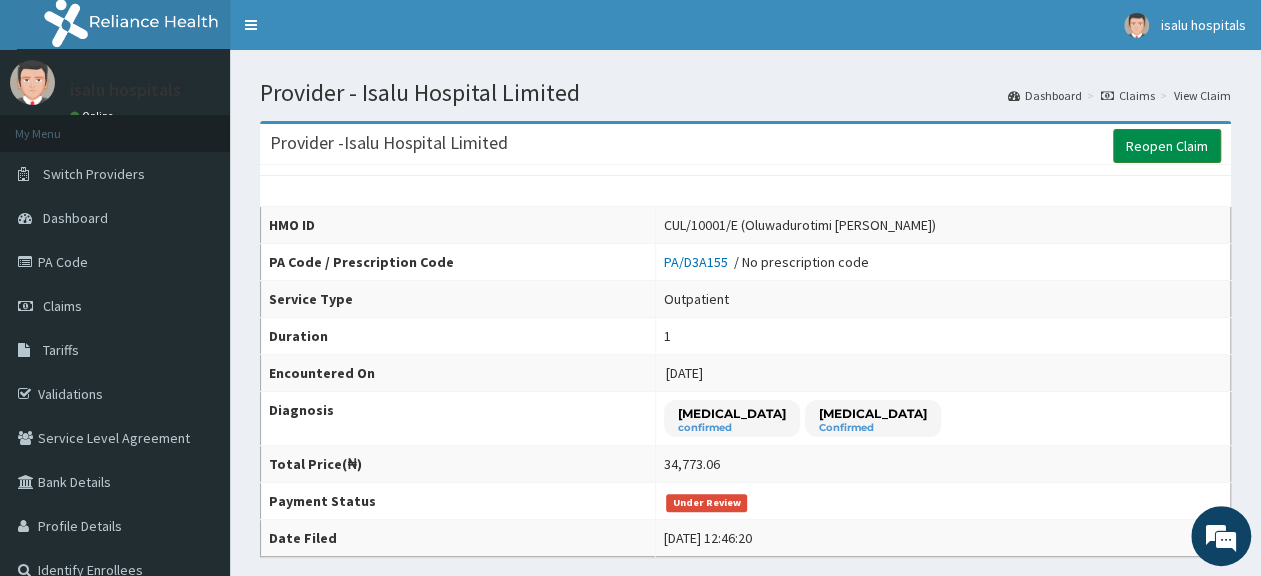 click on "Reopen Claim" at bounding box center [1167, 146] 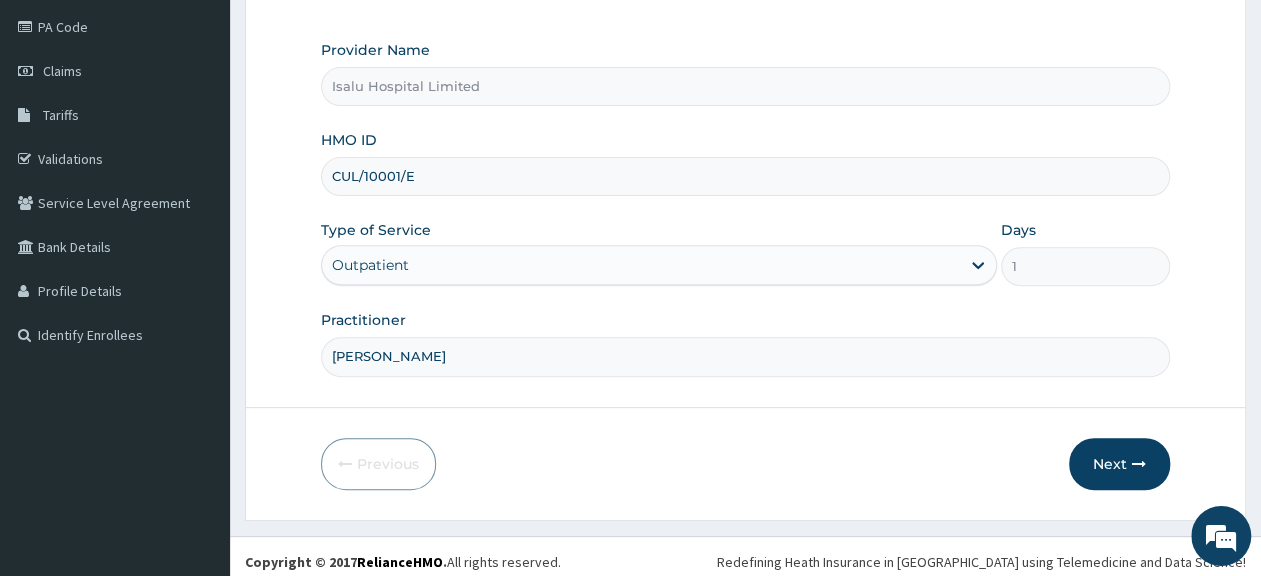 scroll, scrollTop: 242, scrollLeft: 0, axis: vertical 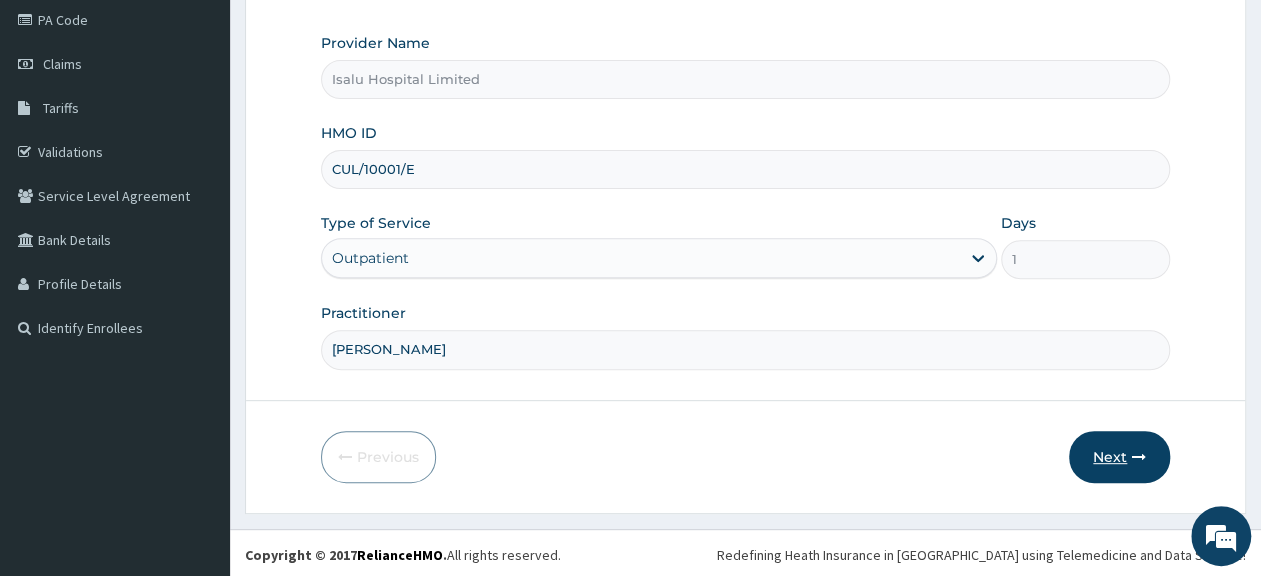 click on "Next" at bounding box center (1119, 457) 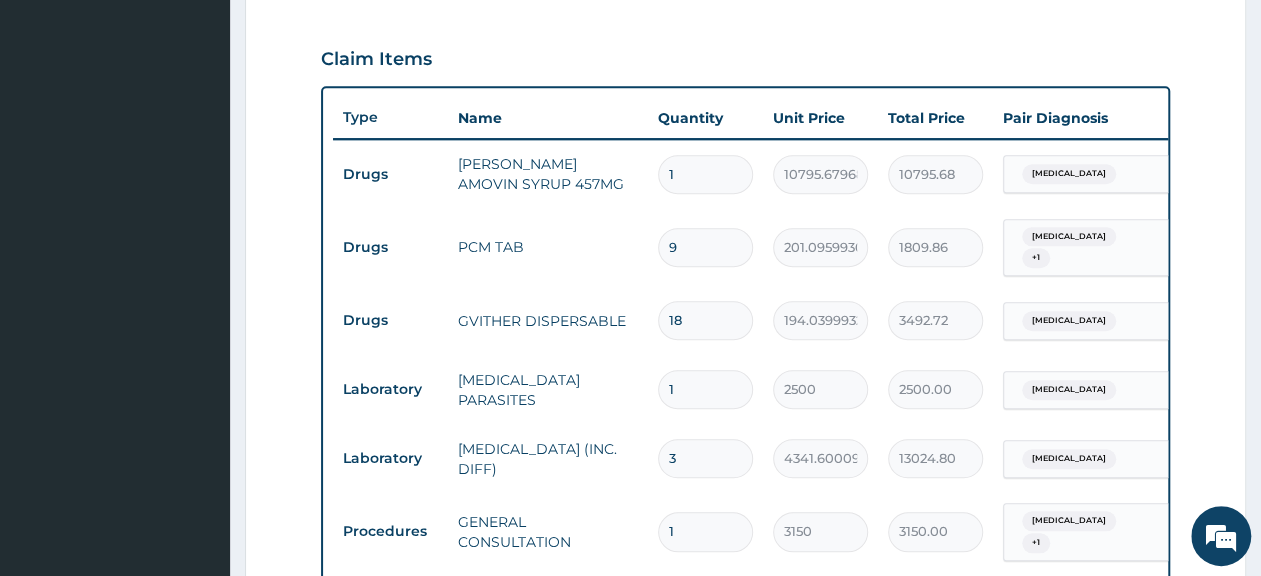 scroll, scrollTop: 1020, scrollLeft: 0, axis: vertical 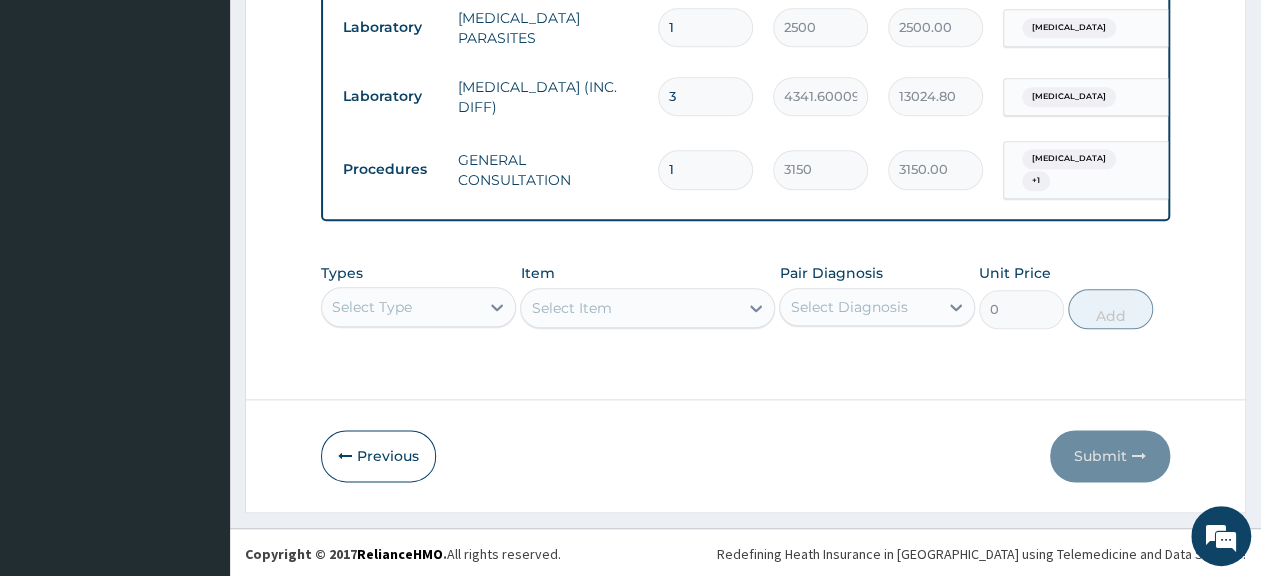 click on "3" at bounding box center (705, 96) 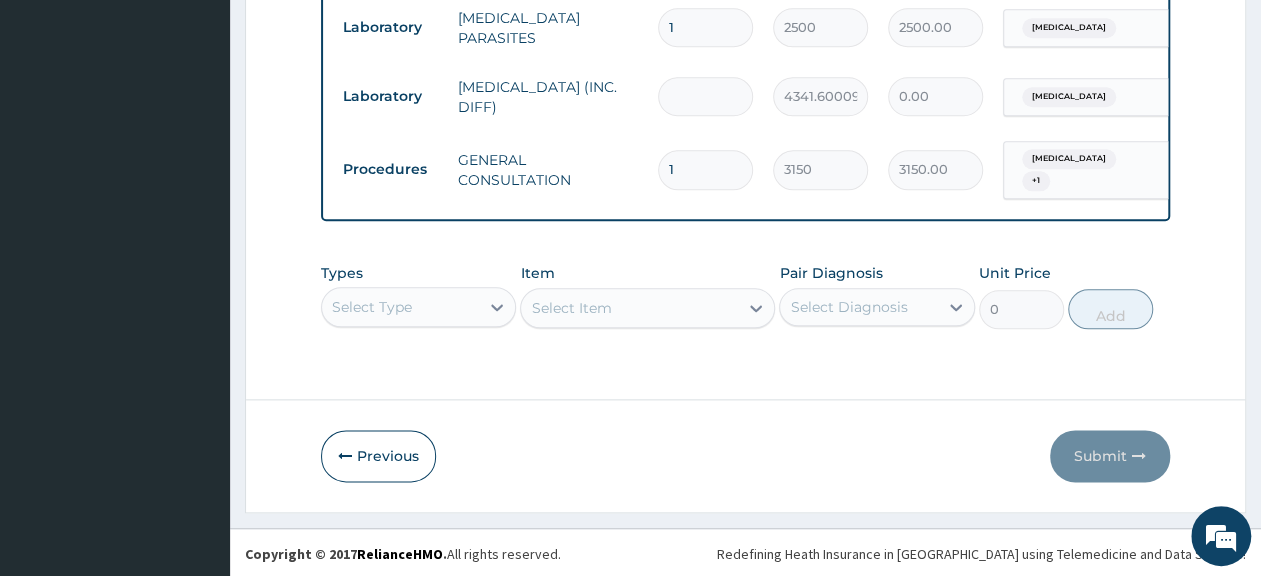 type on "1" 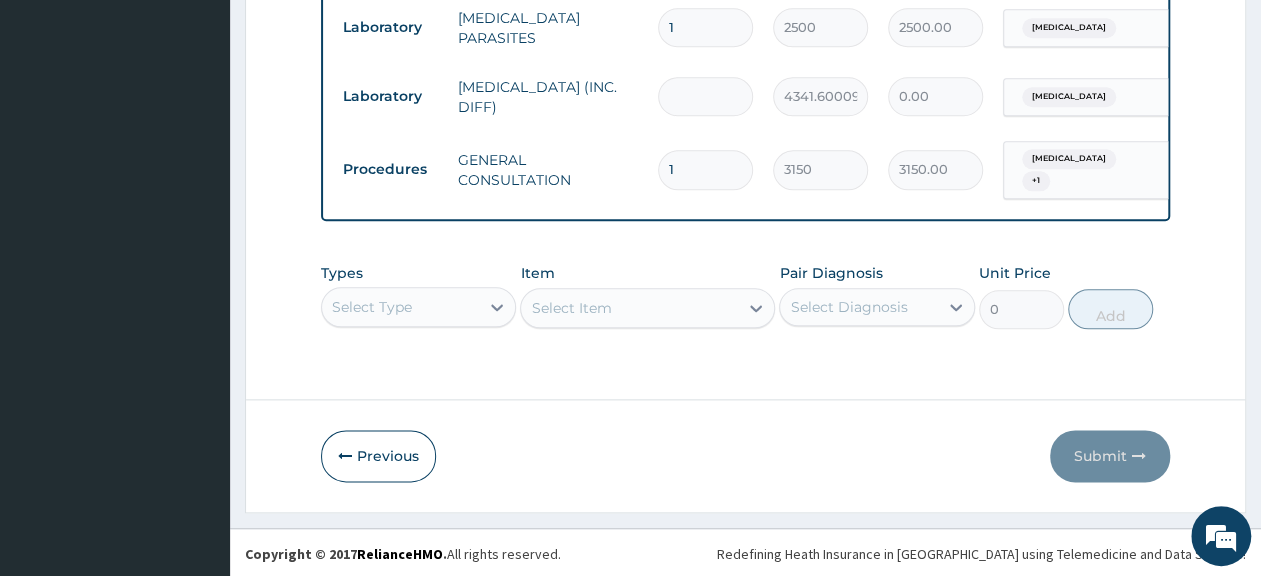 type on "4341.60" 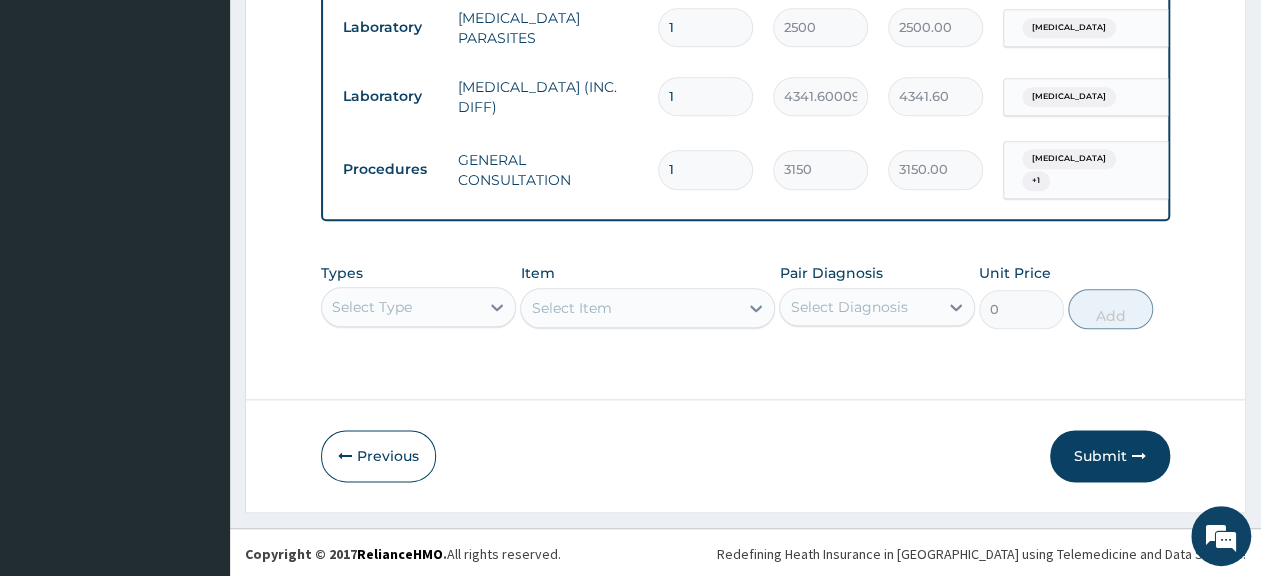 type on "1" 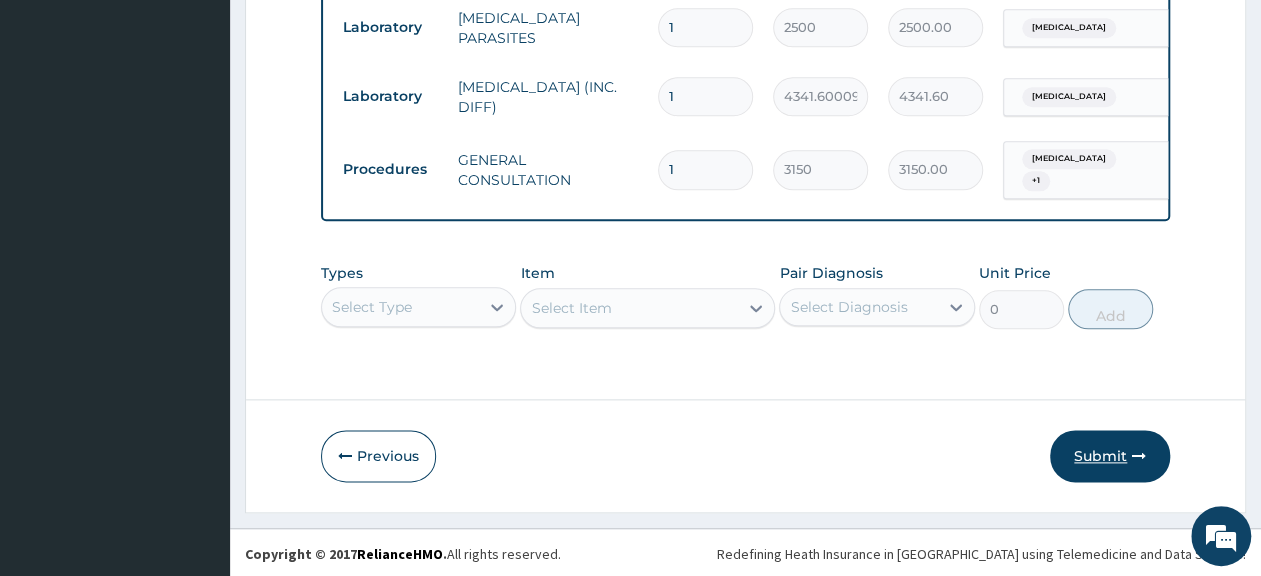 click on "Submit" at bounding box center (1110, 456) 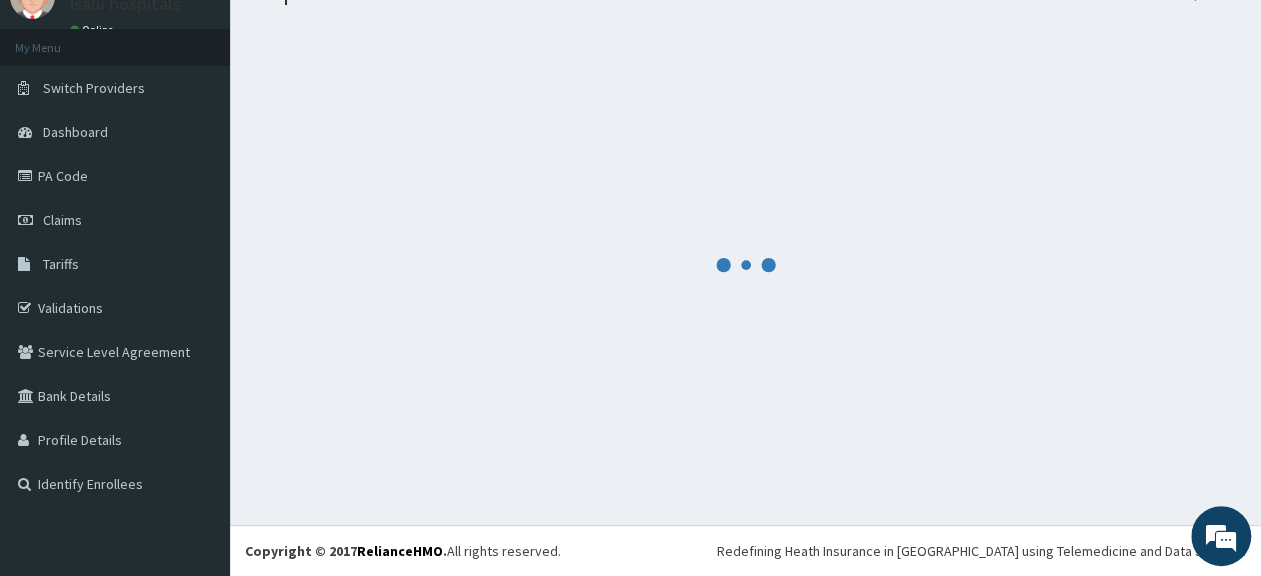 scroll, scrollTop: 86, scrollLeft: 0, axis: vertical 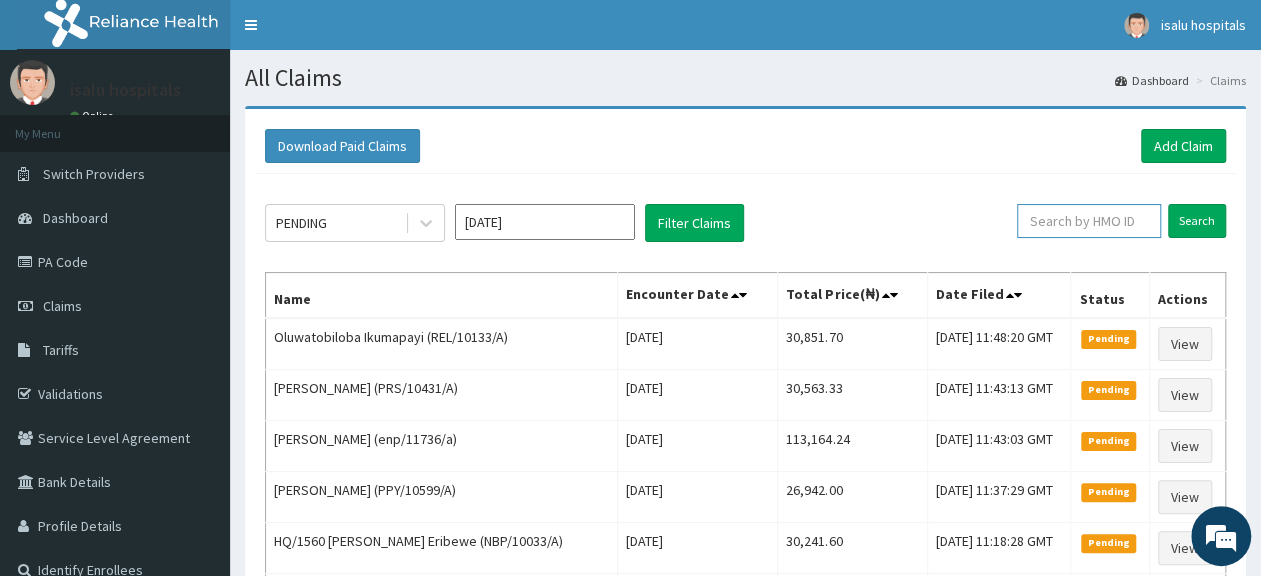paste on "CUL/10001/E" 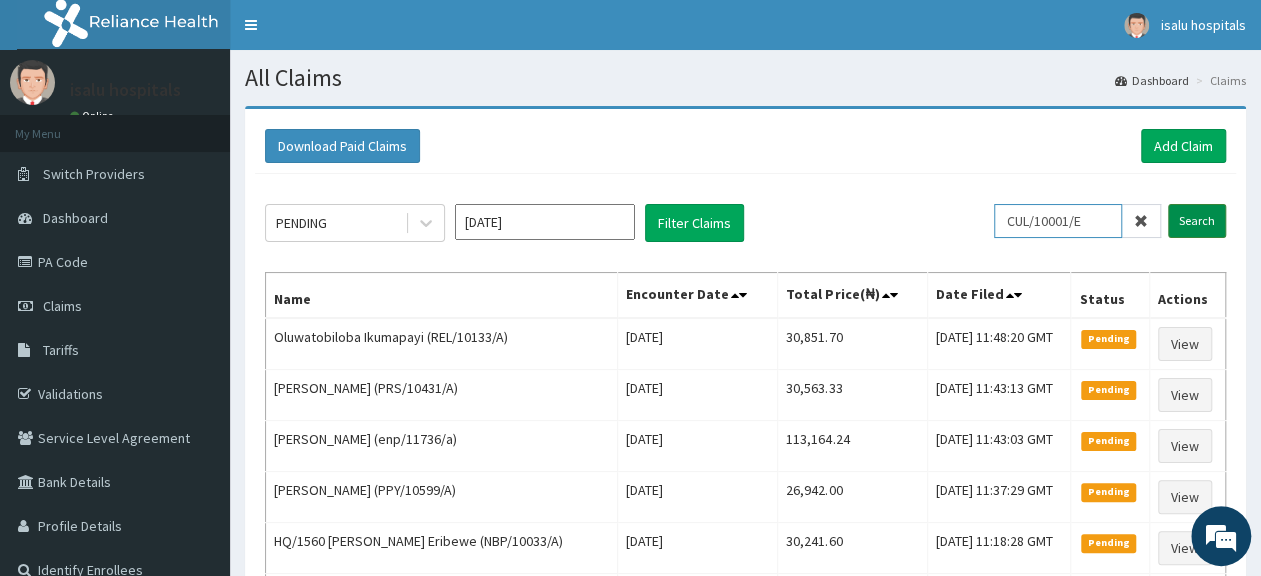 type on "CUL/10001/E" 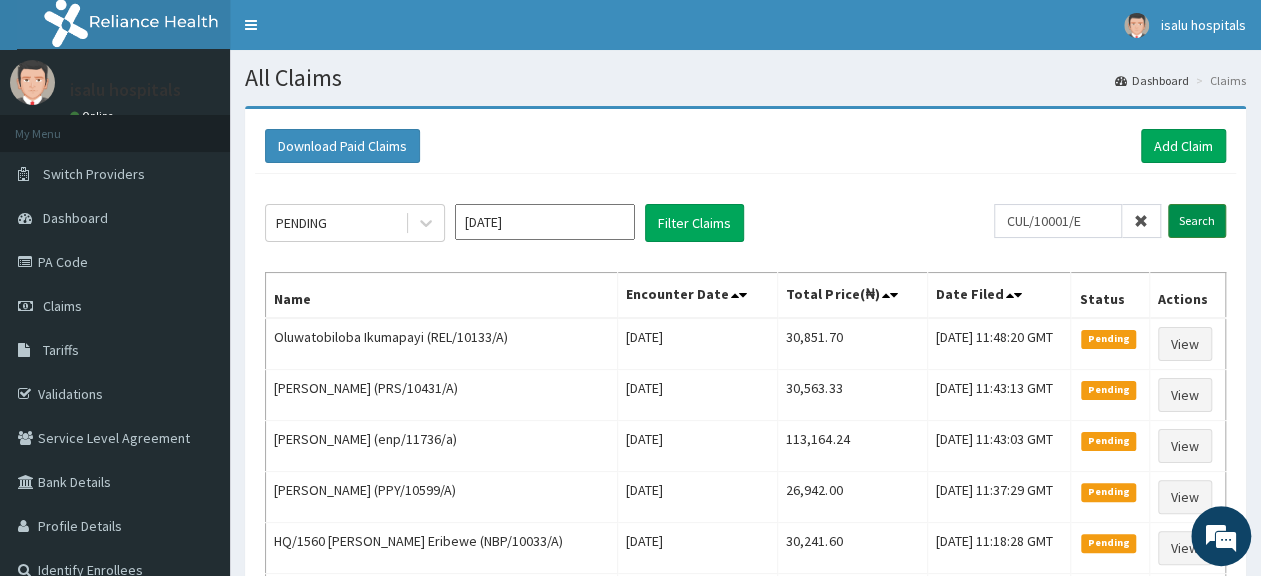 click on "Search" at bounding box center (1197, 221) 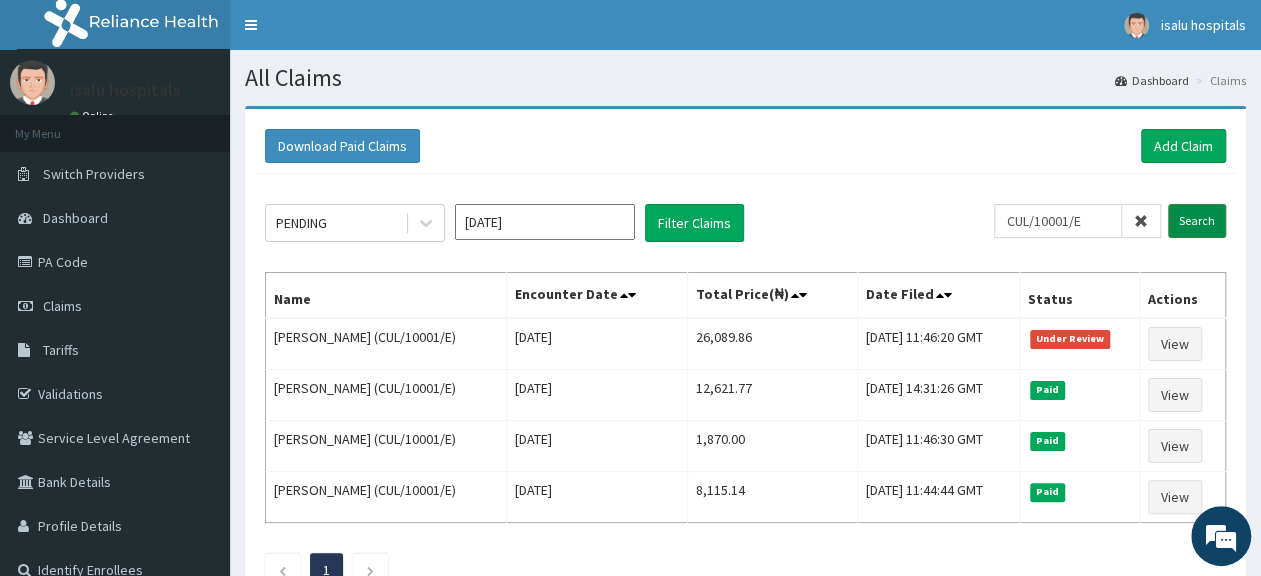 scroll, scrollTop: 0, scrollLeft: 0, axis: both 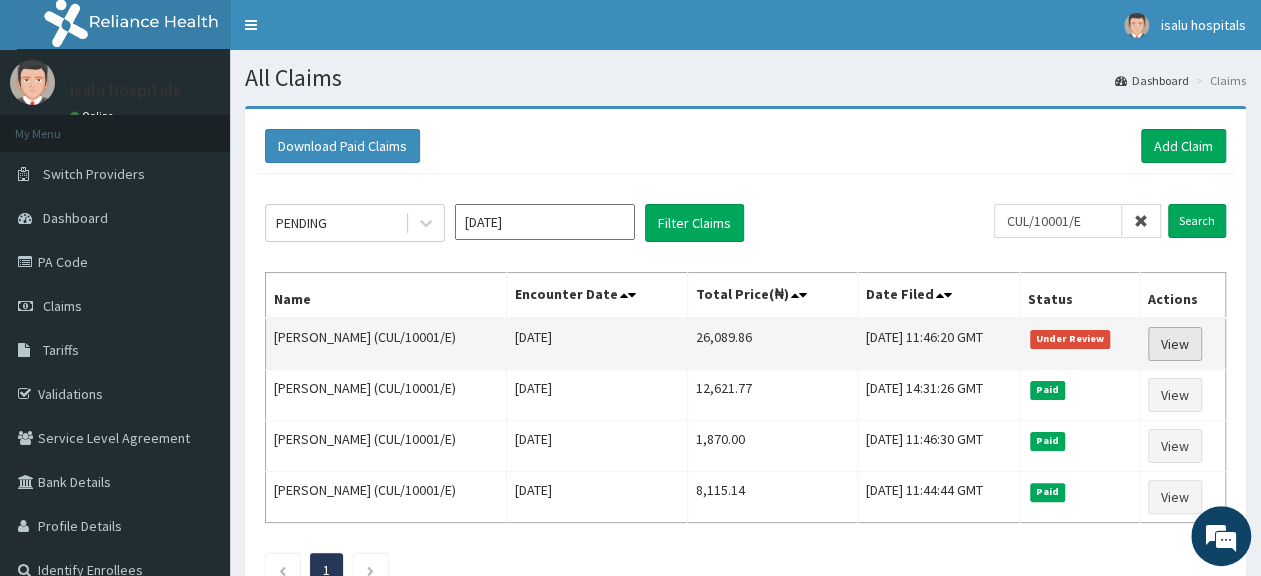 click on "View" at bounding box center [1175, 344] 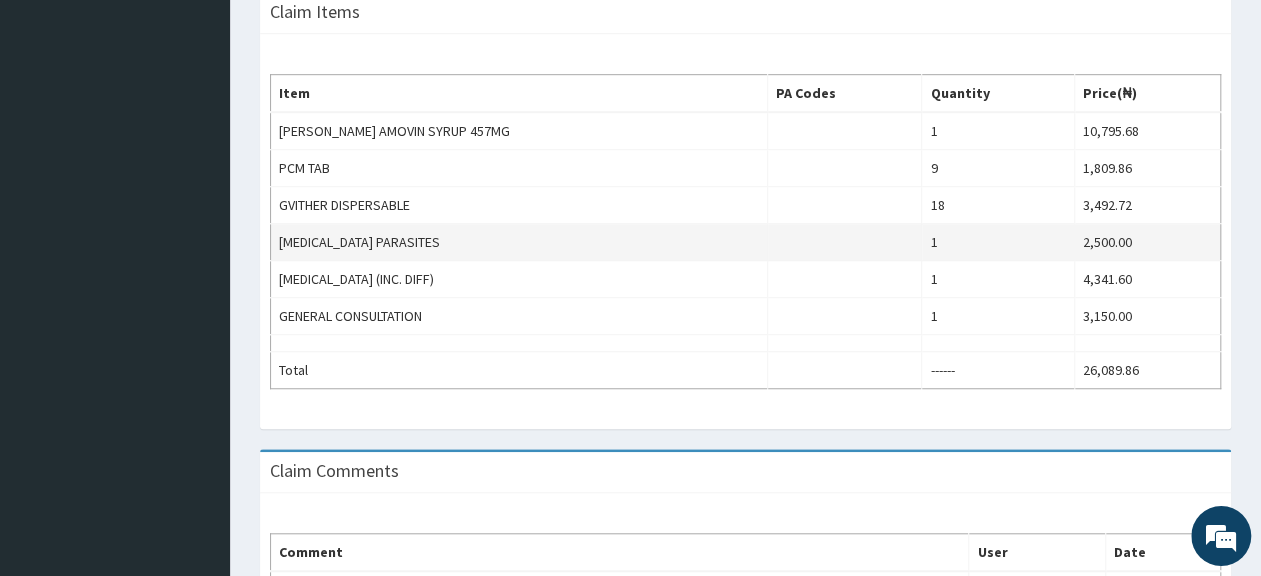 scroll, scrollTop: 624, scrollLeft: 0, axis: vertical 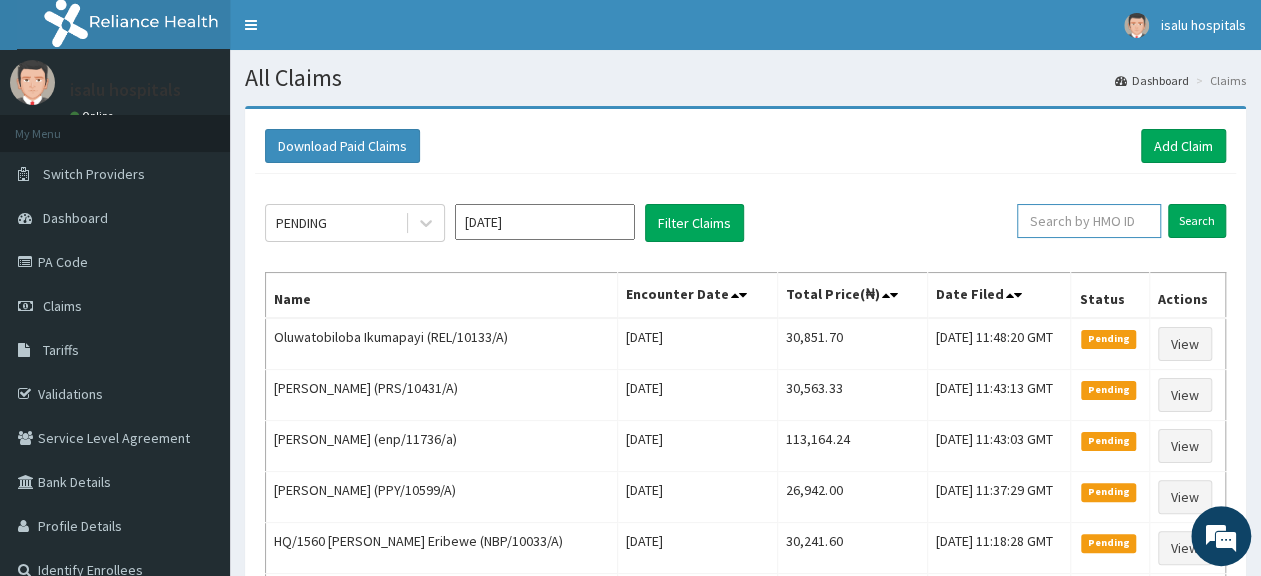paste on "CUL/10001/E" 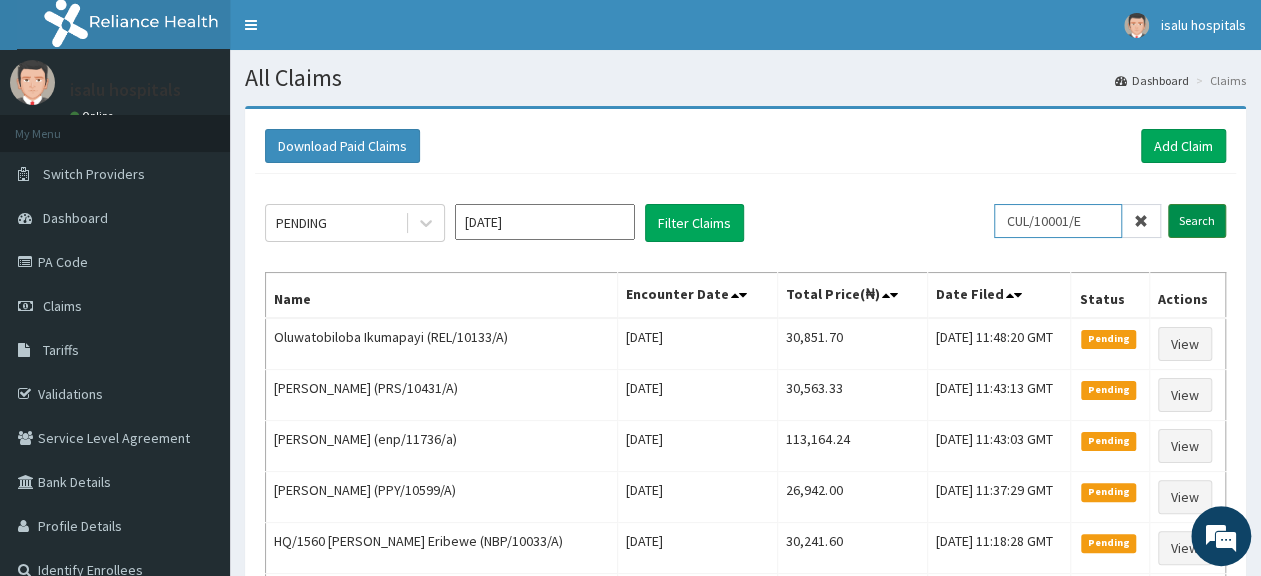 type on "CUL/10001/E" 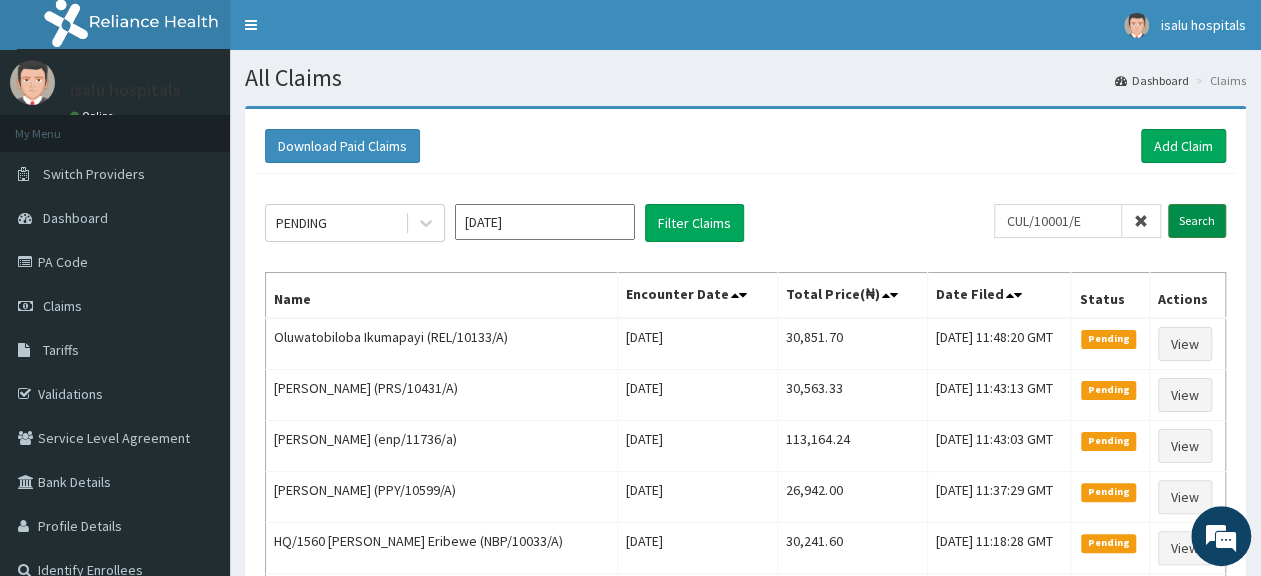click on "Search" at bounding box center [1197, 221] 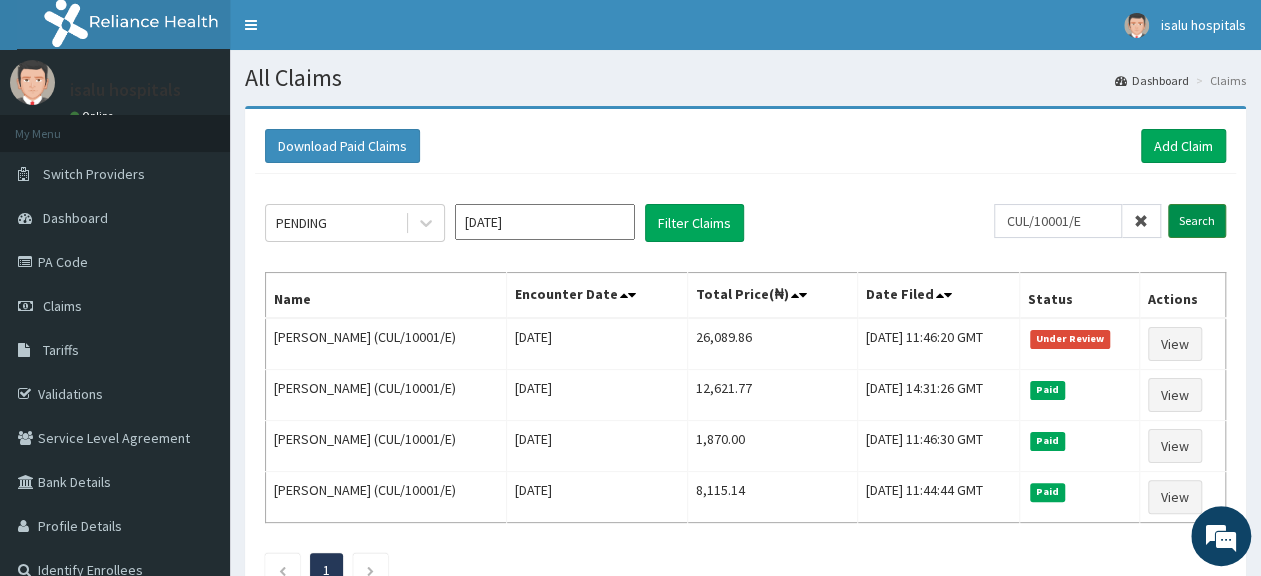 scroll, scrollTop: 0, scrollLeft: 0, axis: both 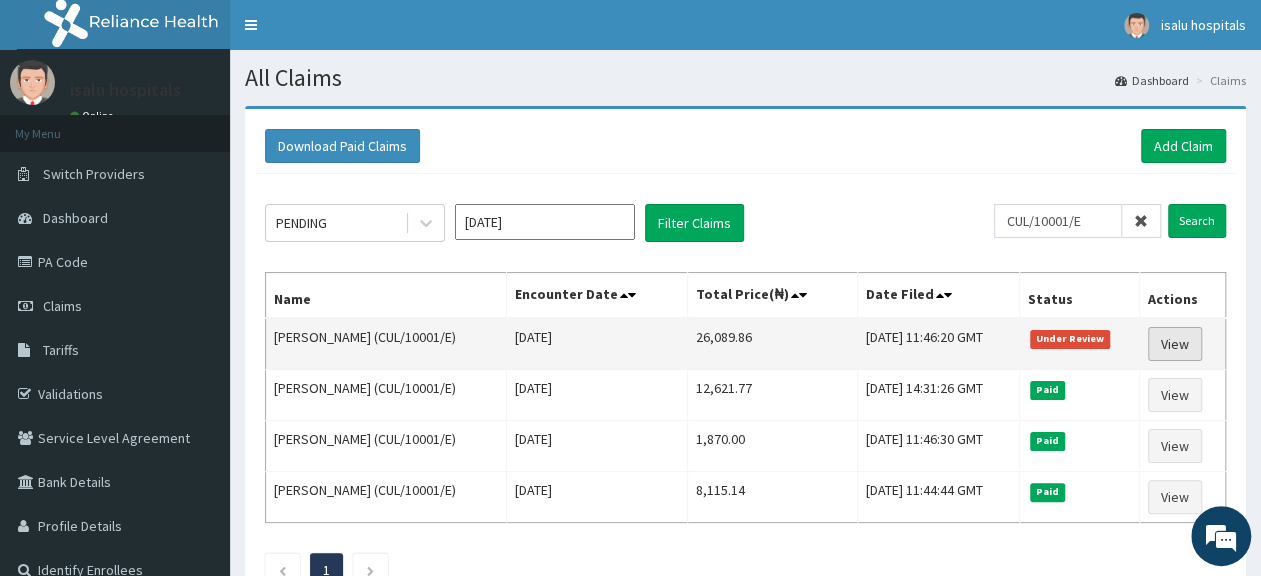 click on "View" at bounding box center [1175, 344] 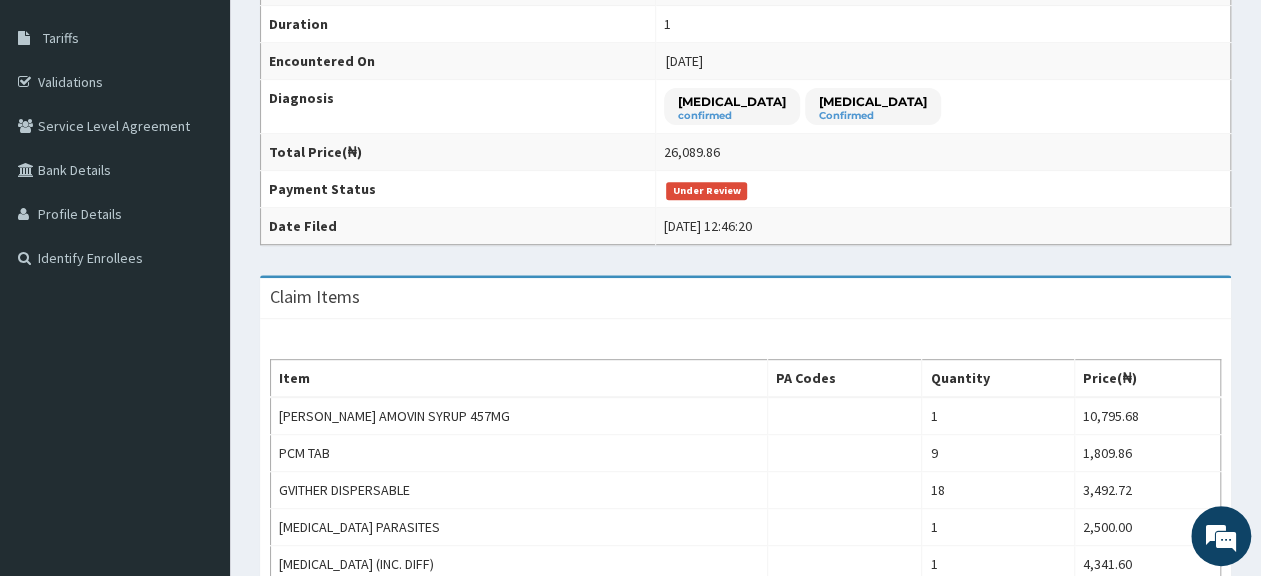 scroll, scrollTop: 0, scrollLeft: 0, axis: both 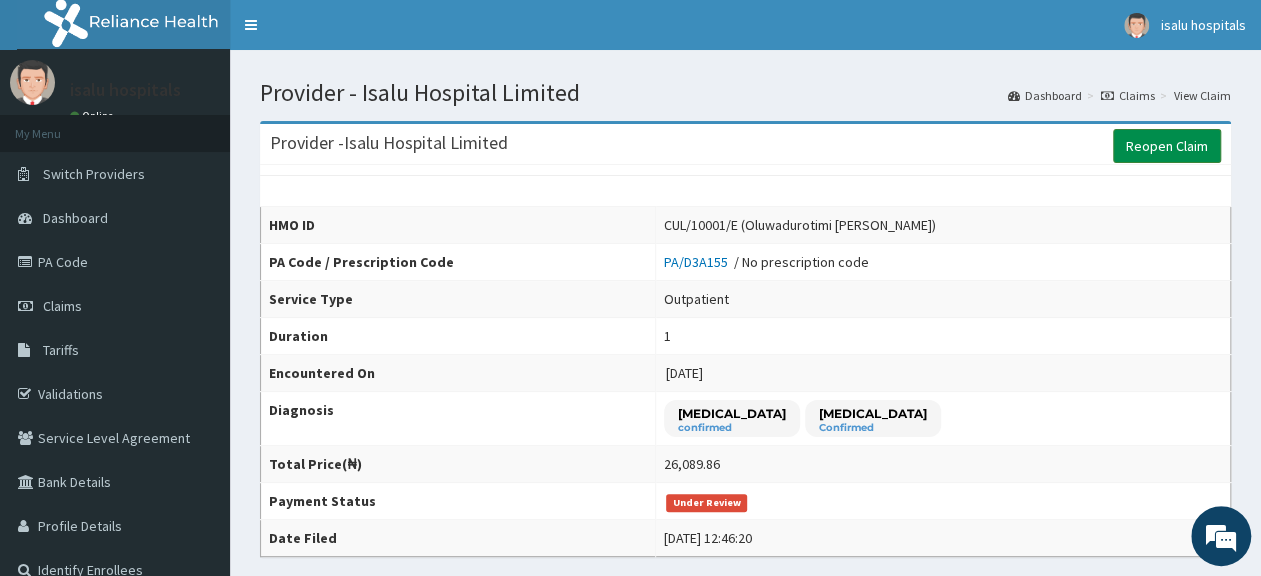 click on "Reopen Claim" at bounding box center [1167, 146] 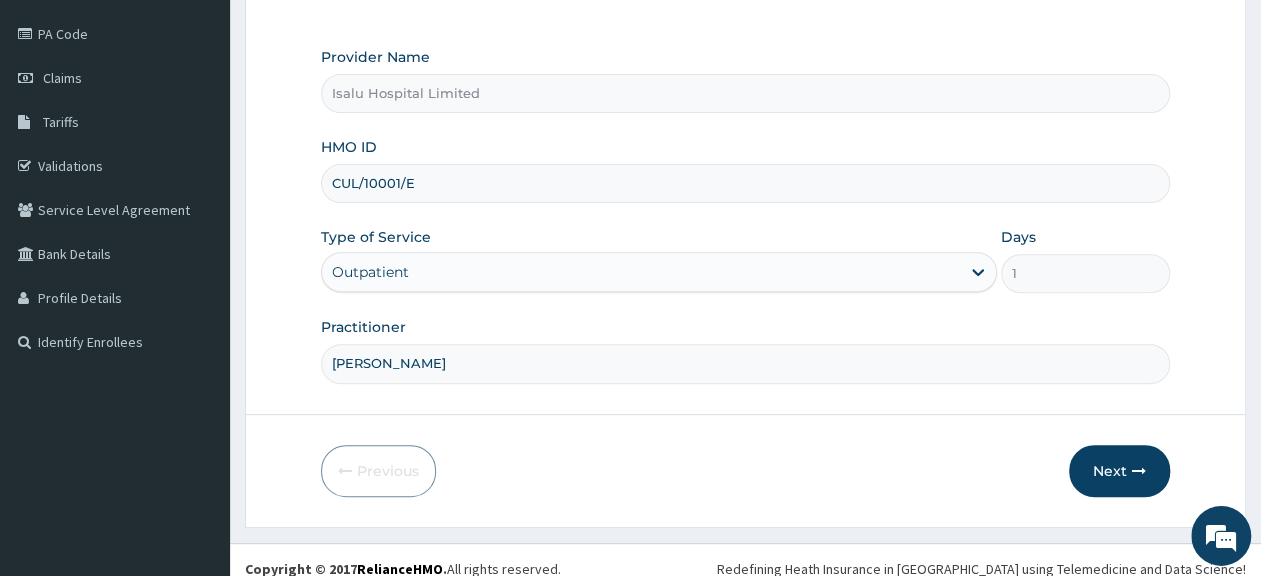 scroll, scrollTop: 242, scrollLeft: 0, axis: vertical 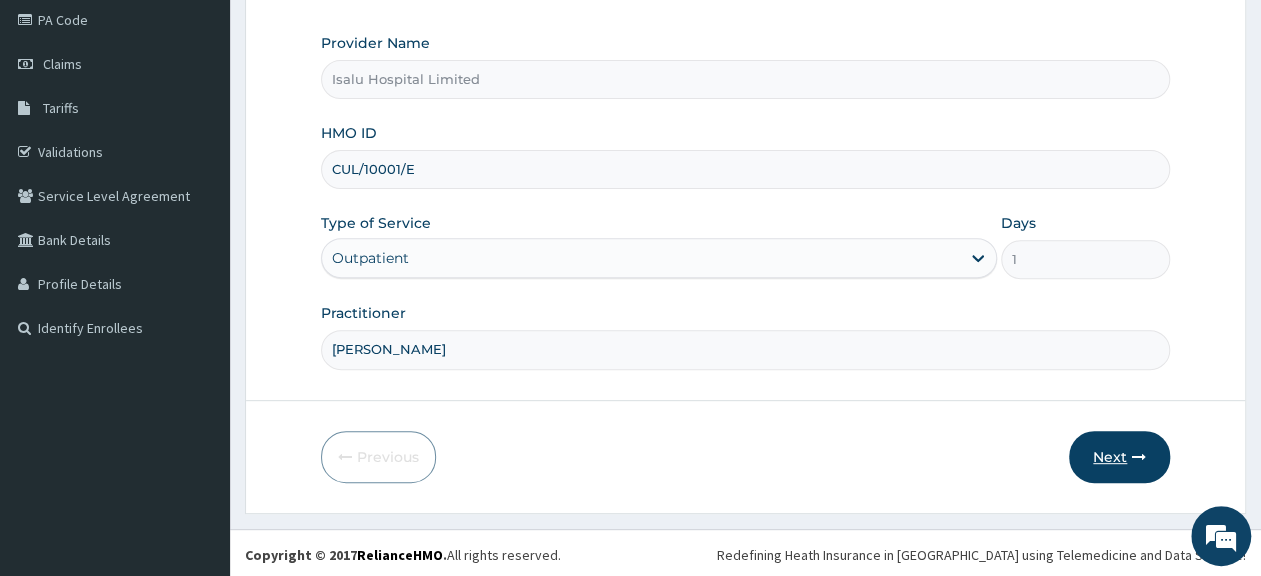 click on "Next" at bounding box center (1119, 457) 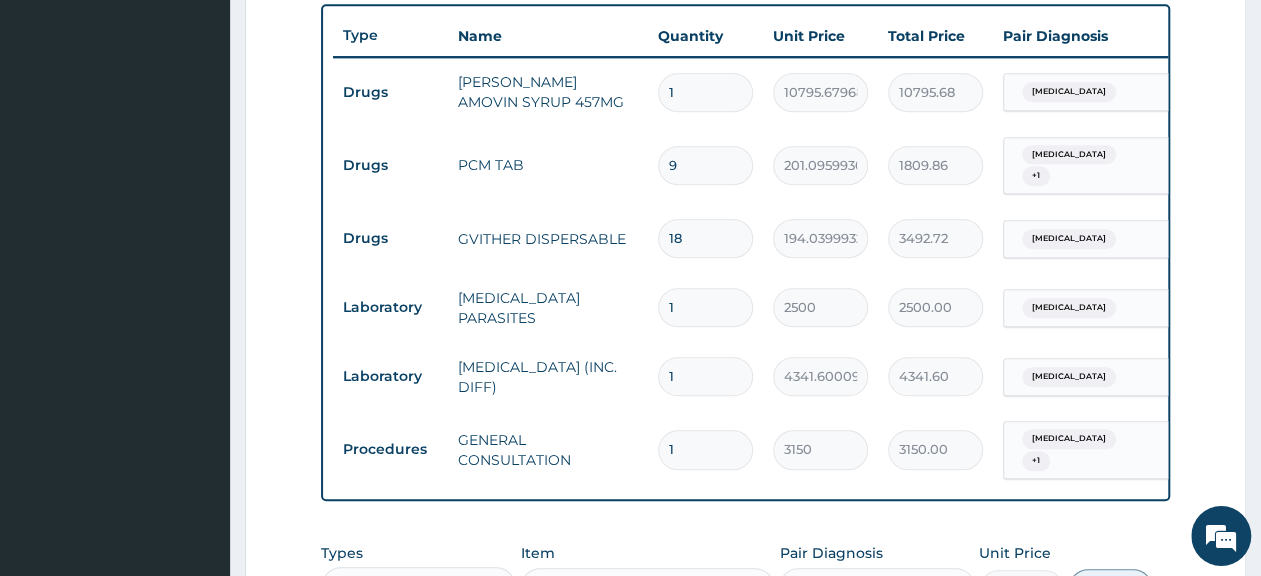 scroll, scrollTop: 762, scrollLeft: 0, axis: vertical 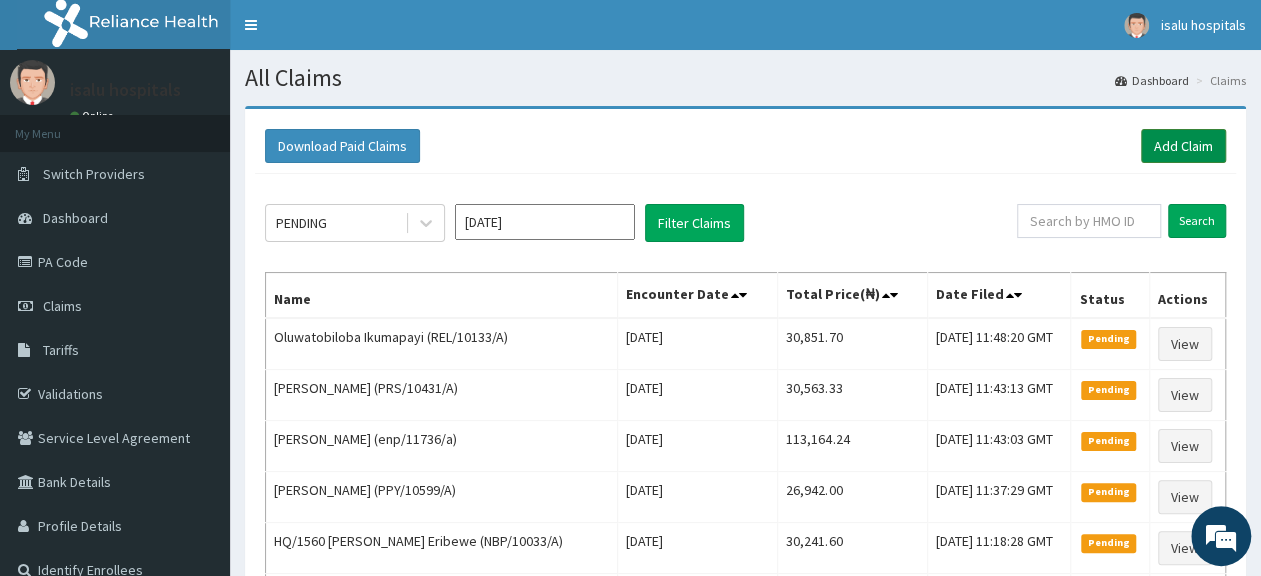 click on "Add Claim" at bounding box center (1183, 146) 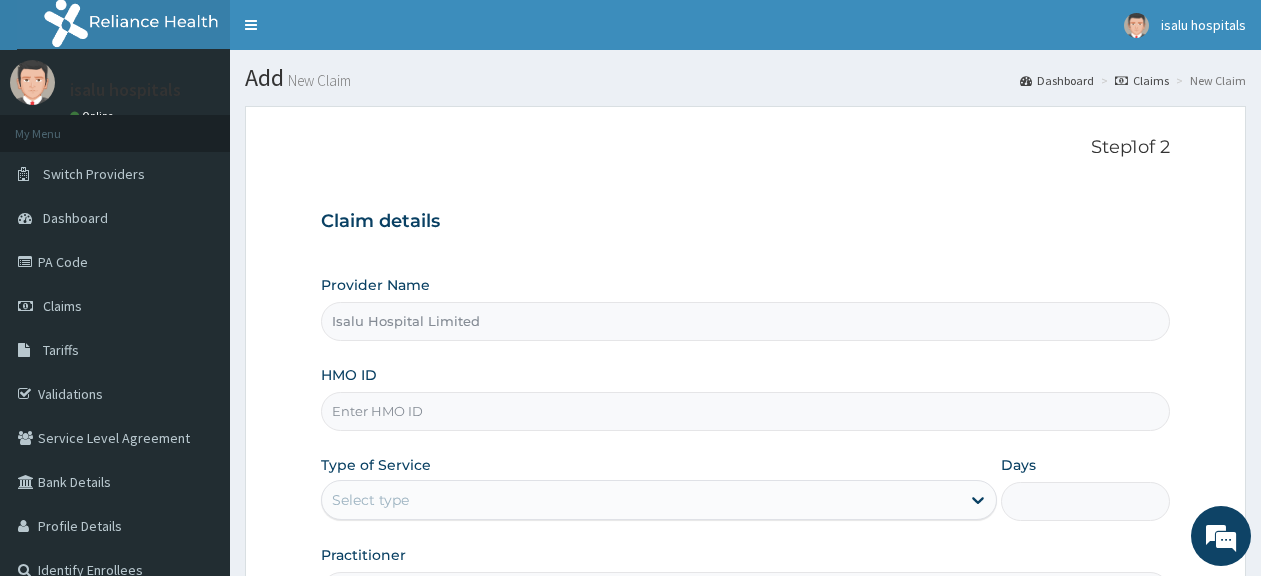 scroll, scrollTop: 0, scrollLeft: 0, axis: both 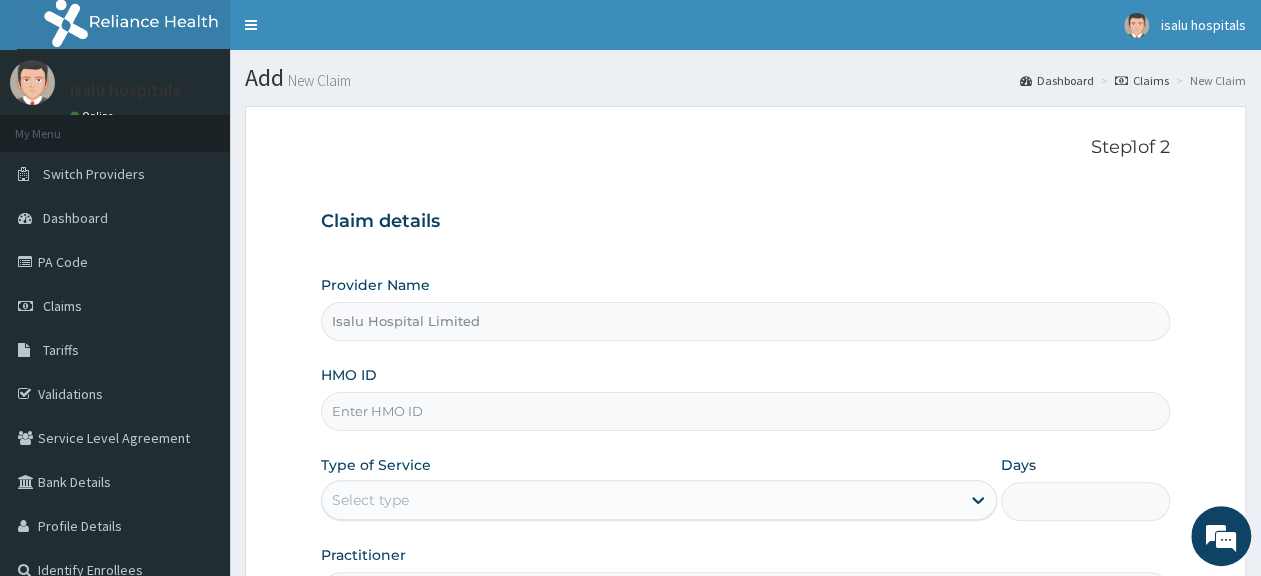 paste on "ENP/10897/A" 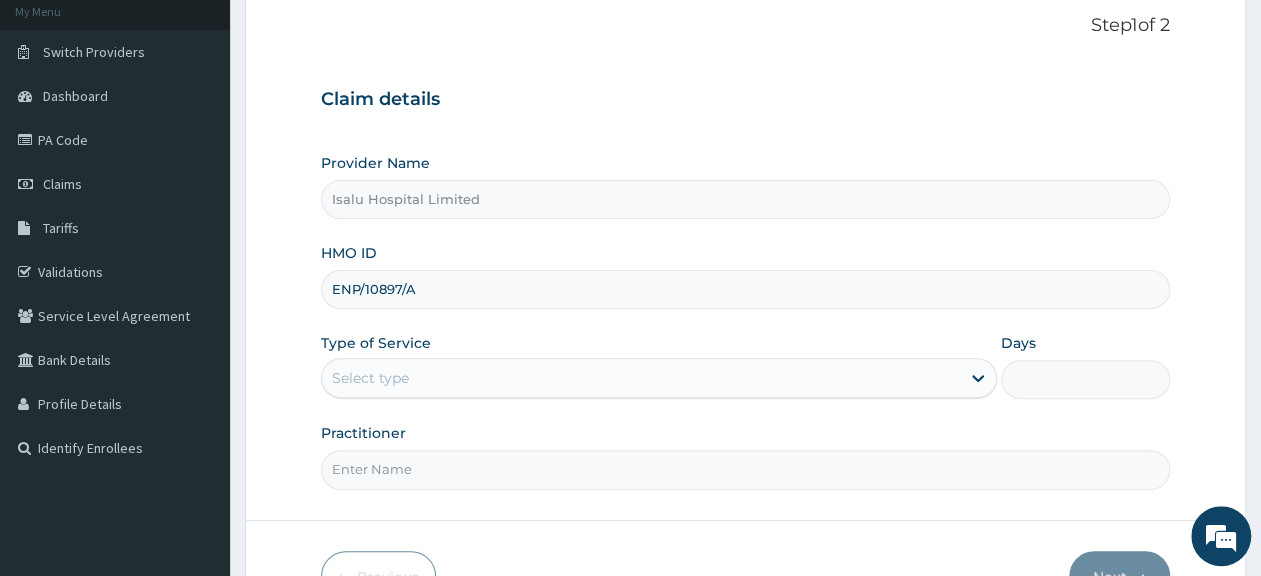 scroll, scrollTop: 208, scrollLeft: 0, axis: vertical 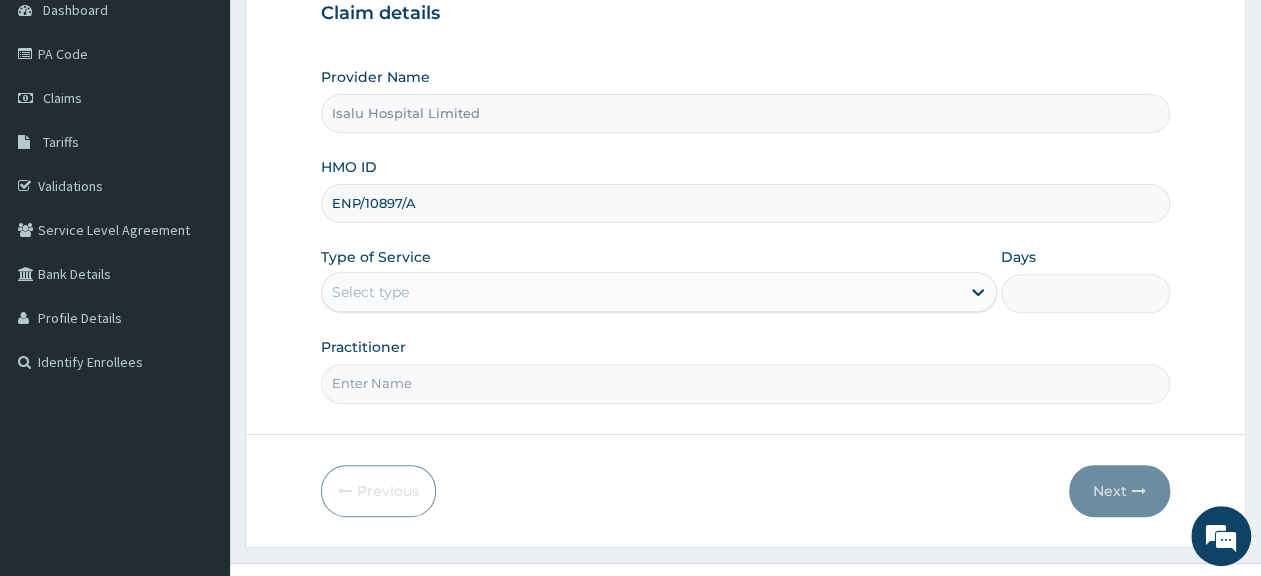 type on "ENP/10897/A" 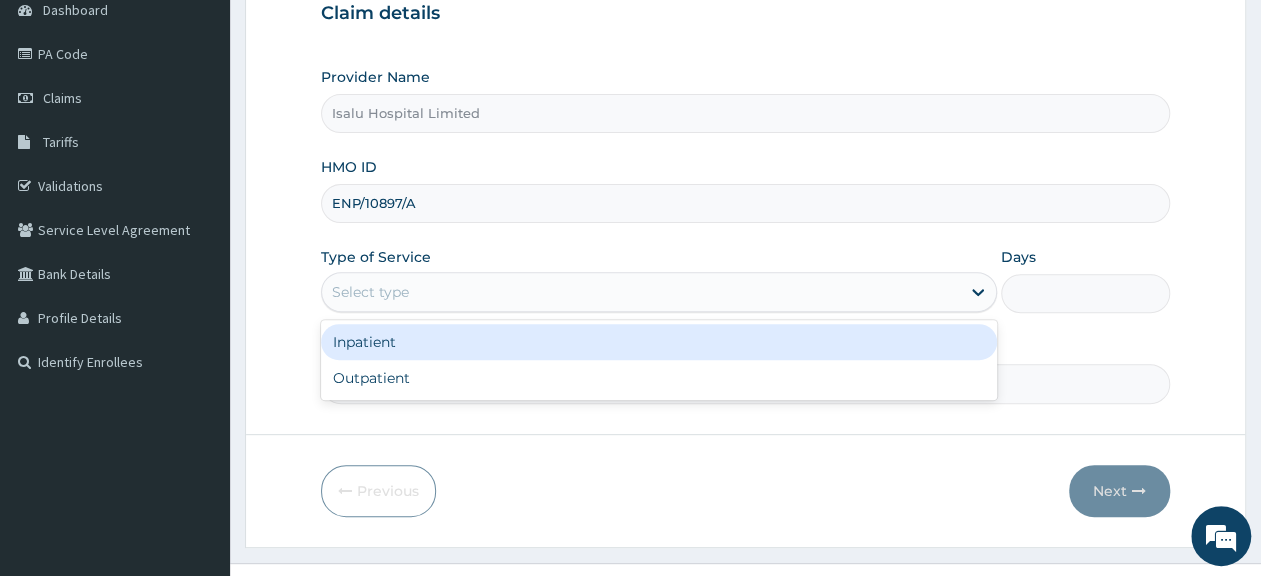 click on "Select type" at bounding box center (641, 292) 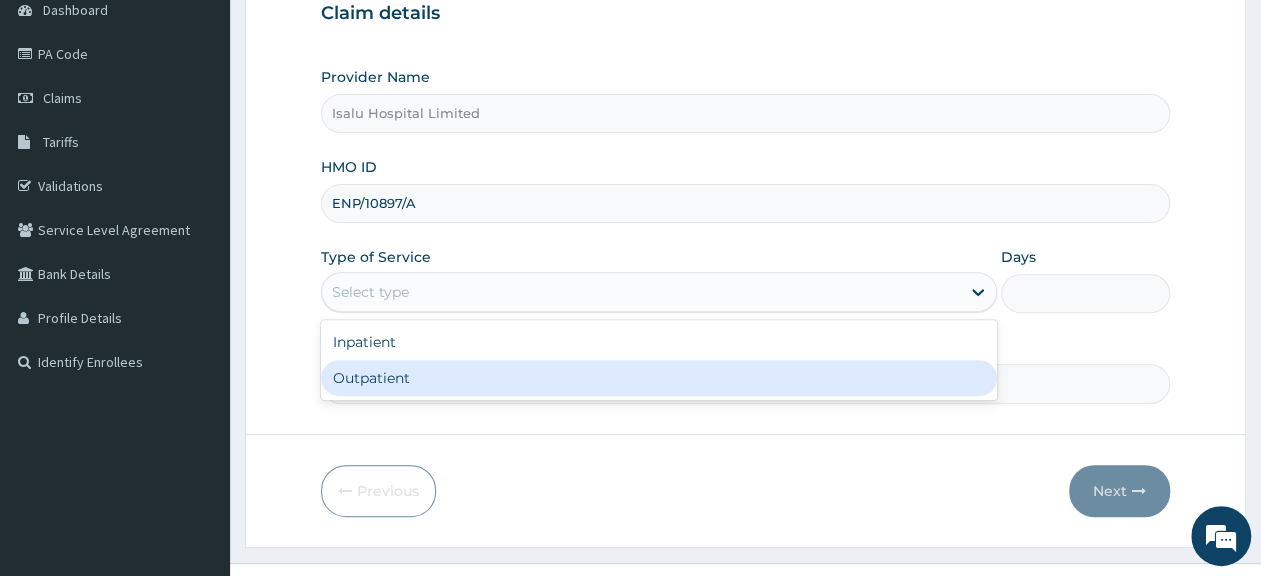 click on "Outpatient" at bounding box center [659, 378] 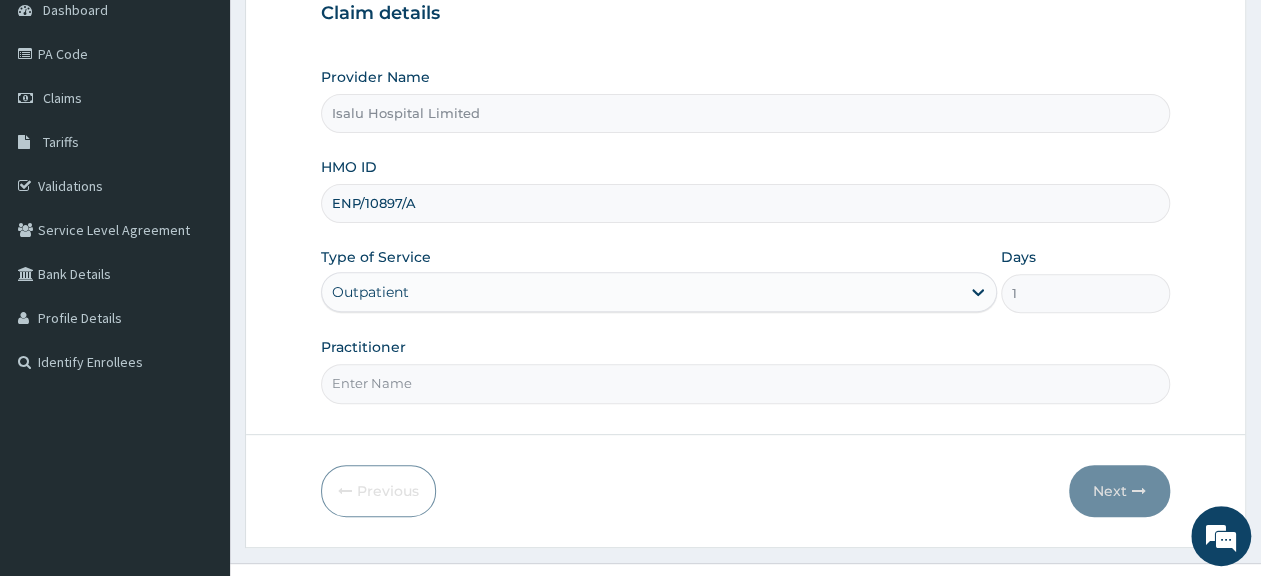 scroll, scrollTop: 0, scrollLeft: 0, axis: both 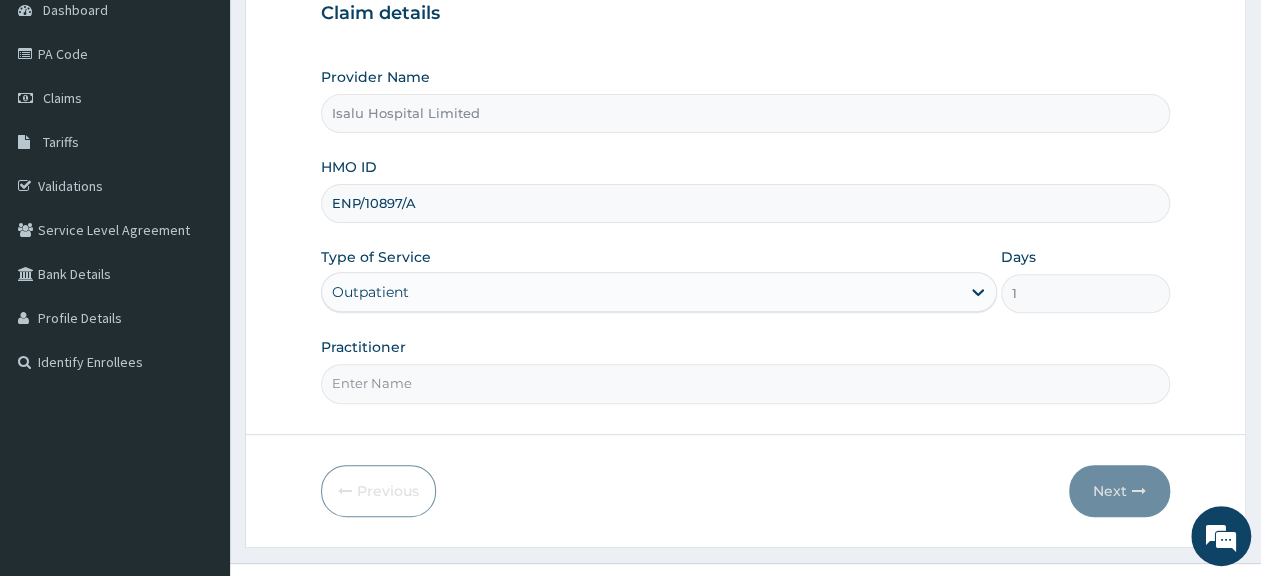 click on "Practitioner" at bounding box center (745, 383) 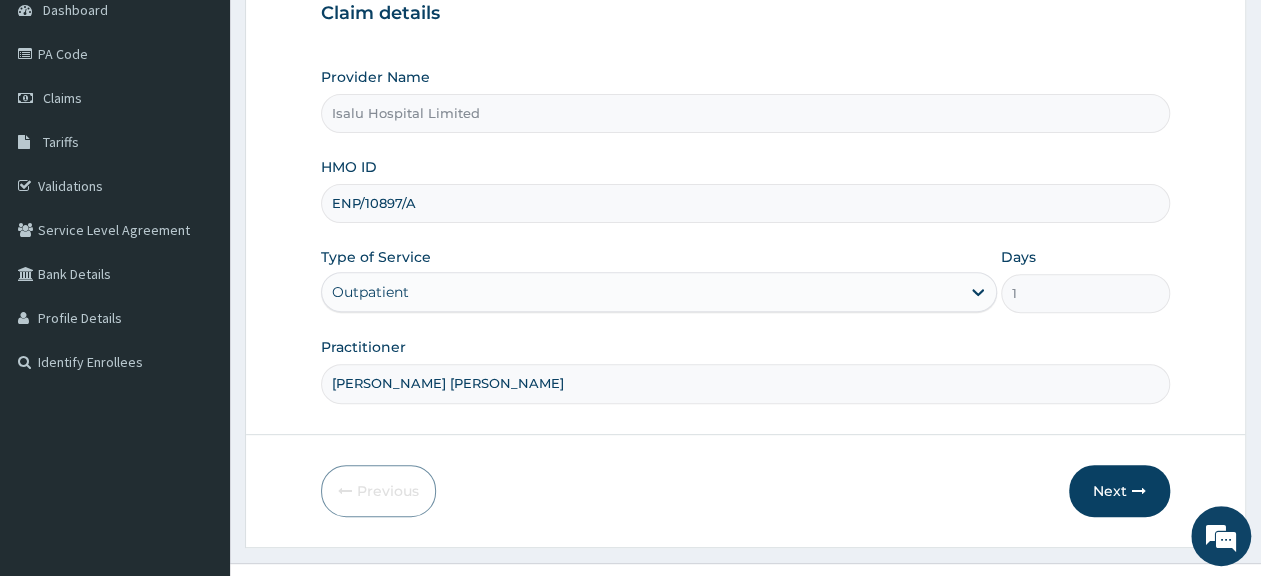 type on "Dr Awesu Abdur-Rasheed" 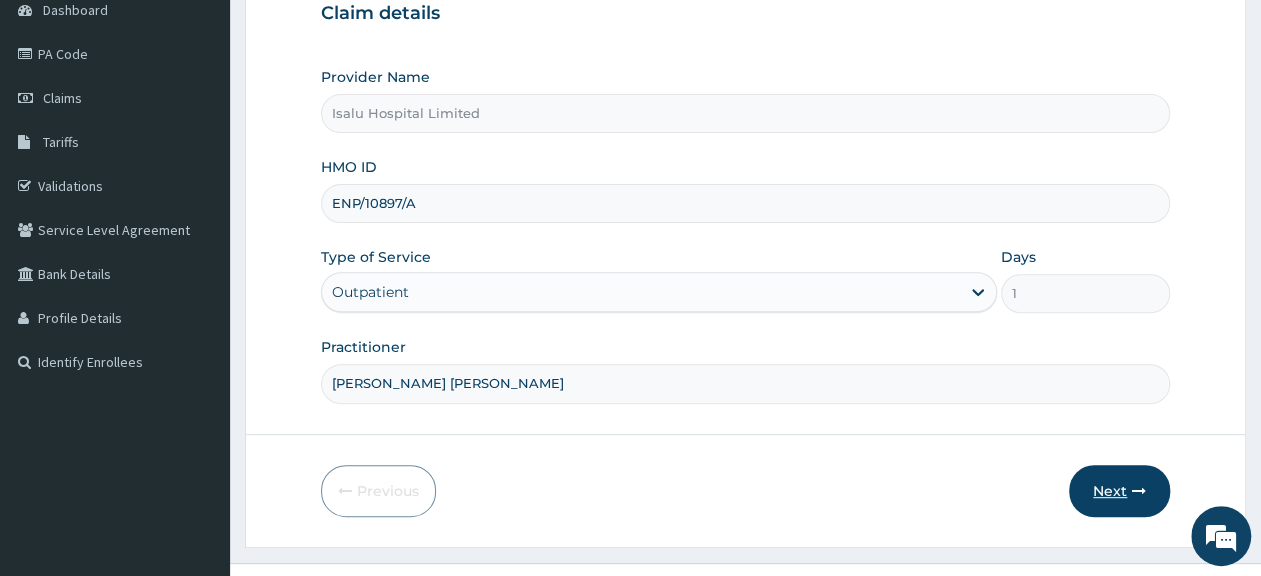 click on "Next" at bounding box center [1119, 491] 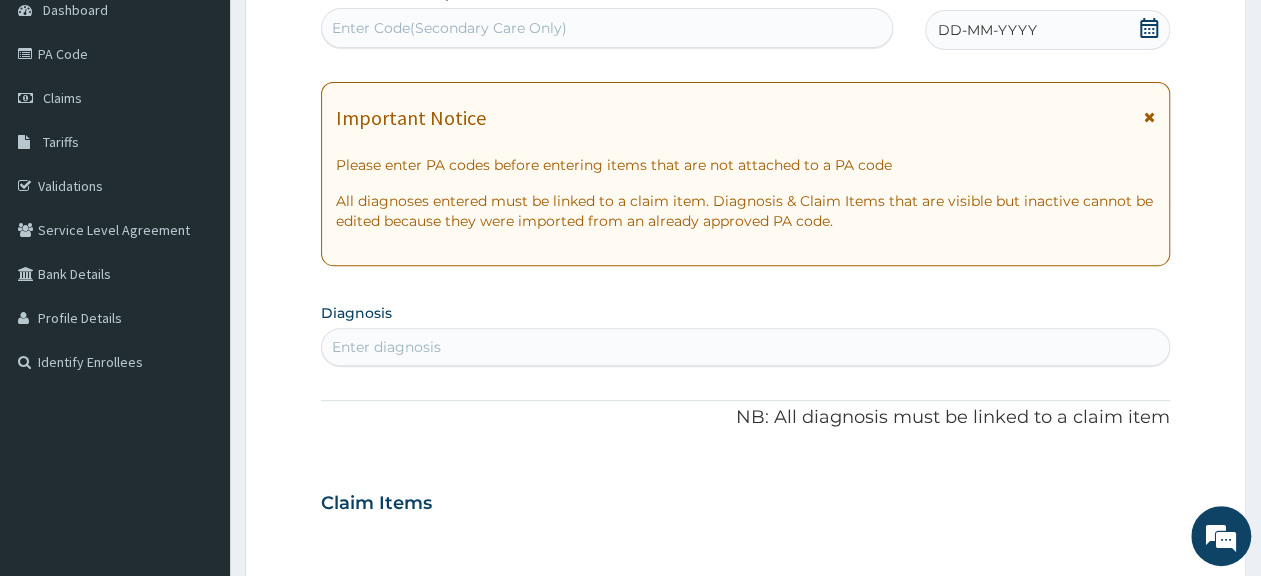 scroll, scrollTop: 0, scrollLeft: 0, axis: both 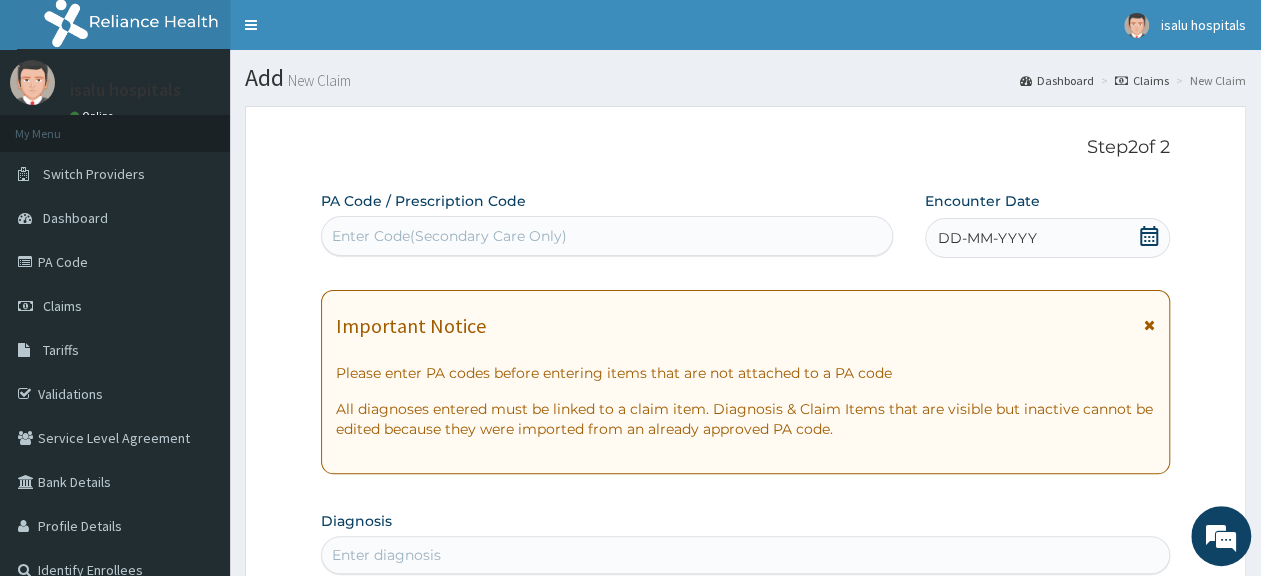 click on "Enter Code(Secondary Care Only)" at bounding box center (607, 236) 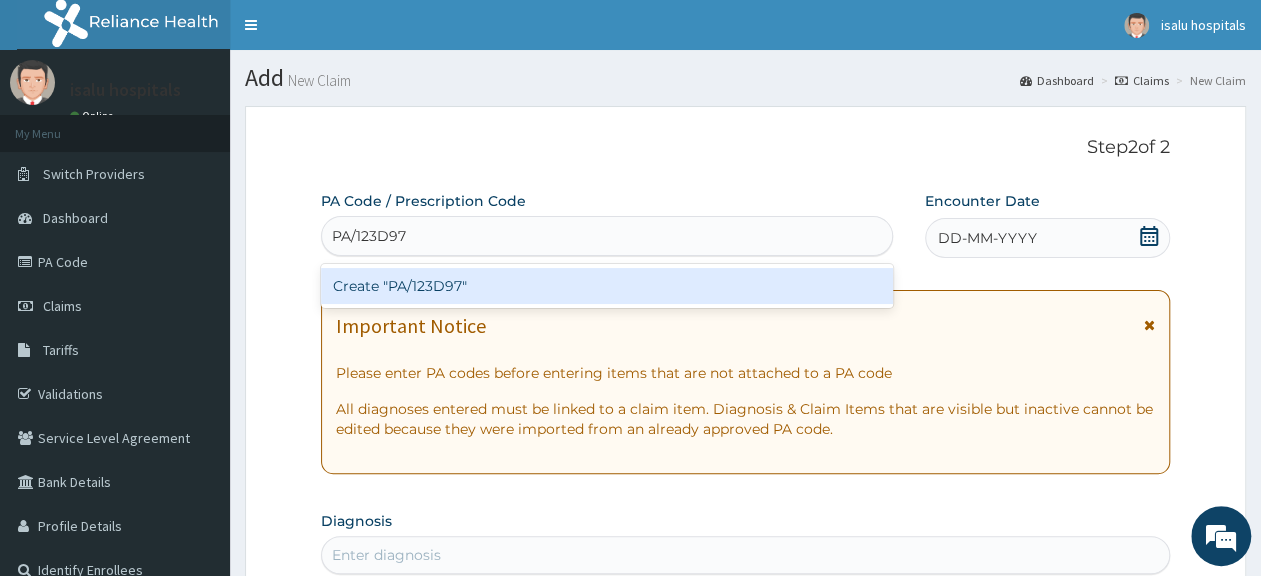 click on "Create "PA/123D97"" at bounding box center (607, 286) 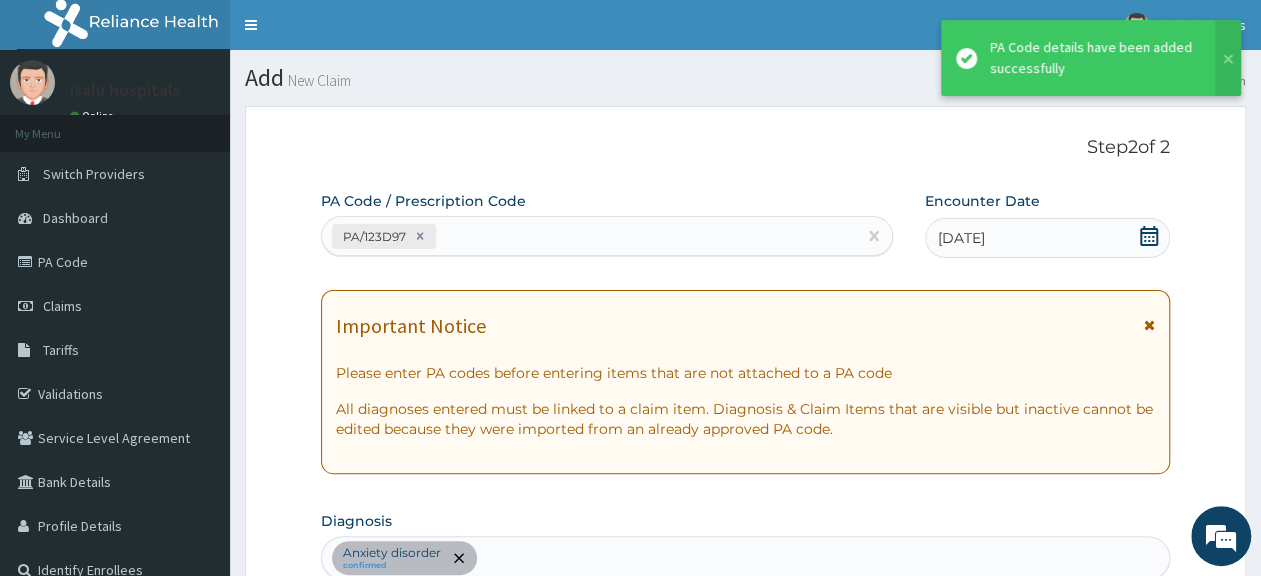 scroll, scrollTop: 542, scrollLeft: 0, axis: vertical 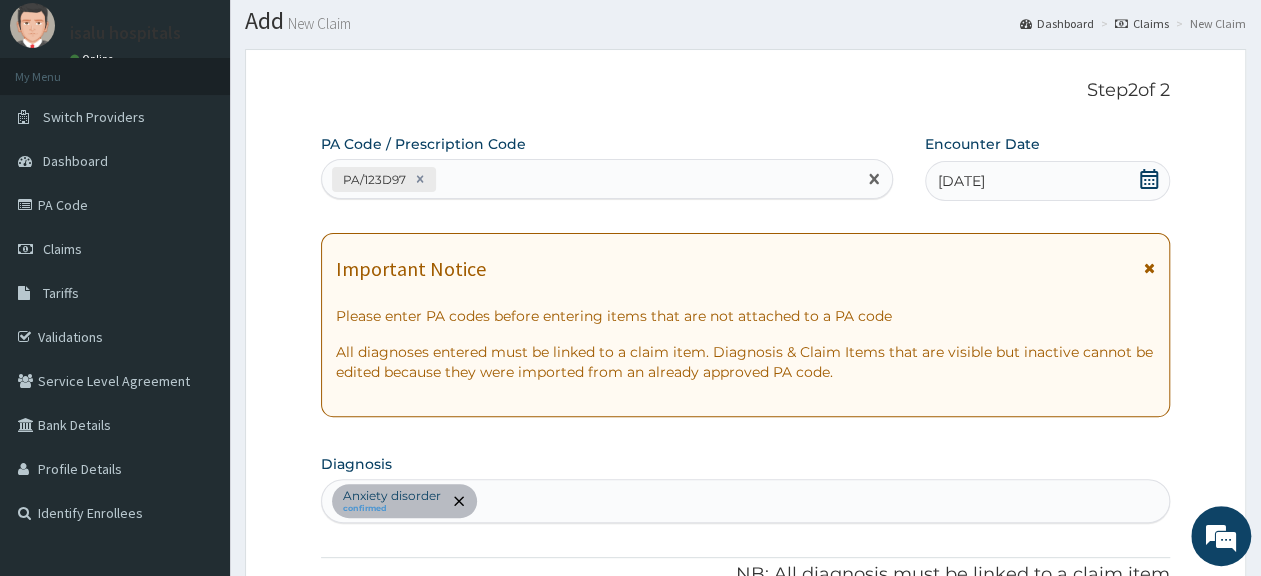 click on "PA/123D97" at bounding box center (589, 179) 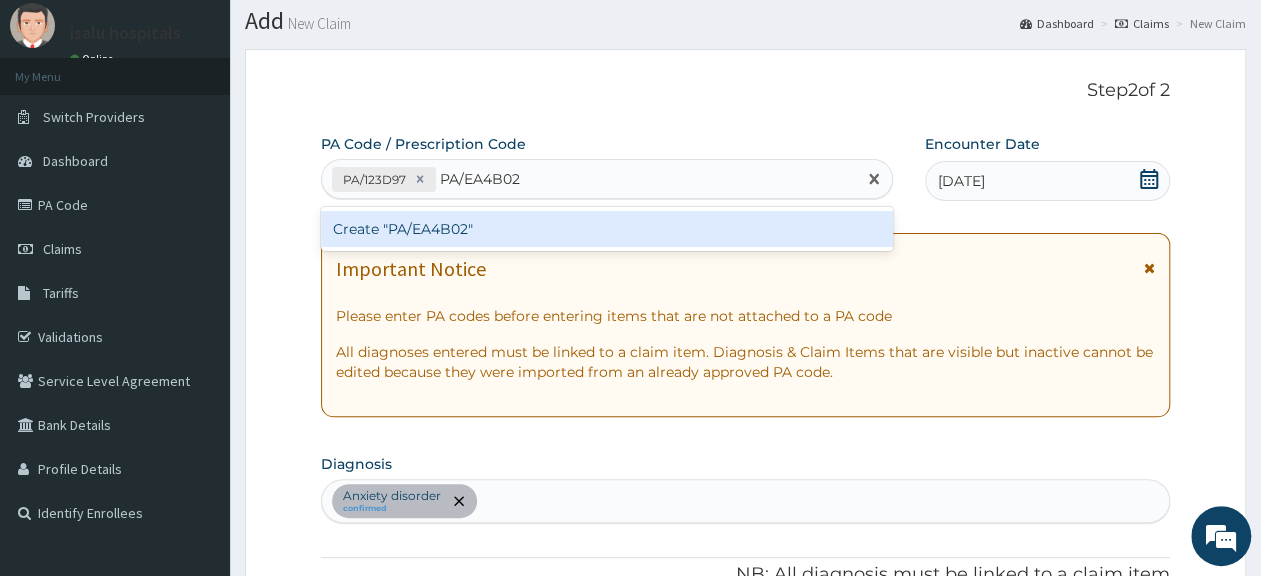 click on "Create "PA/EA4B02"" at bounding box center [607, 229] 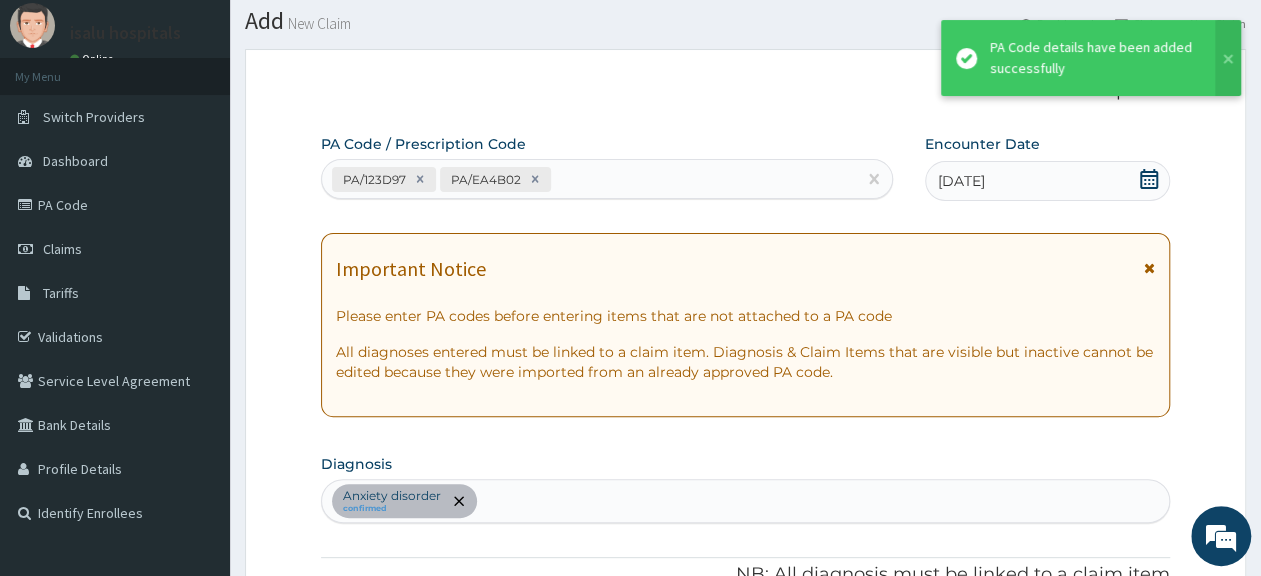 scroll, scrollTop: 611, scrollLeft: 0, axis: vertical 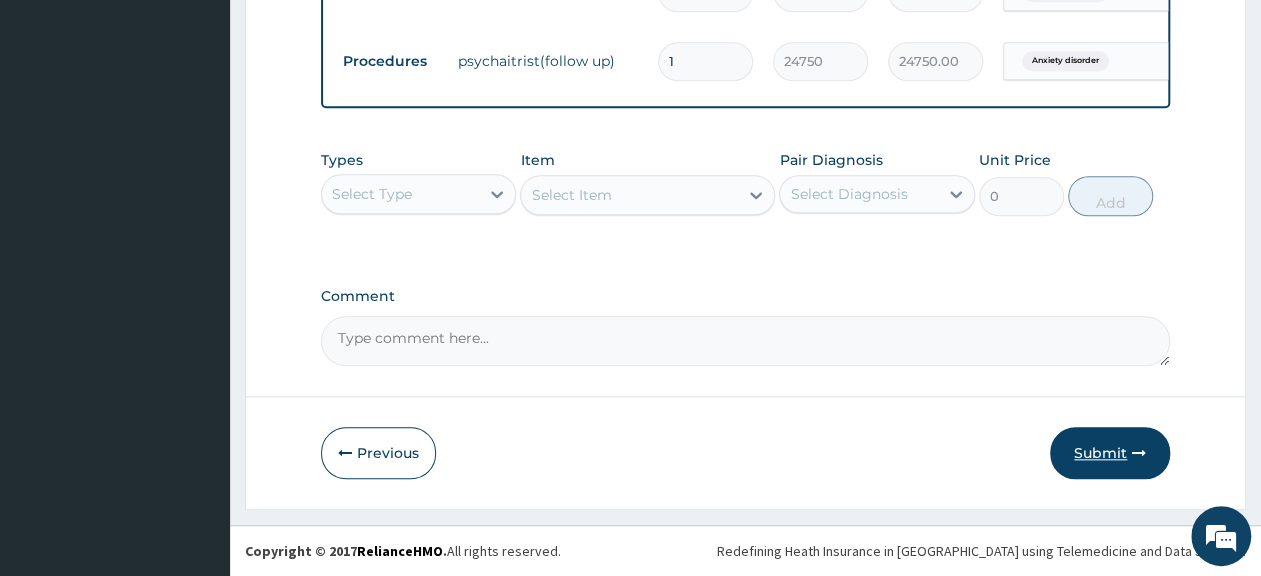 click on "Submit" at bounding box center [1110, 453] 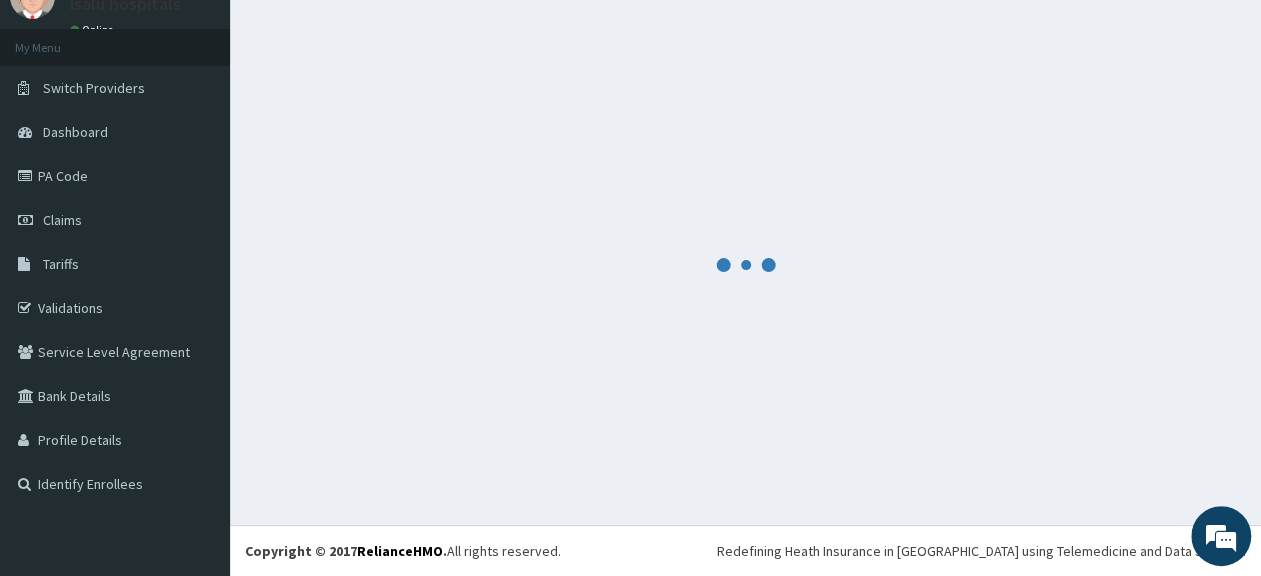 scroll, scrollTop: 86, scrollLeft: 0, axis: vertical 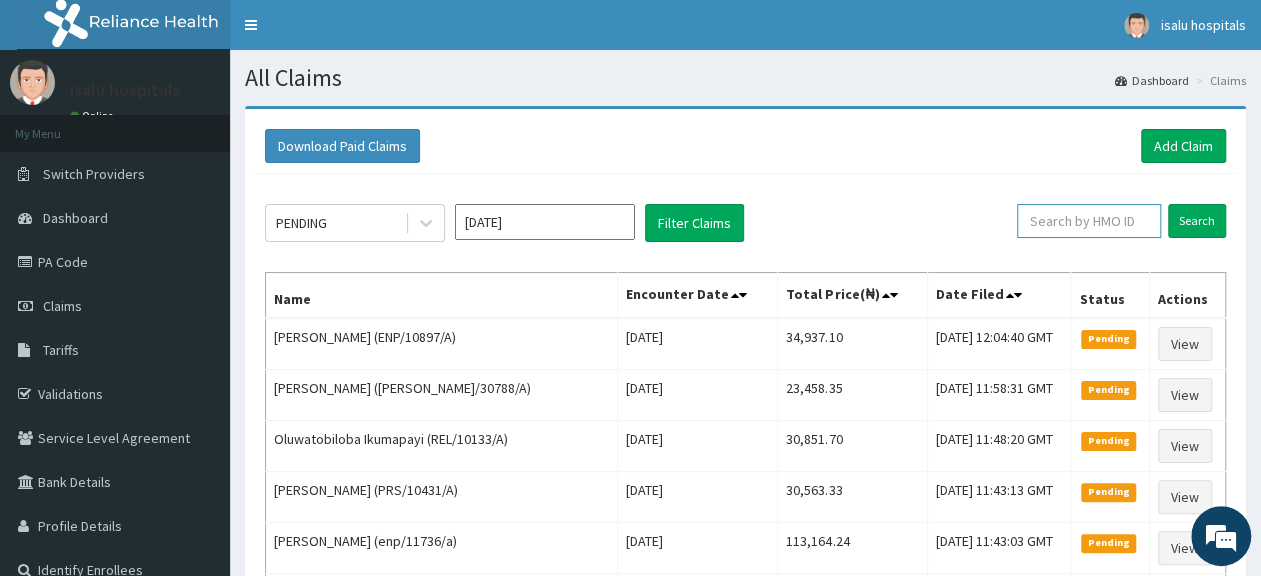 paste on "ENP/10897/A" 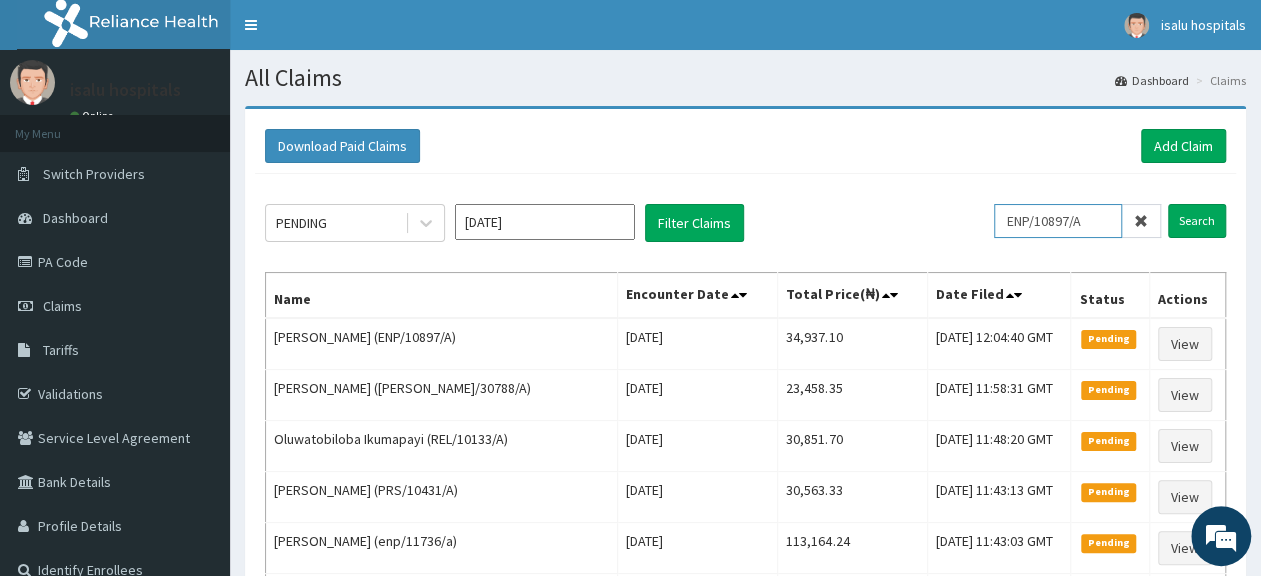 type on "ENP/10897/A" 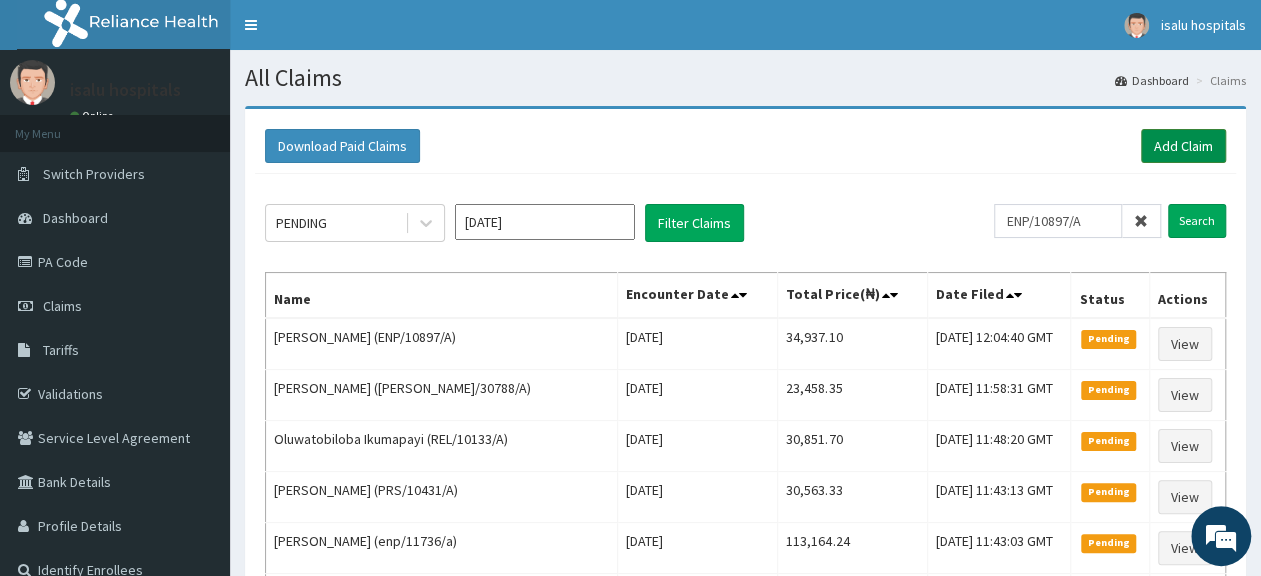 click on "Add Claim" at bounding box center (1183, 146) 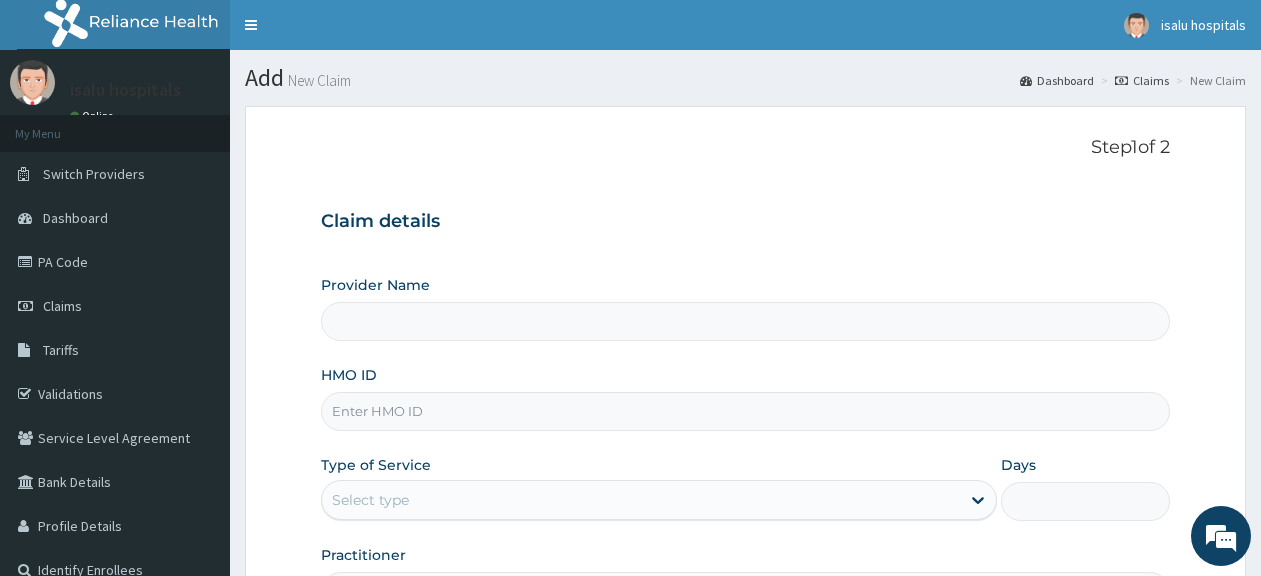 scroll, scrollTop: 0, scrollLeft: 0, axis: both 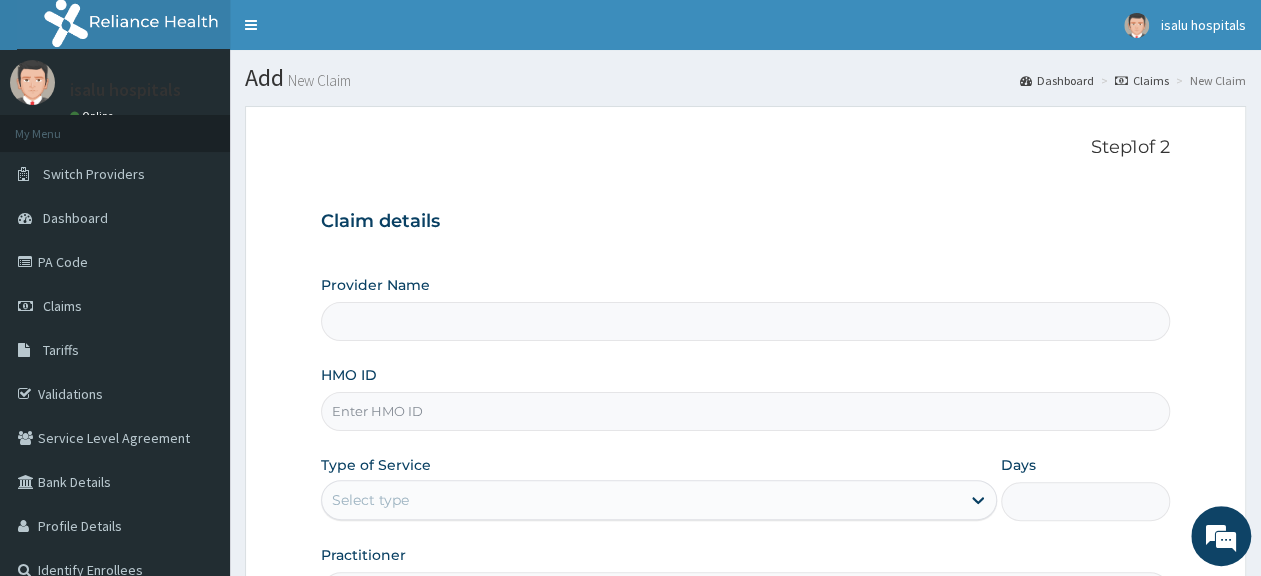 click on "HMO ID" at bounding box center (745, 411) 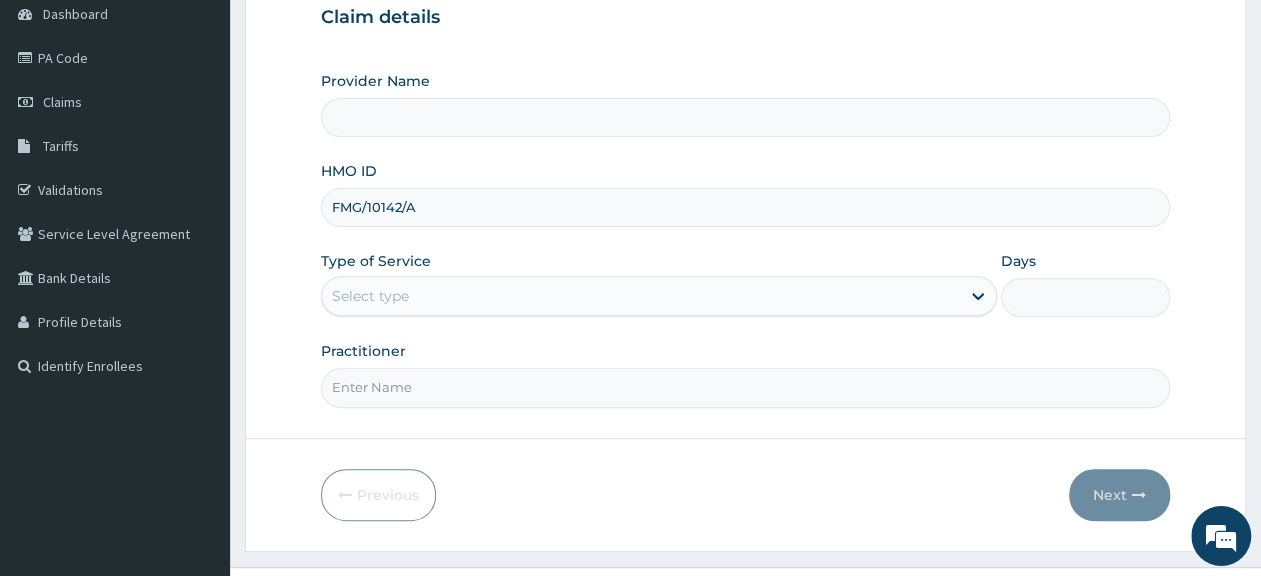 scroll, scrollTop: 208, scrollLeft: 0, axis: vertical 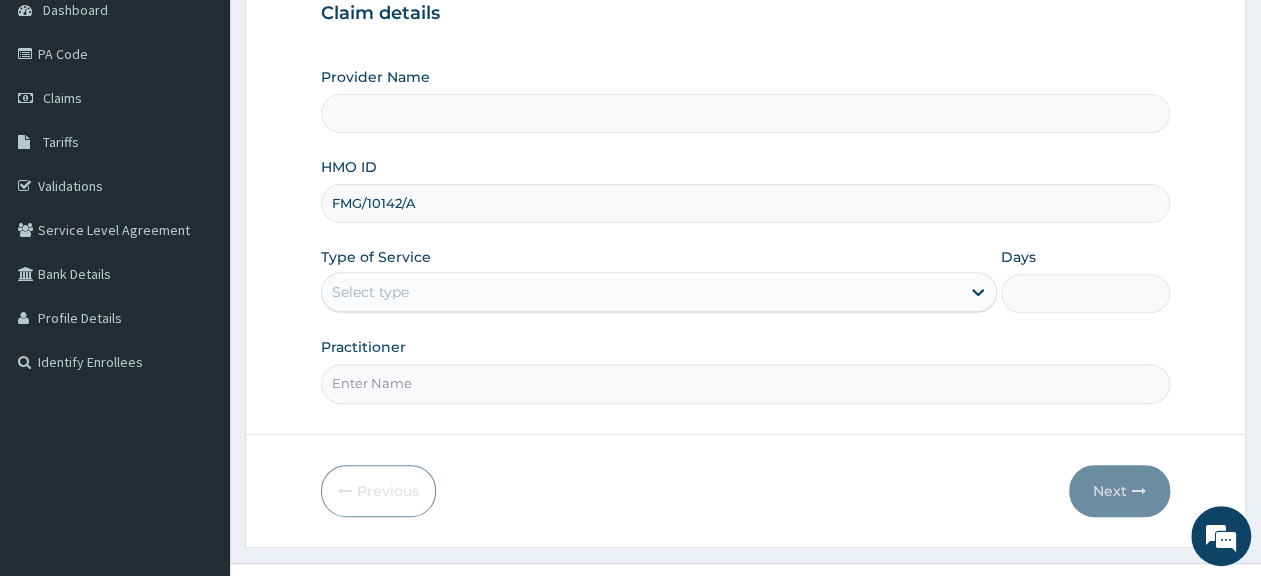 type on "FMG/10142/A" 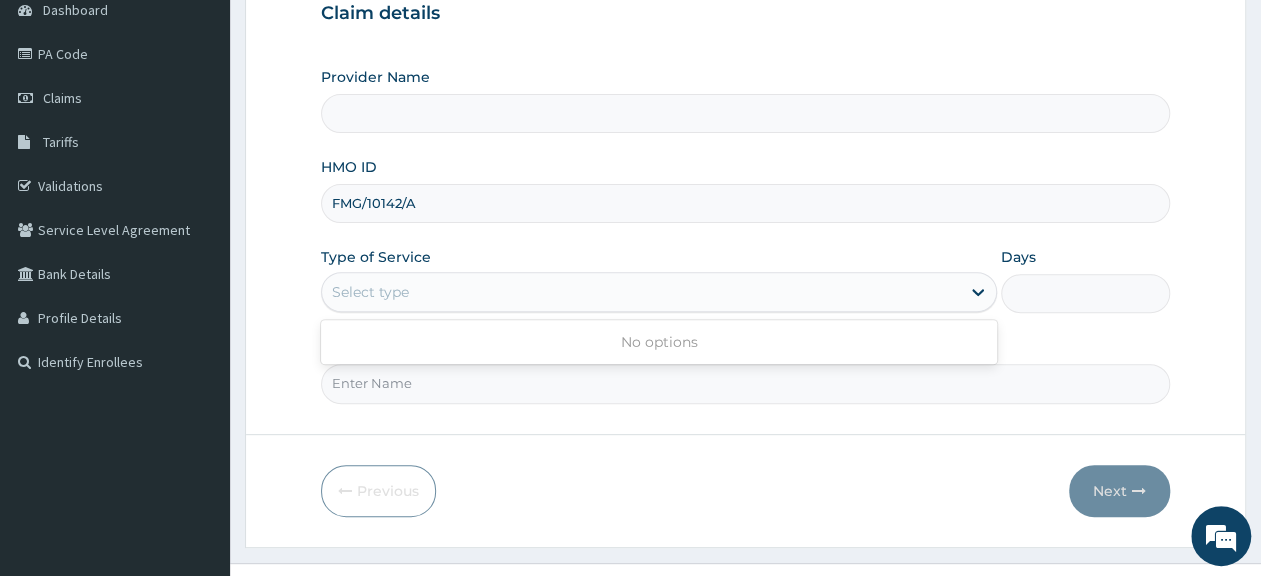 click on "Select type" at bounding box center [641, 292] 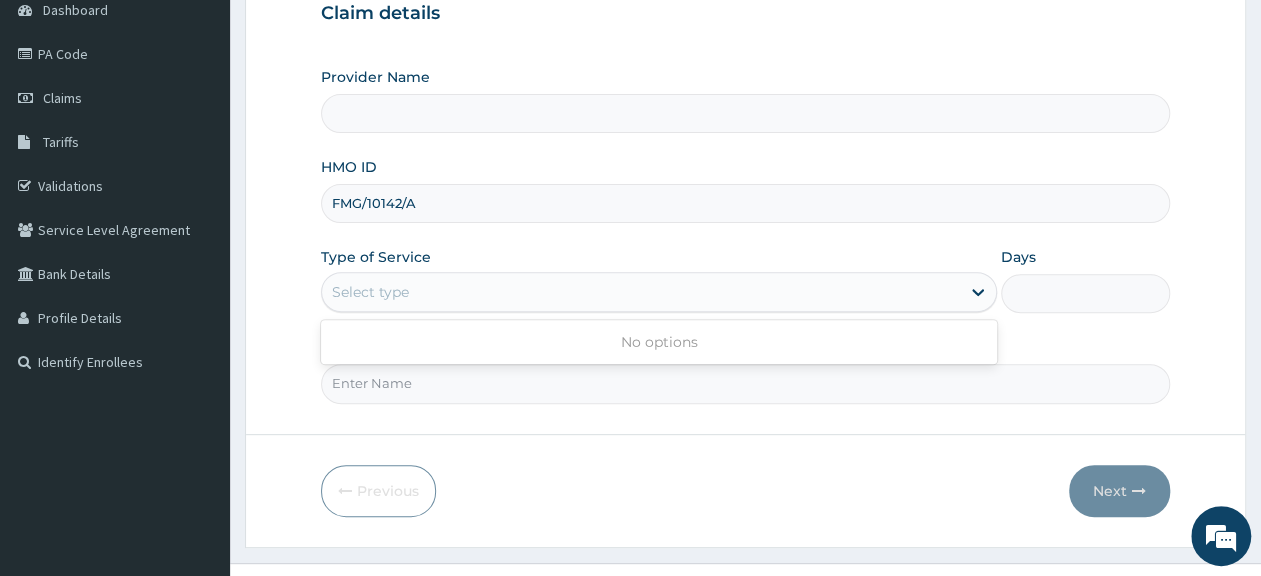 click on "Select type" at bounding box center (641, 292) 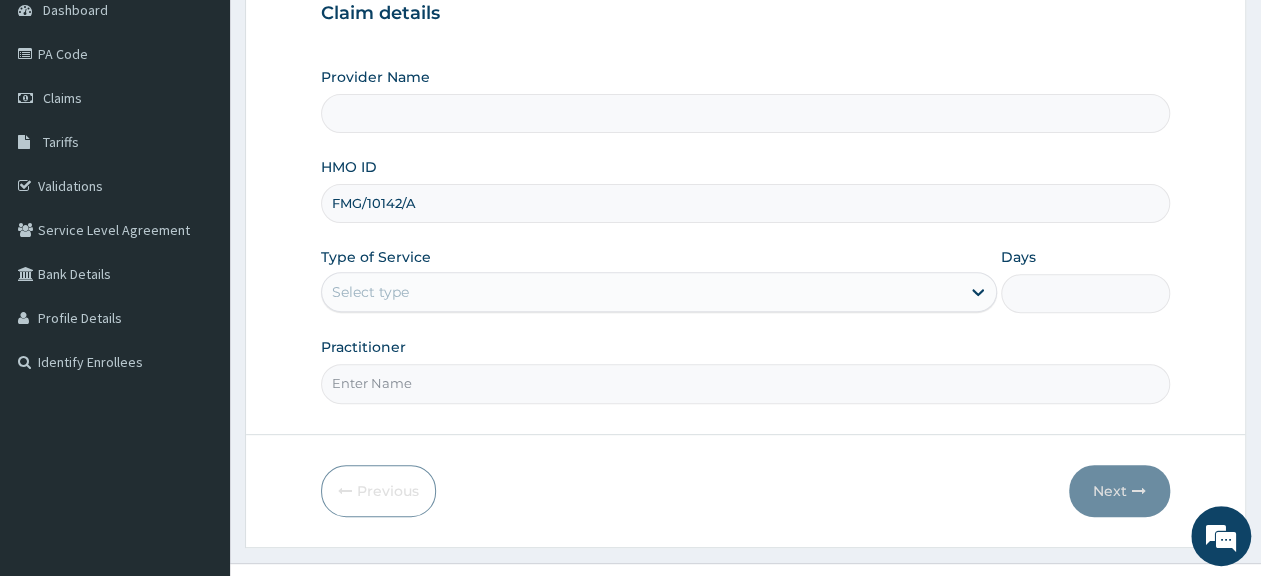 click on "Select type" at bounding box center [641, 292] 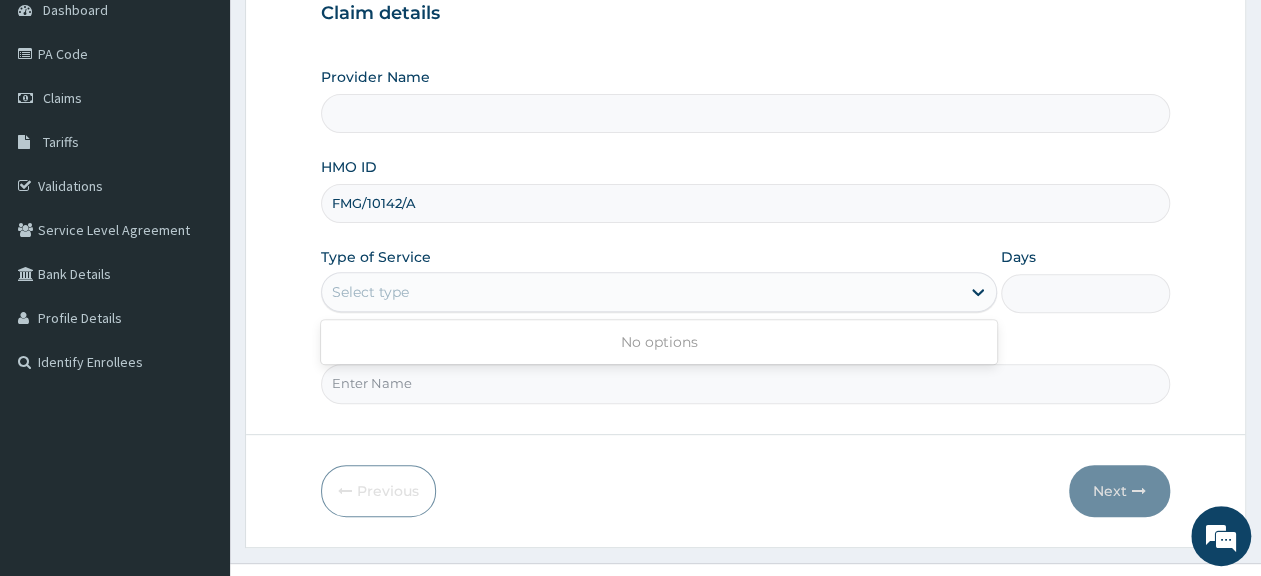 scroll, scrollTop: 0, scrollLeft: 0, axis: both 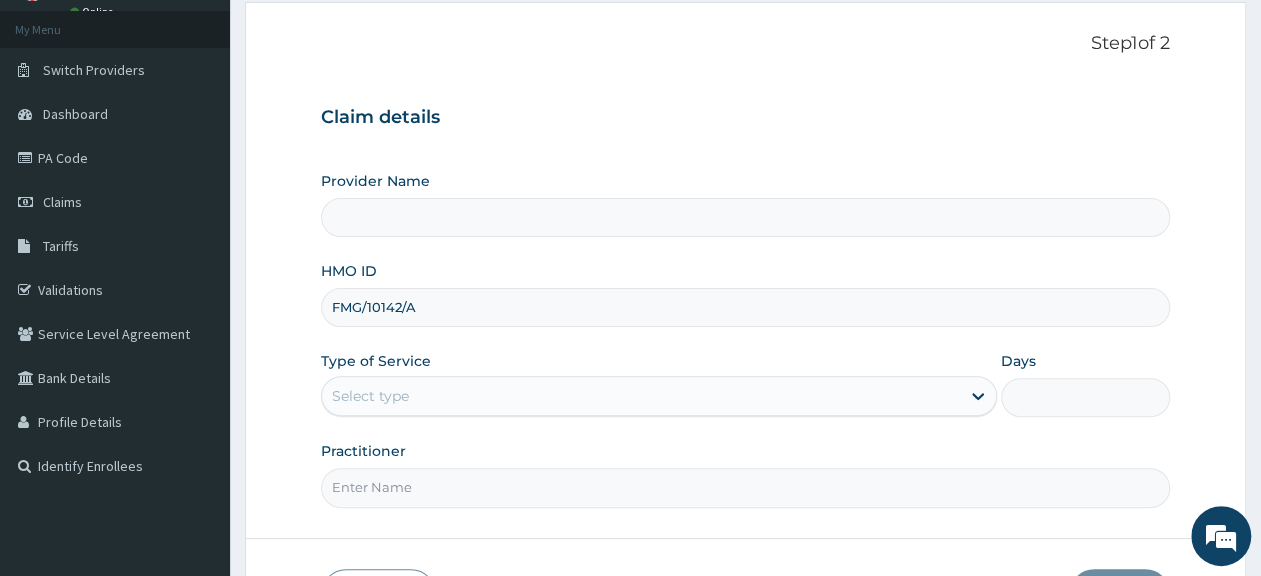 drag, startPoint x: 476, startPoint y: 313, endPoint x: 348, endPoint y: 309, distance: 128.06248 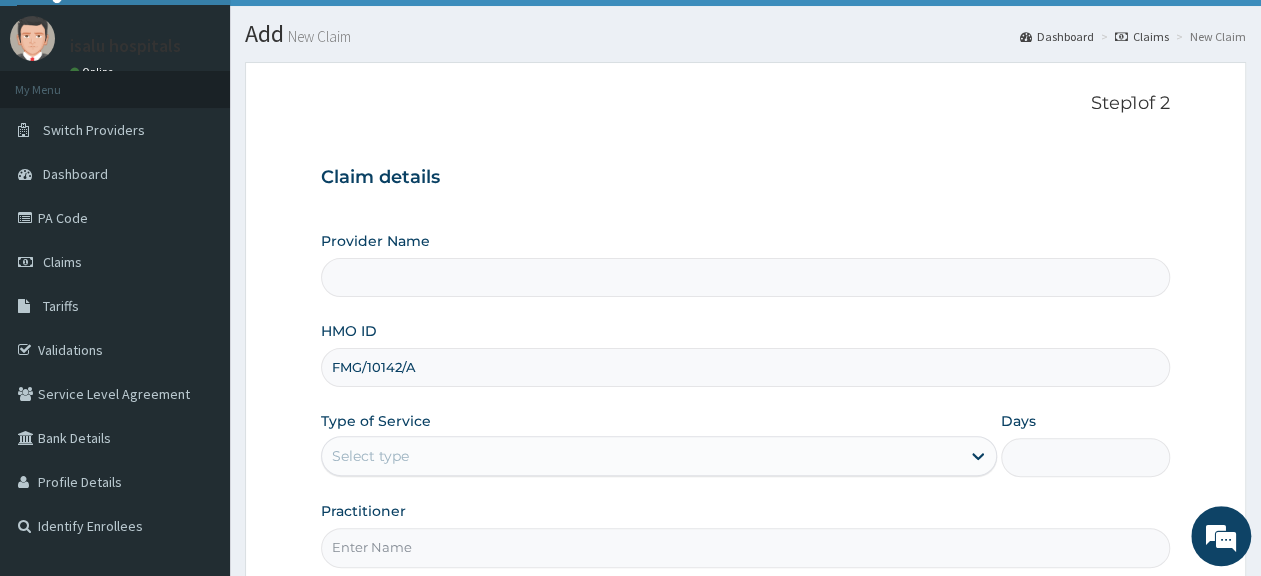 scroll, scrollTop: 0, scrollLeft: 0, axis: both 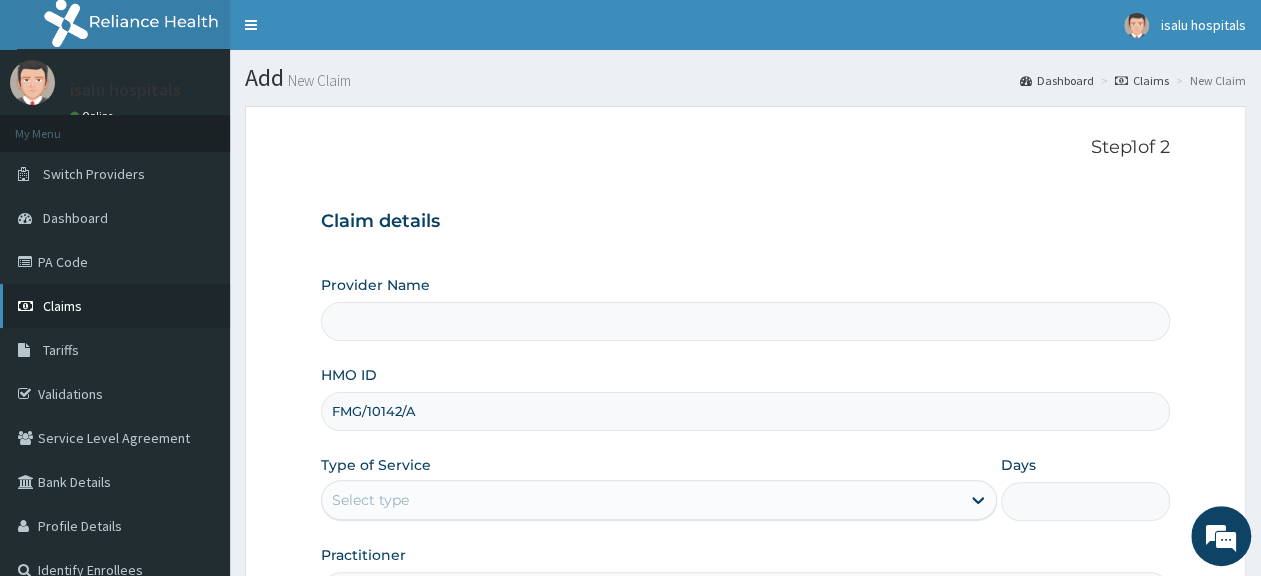 click on "Claims" at bounding box center [62, 306] 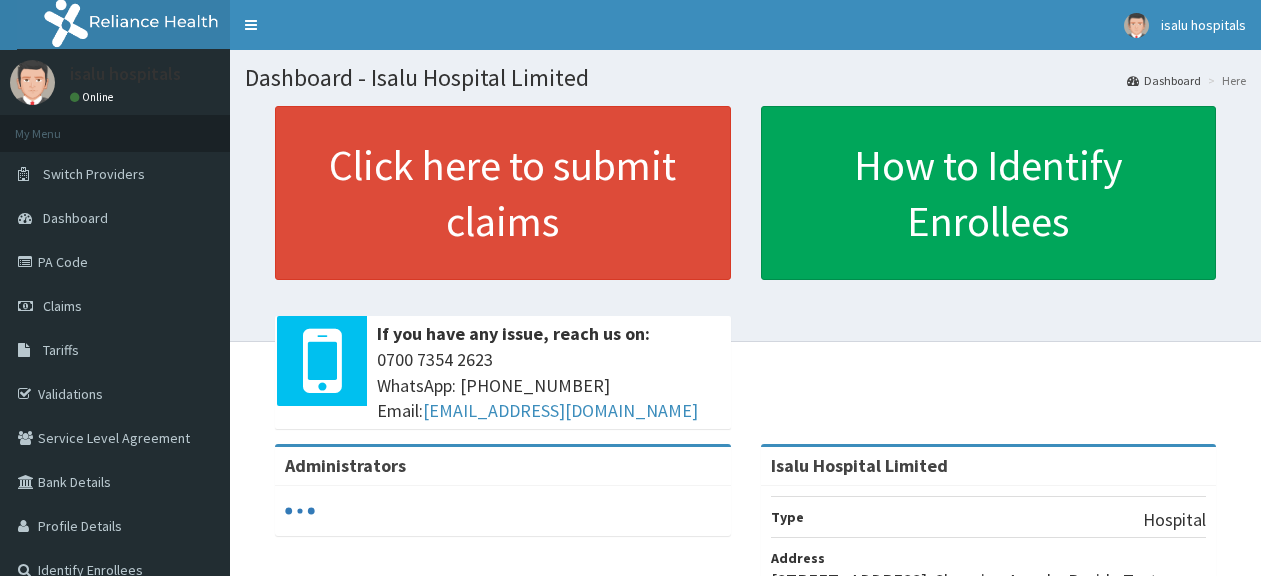 scroll, scrollTop: 0, scrollLeft: 0, axis: both 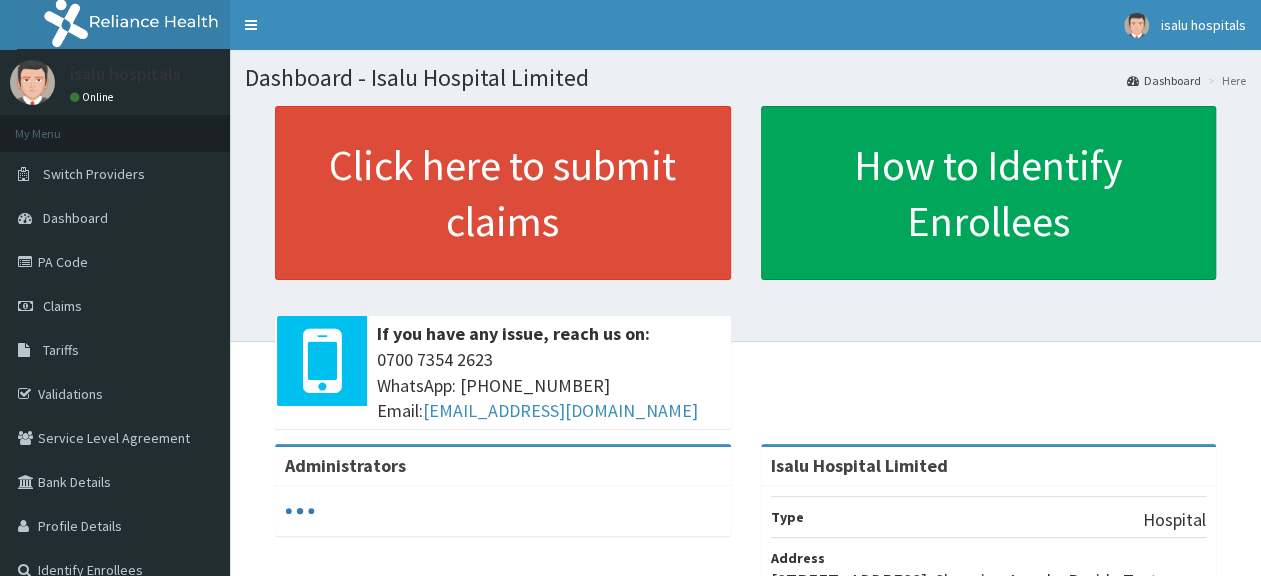 click on "Claims" at bounding box center [62, 306] 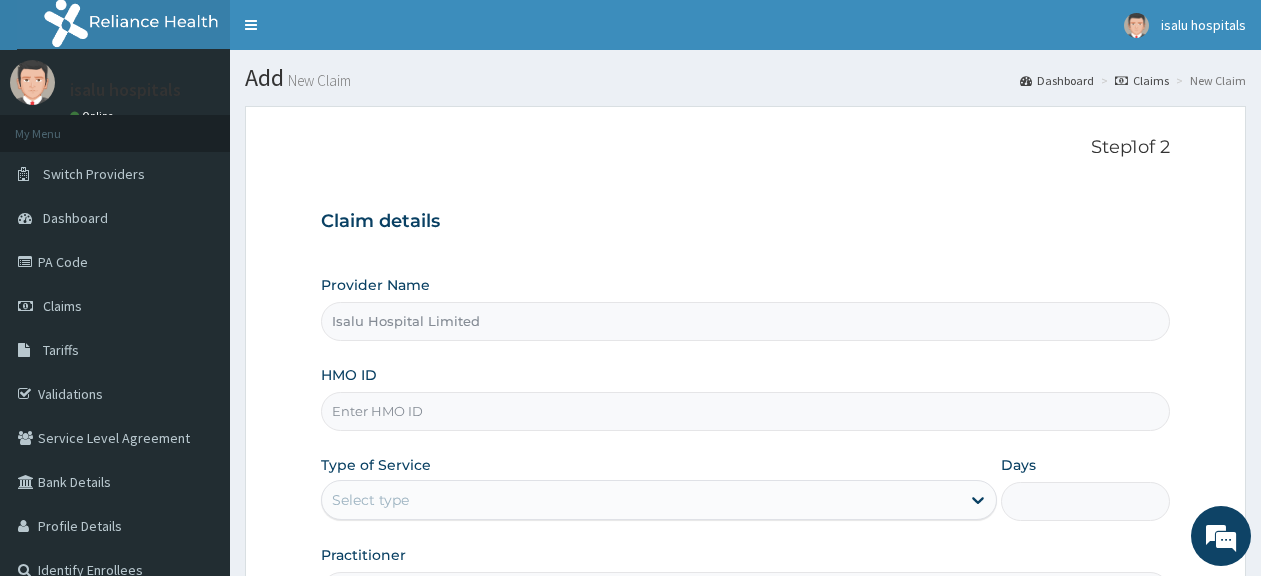 scroll, scrollTop: 0, scrollLeft: 0, axis: both 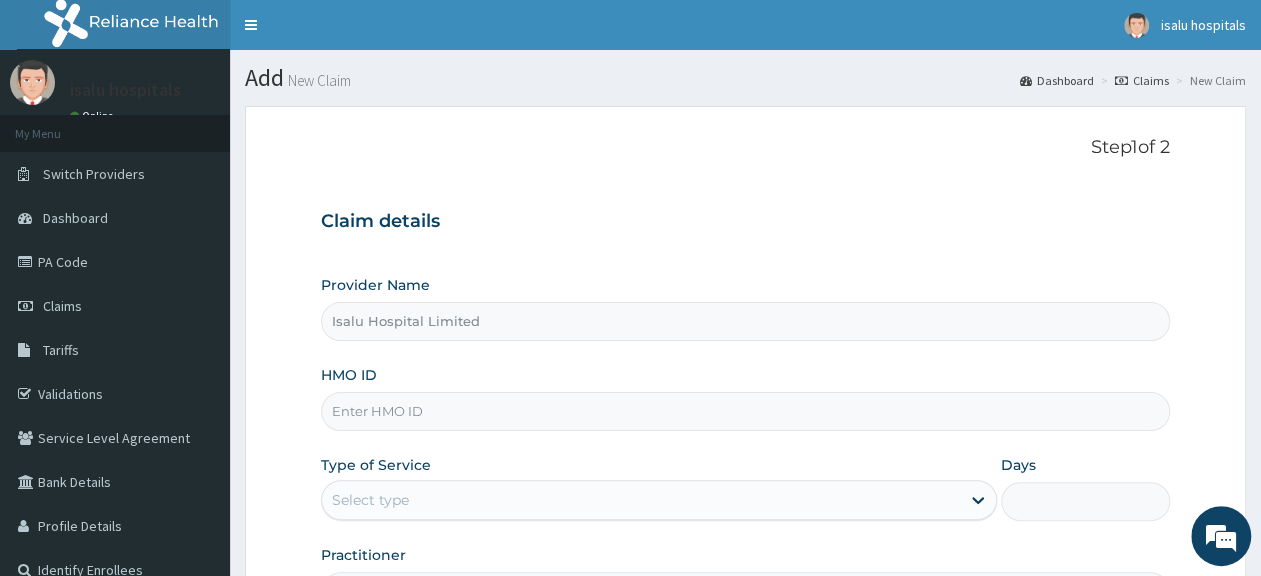 paste on "FMG/10142/A" 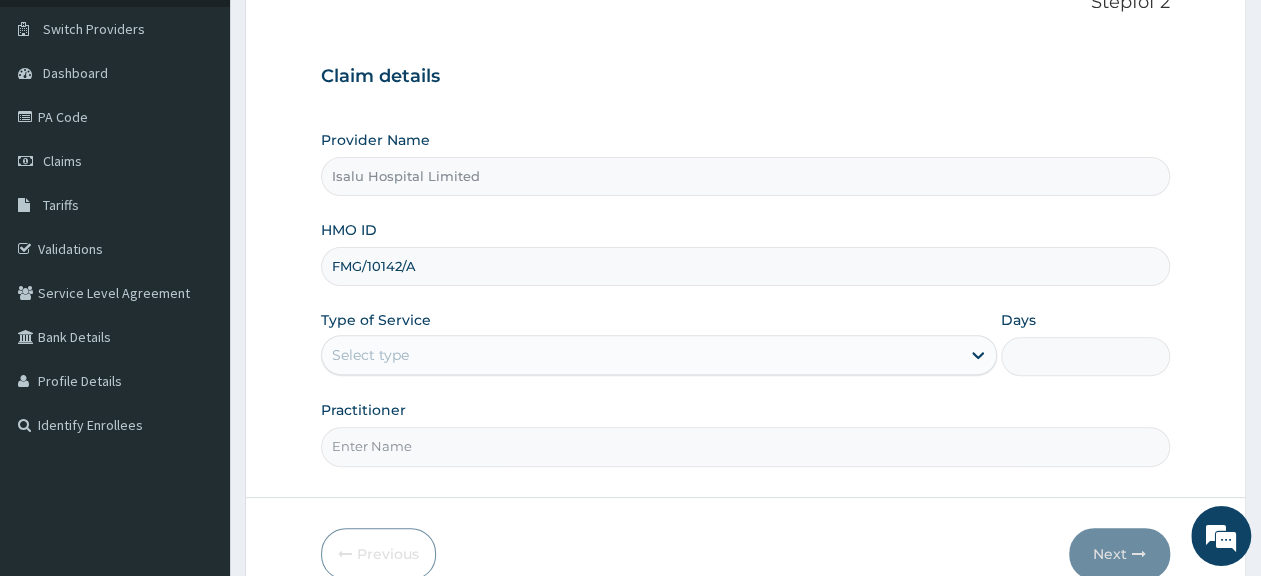 scroll, scrollTop: 242, scrollLeft: 0, axis: vertical 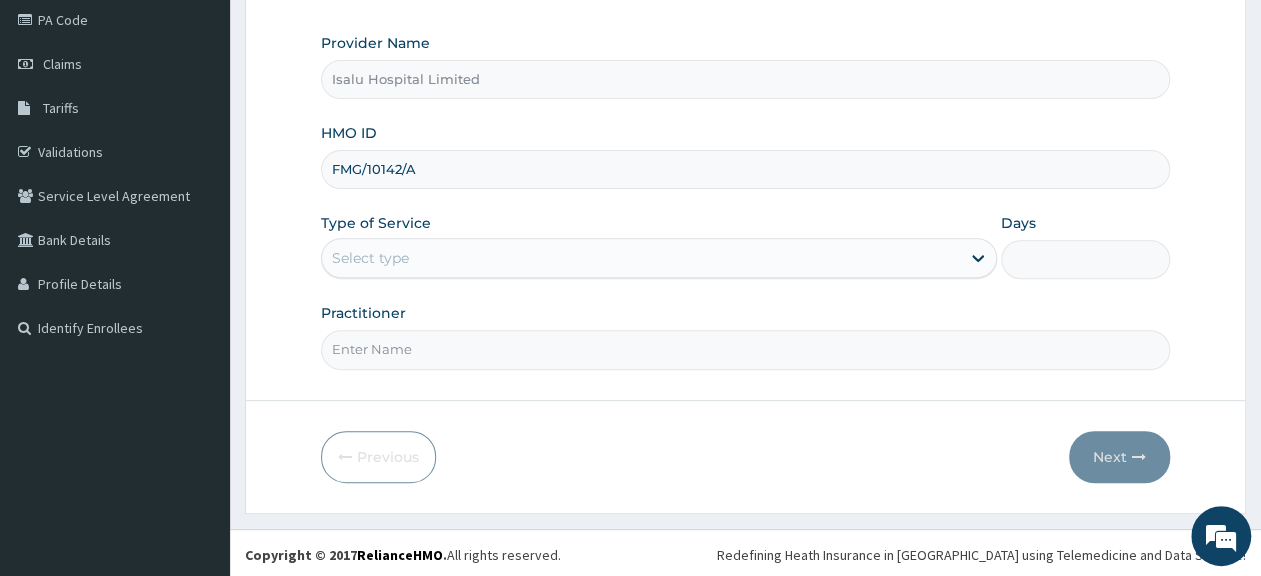 type on "FMG/10142/A" 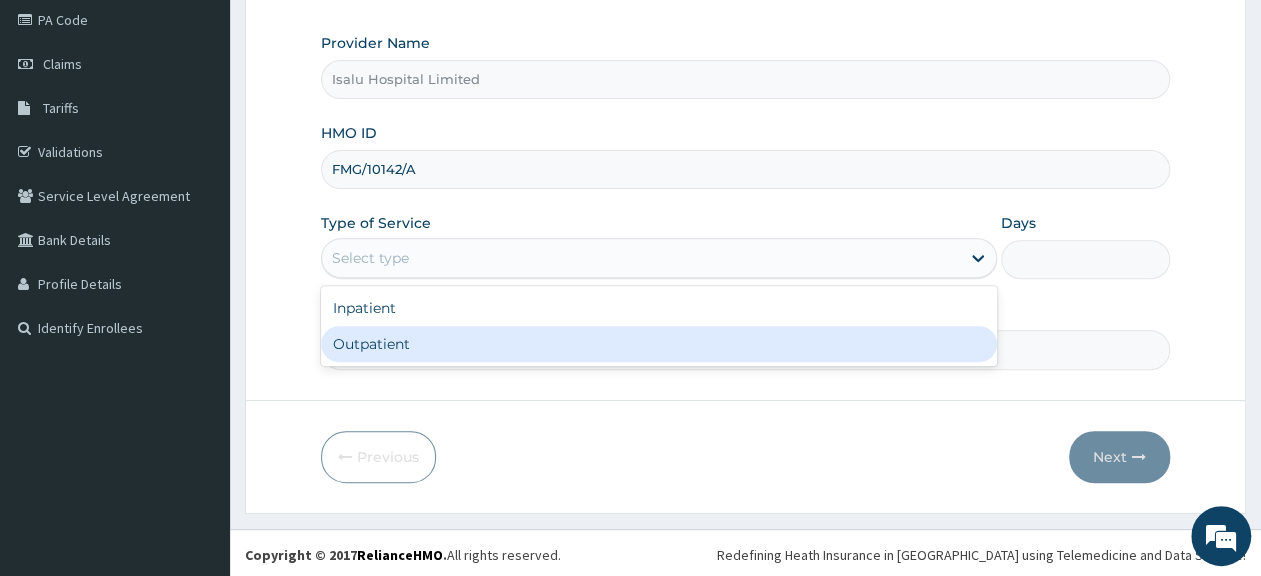 click on "Outpatient" at bounding box center [659, 344] 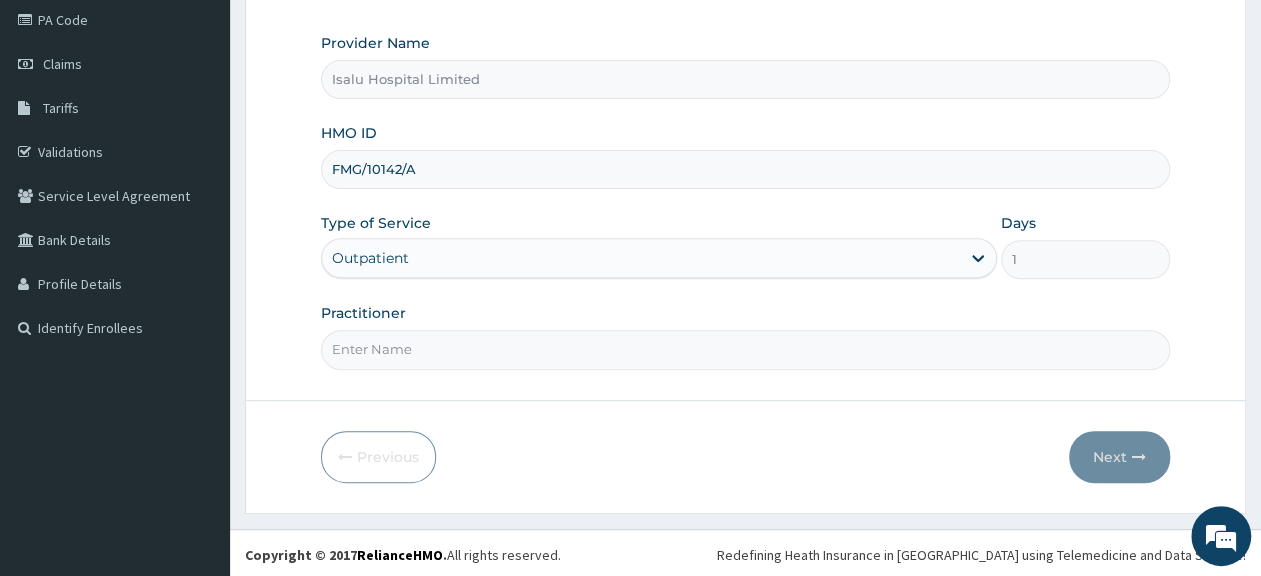 scroll, scrollTop: 0, scrollLeft: 0, axis: both 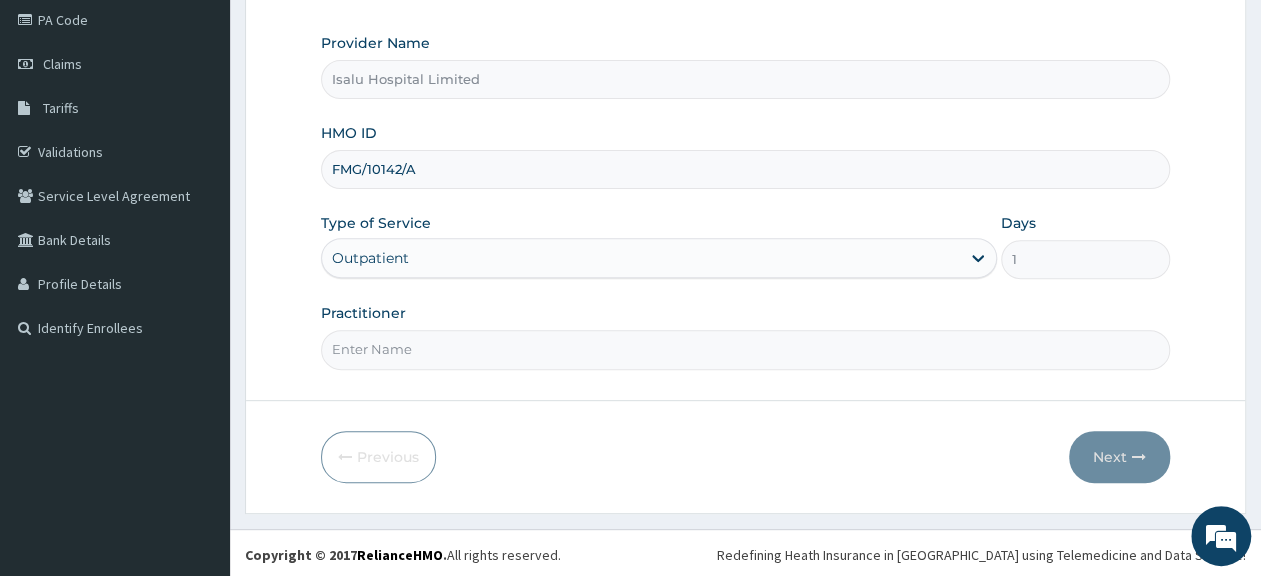 click on "Practitioner" at bounding box center [745, 349] 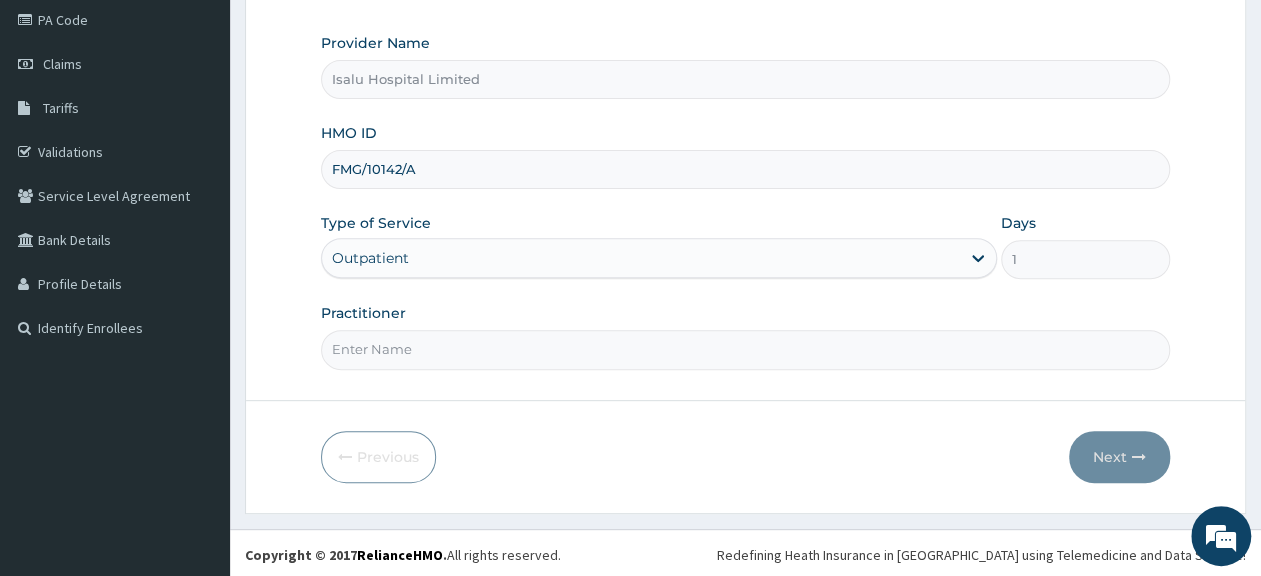 type on "d" 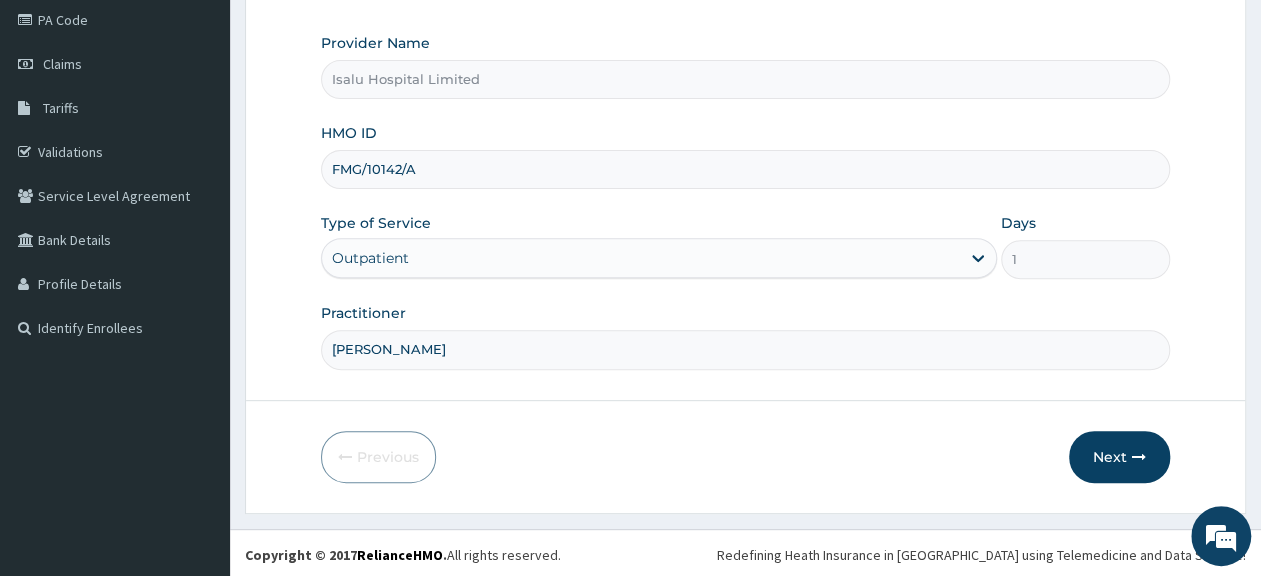 click on "DR bADRU m" at bounding box center (745, 349) 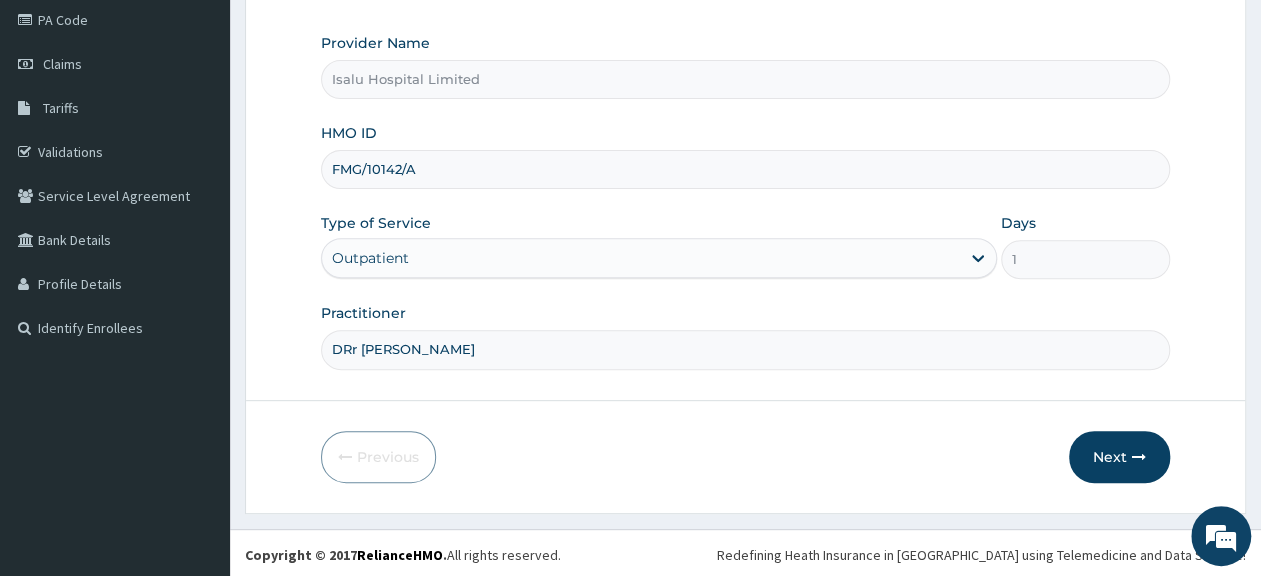 click on "DRr BADRU m" at bounding box center (745, 349) 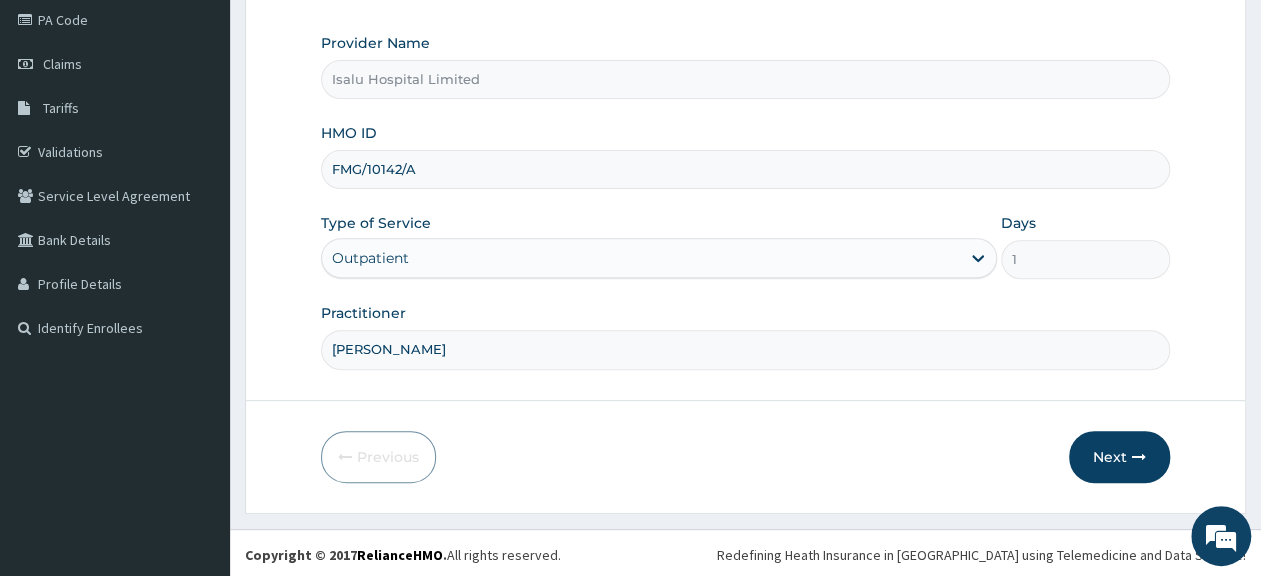 drag, startPoint x: 402, startPoint y: 347, endPoint x: 362, endPoint y: 349, distance: 40.04997 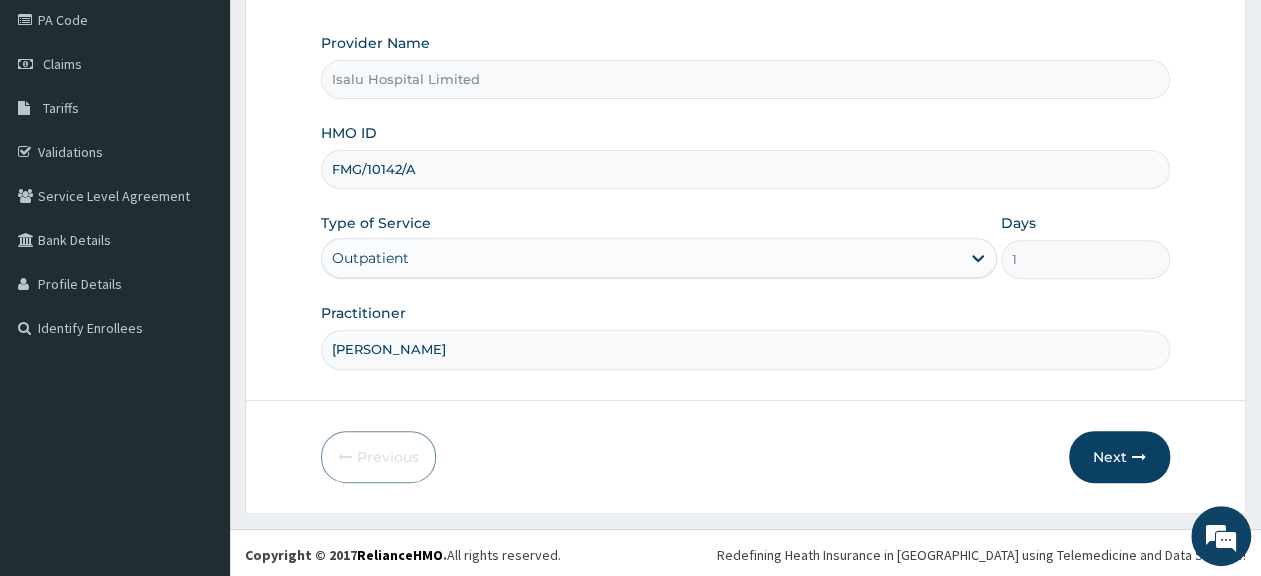 click on "Dr BADRU m" at bounding box center [745, 349] 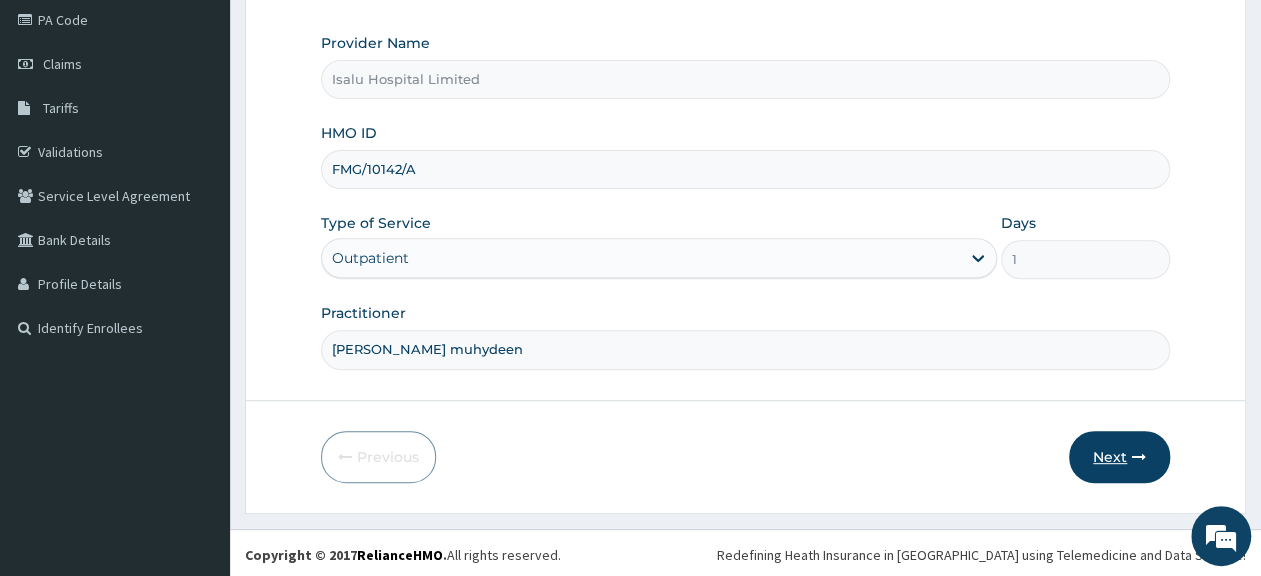 type on "Dr Badru muhydeen" 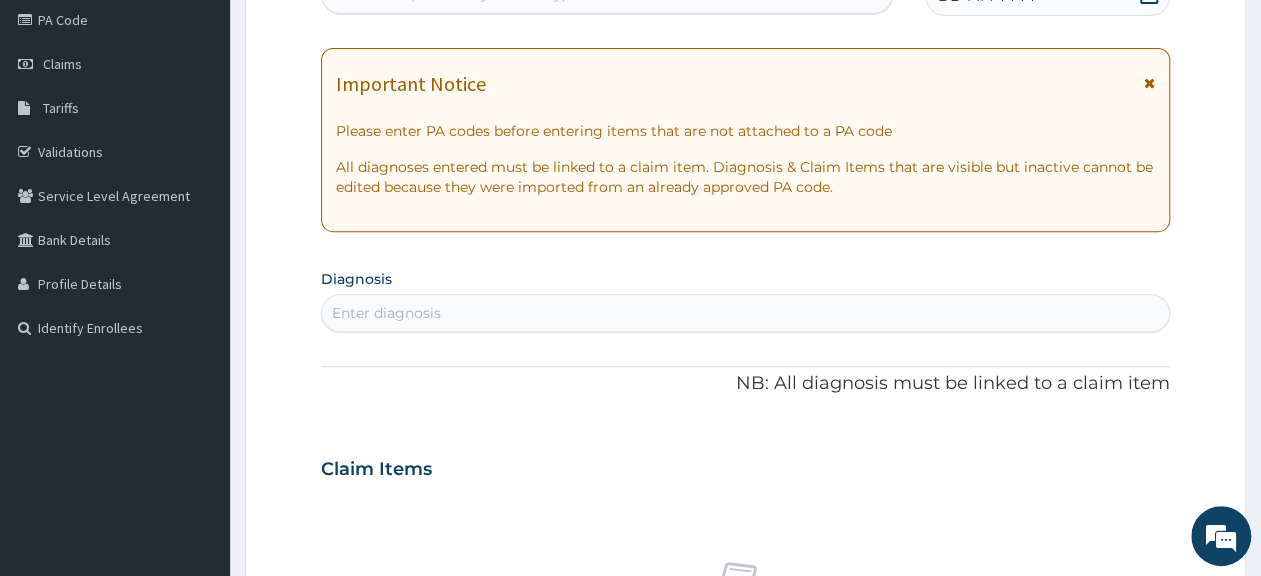 scroll, scrollTop: 34, scrollLeft: 0, axis: vertical 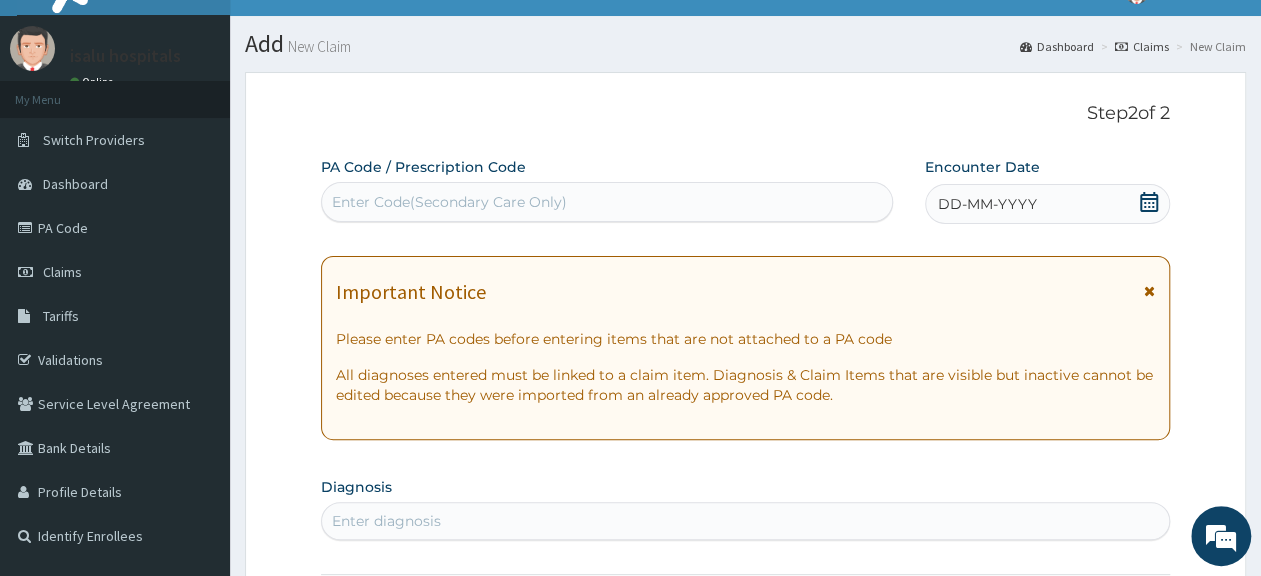click 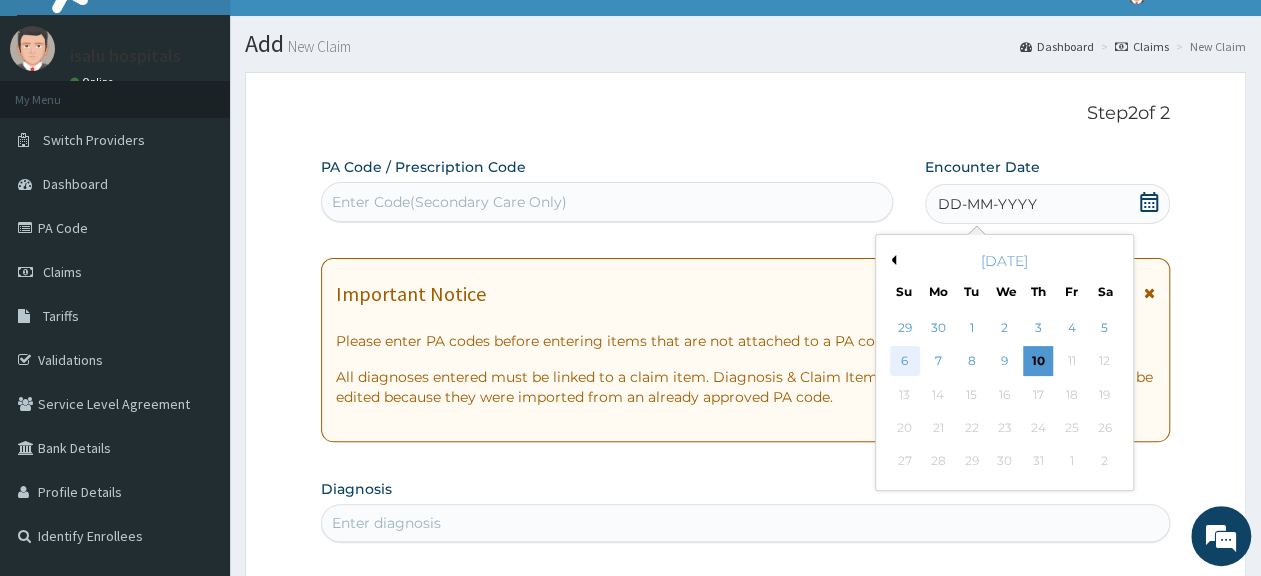 click on "6" at bounding box center (905, 362) 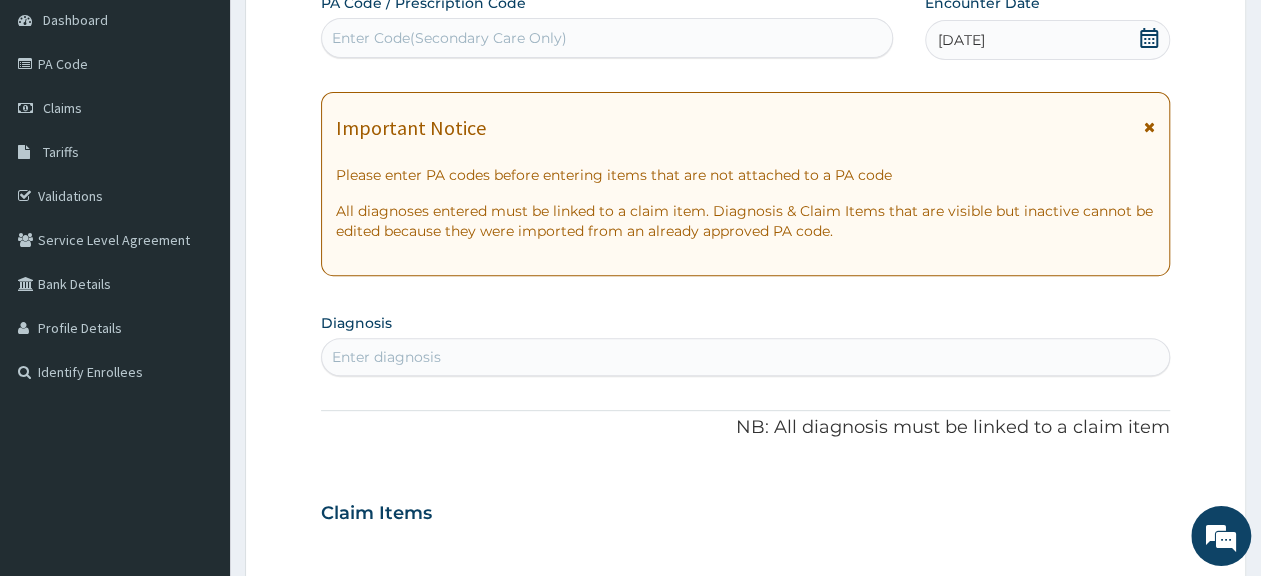 scroll, scrollTop: 242, scrollLeft: 0, axis: vertical 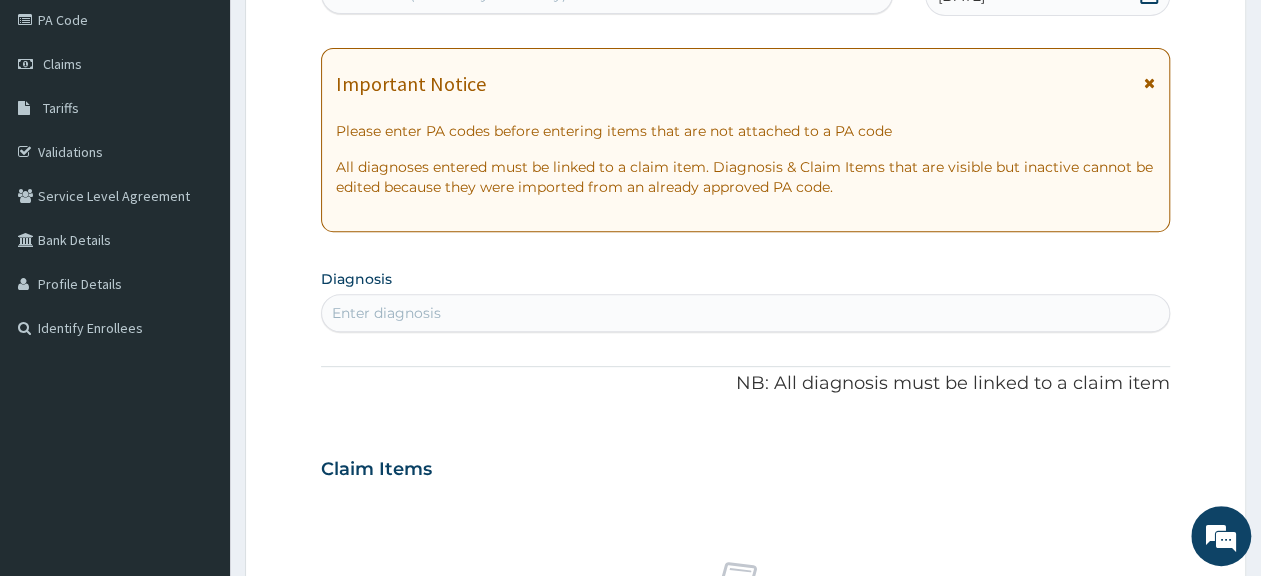 click on "Enter diagnosis" at bounding box center (386, 313) 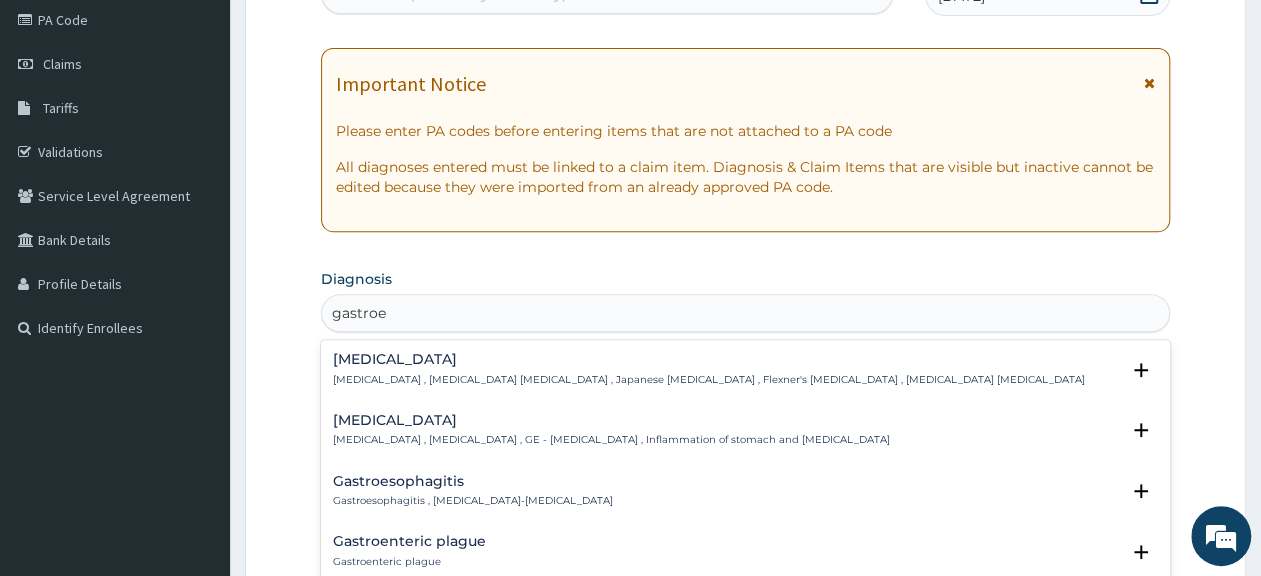 type on "gastroen" 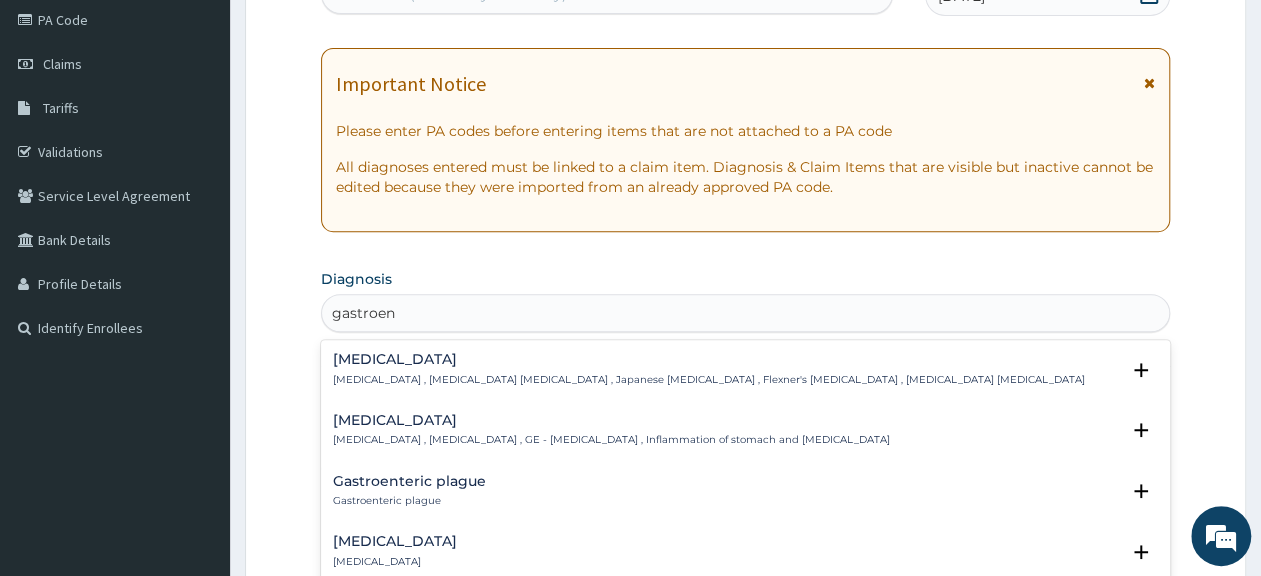 click on "Acute gastroenteritis" at bounding box center (395, 541) 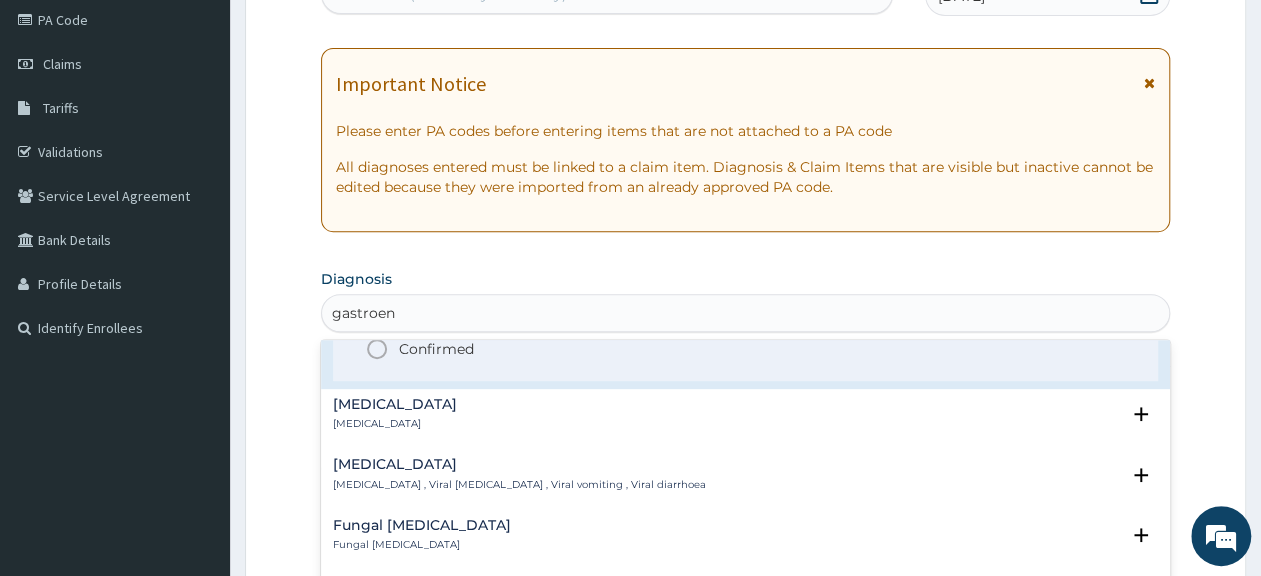 scroll, scrollTop: 300, scrollLeft: 0, axis: vertical 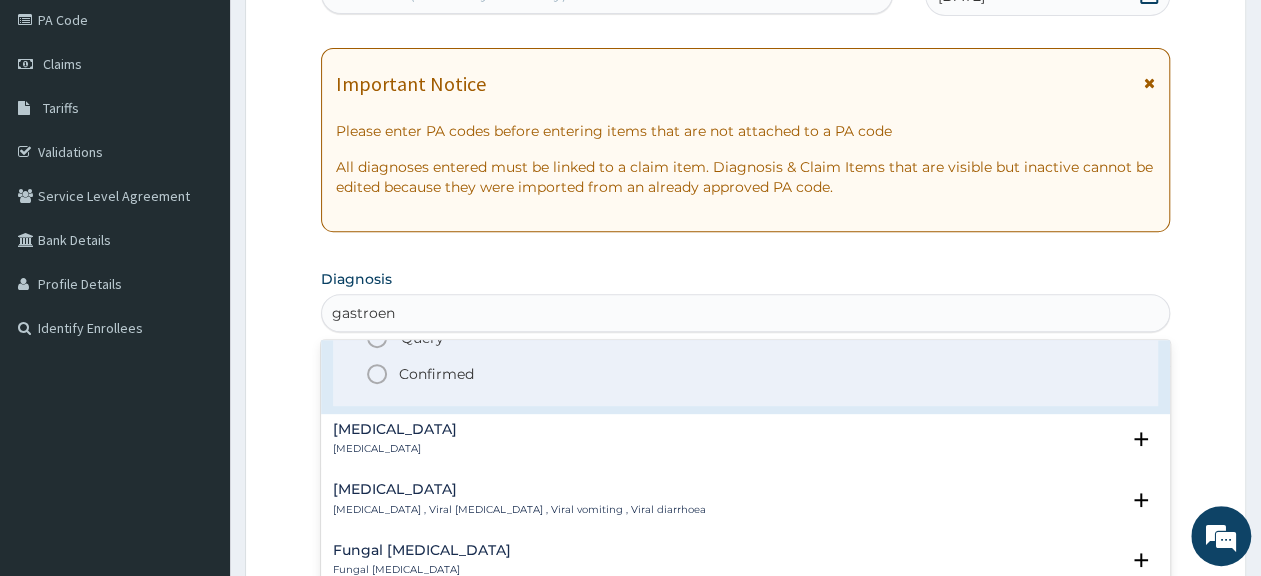 click on "Confirmed" at bounding box center [436, 374] 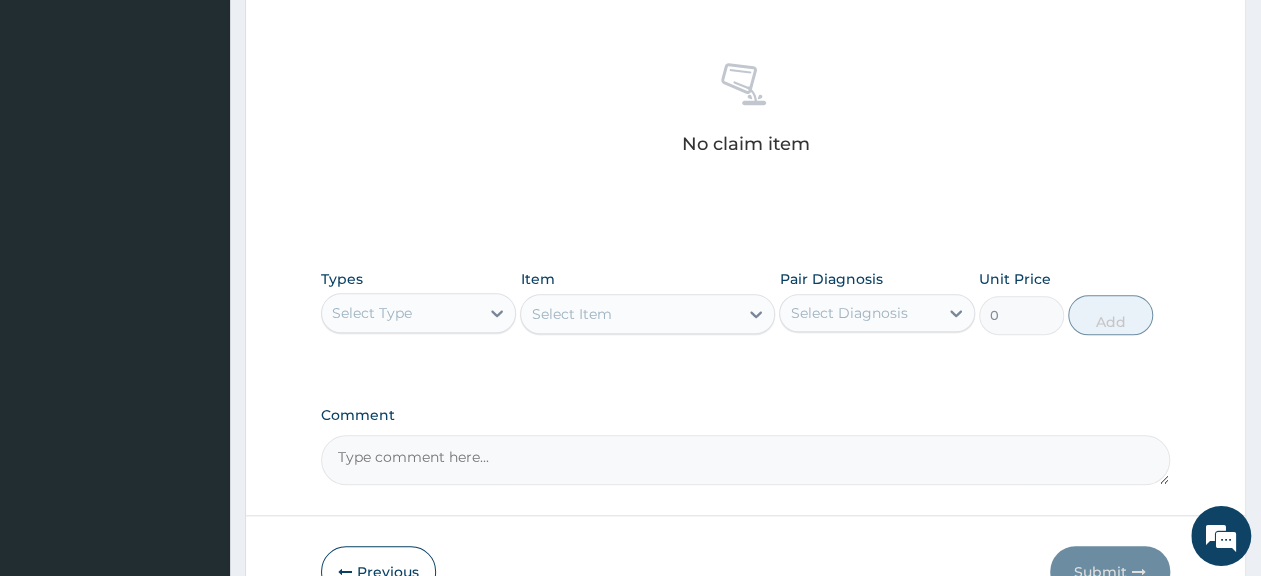 scroll, scrollTop: 762, scrollLeft: 0, axis: vertical 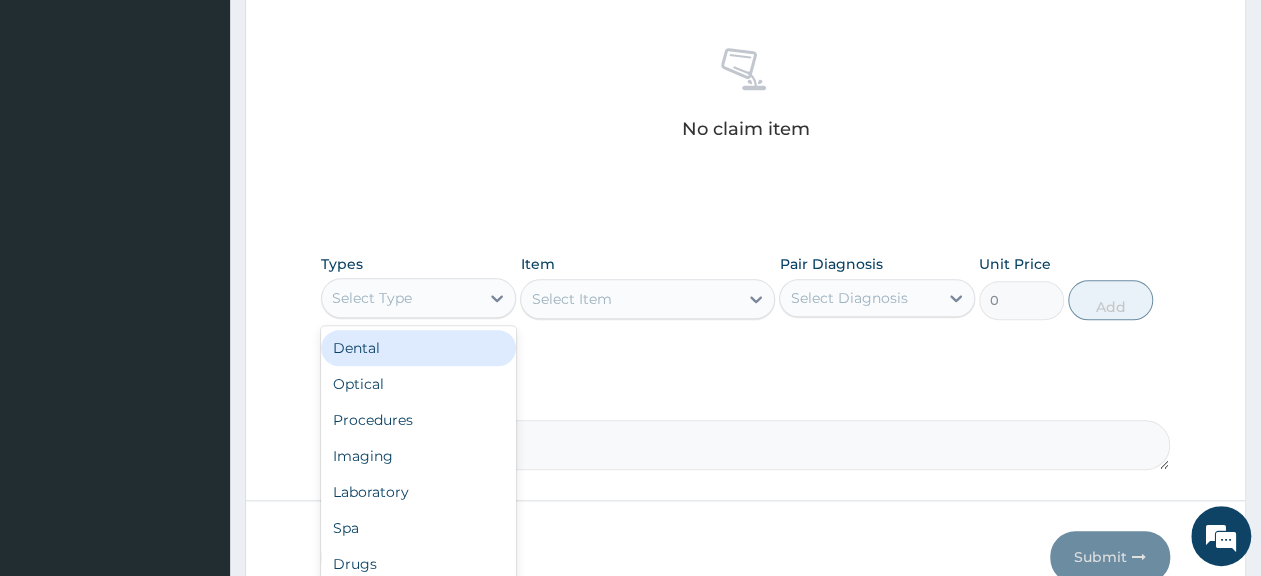 click on "Select Type" at bounding box center (372, 298) 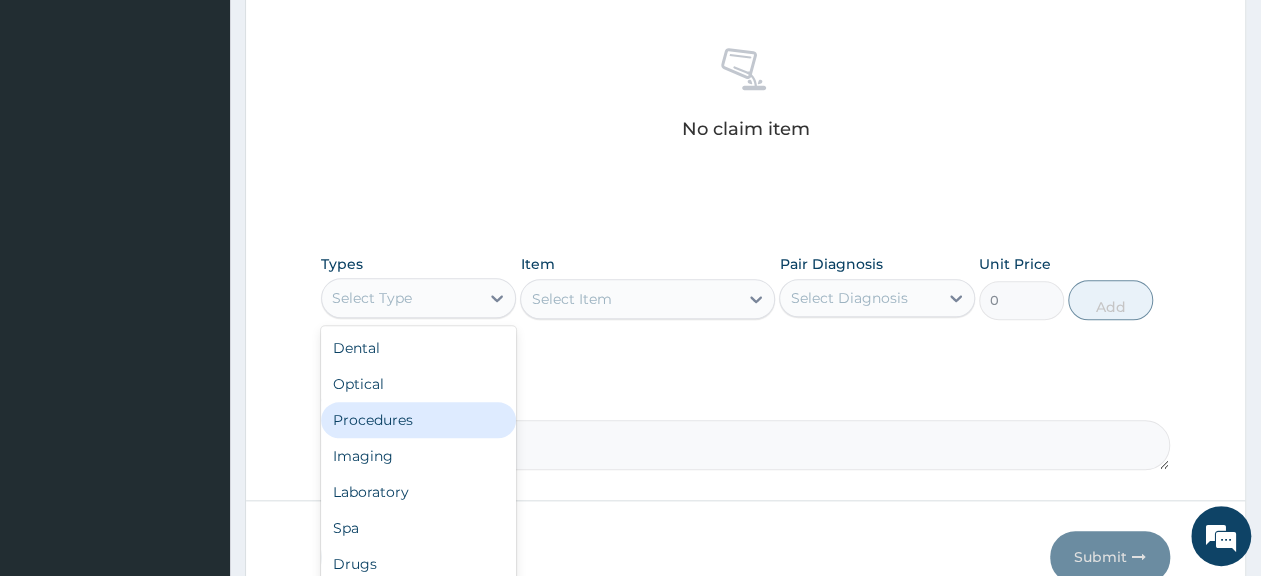 click on "Procedures" at bounding box center [418, 420] 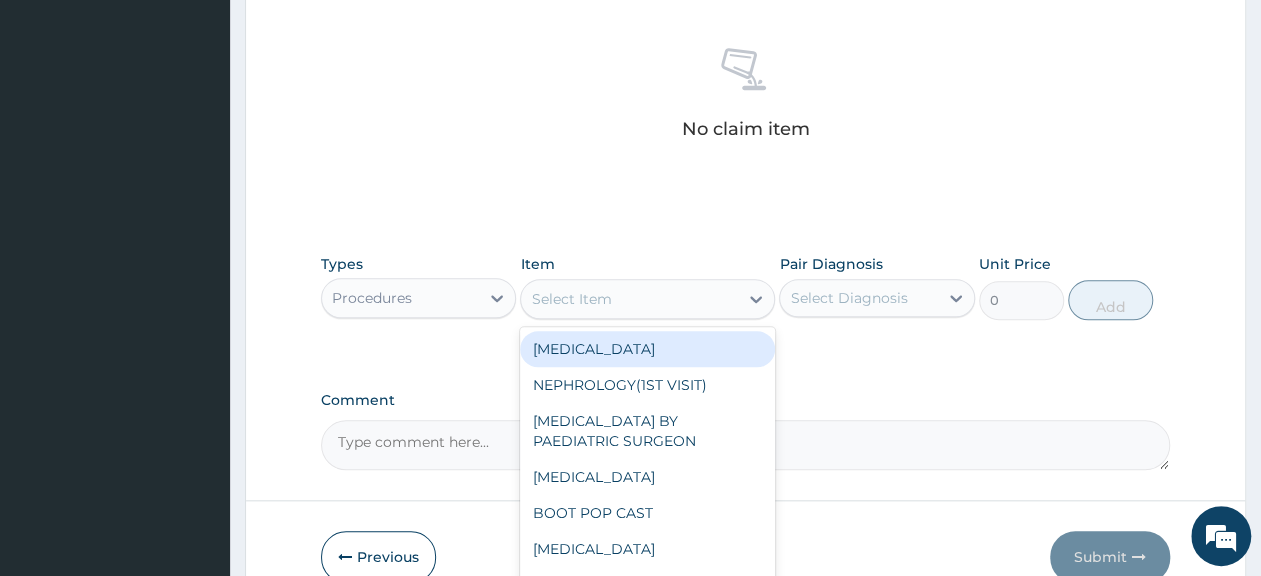 click on "Select Item" at bounding box center [629, 299] 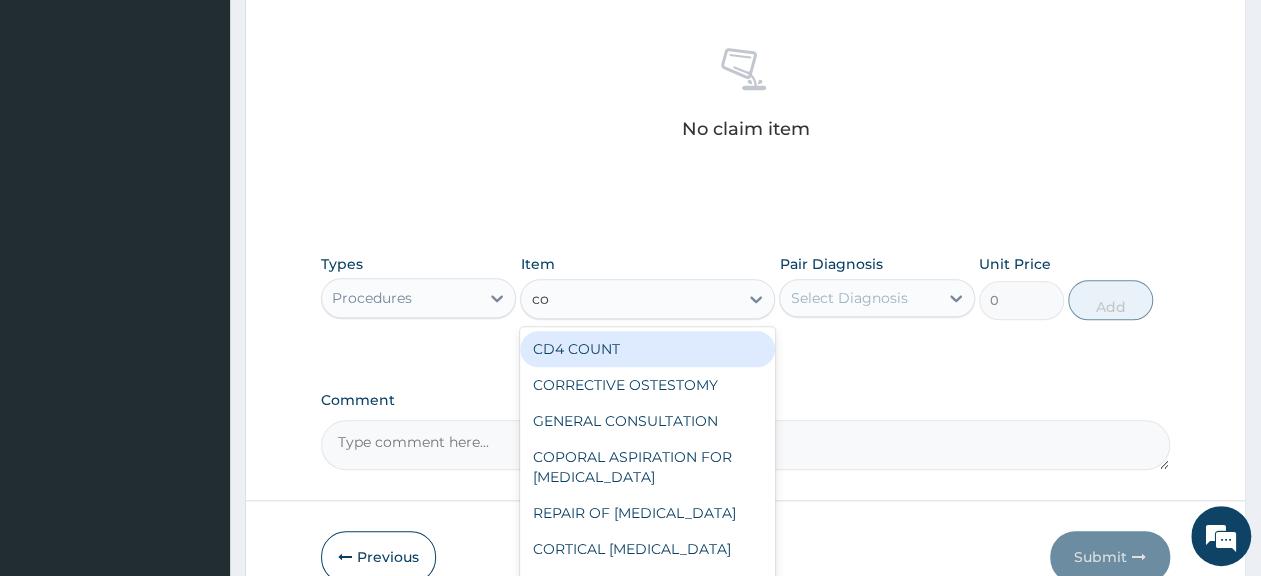 type on "con" 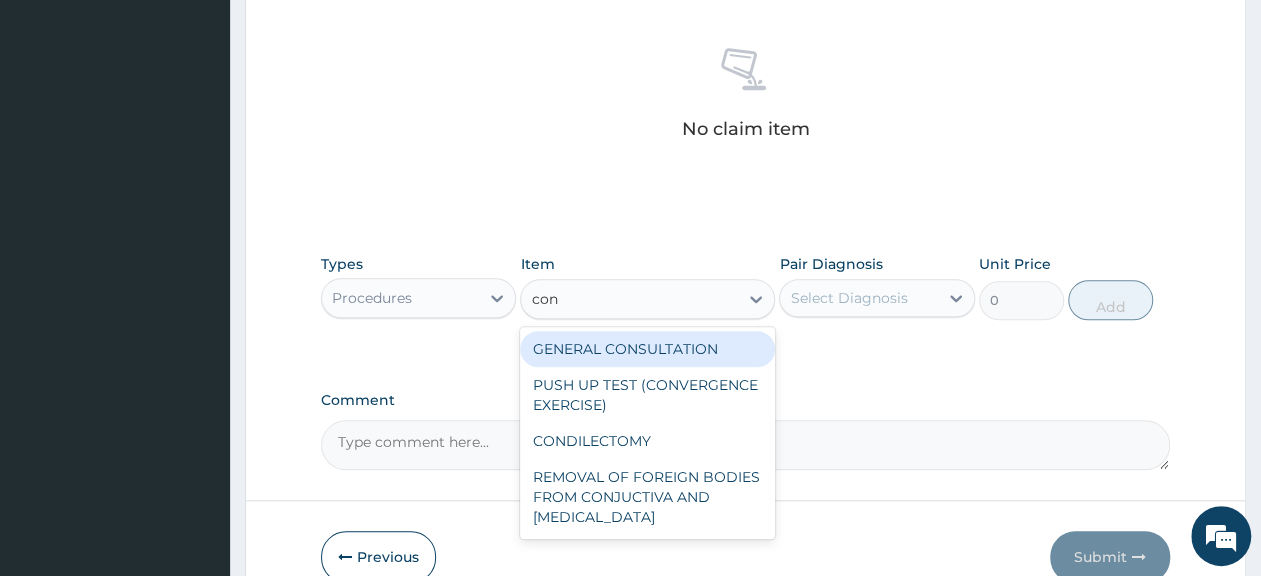 click on "GENERAL CONSULTATION" at bounding box center (647, 349) 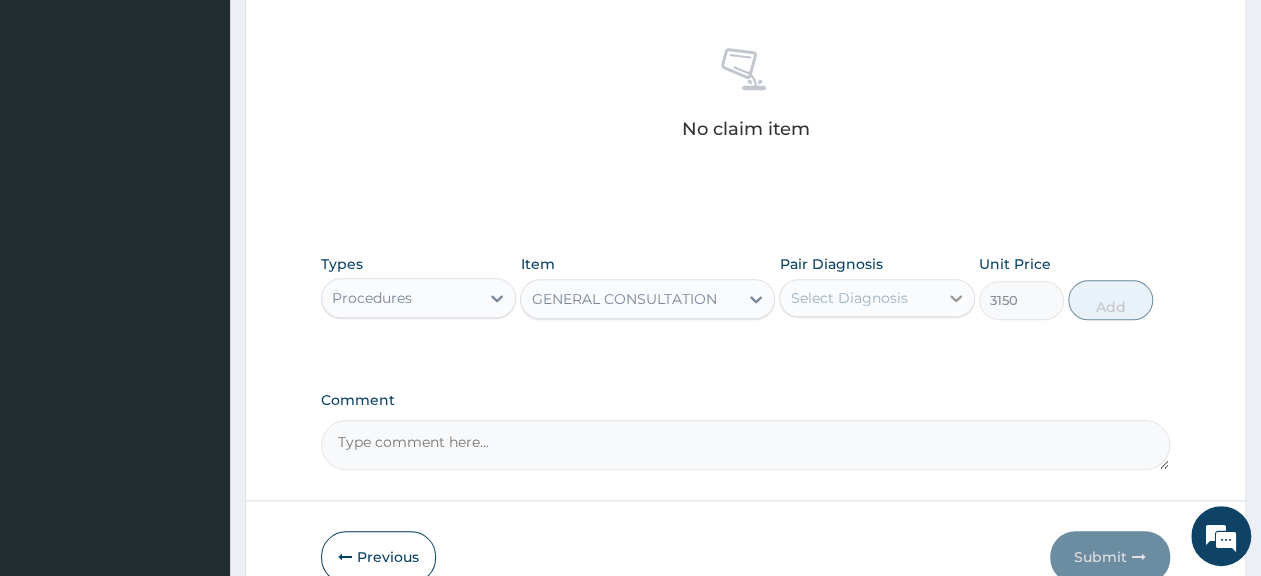 click 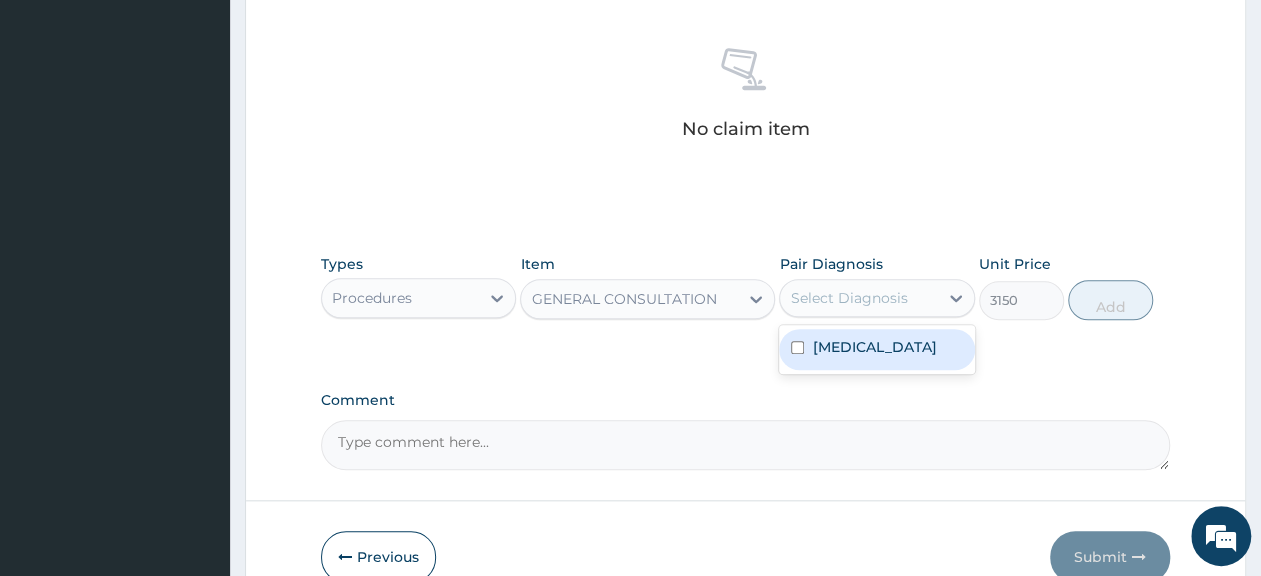 click on "Acute gastroenteritis" at bounding box center [876, 349] 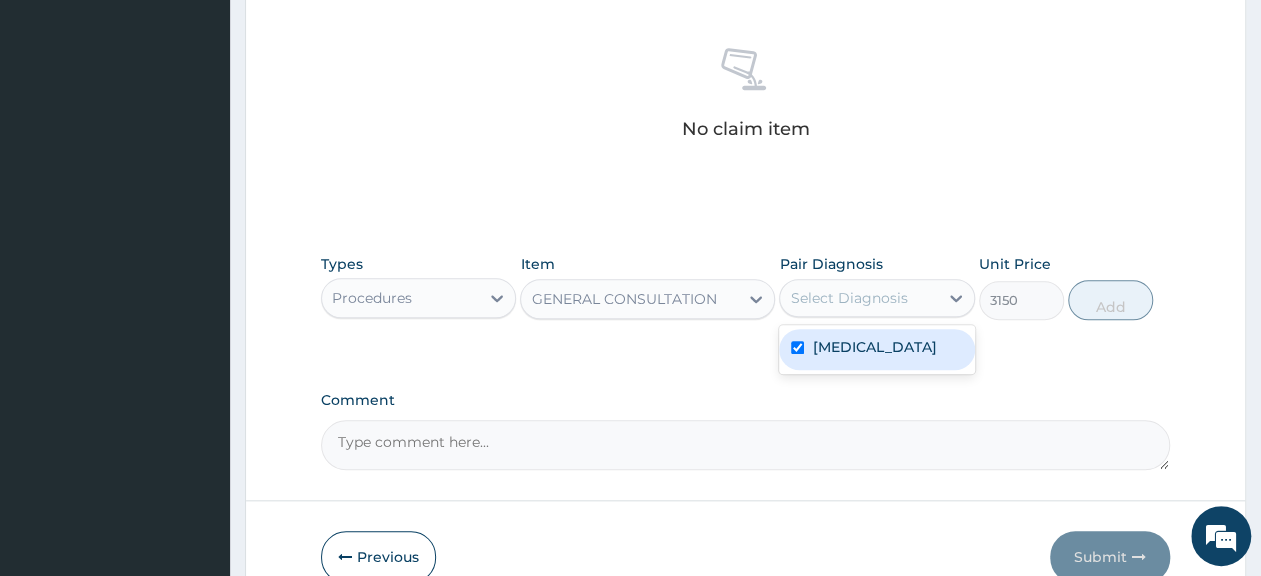 checkbox on "true" 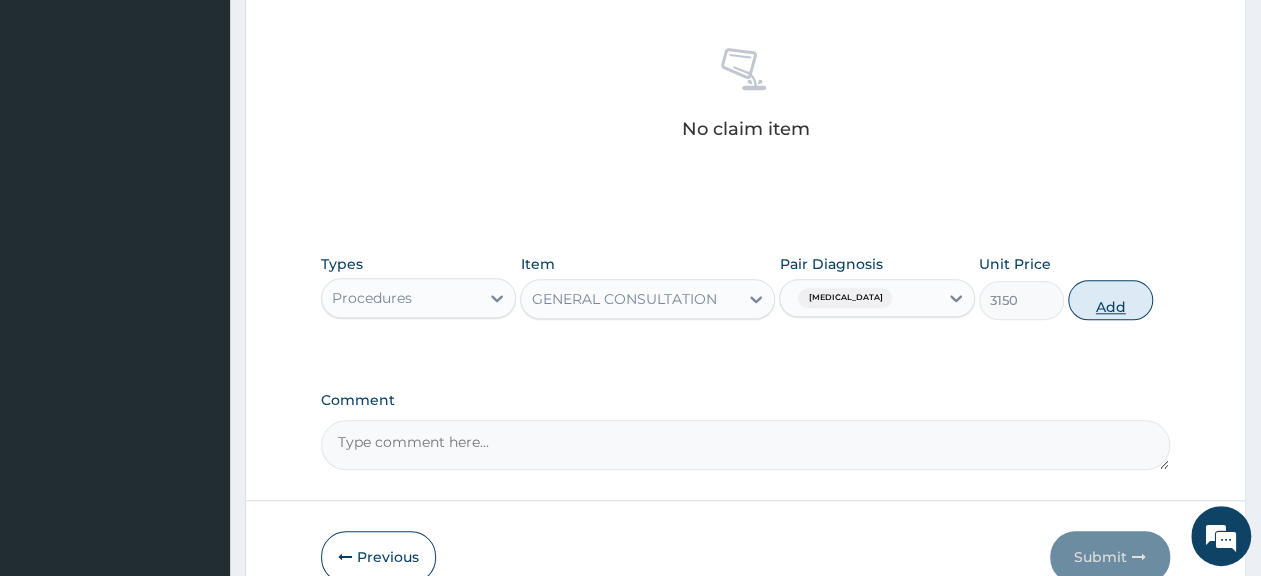 click on "Add" at bounding box center [1110, 300] 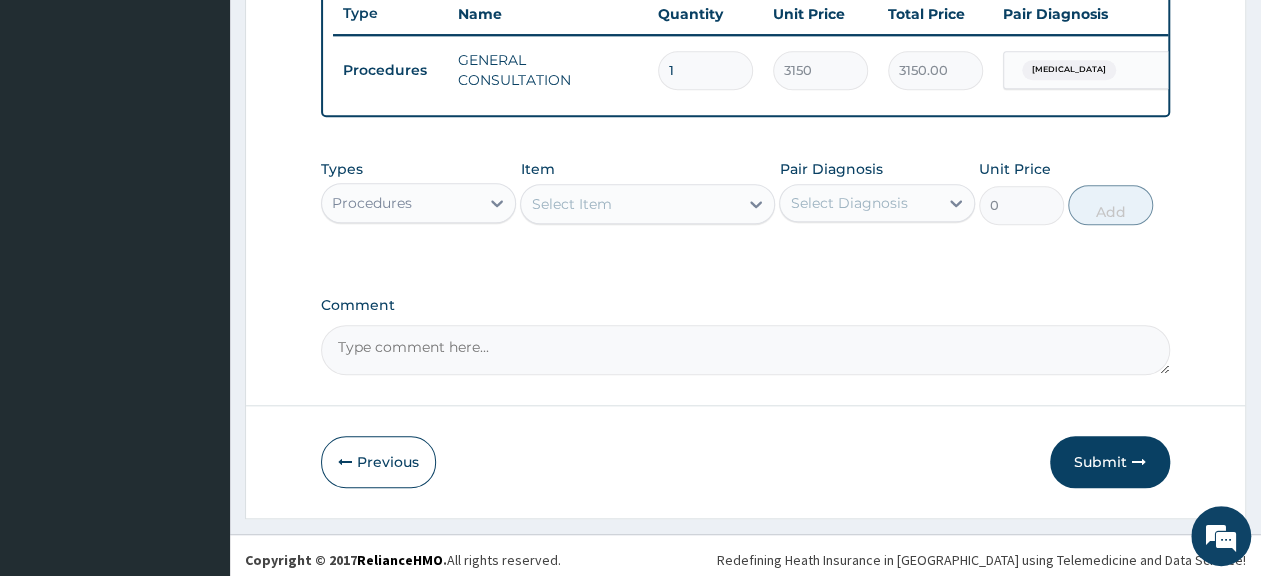 click on "Procedures" at bounding box center (400, 203) 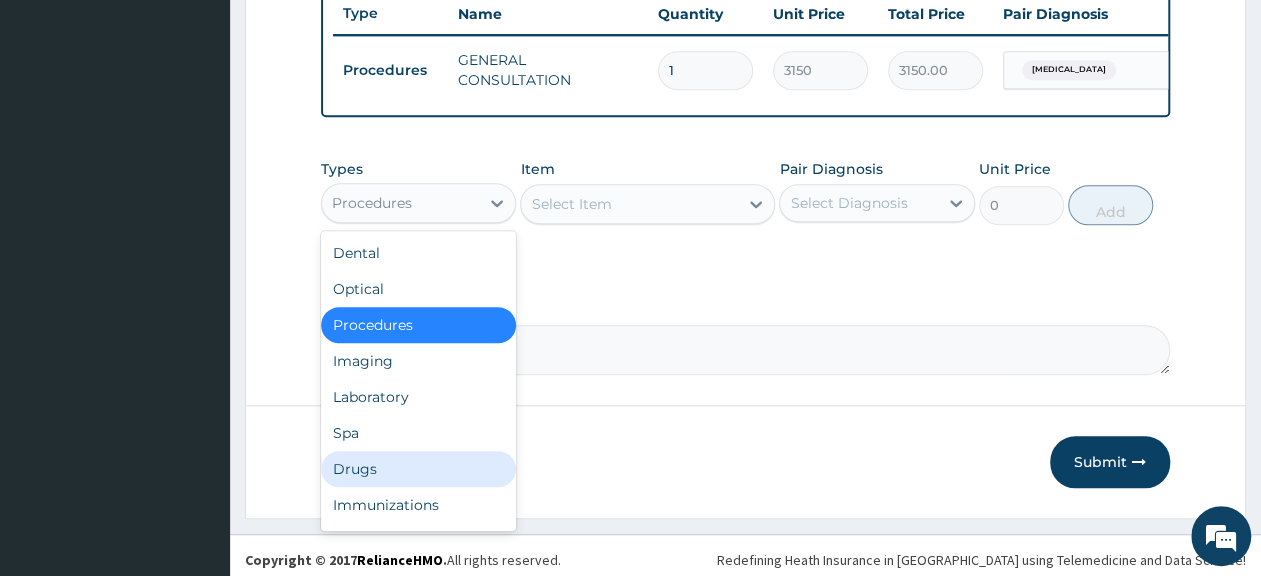 click on "Drugs" at bounding box center (418, 469) 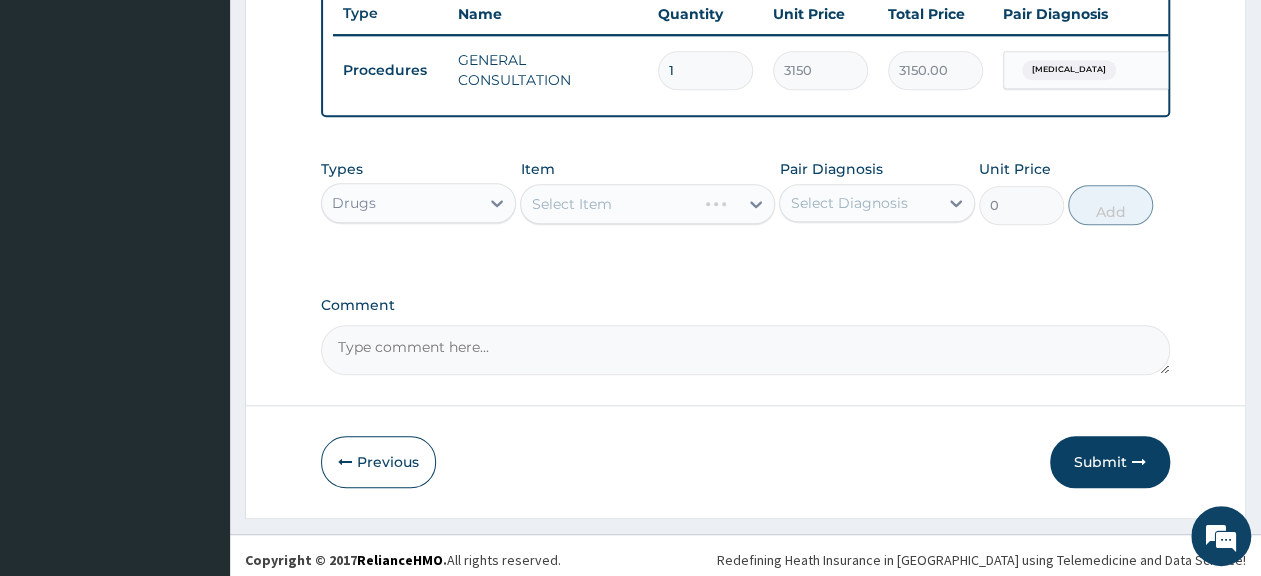 click on "Select Item" at bounding box center (647, 204) 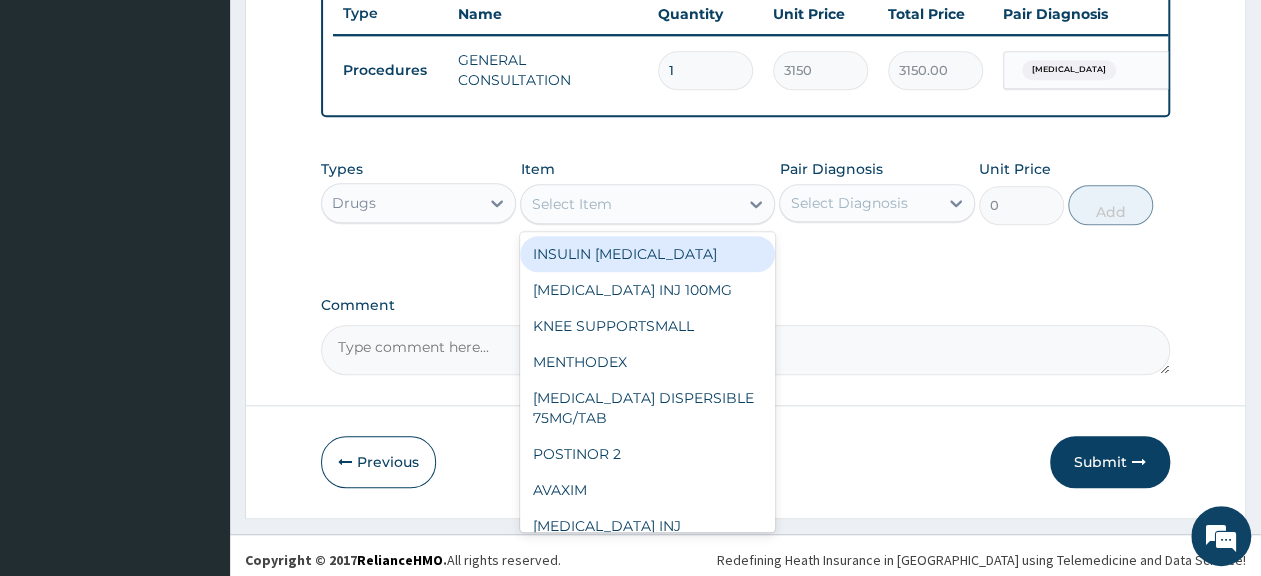 click on "Select Item" at bounding box center (629, 204) 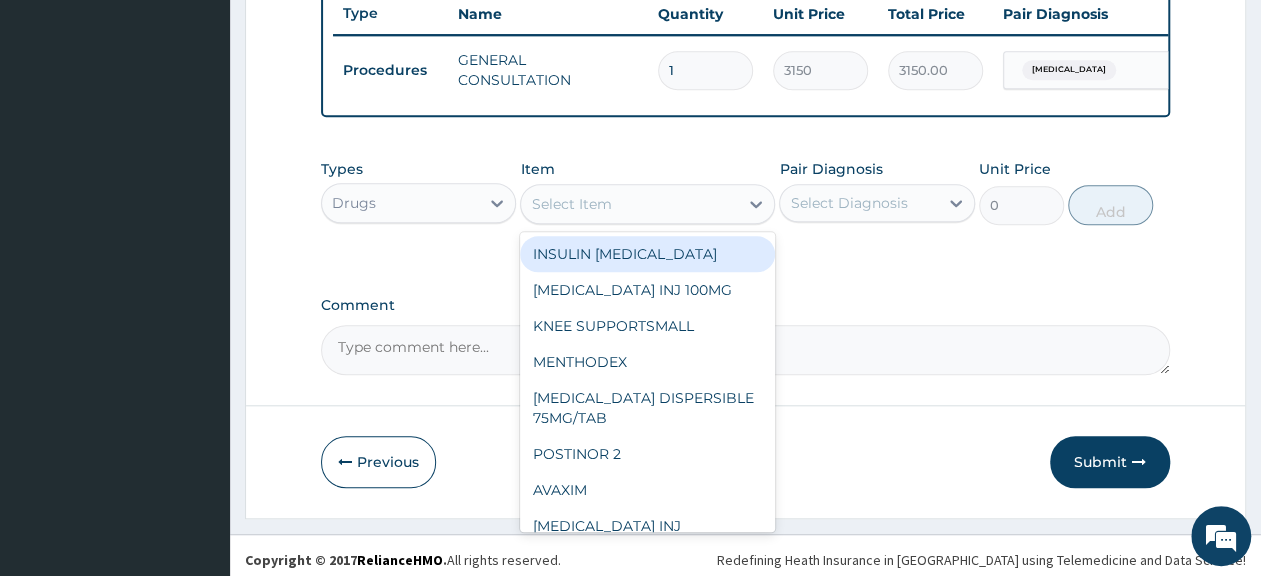 click on "Select Item" at bounding box center [571, 204] 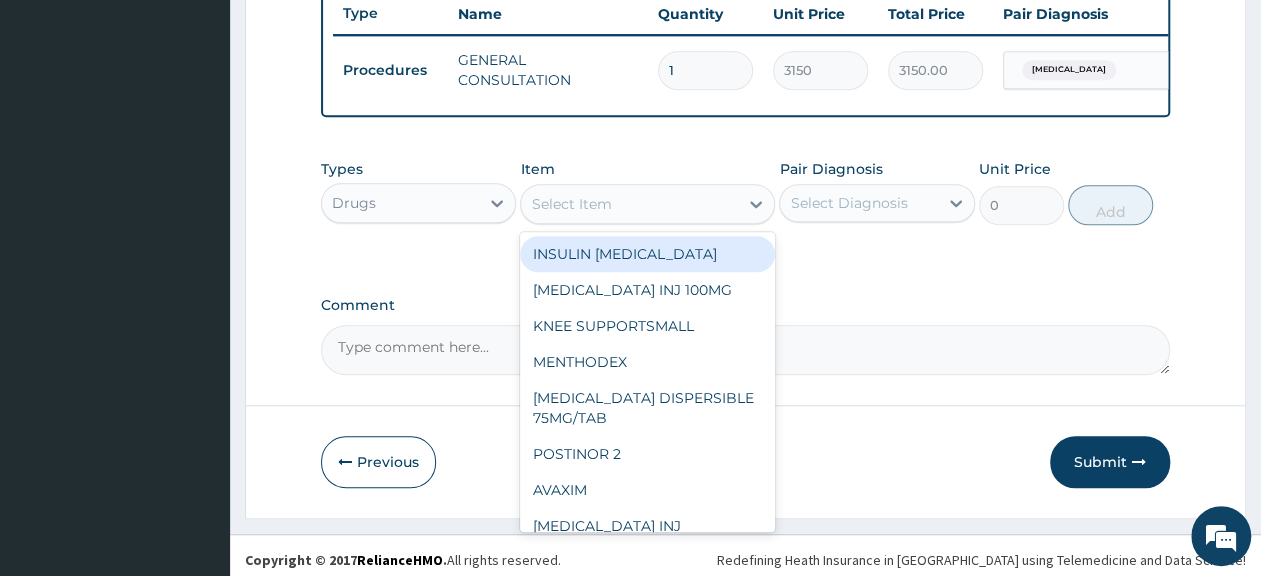 paste on "METOCLOPRAMIDE MAXOLON TAB" 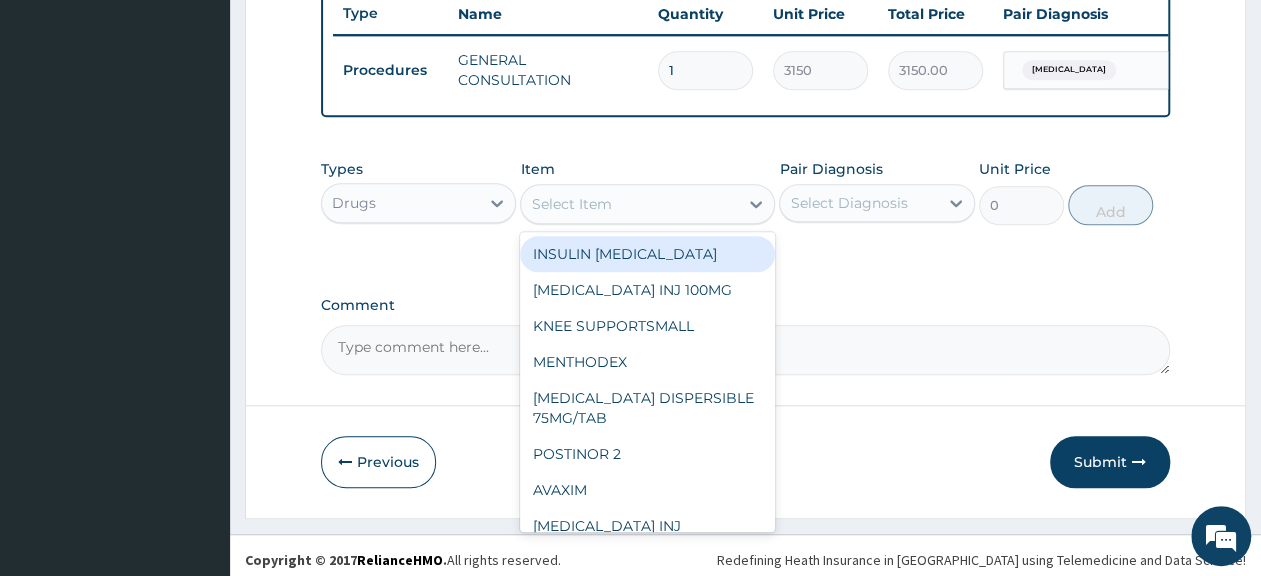 type on "METOCLOPRAMIDE MAXOLON TAB" 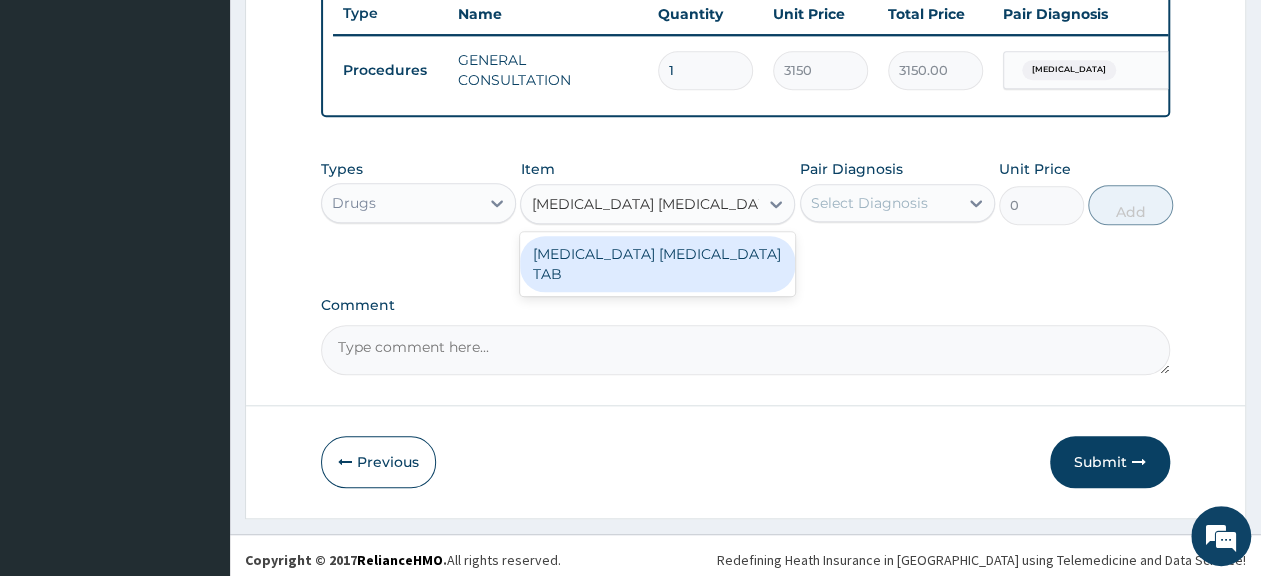 scroll, scrollTop: 0, scrollLeft: 24, axis: horizontal 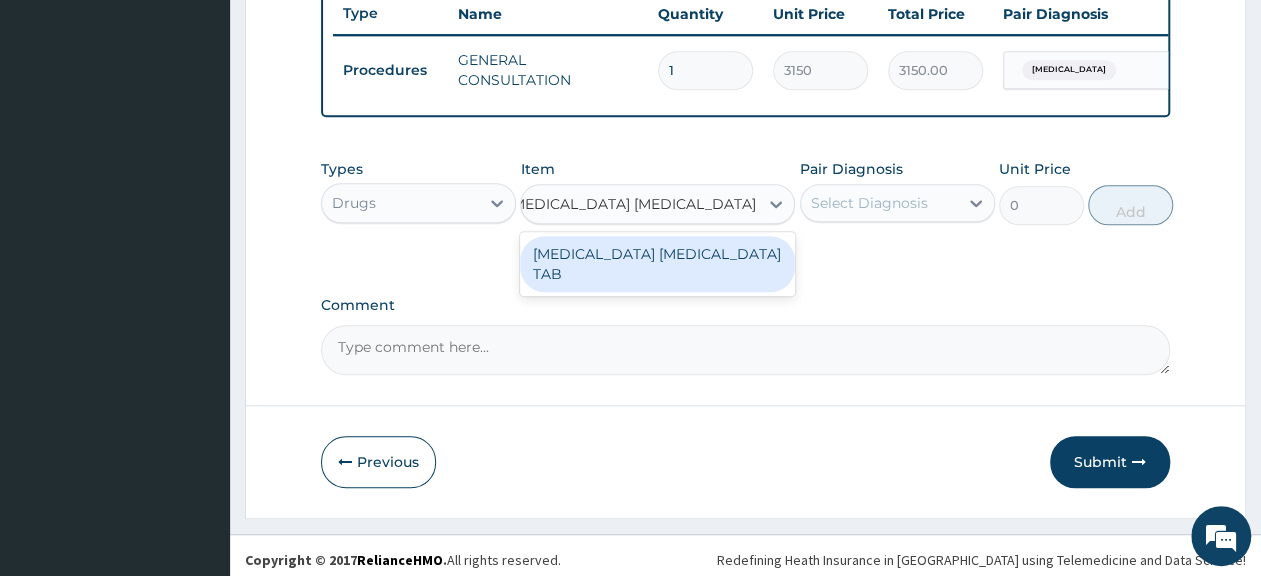 click on "METOCLOPRAMIDE MAXOLON TAB" at bounding box center (657, 264) 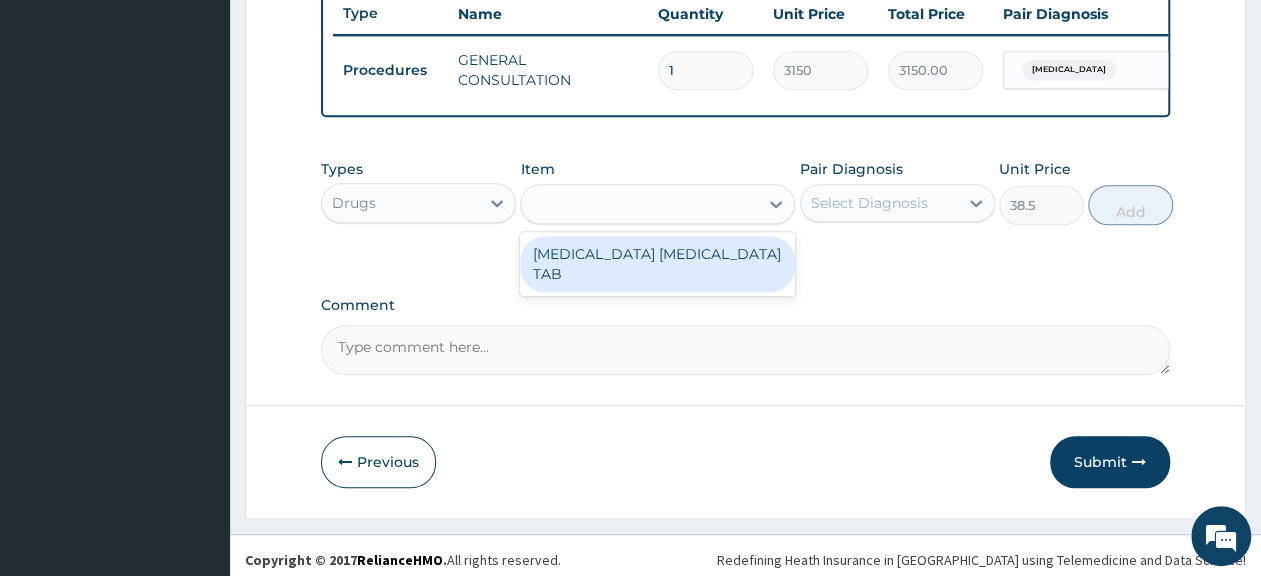 scroll, scrollTop: 0, scrollLeft: 2, axis: horizontal 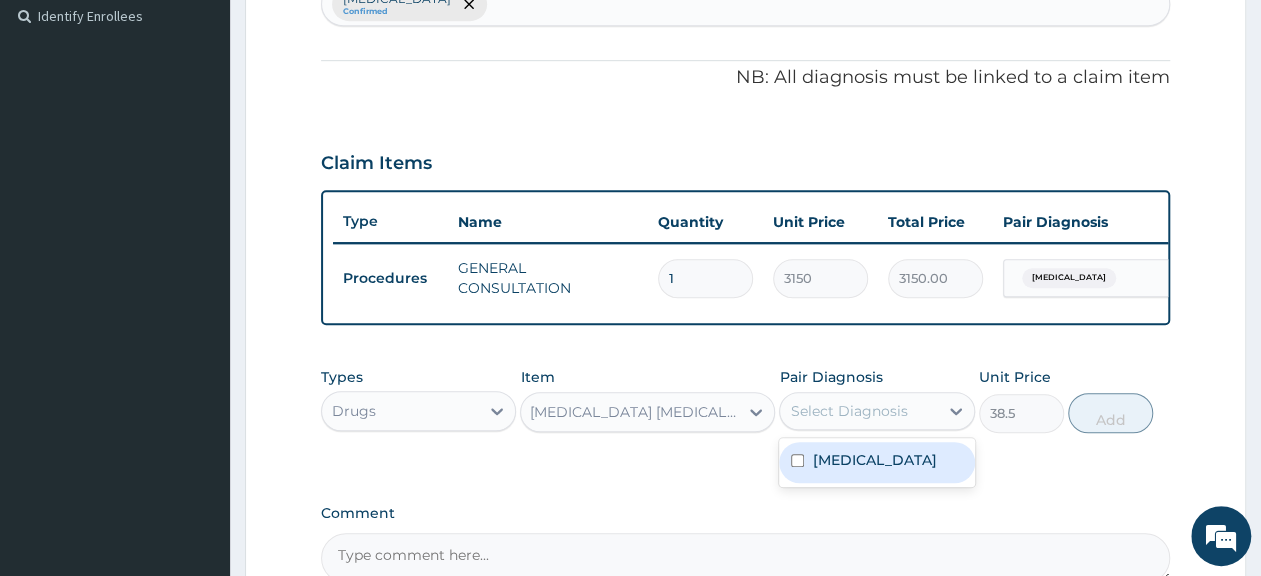click on "Select Diagnosis" at bounding box center (848, 411) 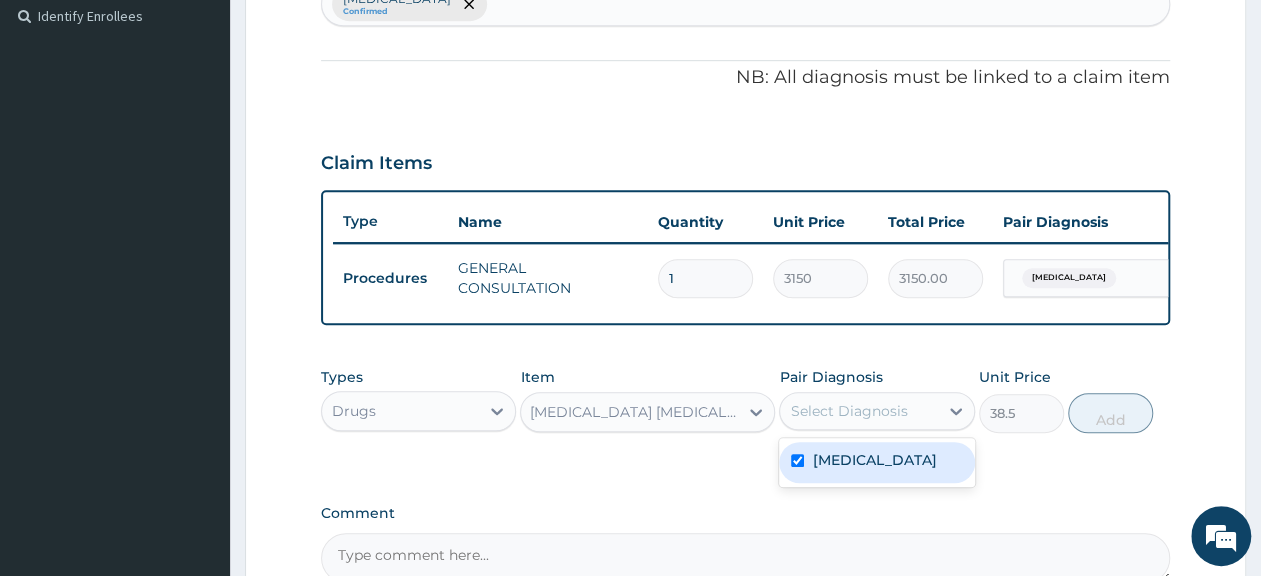 checkbox on "true" 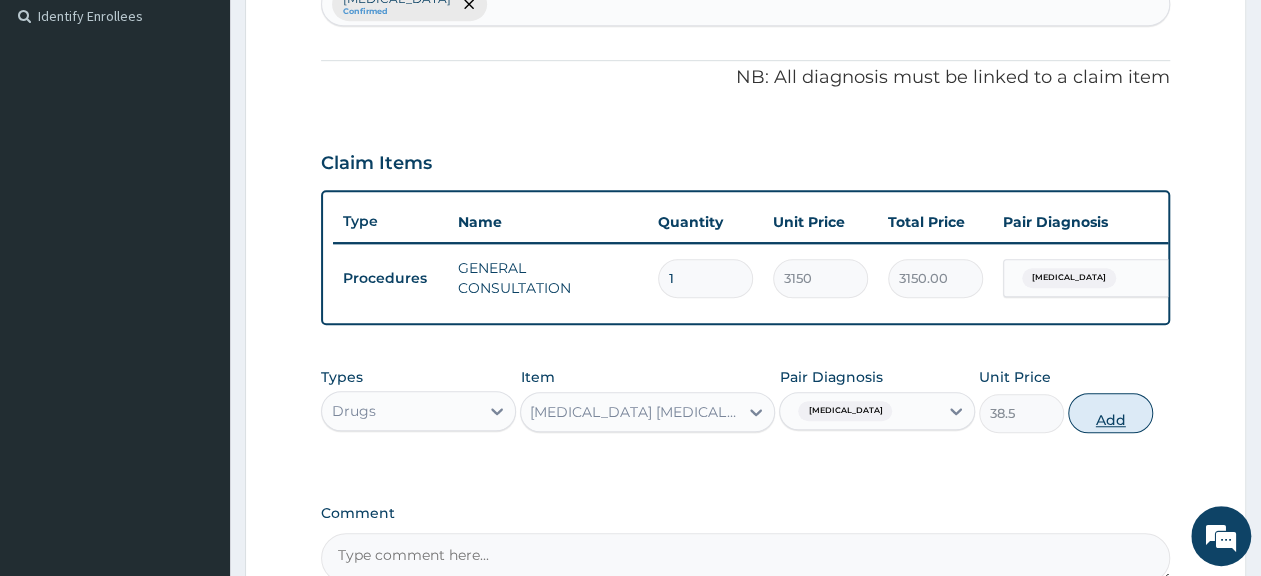 click on "Add" at bounding box center [1110, 413] 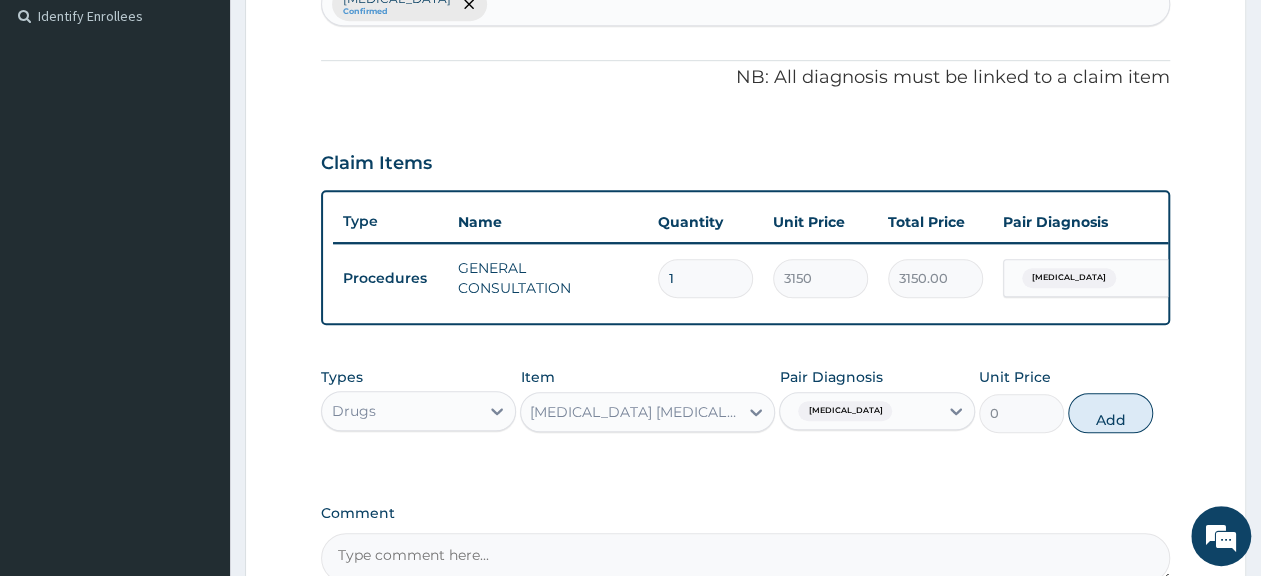 scroll, scrollTop: 0, scrollLeft: 0, axis: both 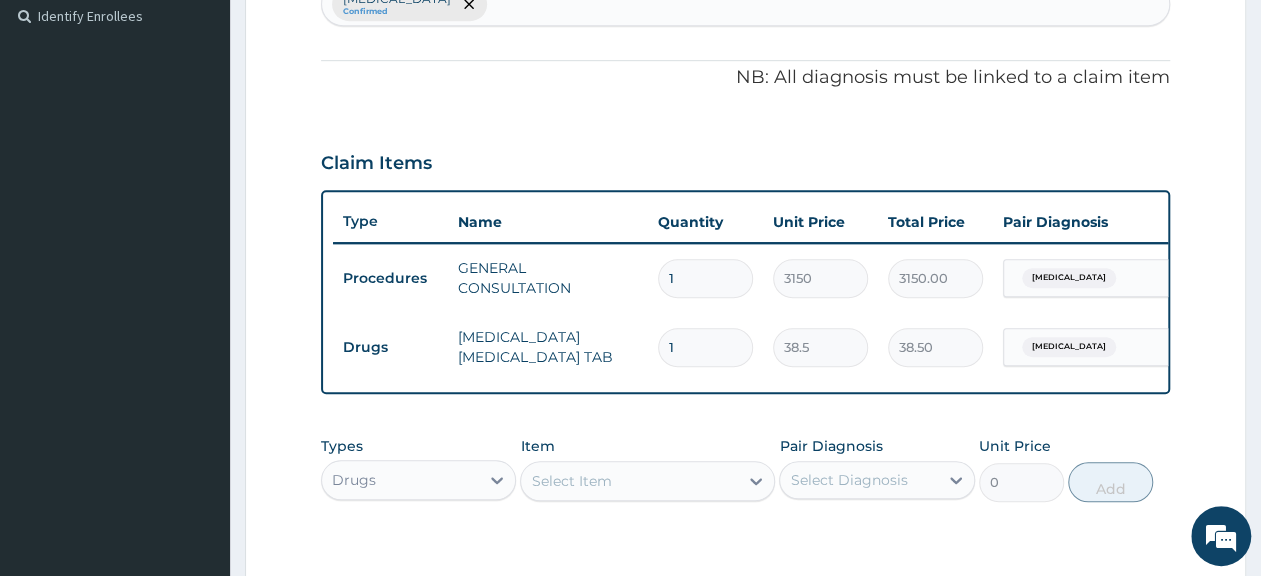type 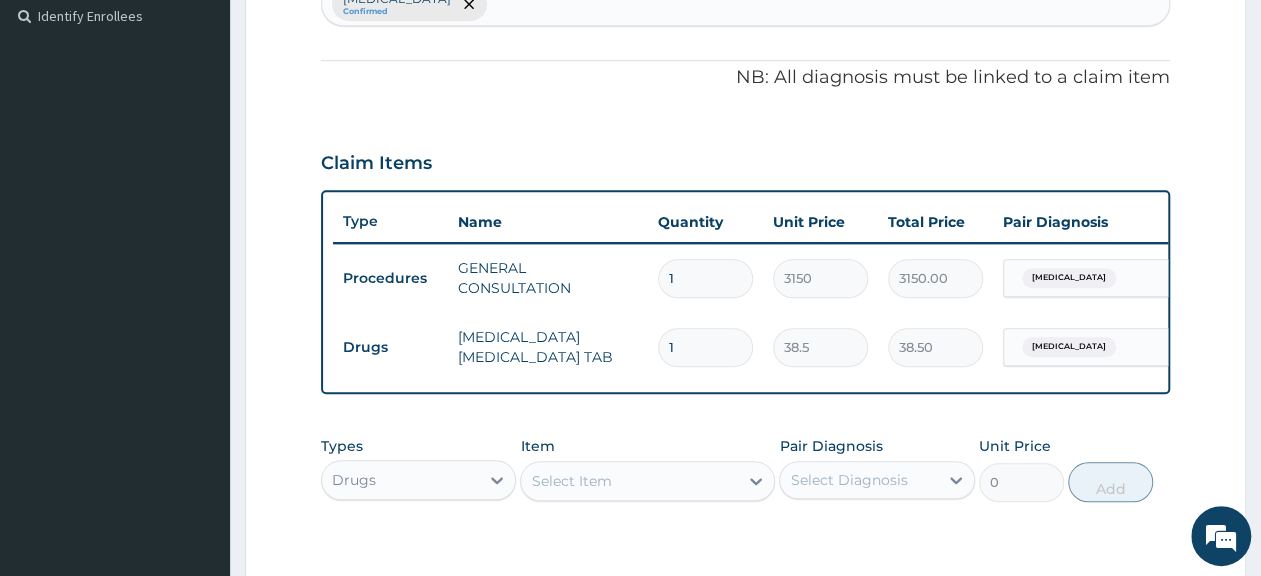 type on "0.00" 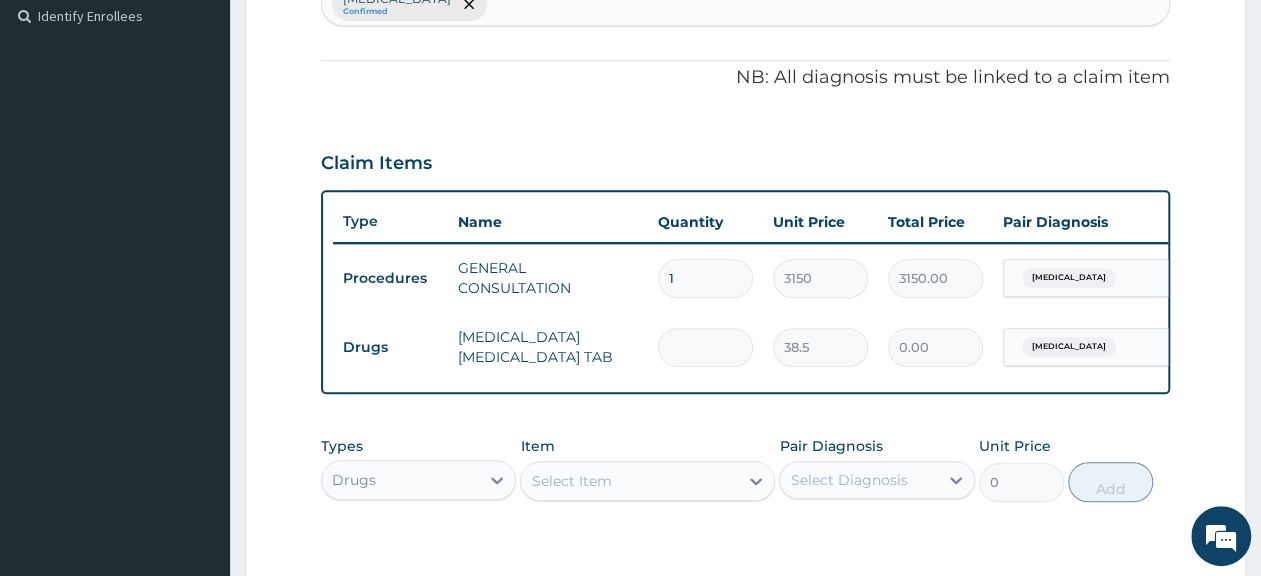 type on "3" 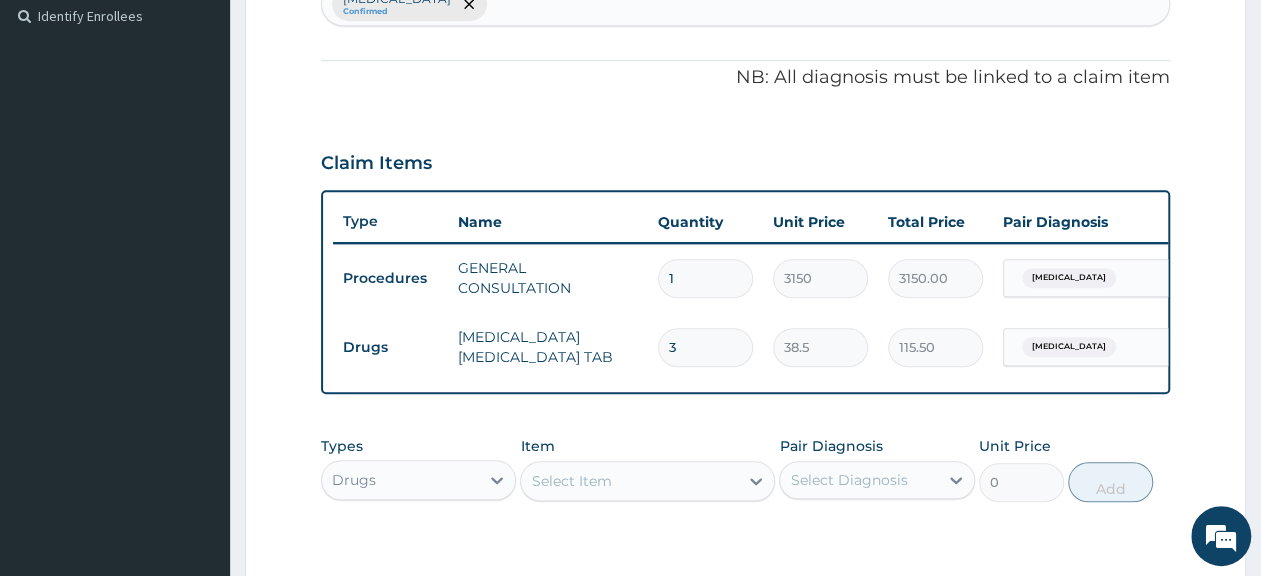 type on "3" 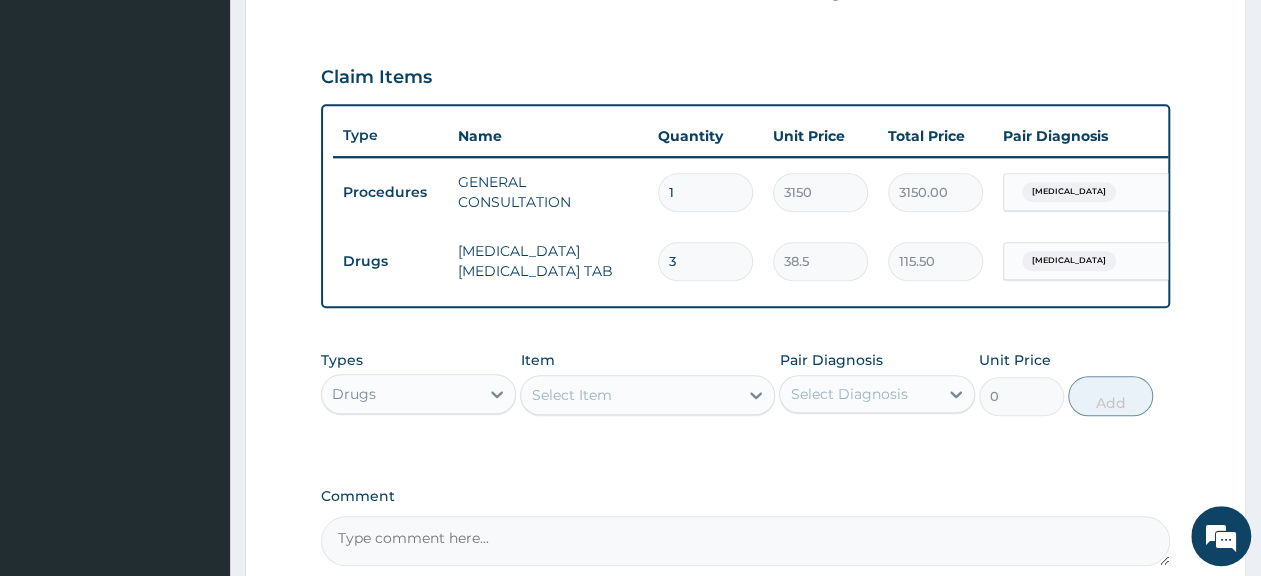 scroll, scrollTop: 658, scrollLeft: 0, axis: vertical 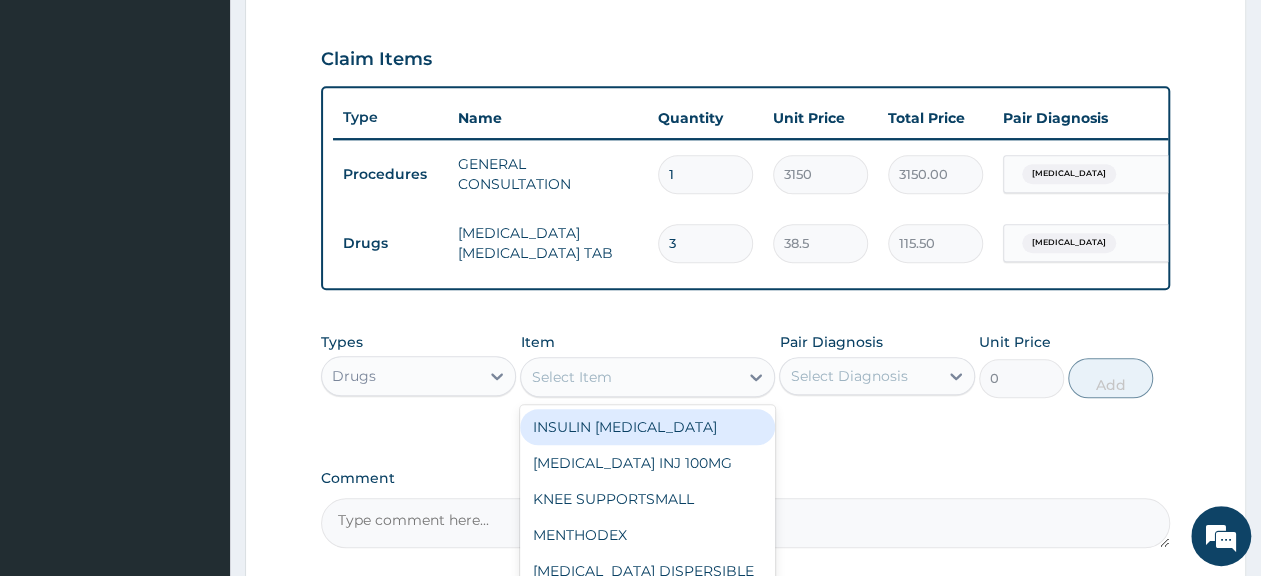 click on "Select Item" at bounding box center (629, 377) 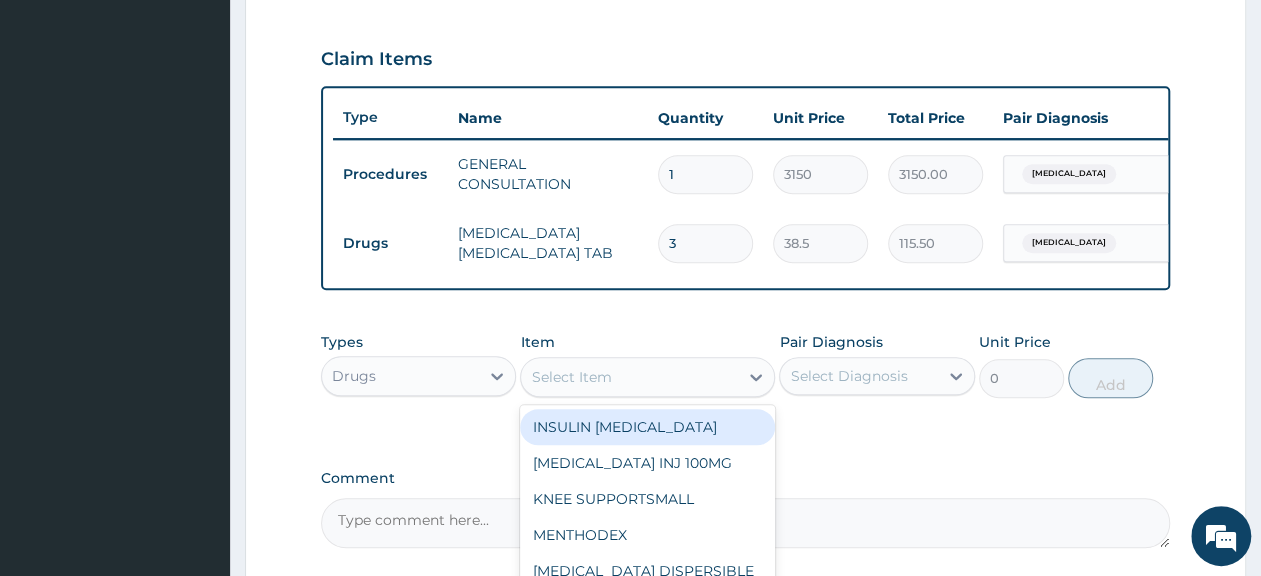 paste on "IMODIUM CAP" 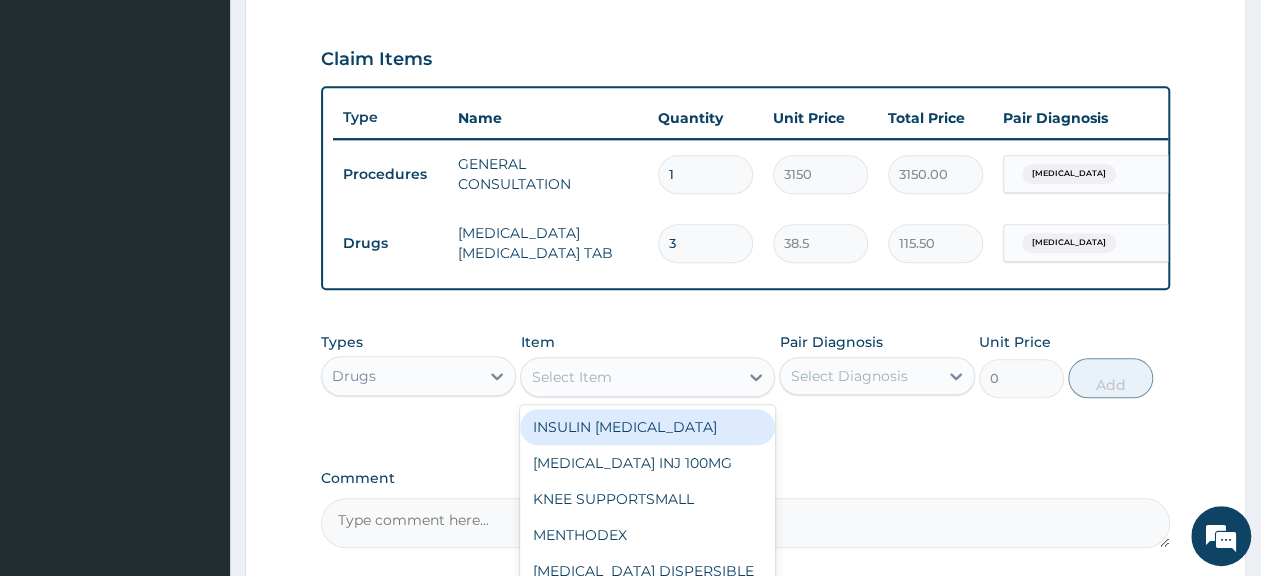 type on "IMODIUM CAP" 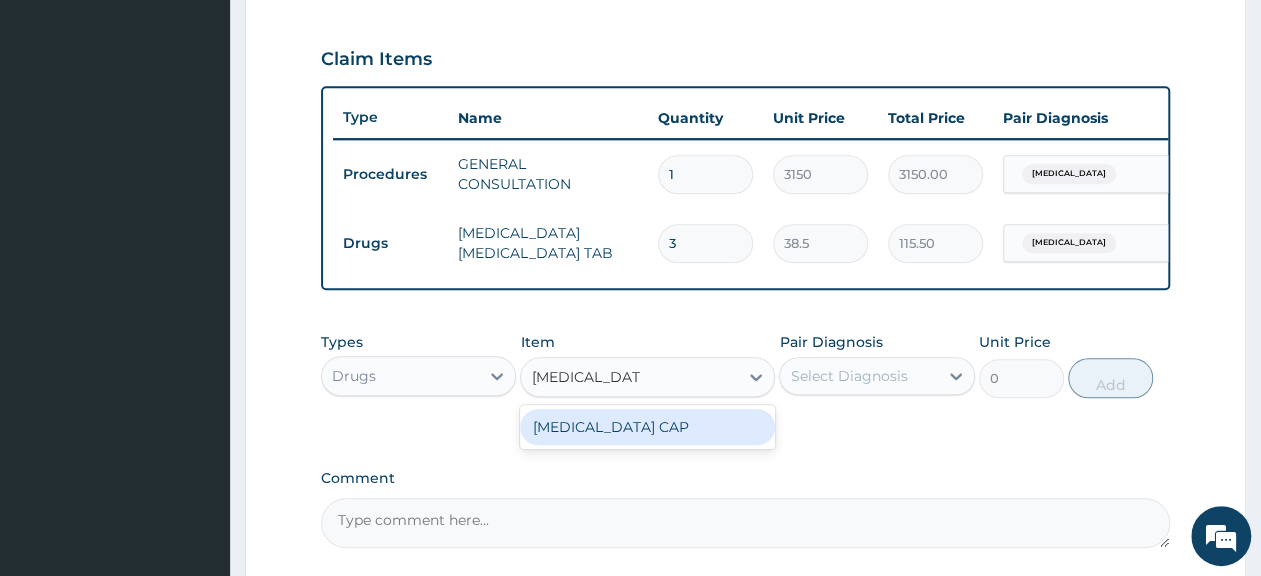 click on "IMODIUM CAP" at bounding box center [647, 427] 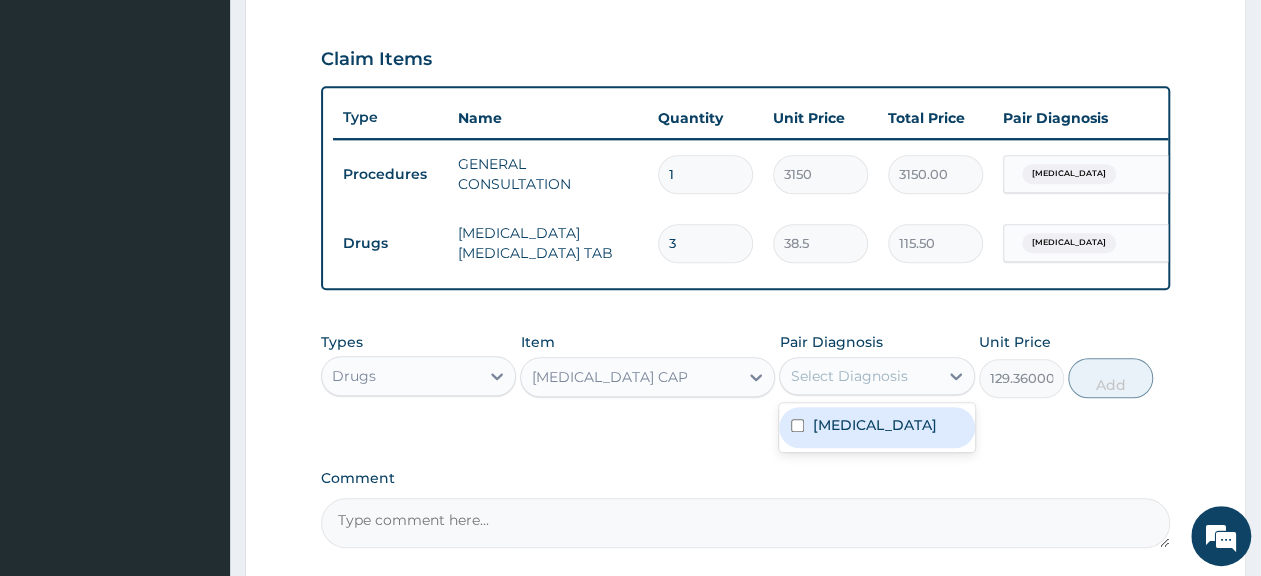 click on "Select Diagnosis" at bounding box center [858, 376] 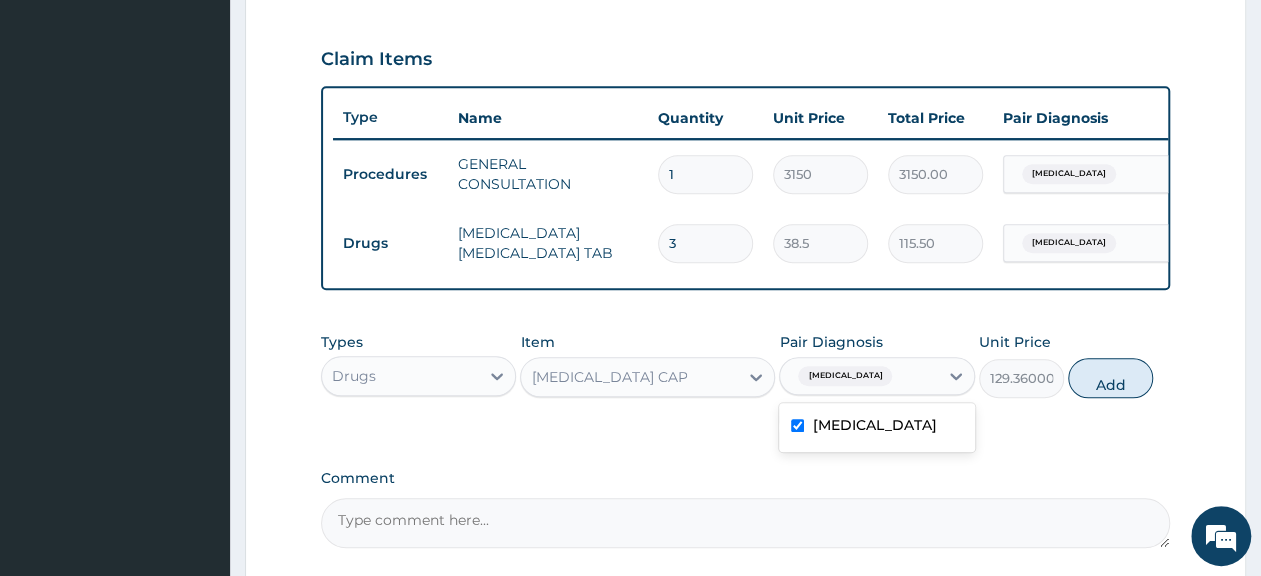 checkbox on "true" 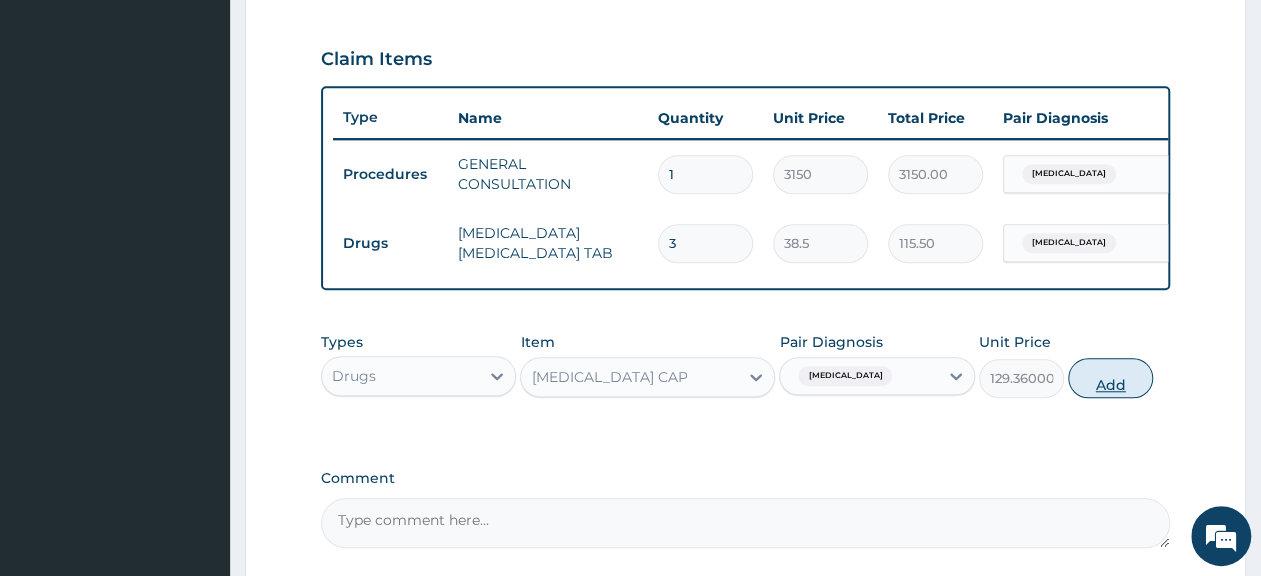 click on "Add" at bounding box center [1110, 378] 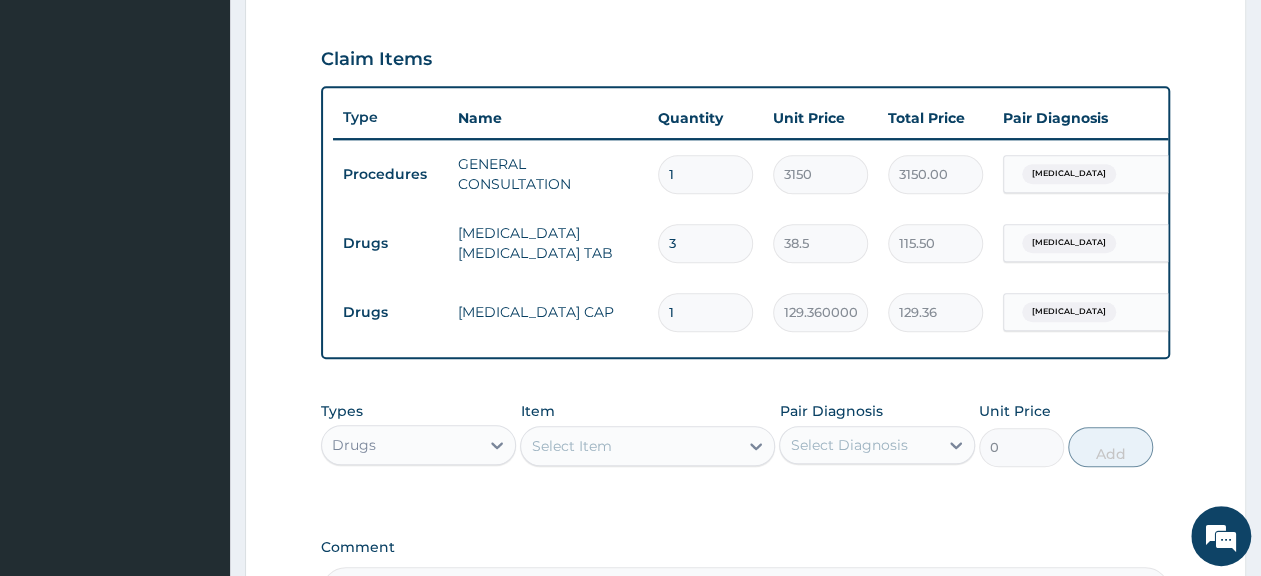 click on "1" at bounding box center (705, 312) 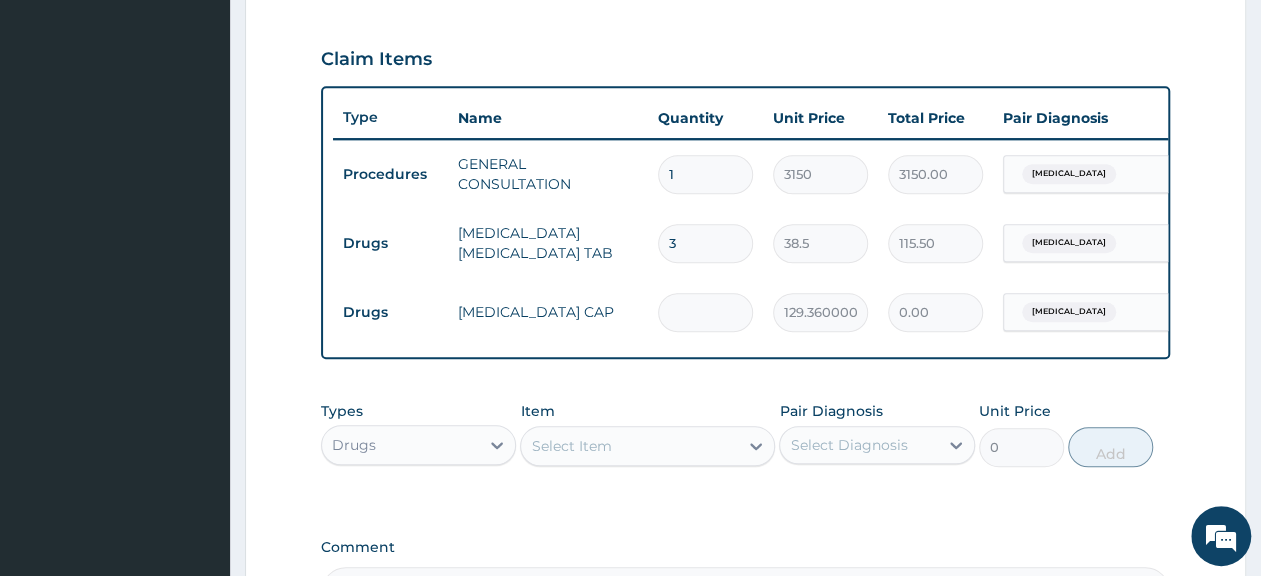type on "2" 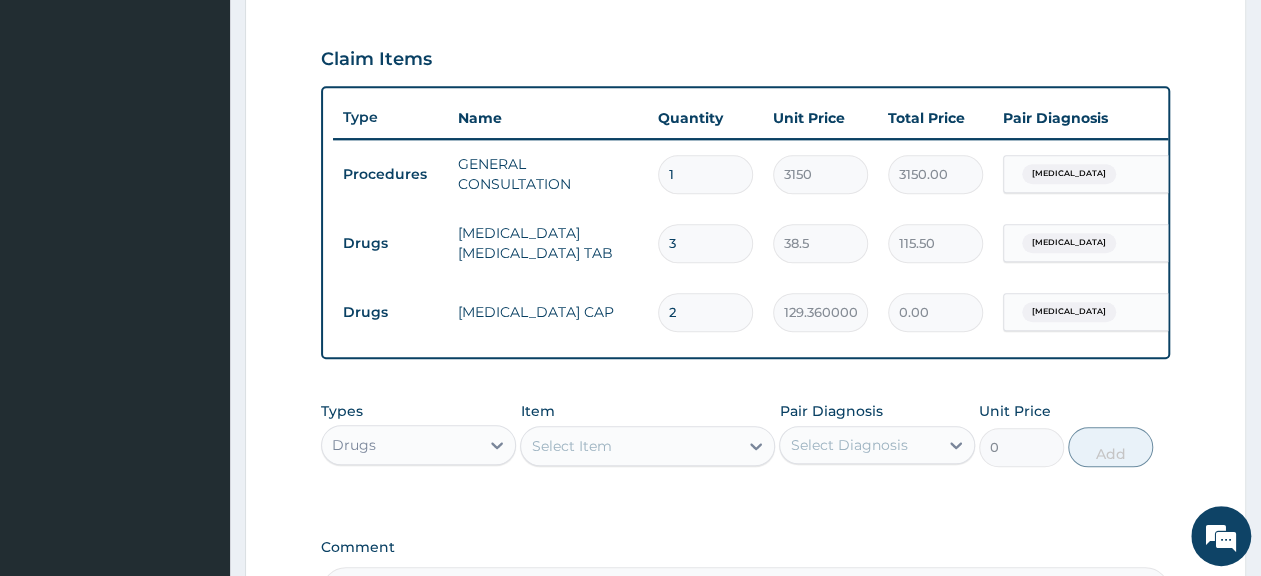 type on "258.72" 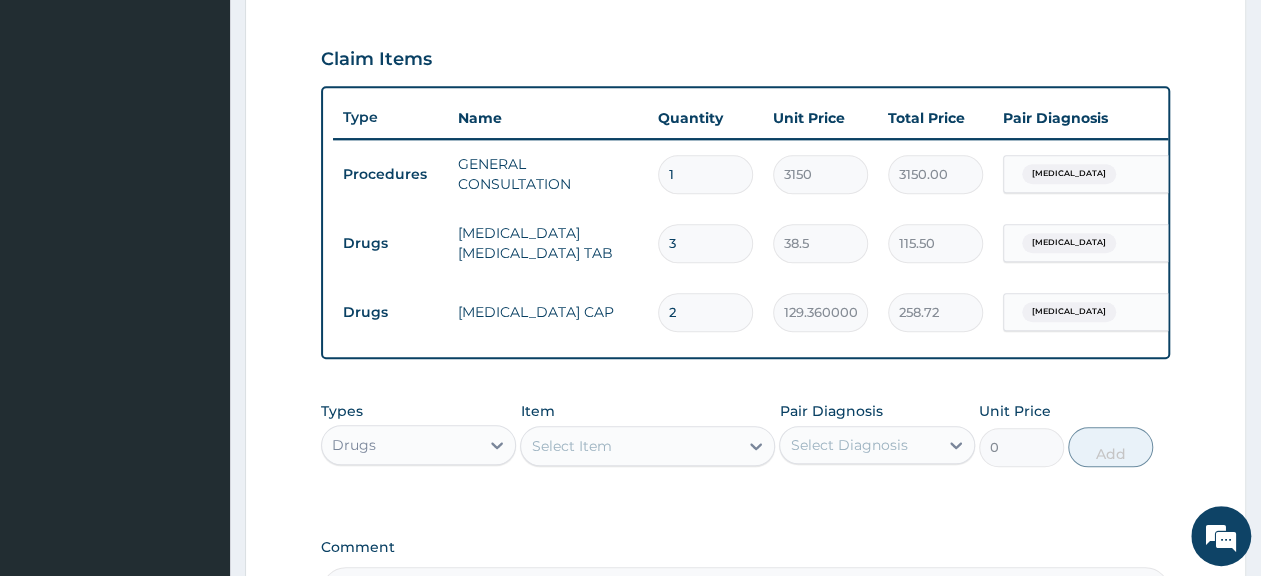 type on "2" 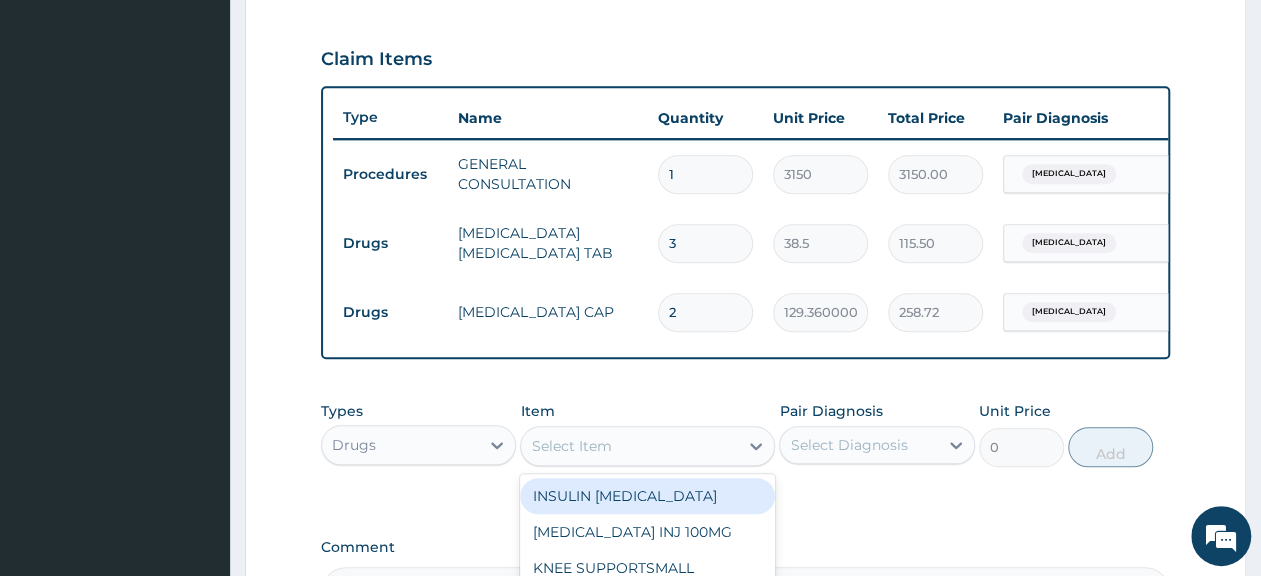 paste on "BUSCOPAN 10MG" 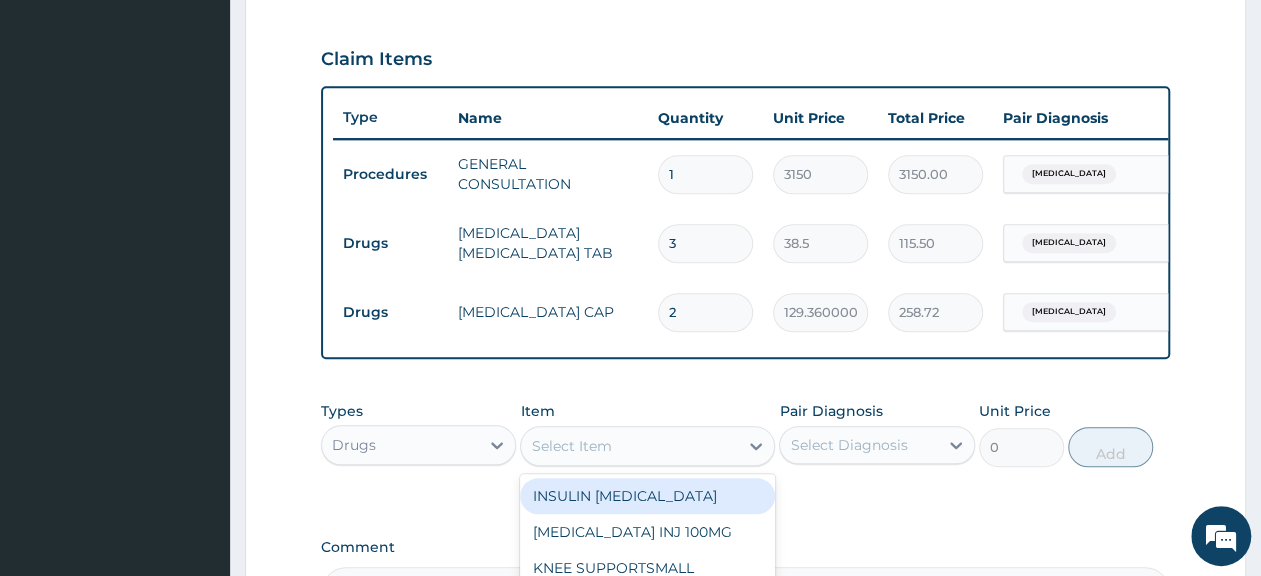 type on "BUSCOPAN 10MG" 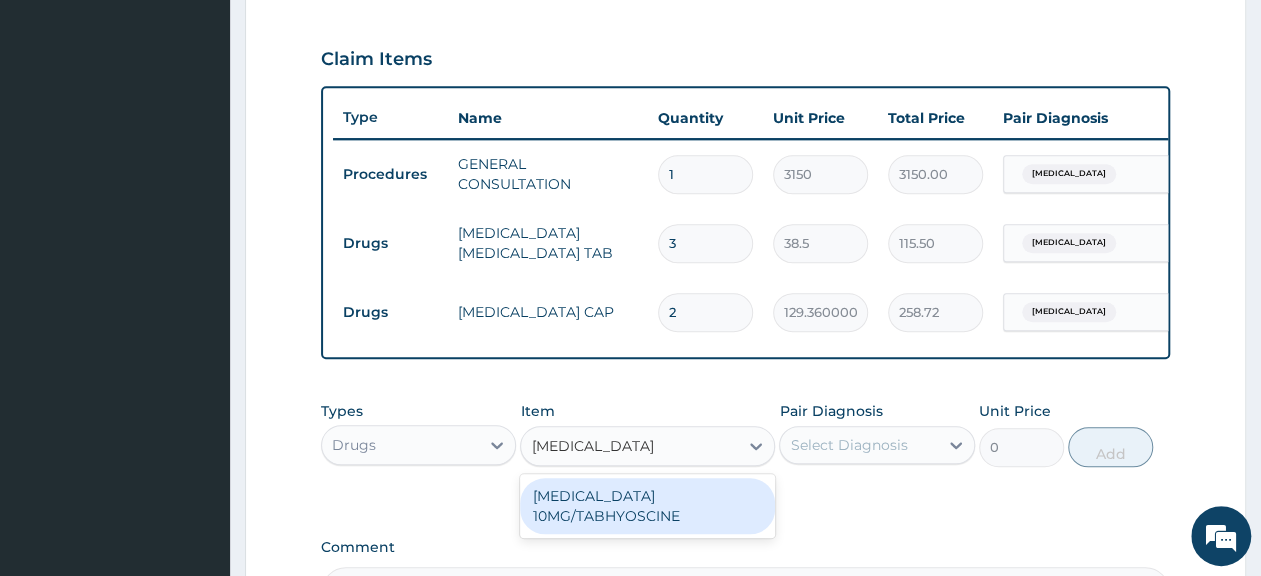 click on "[MEDICAL_DATA] 10MG/TABHYOSCINE" at bounding box center (647, 506) 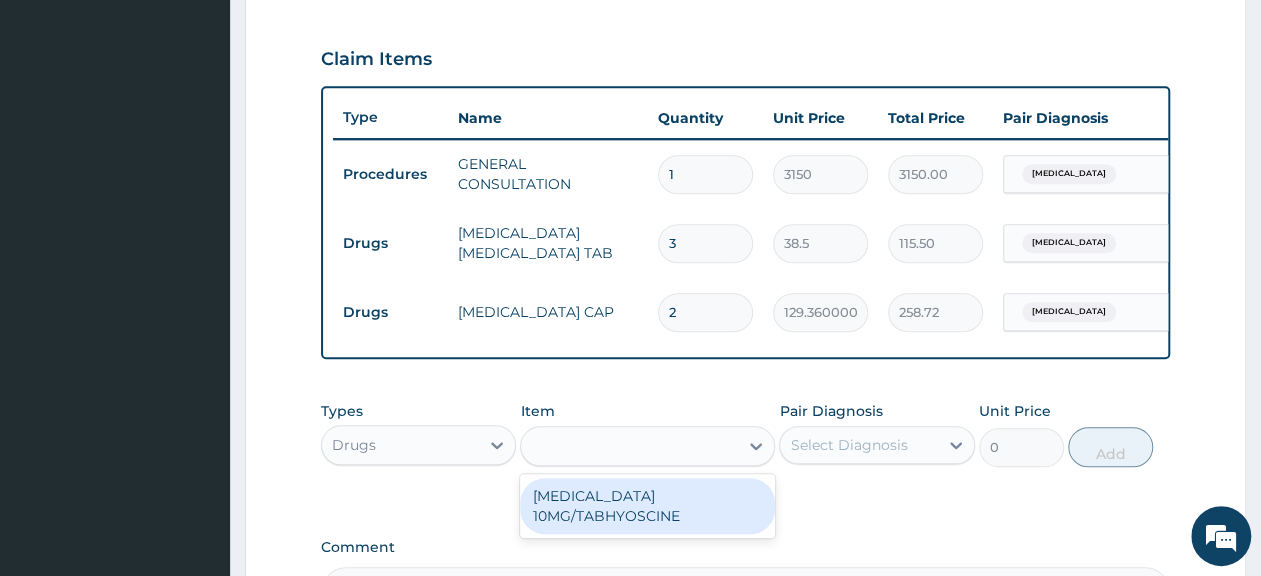 type on "129.3600006103516" 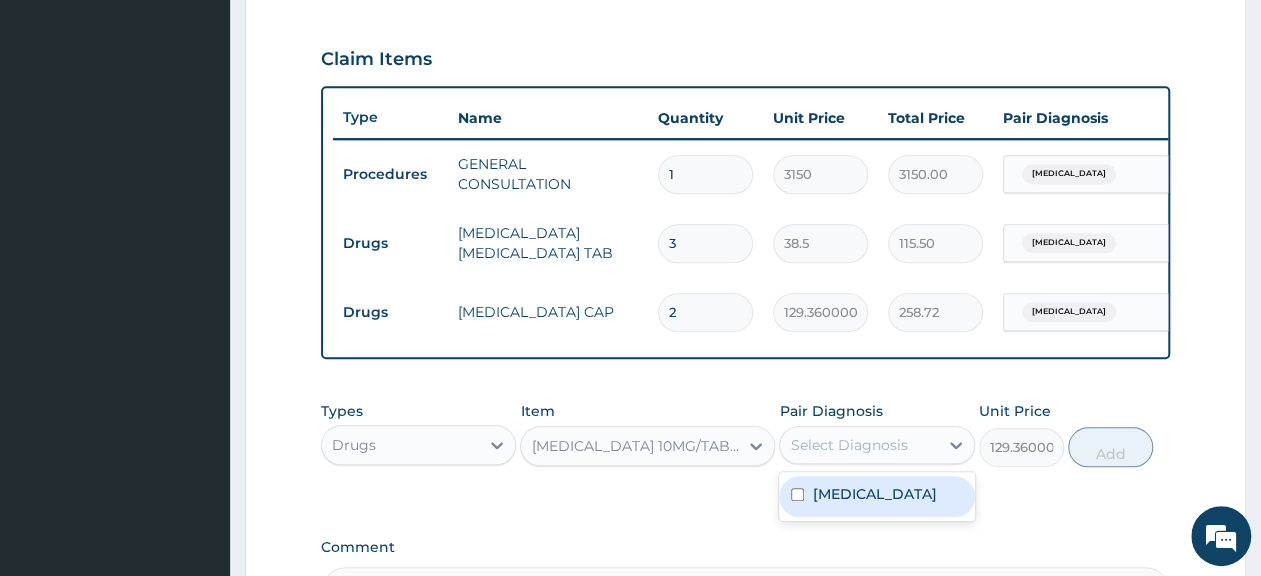 click on "Select Diagnosis" at bounding box center (858, 445) 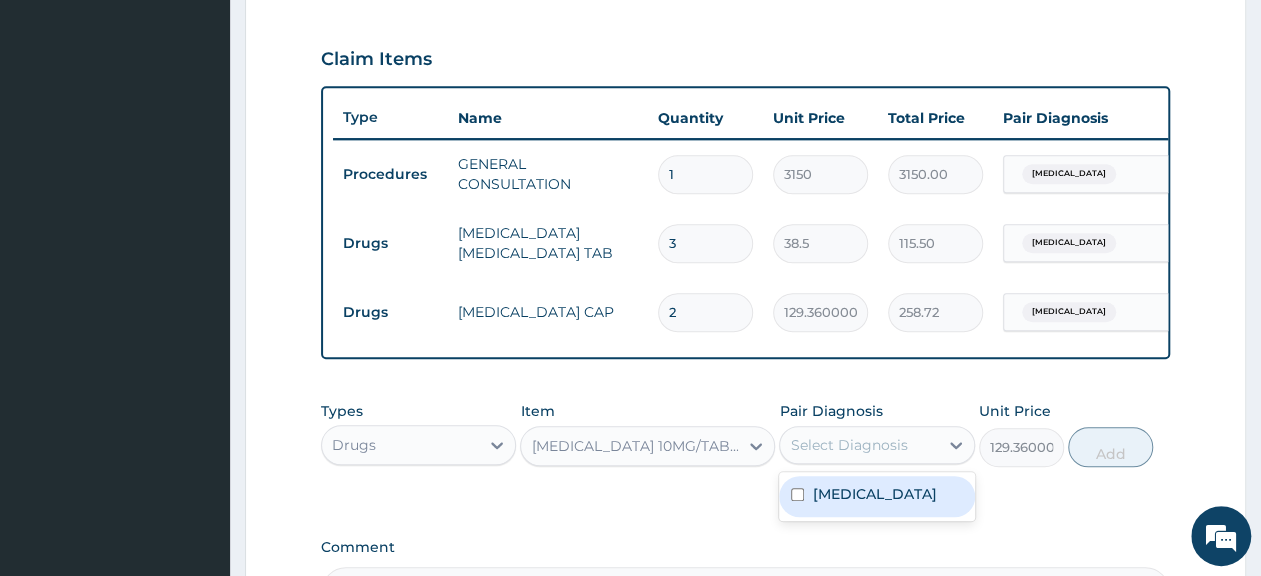 click on "Acute gastroenteritis" at bounding box center [874, 494] 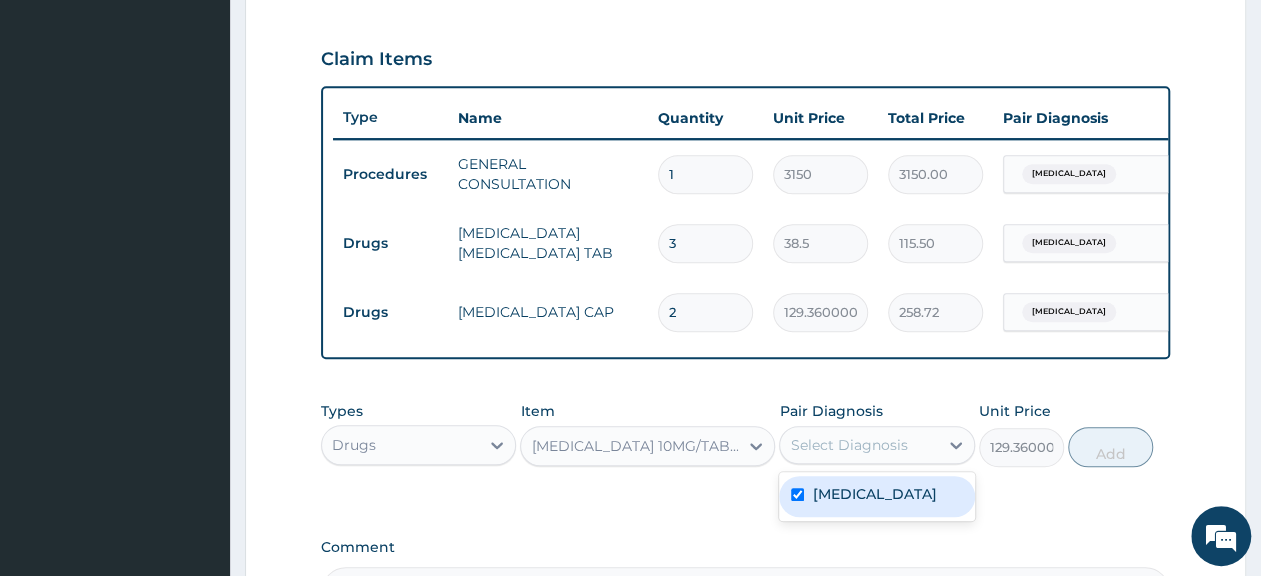 checkbox on "true" 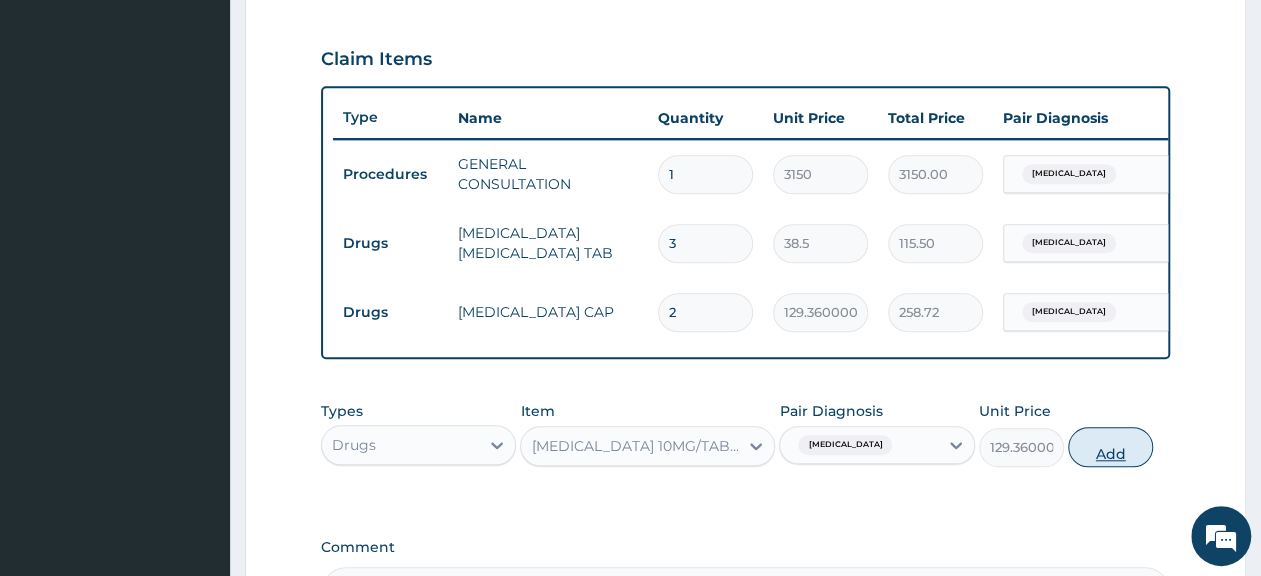 click on "Add" at bounding box center (1110, 447) 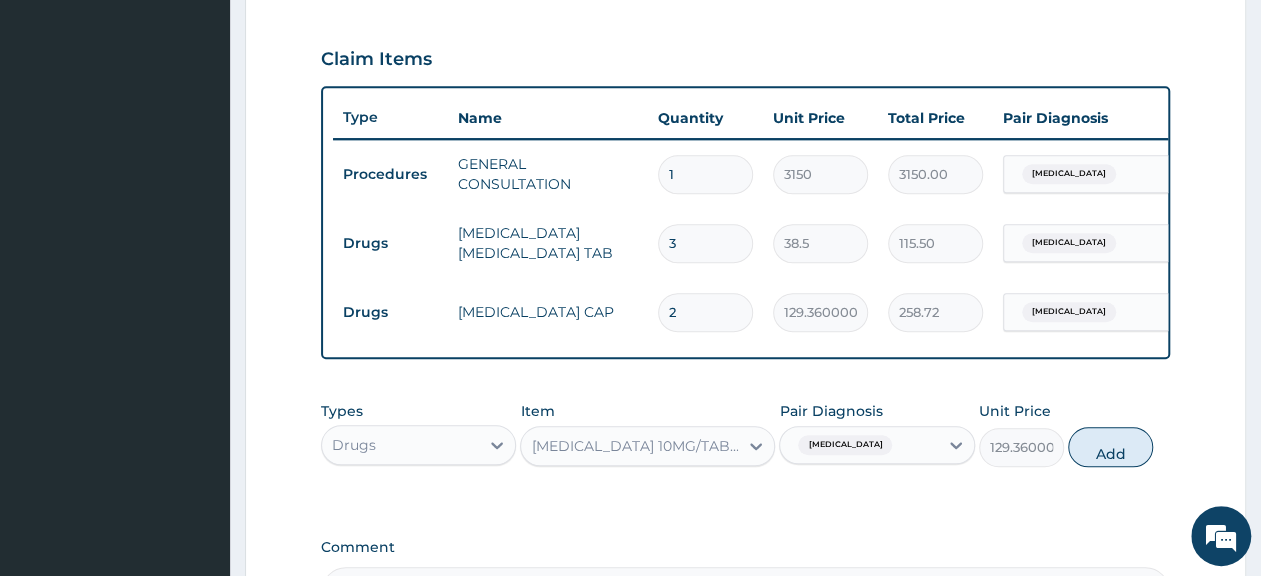 type on "0" 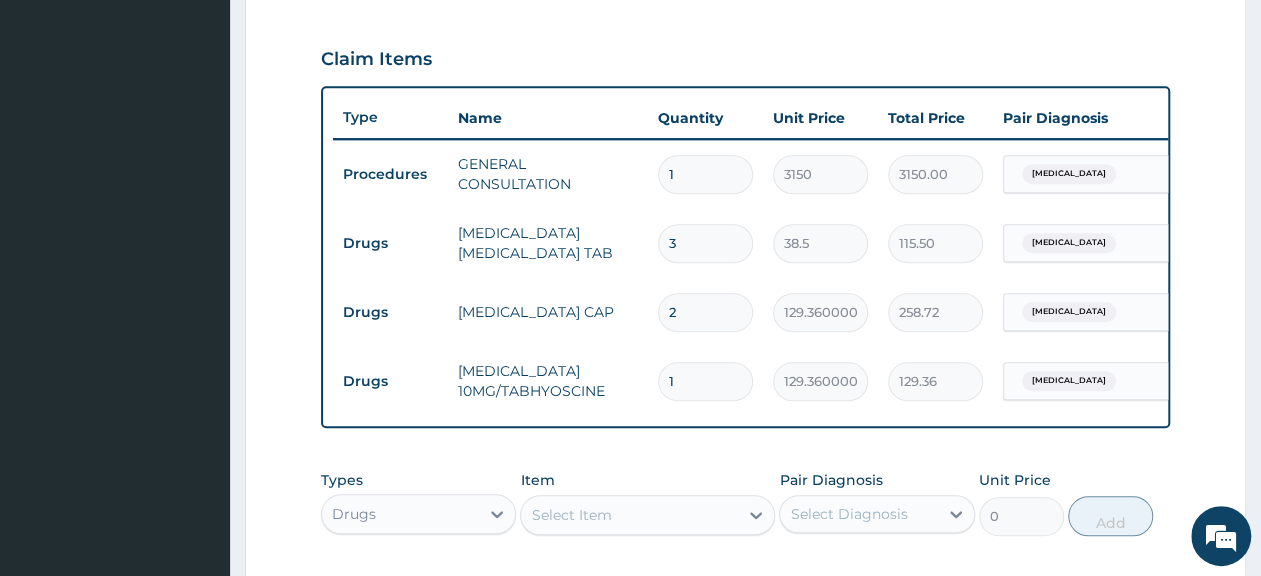 click on "1" at bounding box center (705, 381) 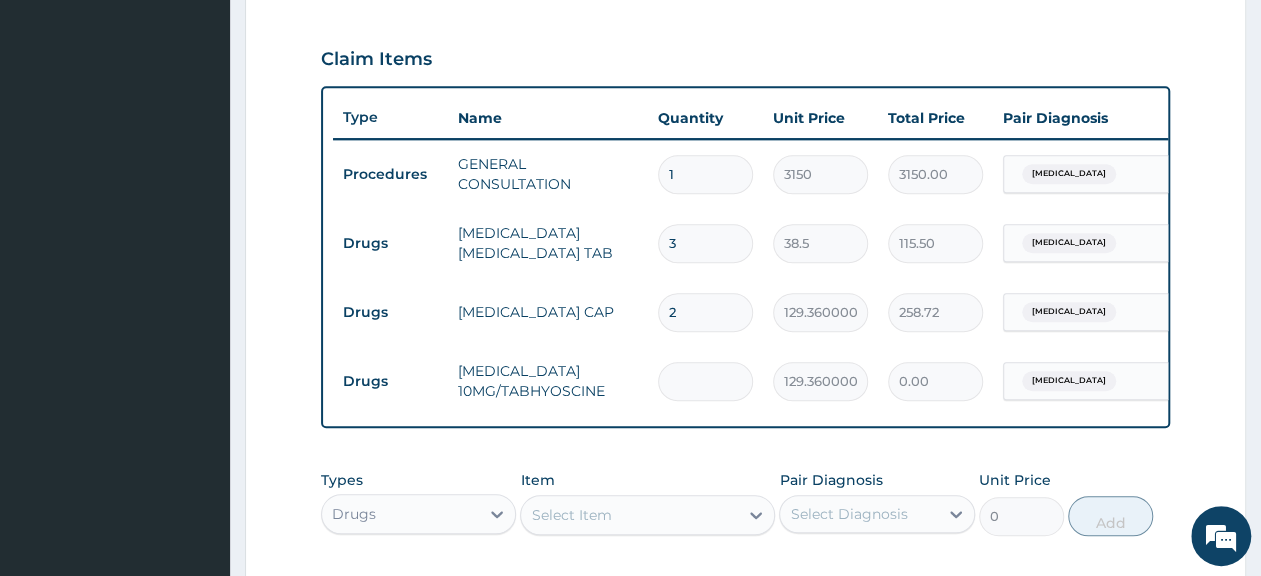 type on "4" 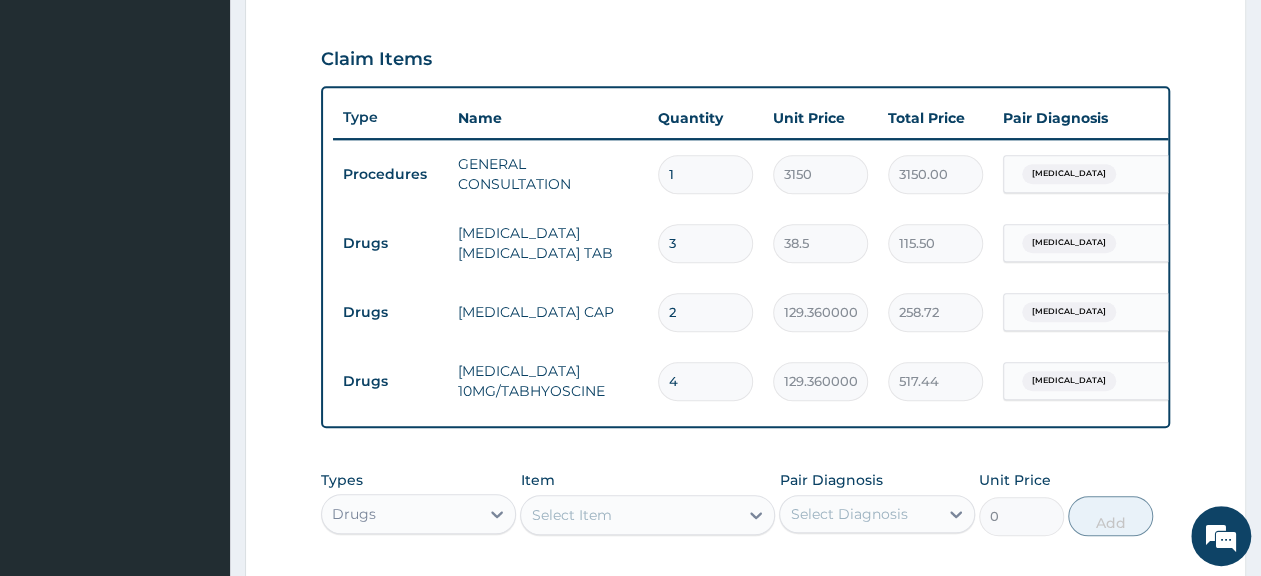 type on "4" 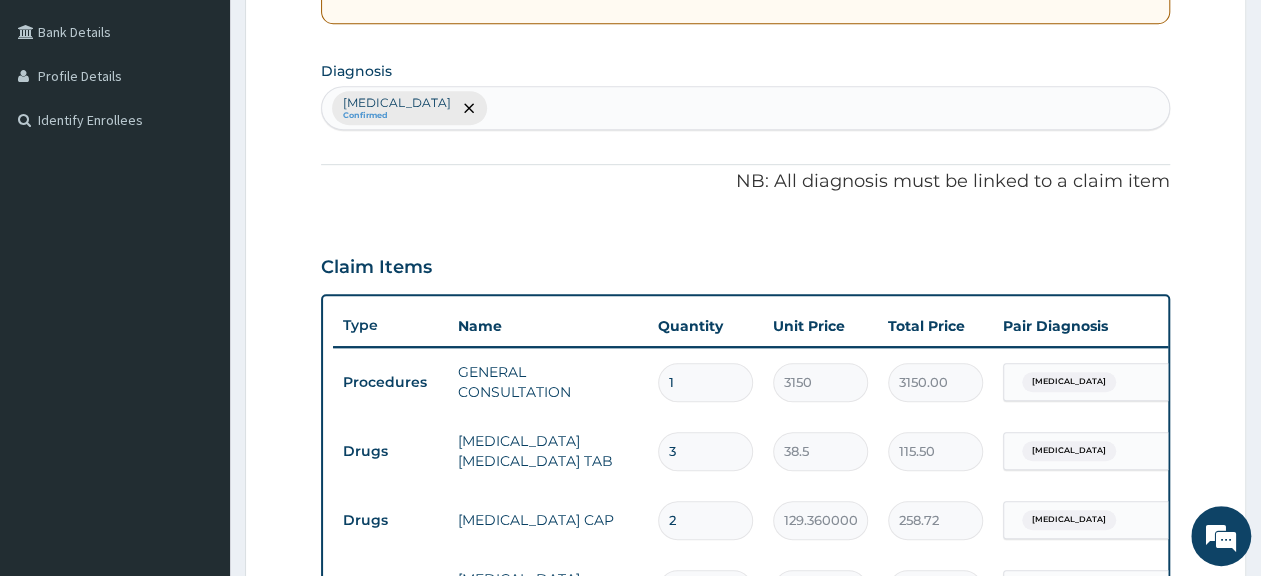 scroll, scrollTop: 440, scrollLeft: 0, axis: vertical 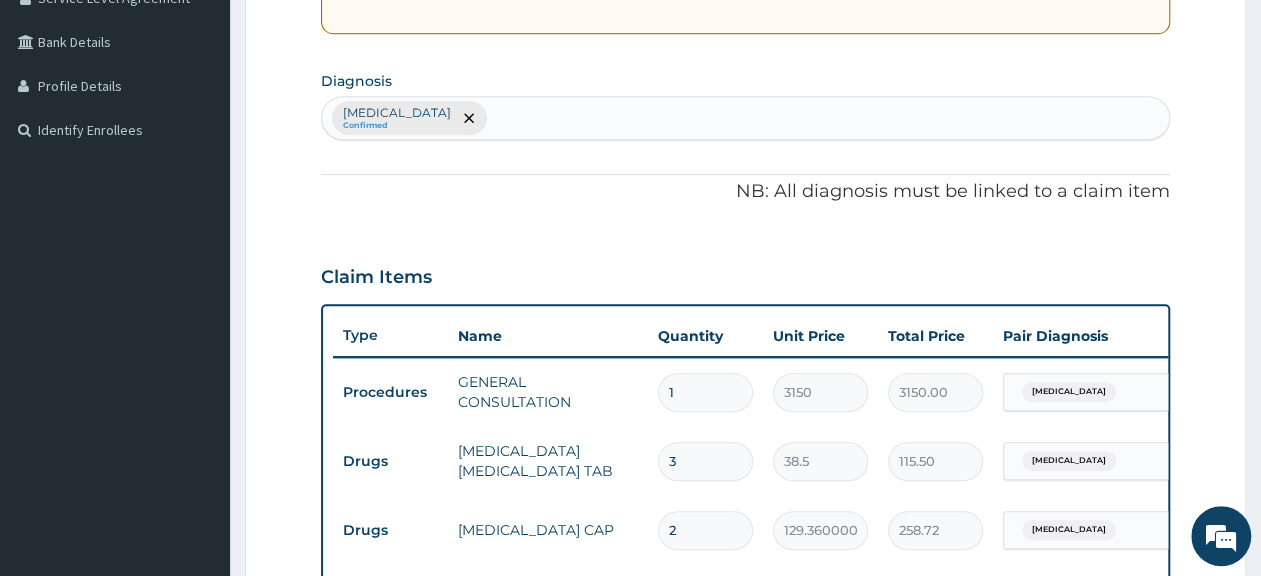 click on "Acute gastroenteritis Confirmed" at bounding box center [745, 118] 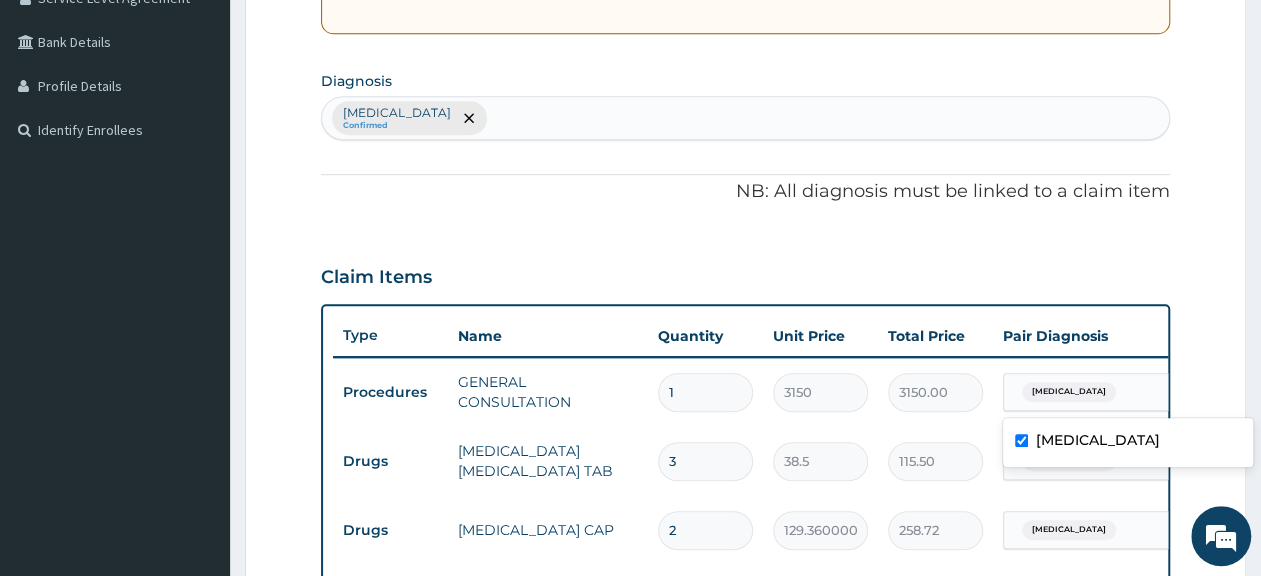 click on "Acute gastroenteritis Confirmed" at bounding box center [745, 118] 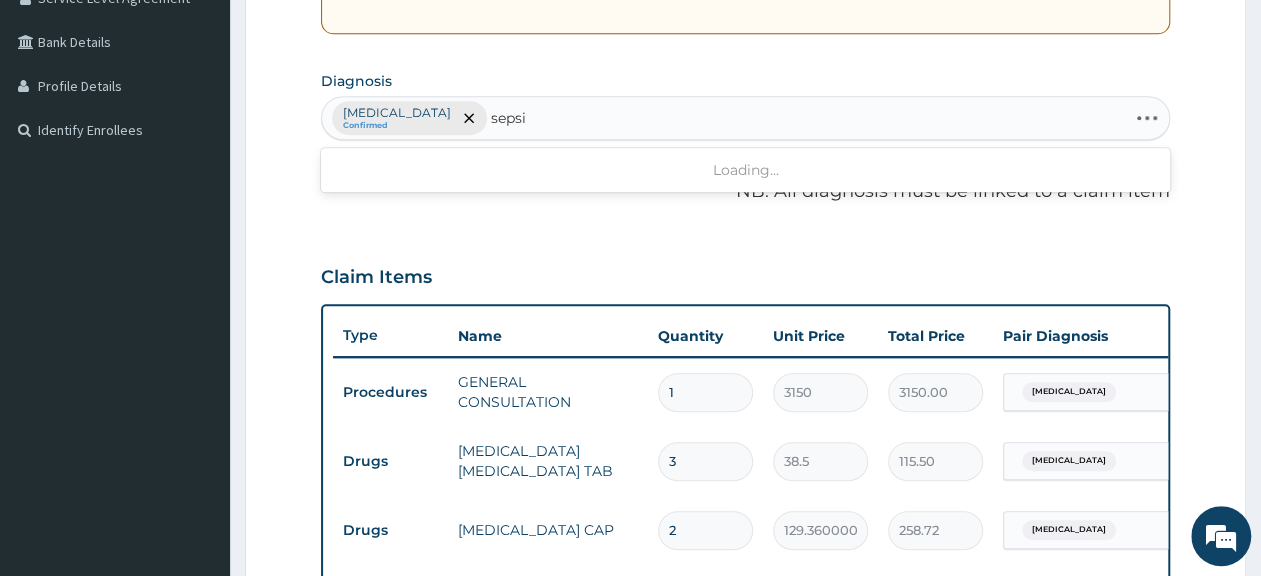 type on "sepsis" 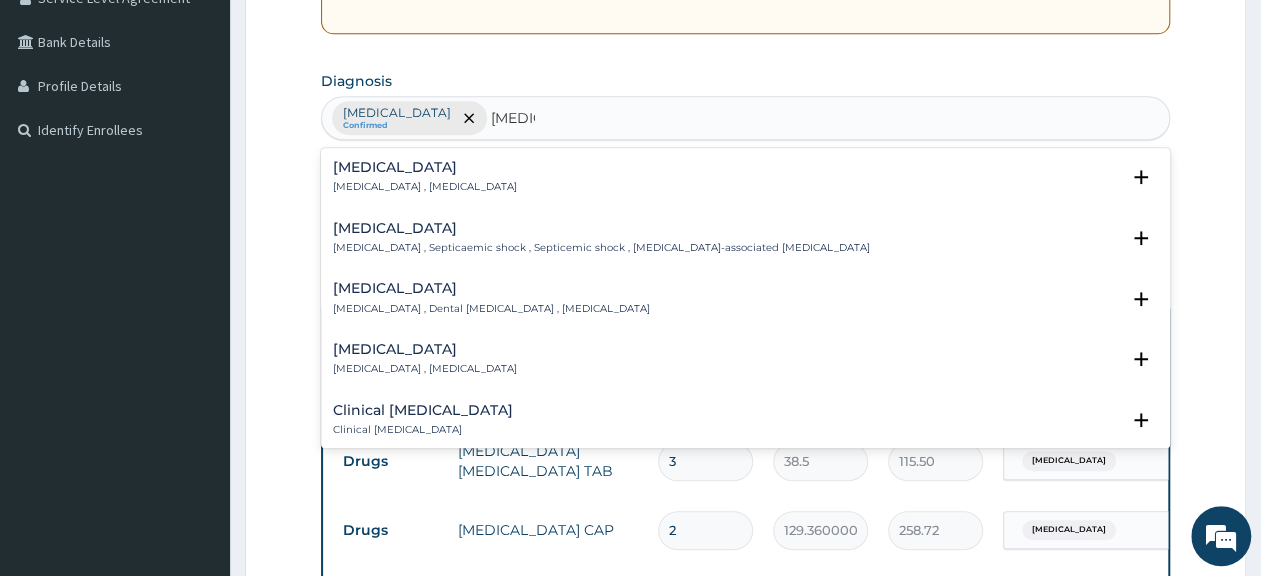 click on "Sepsis Systemic infection , Sepsis" at bounding box center [425, 177] 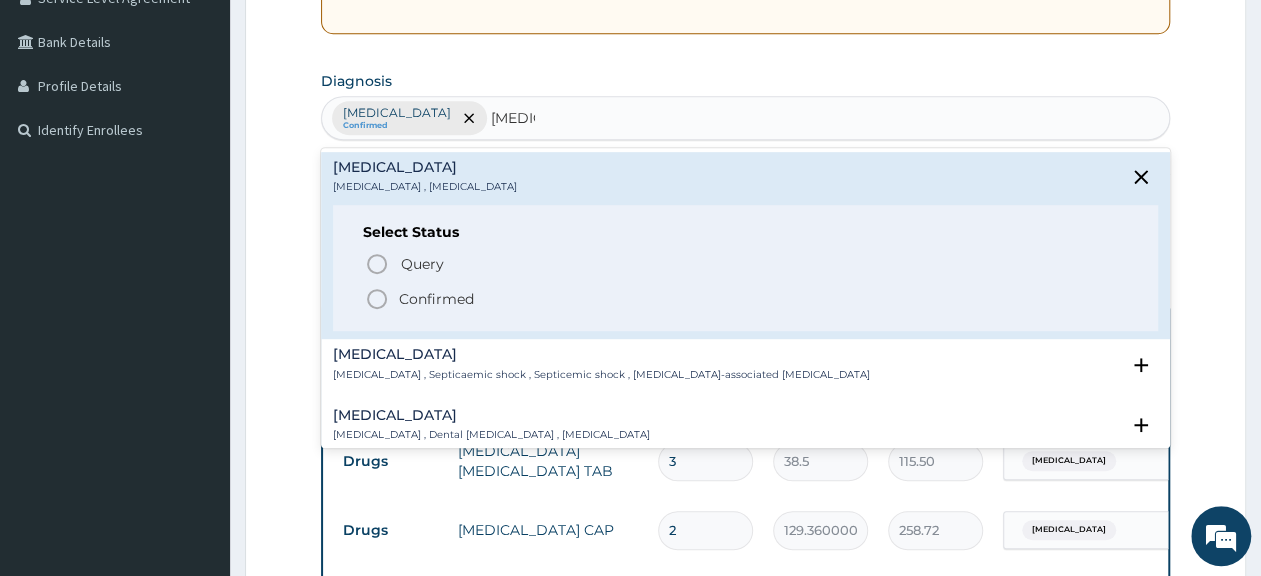 click on "Confirmed" at bounding box center [746, 299] 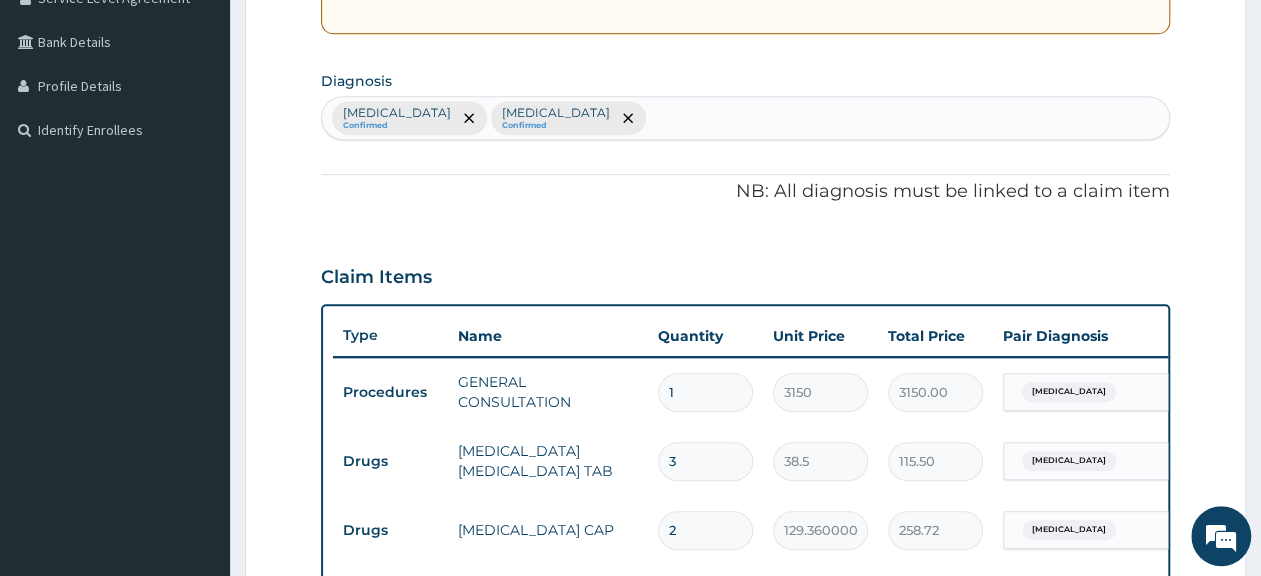 scroll, scrollTop: 648, scrollLeft: 0, axis: vertical 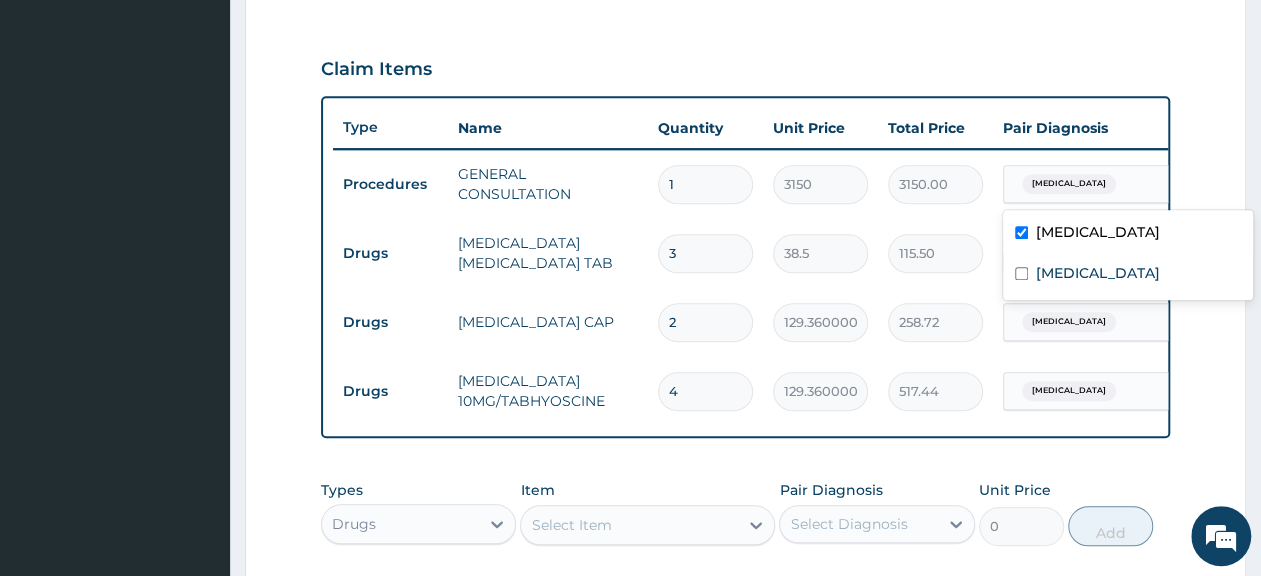 click at bounding box center [1124, 184] 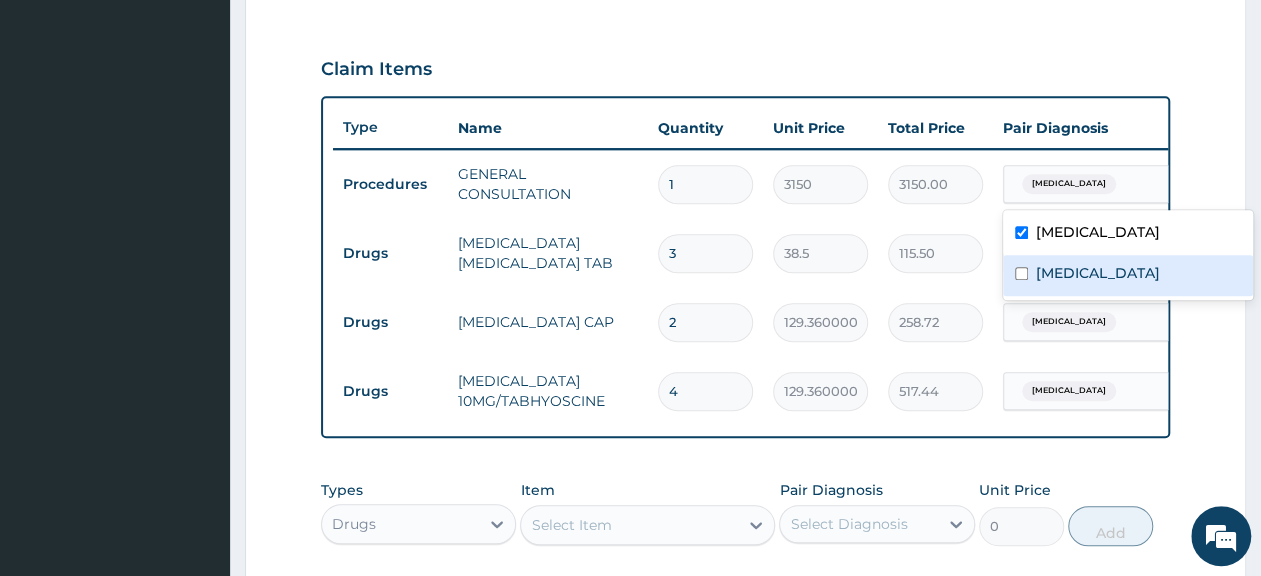 click on "Sepsis" at bounding box center [1098, 273] 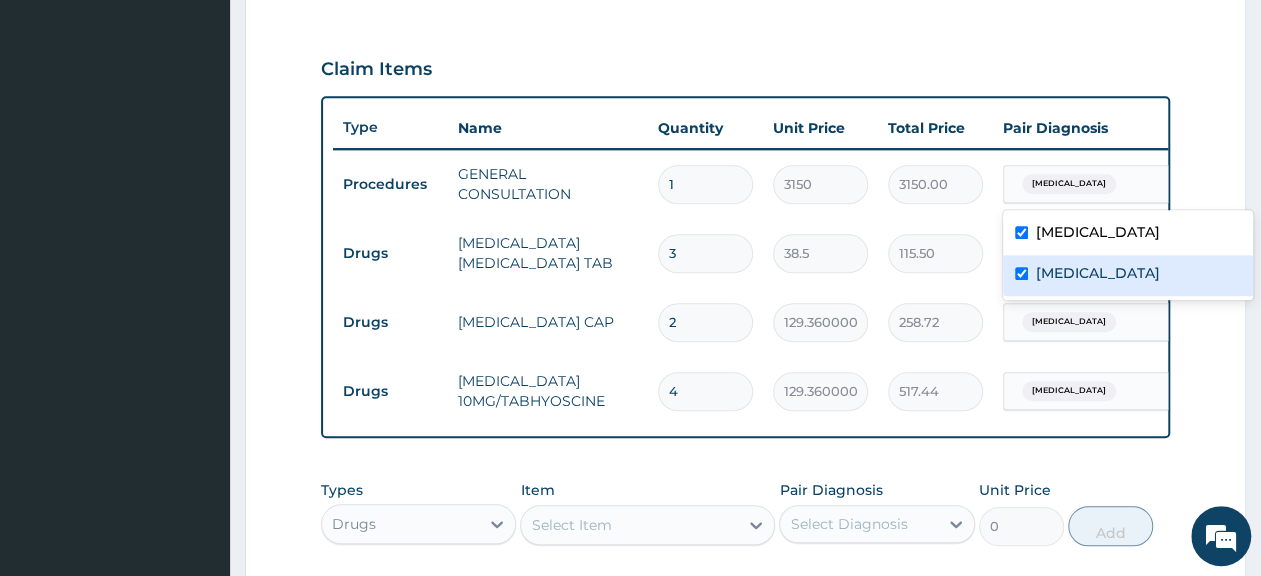 checkbox on "true" 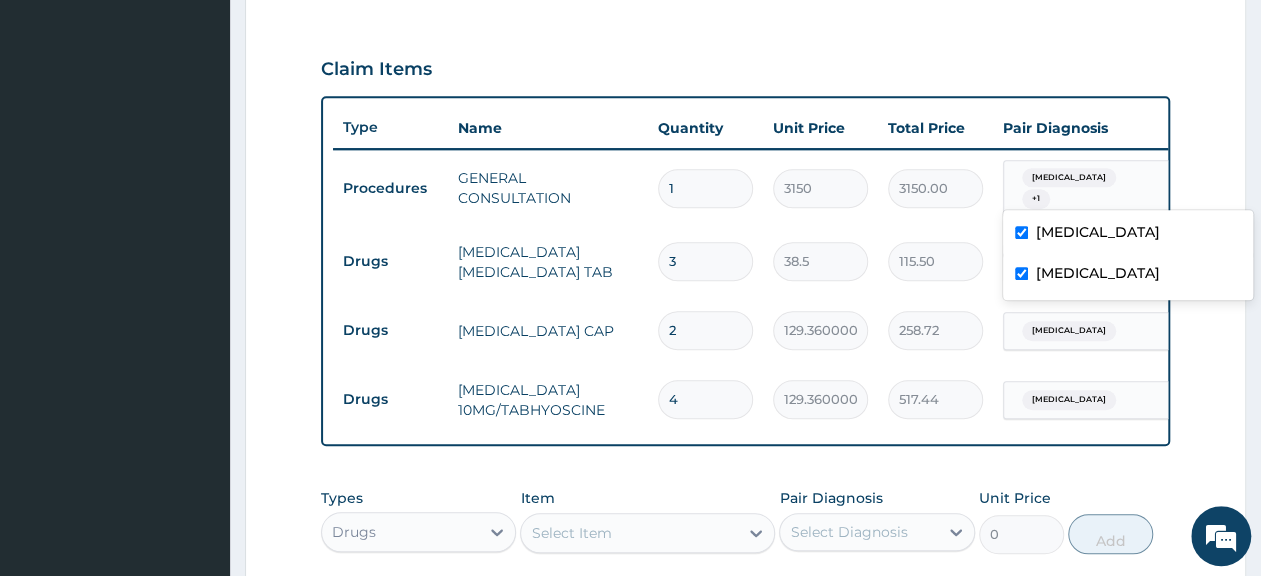 click on "Step  2  of 2 PA Code / Prescription Code Enter Code(Secondary Care Only) Encounter Date 06-07-2025 Important Notice Please enter PA codes before entering items that are not attached to a PA code   All diagnoses entered must be linked to a claim item. Diagnosis & Claim Items that are visible but inactive cannot be edited because they were imported from an already approved PA code. Diagnosis Acute gastroenteritis Confirmed Sepsis Confirmed NB: All diagnosis must be linked to a claim item Claim Items Type Name Quantity Unit Price Total Price Pair Diagnosis Actions Procedures GENERAL CONSULTATION 1 3150 3150.00 option Sepsis, selected. option Sepsis focused, 2 of 2. 2 results available. Use Up and Down to choose options, press Enter to select the currently focused option, press Escape to exit the menu, press Tab to select the option and exit the menu. Acute gastroenteritis  + 1 Delete Drugs METOCLOPRAMIDE MAXOLON TAB 3 38.5 115.50 Acute gastroenteritis Delete Drugs IMODIUM CAP 2 129.3600006103516 258.72 Delete 4" at bounding box center [745, 153] 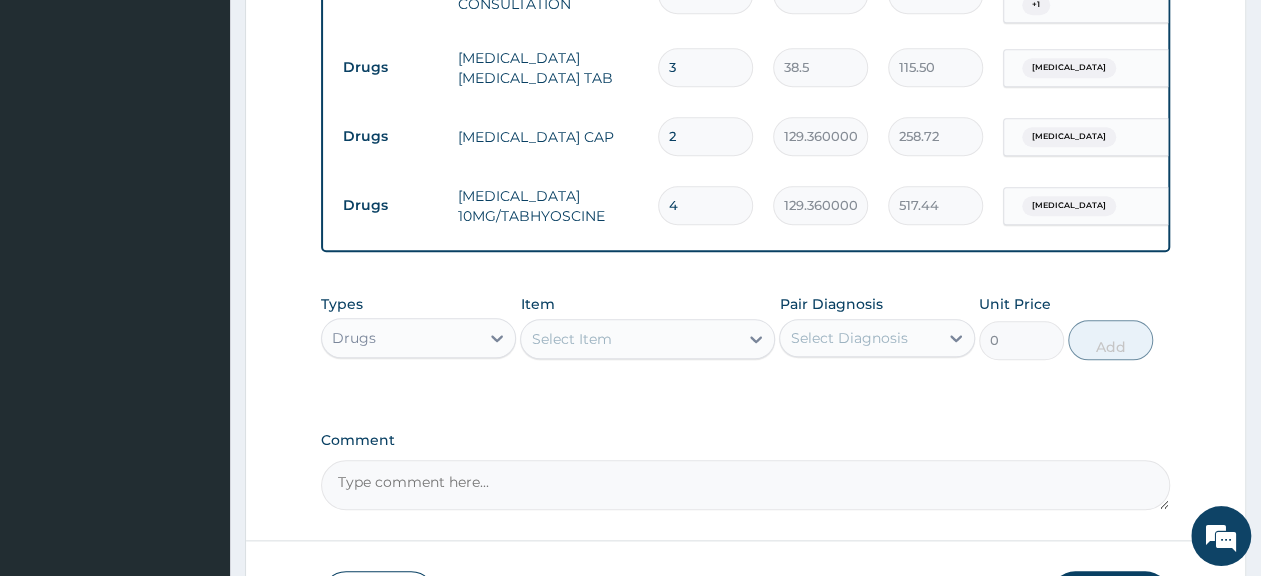scroll, scrollTop: 856, scrollLeft: 0, axis: vertical 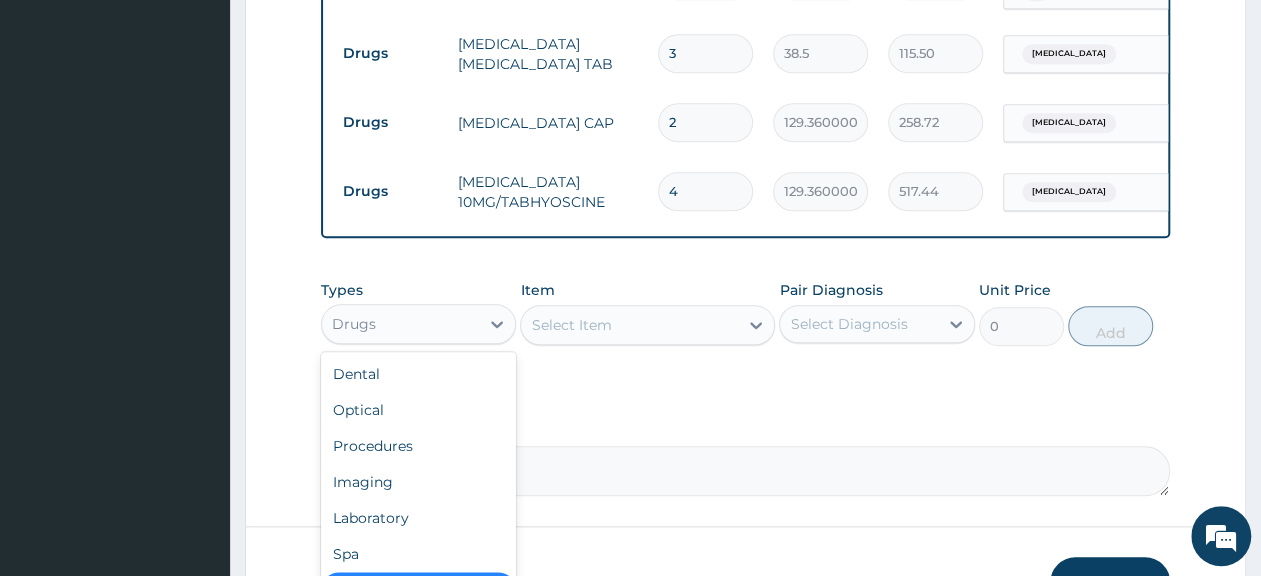 click on "Drugs" at bounding box center (400, 324) 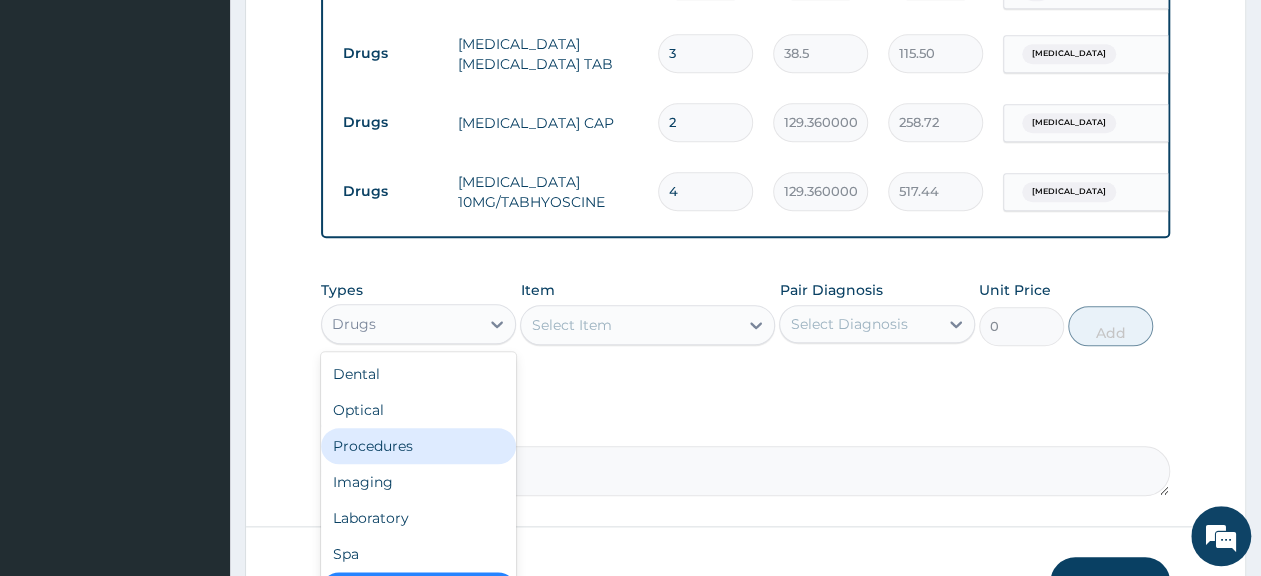 scroll, scrollTop: 68, scrollLeft: 0, axis: vertical 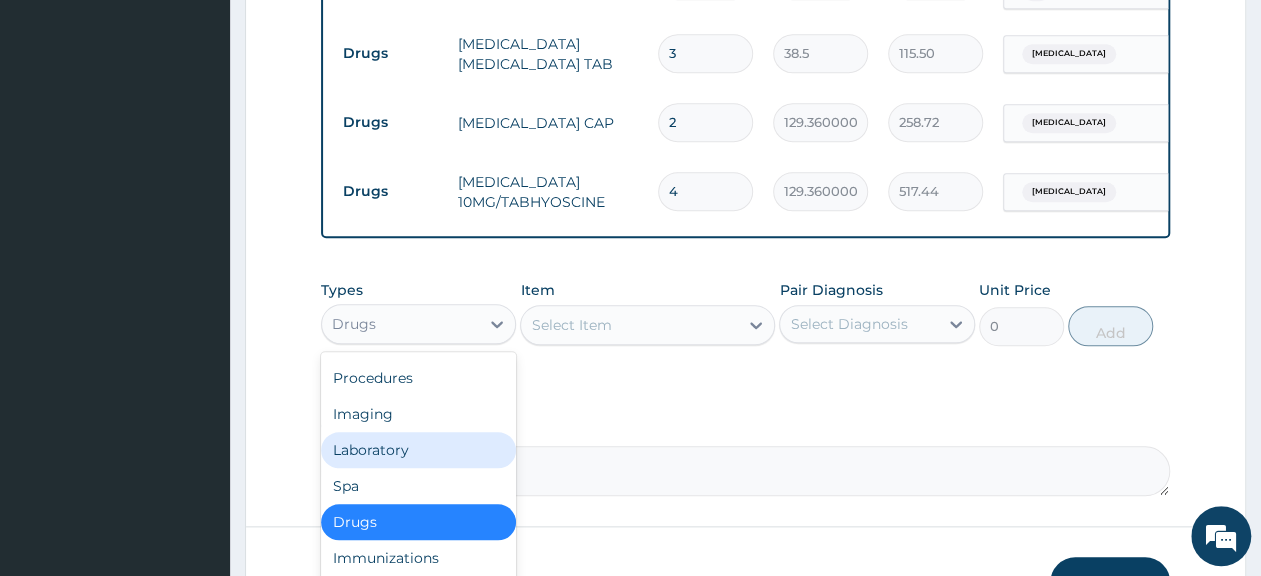 click on "Laboratory" at bounding box center [418, 450] 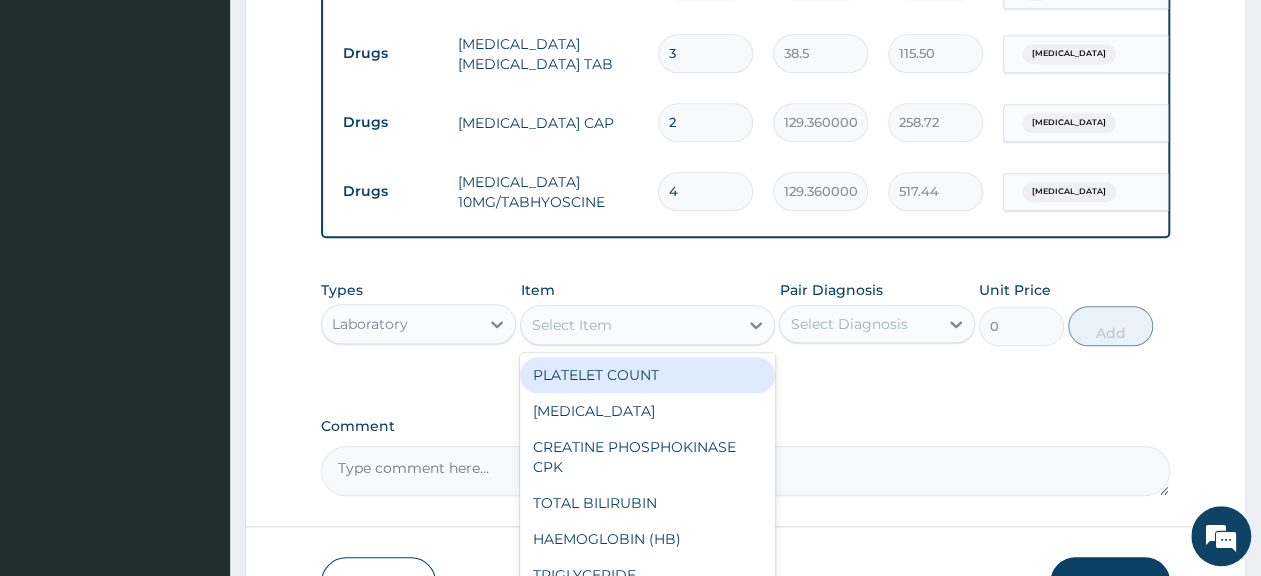 click on "Select Item" at bounding box center (571, 325) 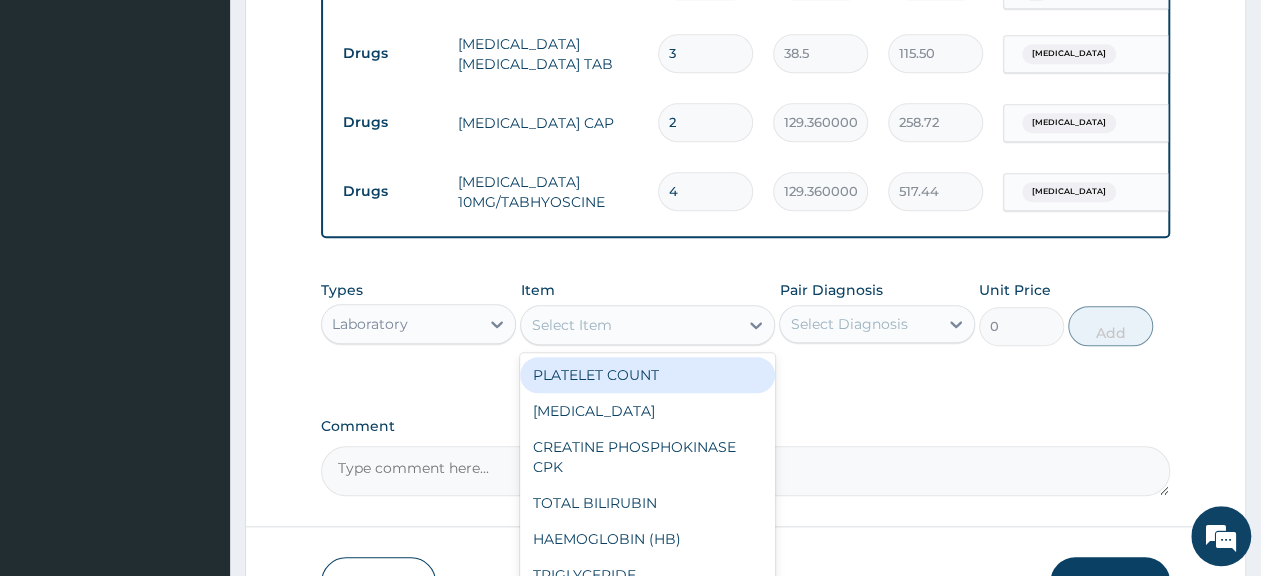 paste on "Stool MCS" 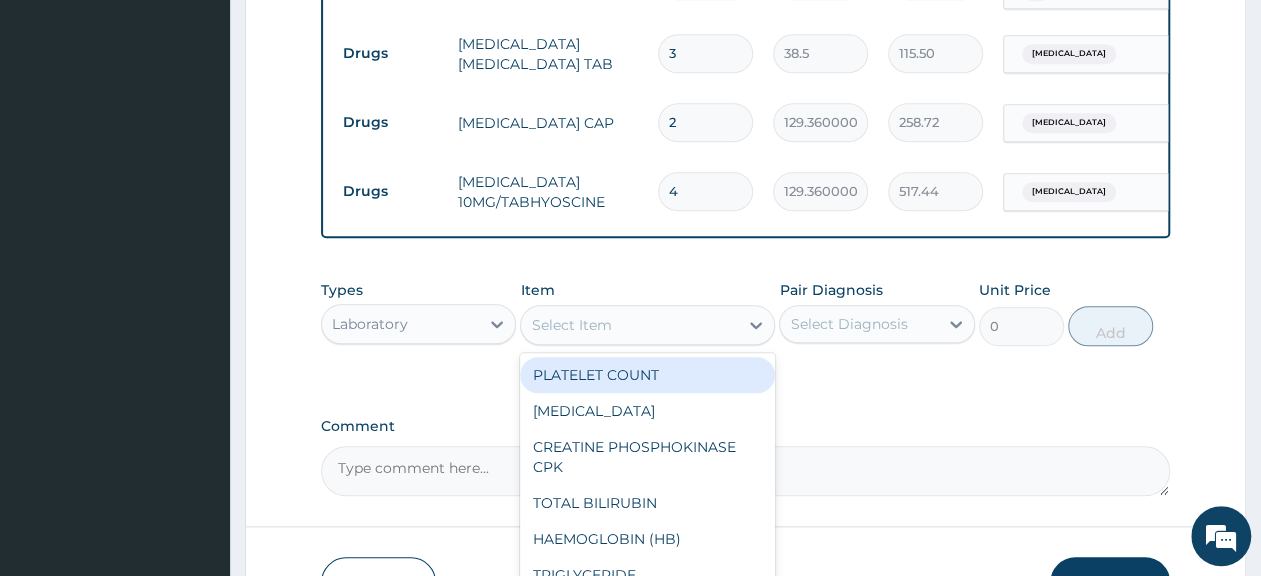 type on "Stool MCS" 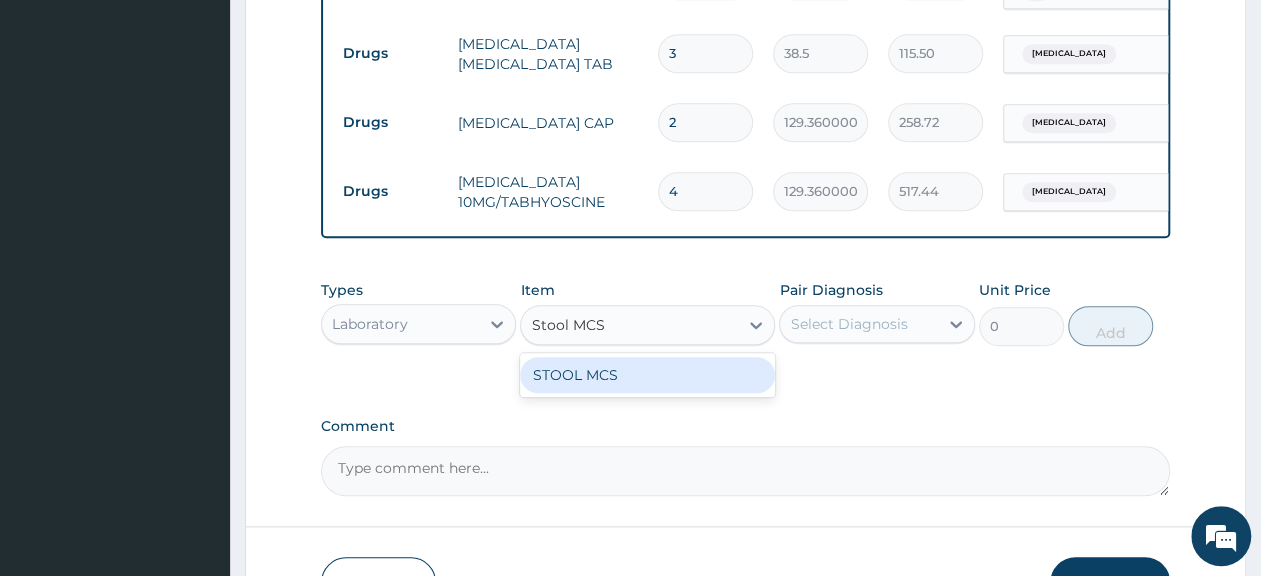 click on "STOOL MCS" at bounding box center (647, 375) 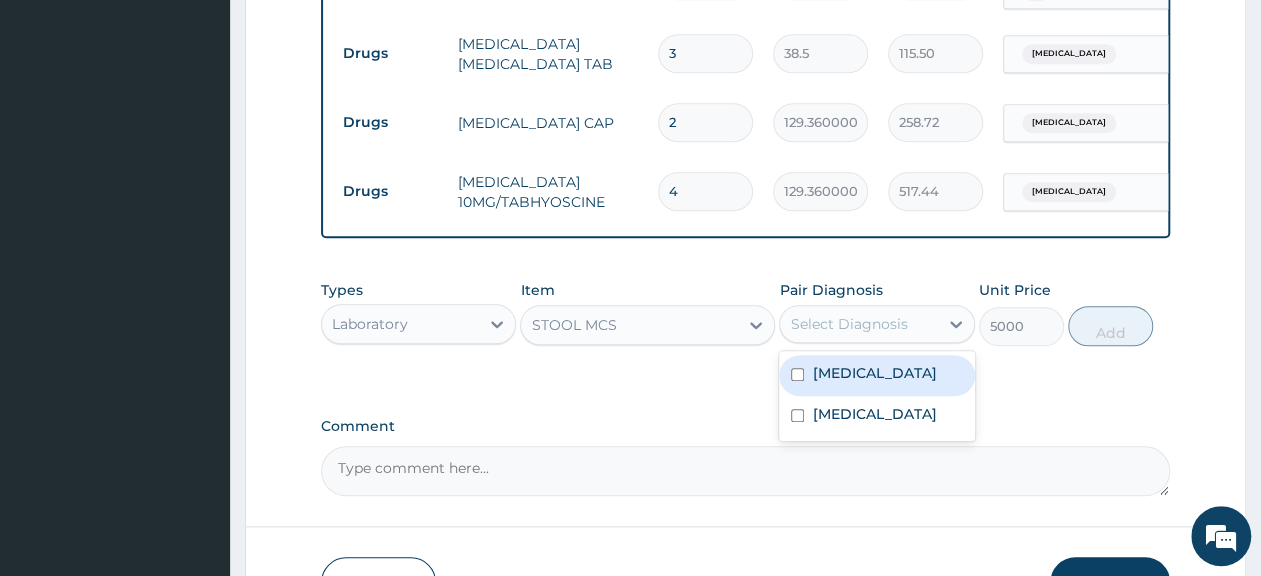 click on "Select Diagnosis" at bounding box center (858, 324) 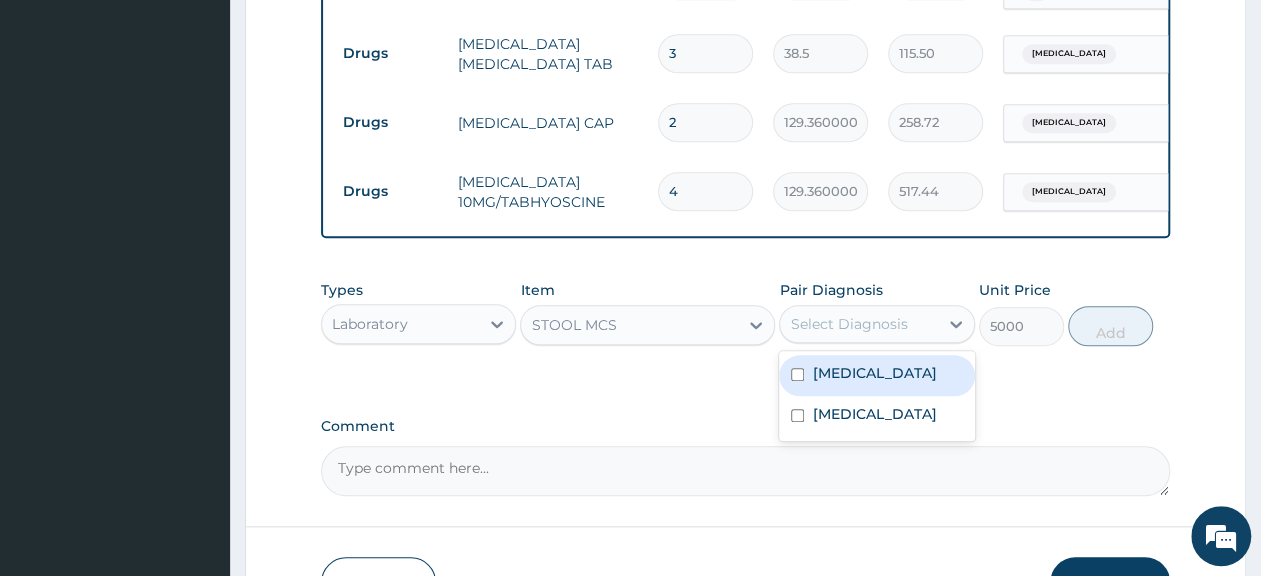click on "Acute gastroenteritis" at bounding box center (876, 375) 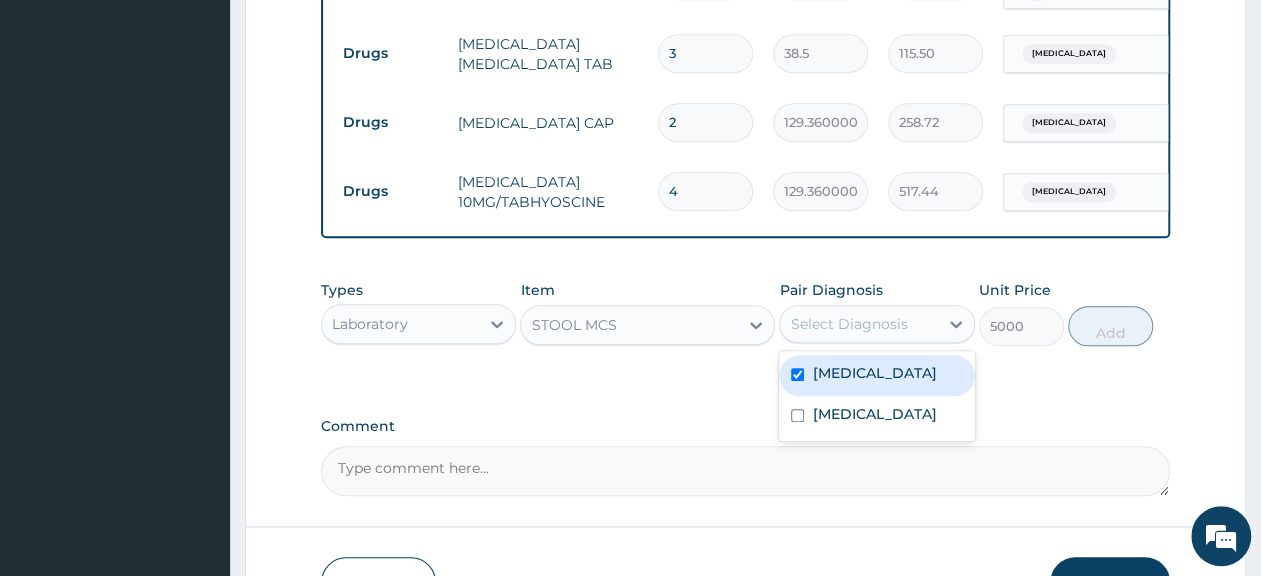 checkbox on "true" 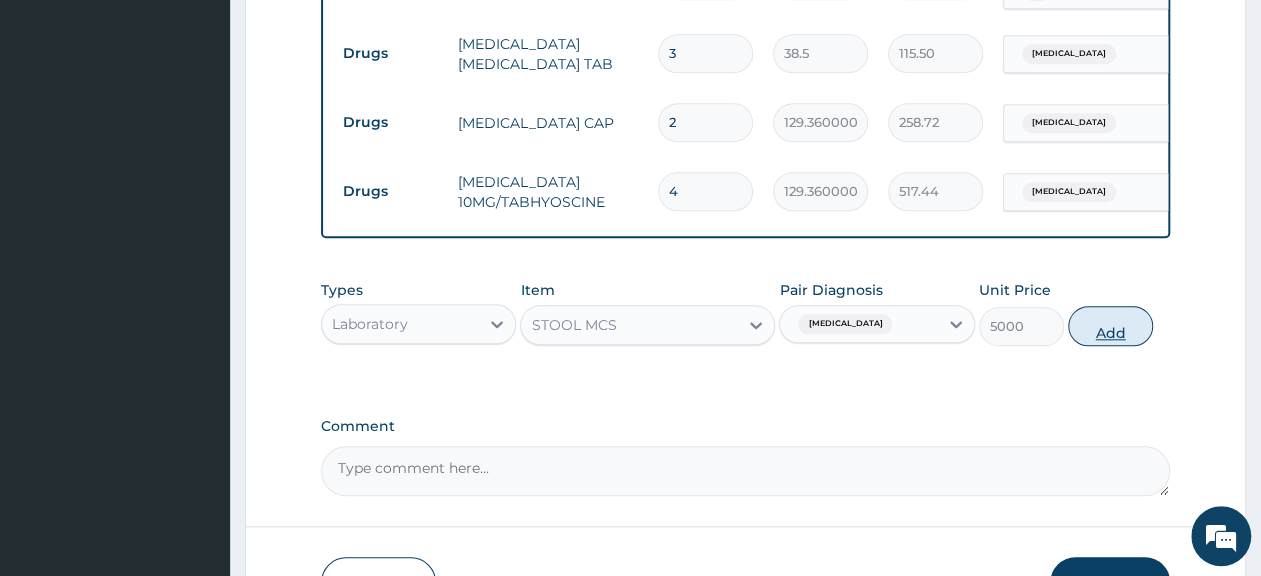 click on "Add" at bounding box center [1110, 326] 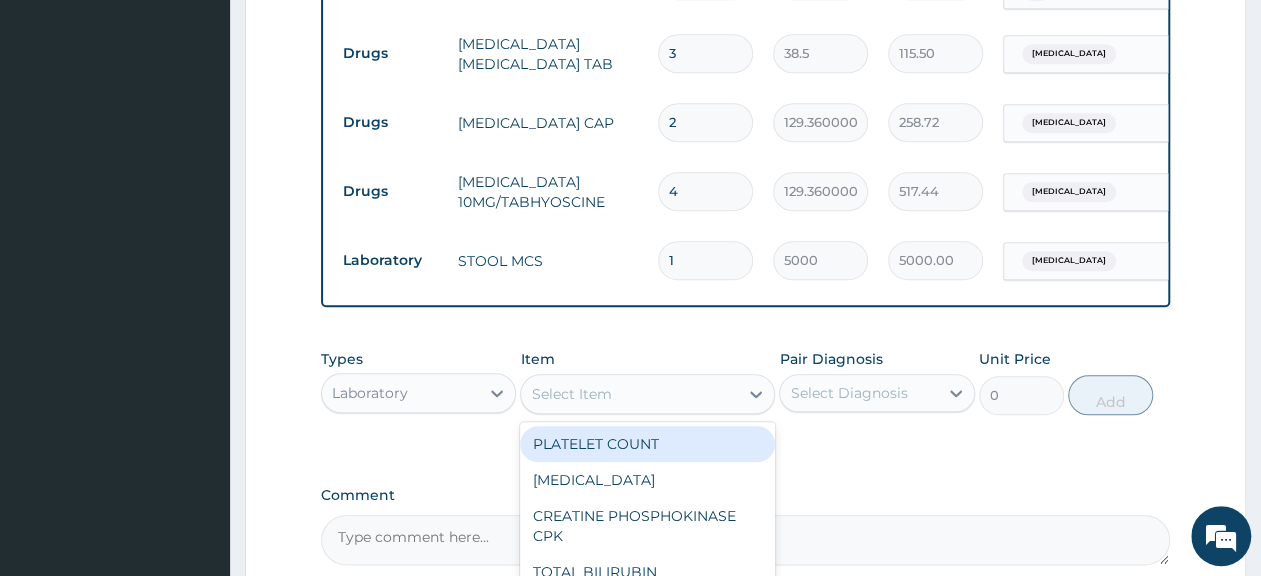 click on "Select Item" at bounding box center (629, 394) 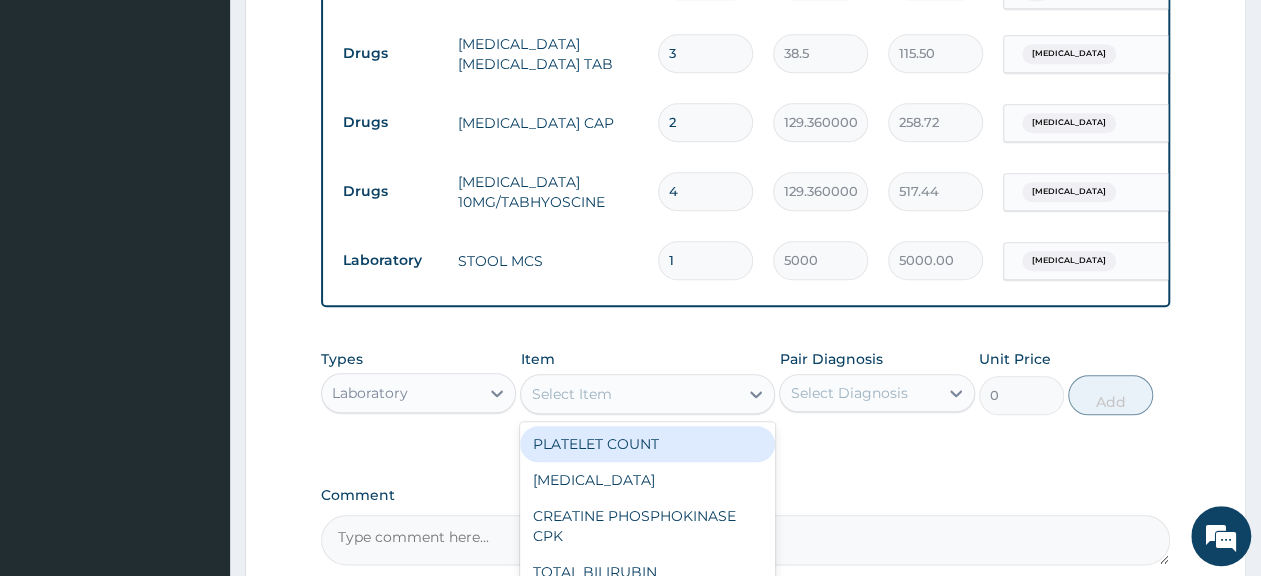 paste on "Full Blood Count" 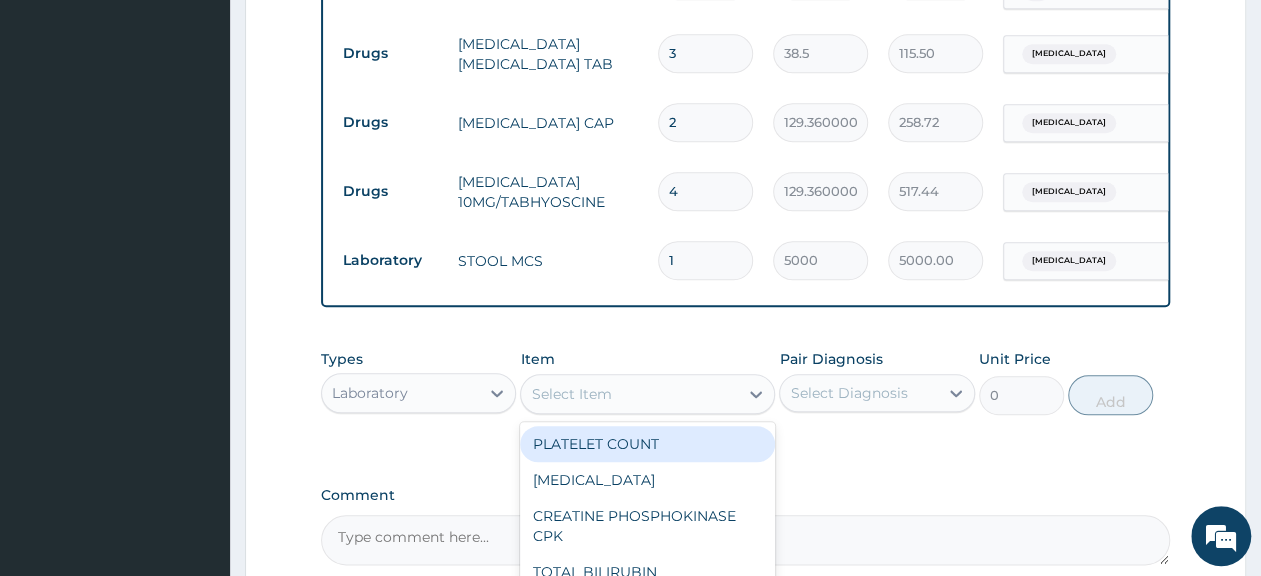type on "Full Blood Count" 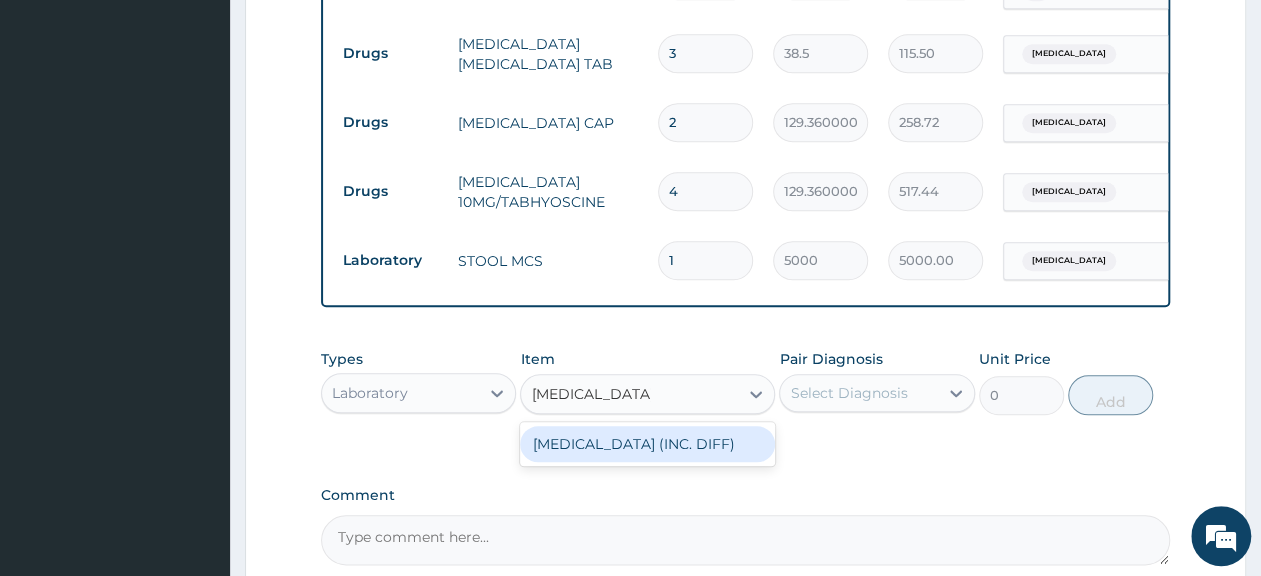 click on "FULL BLOOD COUNT (INC. DIFF)" at bounding box center [647, 444] 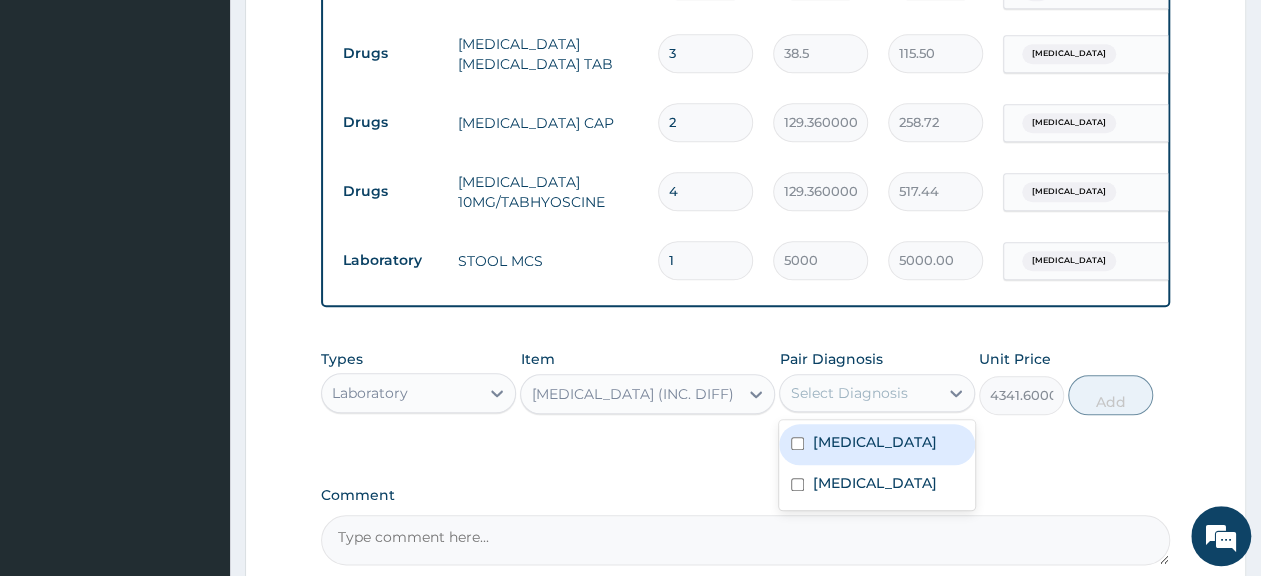 click on "Select Diagnosis" at bounding box center (858, 393) 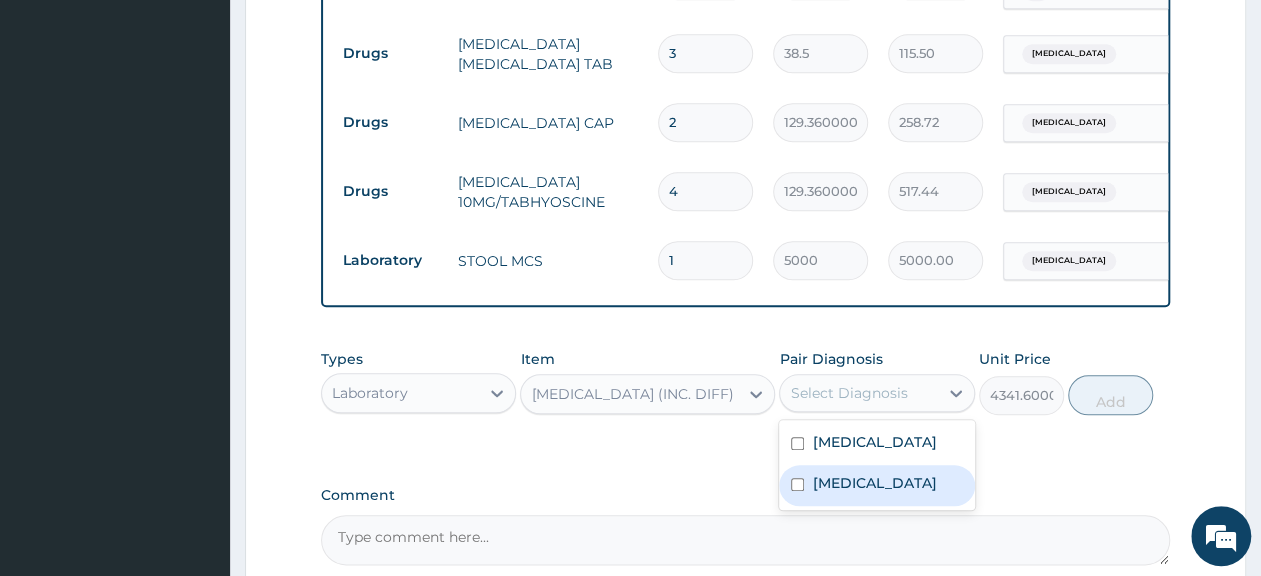click on "Sepsis" at bounding box center (876, 485) 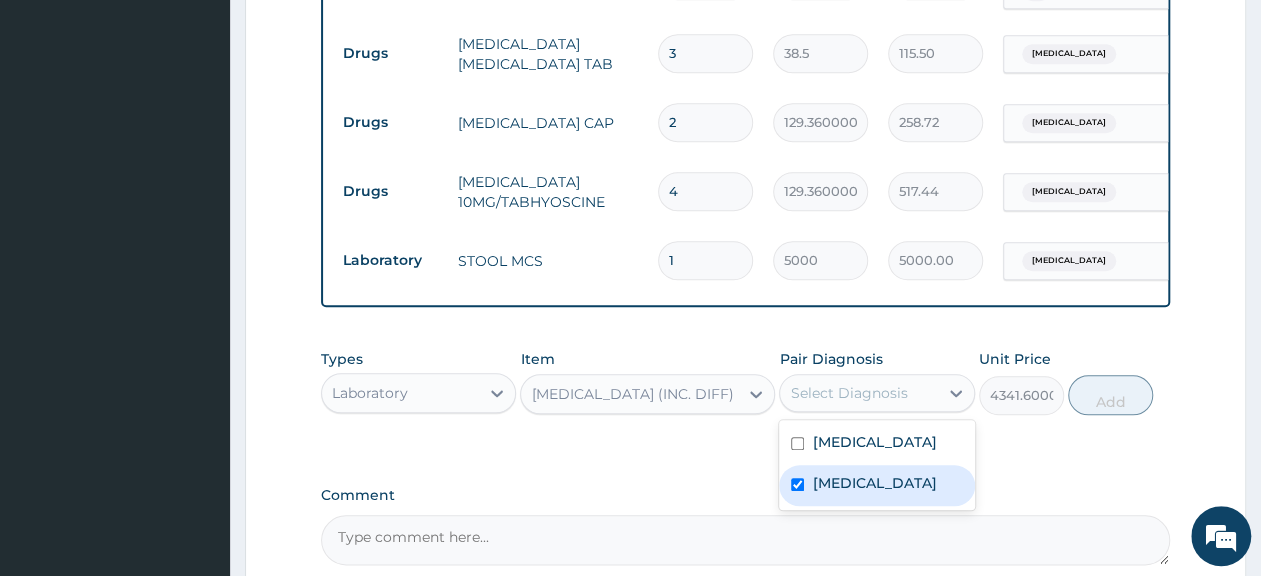checkbox on "true" 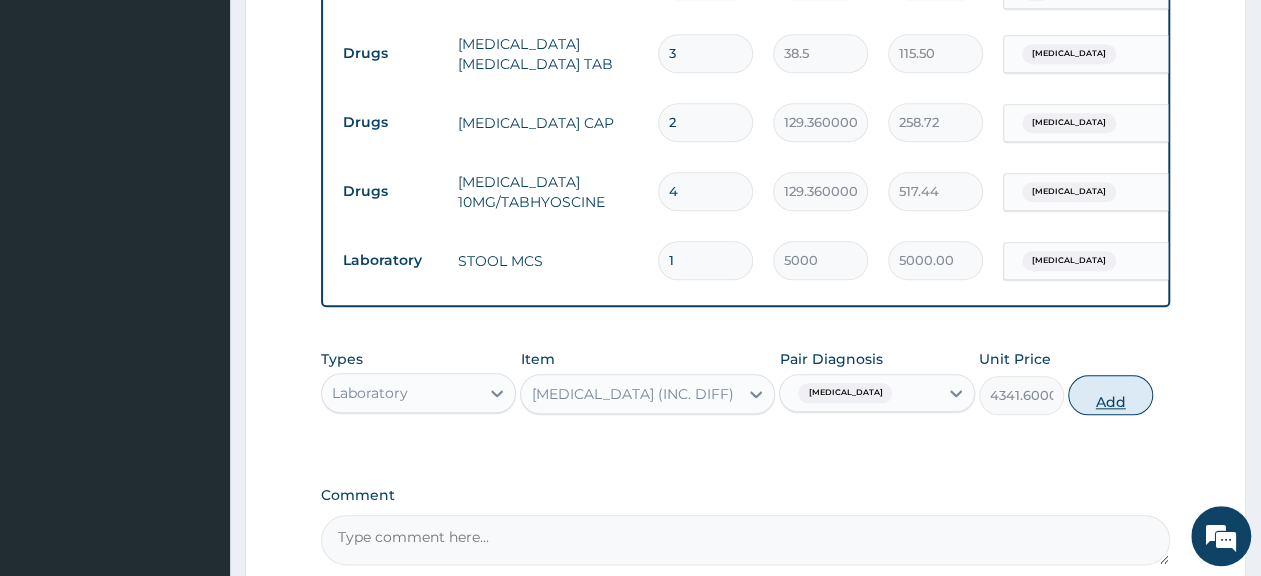 click on "Add" at bounding box center [1110, 395] 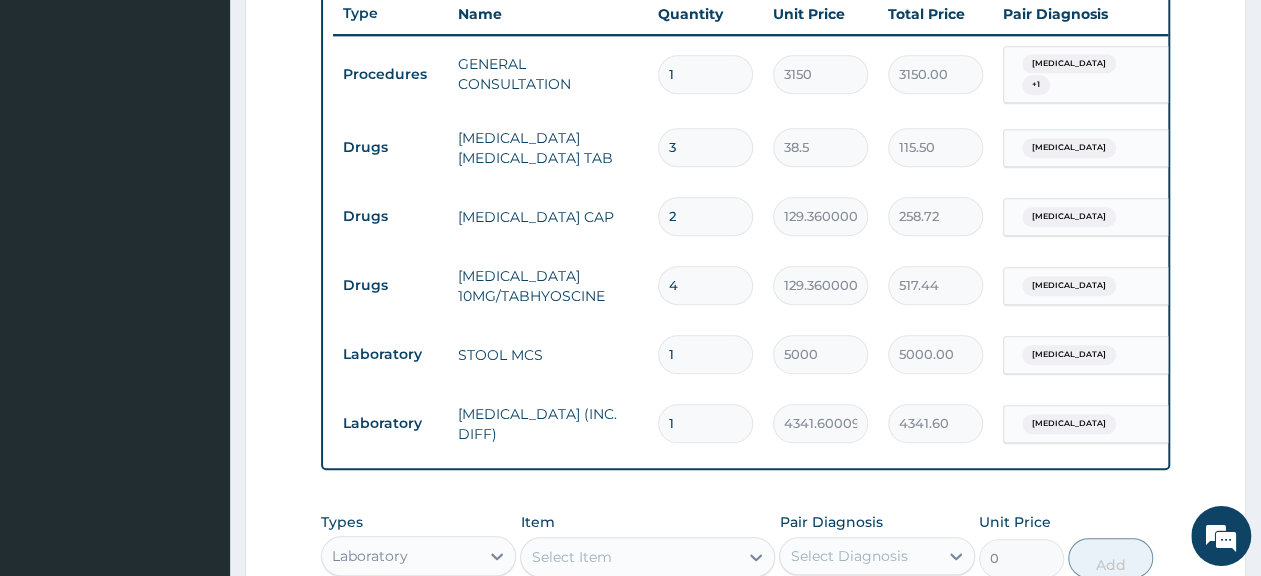 scroll, scrollTop: 648, scrollLeft: 0, axis: vertical 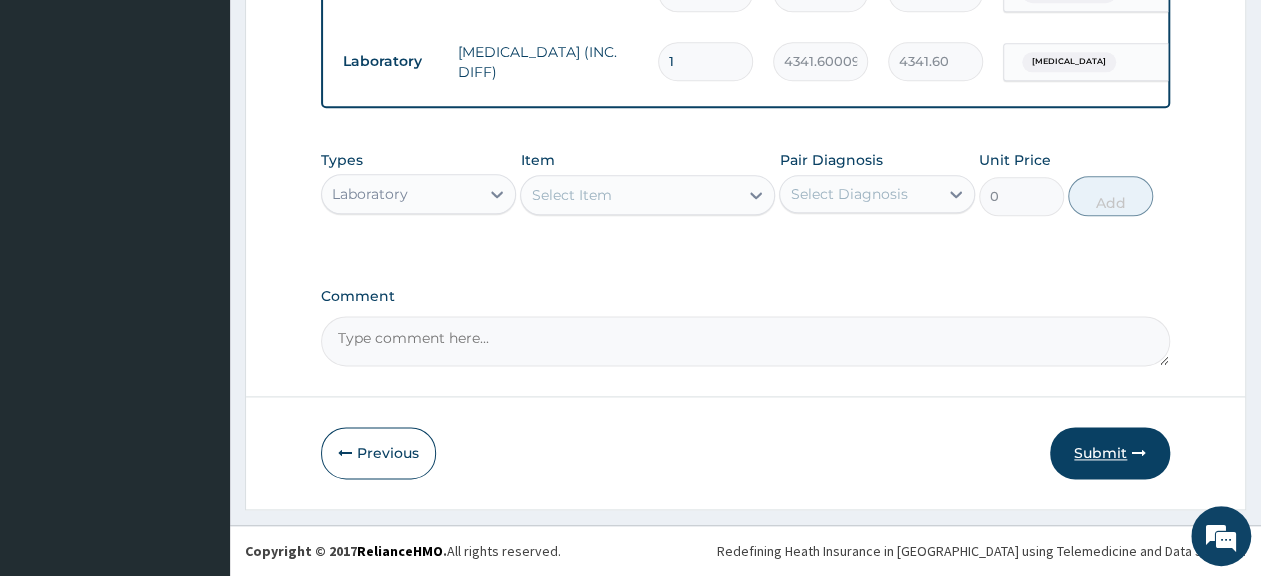 click on "Submit" at bounding box center [1110, 453] 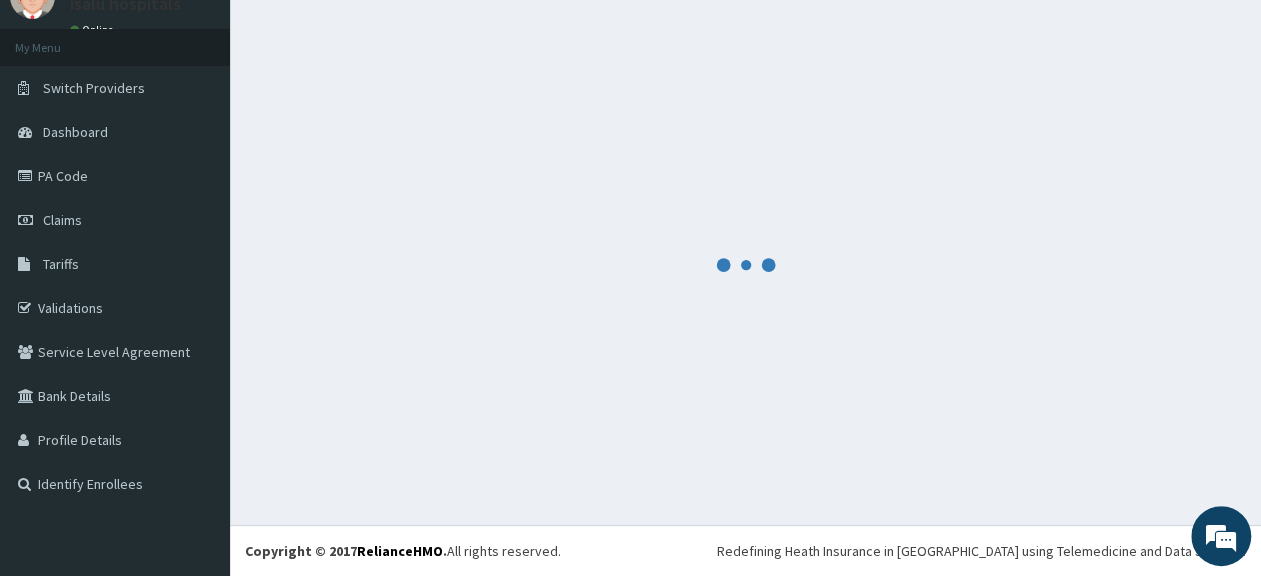 scroll, scrollTop: 86, scrollLeft: 0, axis: vertical 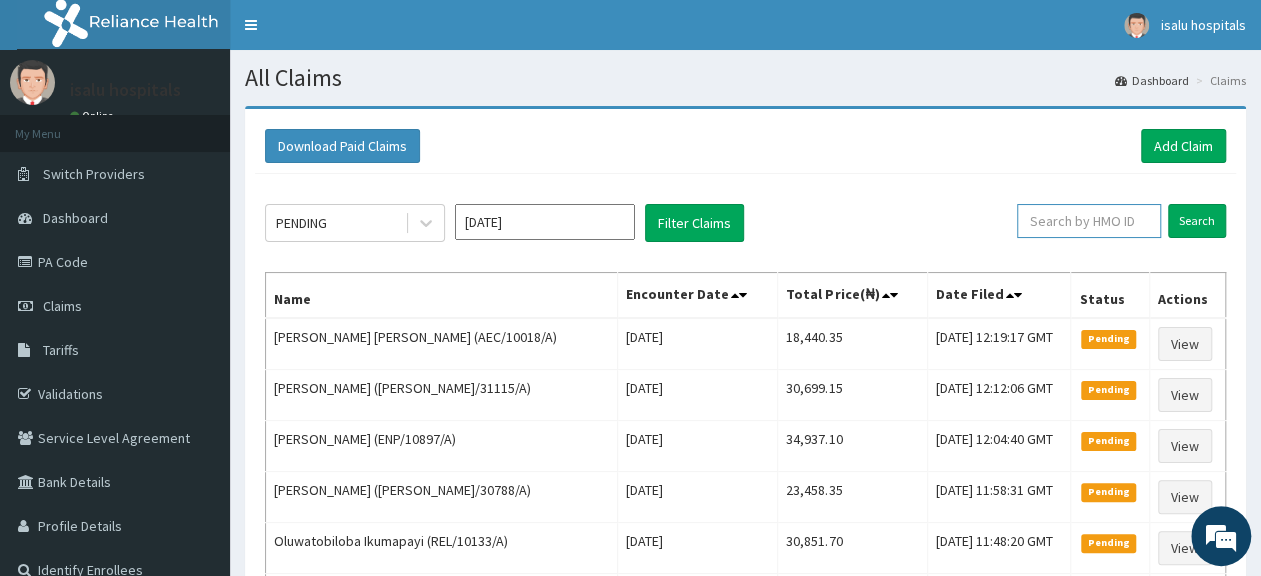 paste on "FMG/10142/A" 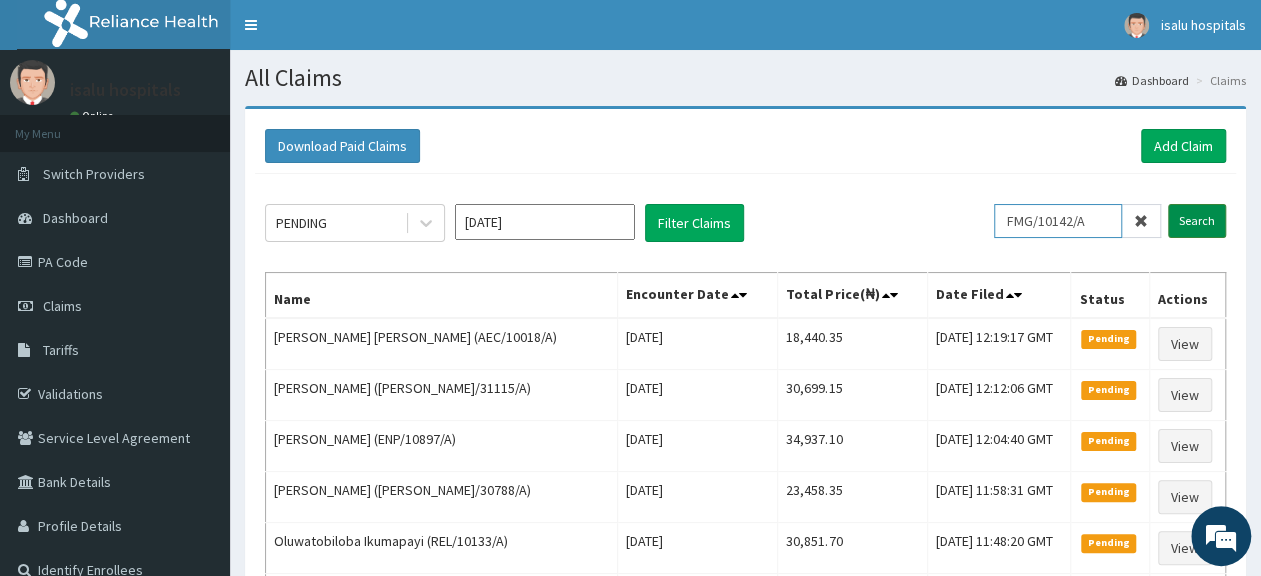 type on "FMG/10142/A" 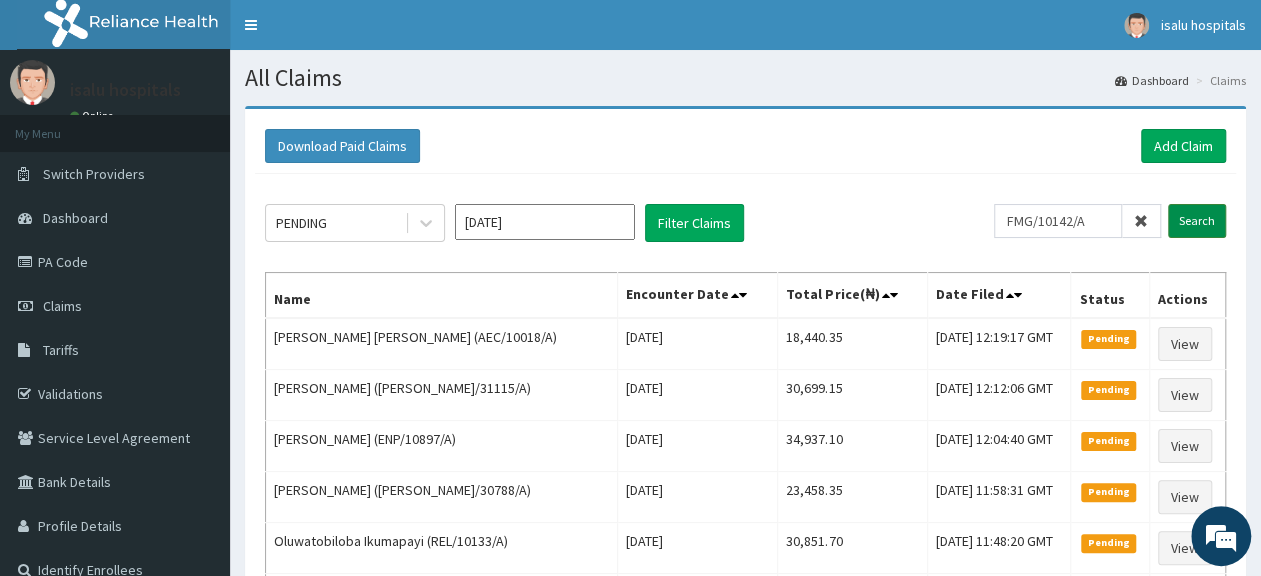 click on "Search" at bounding box center (1197, 221) 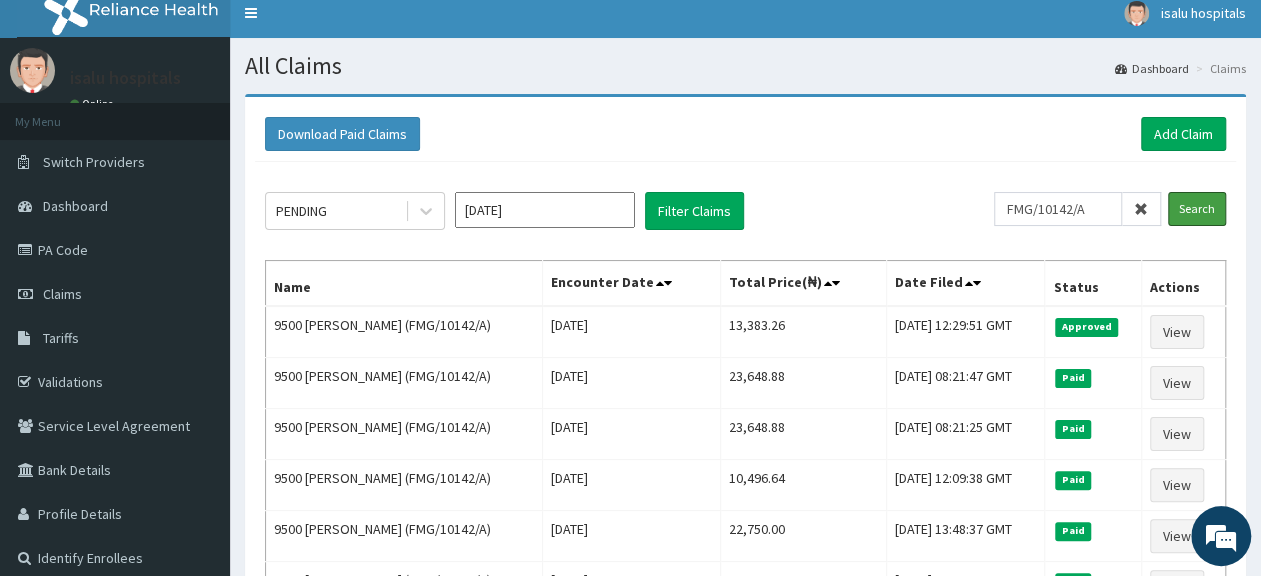 scroll, scrollTop: 0, scrollLeft: 0, axis: both 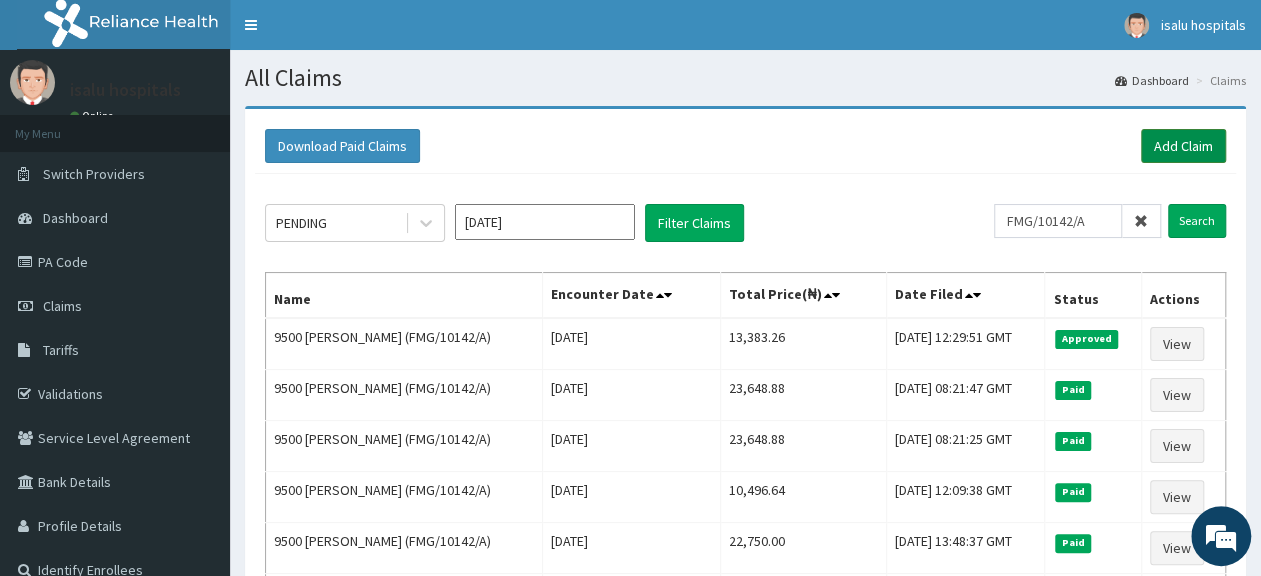 click on "Add Claim" at bounding box center [1183, 146] 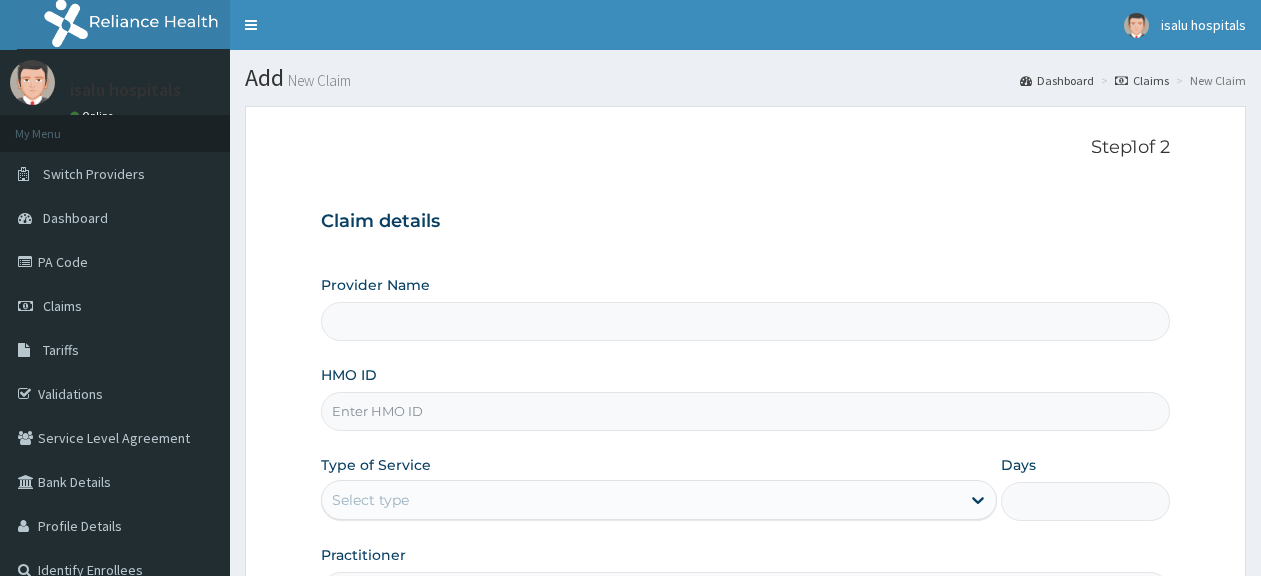 scroll, scrollTop: 0, scrollLeft: 0, axis: both 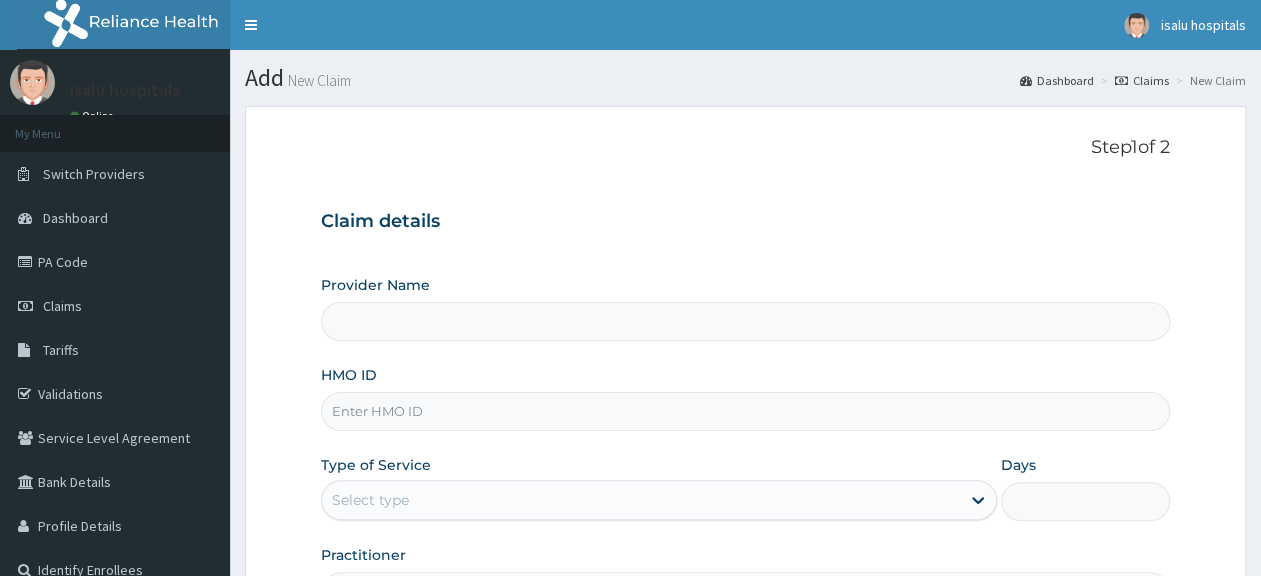 type on "Isalu Hospital Limited" 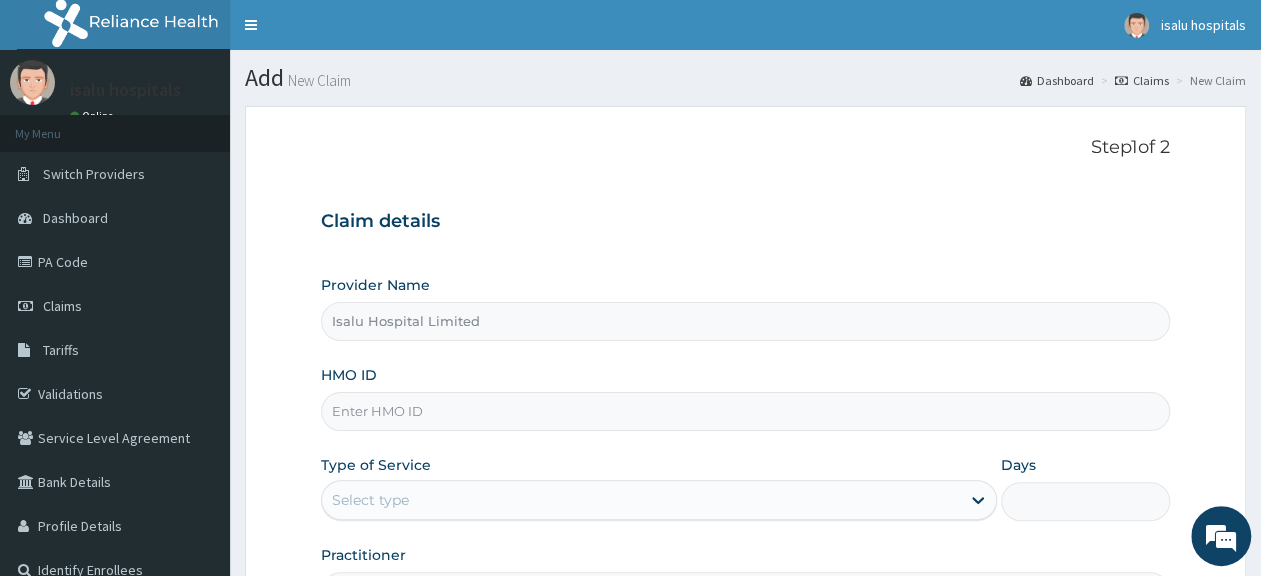 click on "HMO ID" at bounding box center [745, 411] 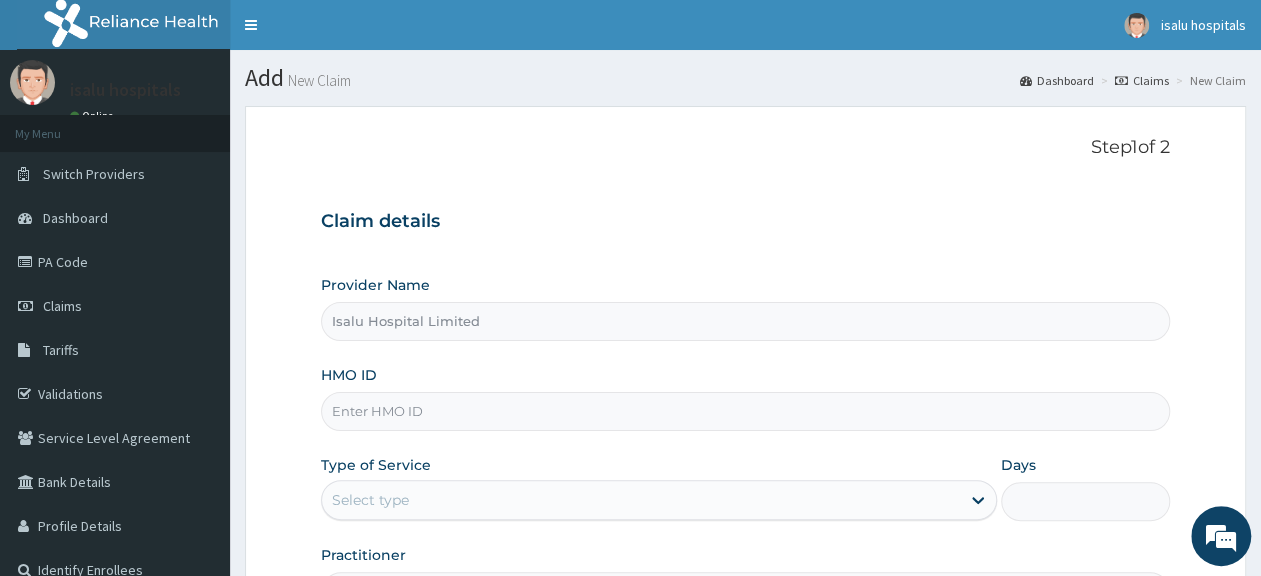 paste on "FMG/10142/C" 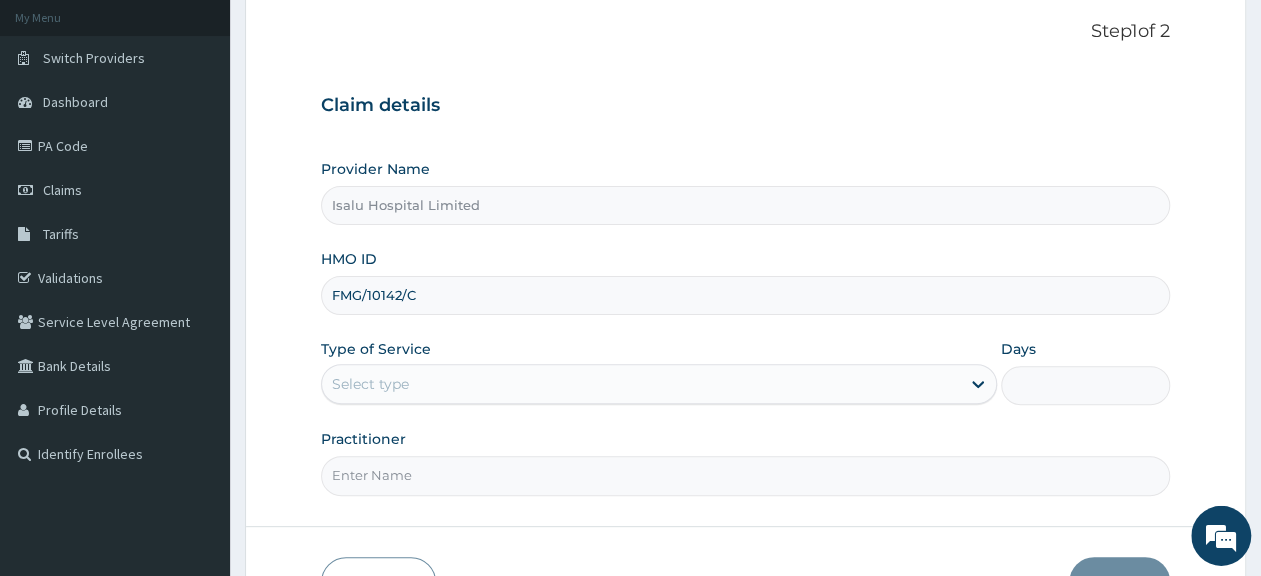 scroll, scrollTop: 208, scrollLeft: 0, axis: vertical 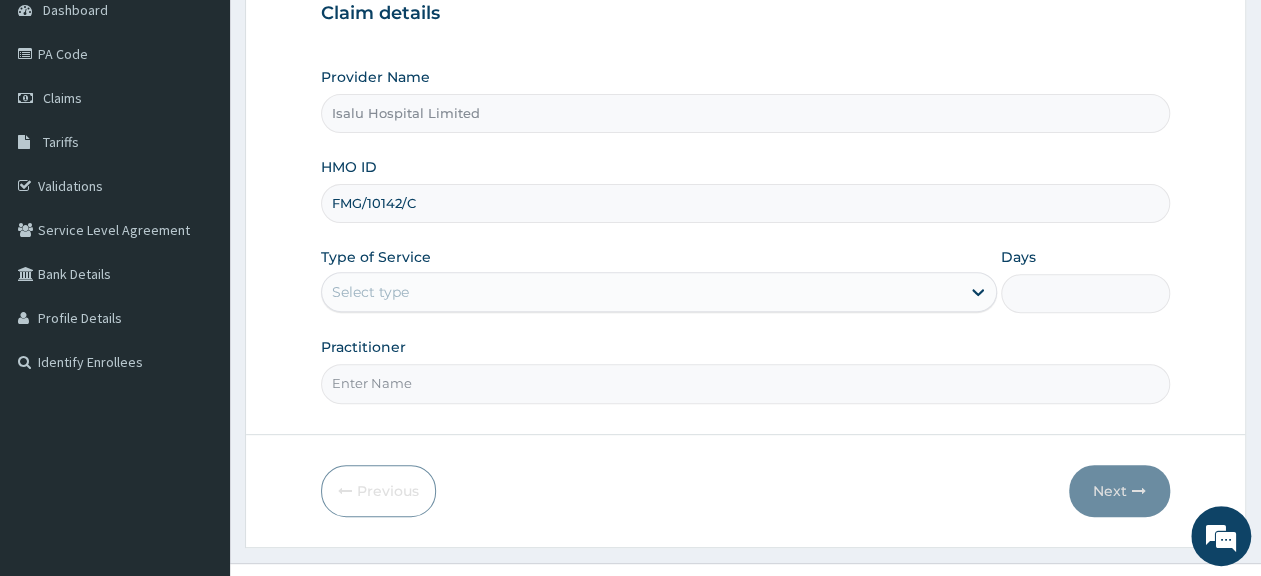type on "FMG/10142/C" 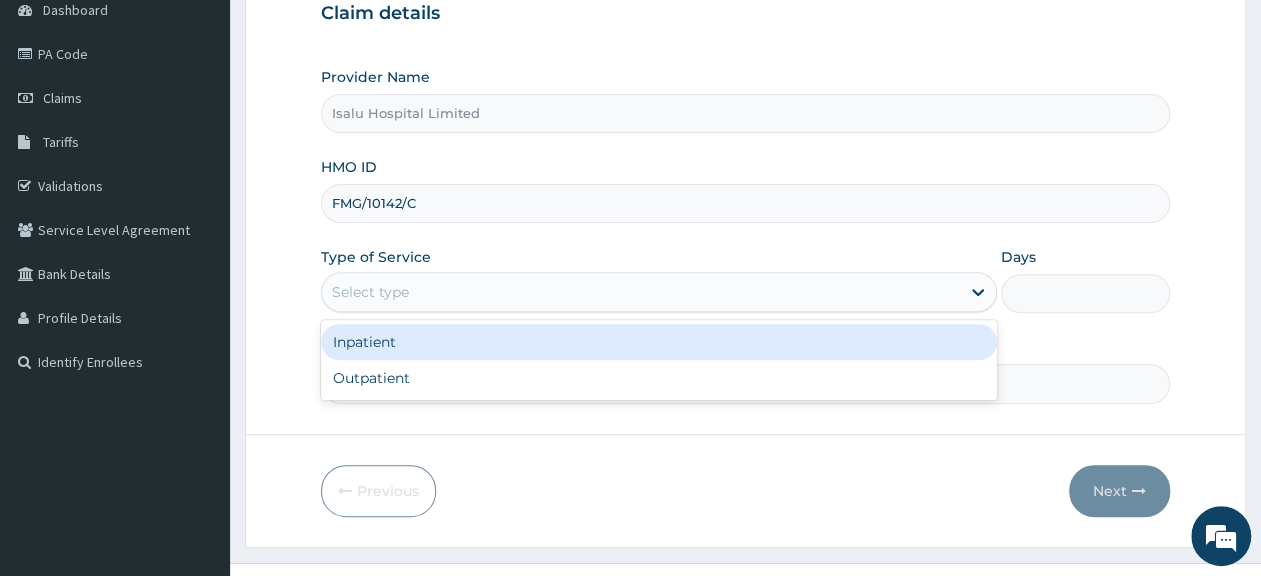 click on "Select type" at bounding box center [641, 292] 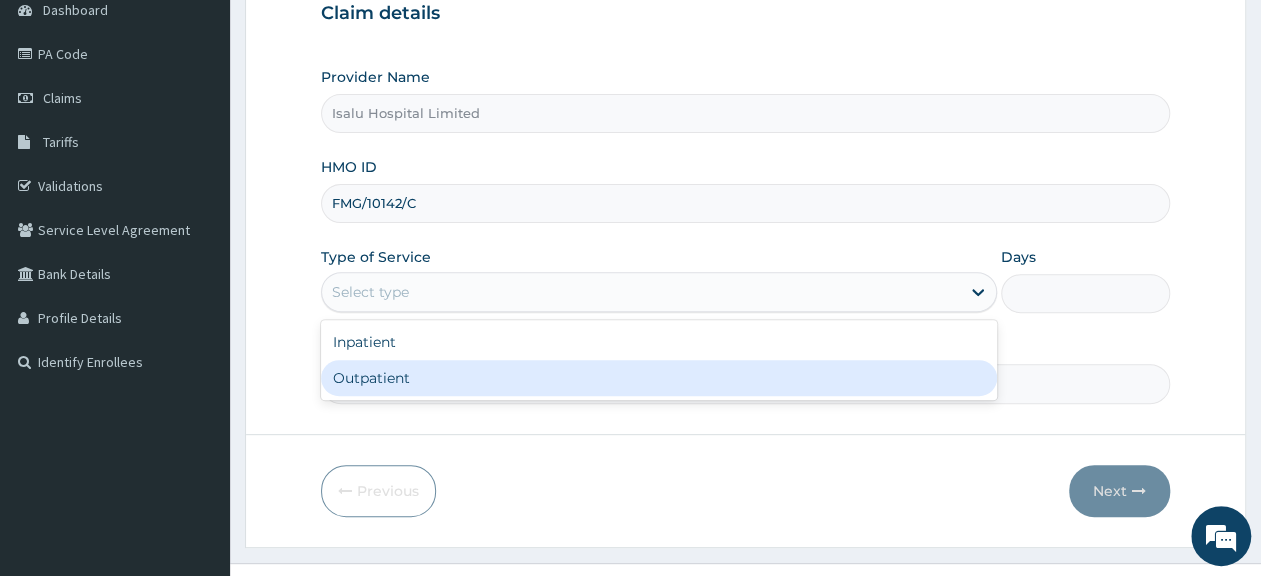 click on "Outpatient" at bounding box center (659, 378) 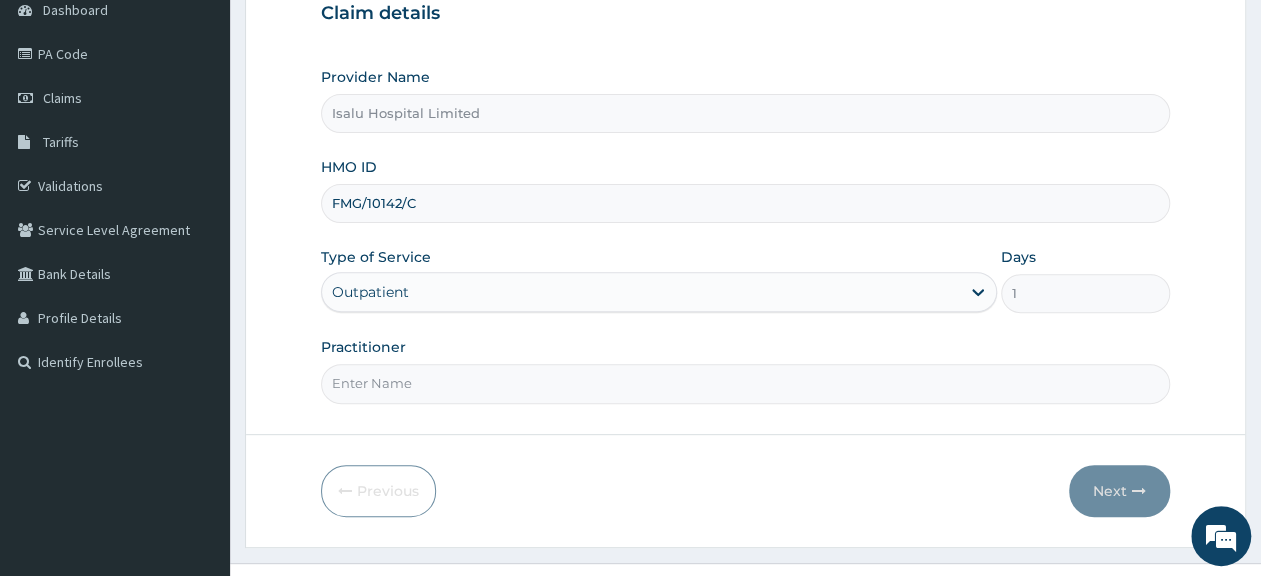 scroll, scrollTop: 0, scrollLeft: 0, axis: both 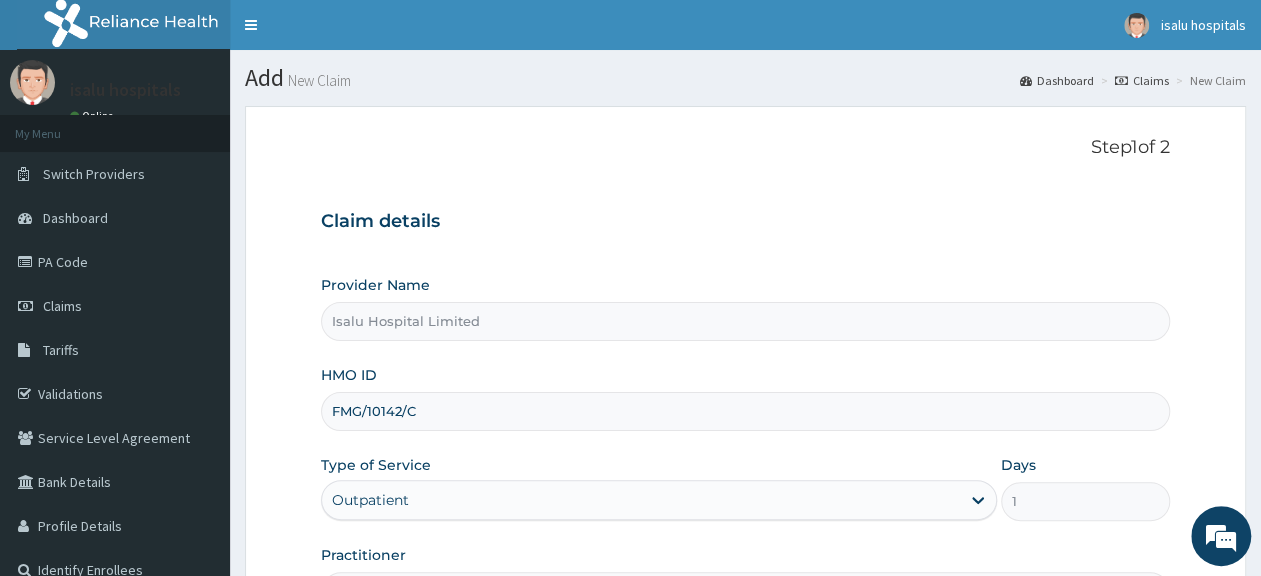drag, startPoint x: 461, startPoint y: 417, endPoint x: 330, endPoint y: 413, distance: 131.06105 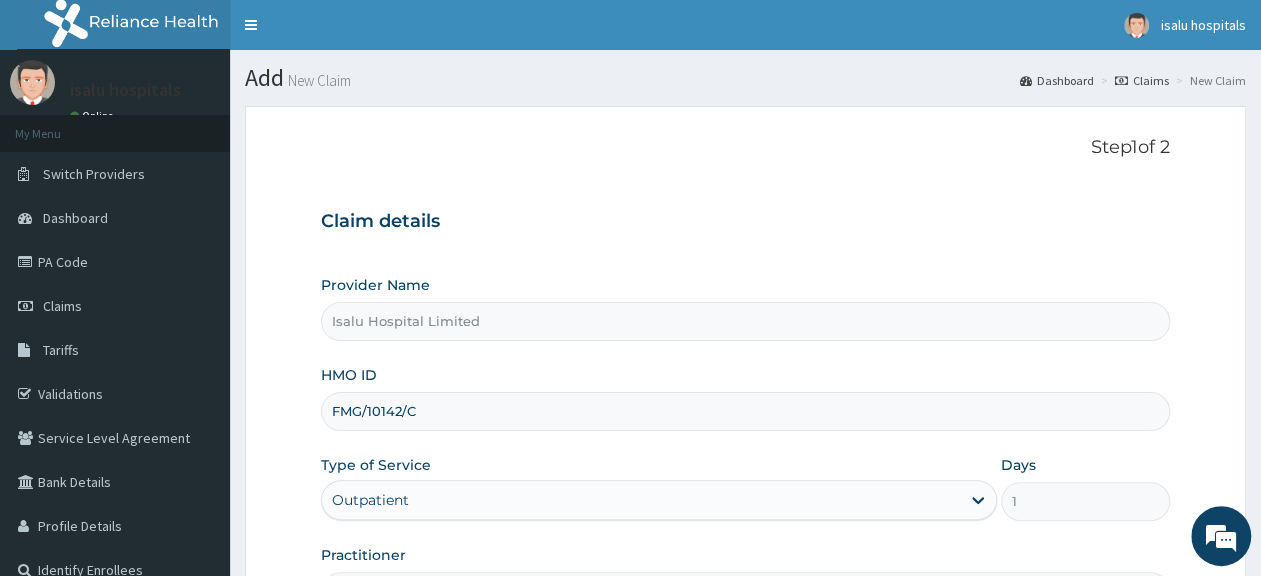 click on "FMG/10142/C" at bounding box center (745, 411) 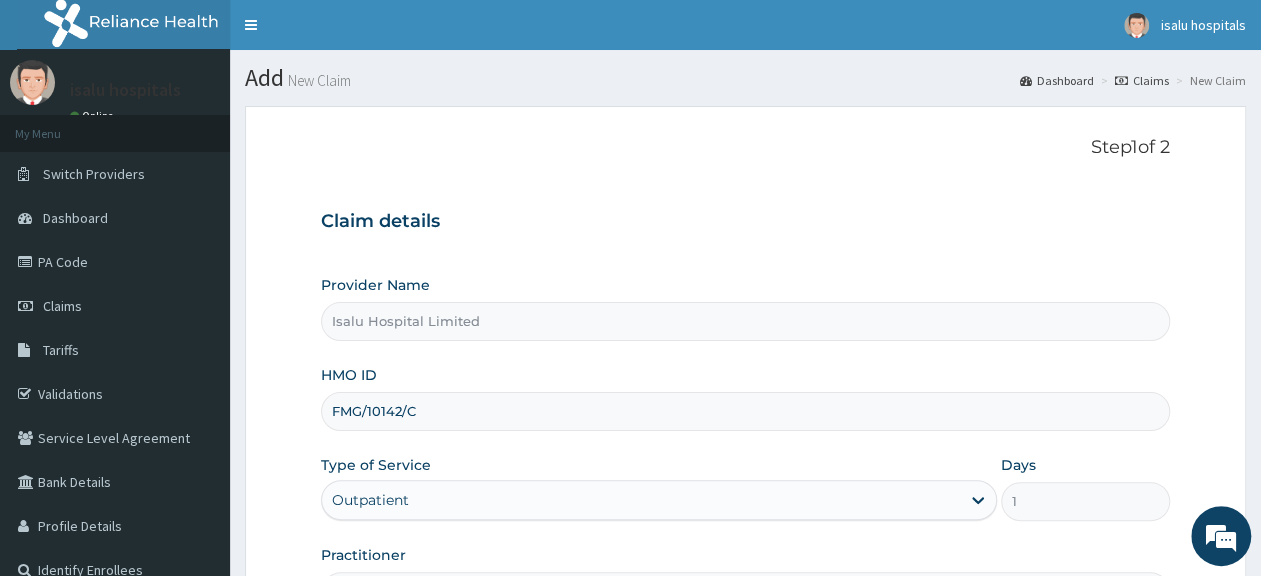 paste on "NG/10015/A" 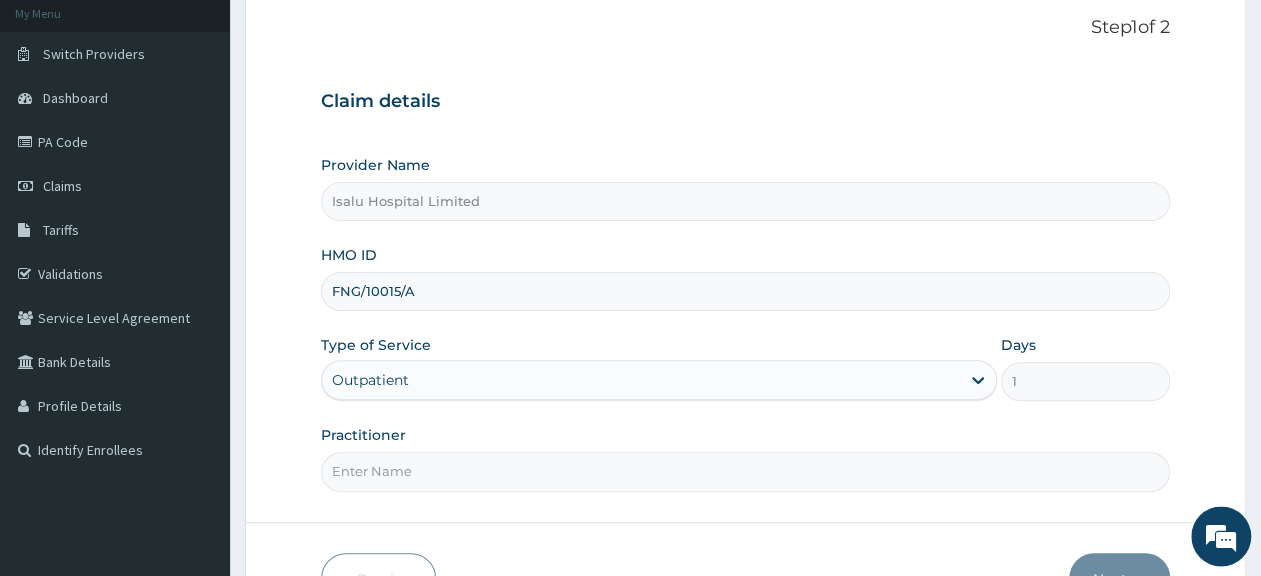 scroll, scrollTop: 208, scrollLeft: 0, axis: vertical 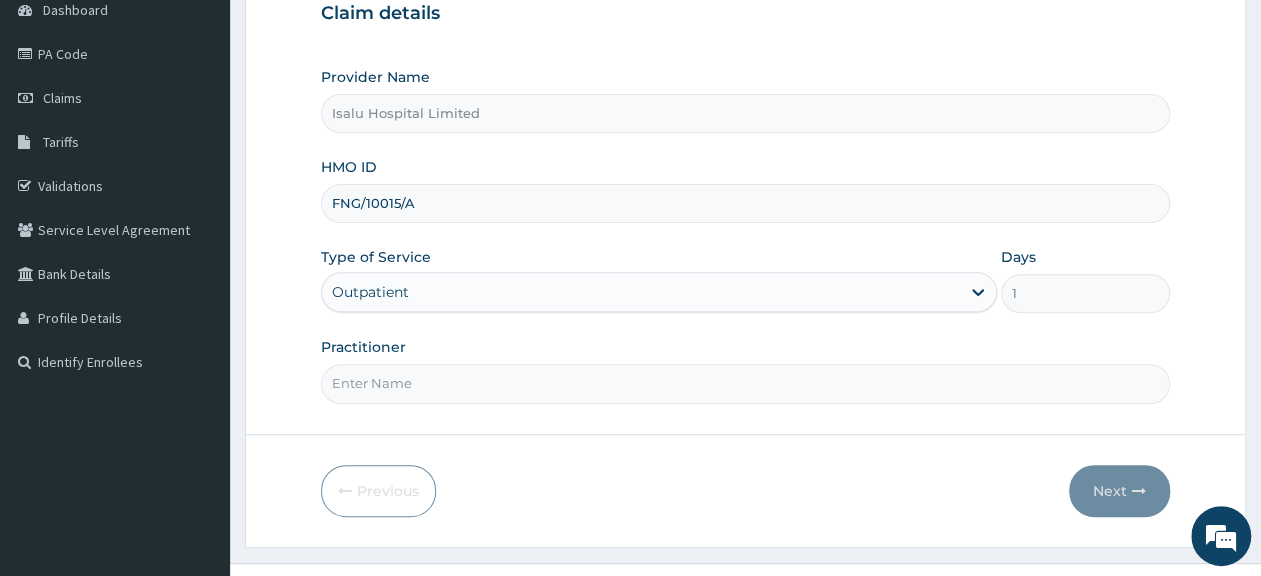 type on "FNG/10015/A" 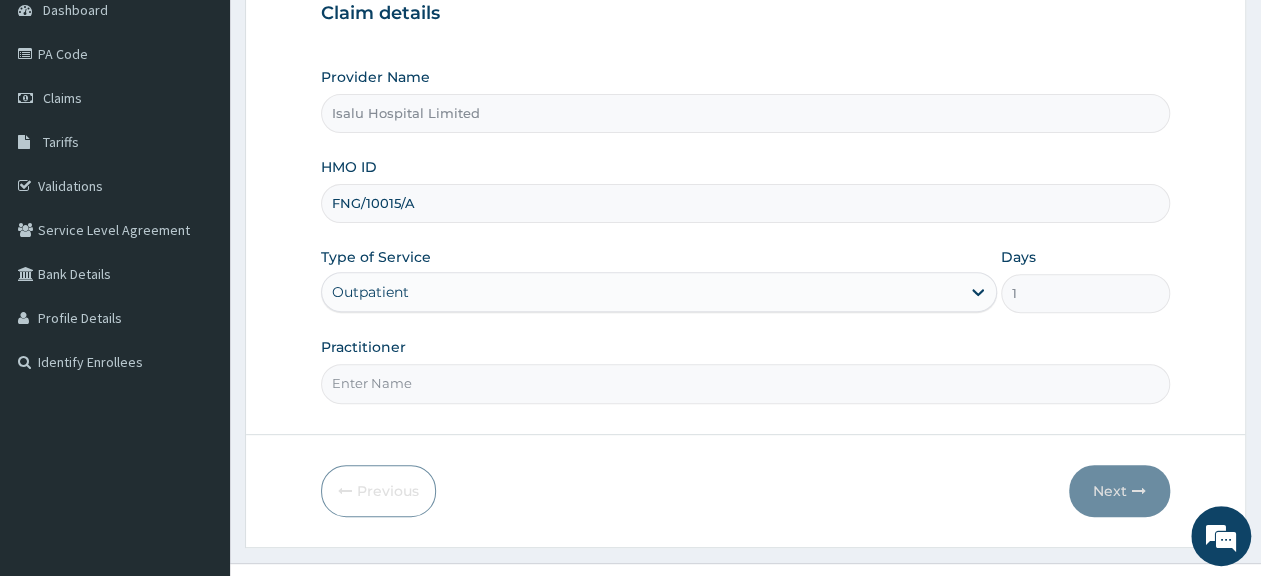 click on "Practitioner" at bounding box center (745, 383) 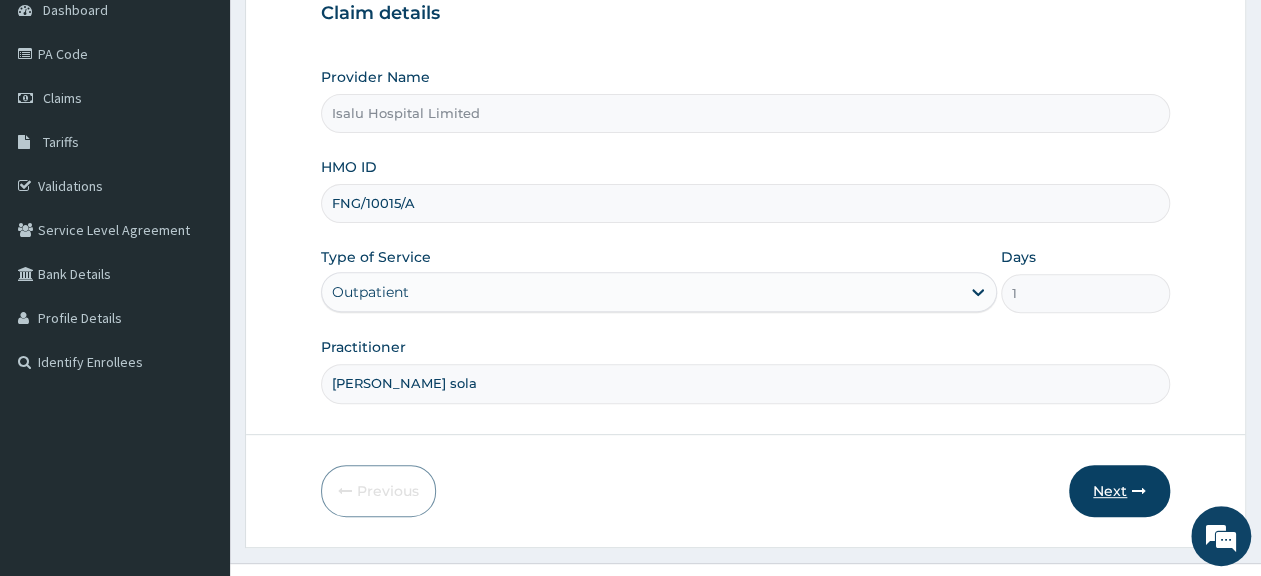 type on "[PERSON_NAME] sola" 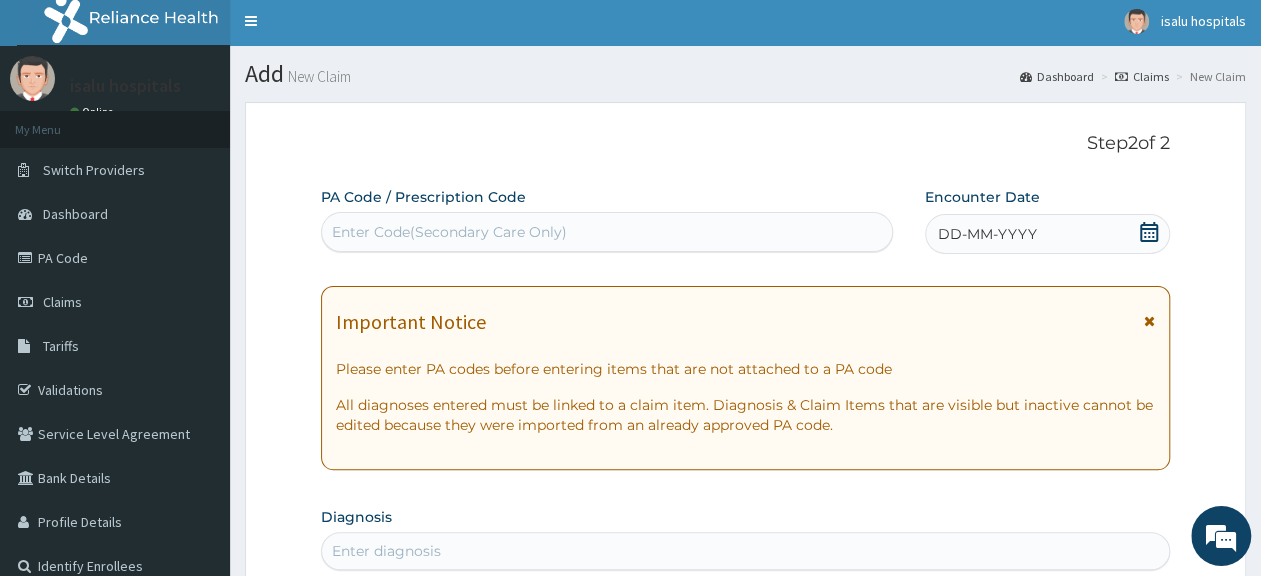 scroll, scrollTop: 0, scrollLeft: 0, axis: both 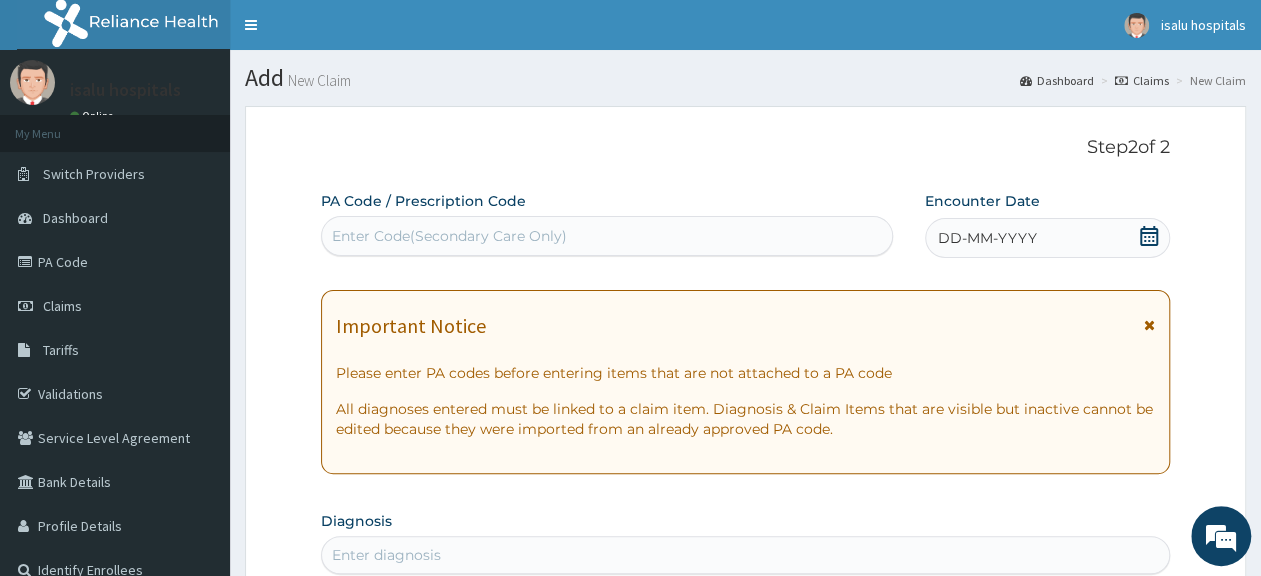 click on "Enter Code(Secondary Care Only)" at bounding box center (449, 236) 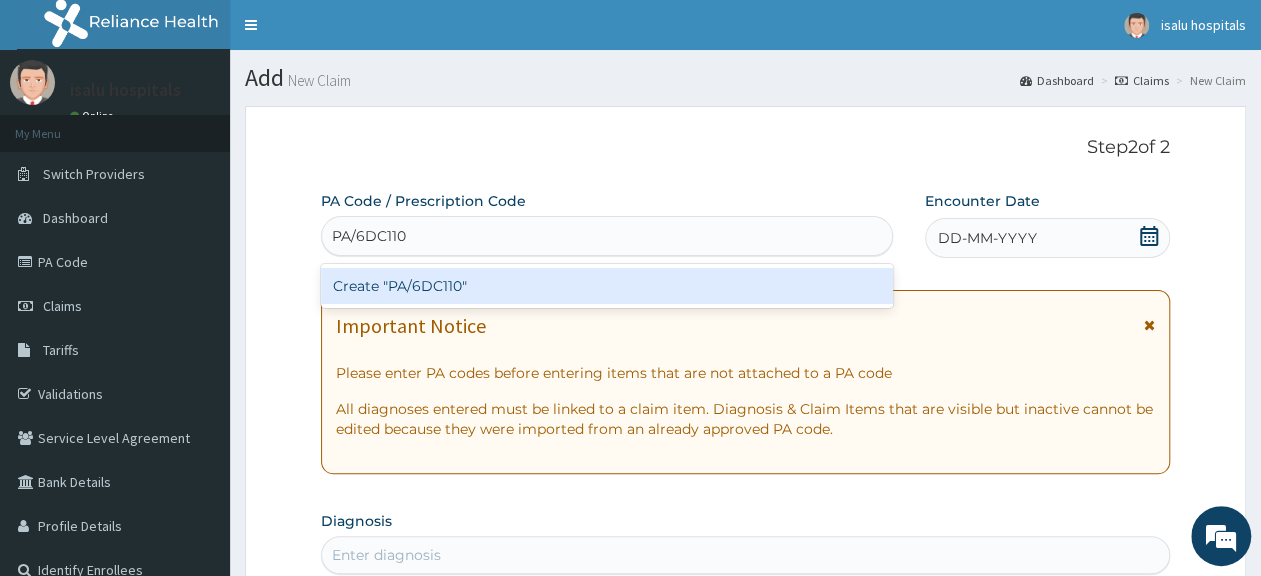 type on "PA/6DC110" 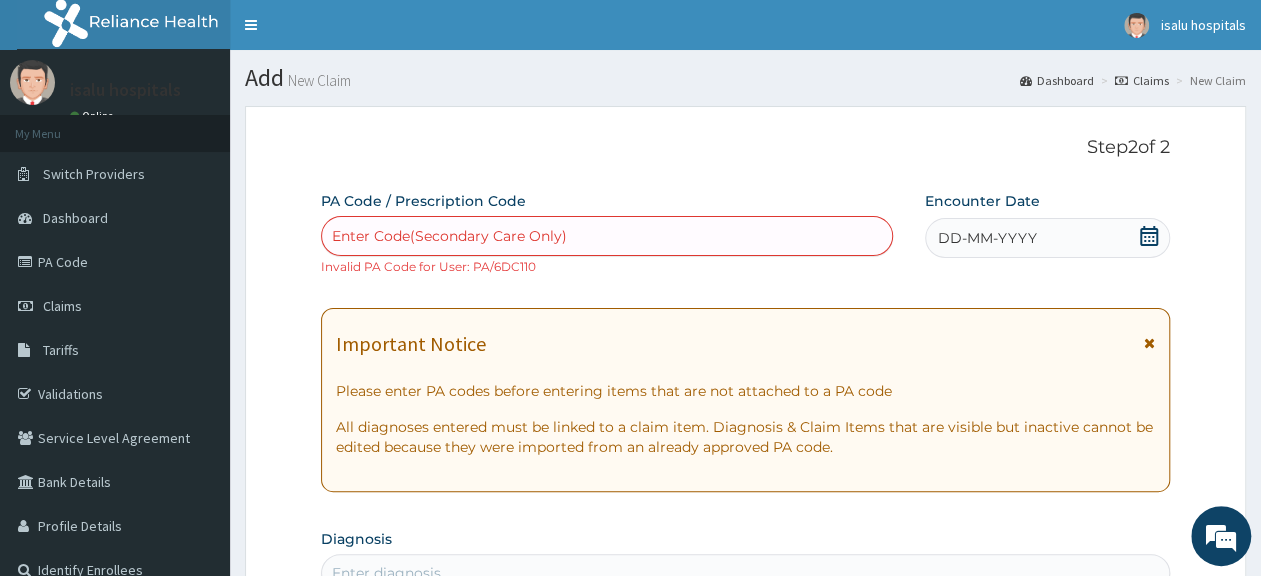 click on "Invalid PA Code for User: PA/6DC110" at bounding box center [428, 266] 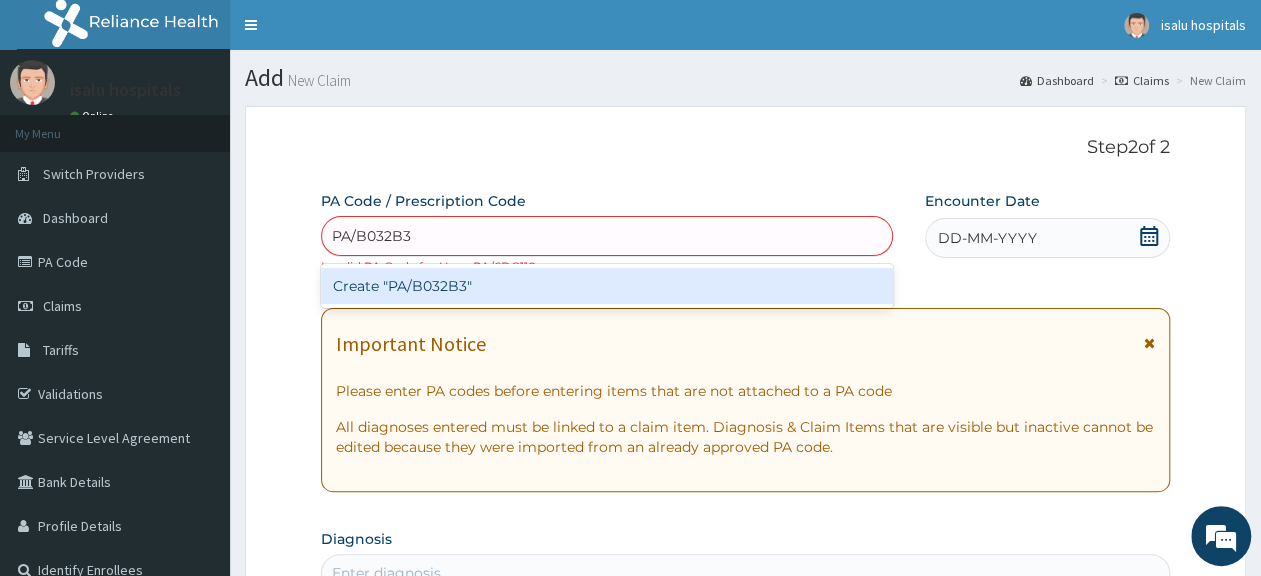click on "Create "PA/B032B3"" at bounding box center [607, 286] 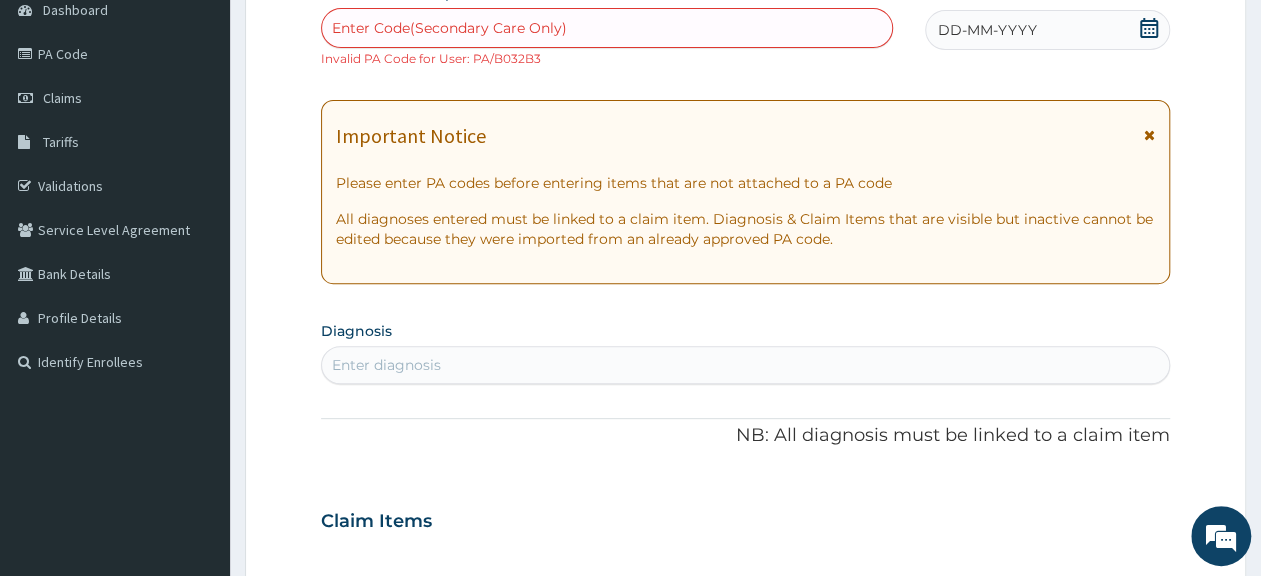 scroll, scrollTop: 0, scrollLeft: 0, axis: both 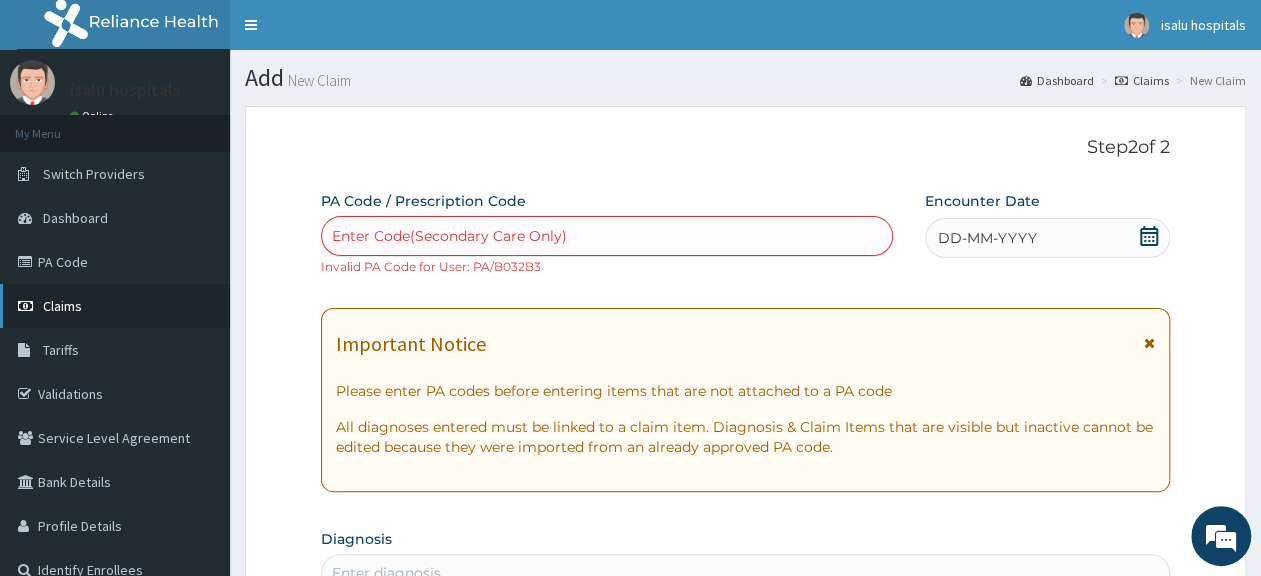 click on "Claims" at bounding box center (115, 306) 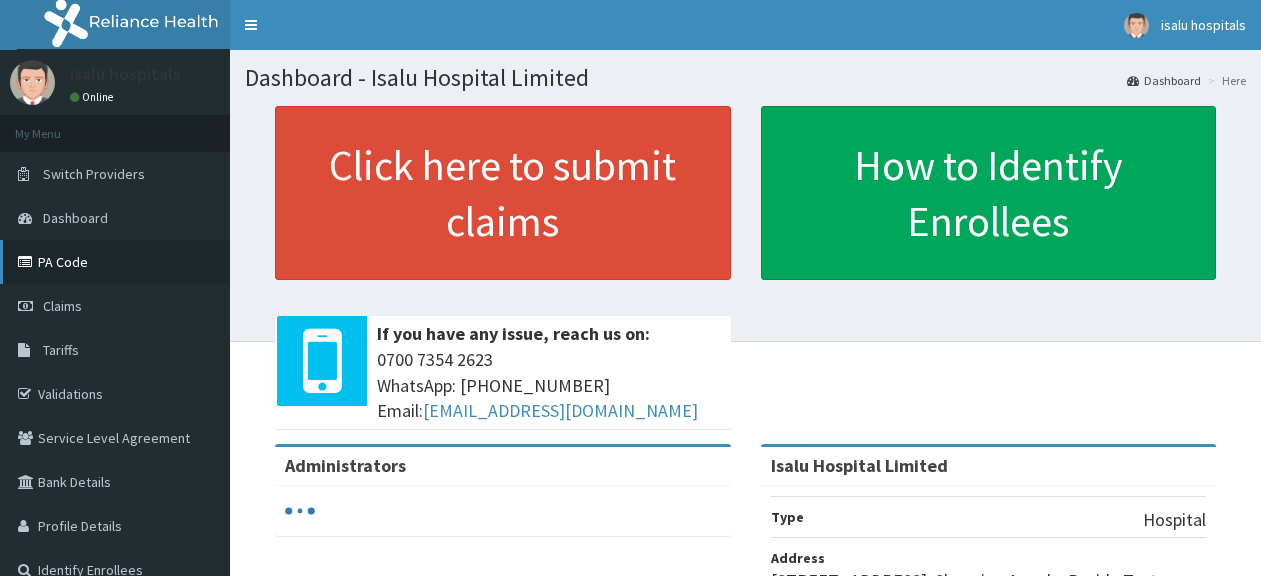 scroll, scrollTop: 0, scrollLeft: 0, axis: both 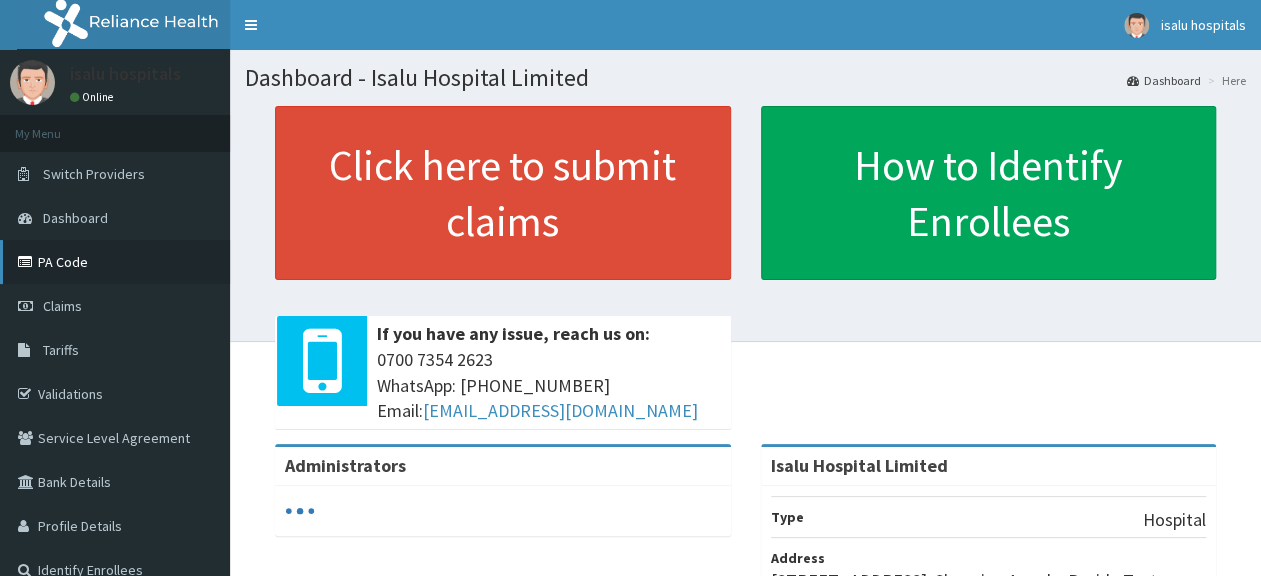 click on "PA Code" at bounding box center (115, 262) 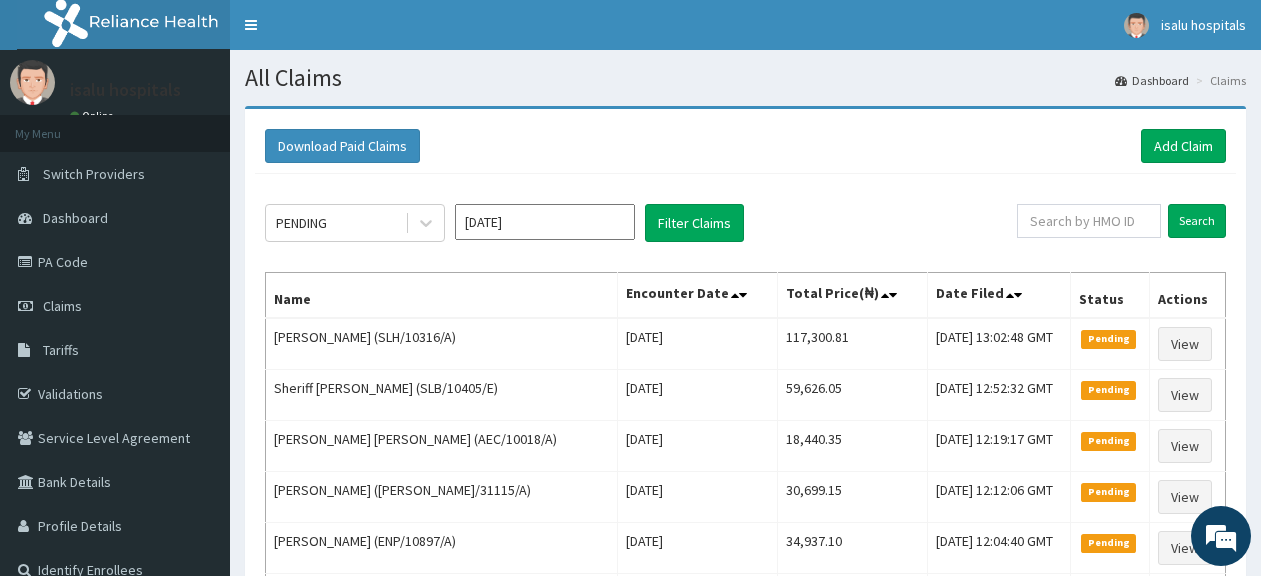 scroll, scrollTop: 0, scrollLeft: 0, axis: both 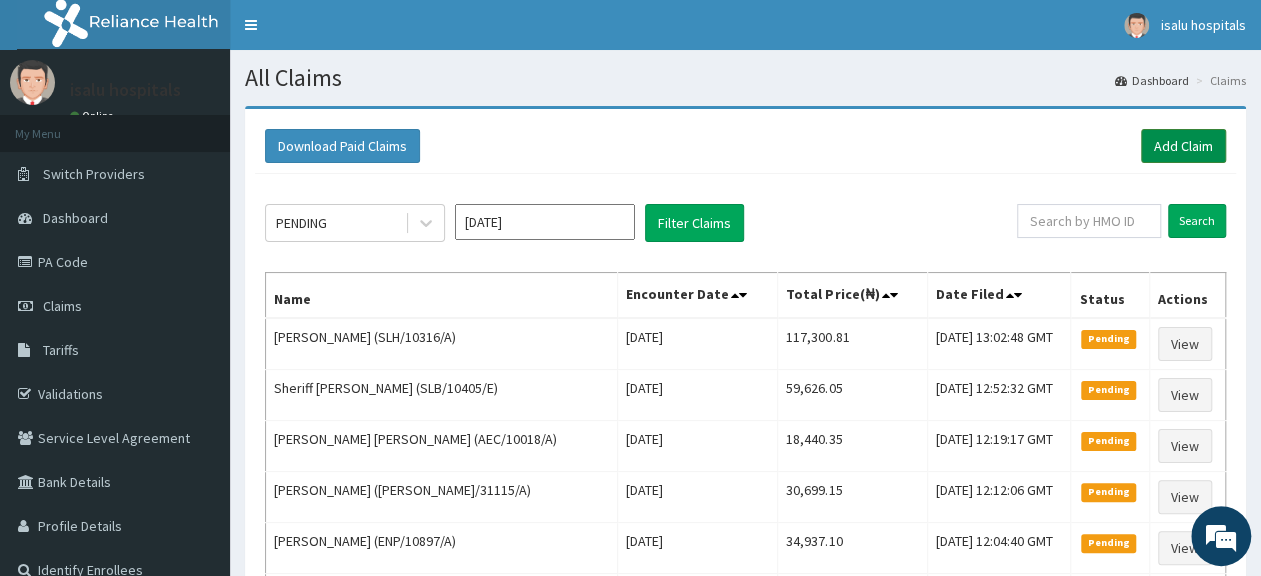 click on "Add Claim" at bounding box center [1183, 146] 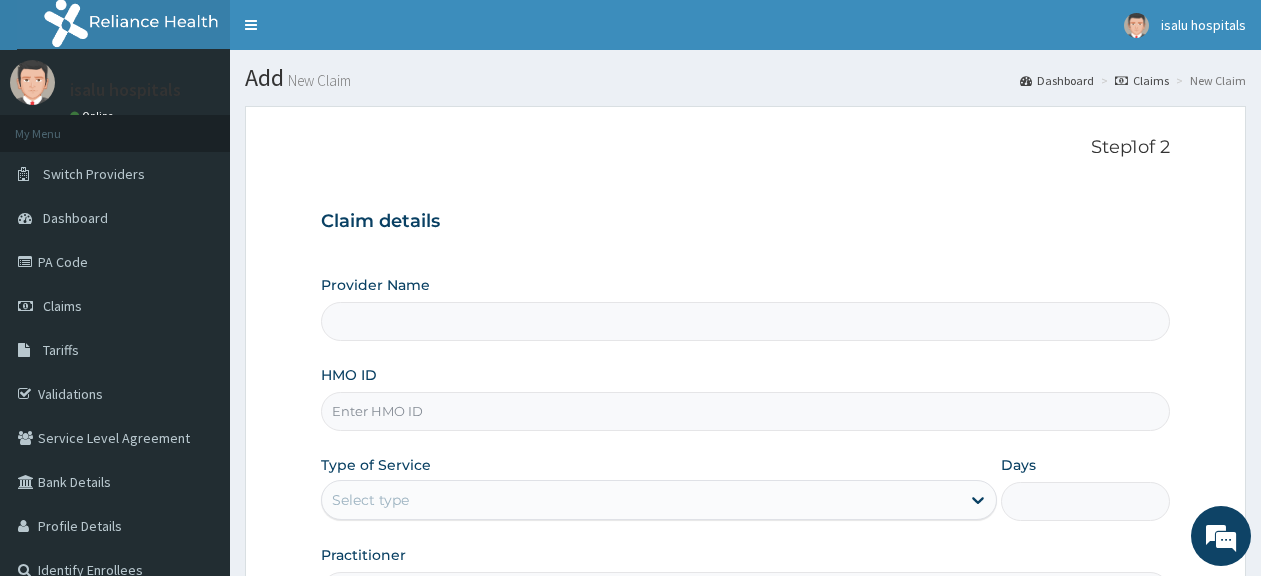 scroll, scrollTop: 0, scrollLeft: 0, axis: both 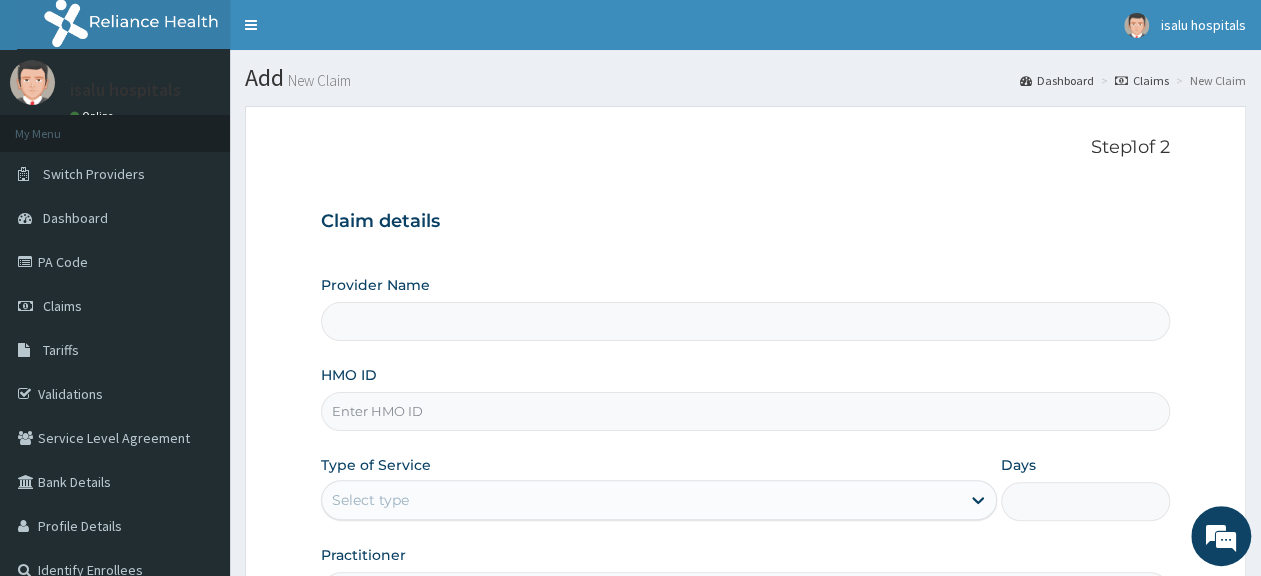 type on "Isalu Hospital Limited" 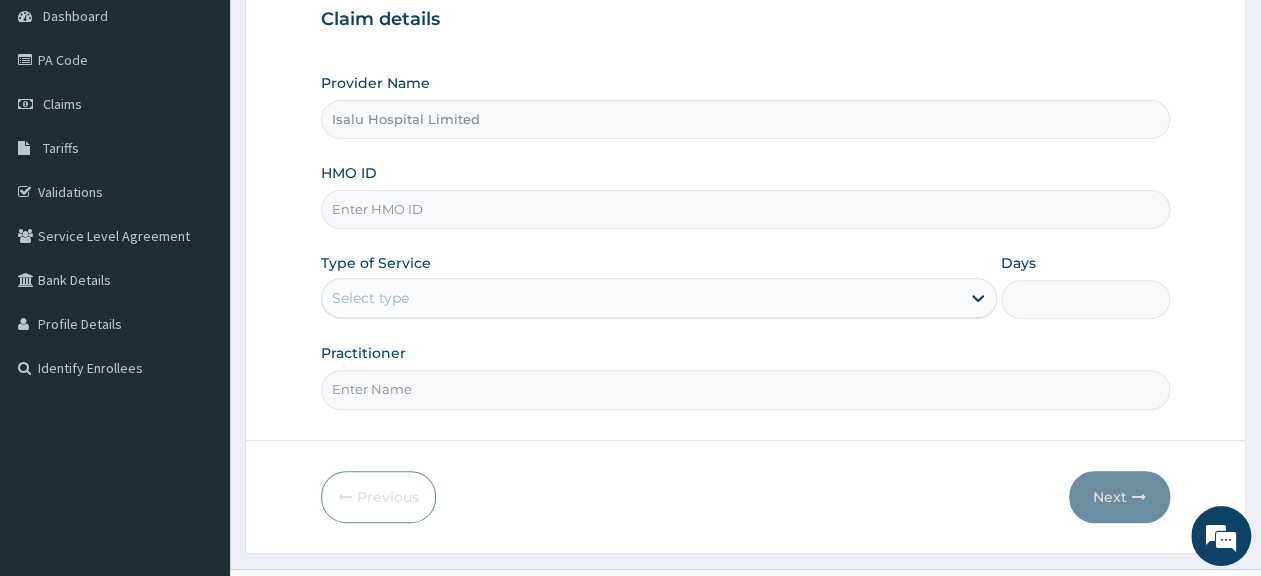 scroll, scrollTop: 208, scrollLeft: 0, axis: vertical 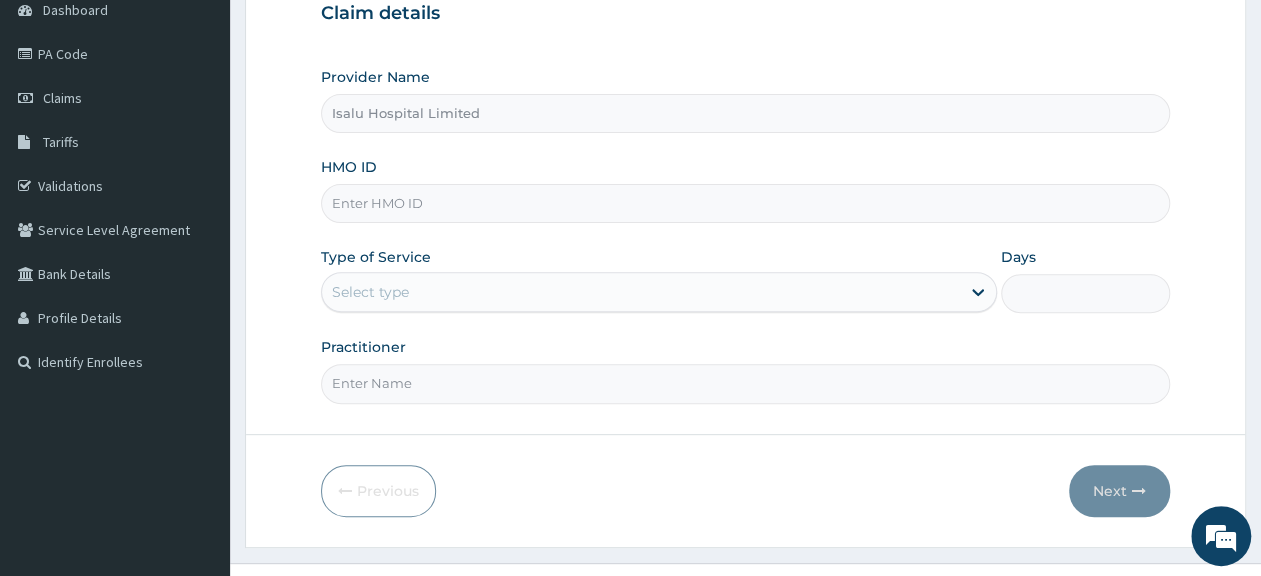 paste on "FYN/10023/A" 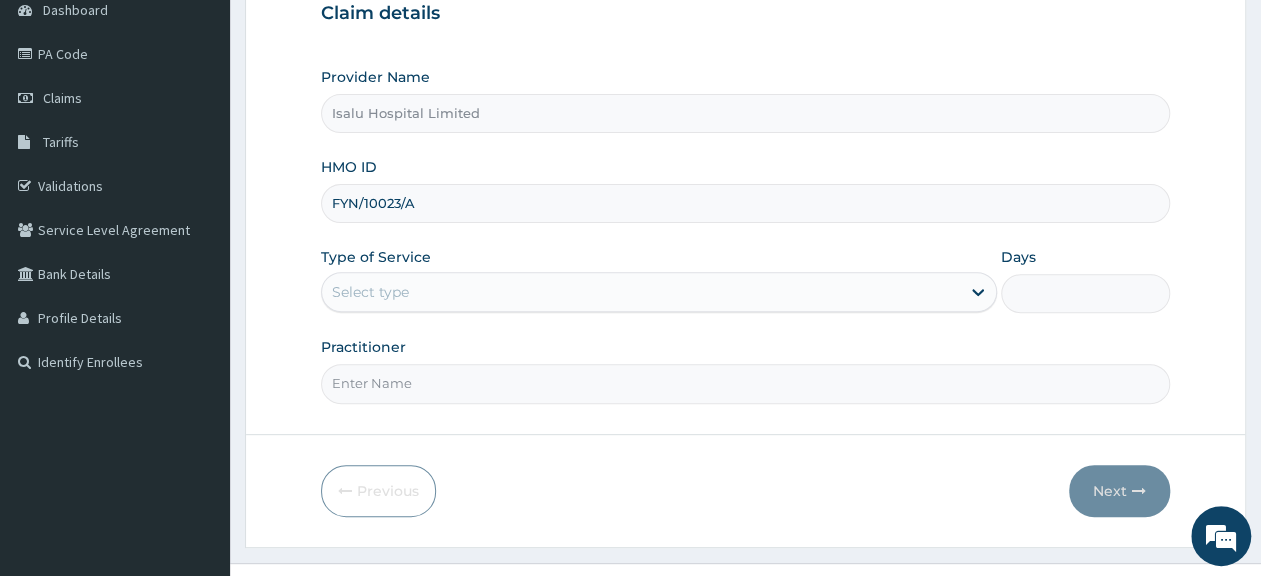 type on "FYN/10023/A" 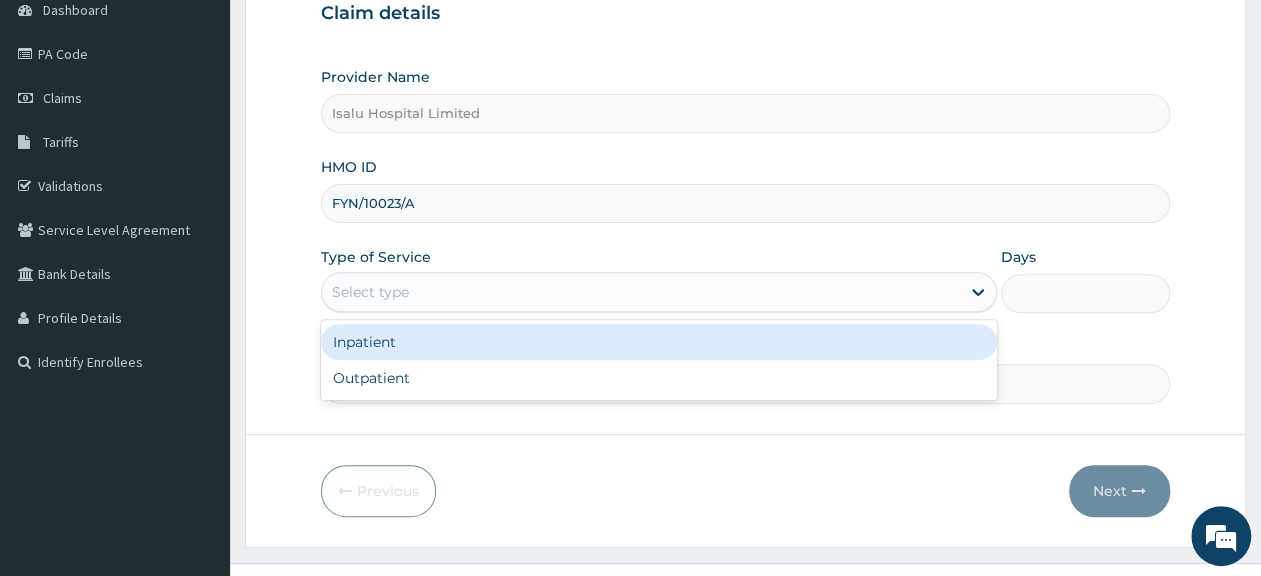 click on "Select type" at bounding box center [641, 292] 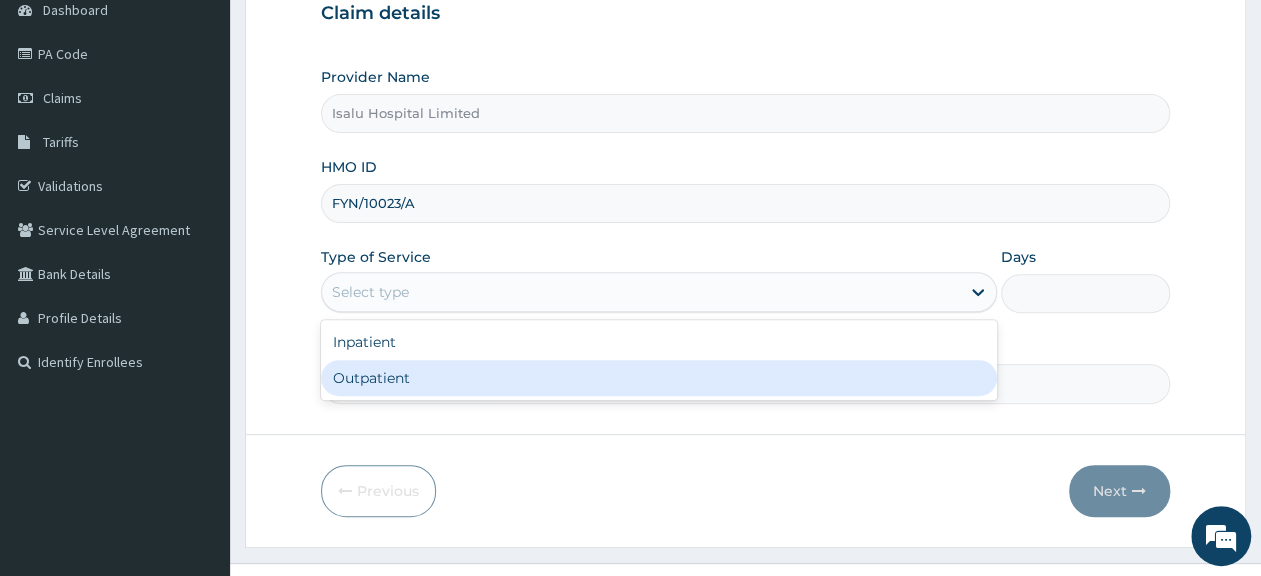 click on "Outpatient" at bounding box center (659, 378) 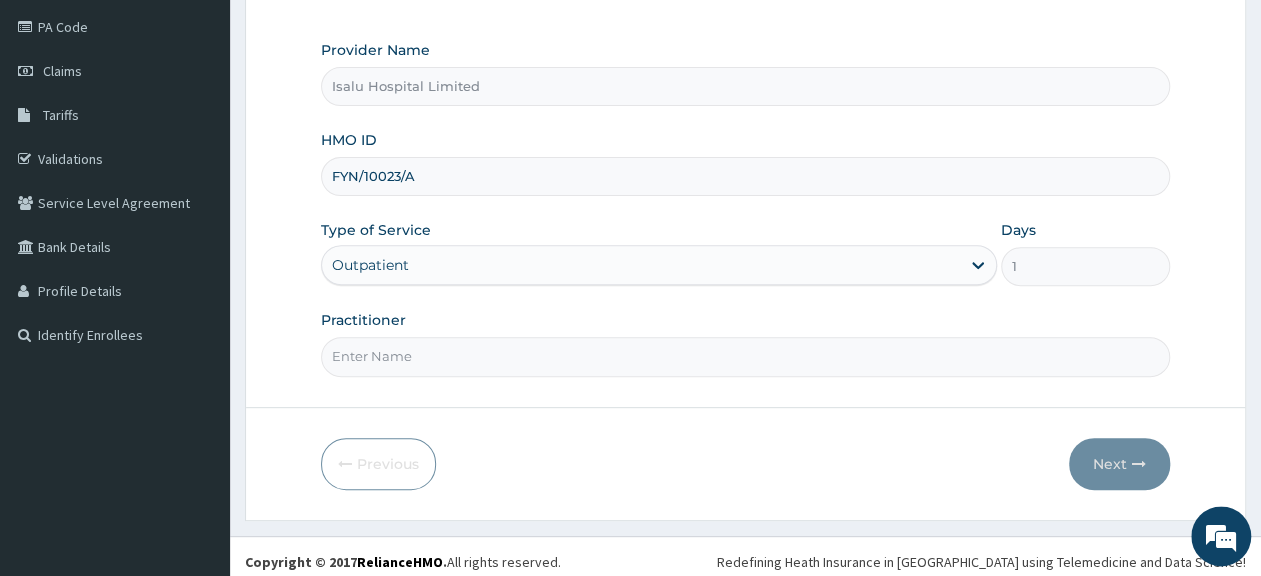 scroll, scrollTop: 242, scrollLeft: 0, axis: vertical 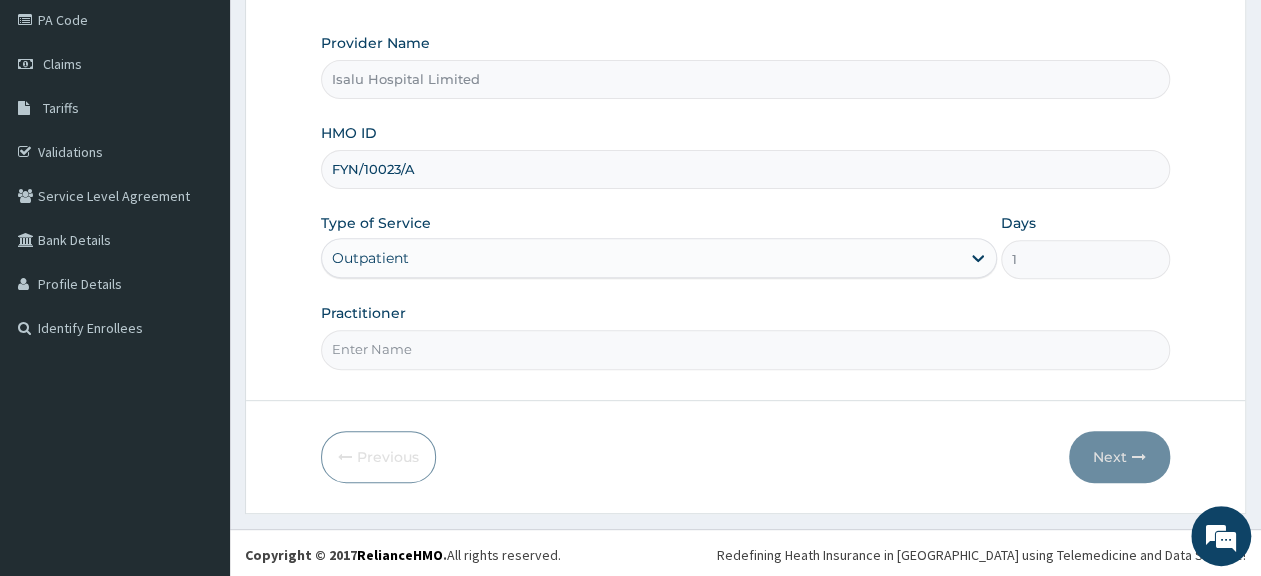 click on "Practitioner" at bounding box center [745, 349] 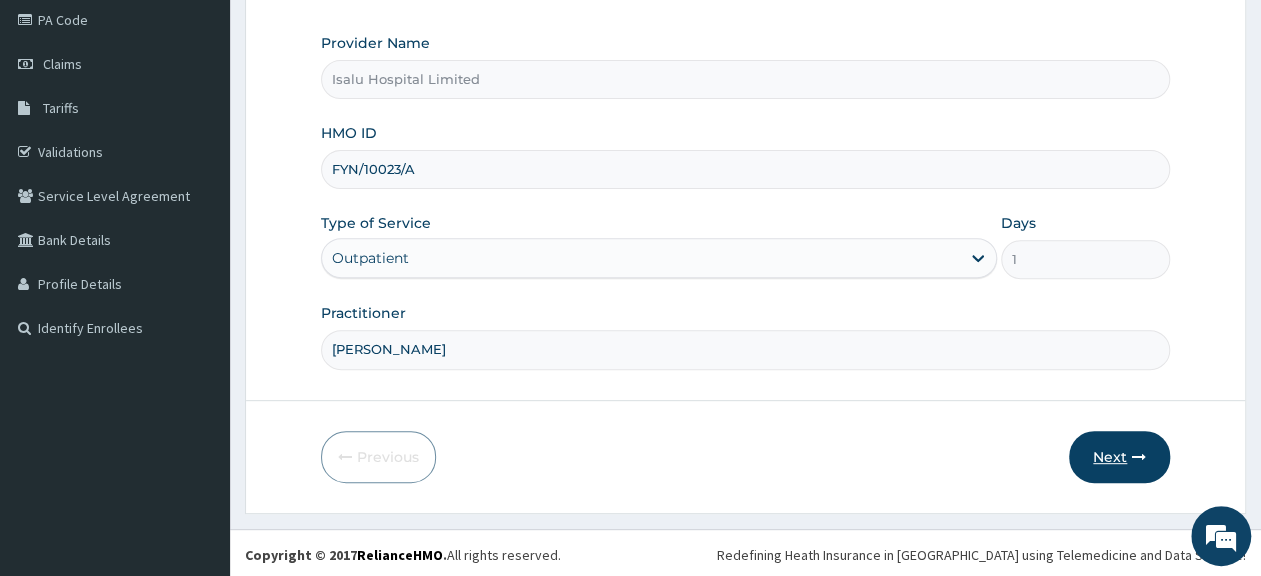 type on "Dr Anifowose Sola" 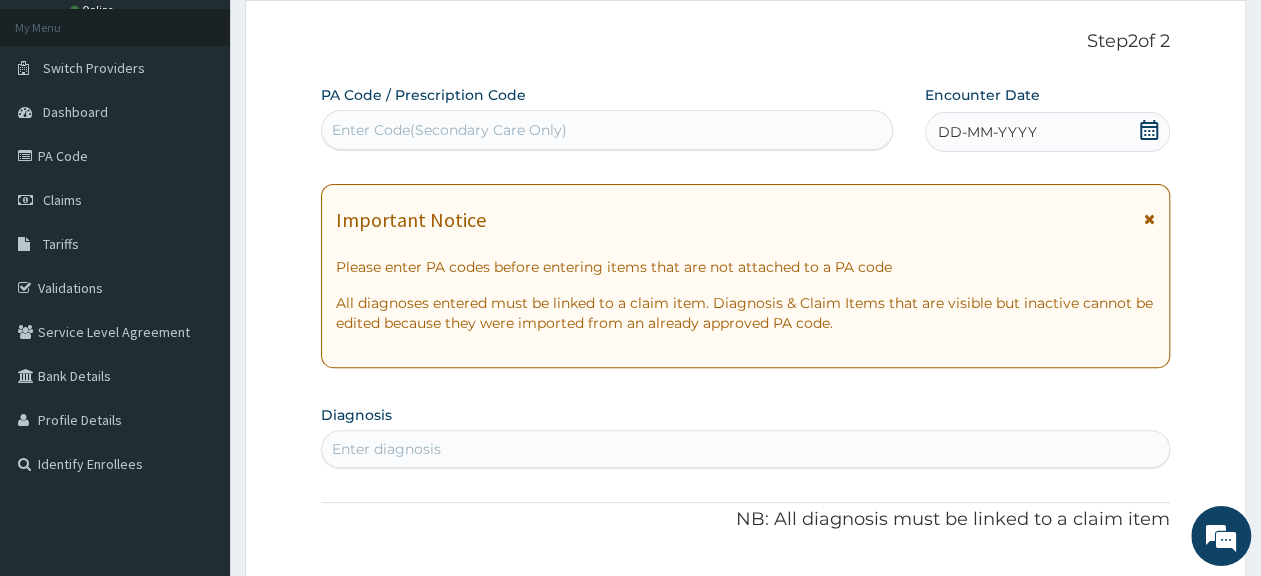 scroll, scrollTop: 0, scrollLeft: 0, axis: both 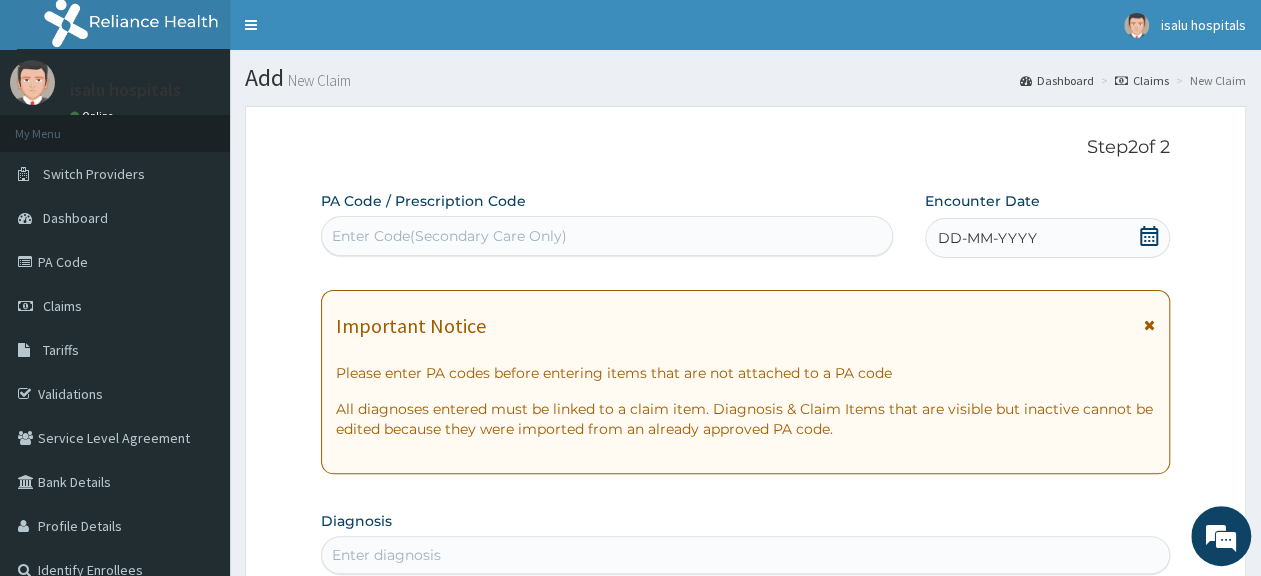 click on "Enter Code(Secondary Care Only)" at bounding box center (449, 236) 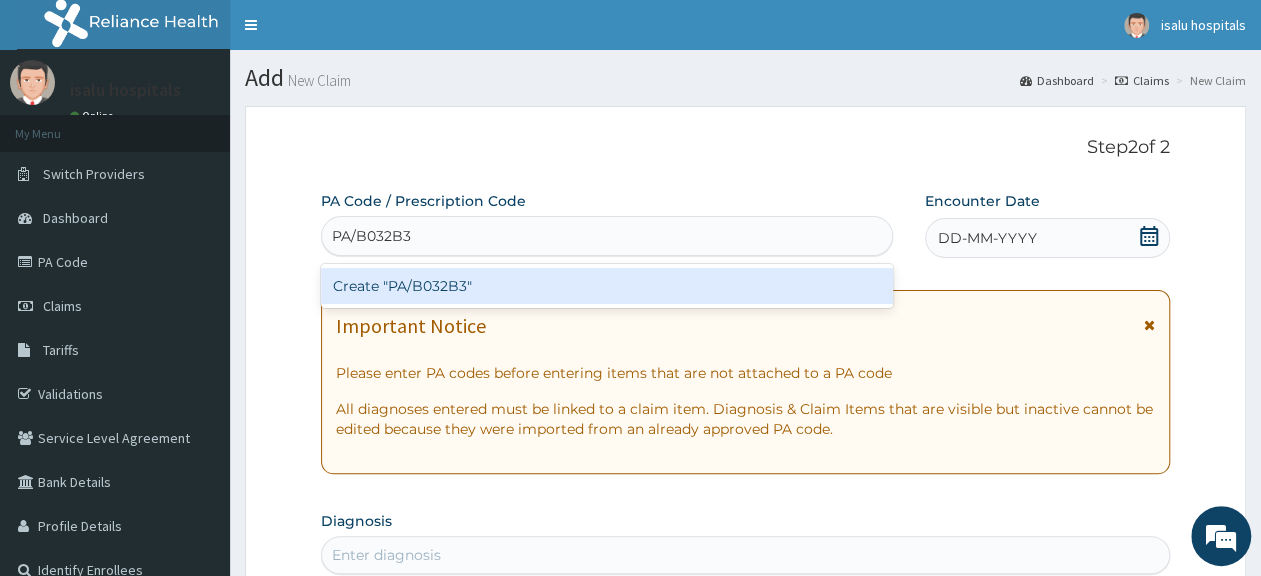 click on "Create "PA/B032B3"" at bounding box center [607, 286] 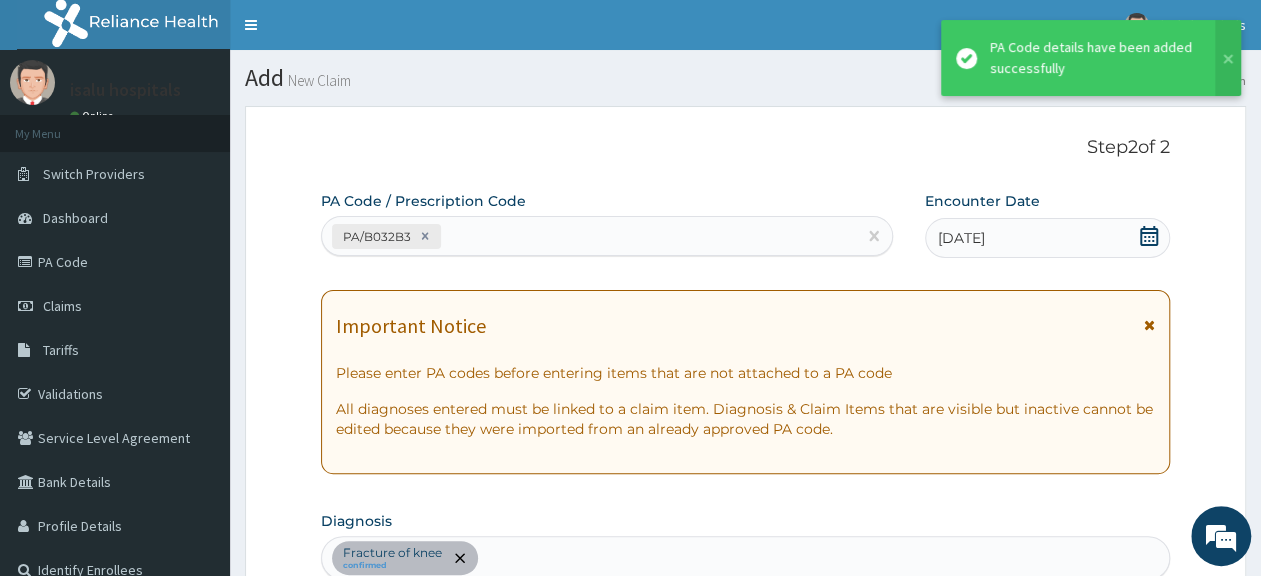 scroll, scrollTop: 542, scrollLeft: 0, axis: vertical 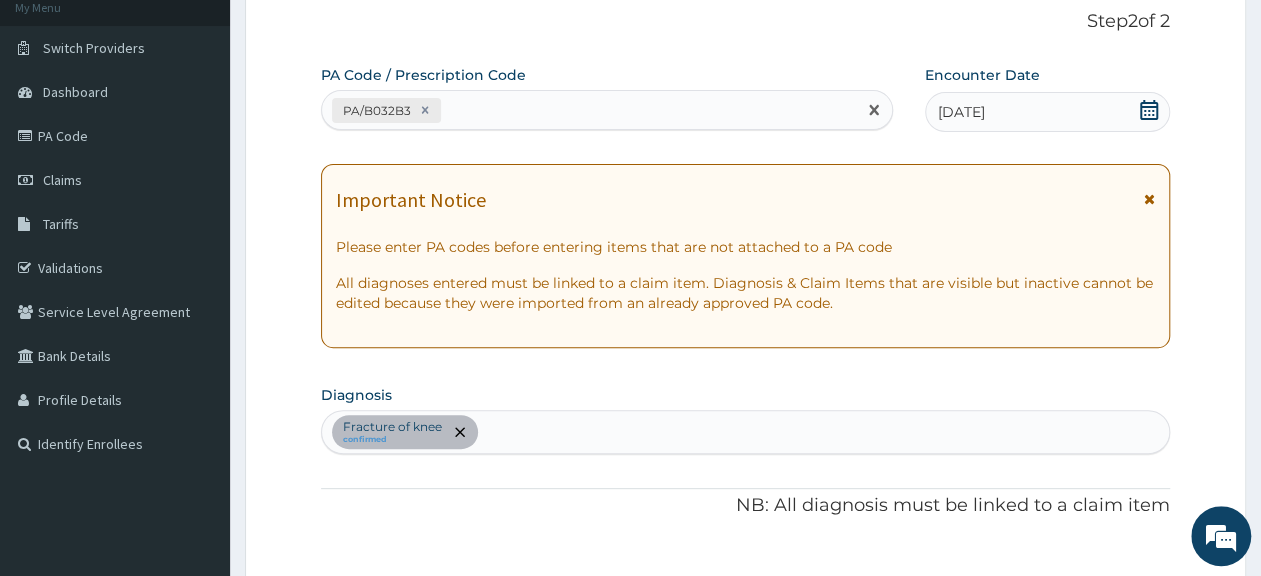 click on "PA/B032B3" at bounding box center [589, 110] 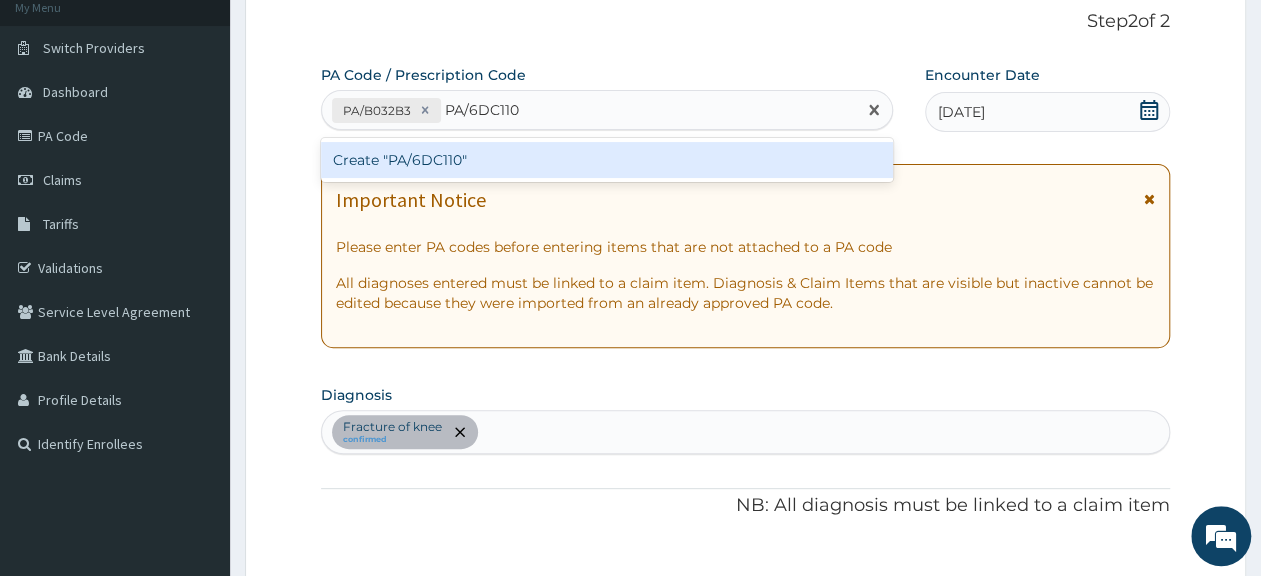 click on "Create "PA/6DC110"" at bounding box center [607, 160] 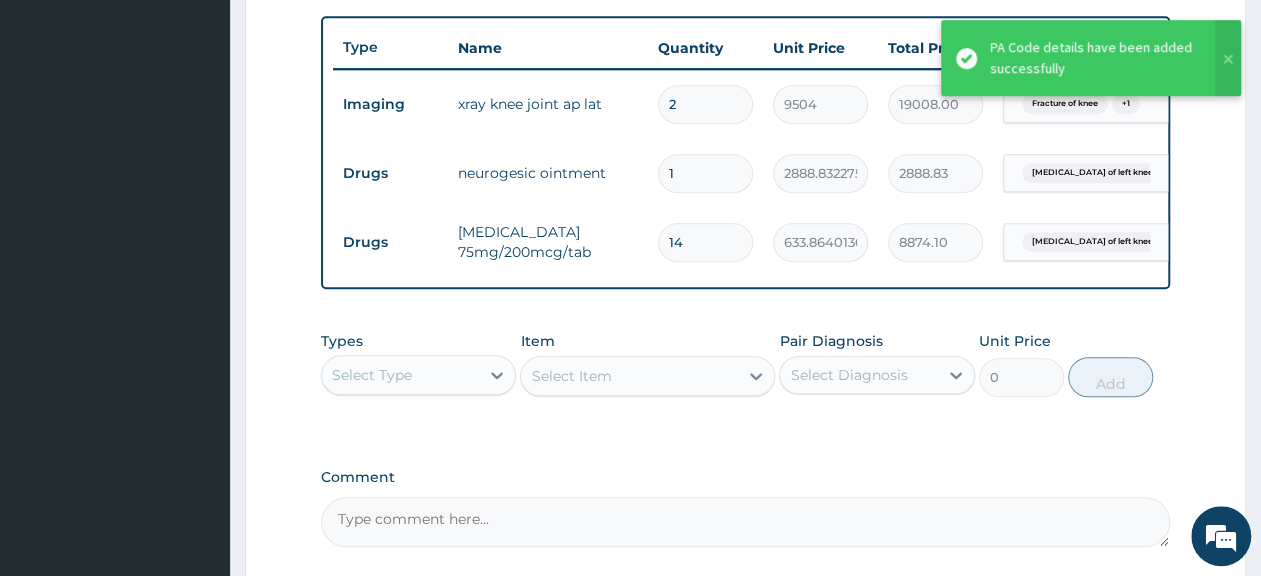 scroll, scrollTop: 680, scrollLeft: 0, axis: vertical 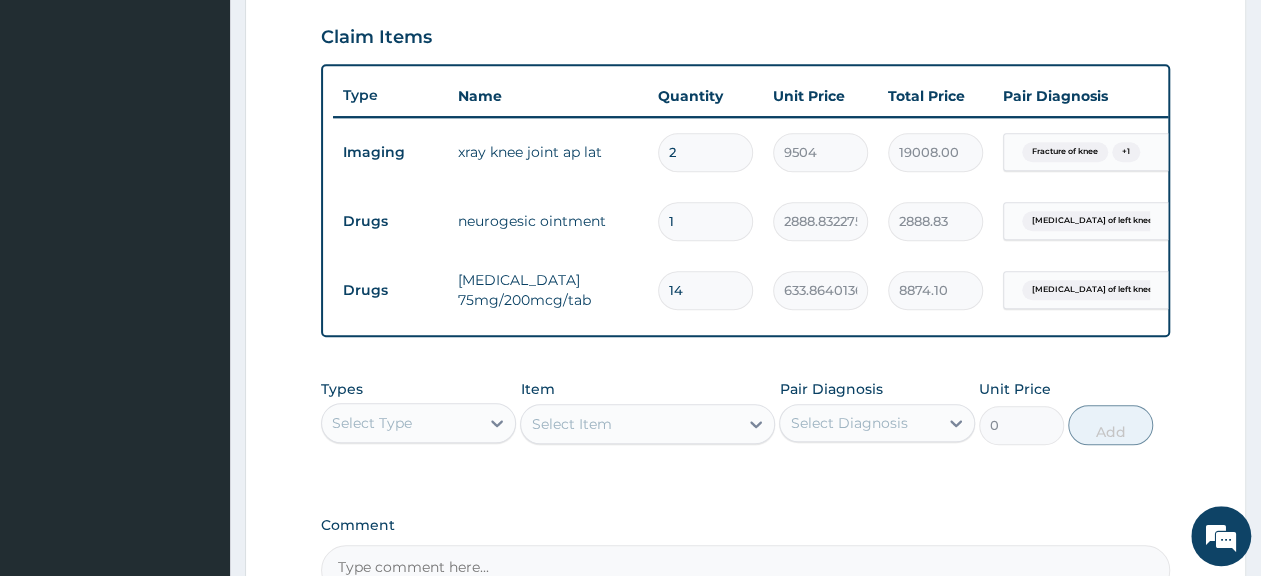 click on "neurogesic ointment" at bounding box center [548, 221] 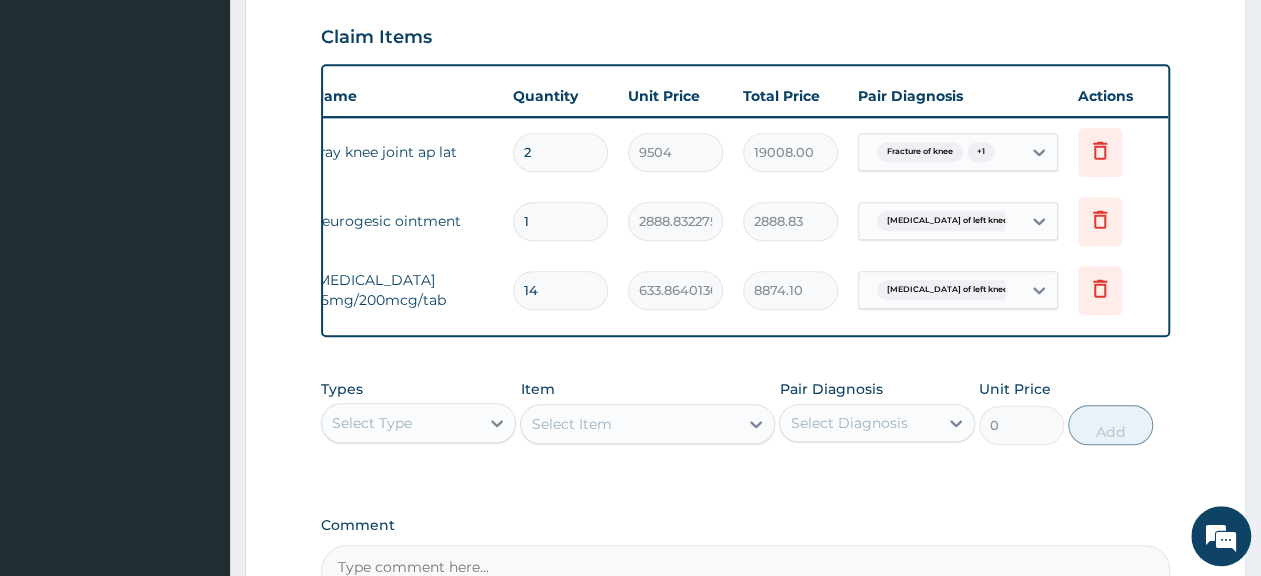 scroll, scrollTop: 0, scrollLeft: 0, axis: both 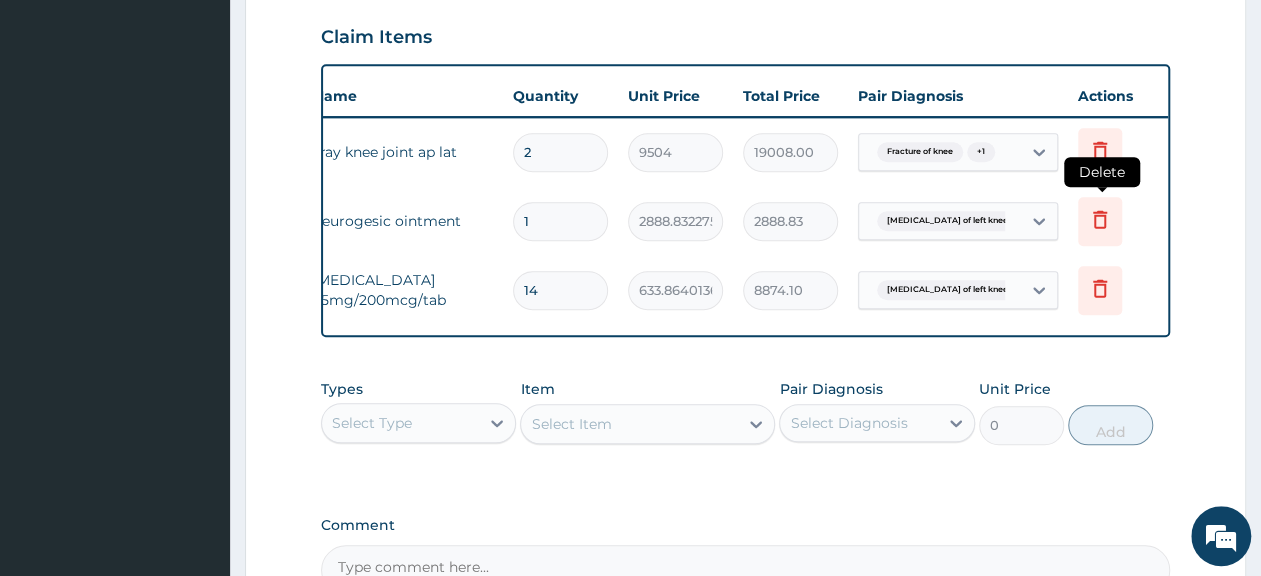 click 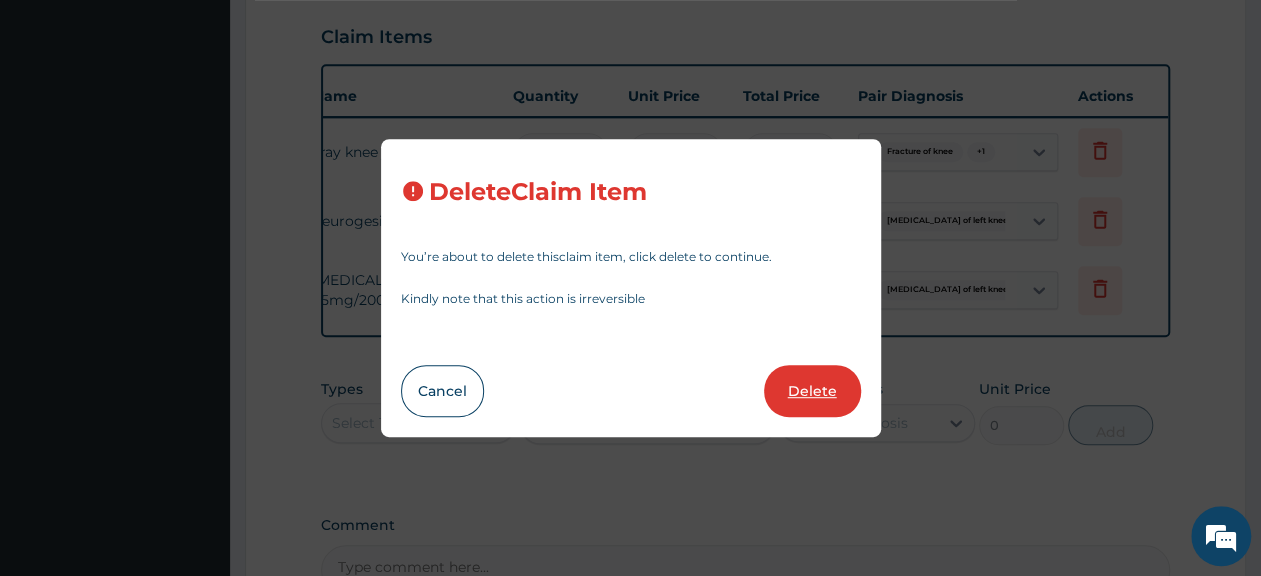 click on "Delete" at bounding box center (812, 391) 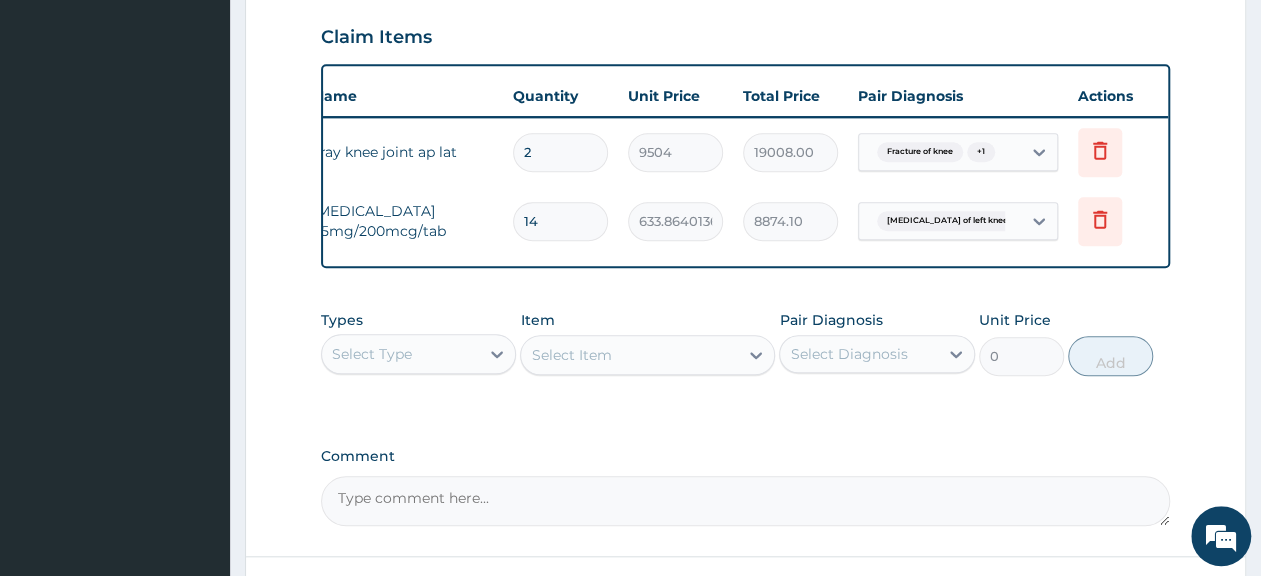 click on "Select Type" at bounding box center [400, 354] 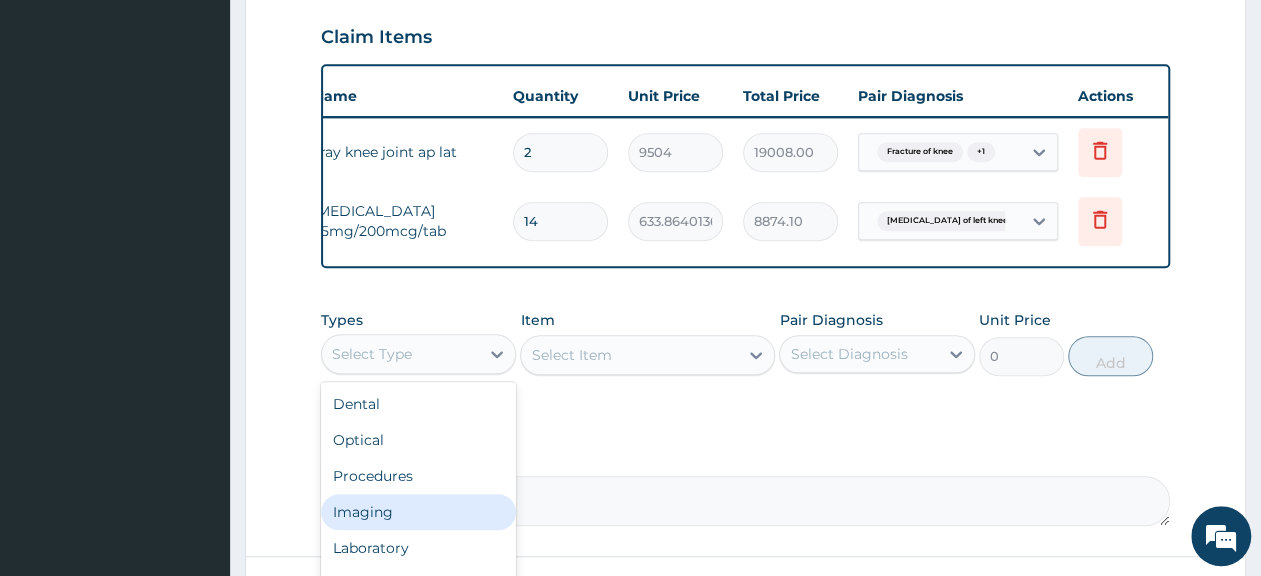 scroll, scrollTop: 68, scrollLeft: 0, axis: vertical 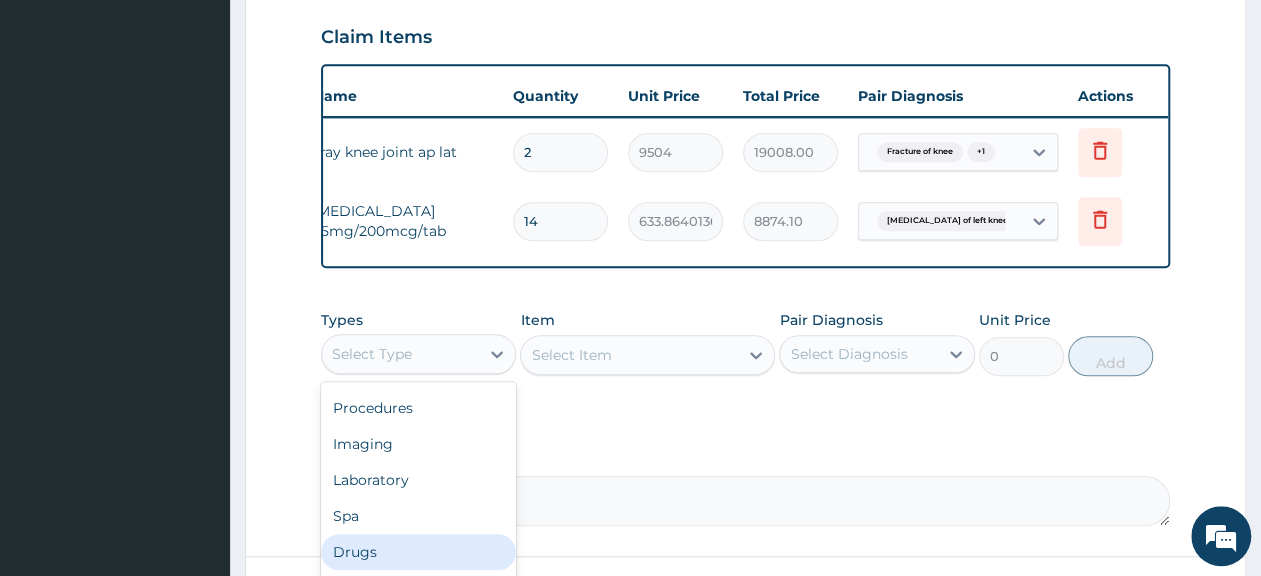 click on "Drugs" at bounding box center (418, 552) 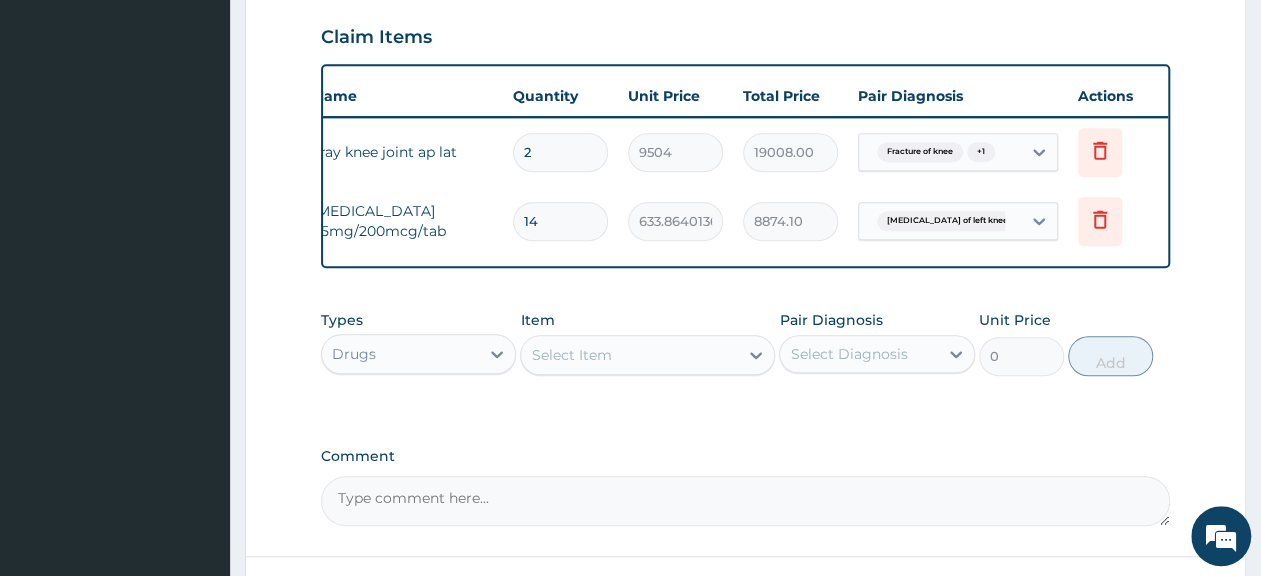 click on "Select Item" at bounding box center (647, 355) 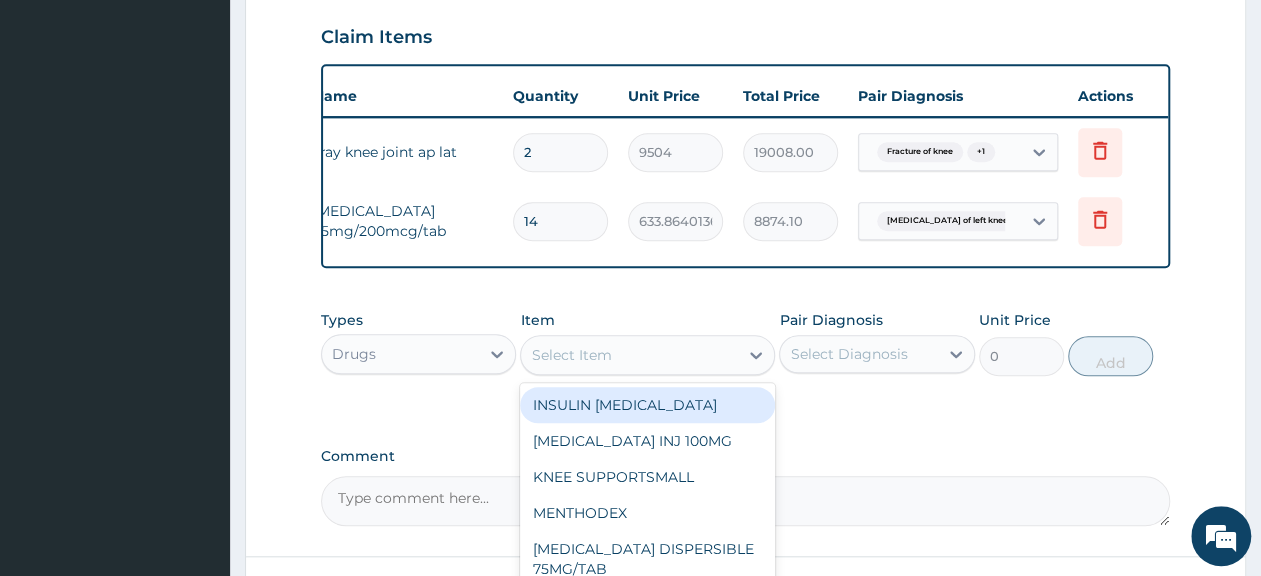 click on "Select Item" at bounding box center [629, 355] 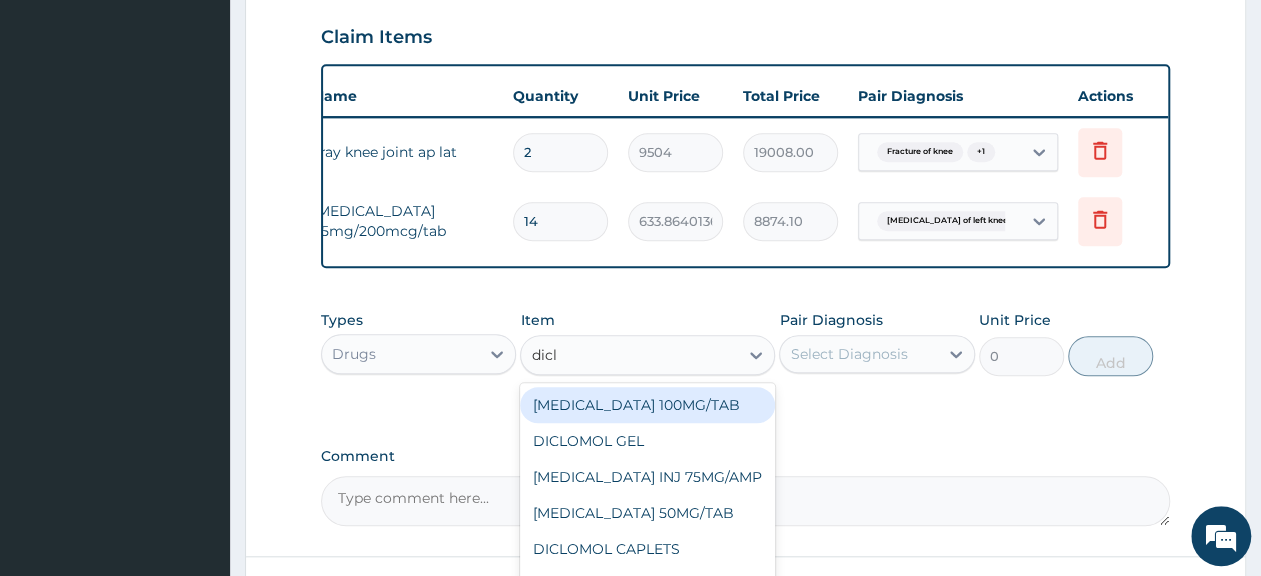 type on "diclo" 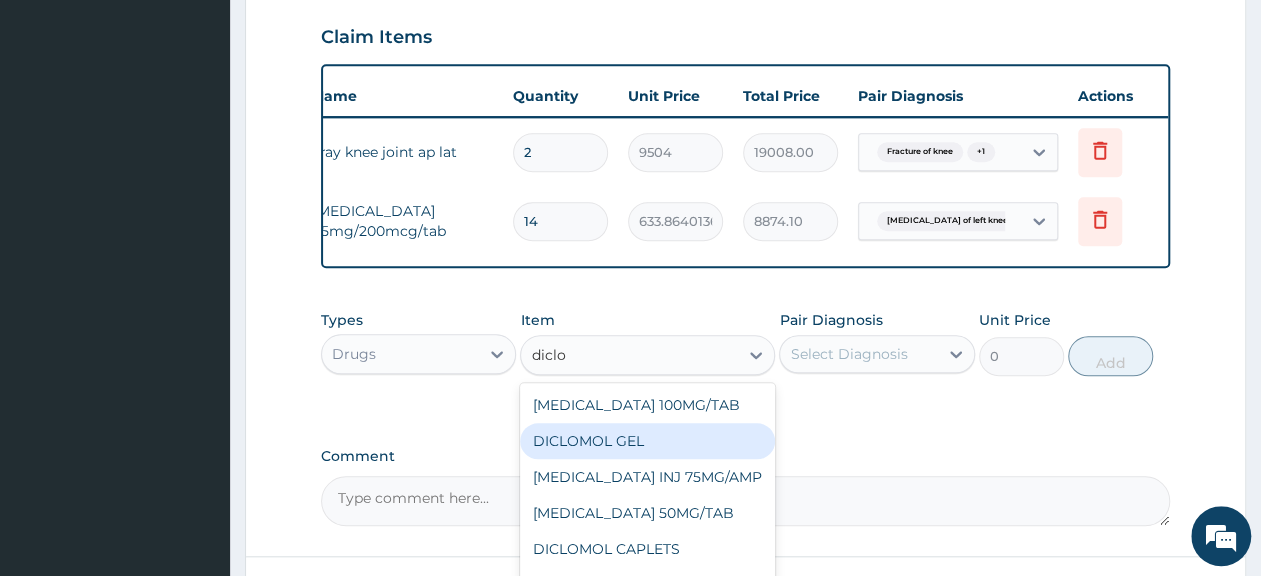 click on "DICLOMOL GEL" at bounding box center (647, 441) 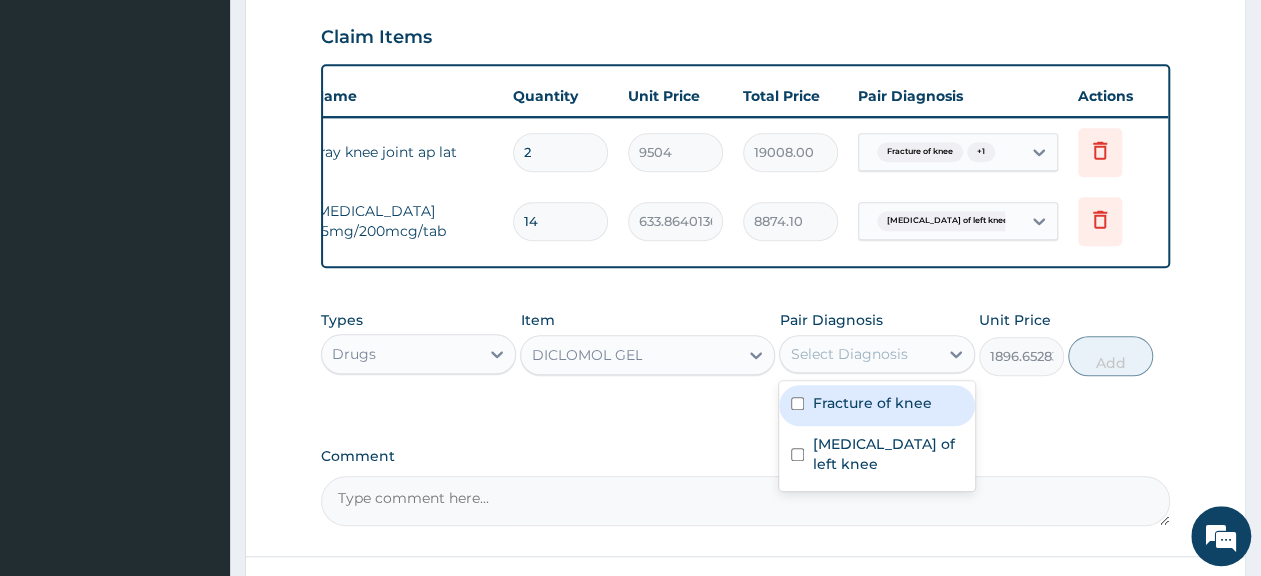 click on "Select Diagnosis" at bounding box center (848, 354) 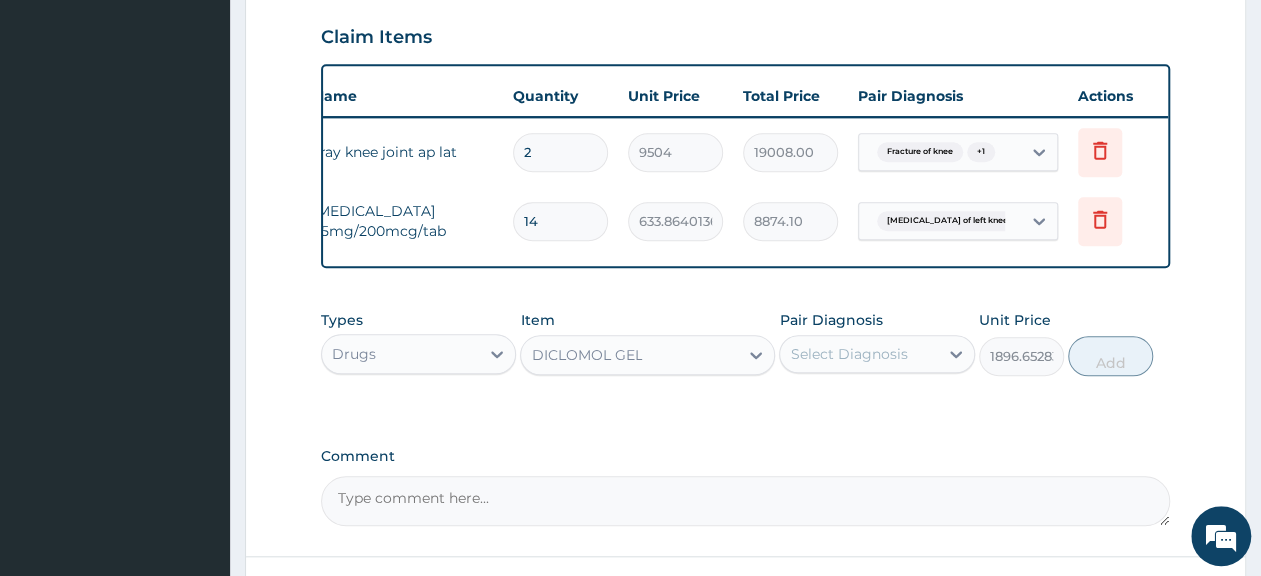 click on "Select Diagnosis" at bounding box center (858, 354) 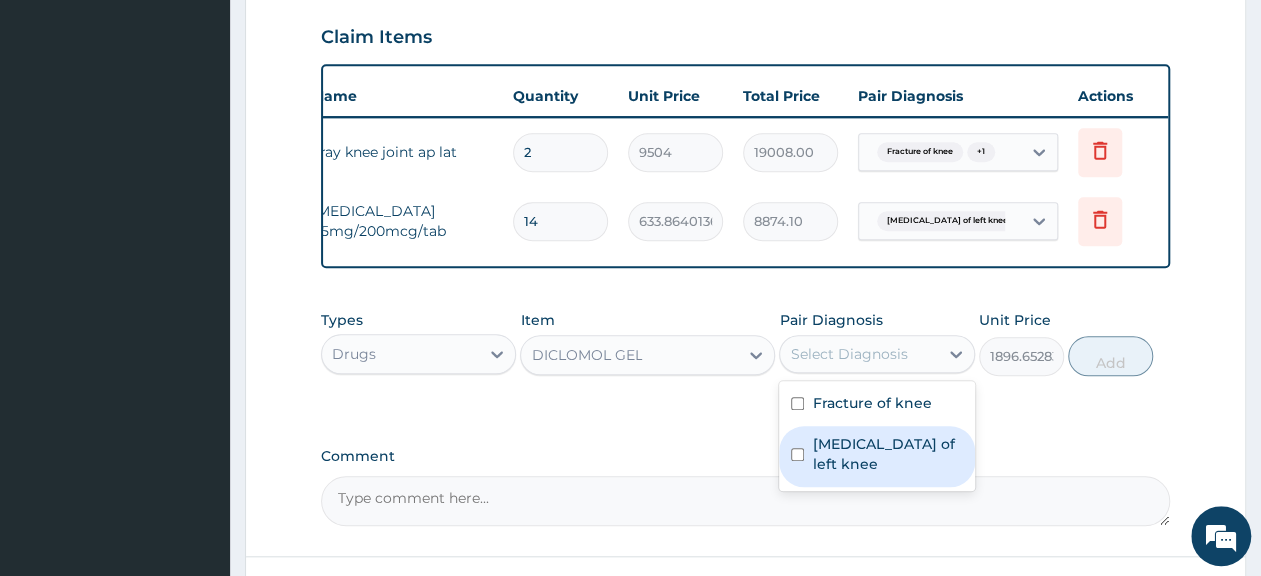click on "[MEDICAL_DATA] of left knee" at bounding box center [887, 454] 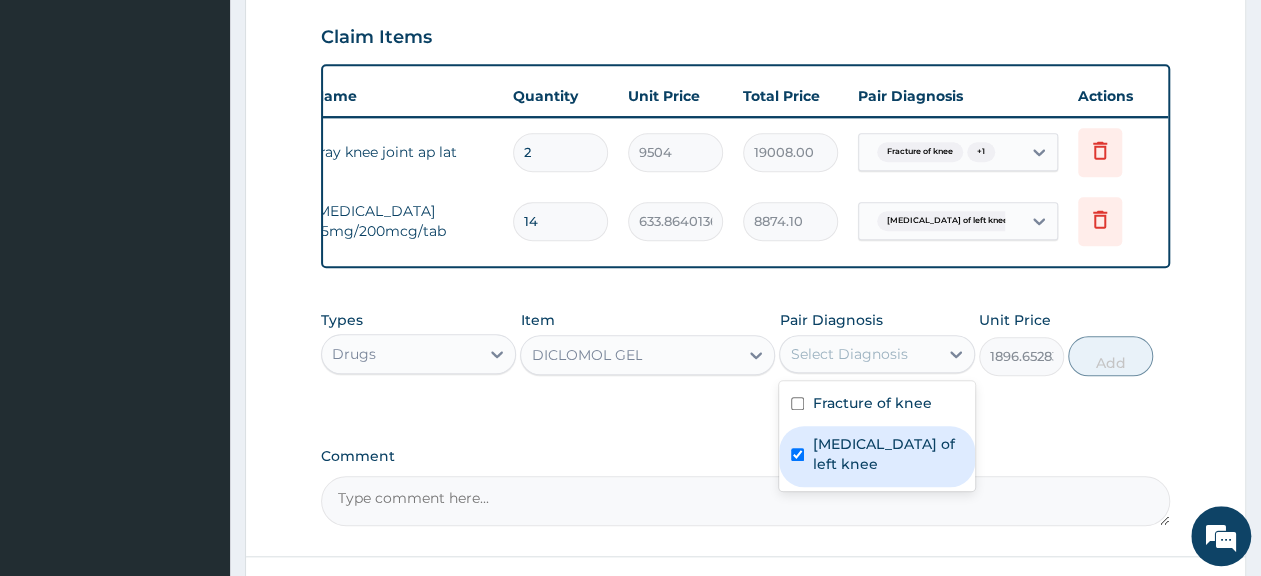 checkbox on "true" 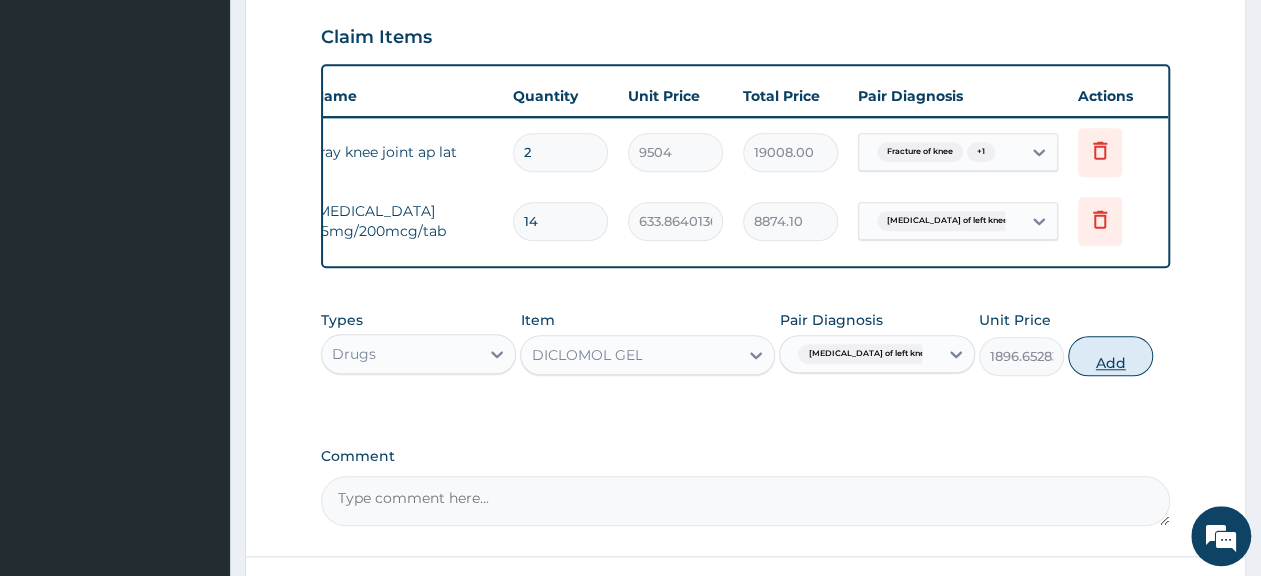 click on "Add" at bounding box center (1110, 356) 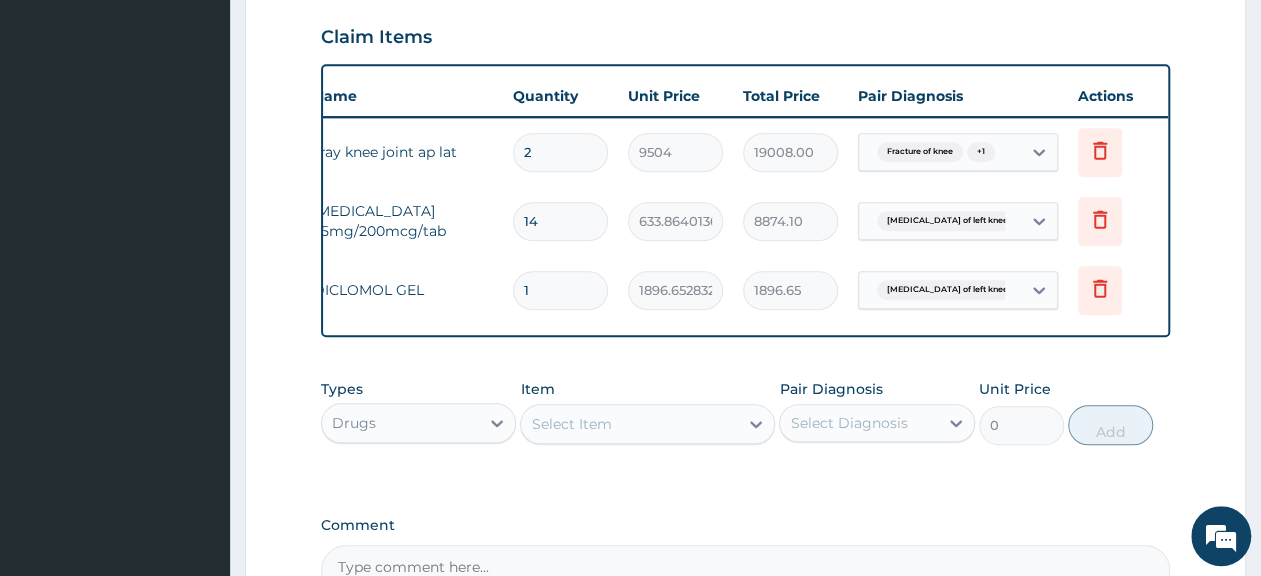 scroll, scrollTop: 0, scrollLeft: 41, axis: horizontal 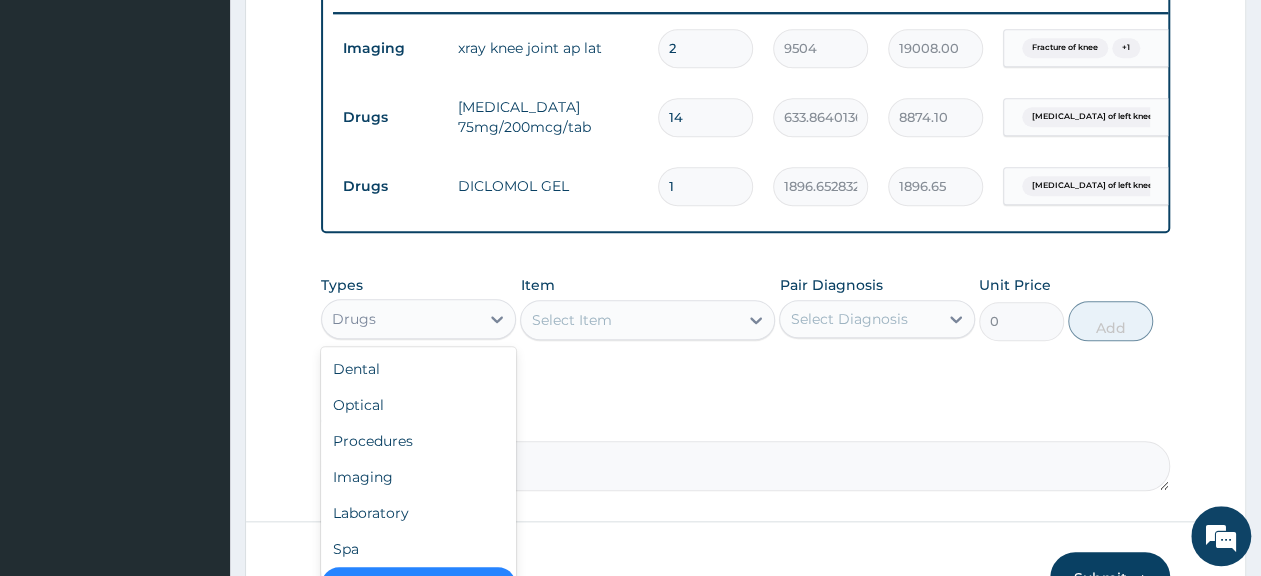 click on "Drugs" at bounding box center (400, 319) 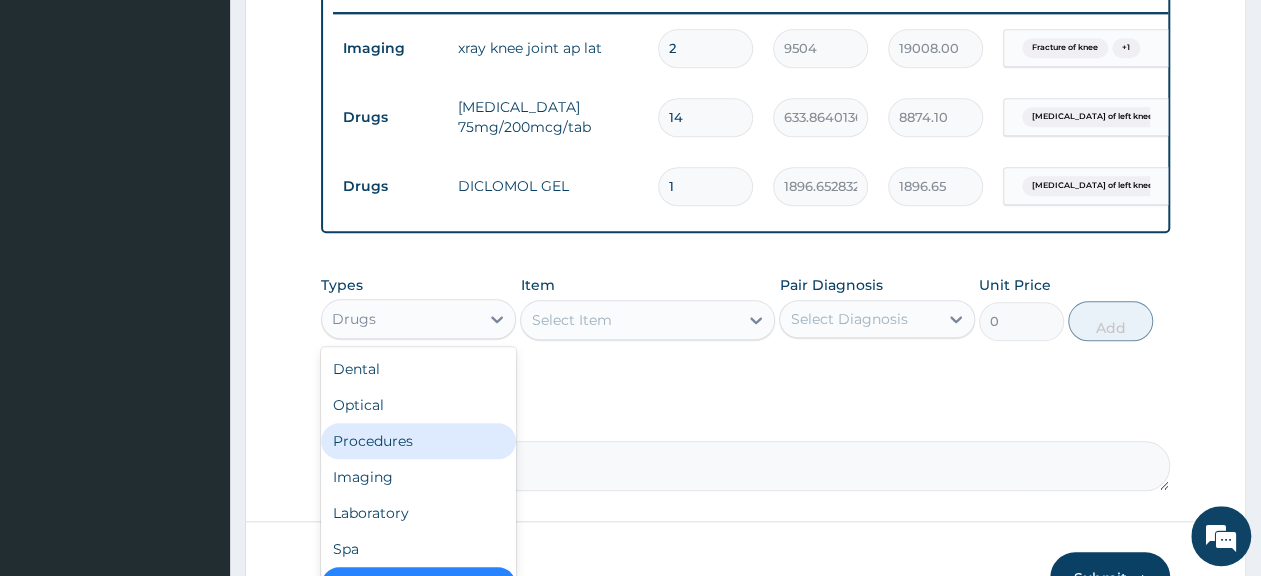 click on "Procedures" at bounding box center [418, 441] 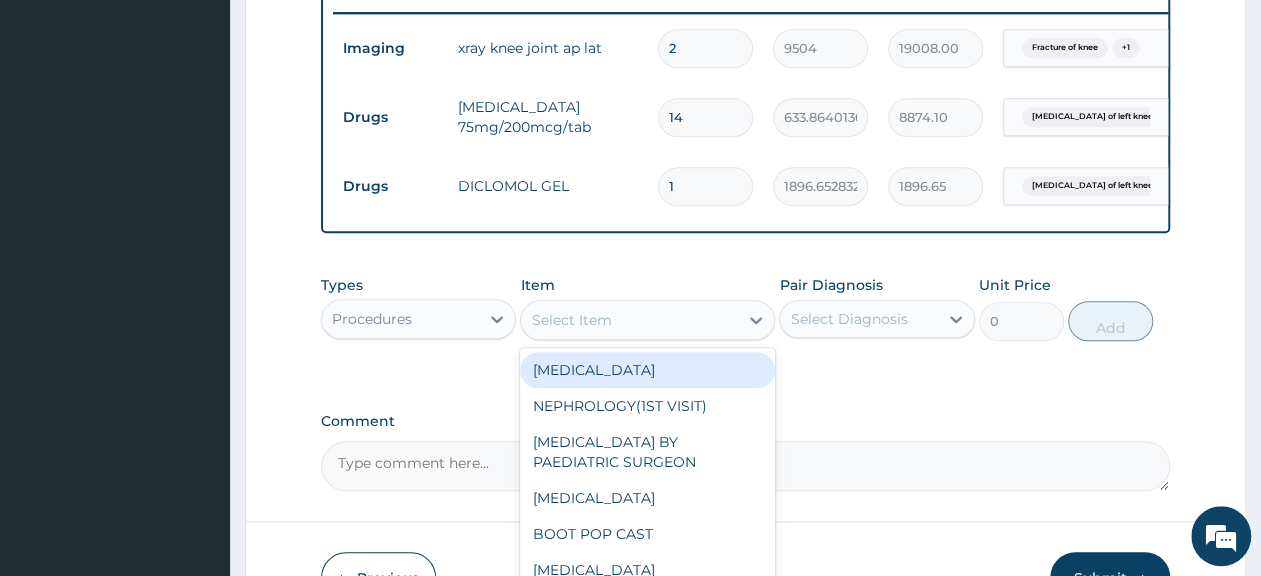 click on "Select Item" at bounding box center (571, 320) 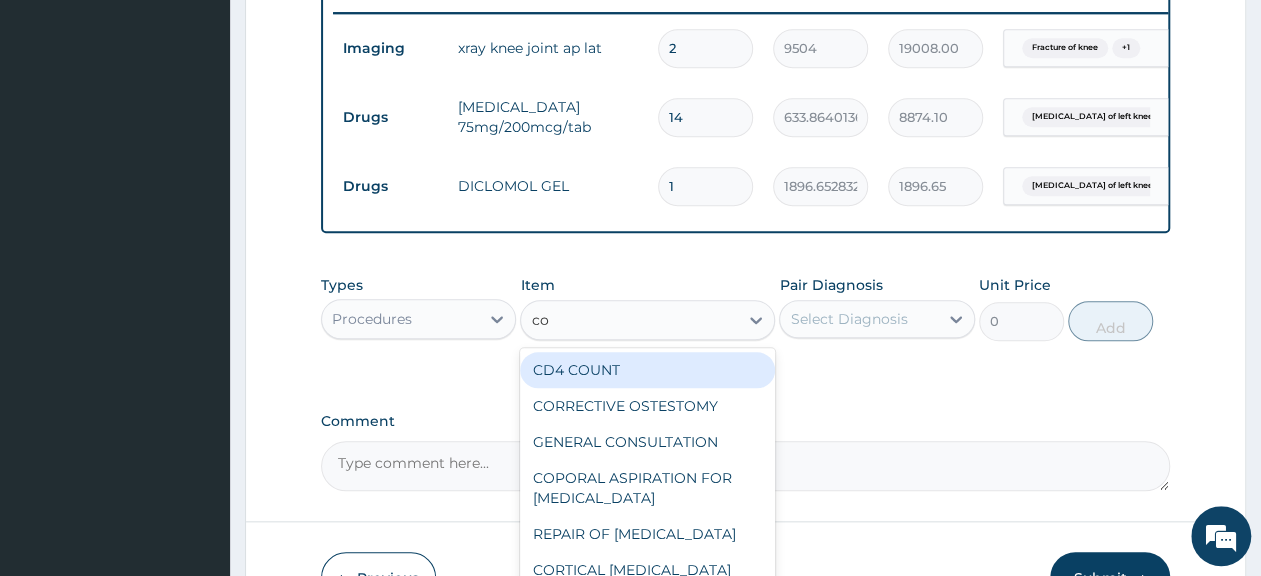 type on "con" 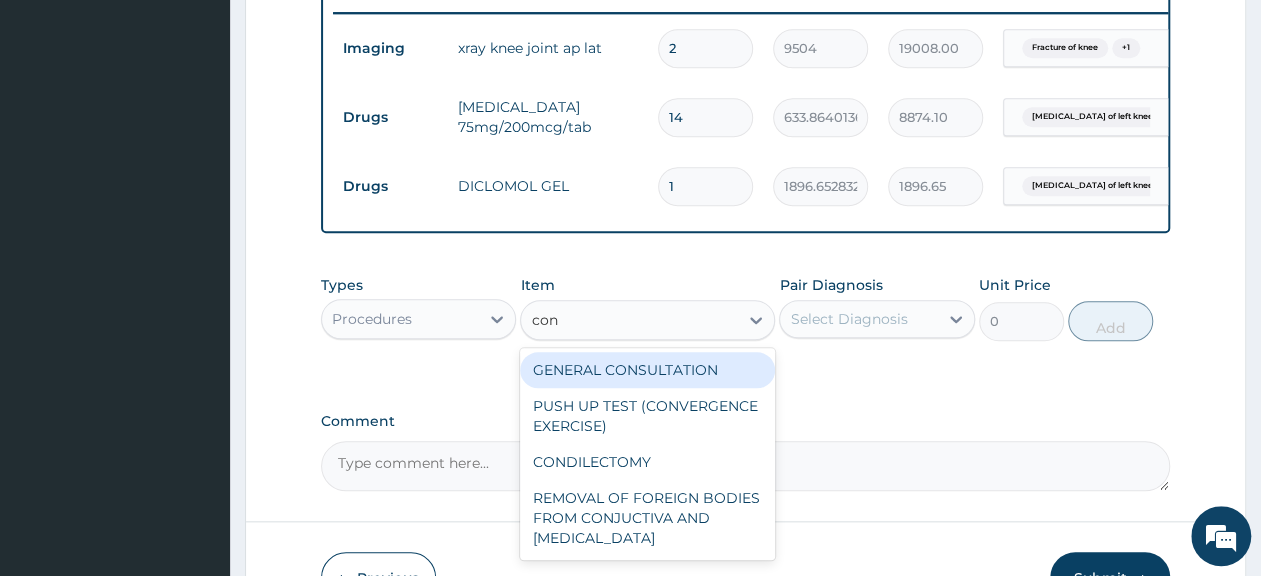 click on "GENERAL CONSULTATION" at bounding box center [647, 370] 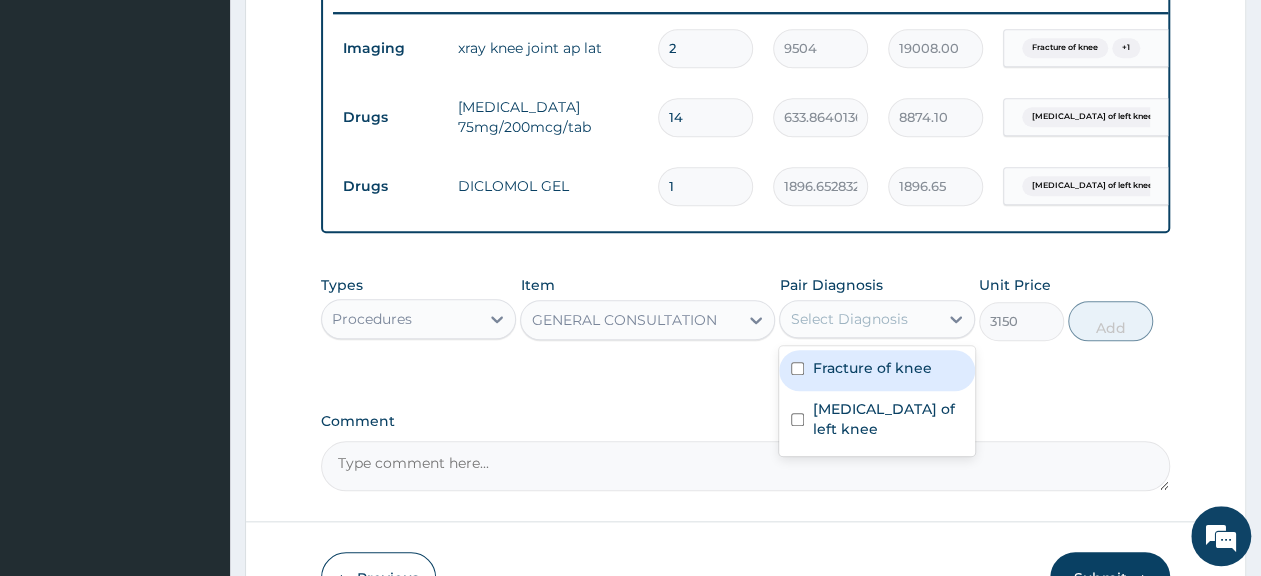 click on "Select Diagnosis" at bounding box center (858, 319) 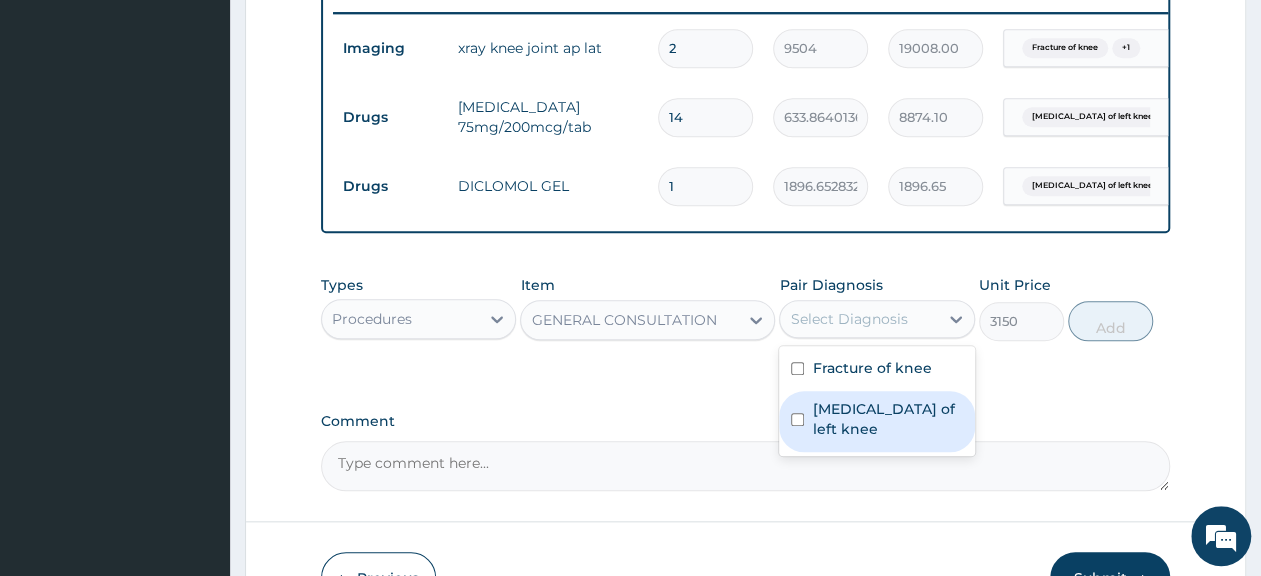 click on "[MEDICAL_DATA] of left knee" at bounding box center (887, 419) 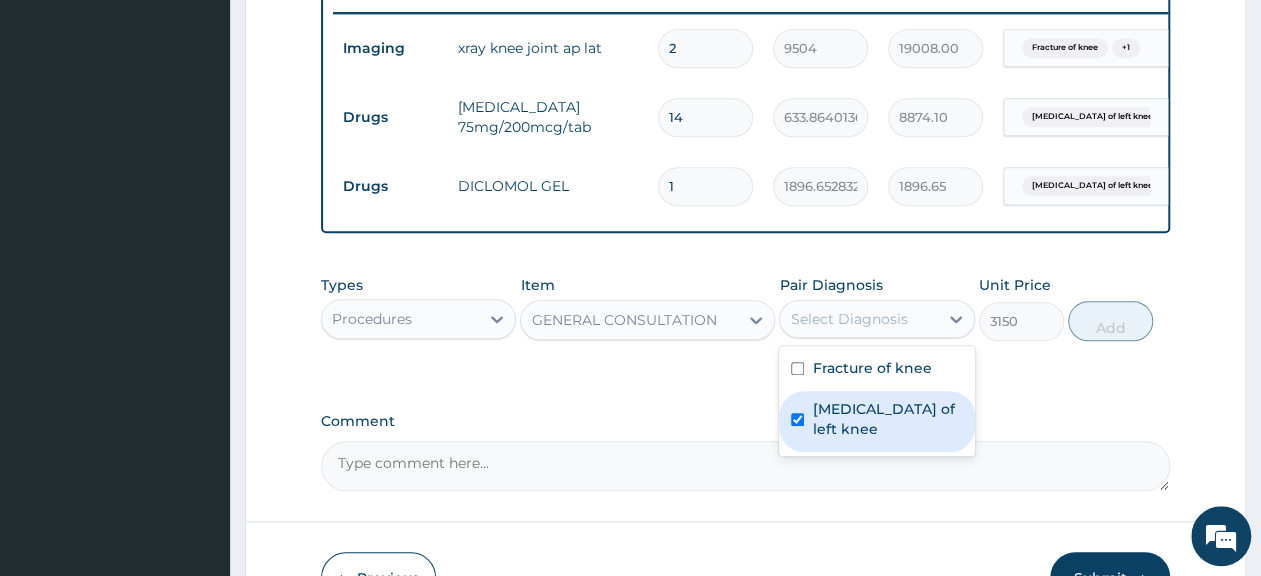checkbox on "true" 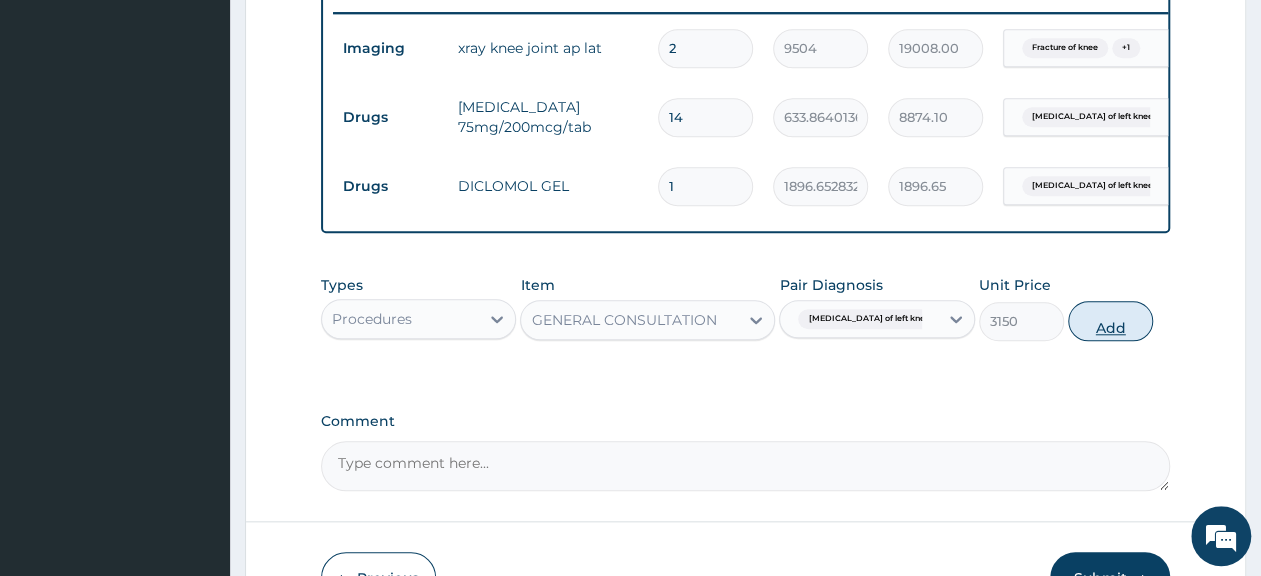 click on "Add" at bounding box center [1110, 321] 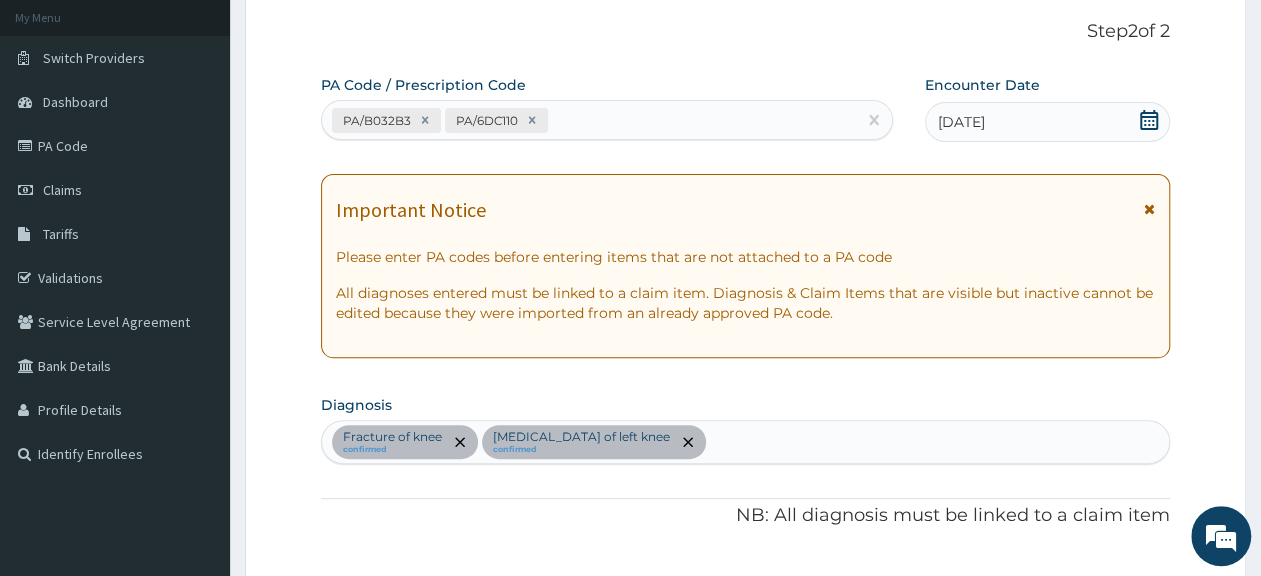 scroll, scrollTop: 0, scrollLeft: 0, axis: both 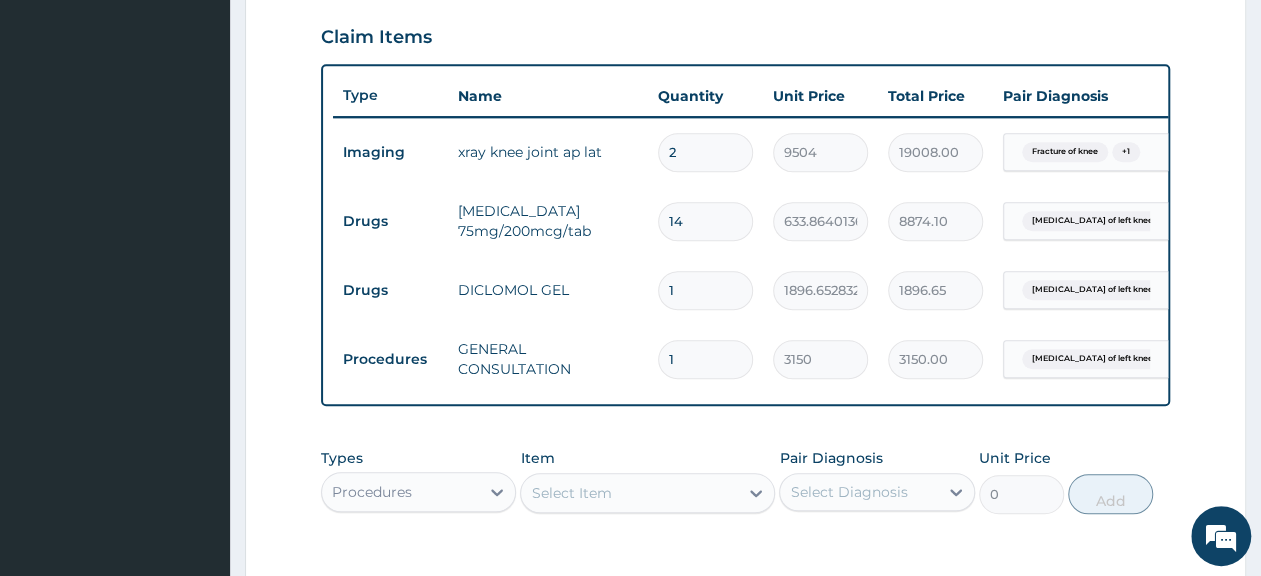 click on "2" at bounding box center [705, 152] 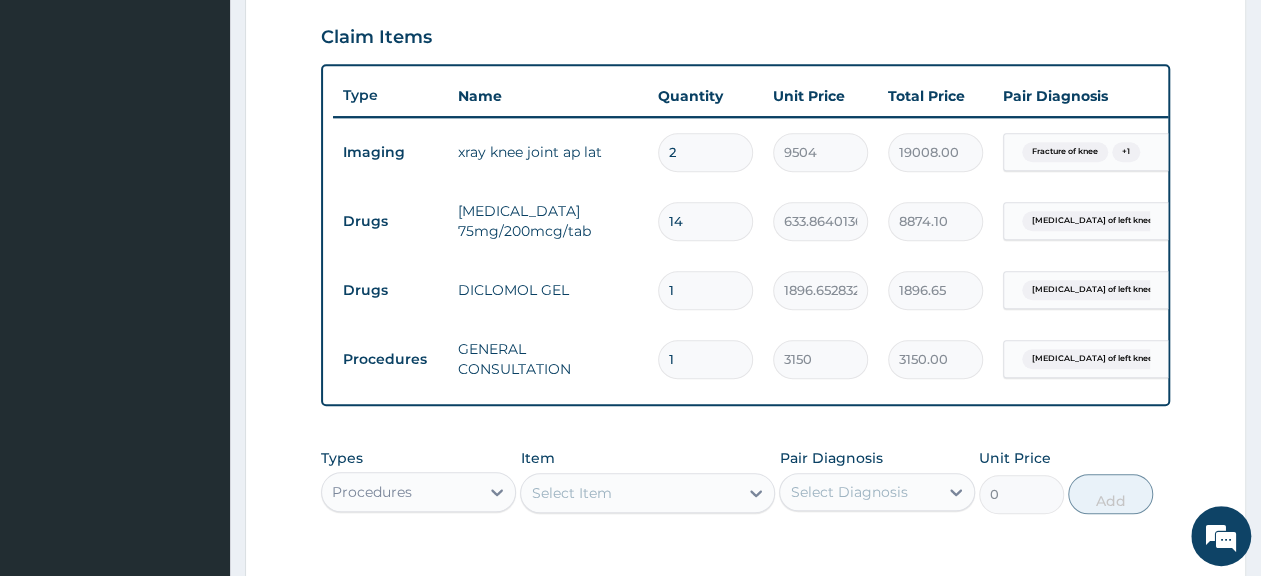 type 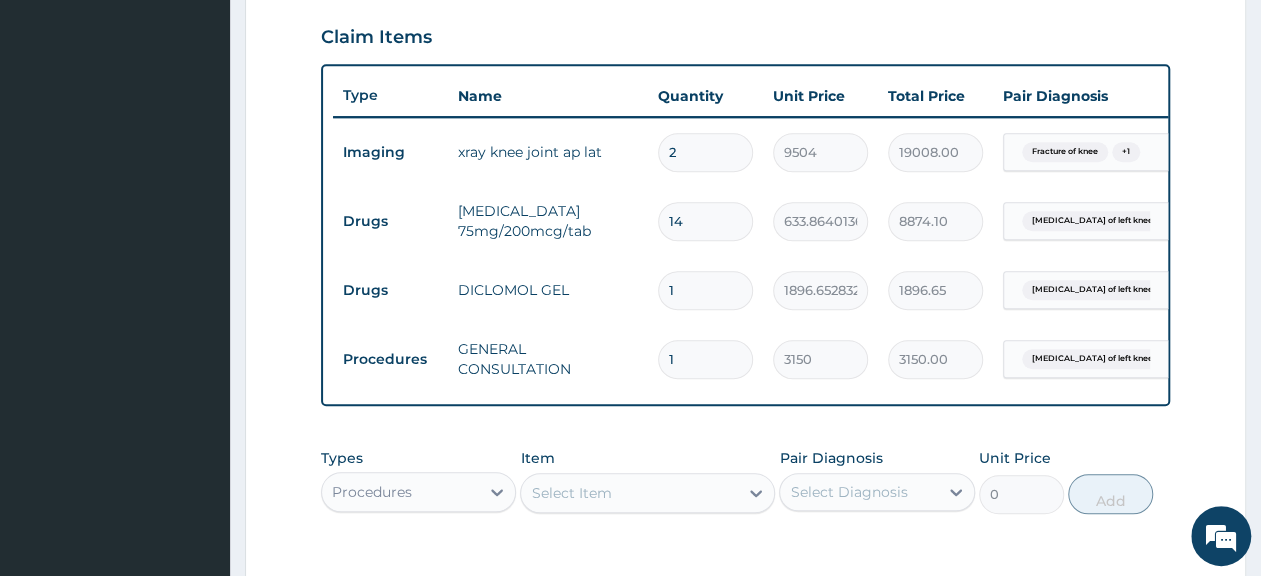 type on "0.00" 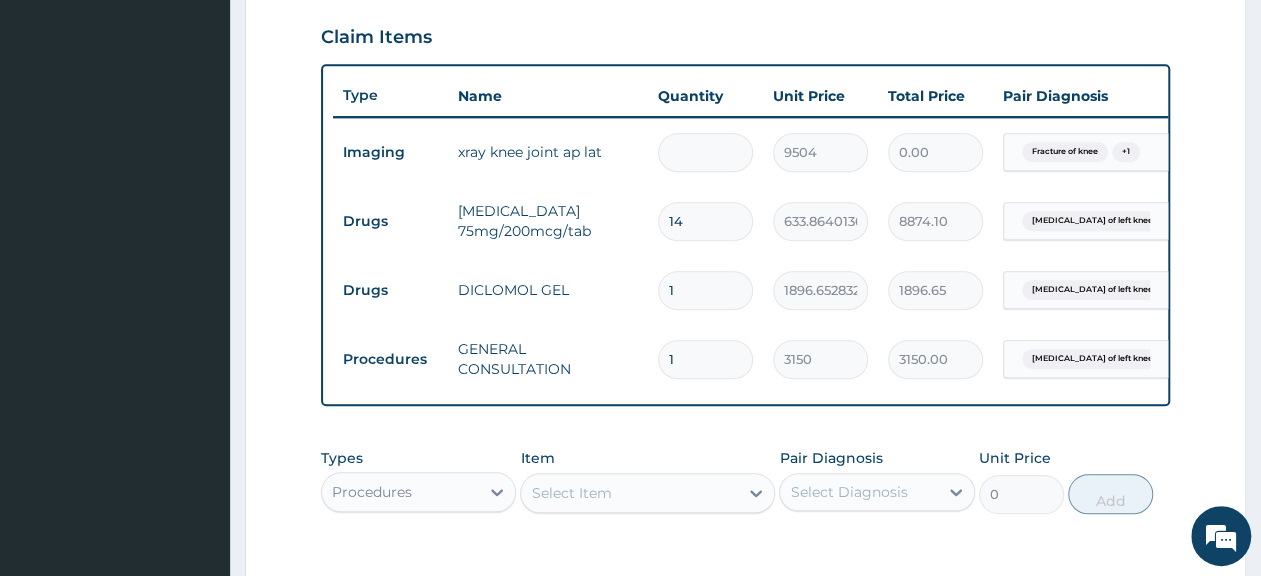 type on "1" 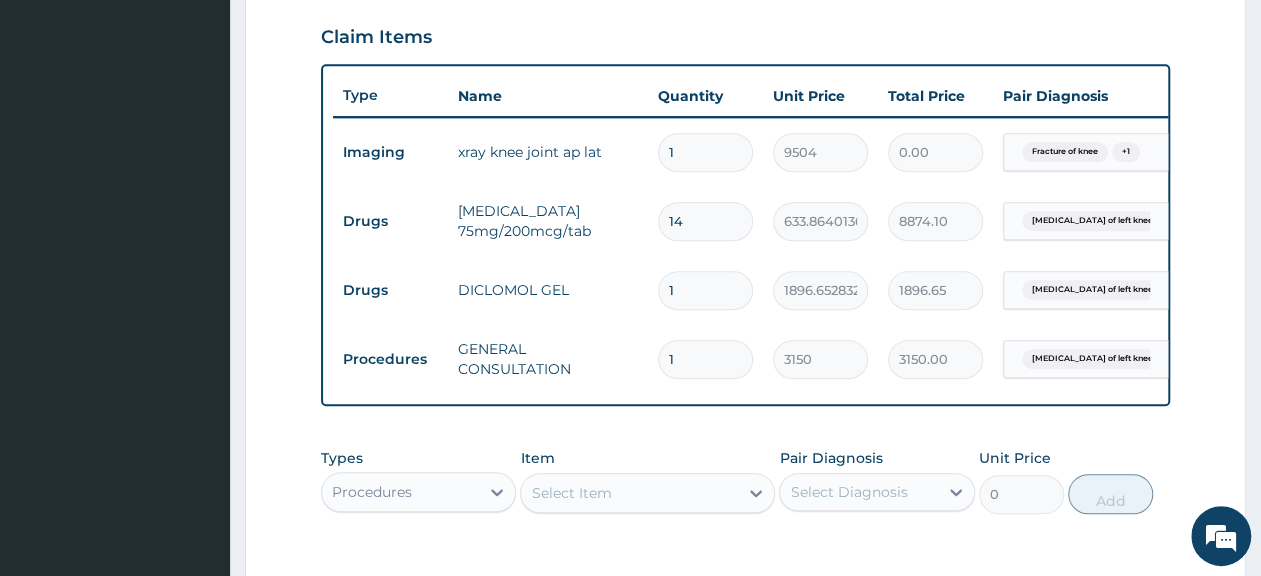 type on "9504.00" 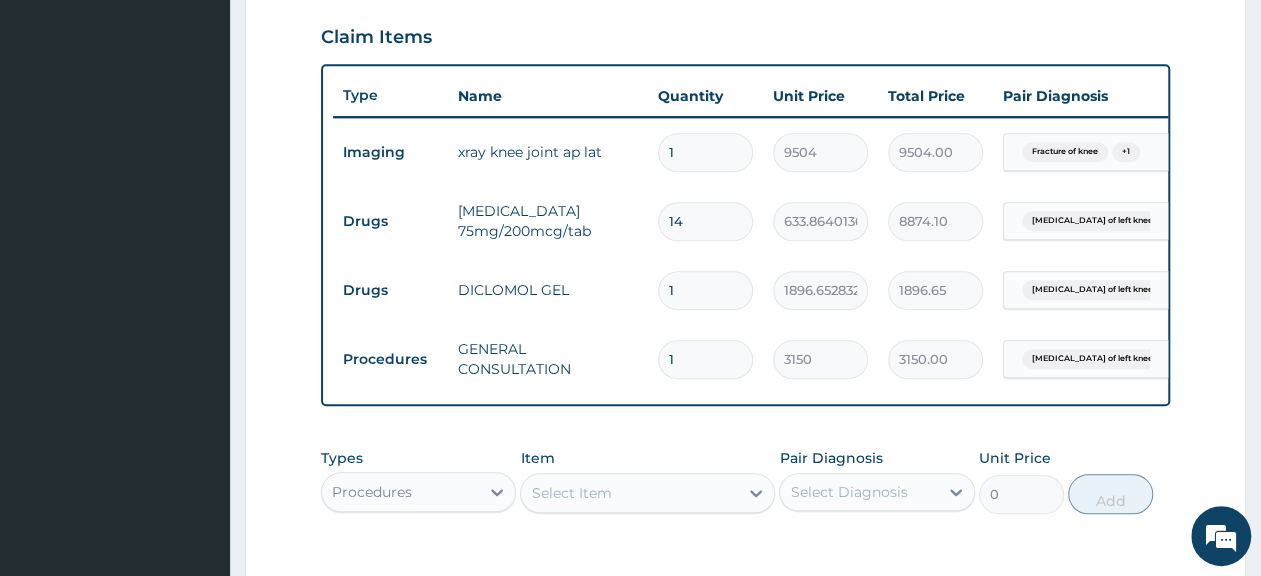 type on "1" 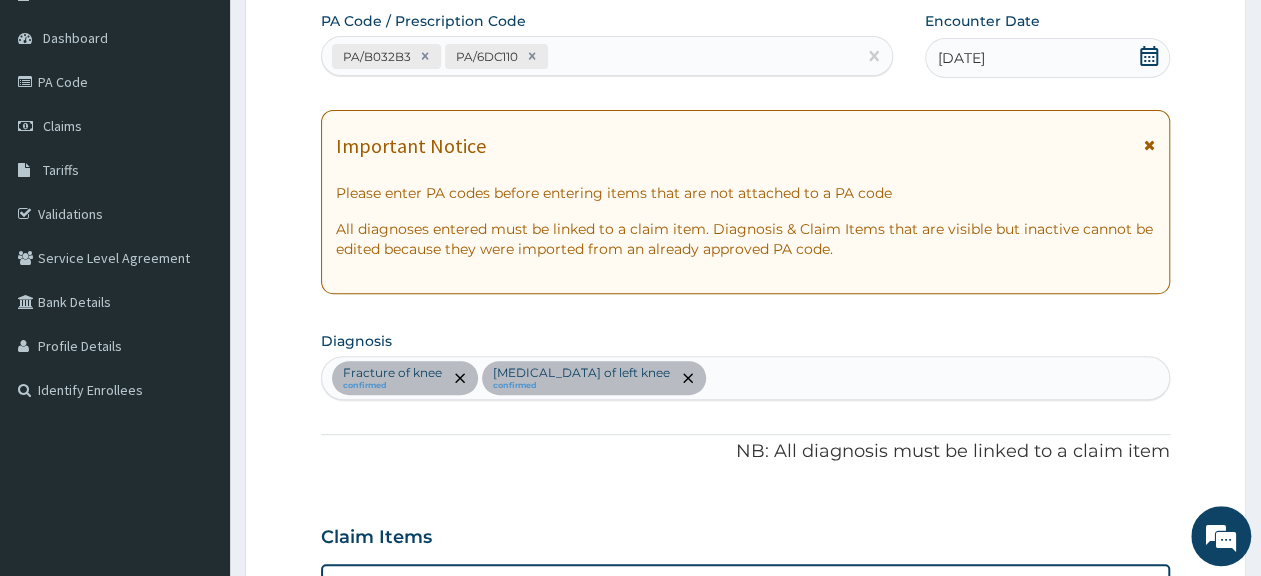 scroll, scrollTop: 160, scrollLeft: 0, axis: vertical 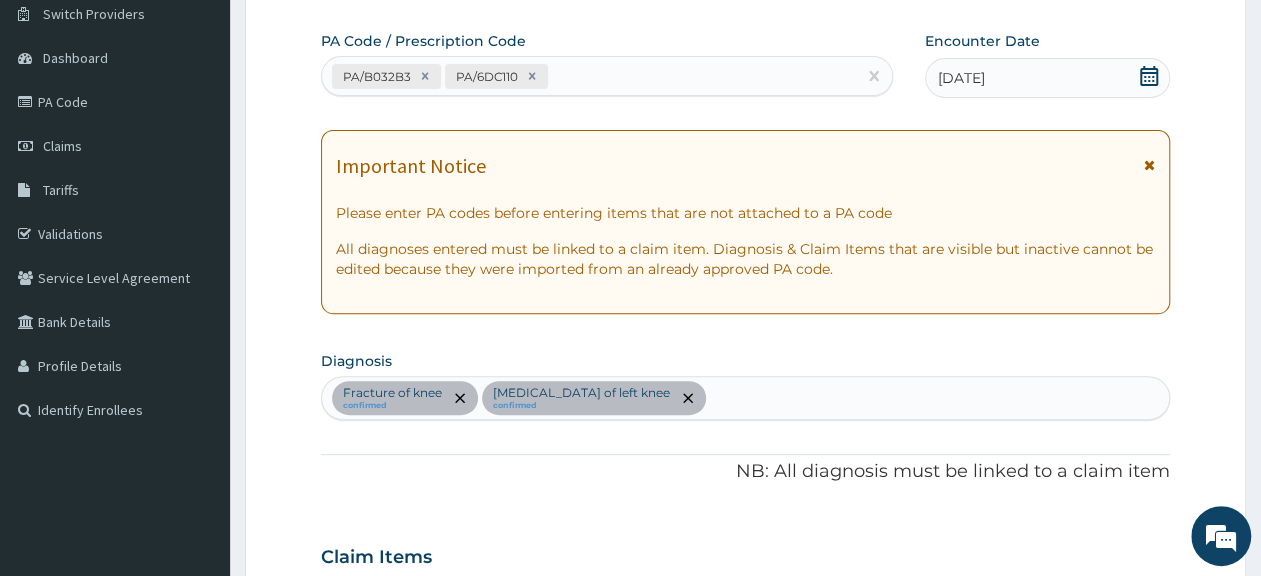 click on "PA Code / Prescription Code PA/B032B3 PA/6DC110 Encounter Date 06-07-2025 Important Notice Please enter PA codes before entering items that are not attached to a PA code   All diagnoses entered must be linked to a claim item. Diagnosis & Claim Items that are visible but inactive cannot be edited because they were imported from an already approved PA code. Diagnosis Fracture of knee confirmed Laceration of left knee confirmed NB: All diagnosis must be linked to a claim item Claim Items Type Name Quantity Unit Price Total Price Pair Diagnosis Actions Imaging xray knee joint ap lat 1 9504 9504.00 Fracture of knee  + 1 Delete Drugs arthrotec 75mg/200mcg/tab 14 633.864013671875 8874.10 Laceration of left knee Delete Drugs DICLOMOL GEL 1 1896.65283203125 1896.65 Laceration of left knee Delete Procedures GENERAL CONSULTATION 1 3150 3150.00 Laceration of left knee Delete Types Procedures Item Select Item Pair Diagnosis Select Diagnosis Unit Price 0 Add Comment" at bounding box center (745, 607) 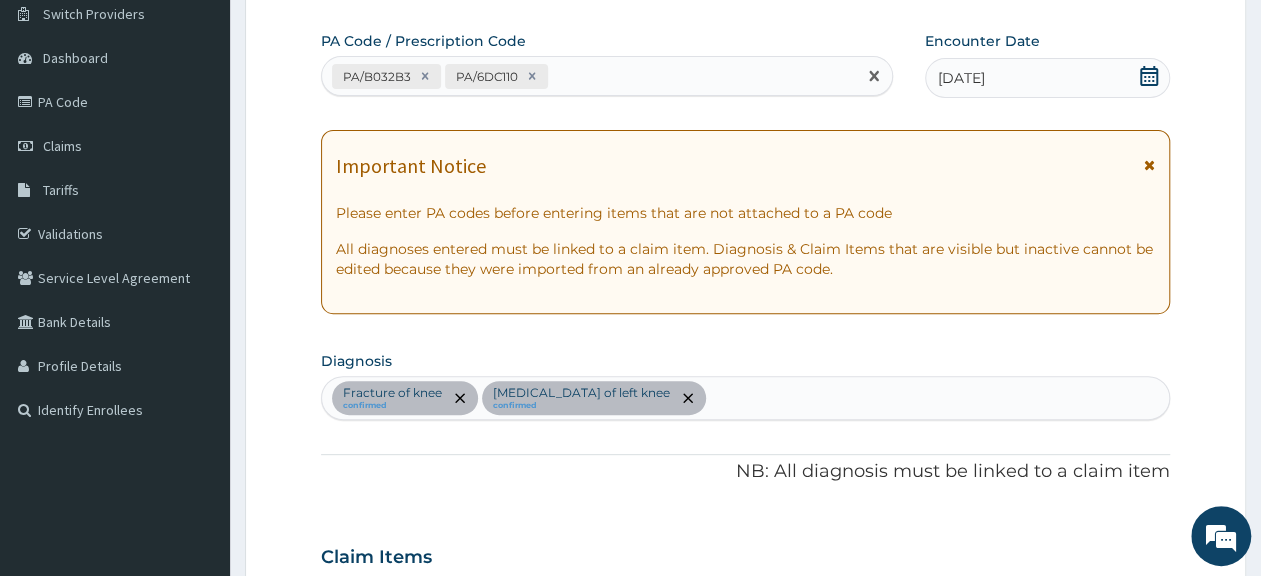 click on "PA/B032B3" at bounding box center (386, 76) 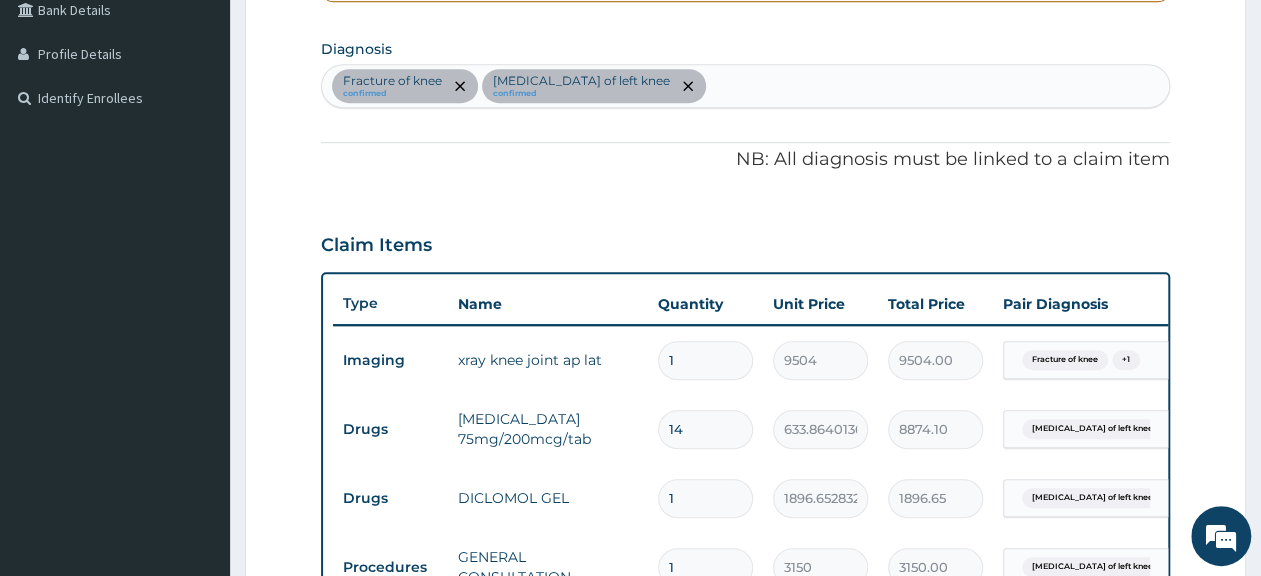 scroll, scrollTop: 680, scrollLeft: 0, axis: vertical 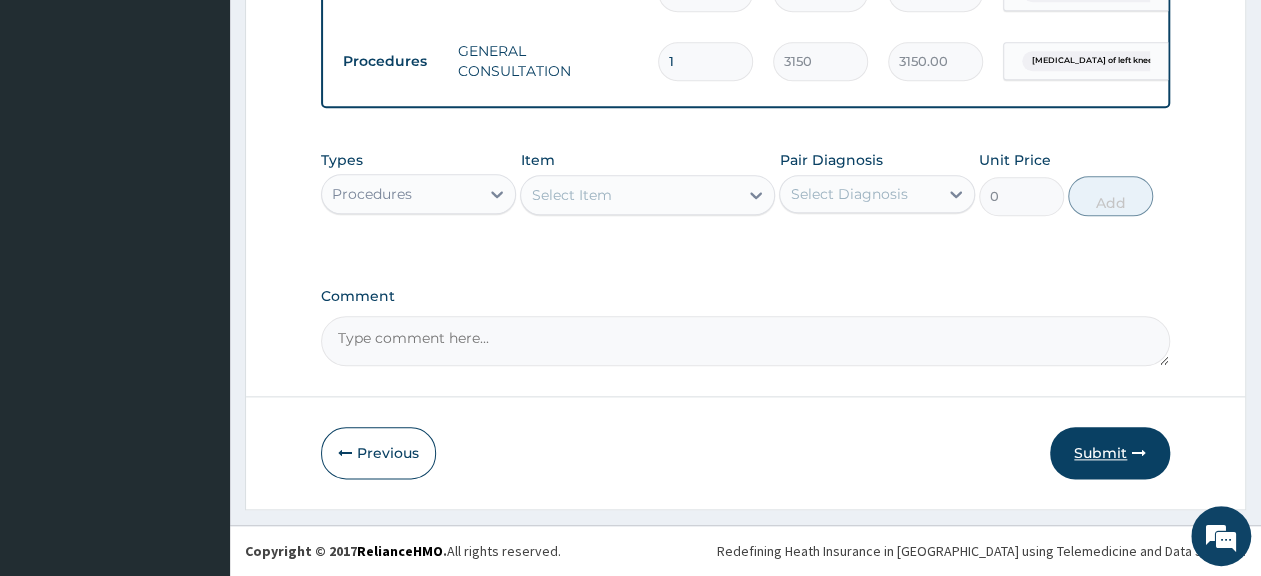 click on "Submit" at bounding box center [1110, 453] 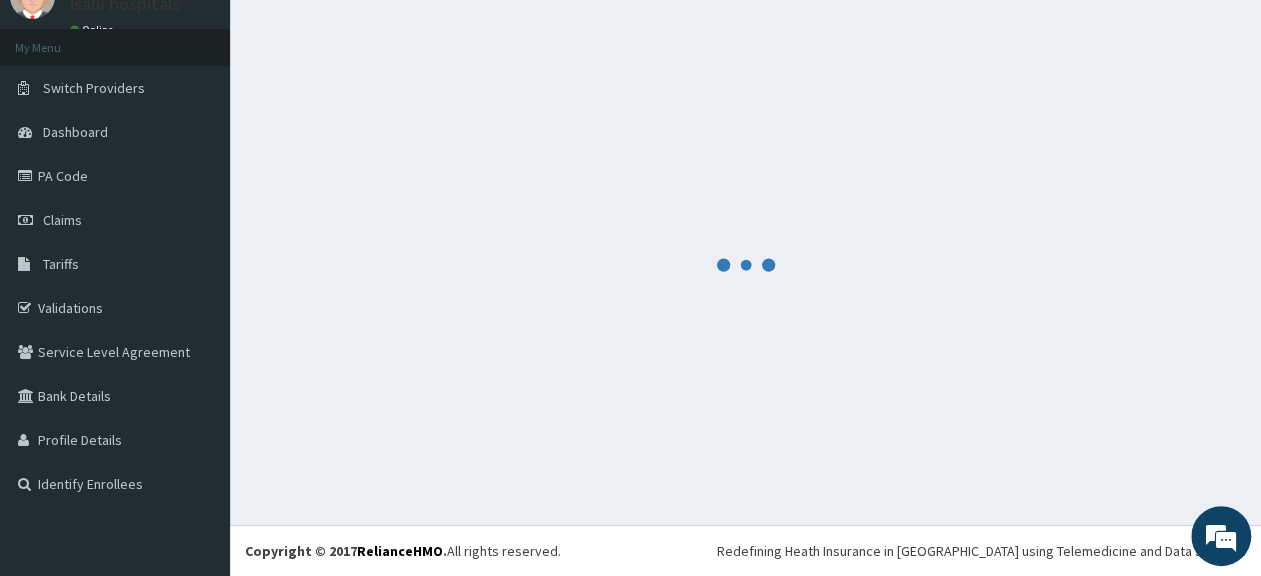 scroll, scrollTop: 86, scrollLeft: 0, axis: vertical 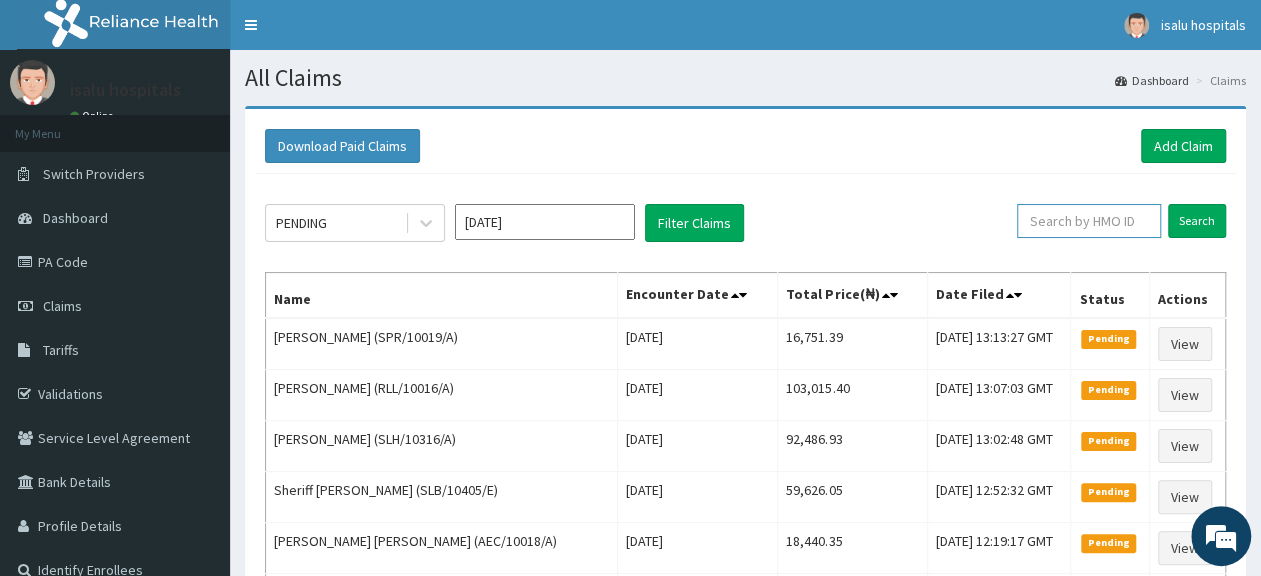 drag, startPoint x: 1049, startPoint y: 227, endPoint x: 1085, endPoint y: 217, distance: 37.363083 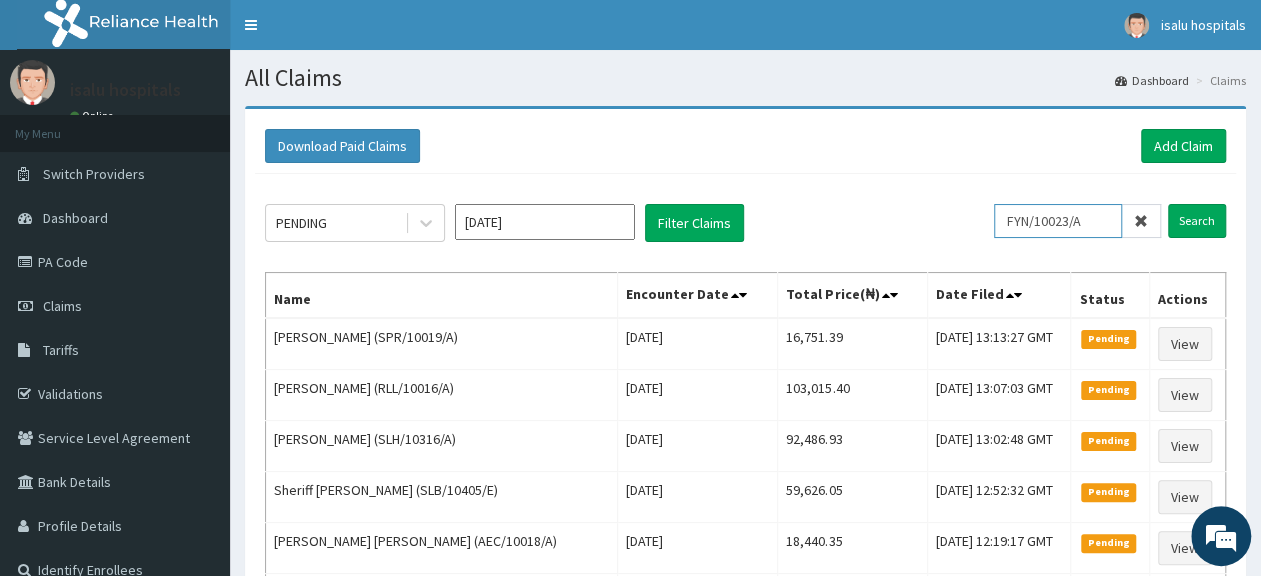 click on "FYN/10023/A" at bounding box center (1058, 221) 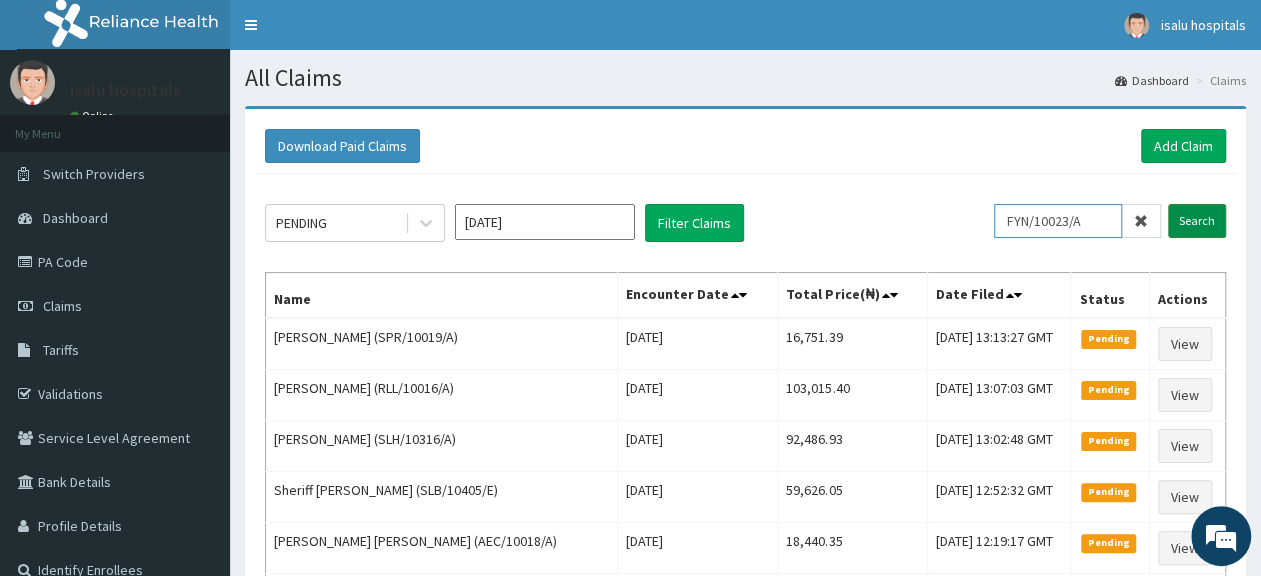 type on "FYN/10023/A" 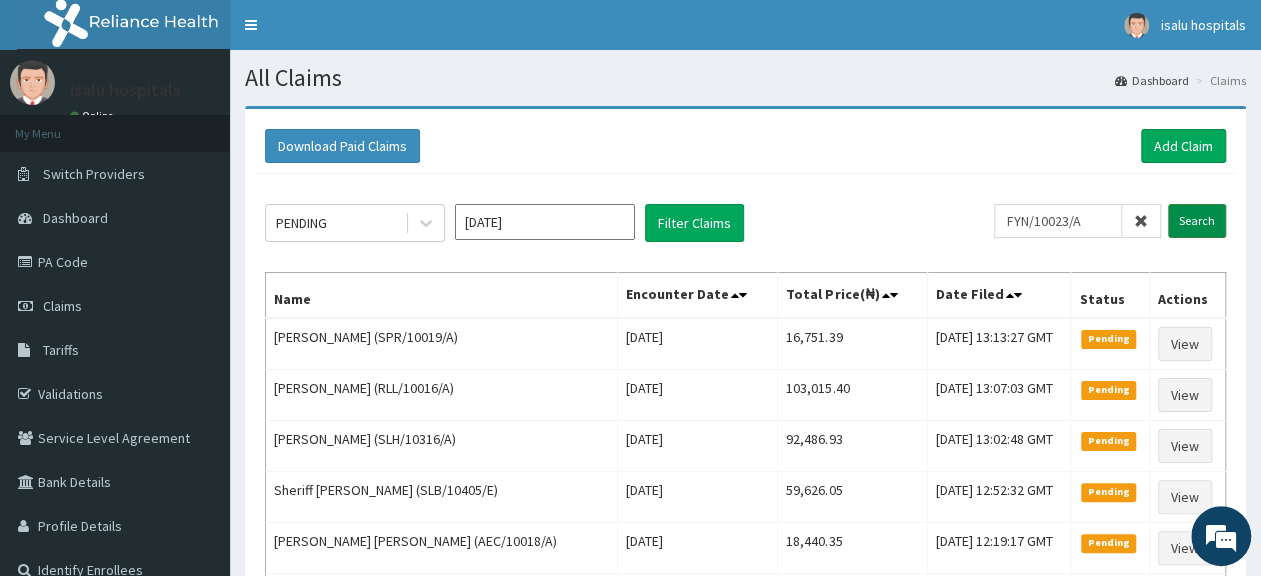 click on "Search" at bounding box center (1197, 221) 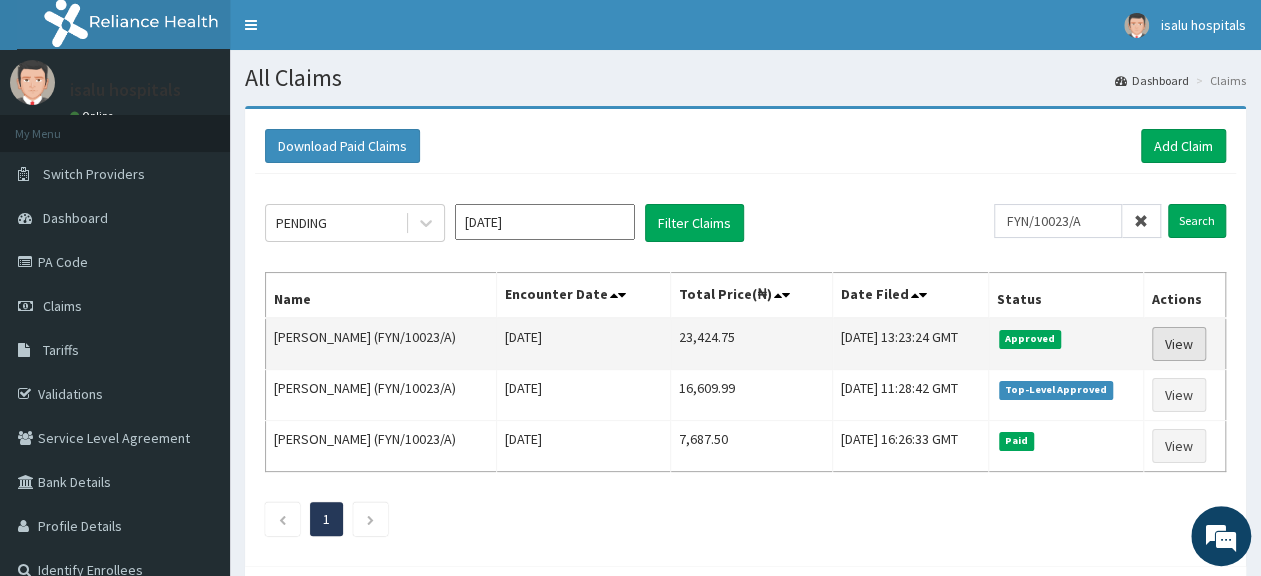 click on "View" at bounding box center (1179, 344) 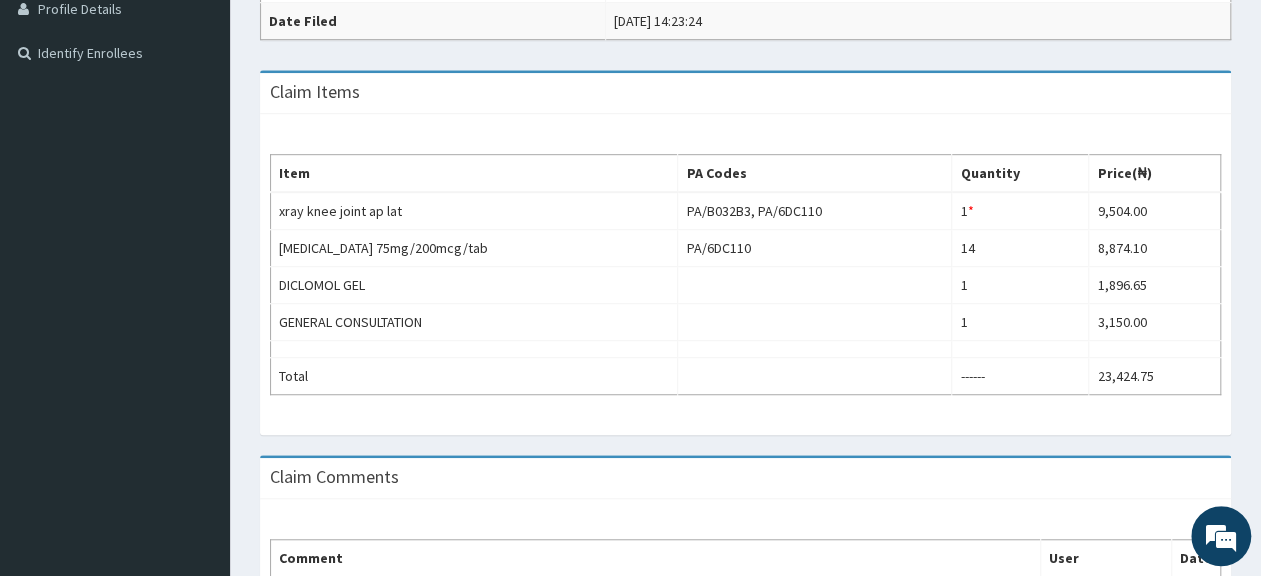 scroll, scrollTop: 520, scrollLeft: 0, axis: vertical 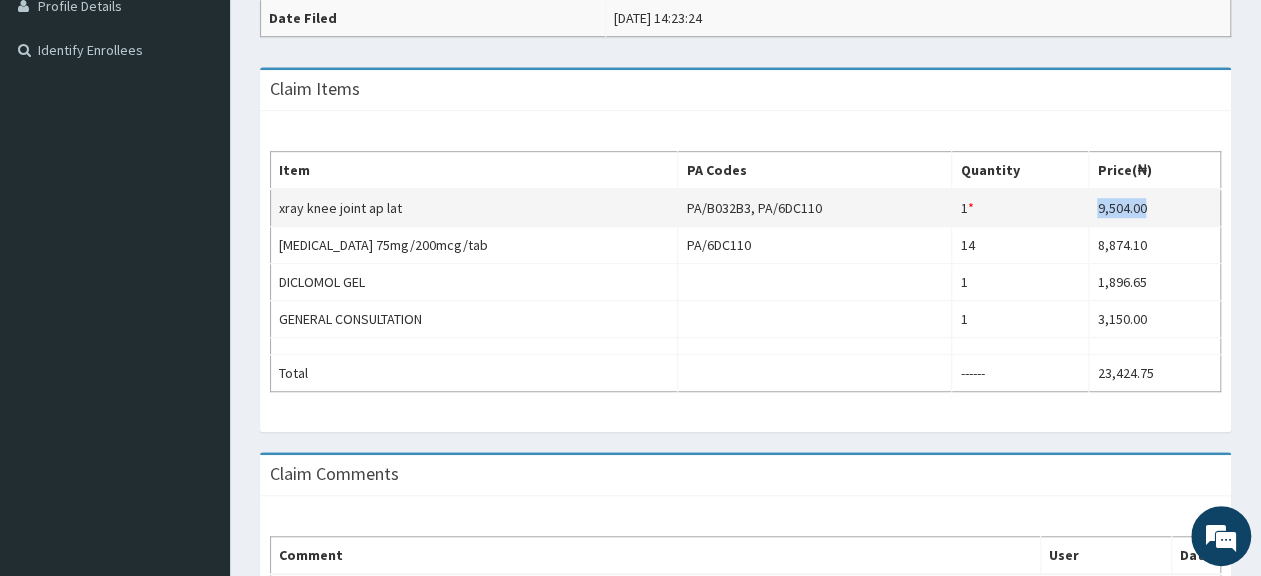 drag, startPoint x: 1086, startPoint y: 204, endPoint x: 1141, endPoint y: 208, distance: 55.145264 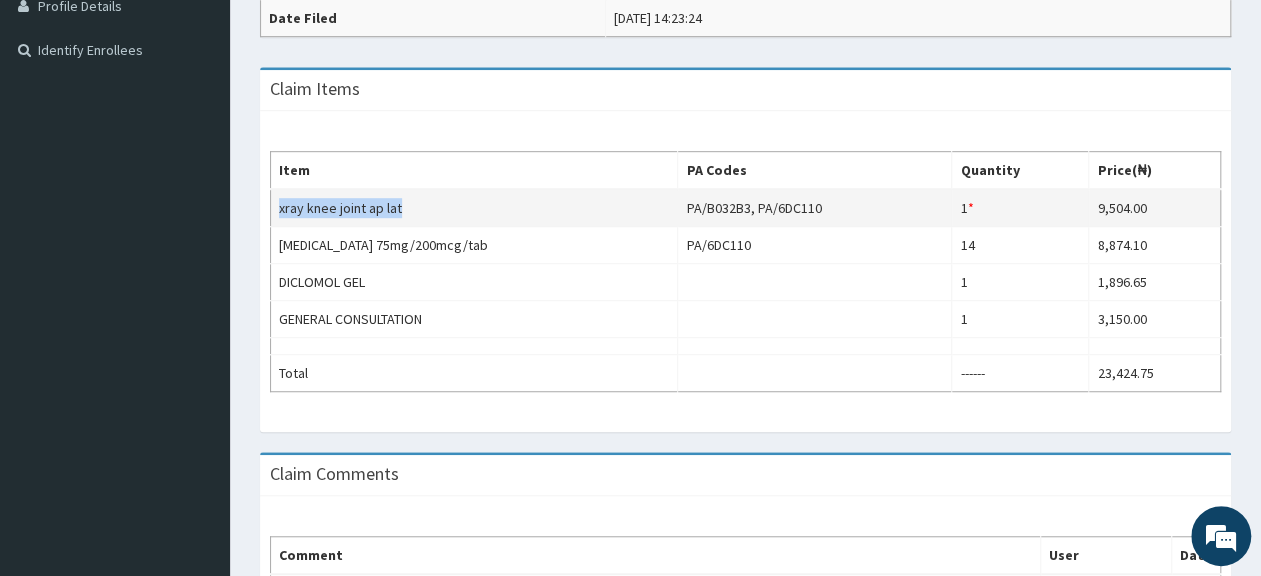 drag, startPoint x: 275, startPoint y: 205, endPoint x: 403, endPoint y: 208, distance: 128.03516 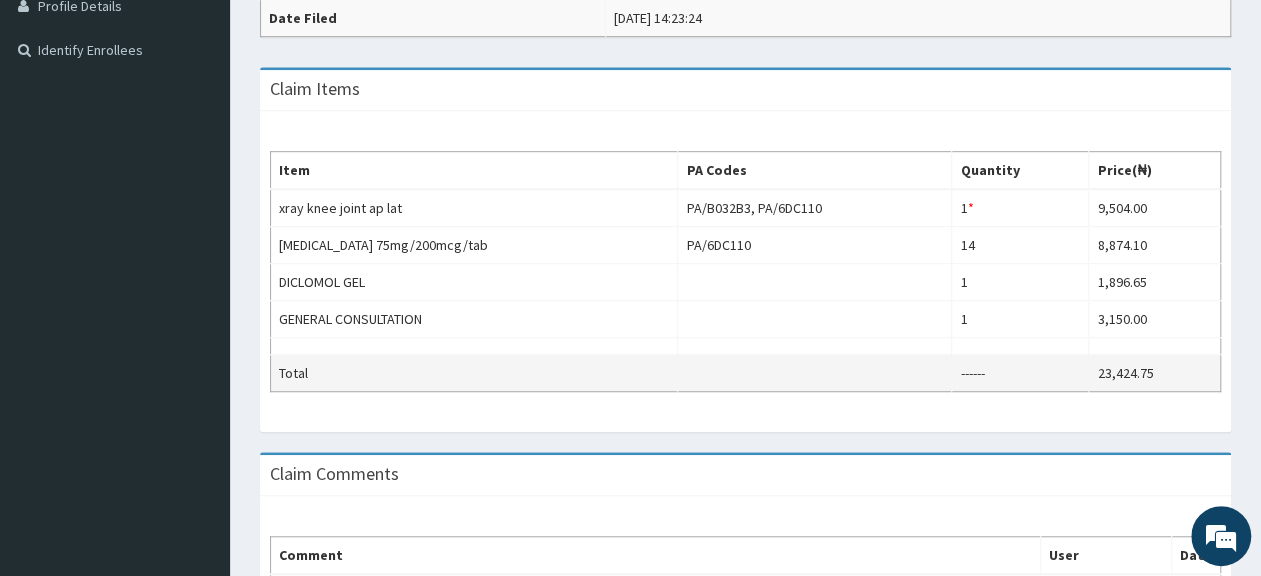 click at bounding box center (815, 373) 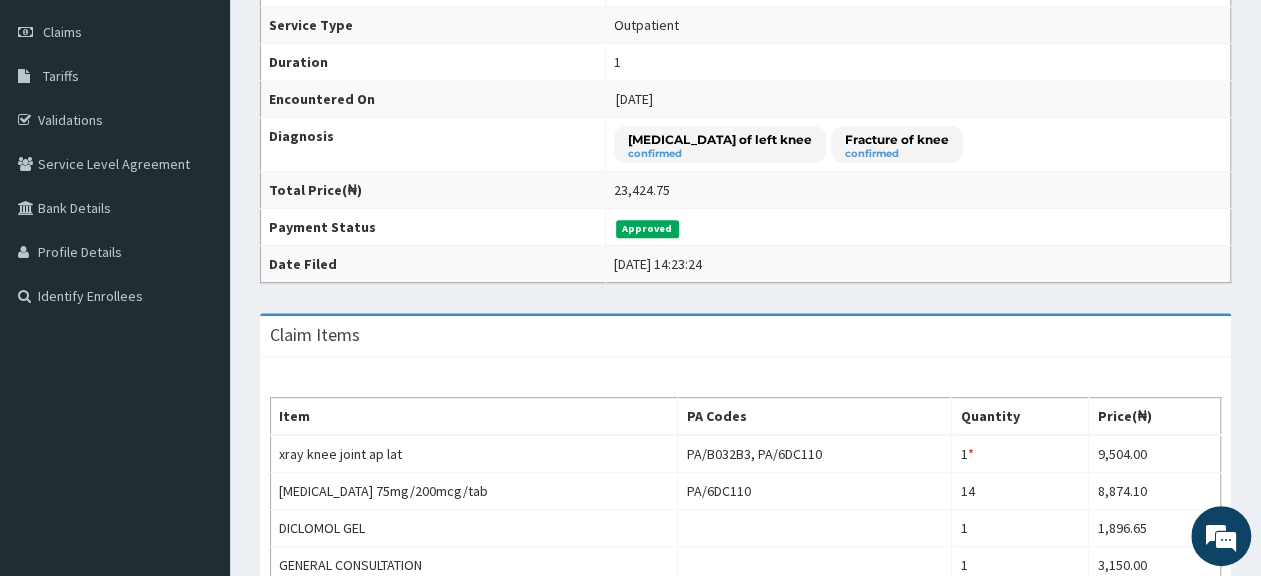 scroll, scrollTop: 0, scrollLeft: 0, axis: both 